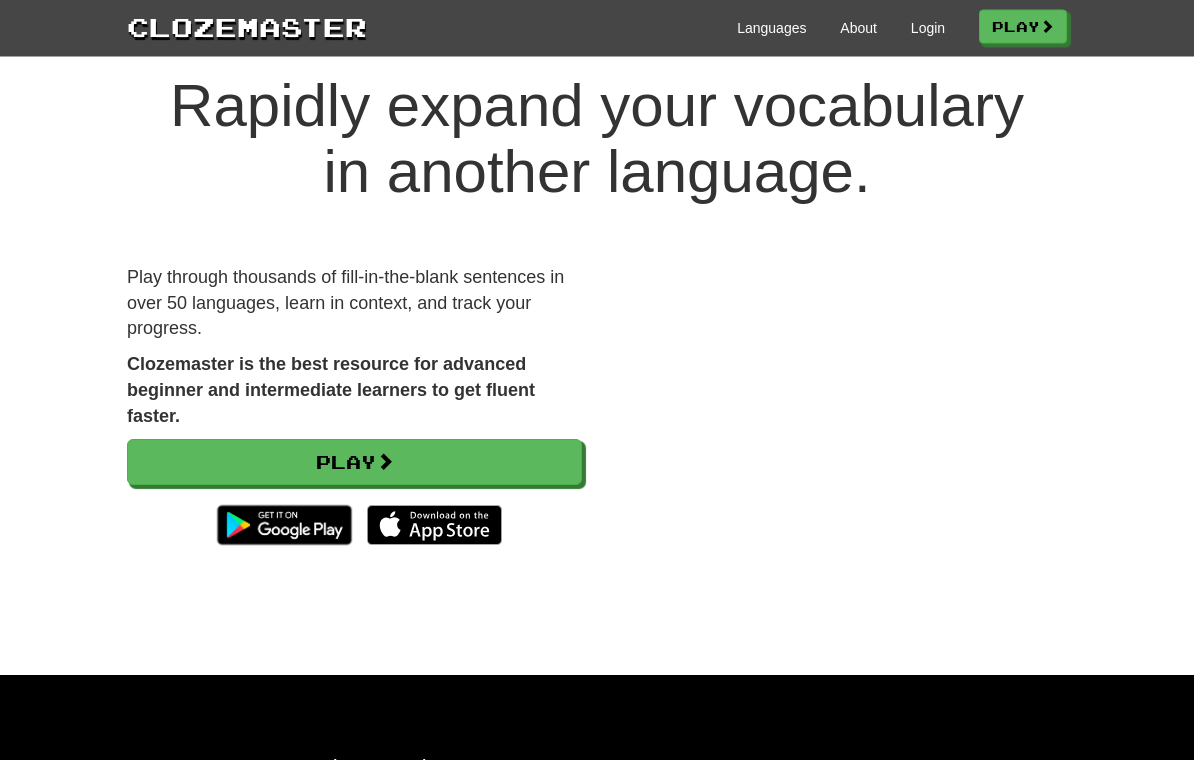 scroll, scrollTop: 0, scrollLeft: 0, axis: both 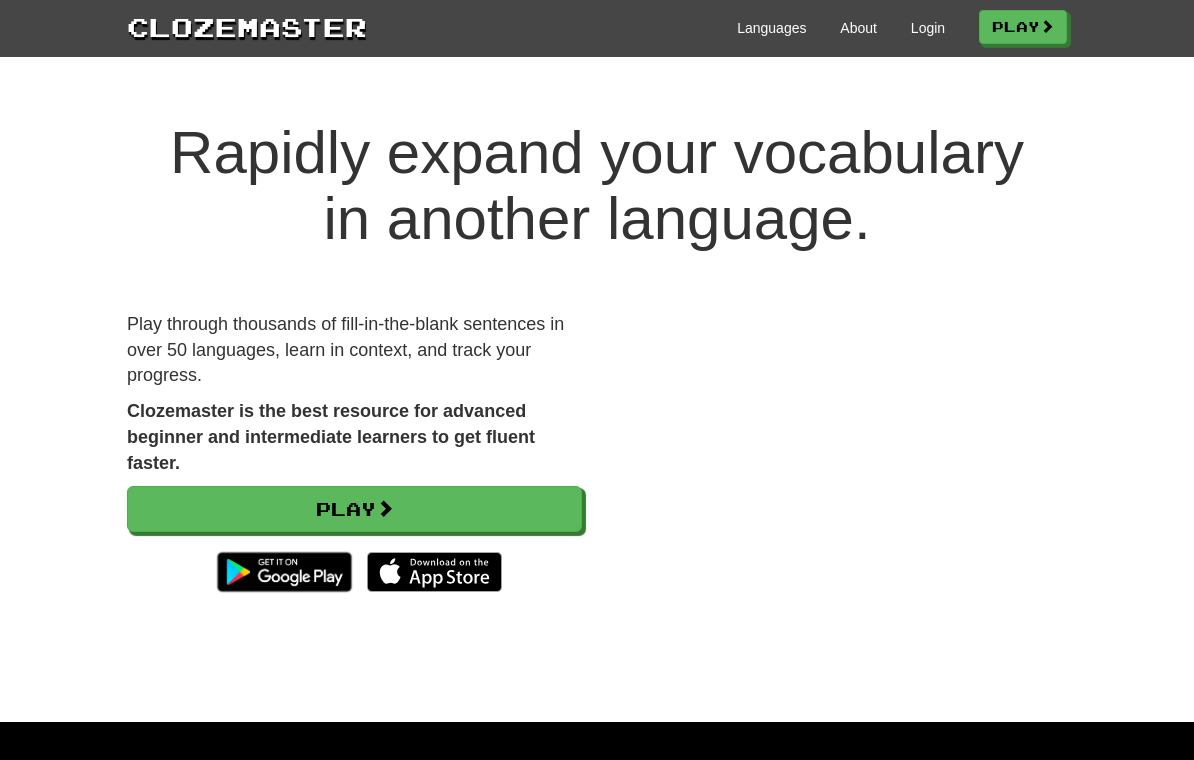 click on "Login" at bounding box center [928, 28] 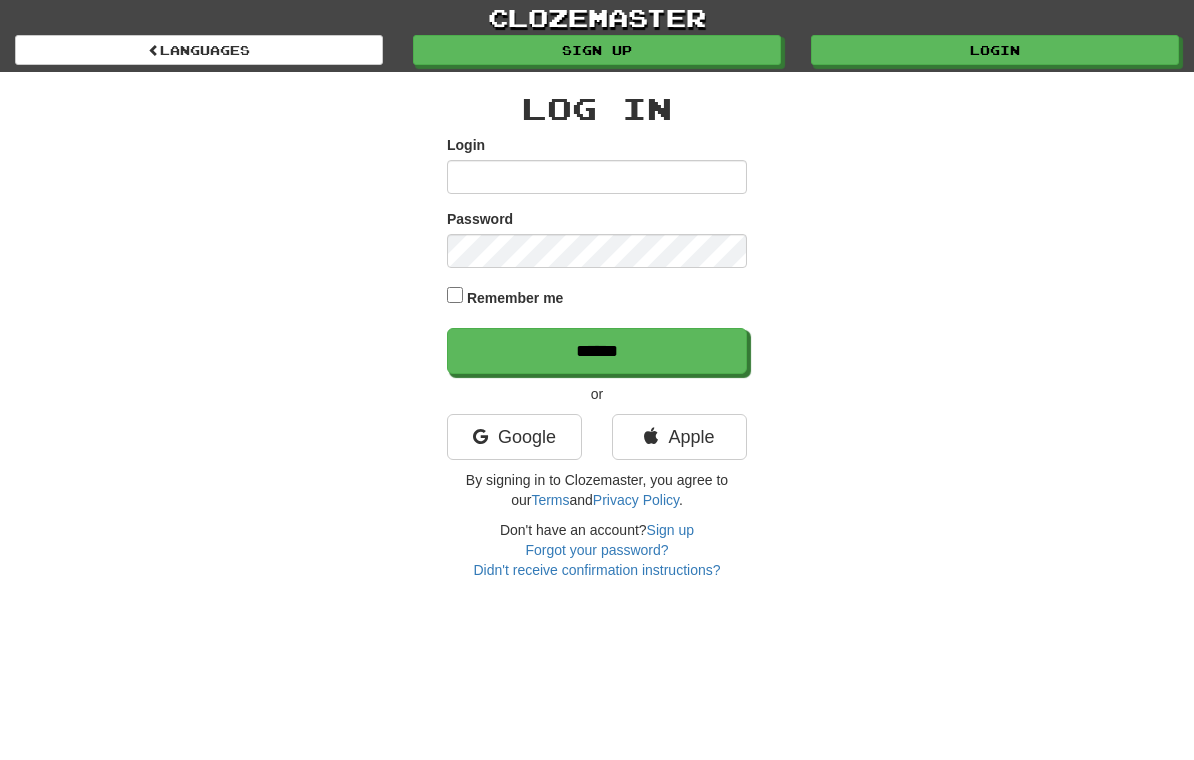 scroll, scrollTop: 0, scrollLeft: 0, axis: both 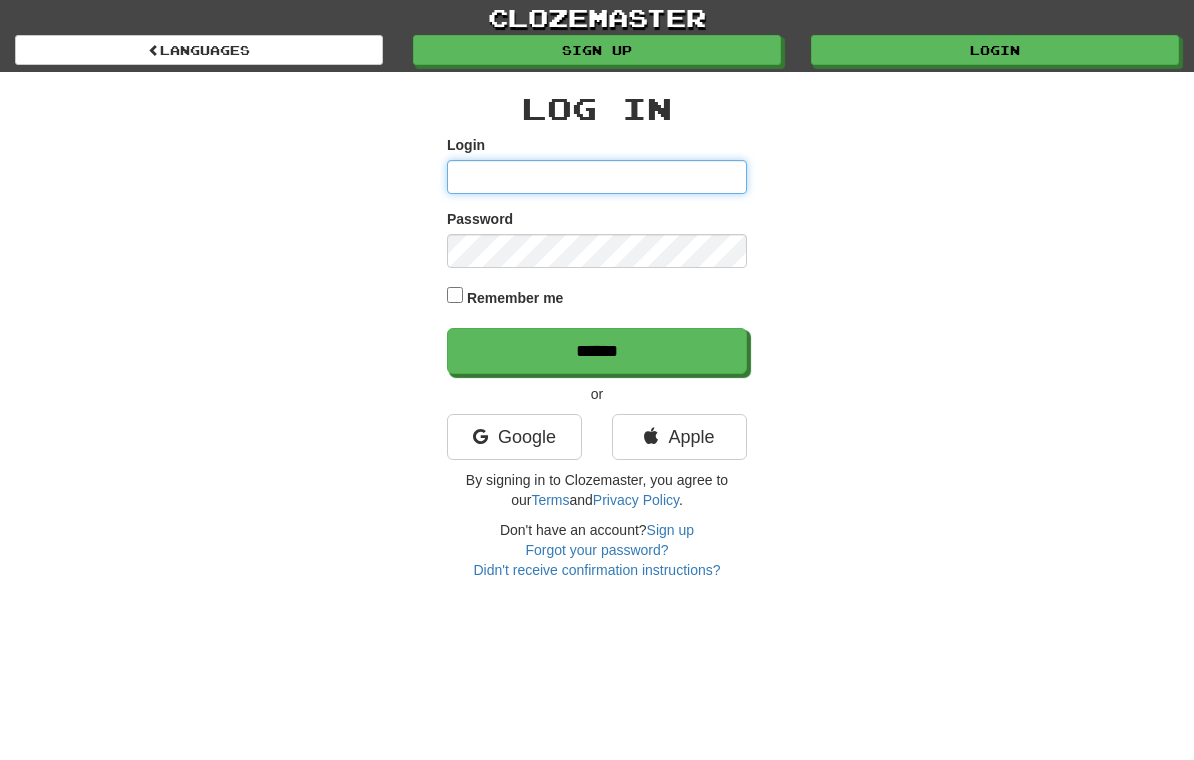 type on "**********" 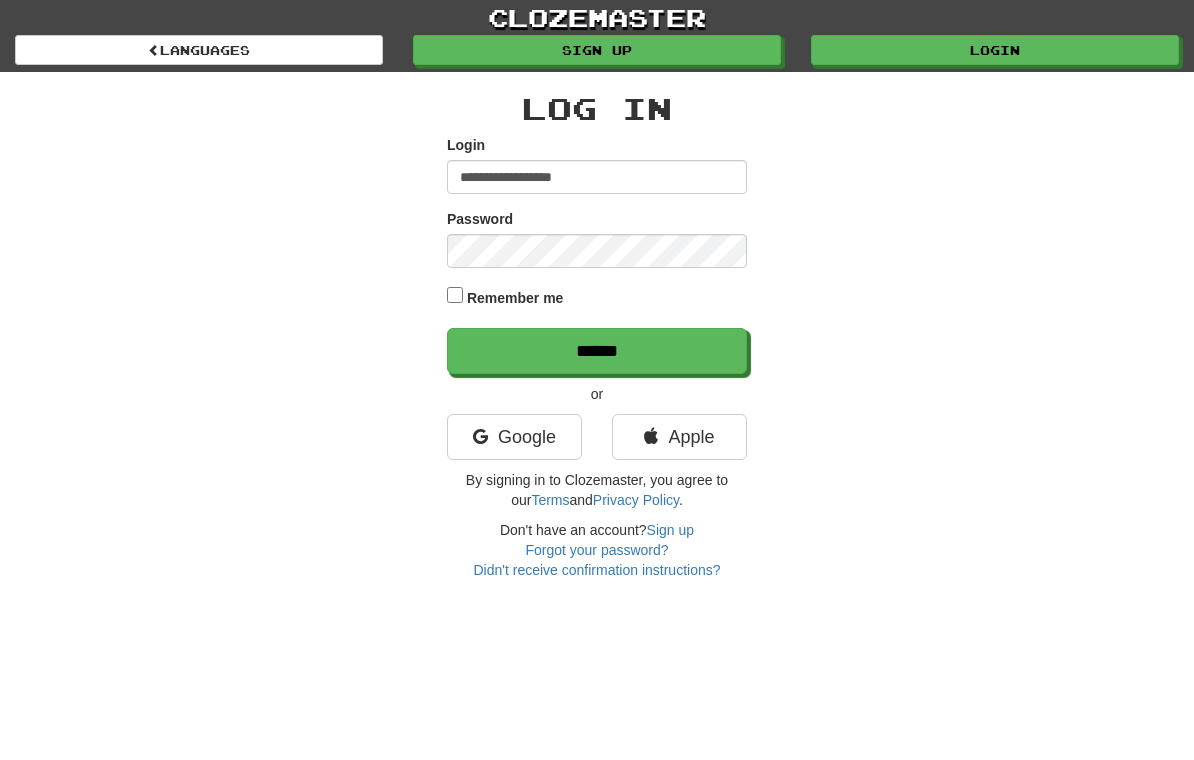 click on "******" at bounding box center (597, 351) 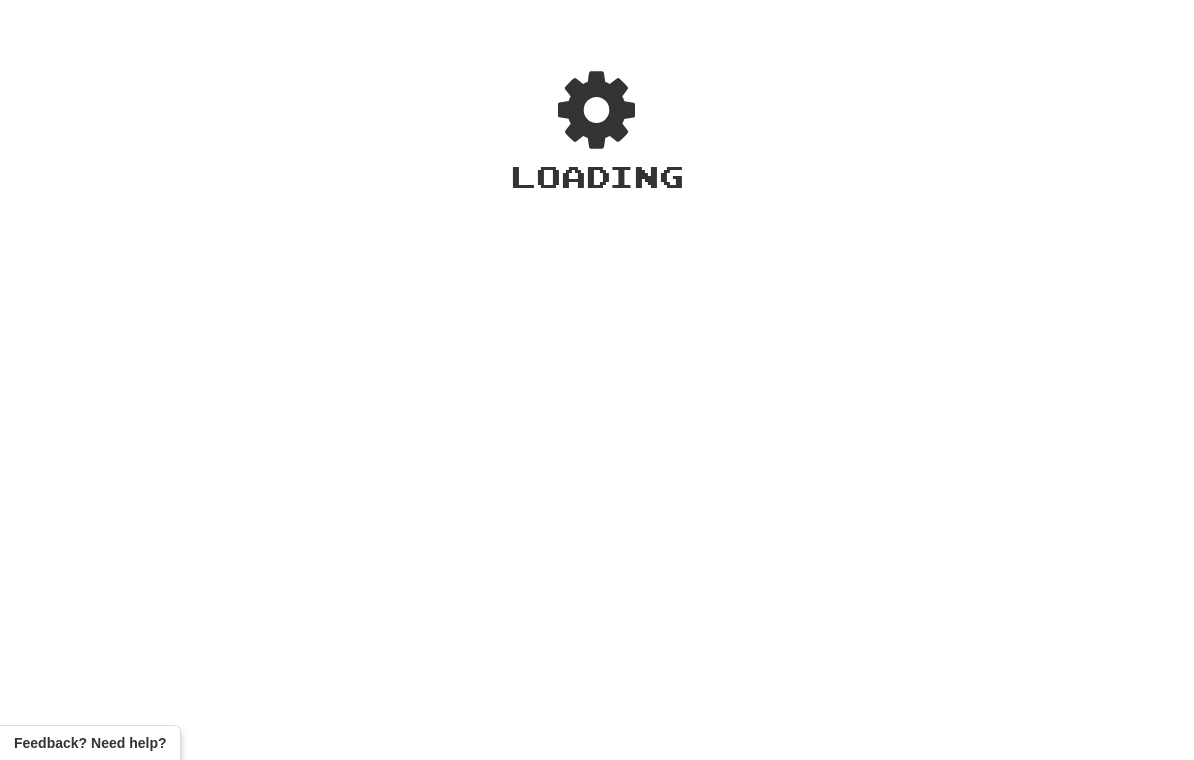 scroll, scrollTop: 0, scrollLeft: 0, axis: both 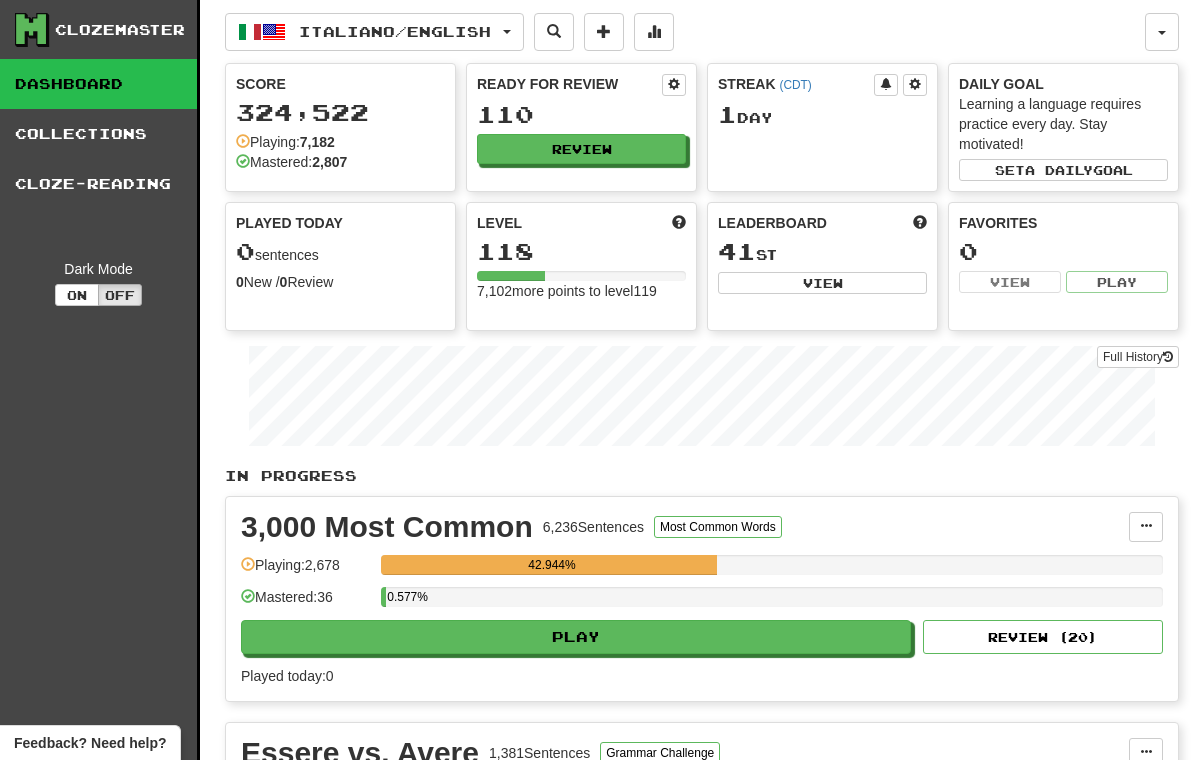 click on "Review ( 20 )" at bounding box center (1043, 637) 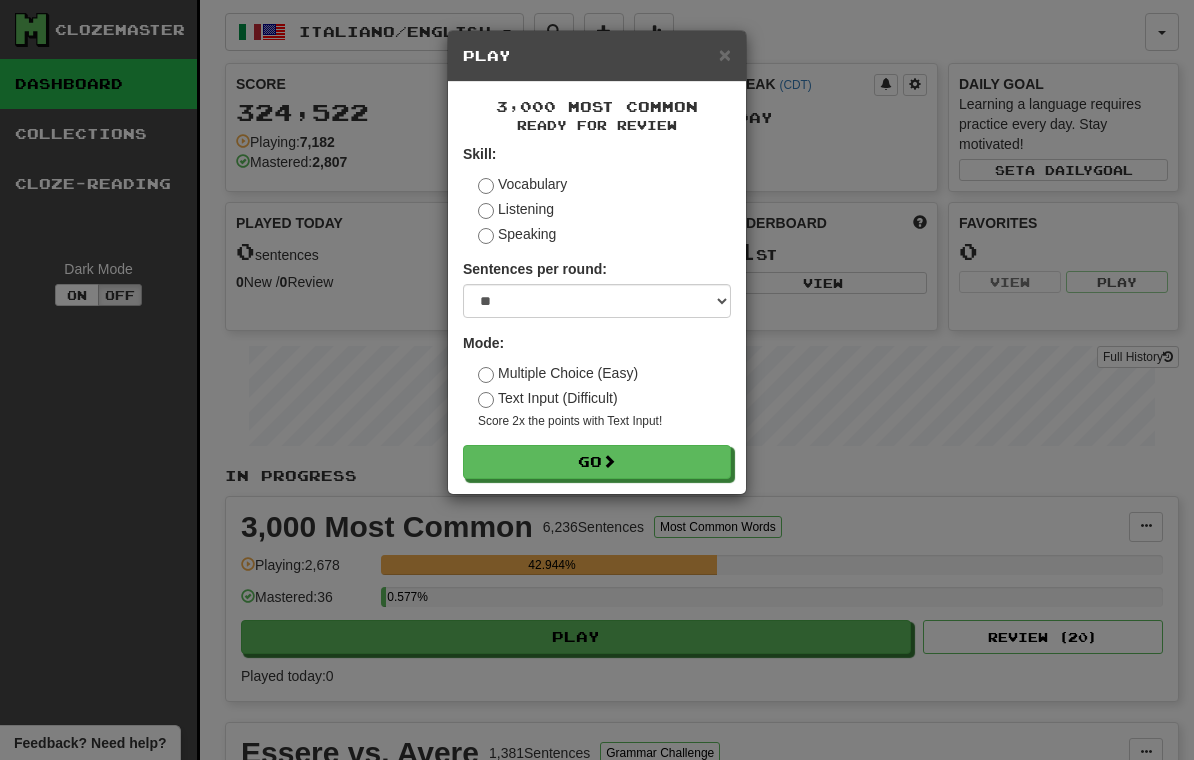 click on "Go" at bounding box center (597, 462) 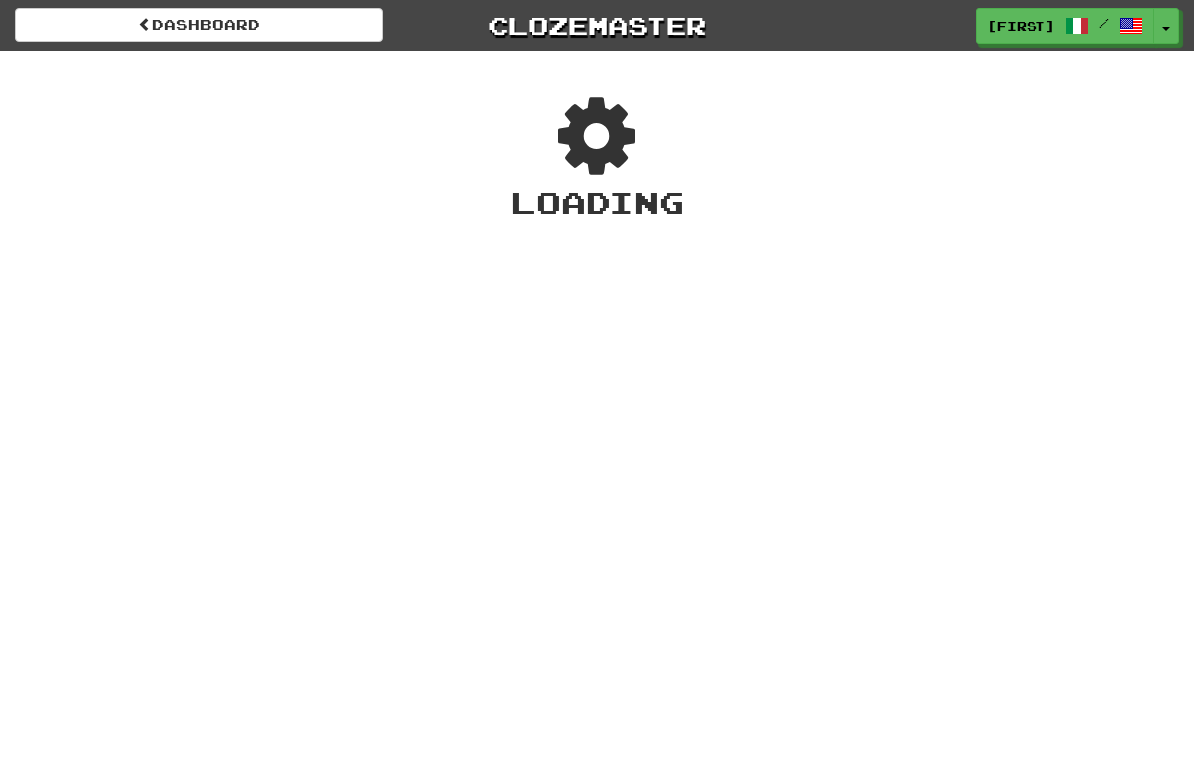 scroll, scrollTop: 0, scrollLeft: 0, axis: both 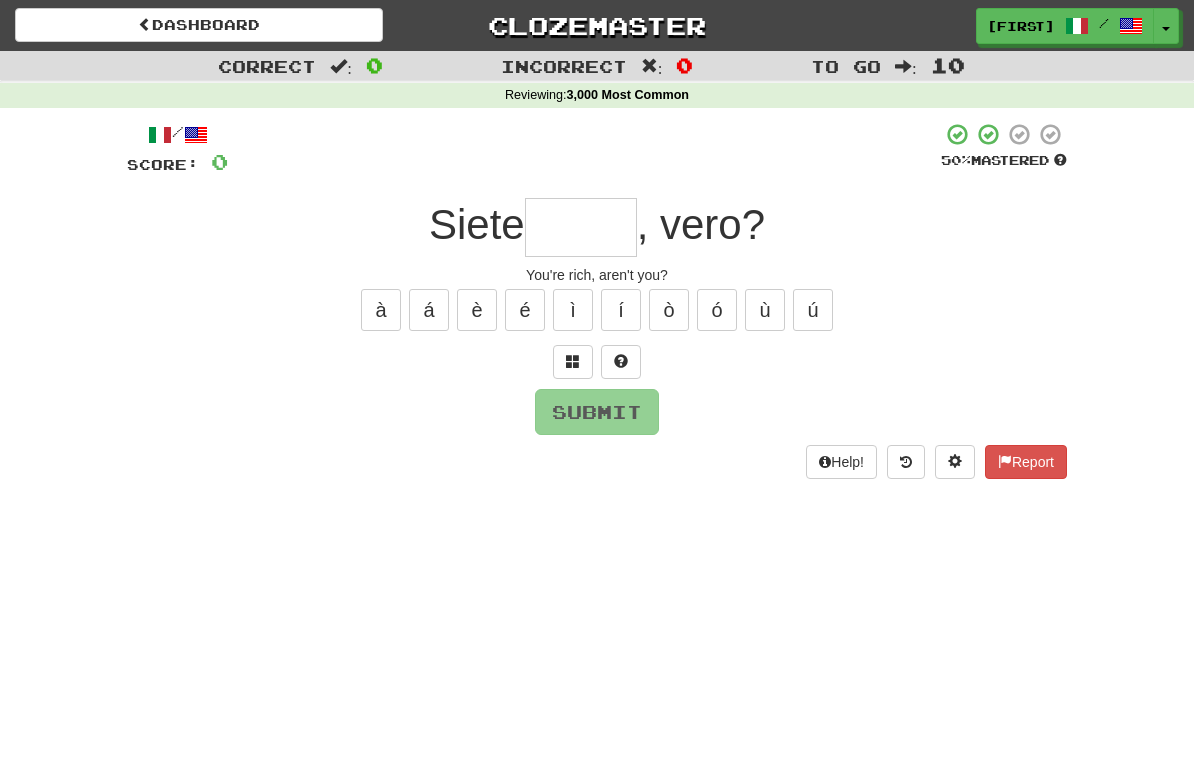 click at bounding box center [581, 227] 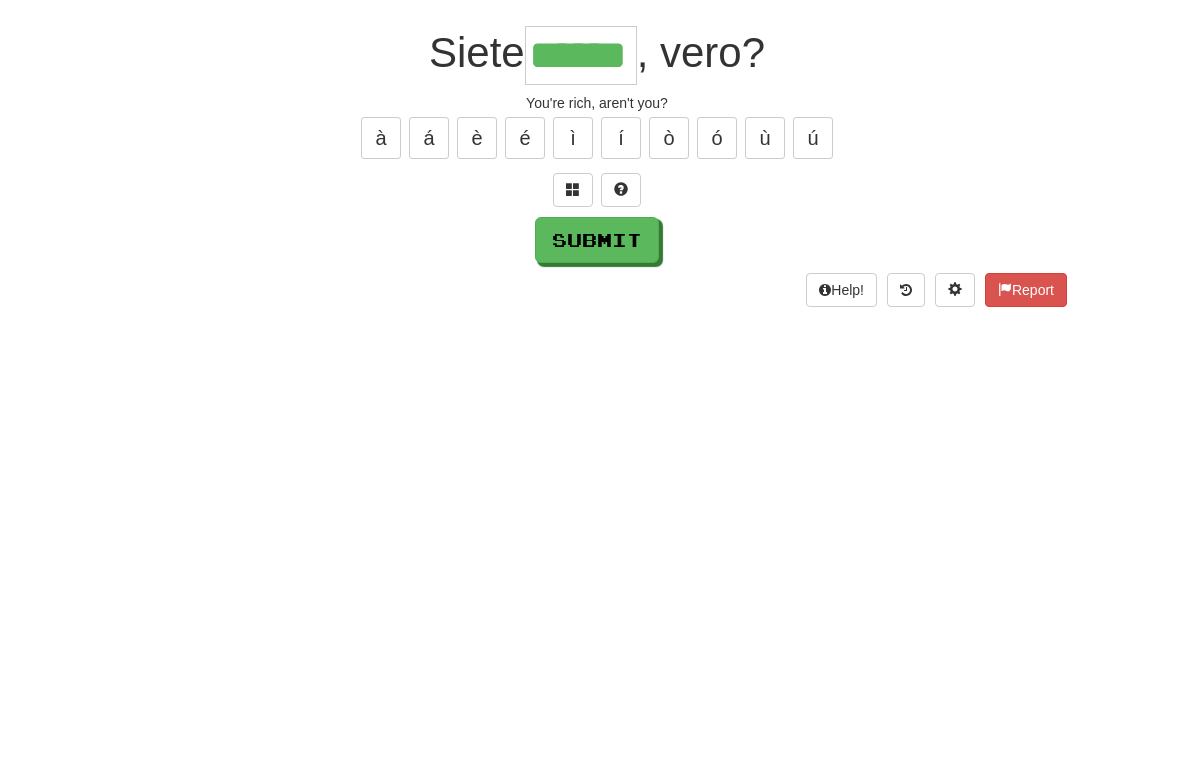 type on "******" 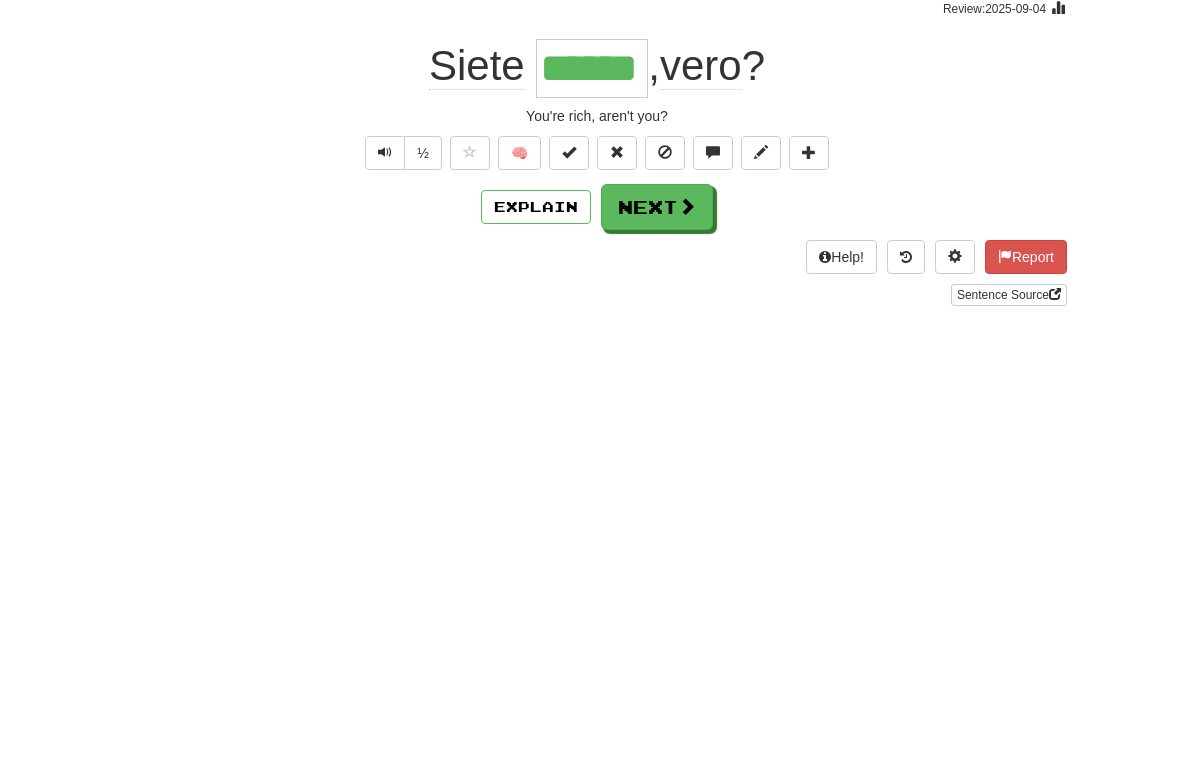 scroll, scrollTop: 172, scrollLeft: 0, axis: vertical 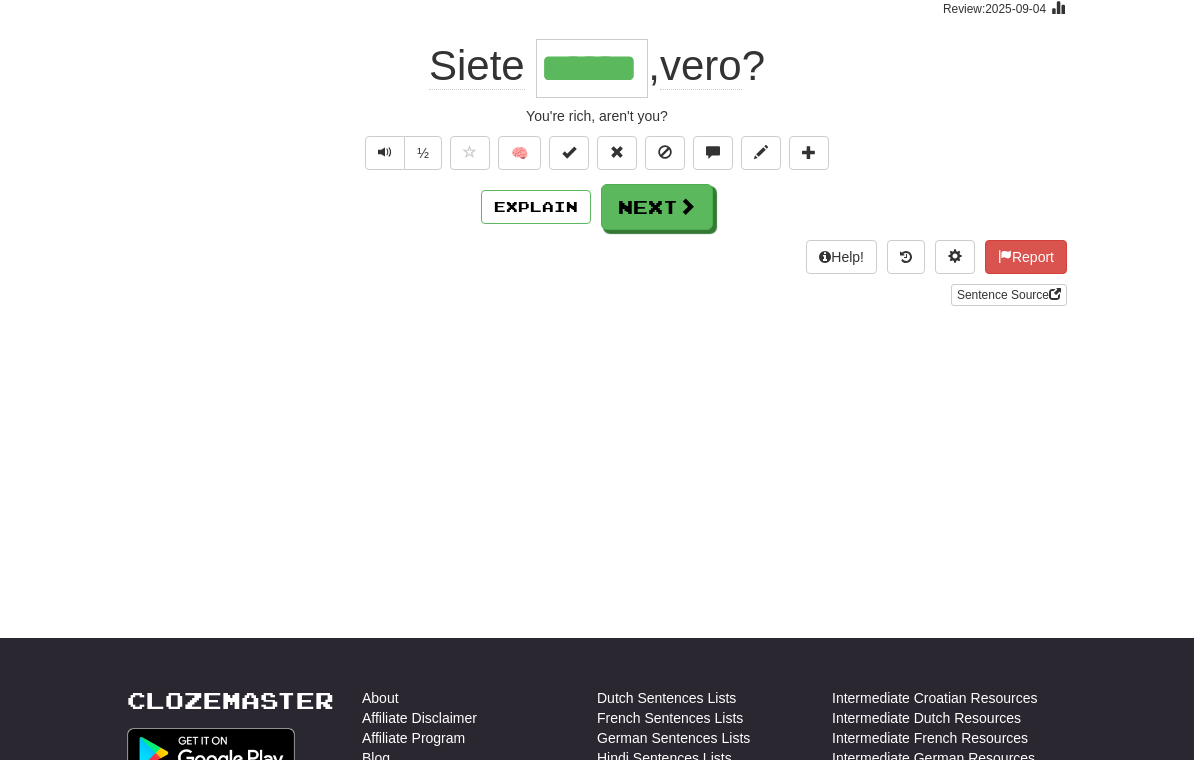 click on "Next" at bounding box center [657, 207] 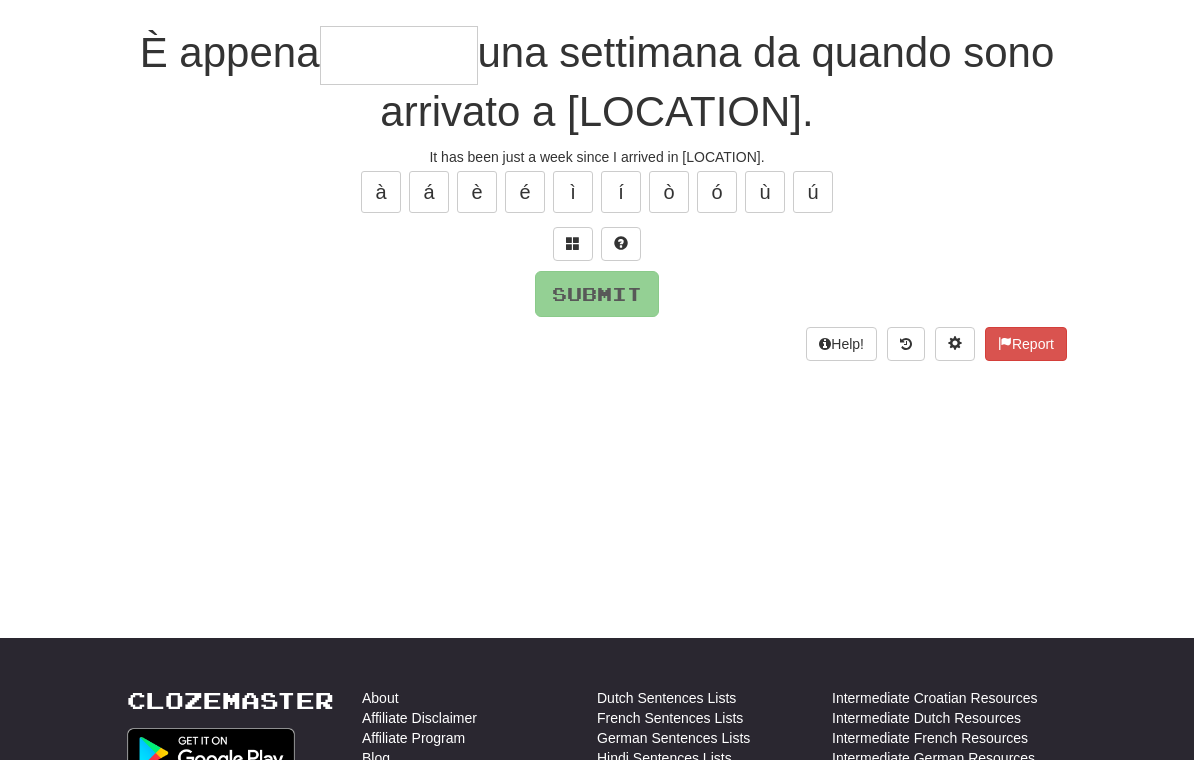 type on "*" 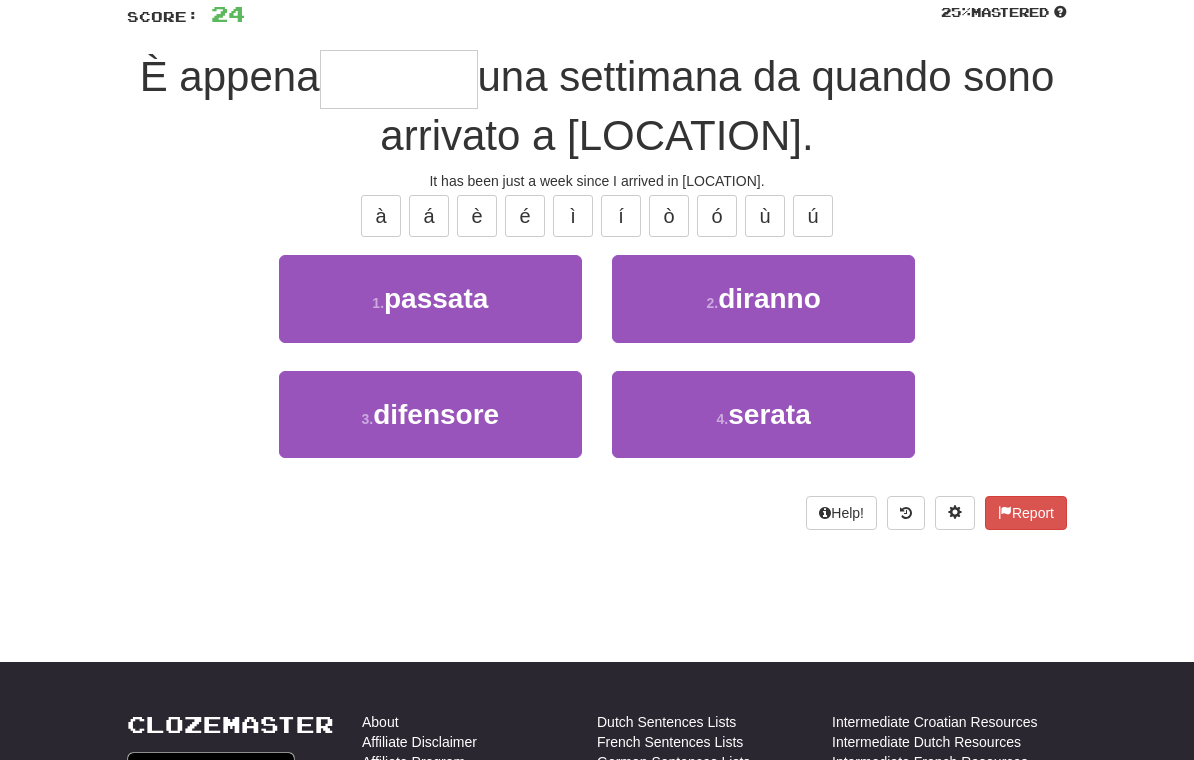 scroll, scrollTop: 147, scrollLeft: 0, axis: vertical 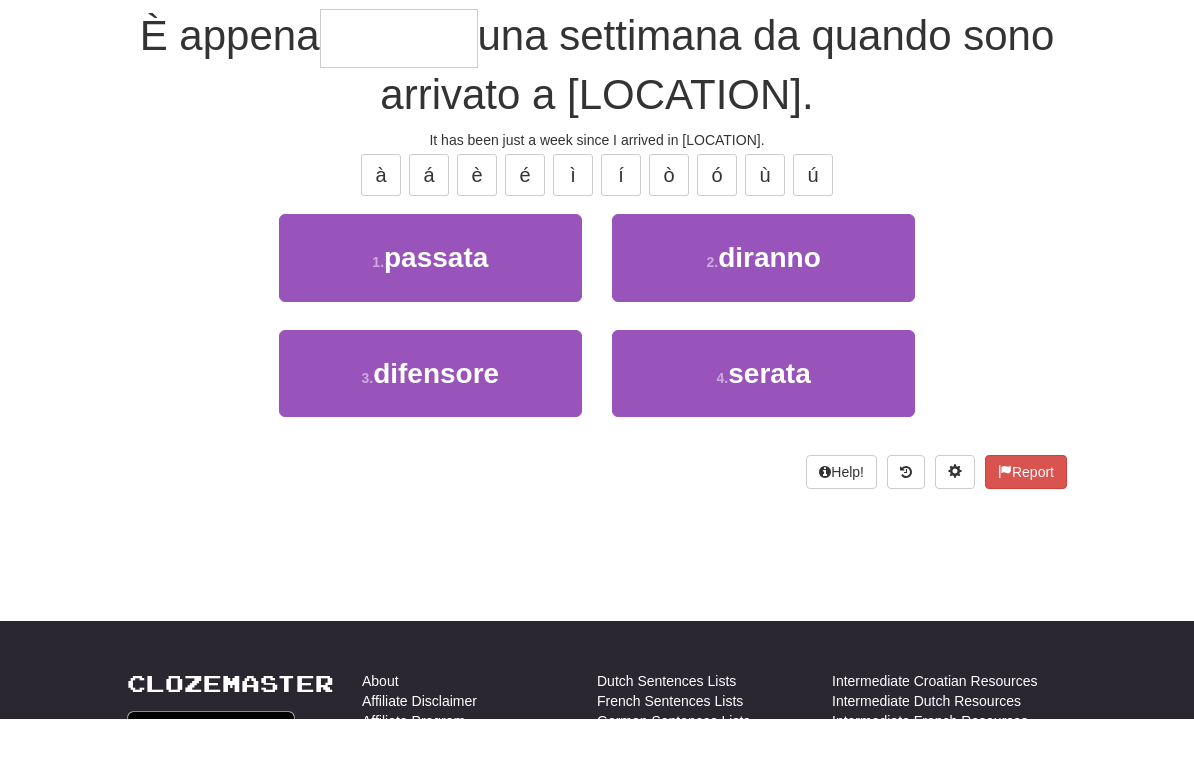 click on "1 .  passata" at bounding box center (430, 299) 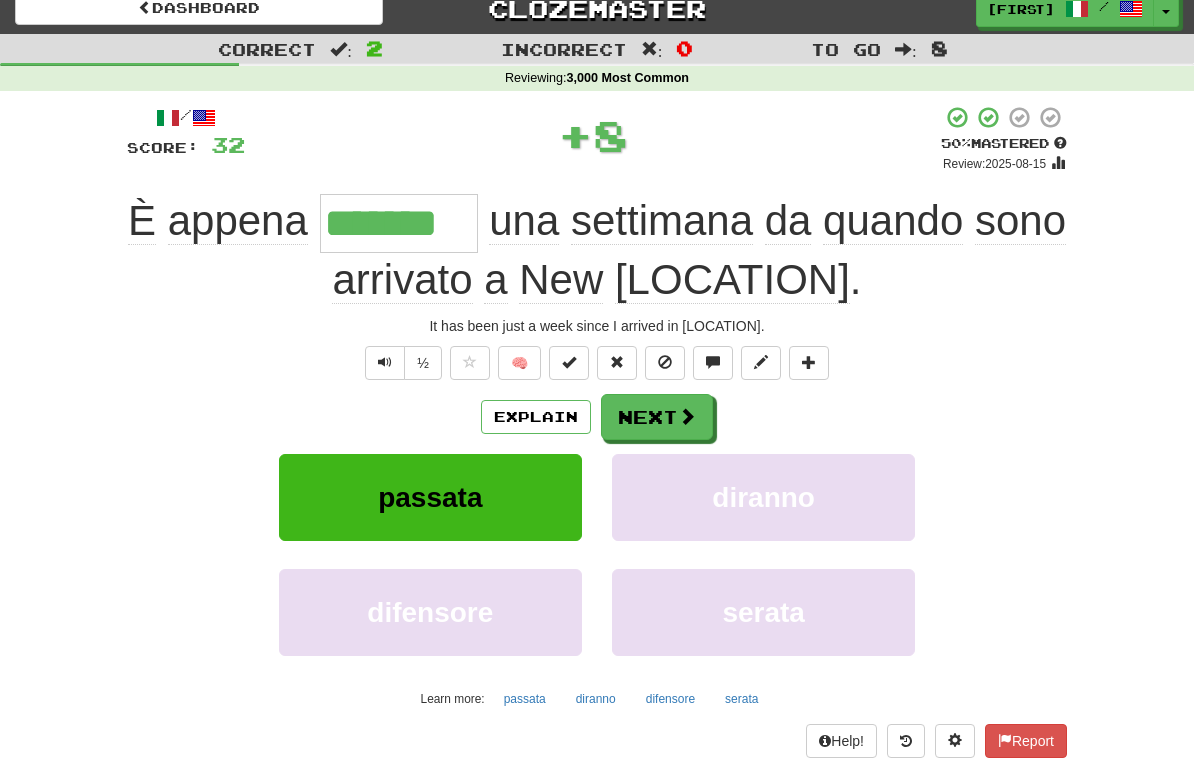 scroll, scrollTop: 16, scrollLeft: 0, axis: vertical 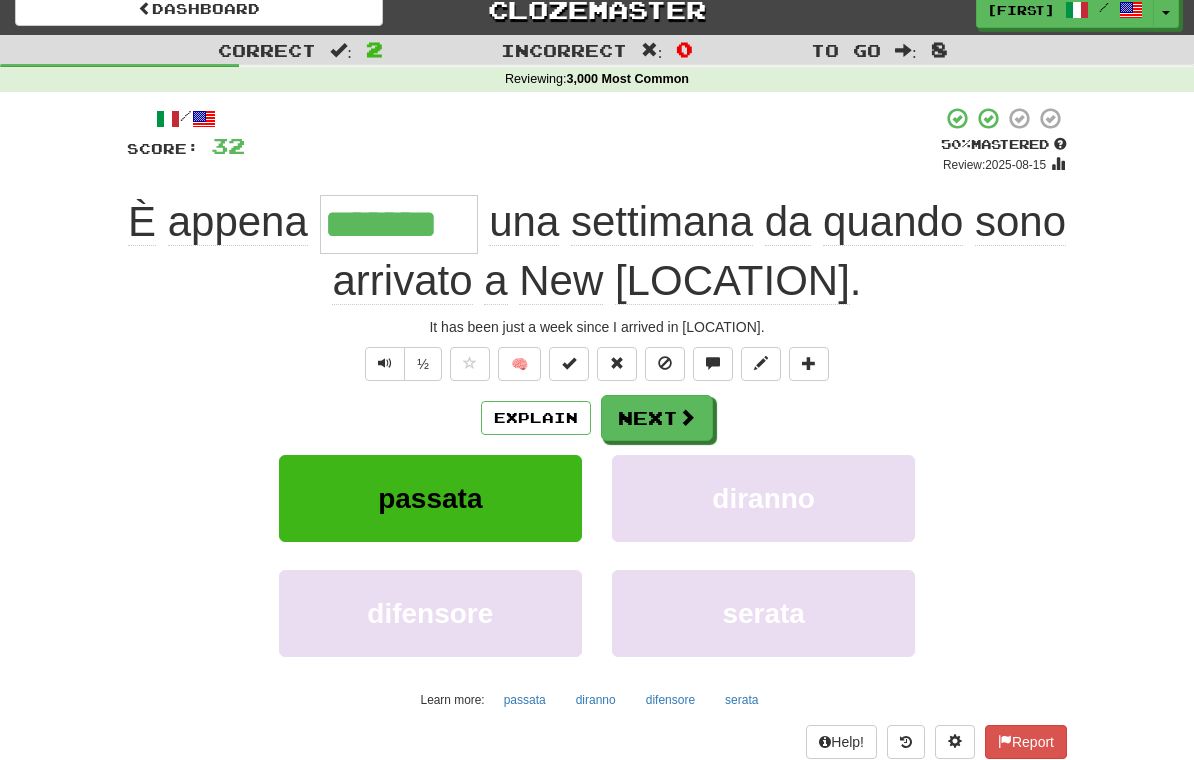click on "Next" at bounding box center [657, 418] 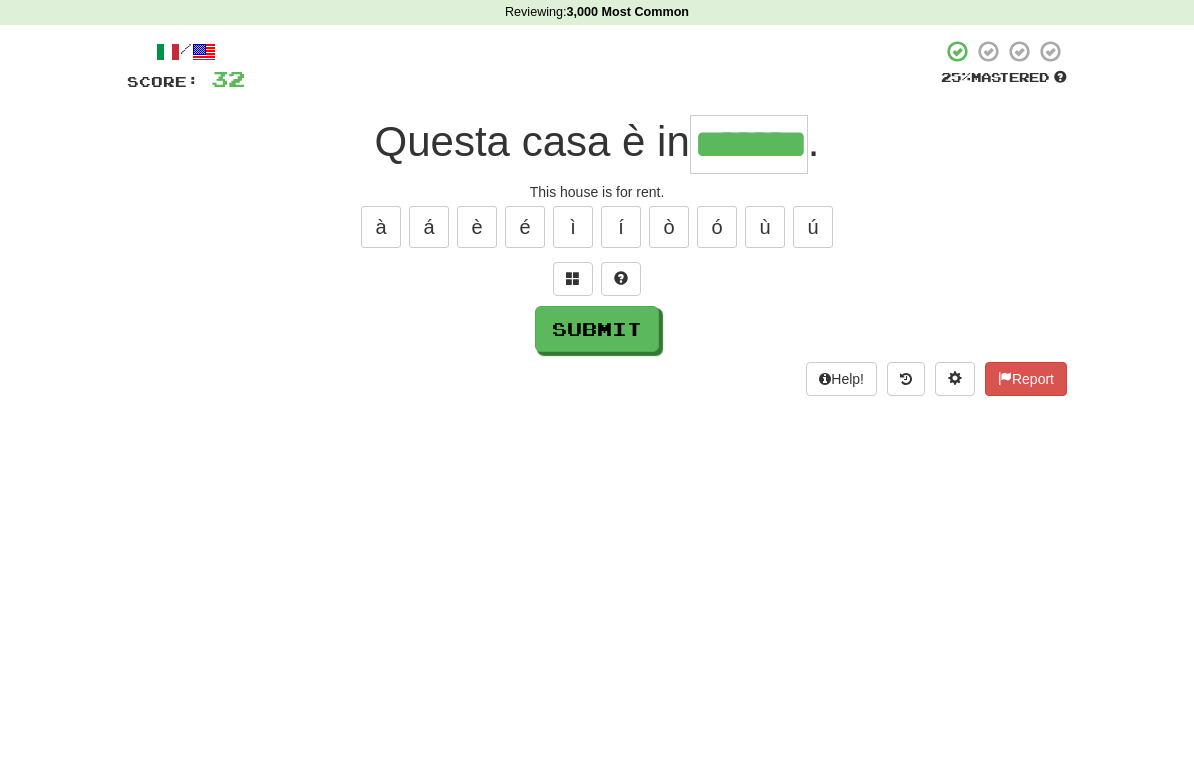 type on "*******" 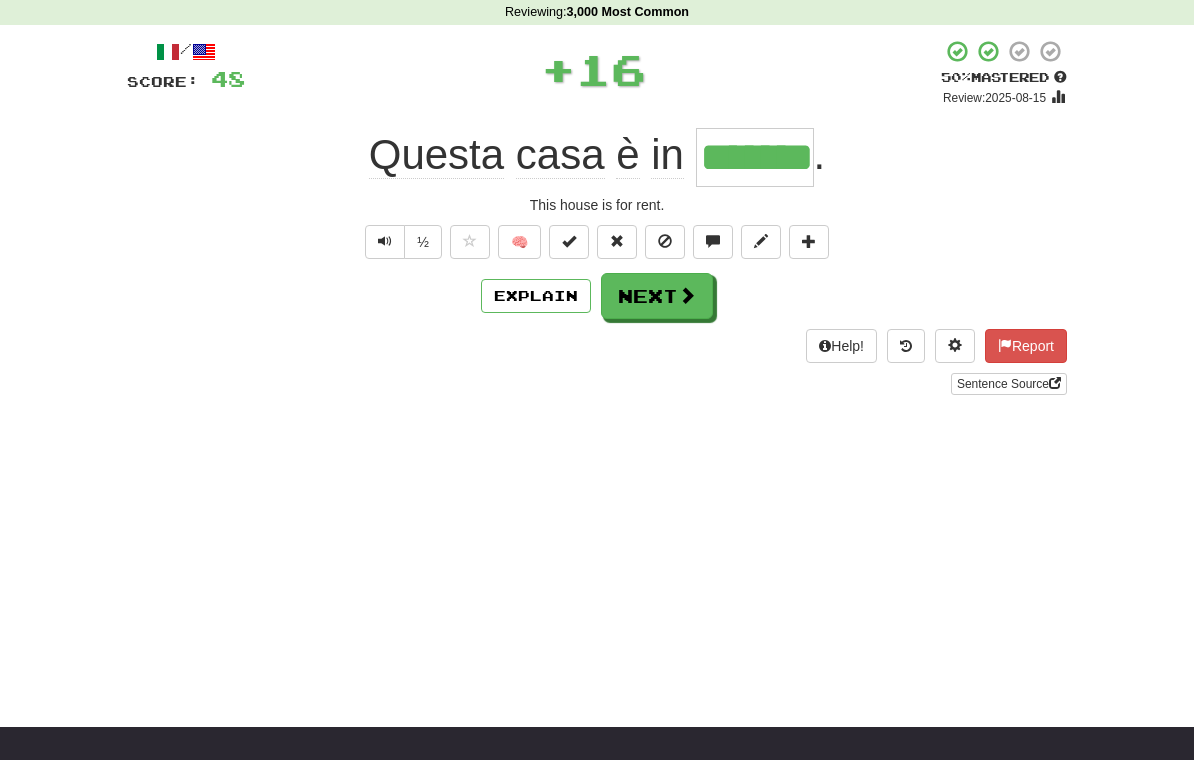 click at bounding box center (687, 295) 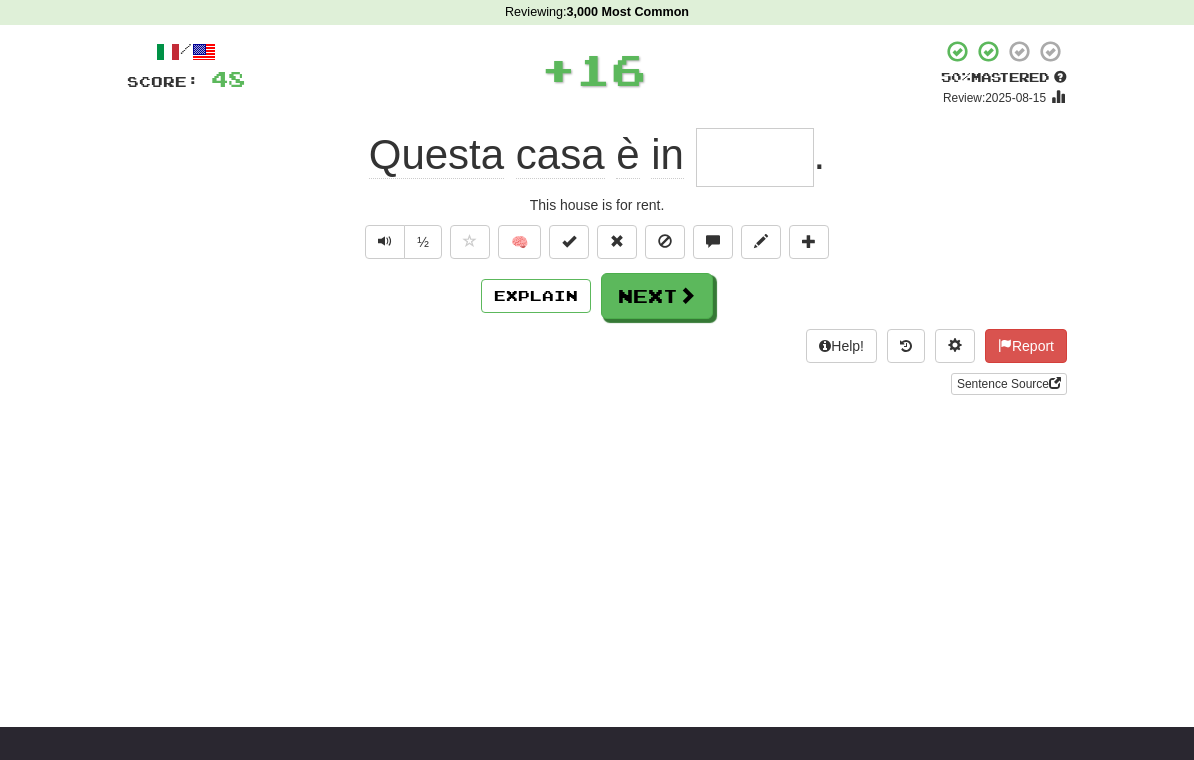 scroll, scrollTop: 82, scrollLeft: 0, axis: vertical 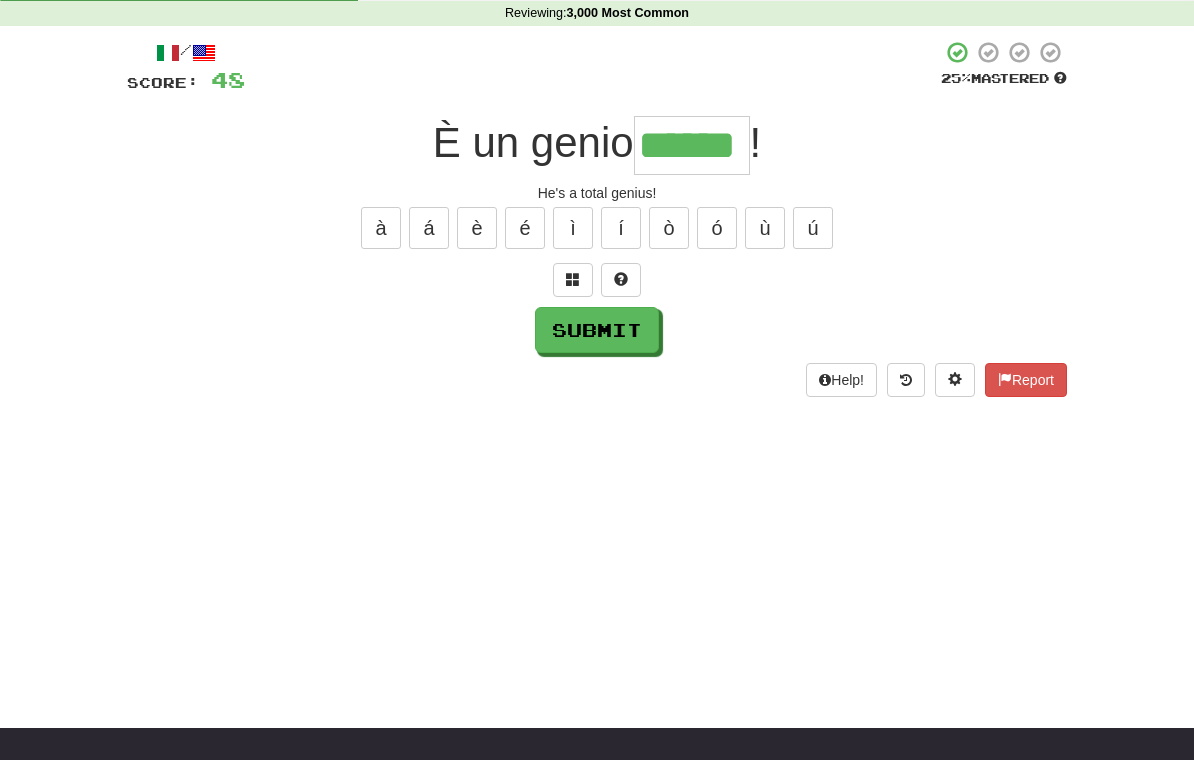 type on "******" 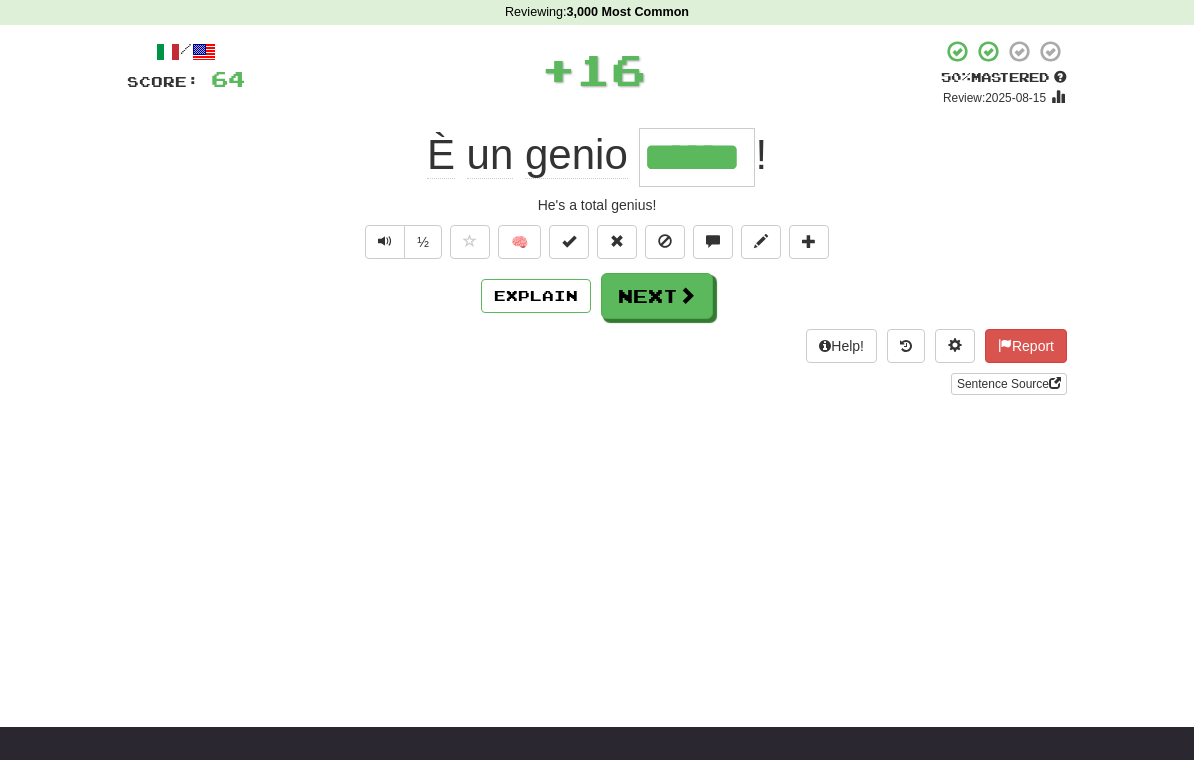 click on "Next" at bounding box center [657, 296] 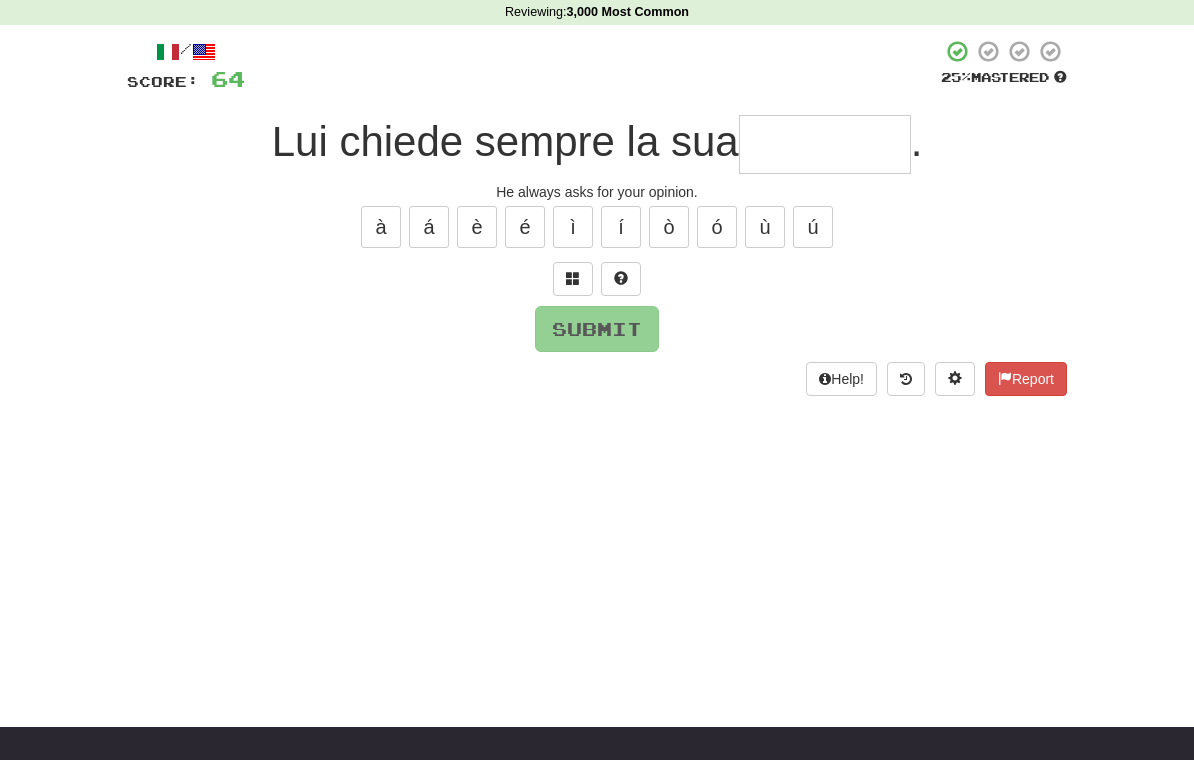 scroll, scrollTop: 82, scrollLeft: 0, axis: vertical 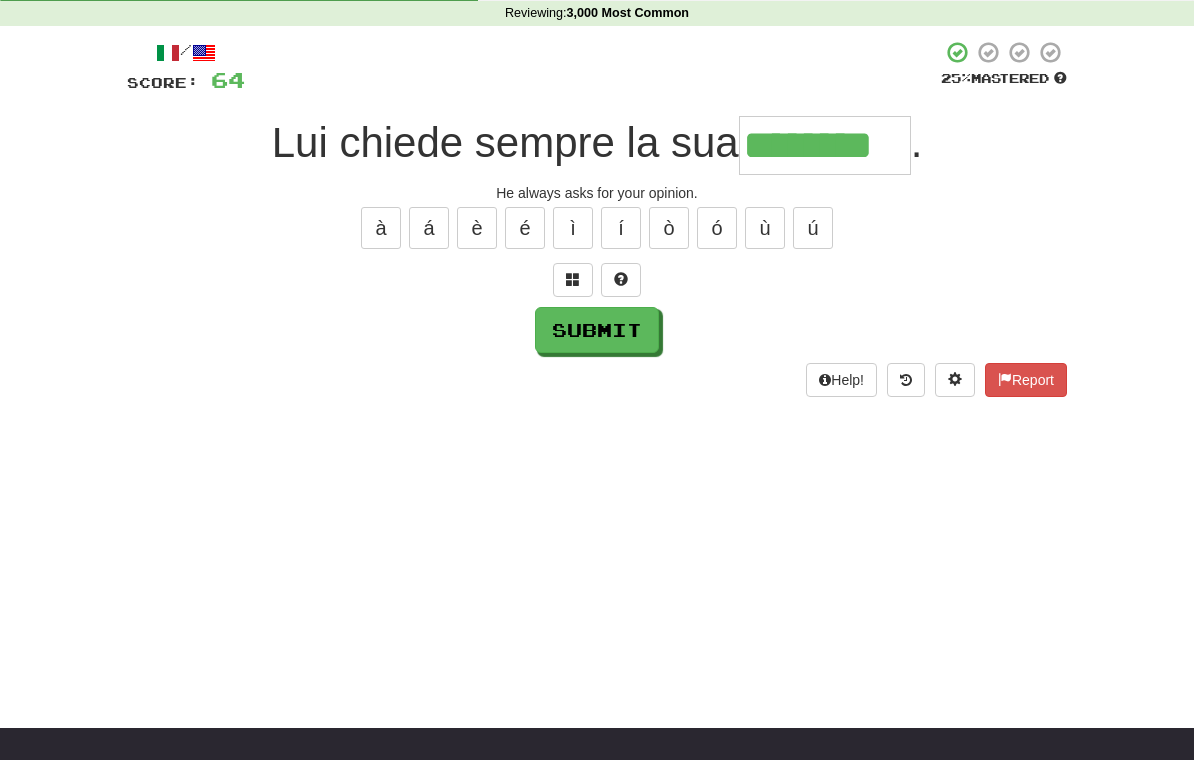 type on "********" 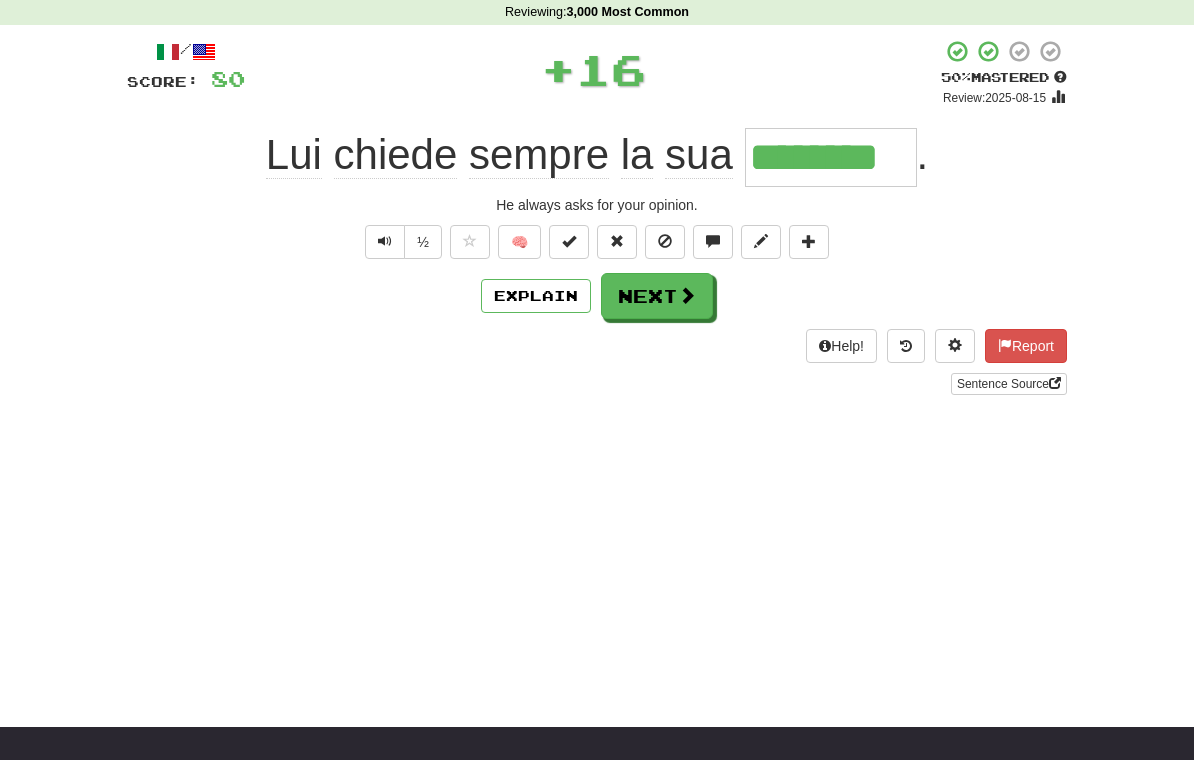 click on "Next" at bounding box center [657, 296] 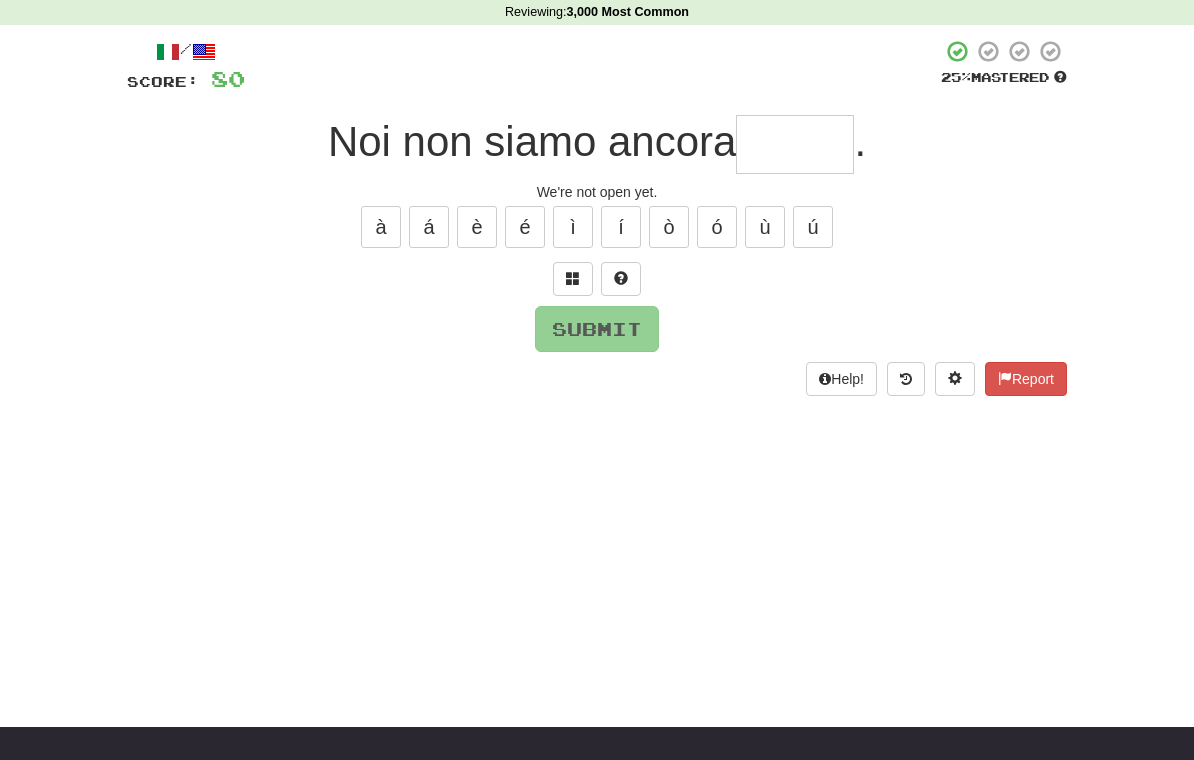 scroll, scrollTop: 82, scrollLeft: 0, axis: vertical 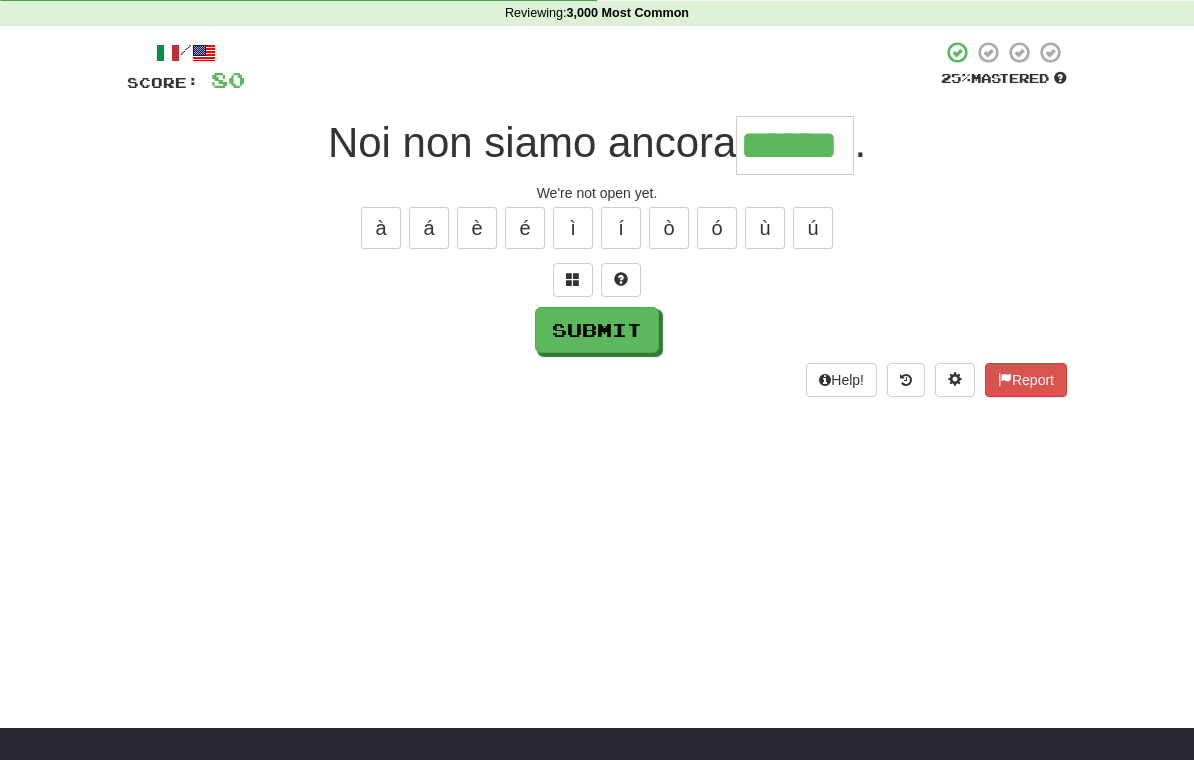 type on "******" 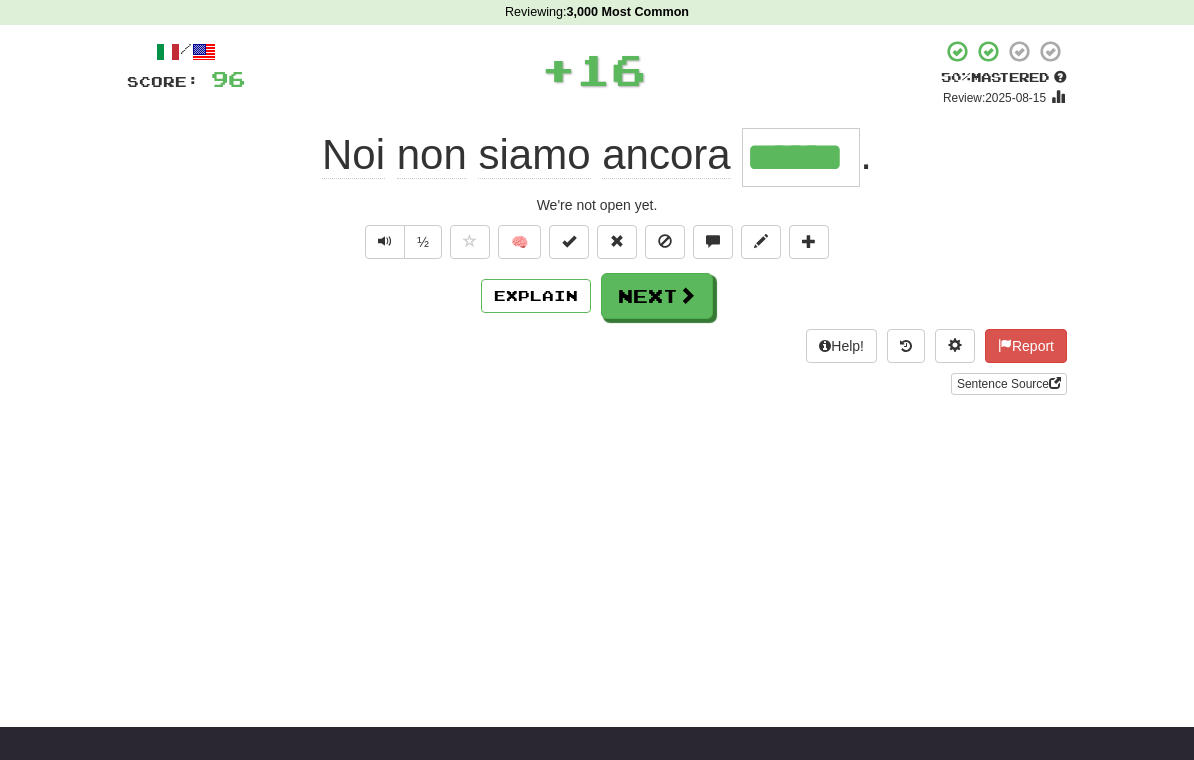 click on "Next" at bounding box center (657, 296) 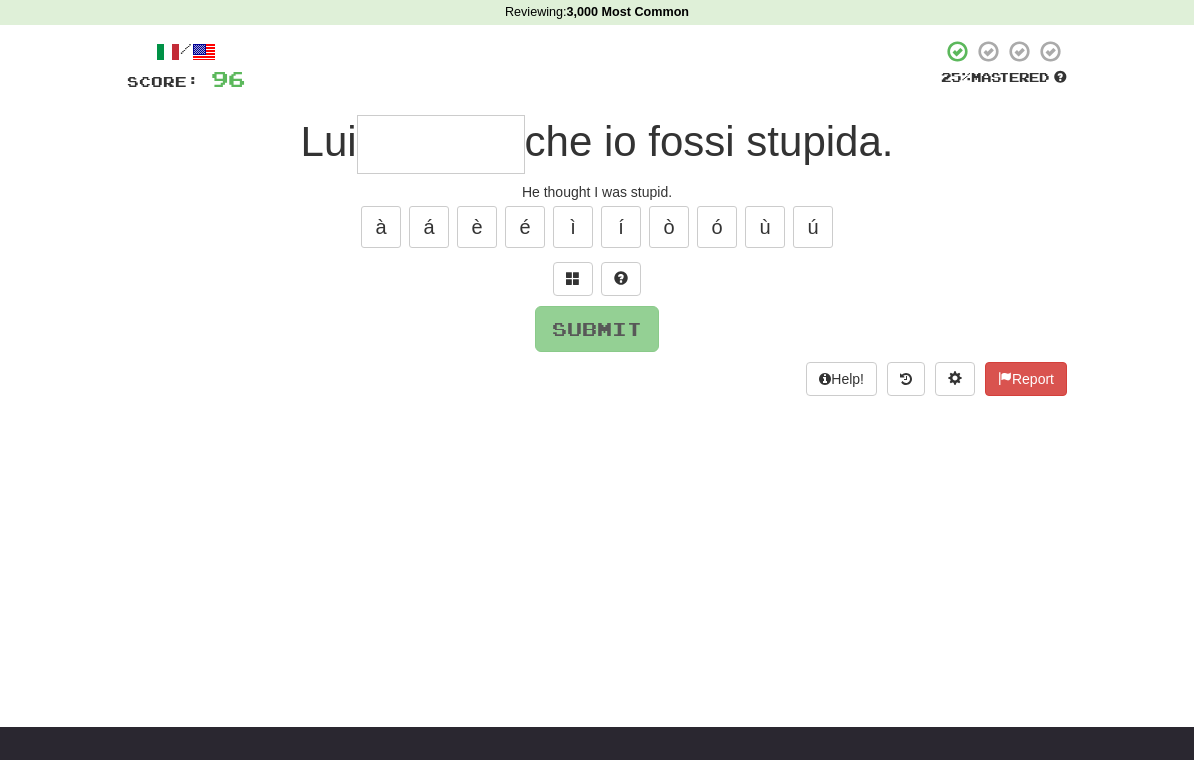scroll, scrollTop: 82, scrollLeft: 0, axis: vertical 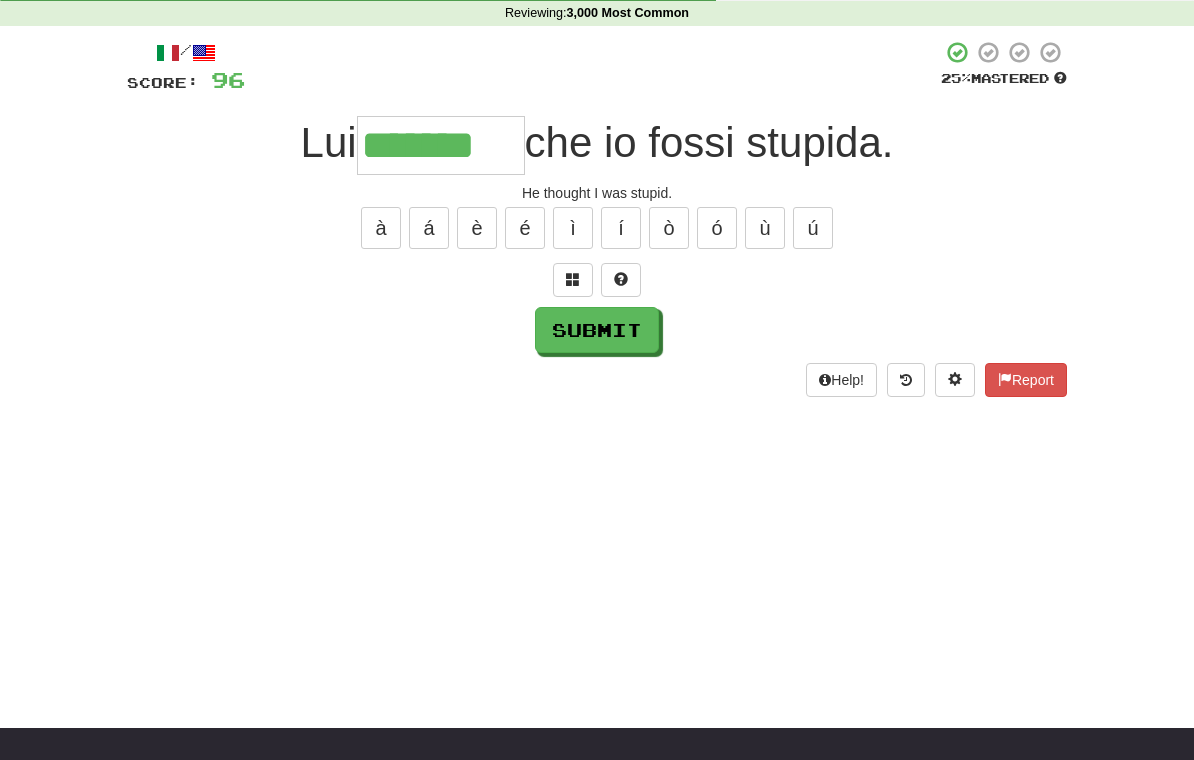 type on "*******" 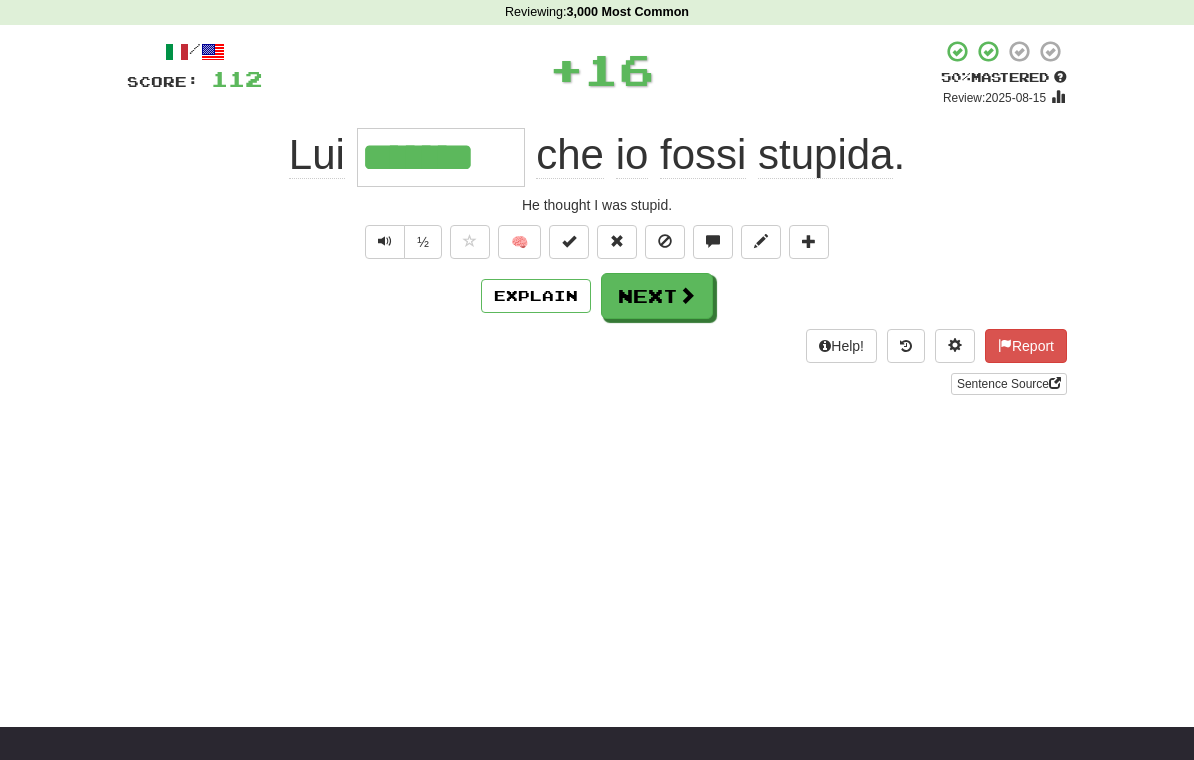 click on "Next" at bounding box center (657, 296) 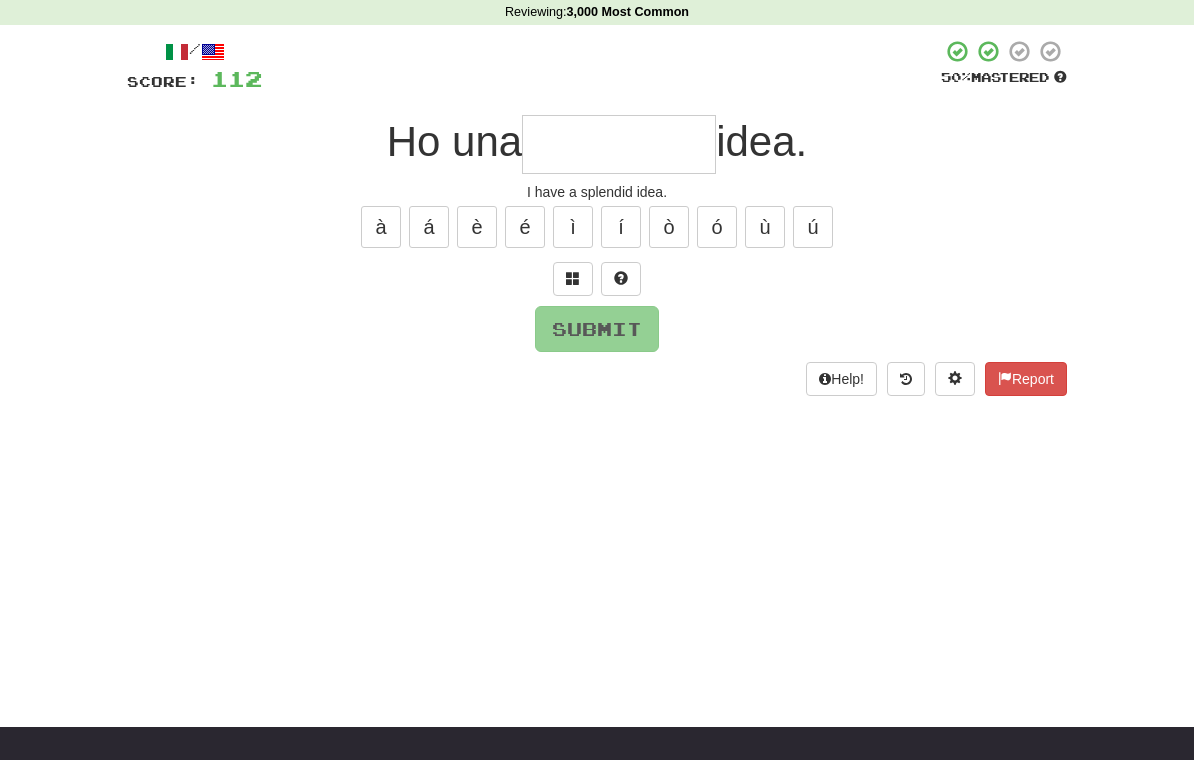 scroll, scrollTop: 82, scrollLeft: 0, axis: vertical 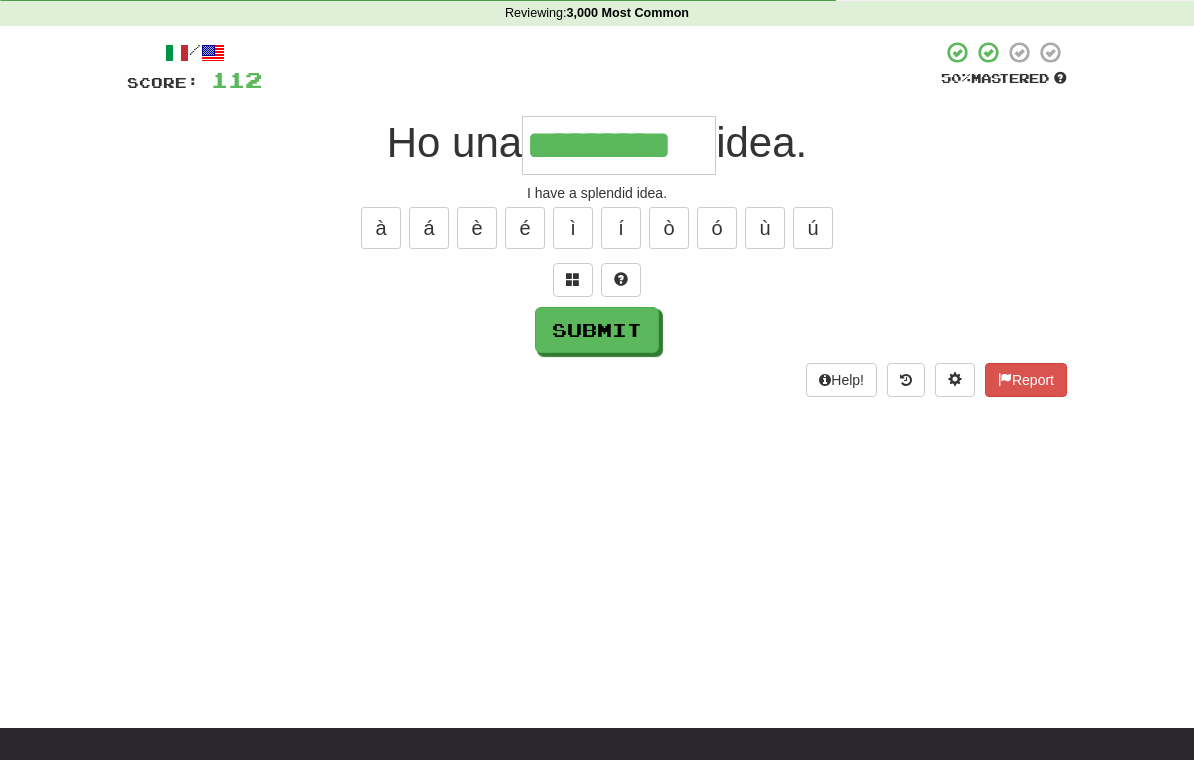type on "*********" 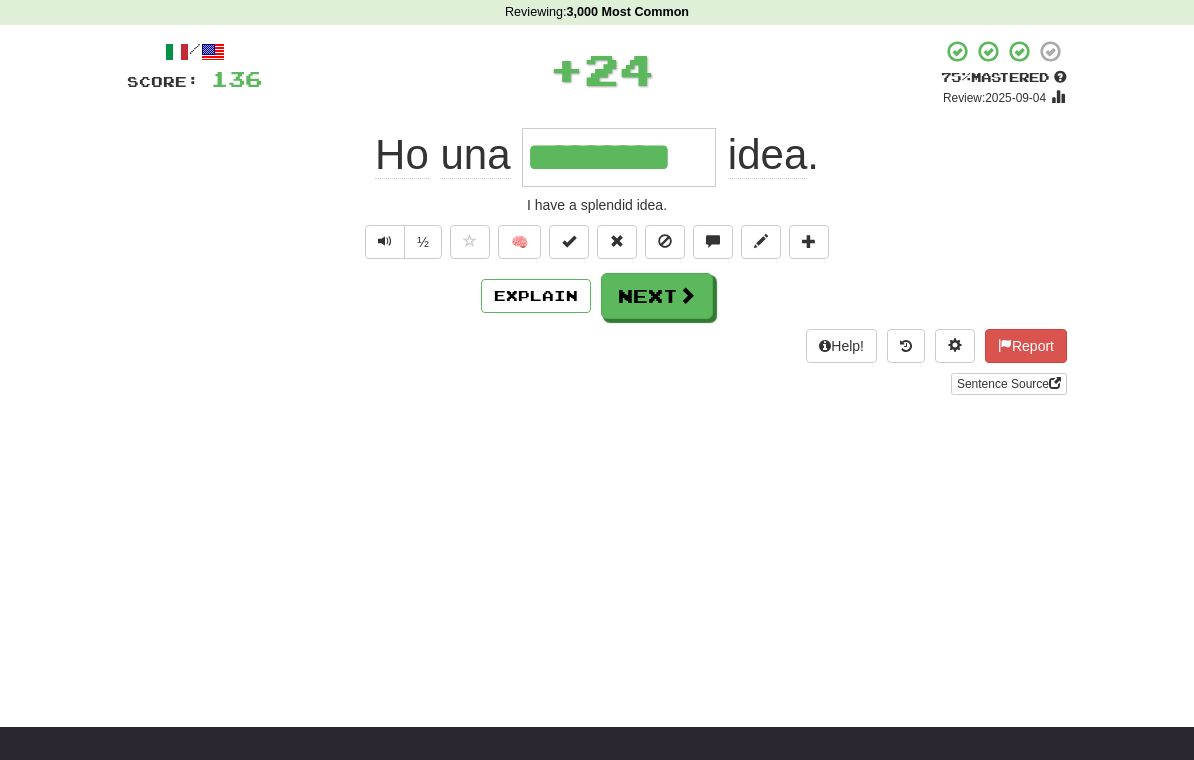 click on "Next" at bounding box center [657, 296] 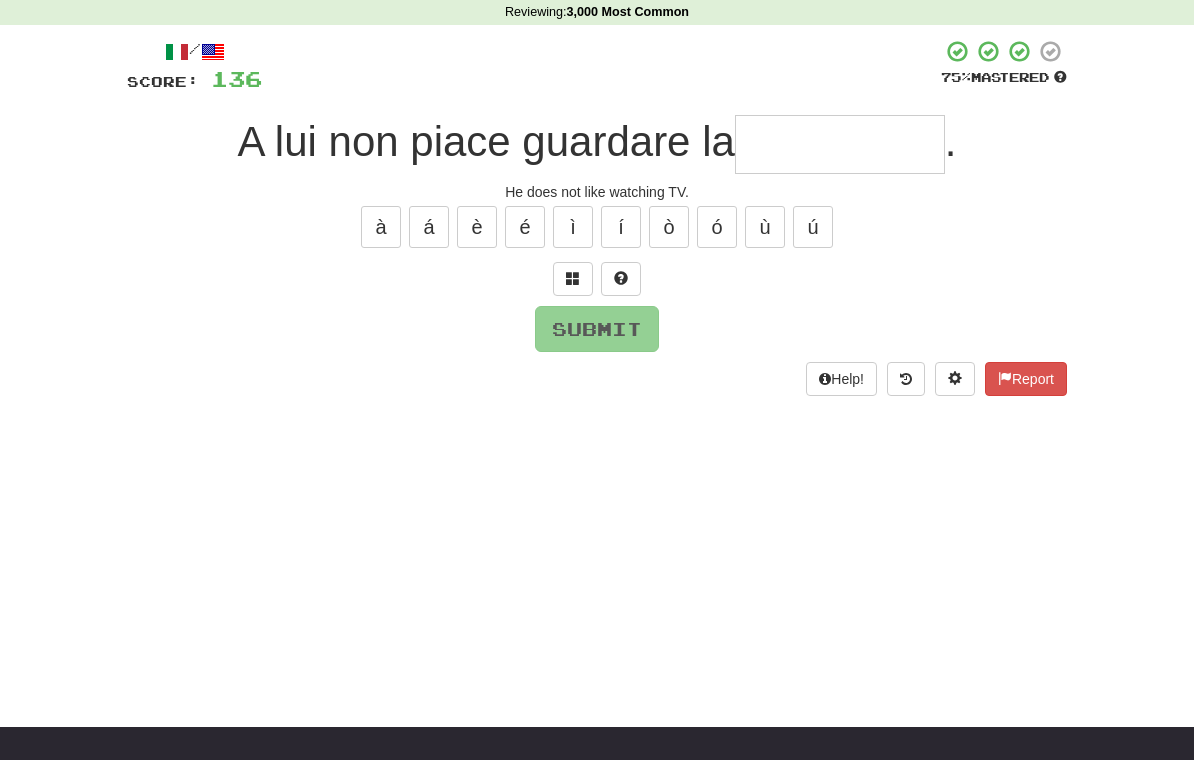 scroll, scrollTop: 82, scrollLeft: 0, axis: vertical 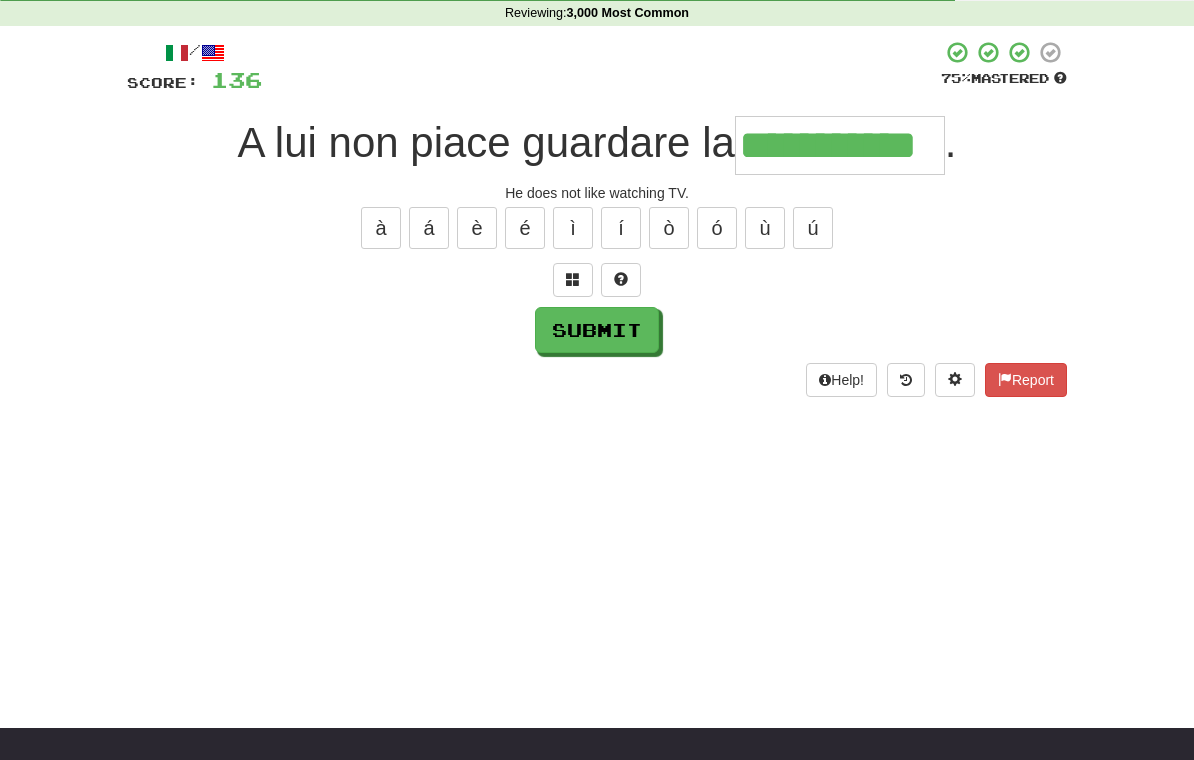 type on "**********" 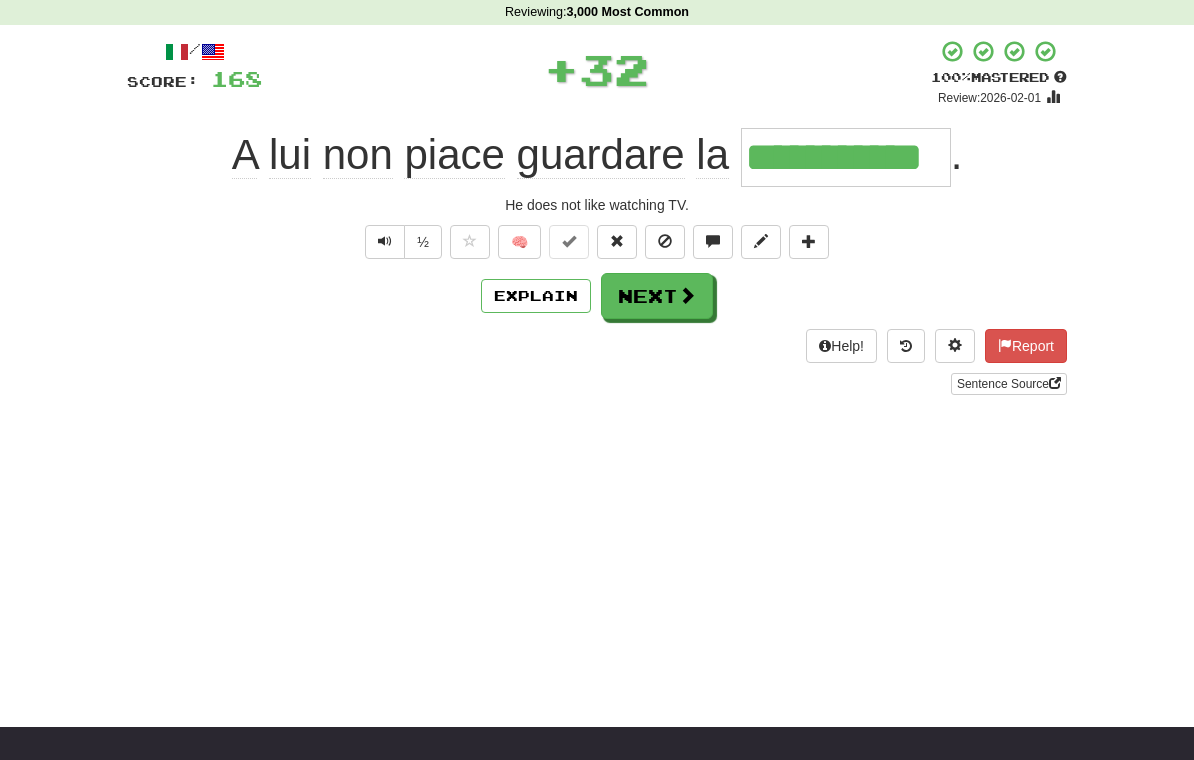click at bounding box center (687, 295) 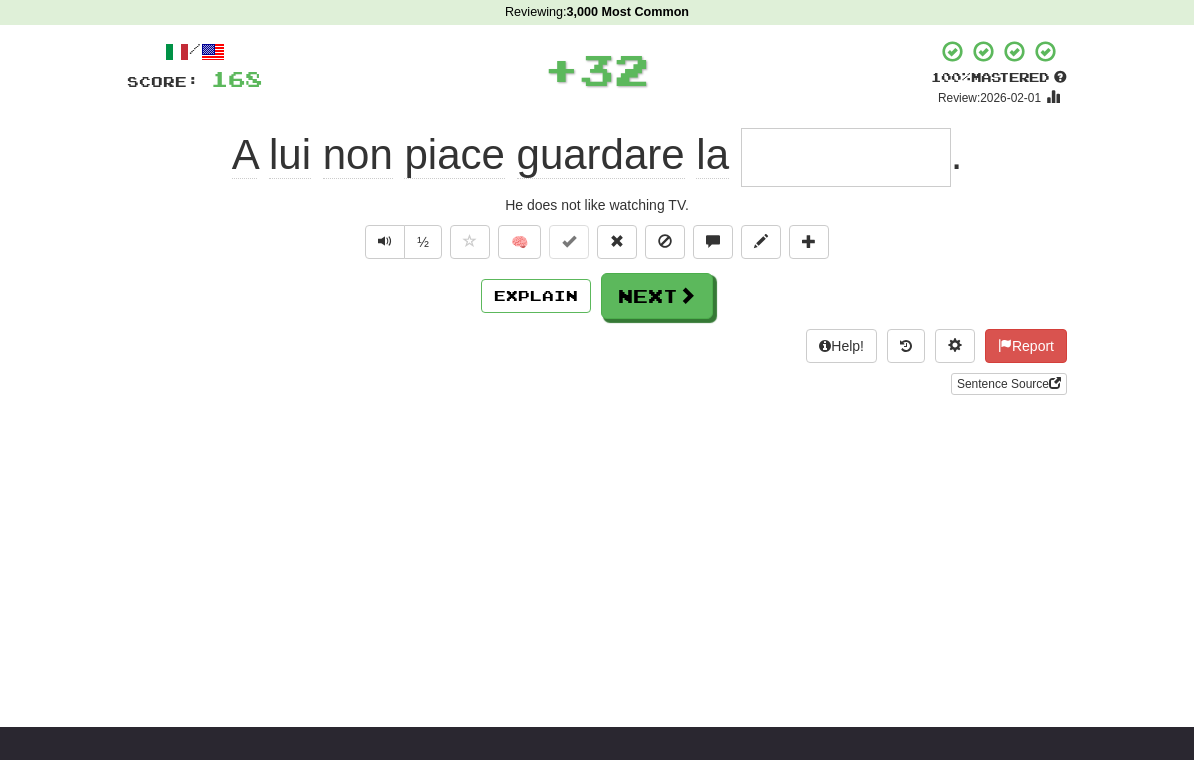 scroll, scrollTop: 82, scrollLeft: 0, axis: vertical 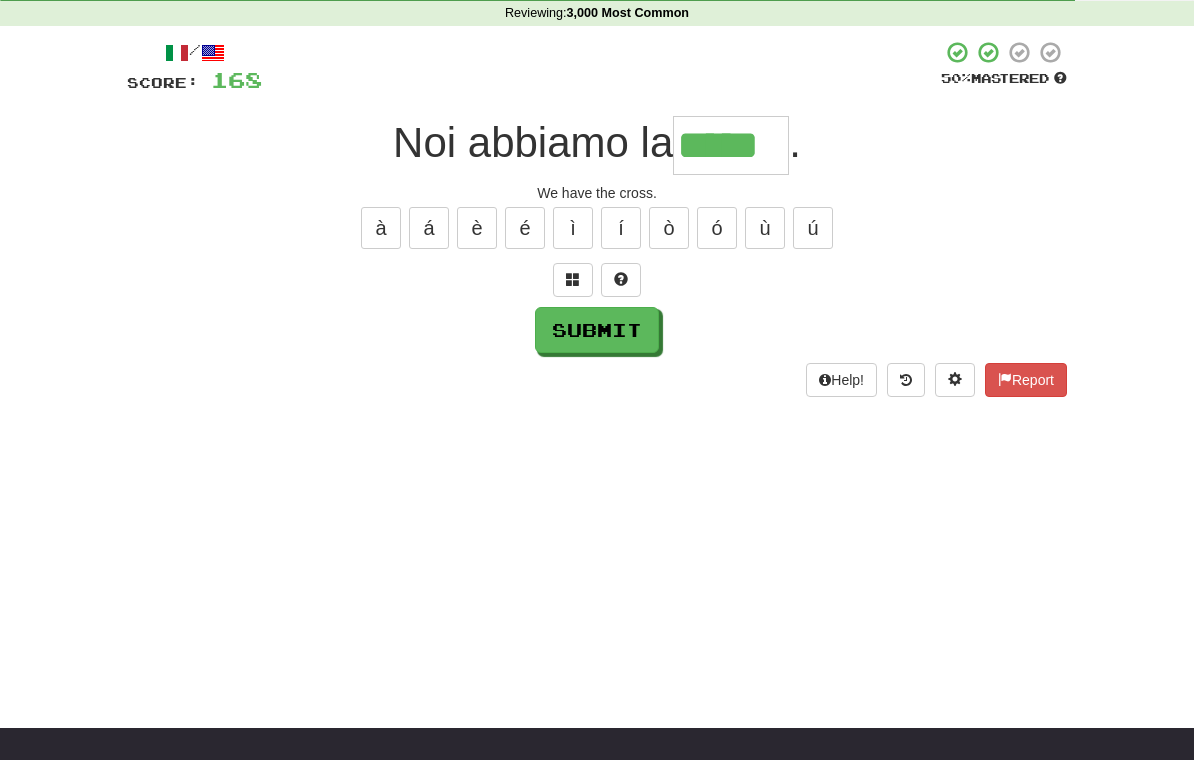 type on "*****" 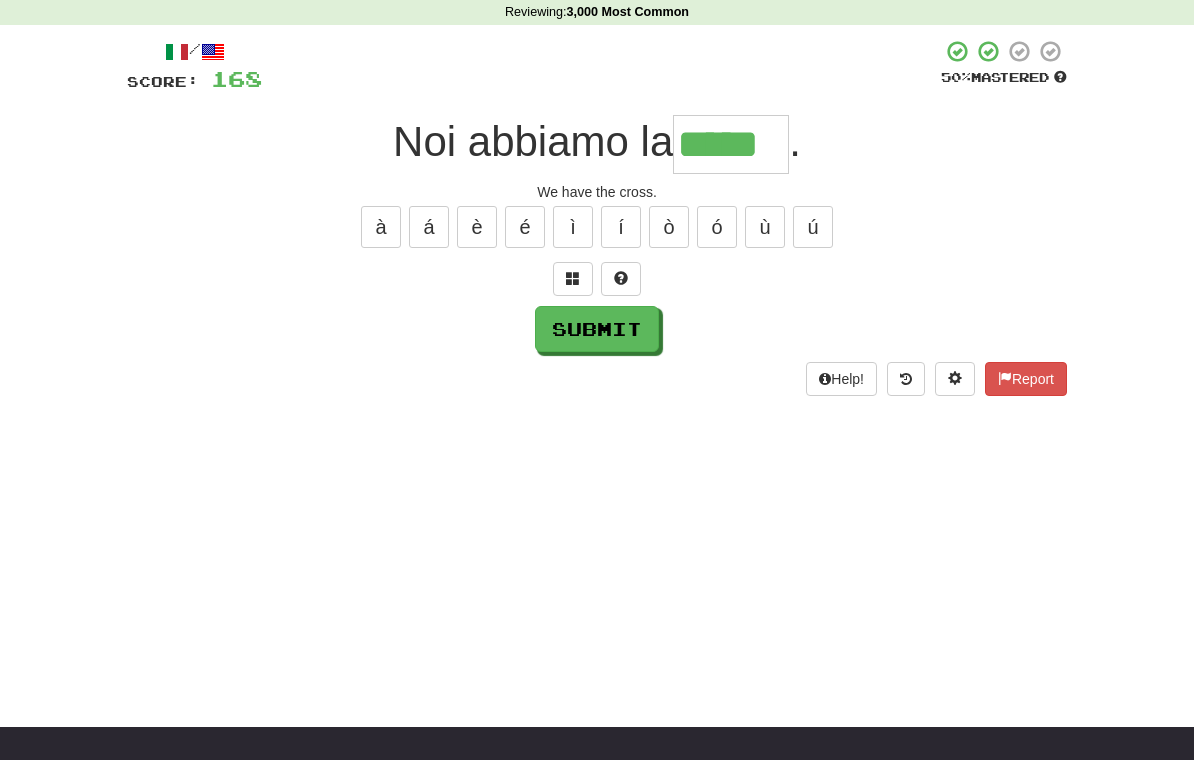 scroll, scrollTop: 83, scrollLeft: 0, axis: vertical 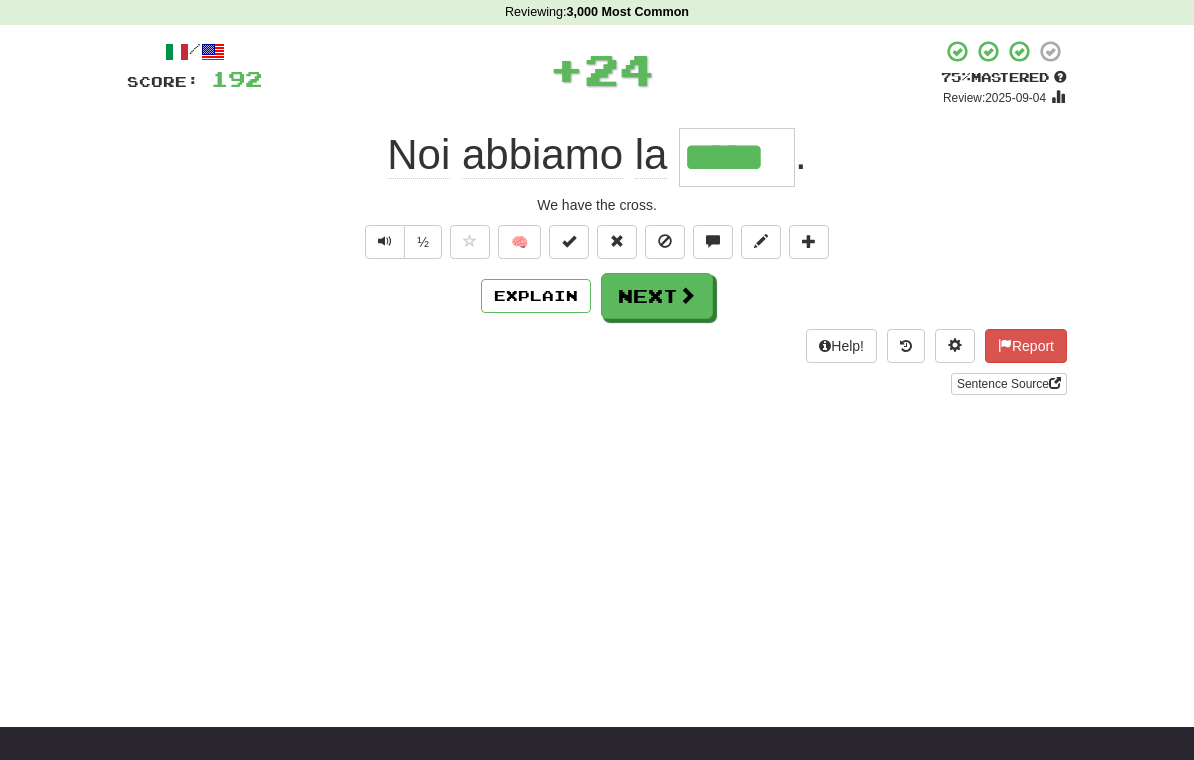 click on "Next" at bounding box center [657, 296] 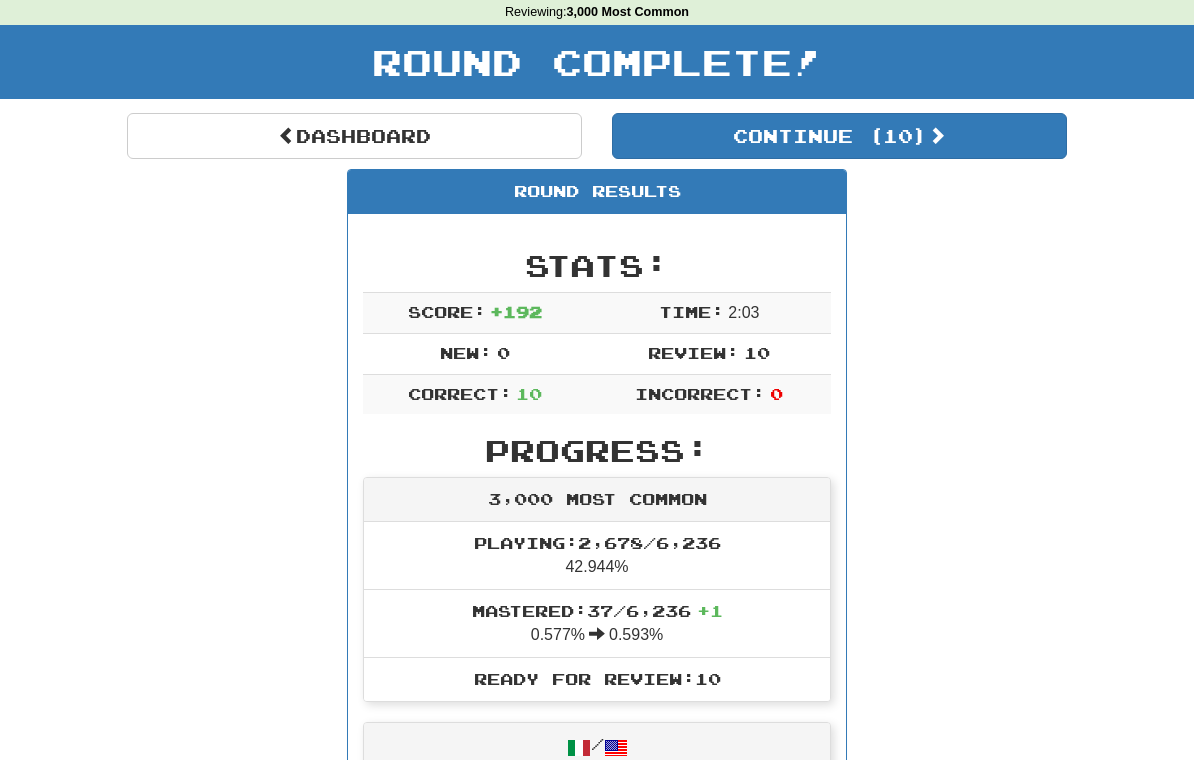 click on "Continue ( 10 )" at bounding box center (839, 136) 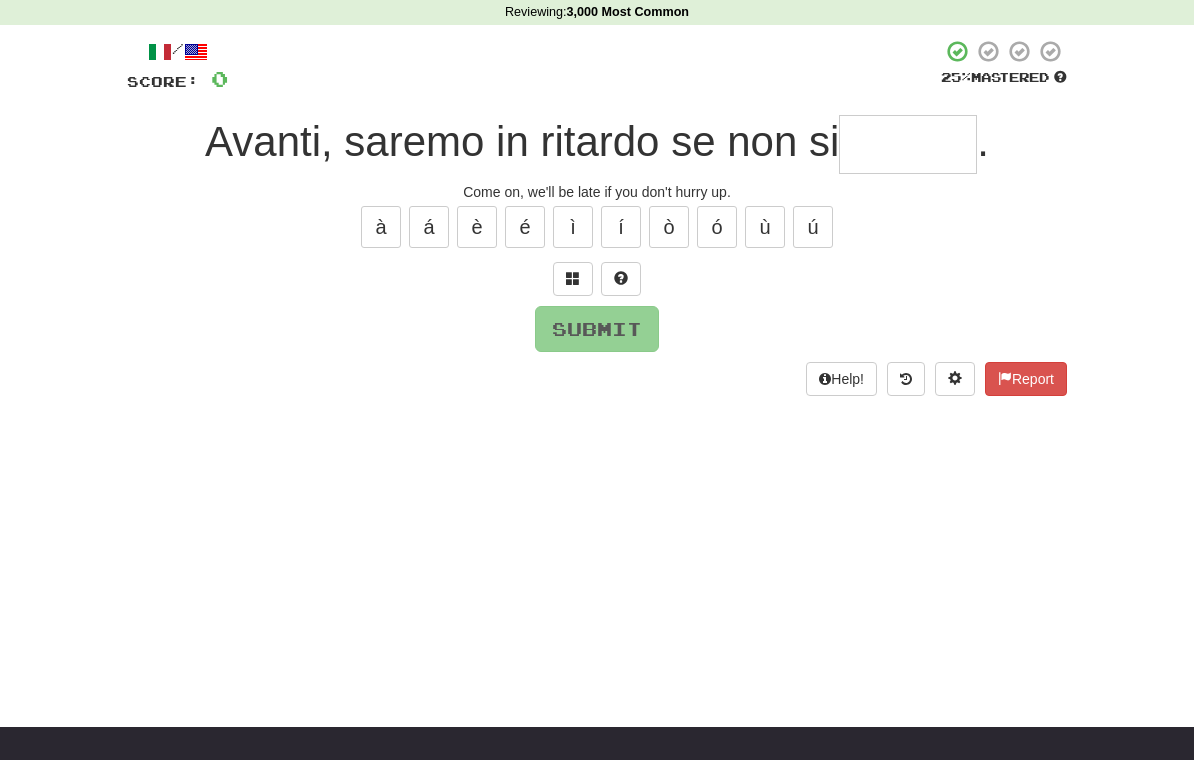 click at bounding box center [908, 144] 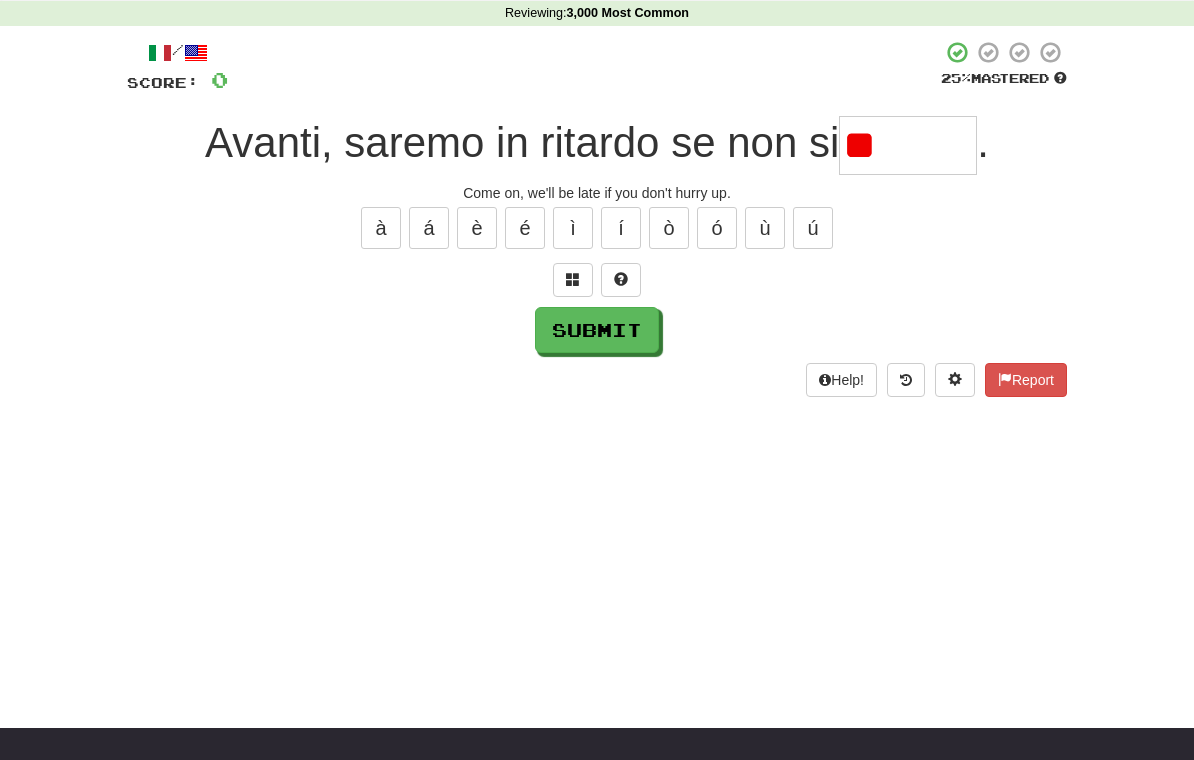 type on "*" 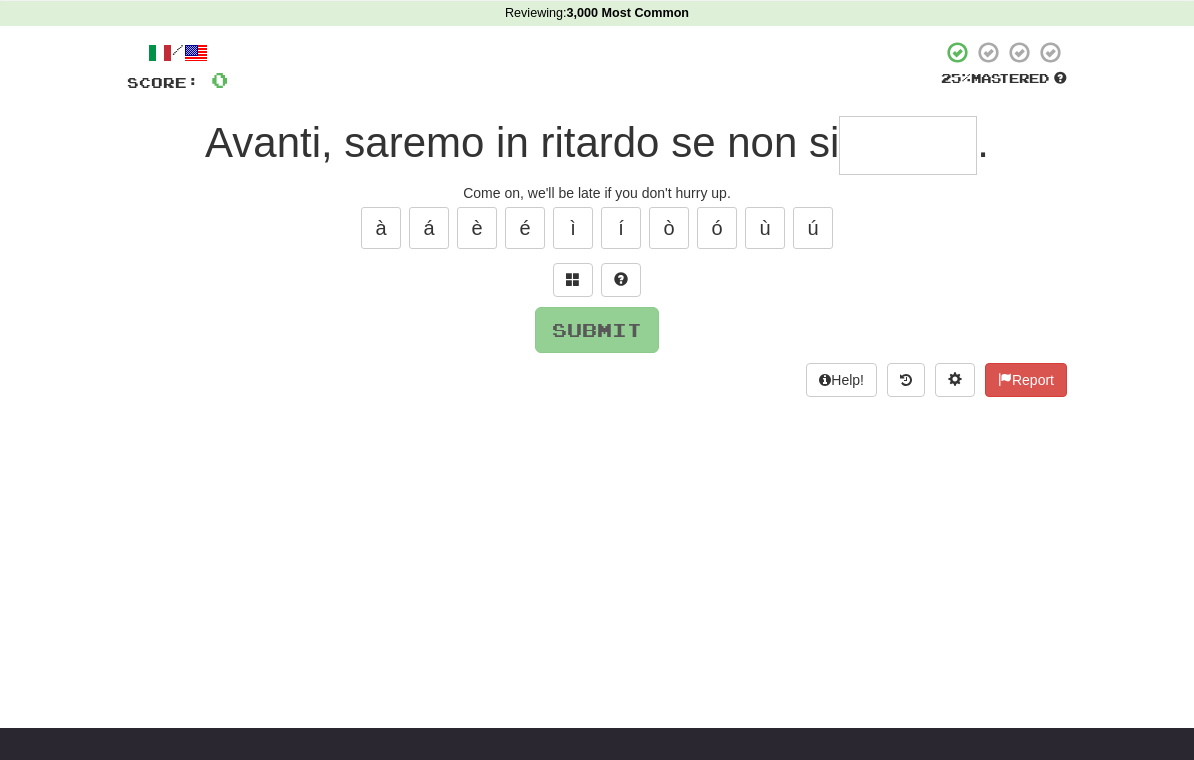 type on "*" 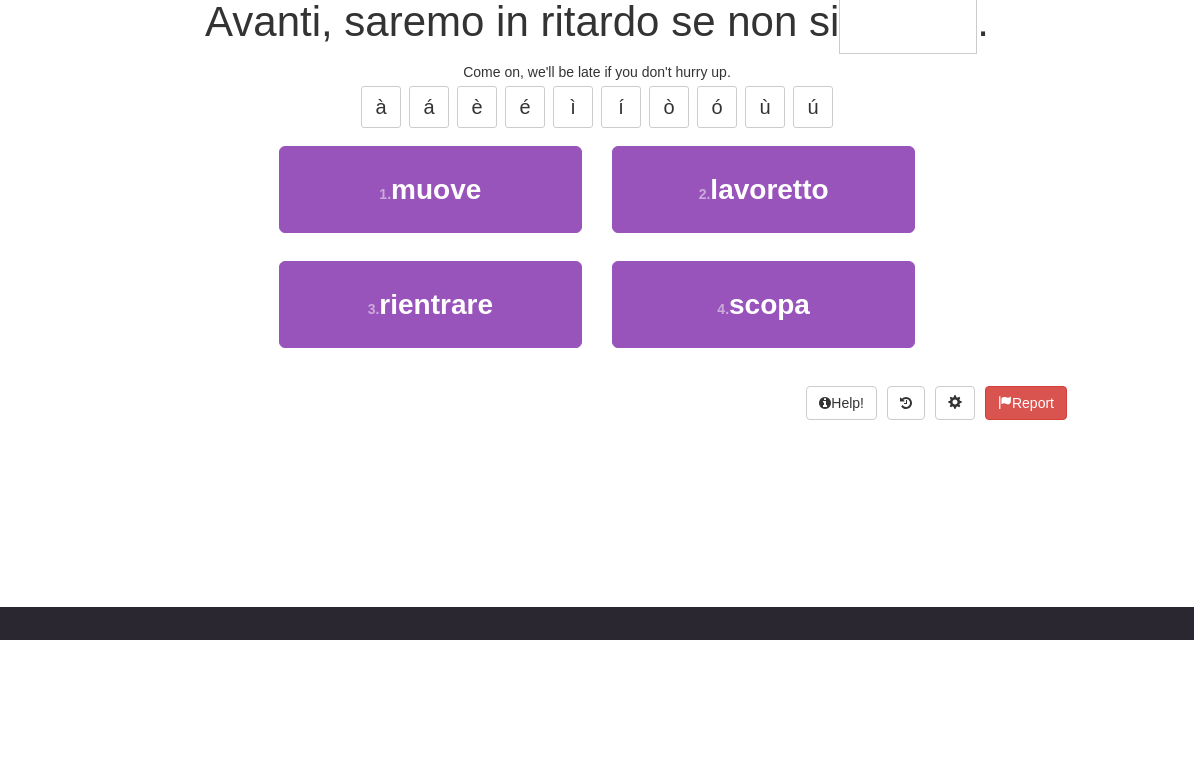 click on "1 .  muove" at bounding box center (430, 310) 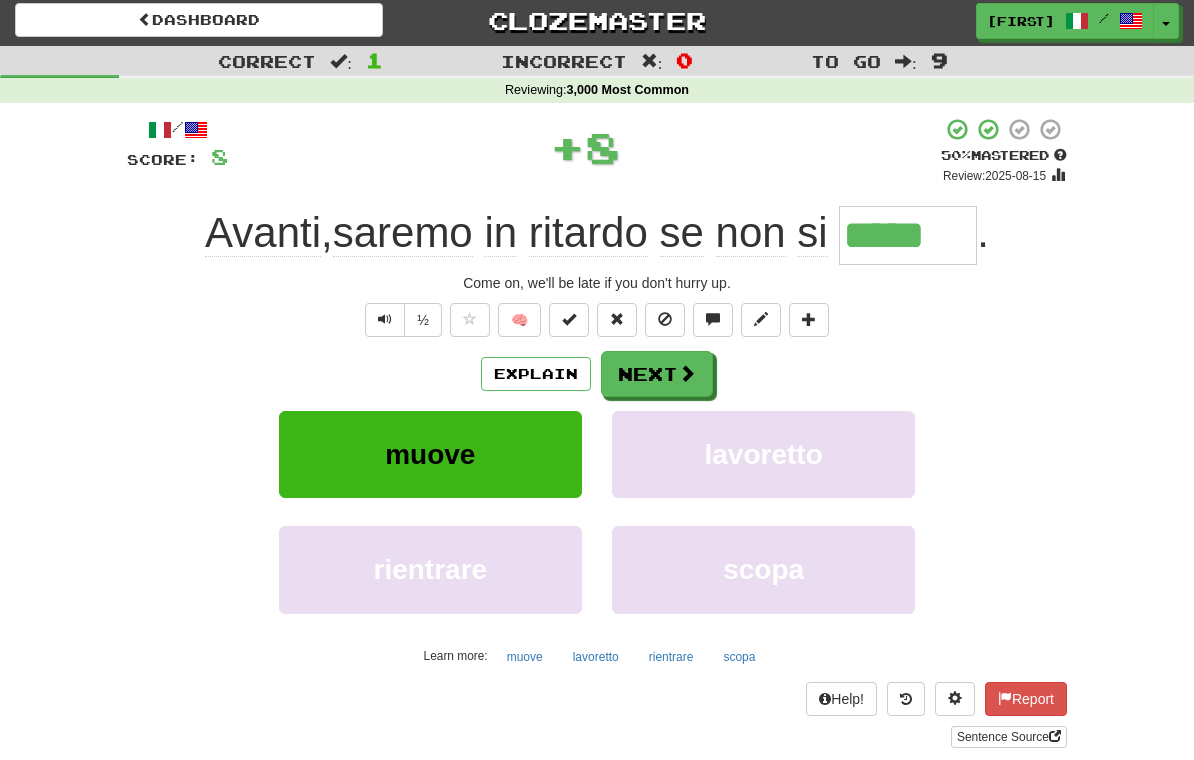 scroll, scrollTop: 3, scrollLeft: 0, axis: vertical 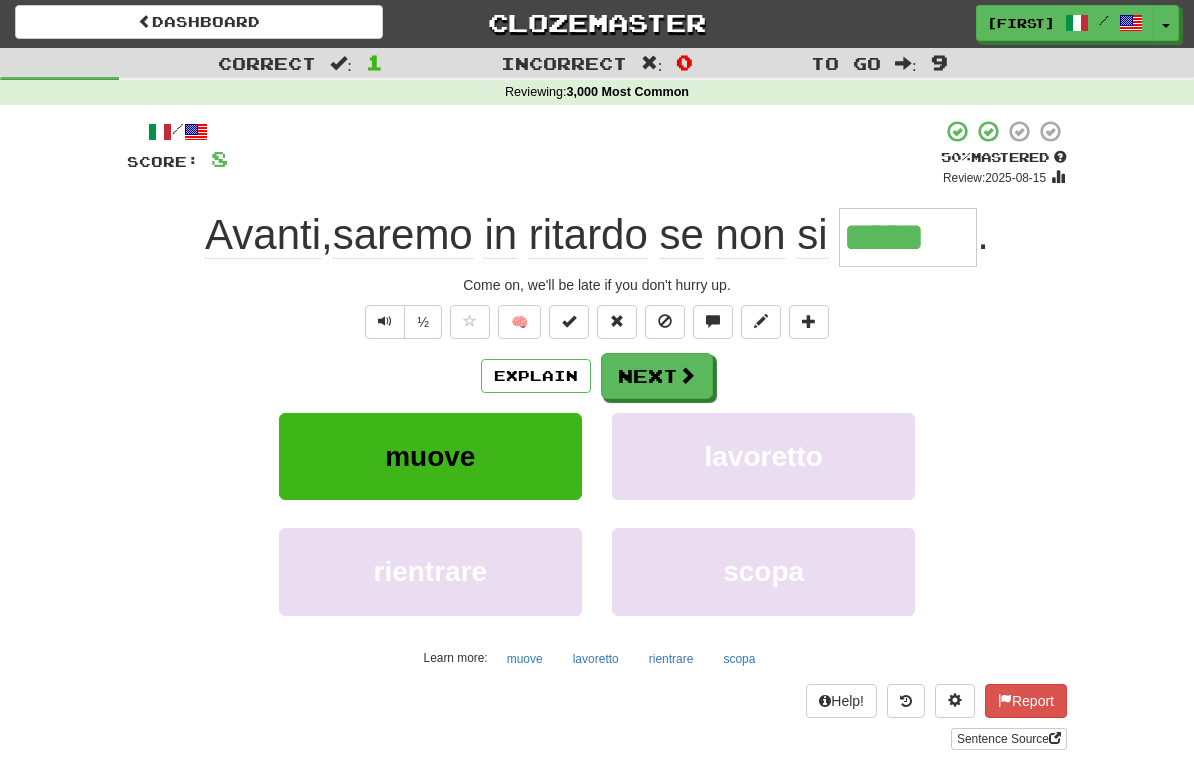 click on "Next" at bounding box center (657, 376) 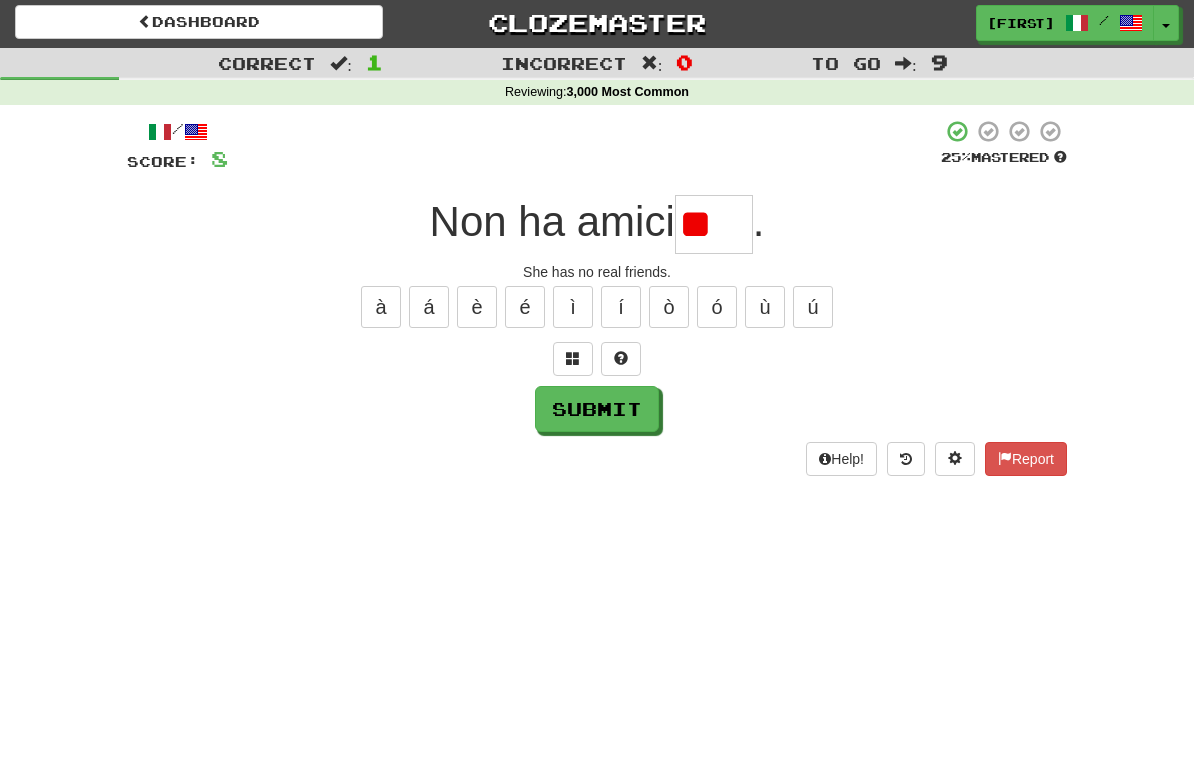 type on "*" 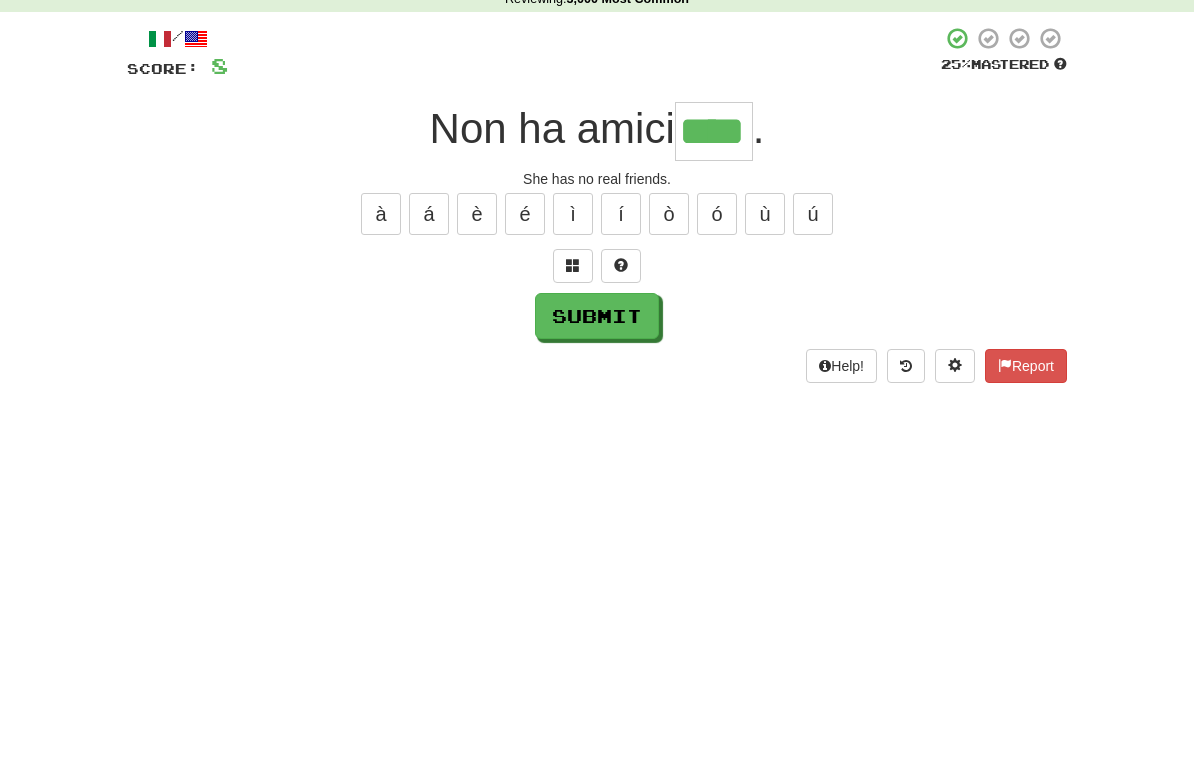 type on "****" 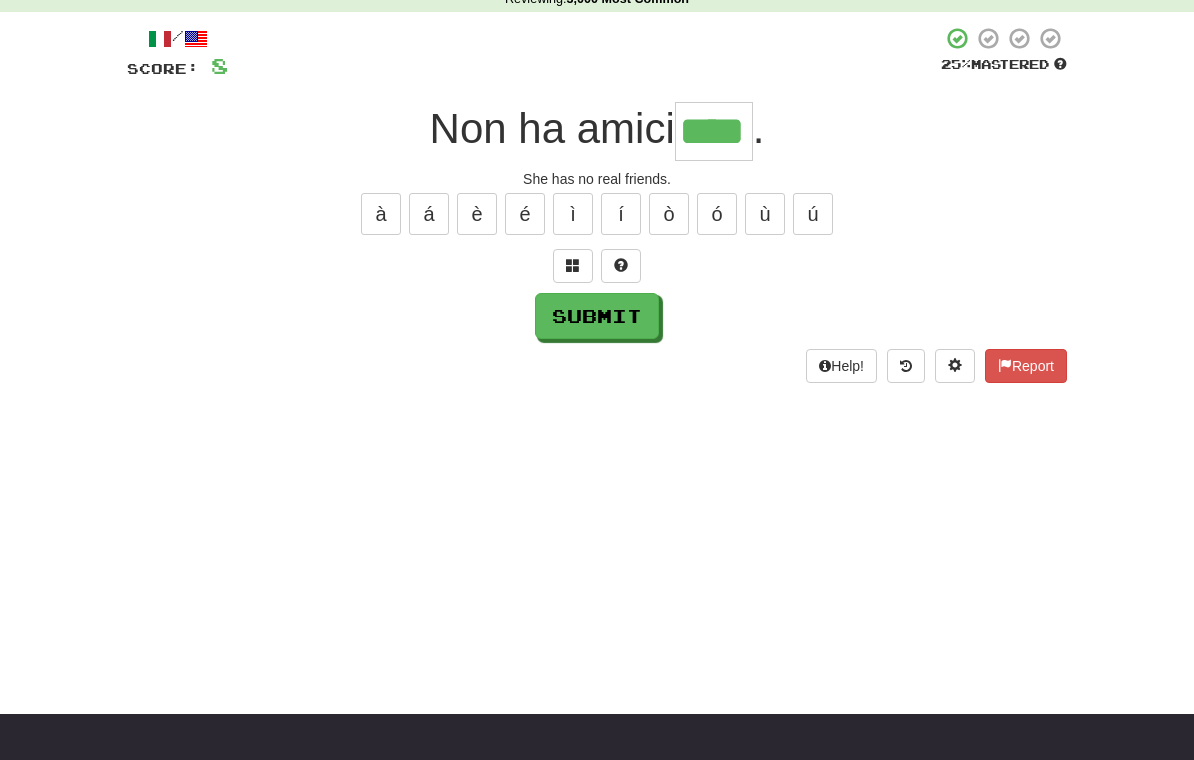 click on "Submit" at bounding box center (597, 316) 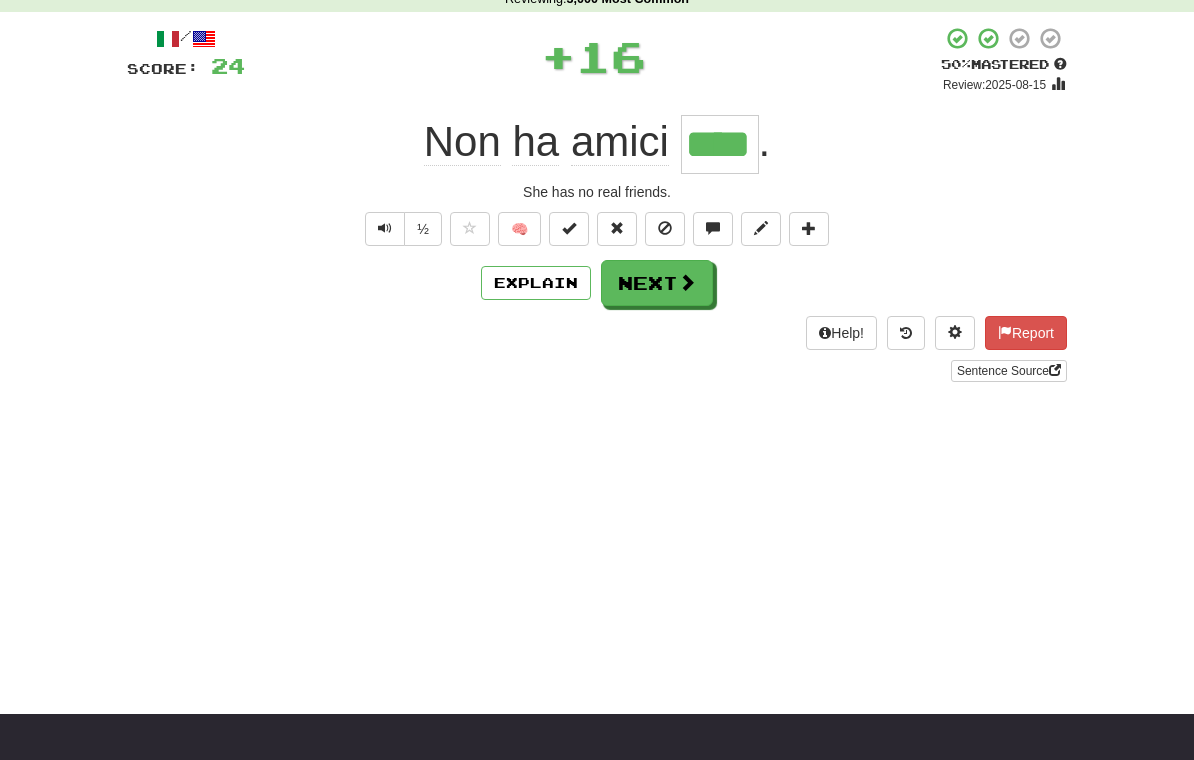 click on "Next" at bounding box center (657, 283) 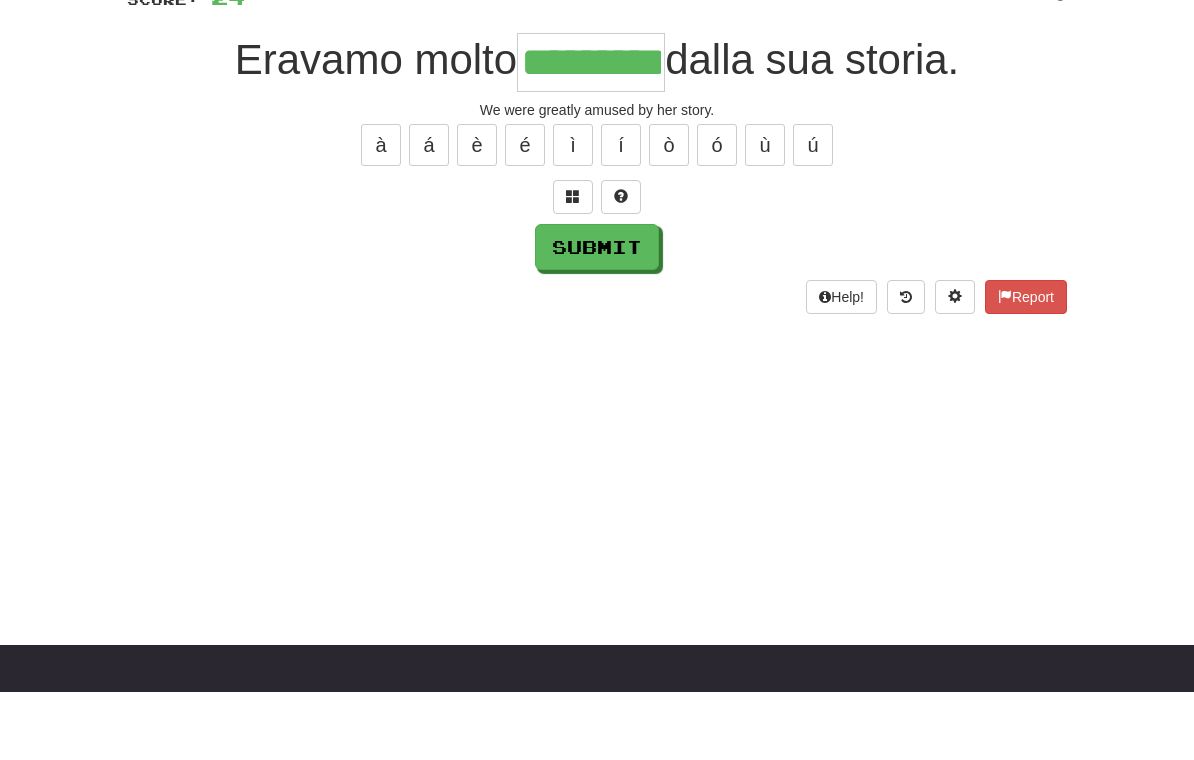 type on "*********" 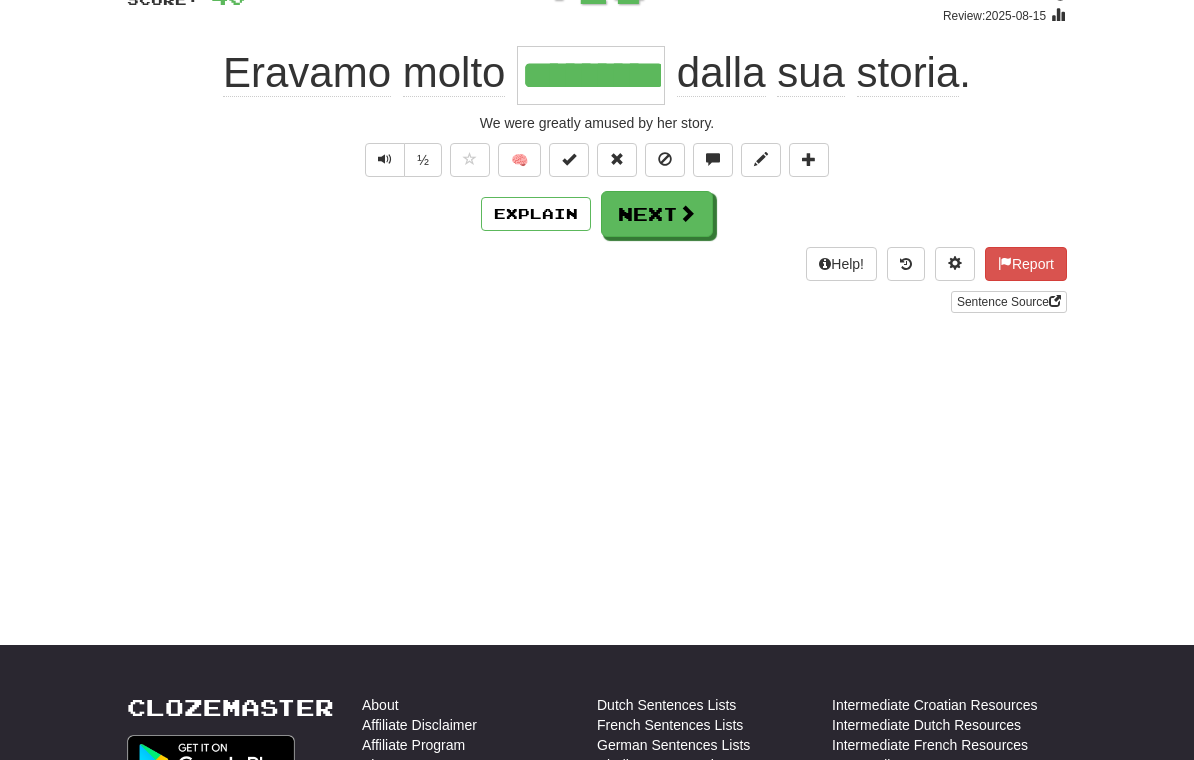 click on "Next" at bounding box center [657, 214] 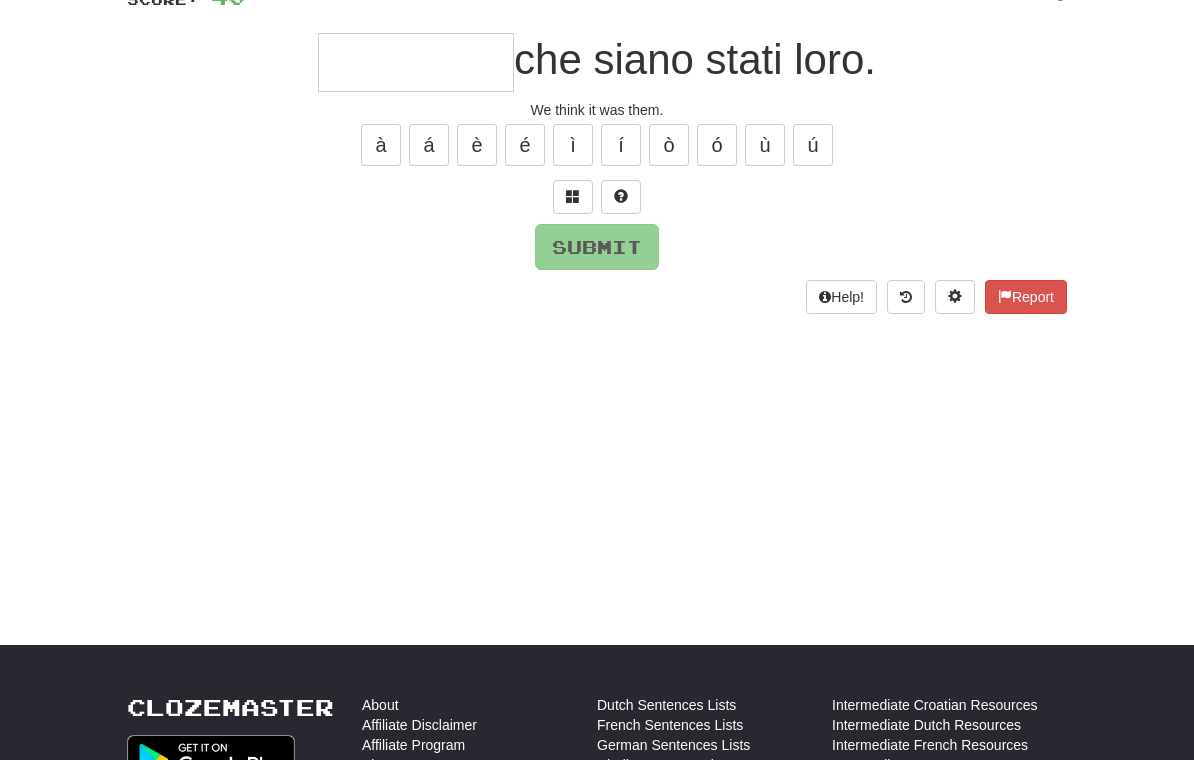 scroll, scrollTop: 164, scrollLeft: 0, axis: vertical 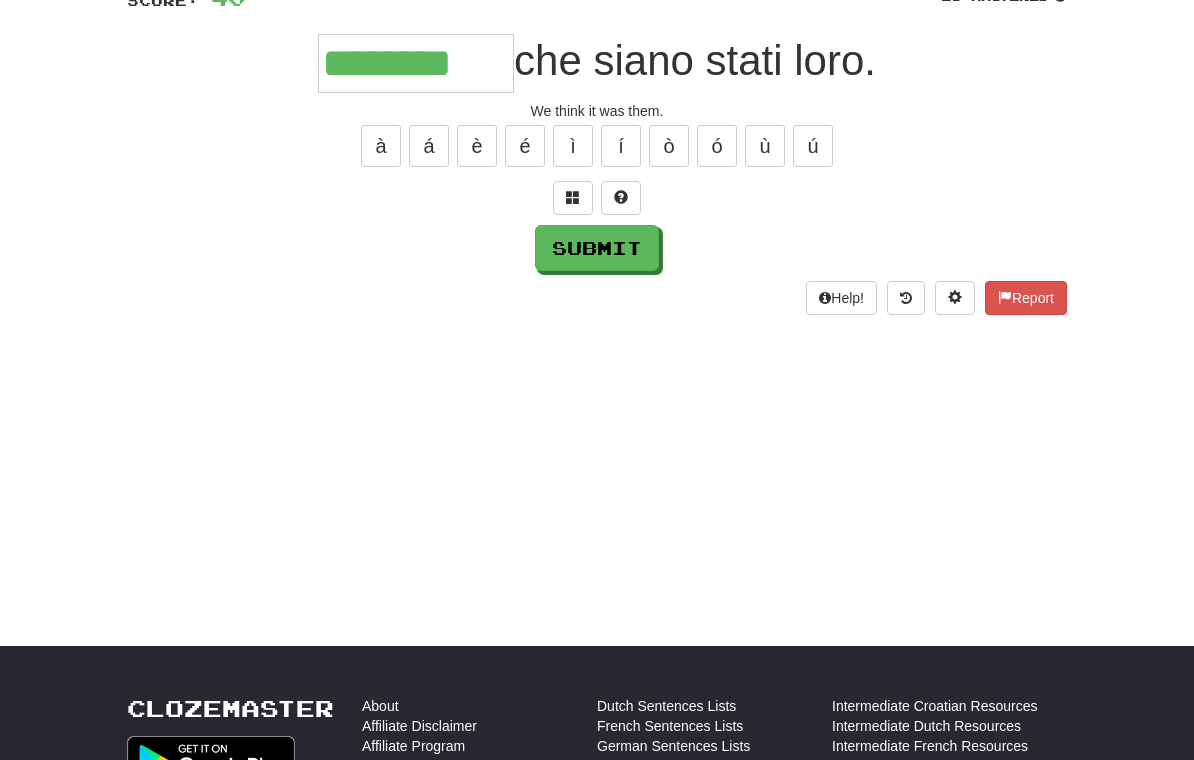 click on "Submit" at bounding box center [597, 248] 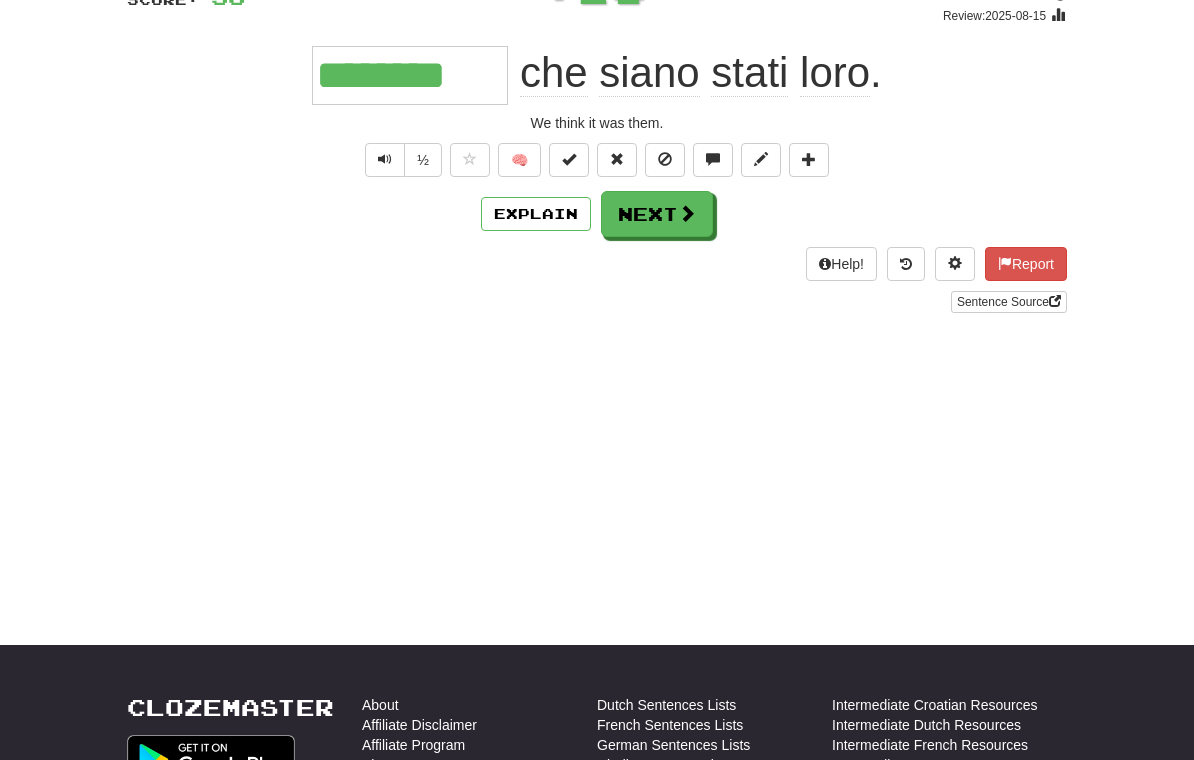 click on "Next" at bounding box center [657, 214] 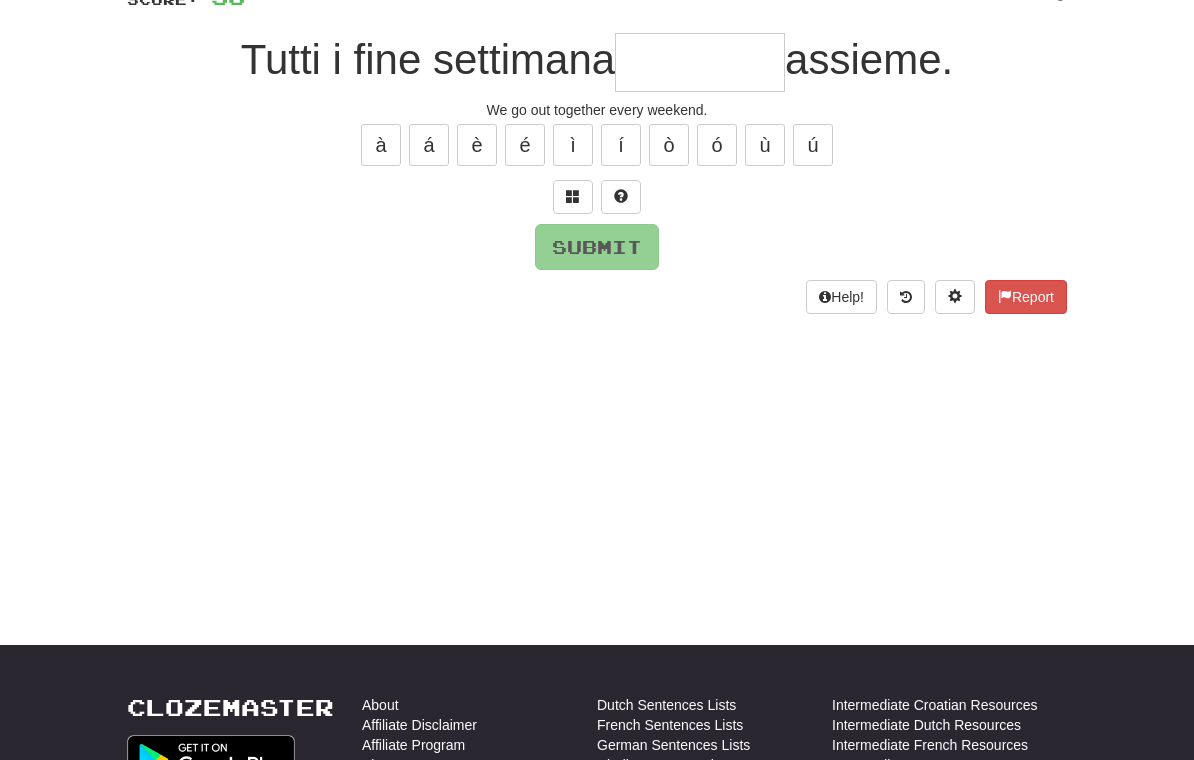 scroll, scrollTop: 164, scrollLeft: 0, axis: vertical 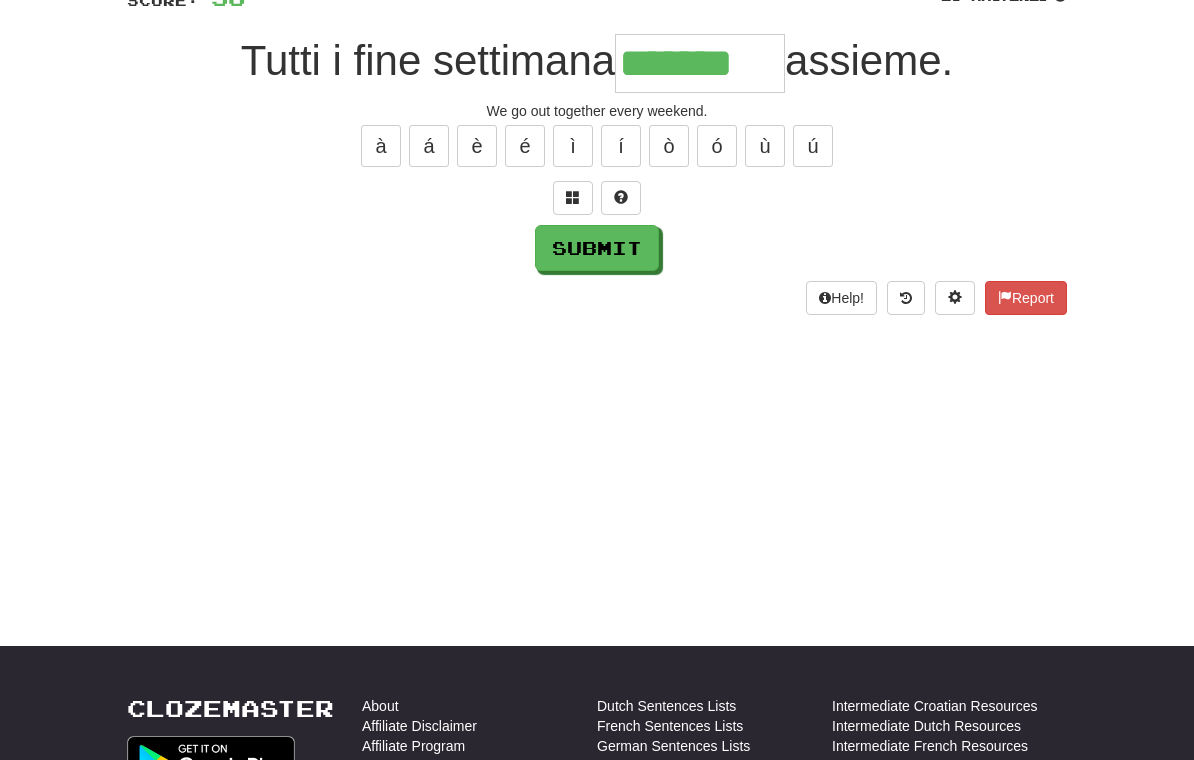 type on "*******" 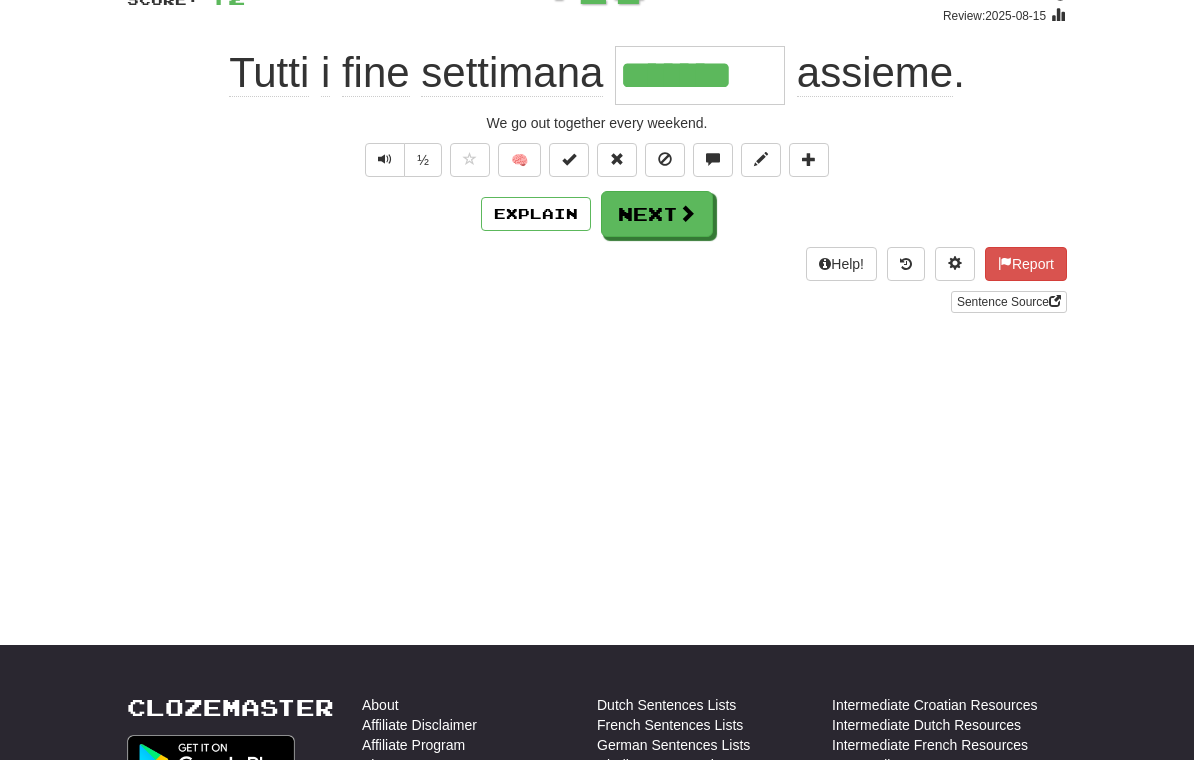 click on "Next" at bounding box center (657, 214) 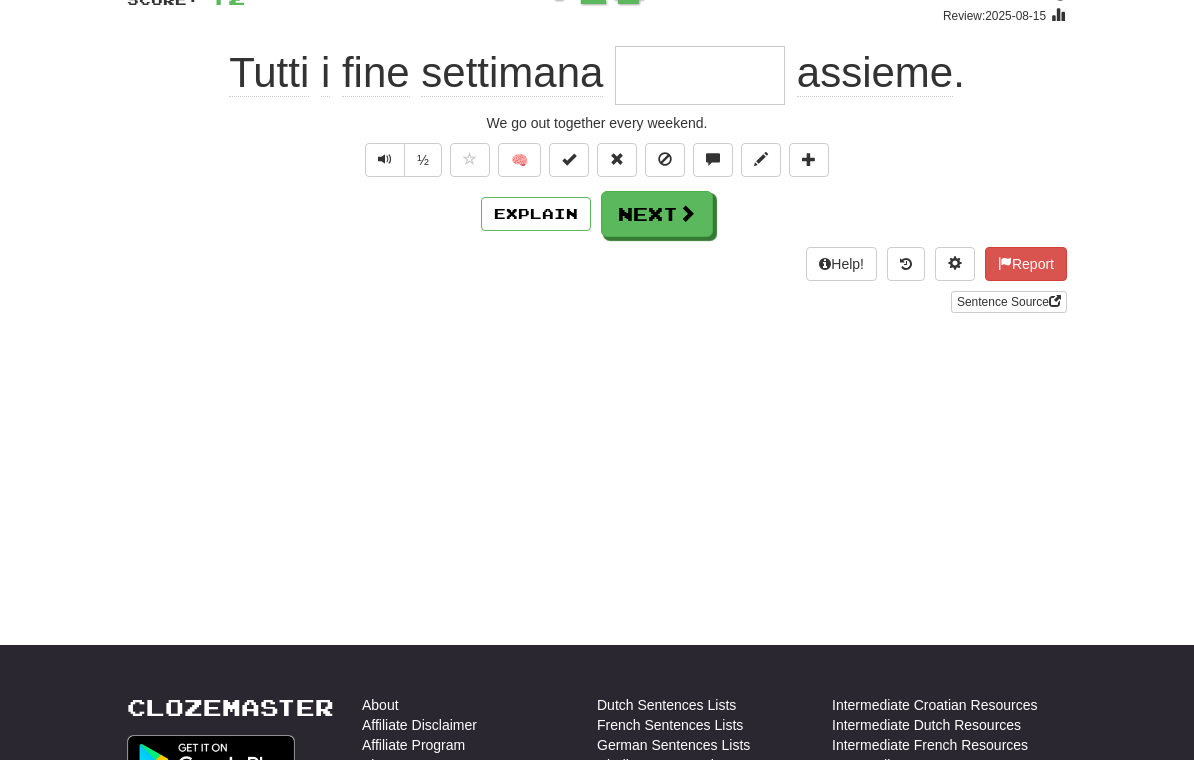 scroll, scrollTop: 164, scrollLeft: 0, axis: vertical 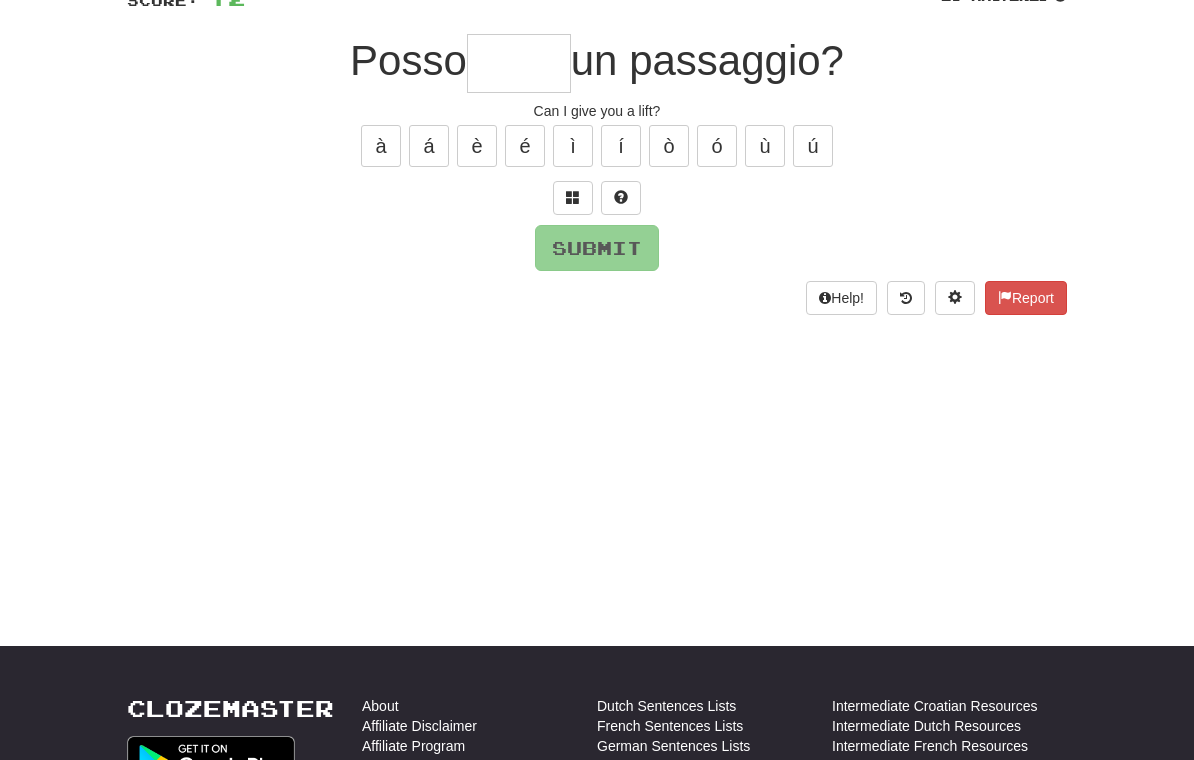 type on "*" 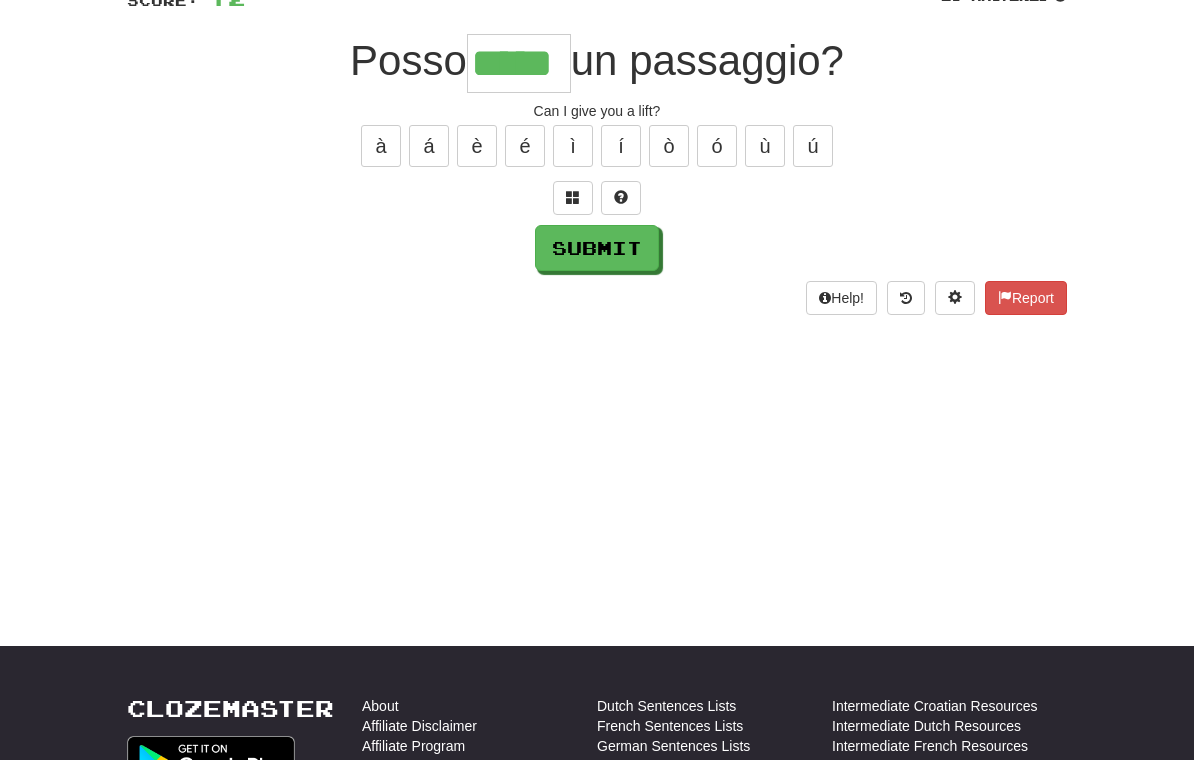 type on "*****" 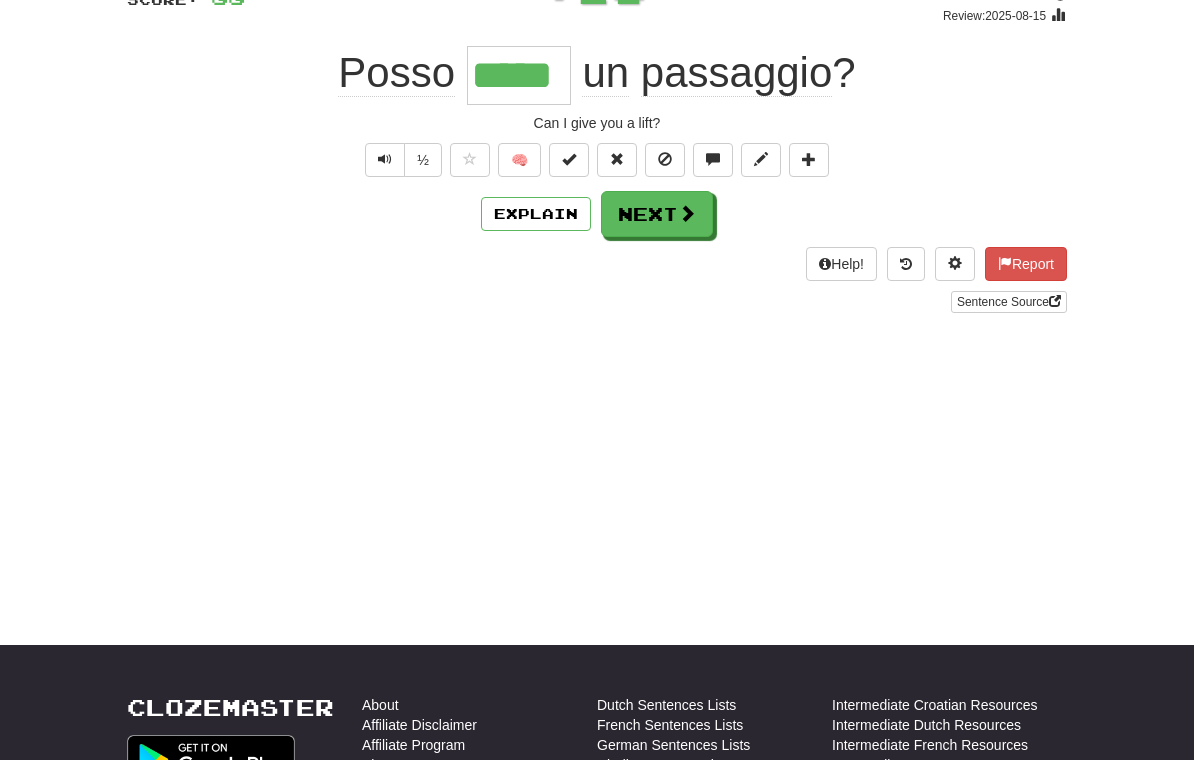 click on "Next" at bounding box center [657, 214] 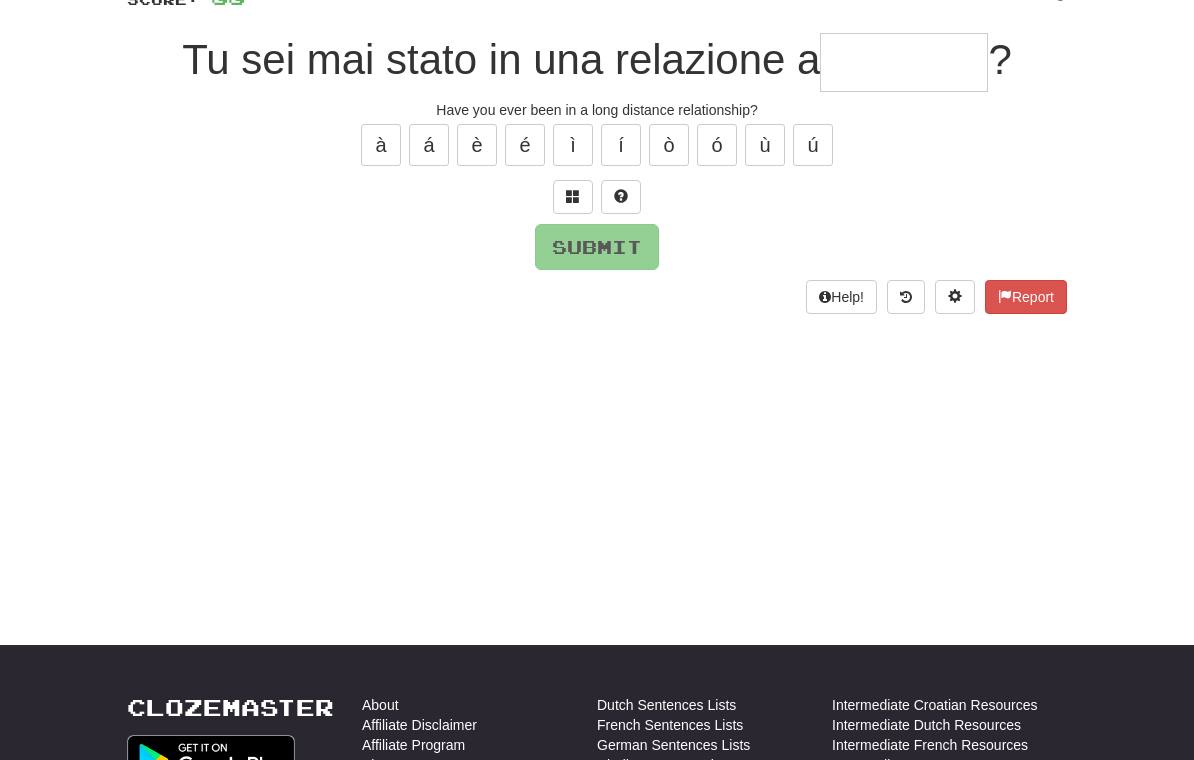 scroll, scrollTop: 164, scrollLeft: 0, axis: vertical 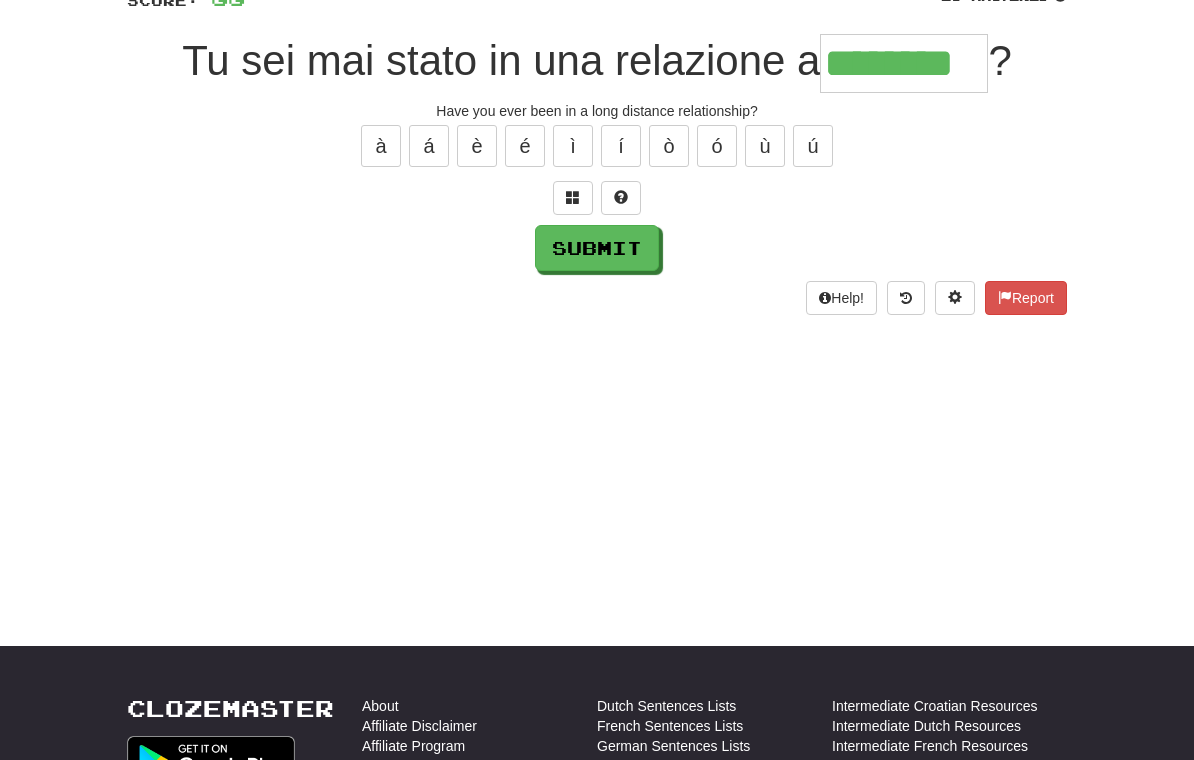type on "********" 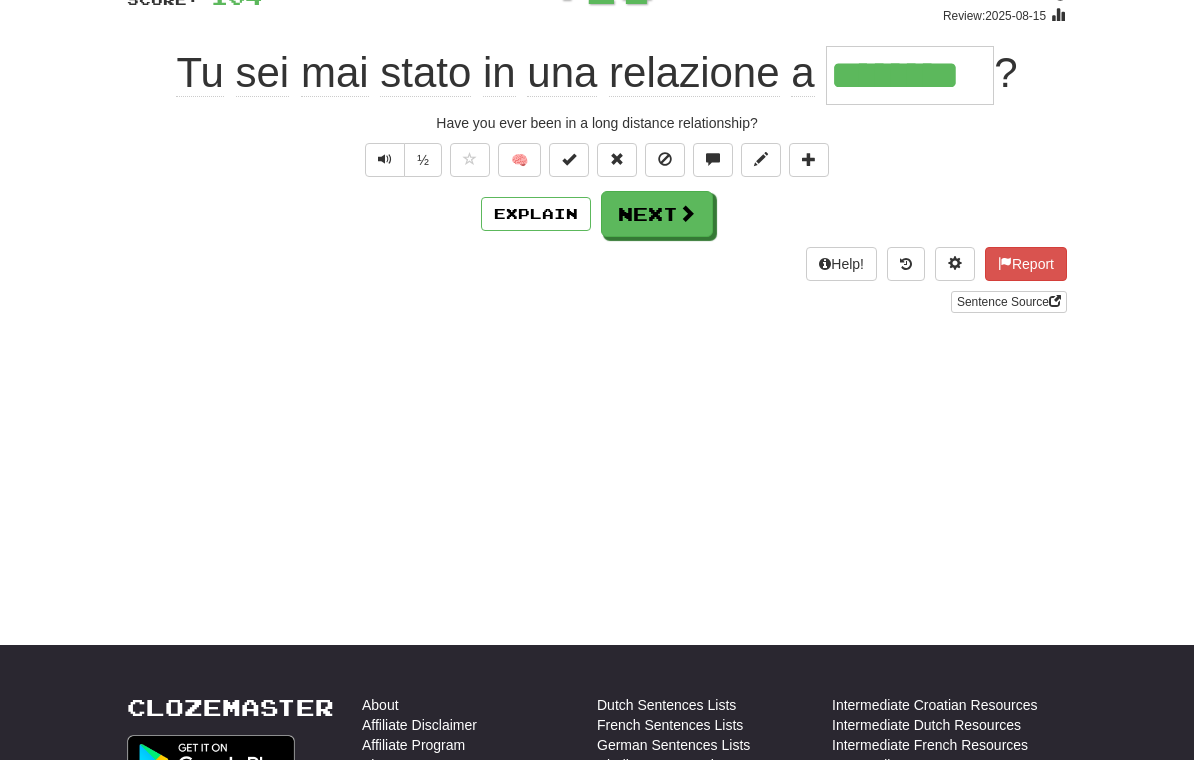 click on "Next" at bounding box center (657, 214) 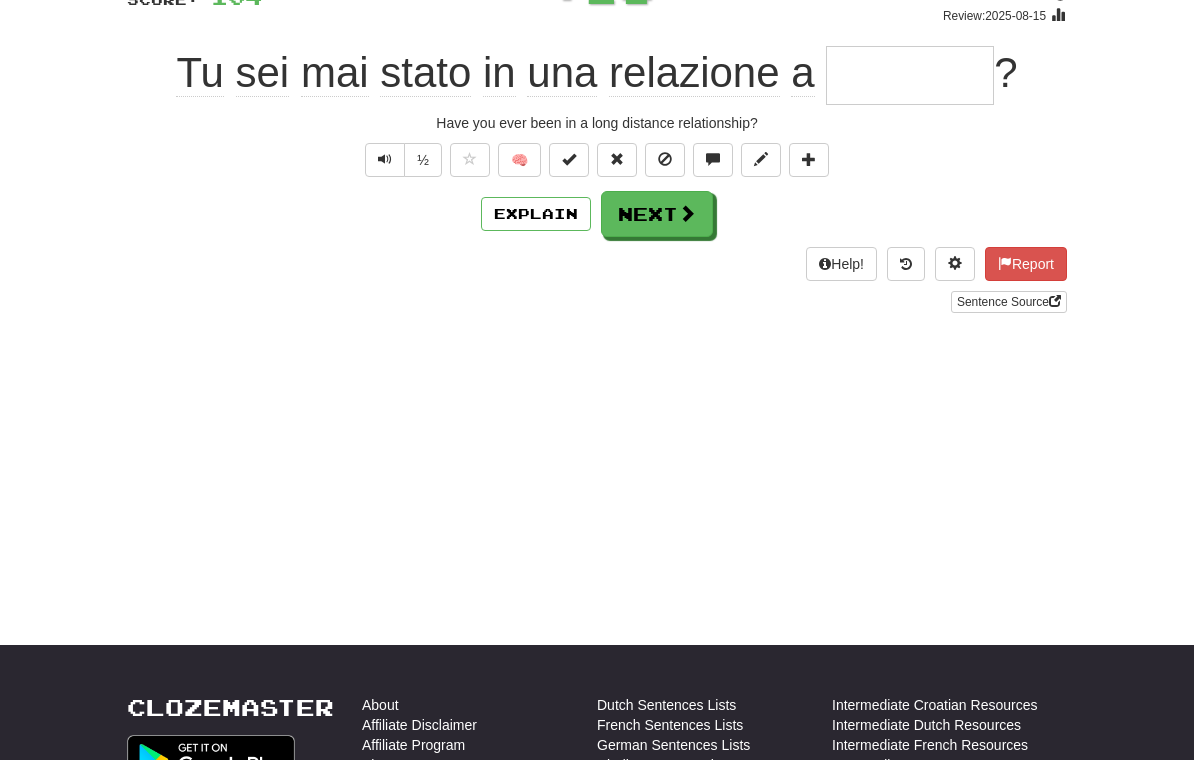 scroll, scrollTop: 164, scrollLeft: 0, axis: vertical 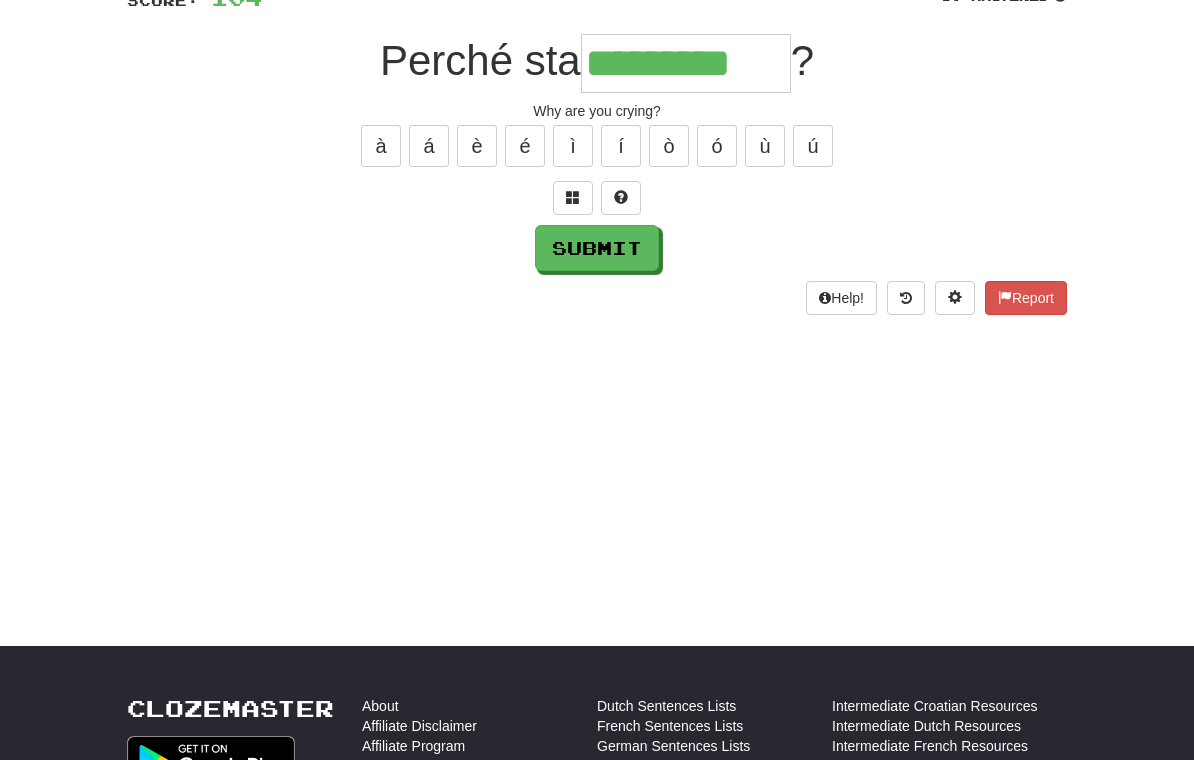 type on "*********" 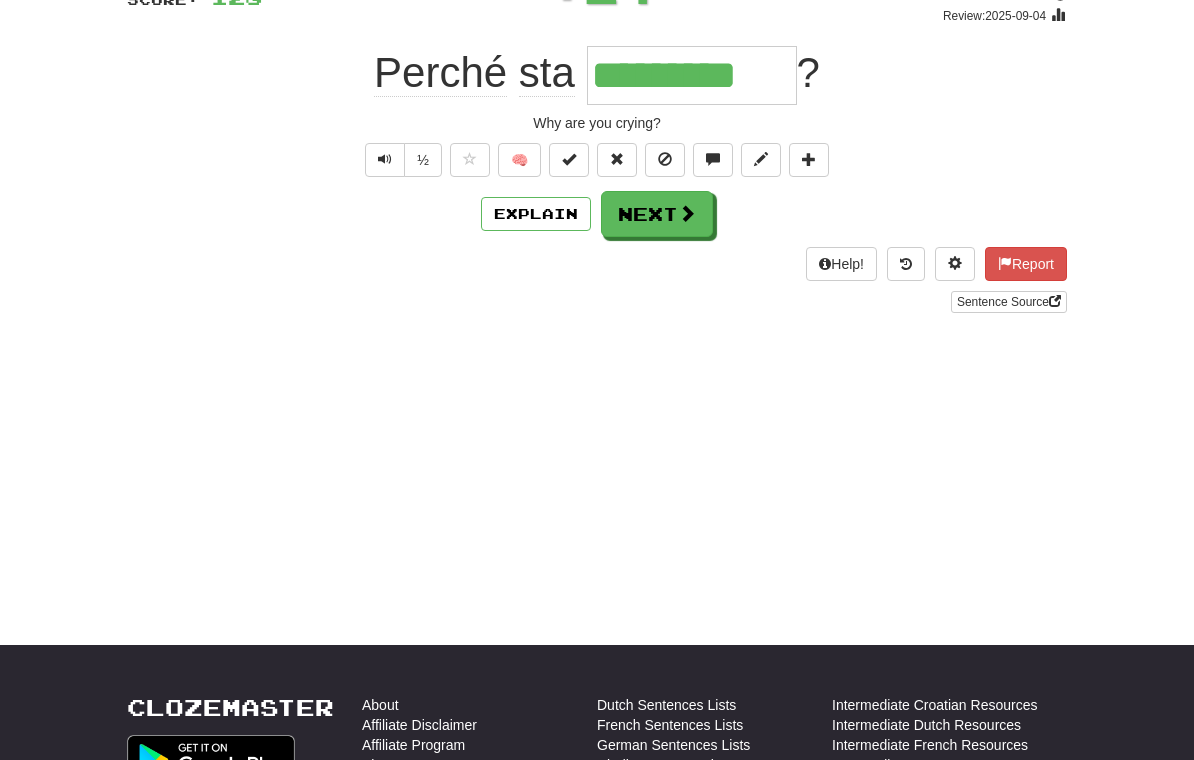 click on "Next" at bounding box center [657, 214] 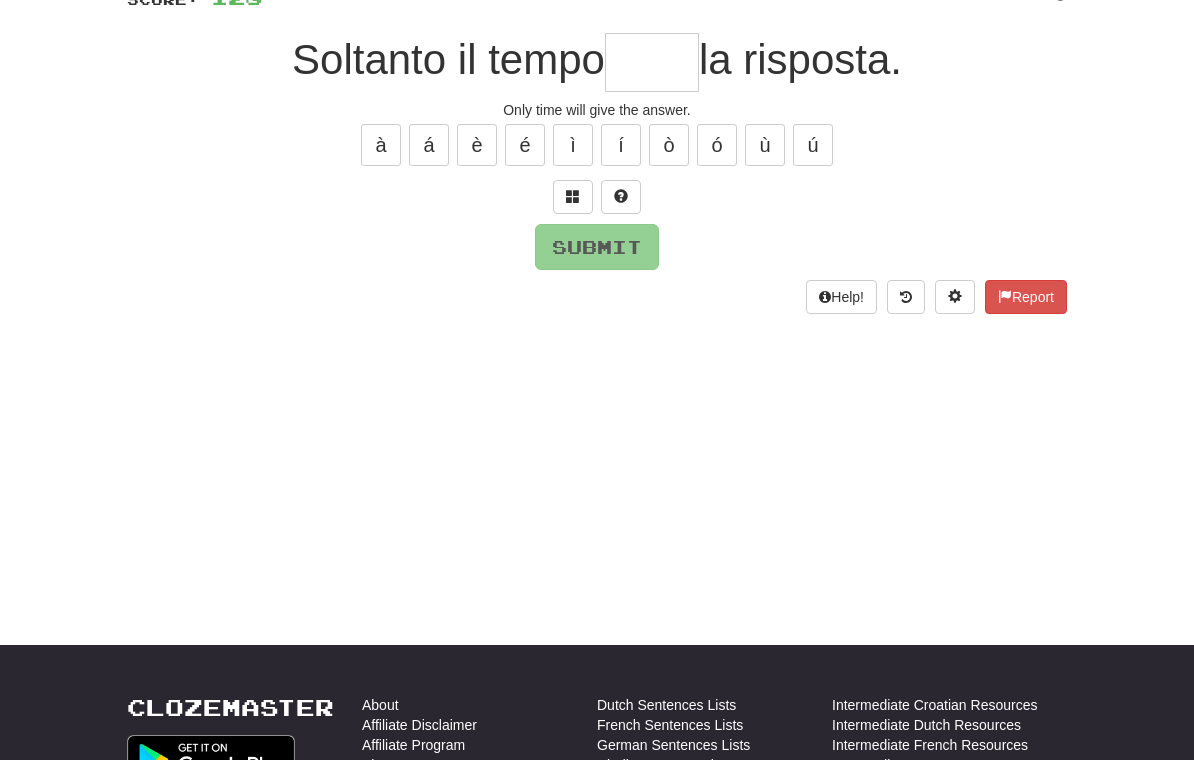 scroll, scrollTop: 164, scrollLeft: 0, axis: vertical 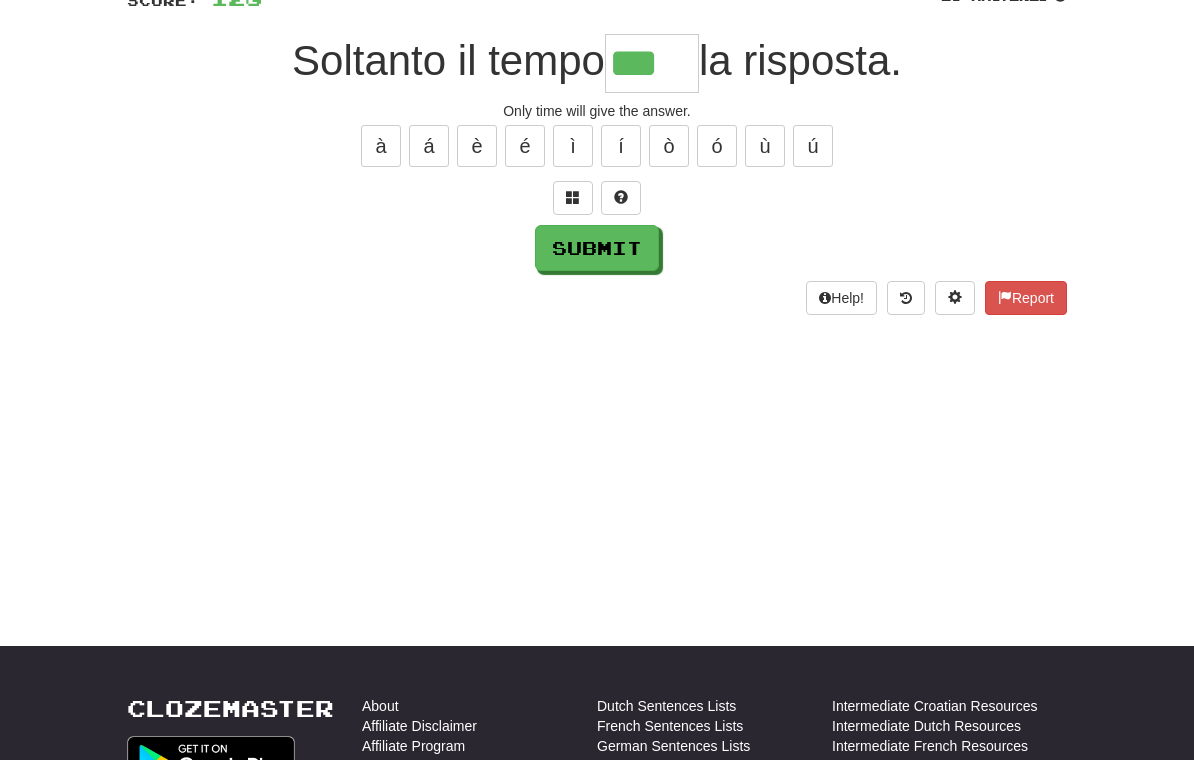 click on "à" at bounding box center (381, 146) 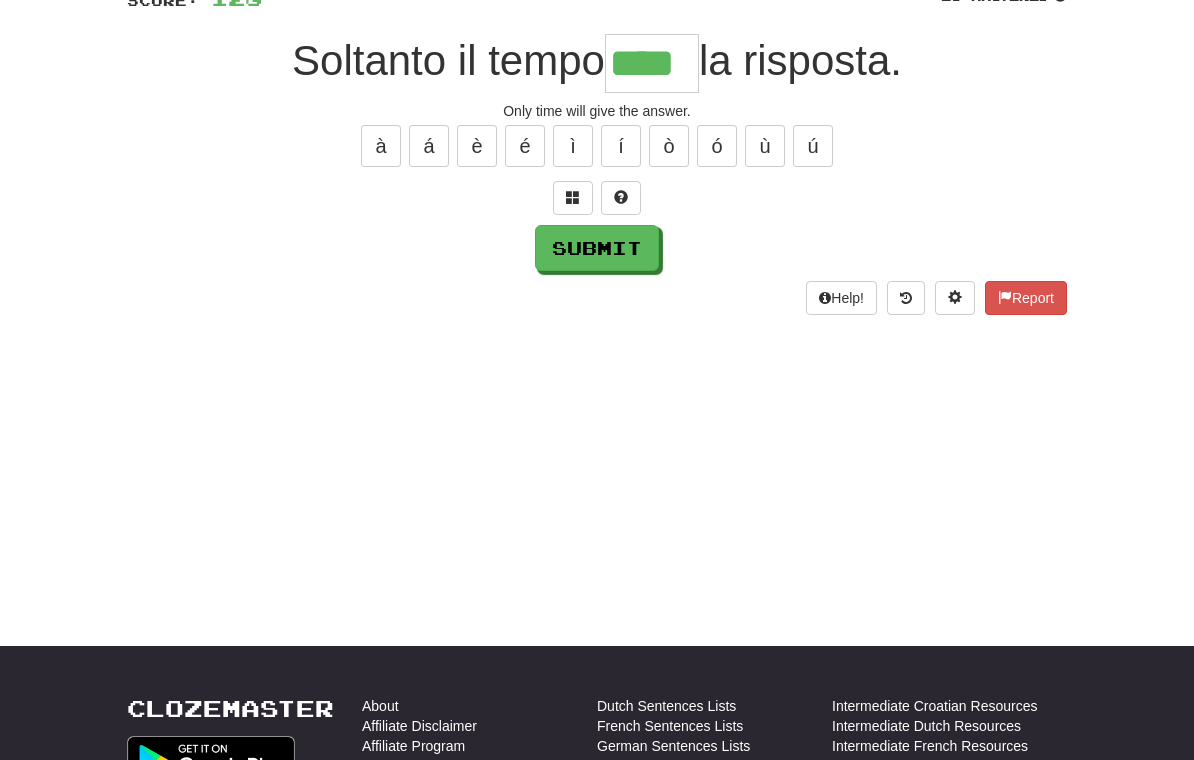 click on "Submit" at bounding box center (597, 248) 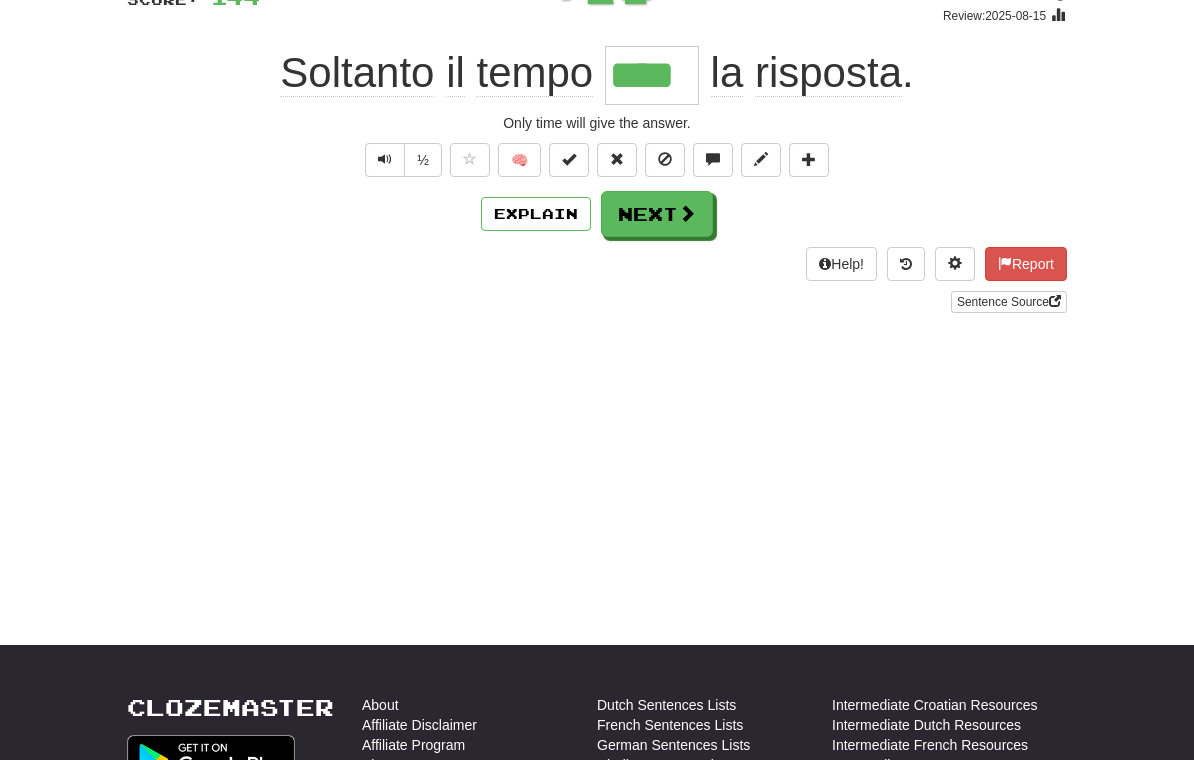 click on "Next" at bounding box center [657, 214] 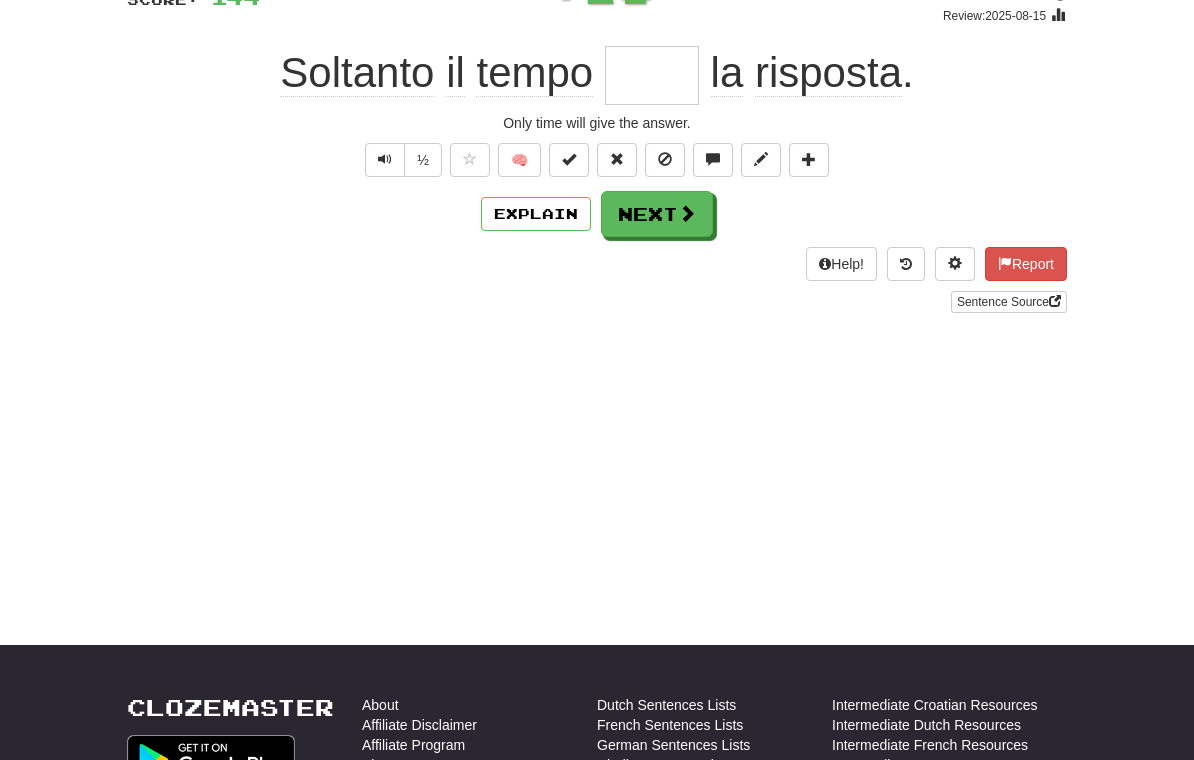 scroll, scrollTop: 164, scrollLeft: 0, axis: vertical 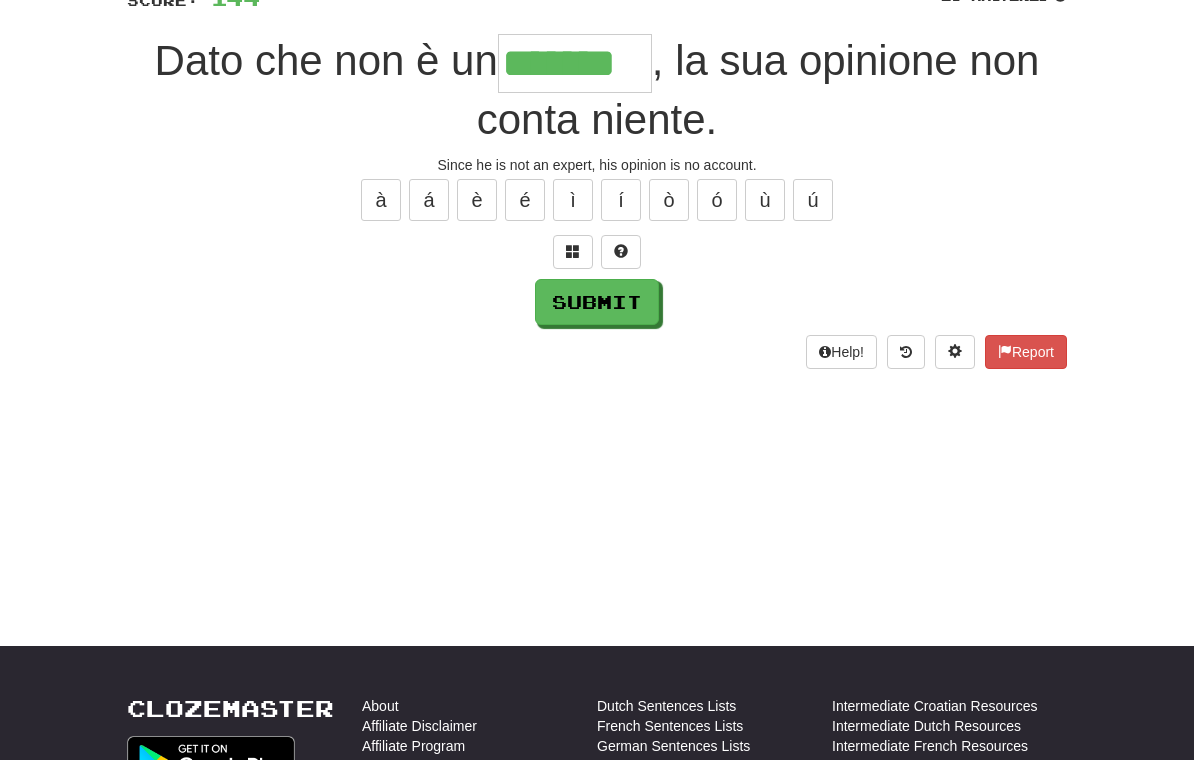 type on "*******" 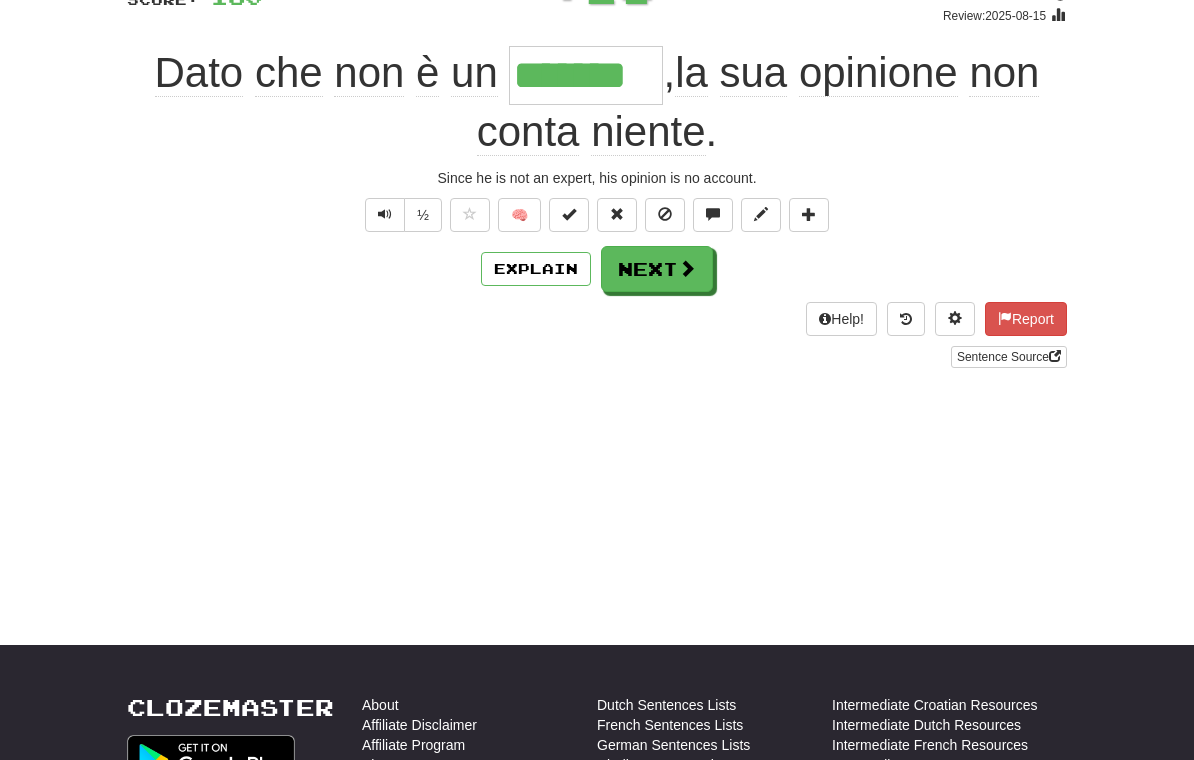 click on "Next" at bounding box center [657, 269] 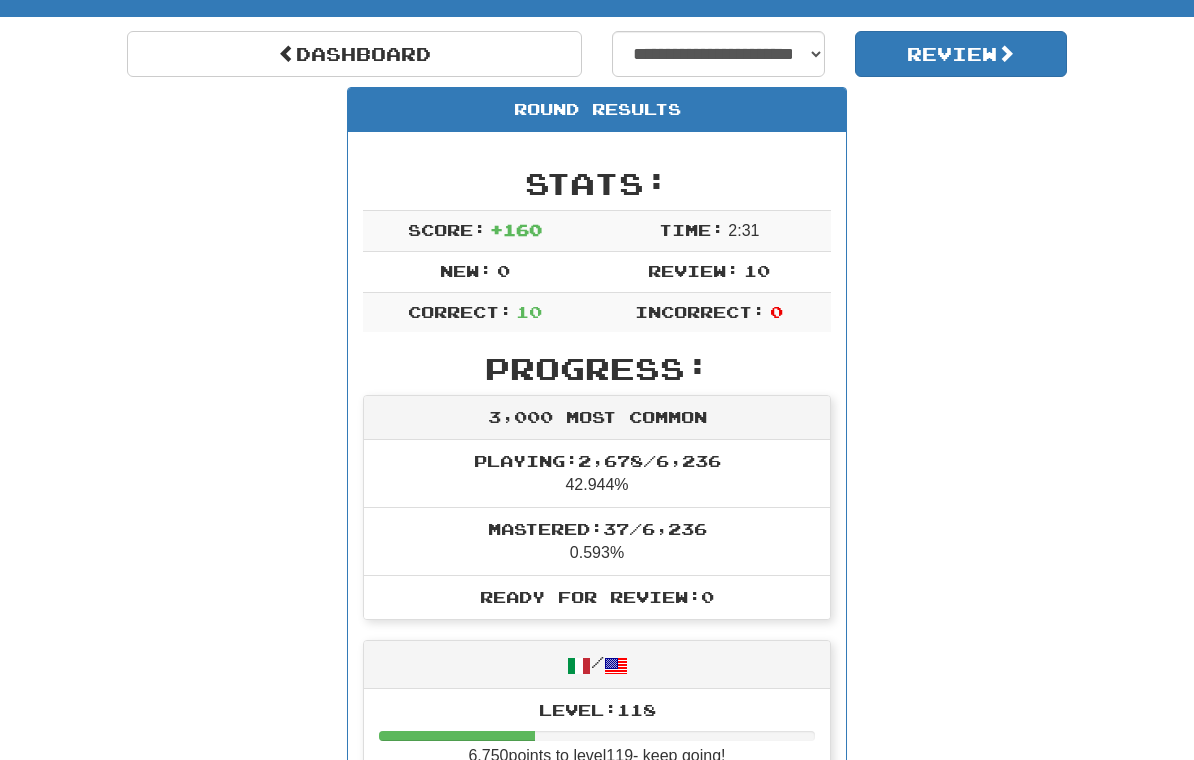 click on "Review" at bounding box center (961, 54) 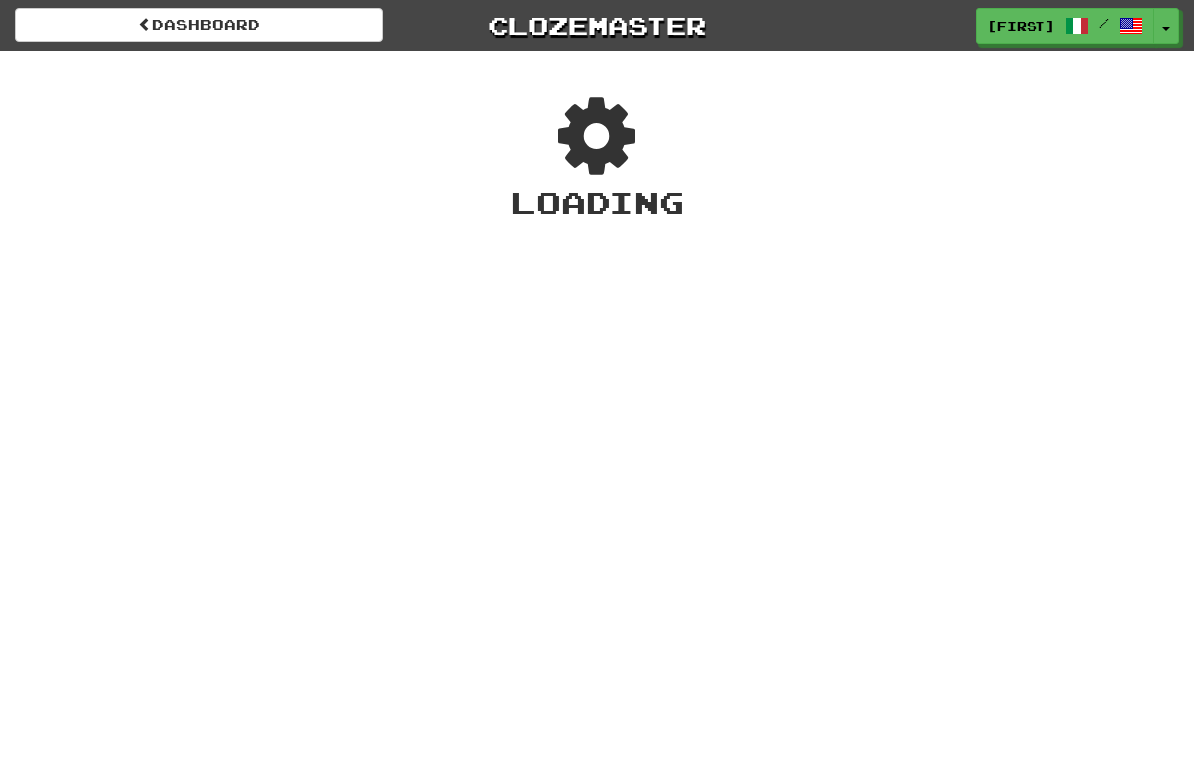 scroll, scrollTop: 0, scrollLeft: 0, axis: both 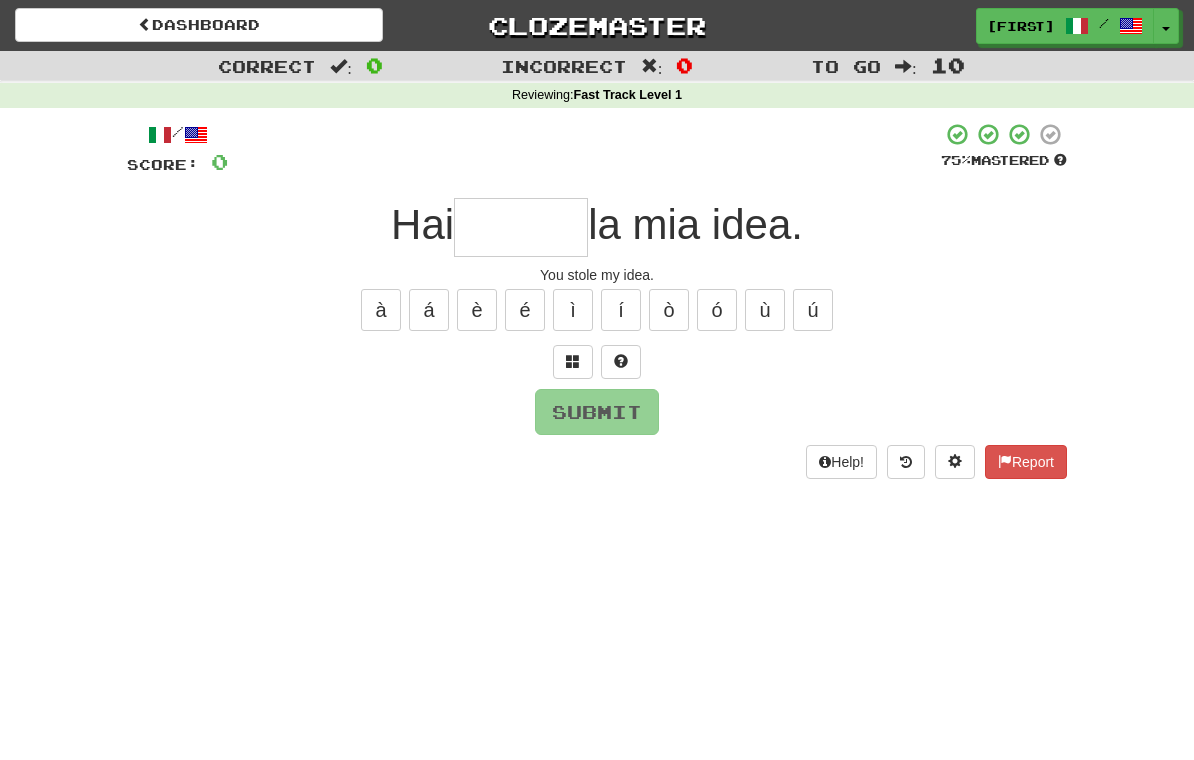 click at bounding box center (521, 227) 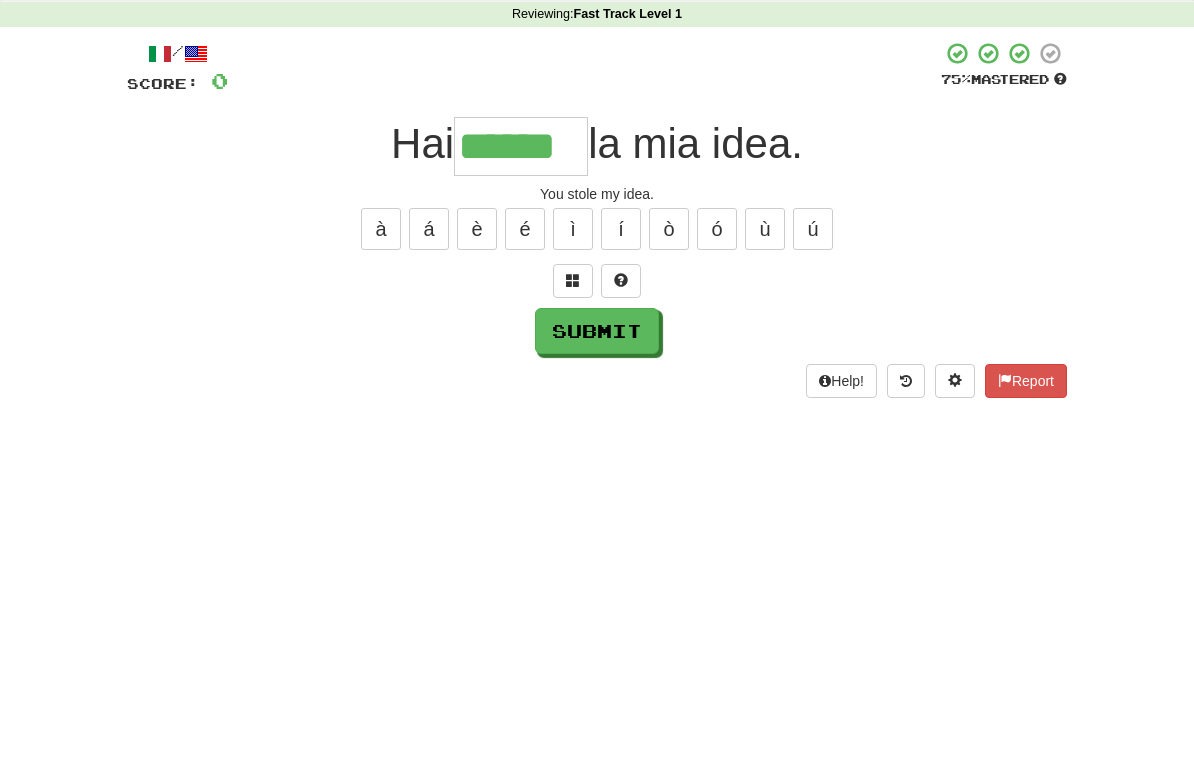 type on "******" 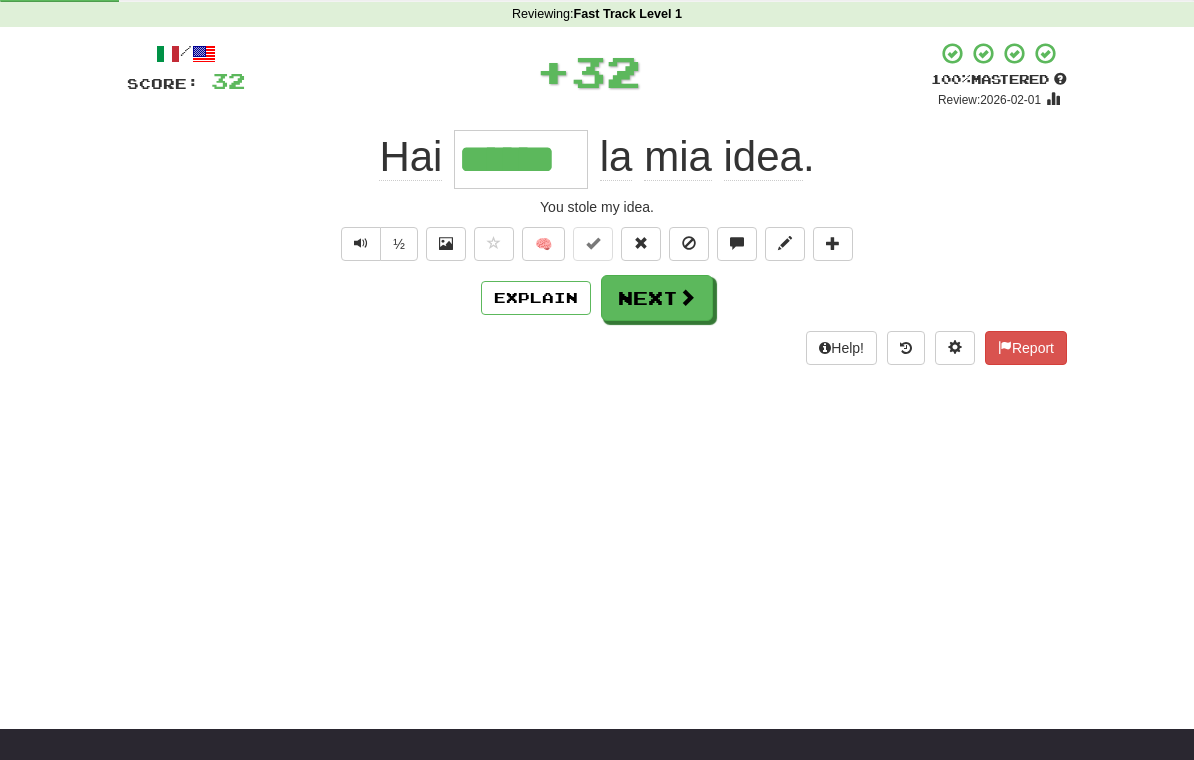 click on "Next" at bounding box center [657, 298] 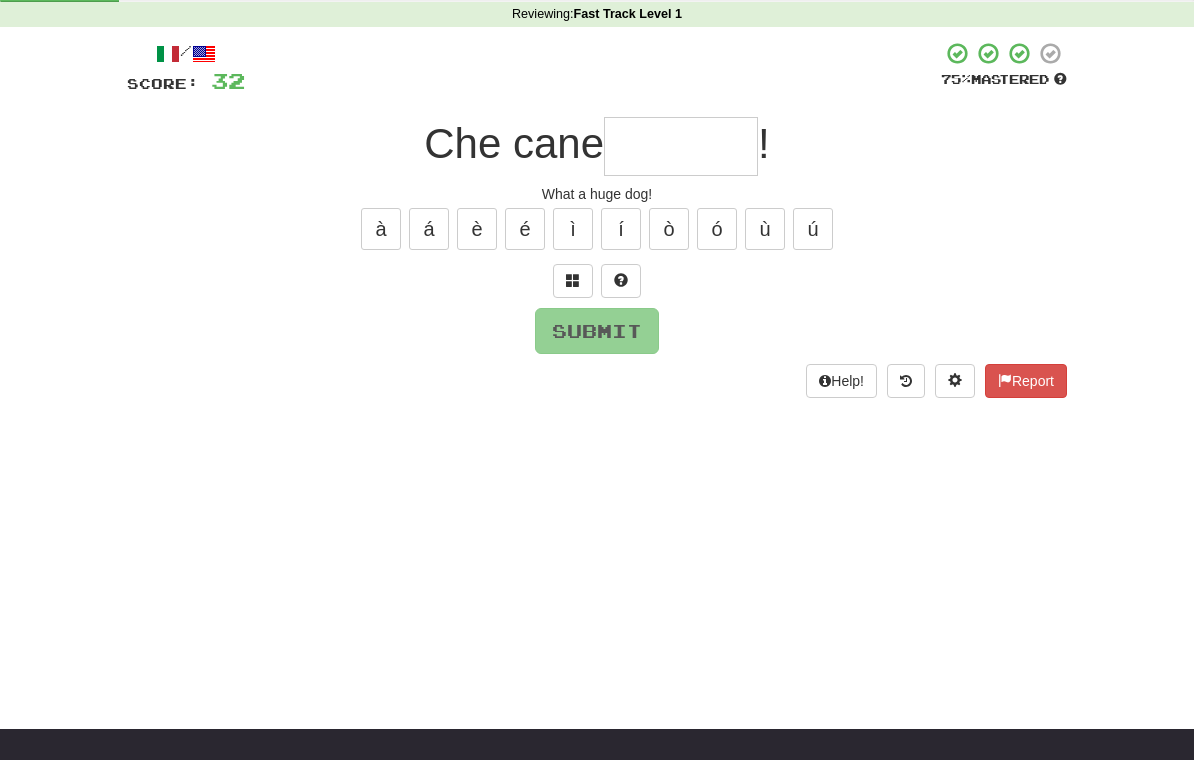 scroll, scrollTop: 80, scrollLeft: 0, axis: vertical 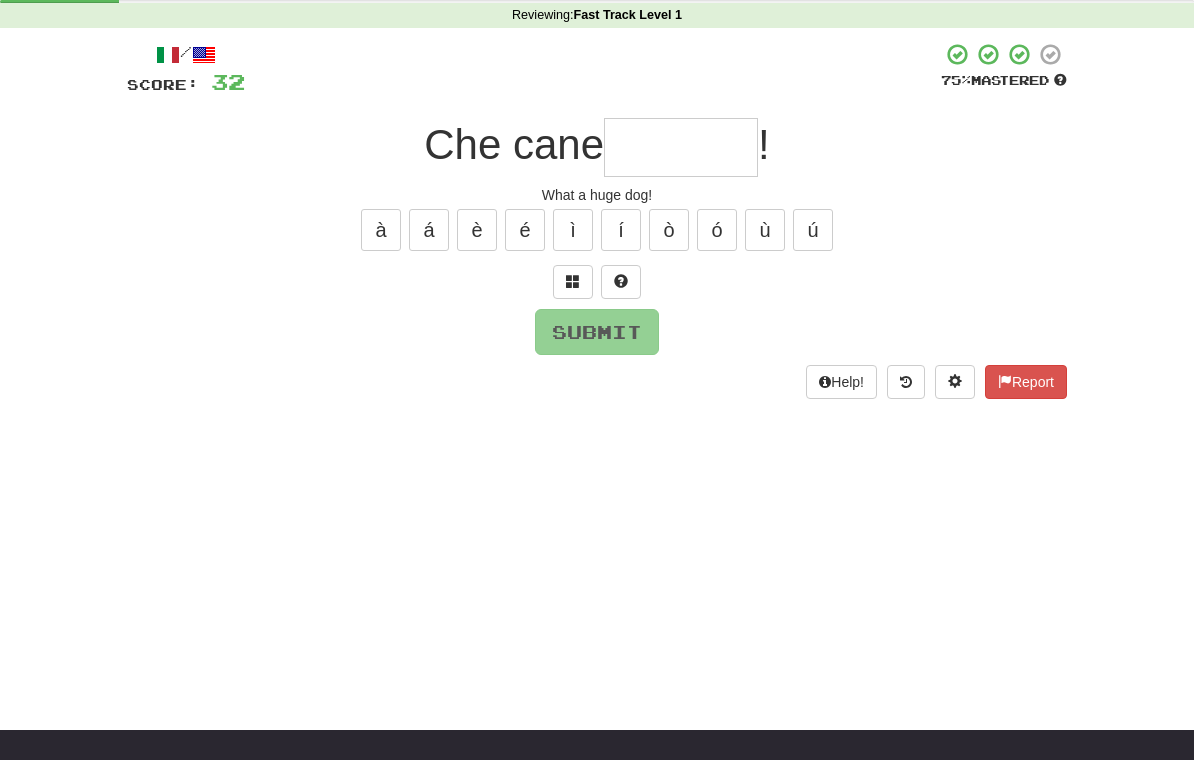 type on "*" 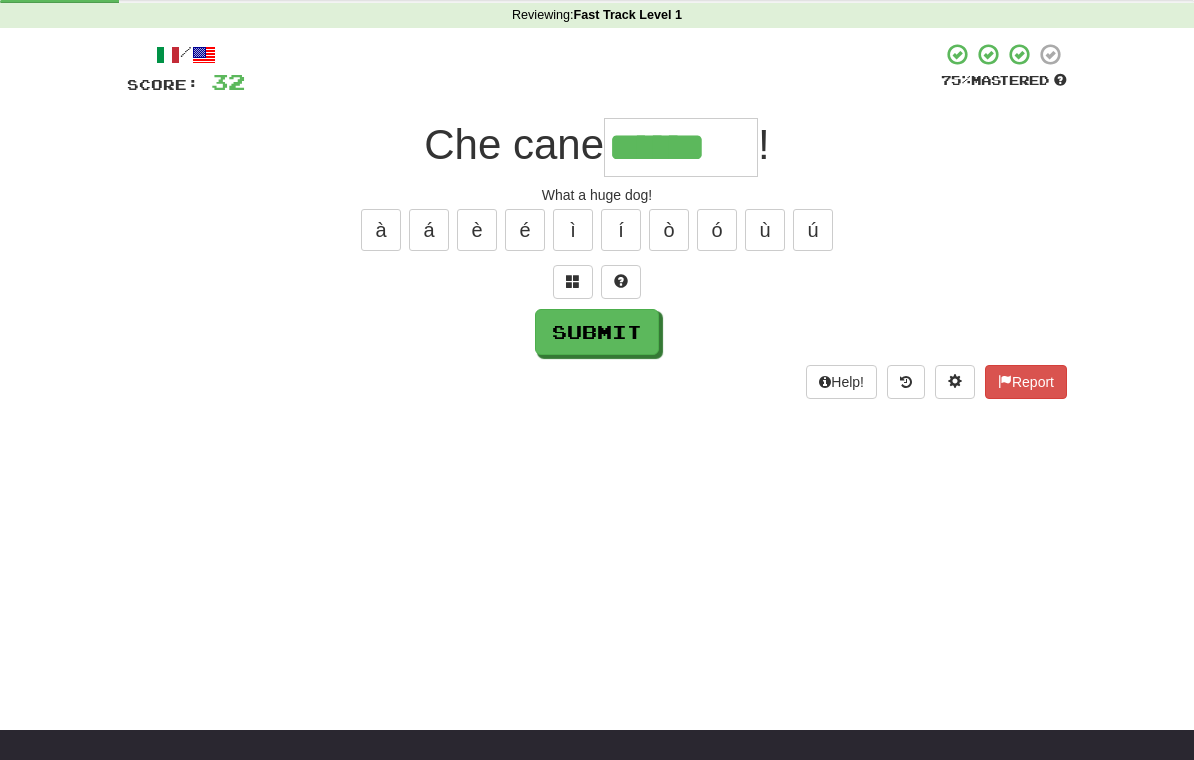 type on "******" 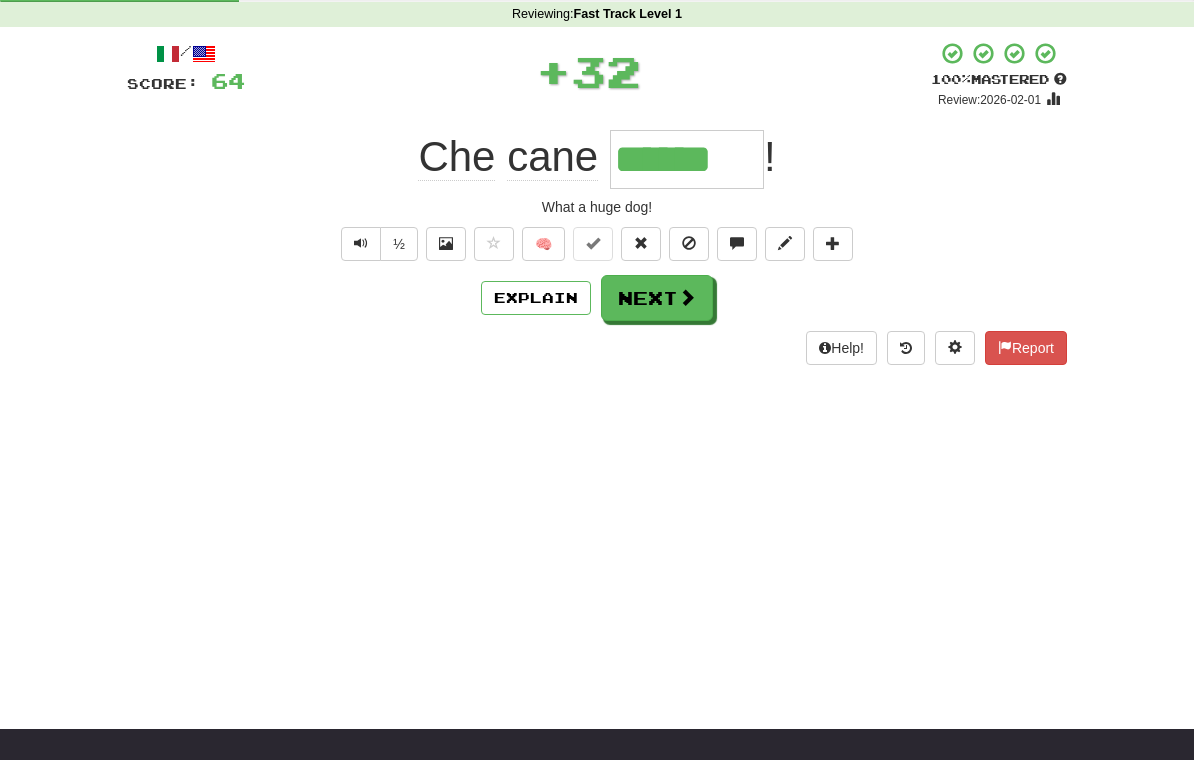 click on "Next" at bounding box center [657, 298] 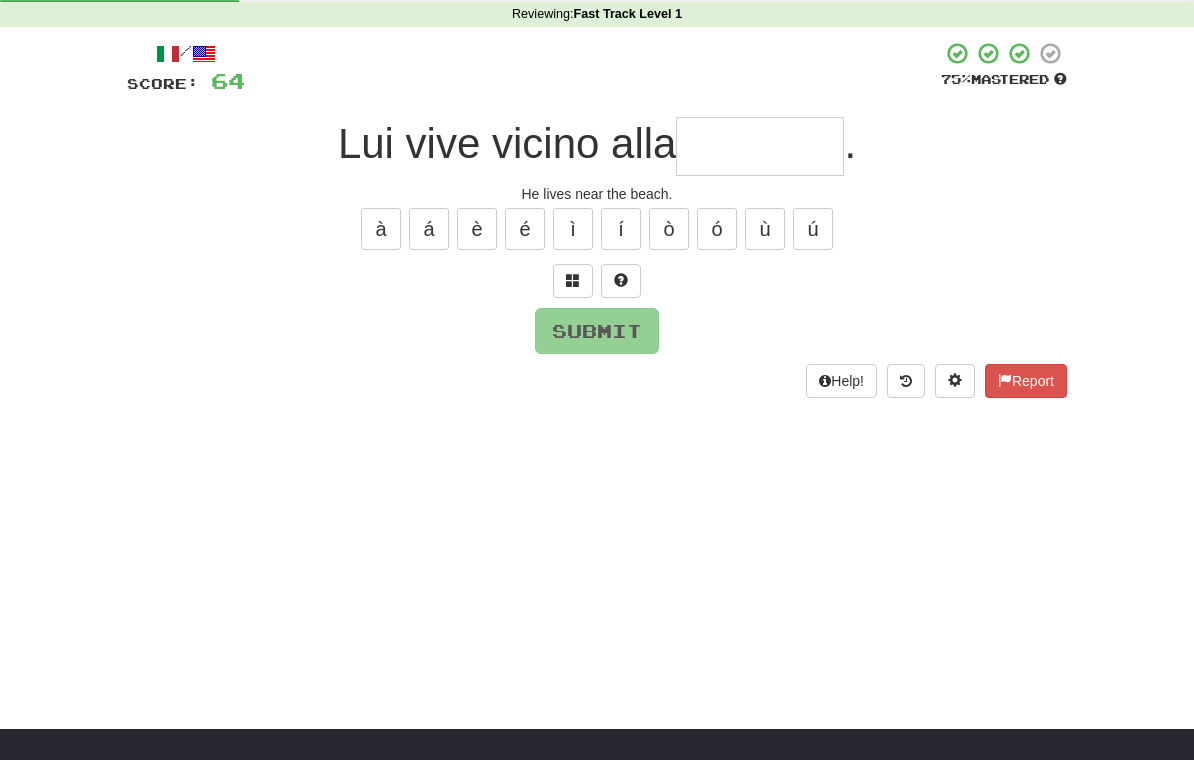 scroll, scrollTop: 80, scrollLeft: 0, axis: vertical 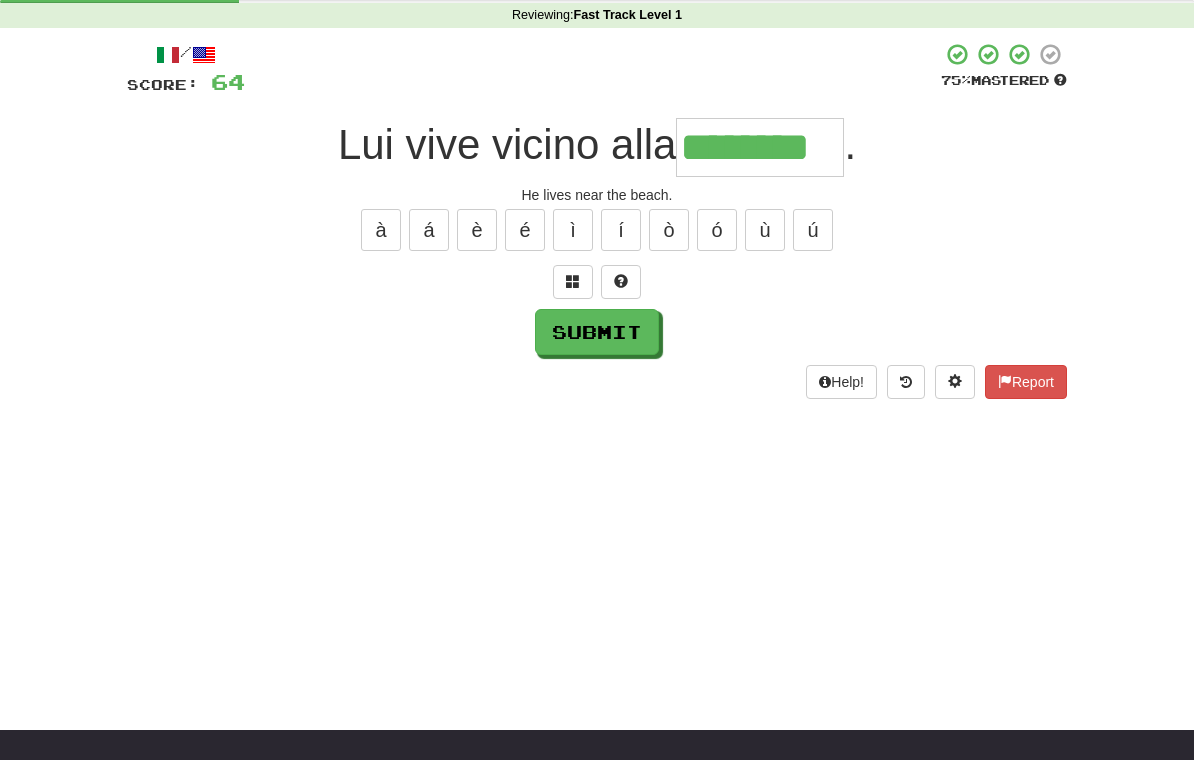 type on "********" 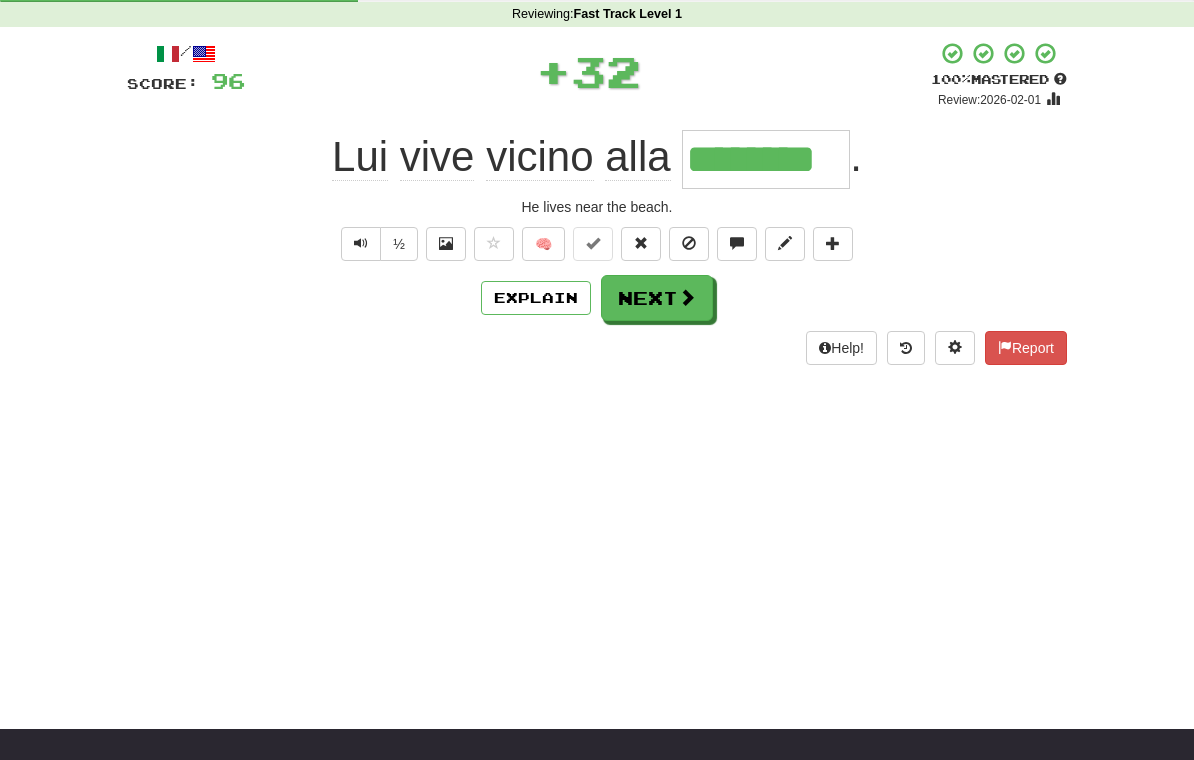 click on "Next" at bounding box center (657, 298) 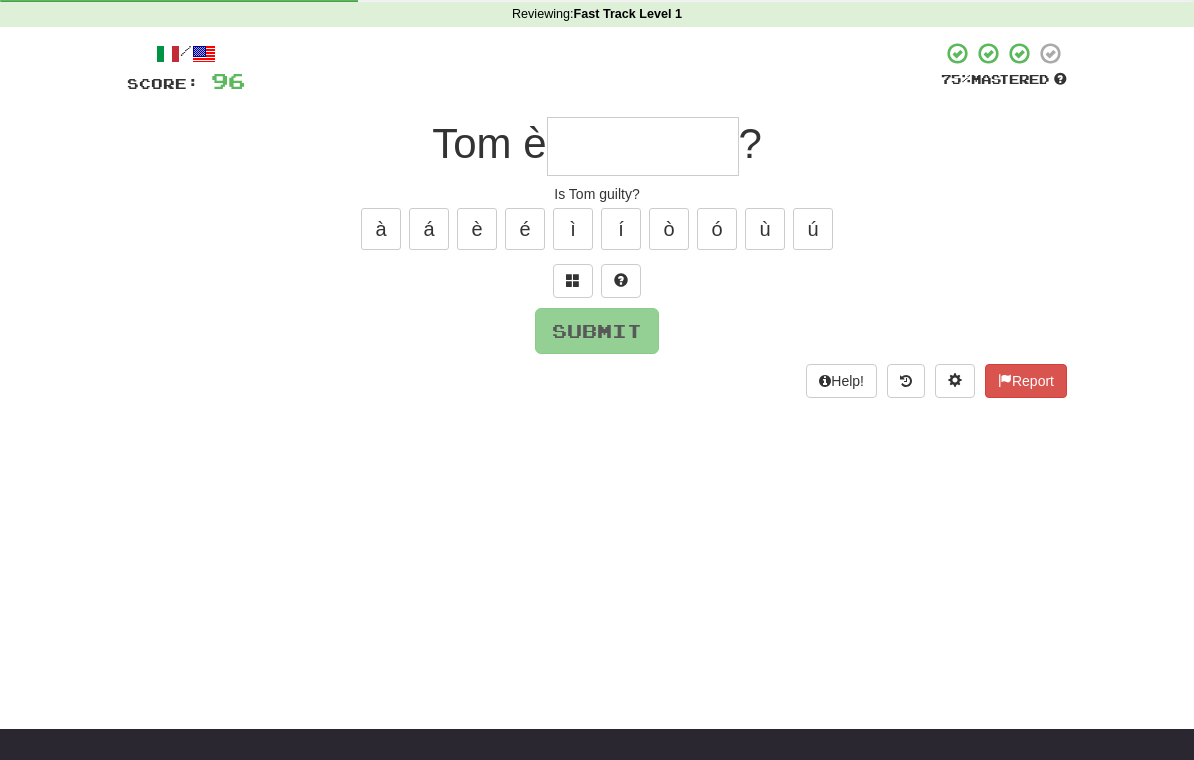 scroll, scrollTop: 80, scrollLeft: 0, axis: vertical 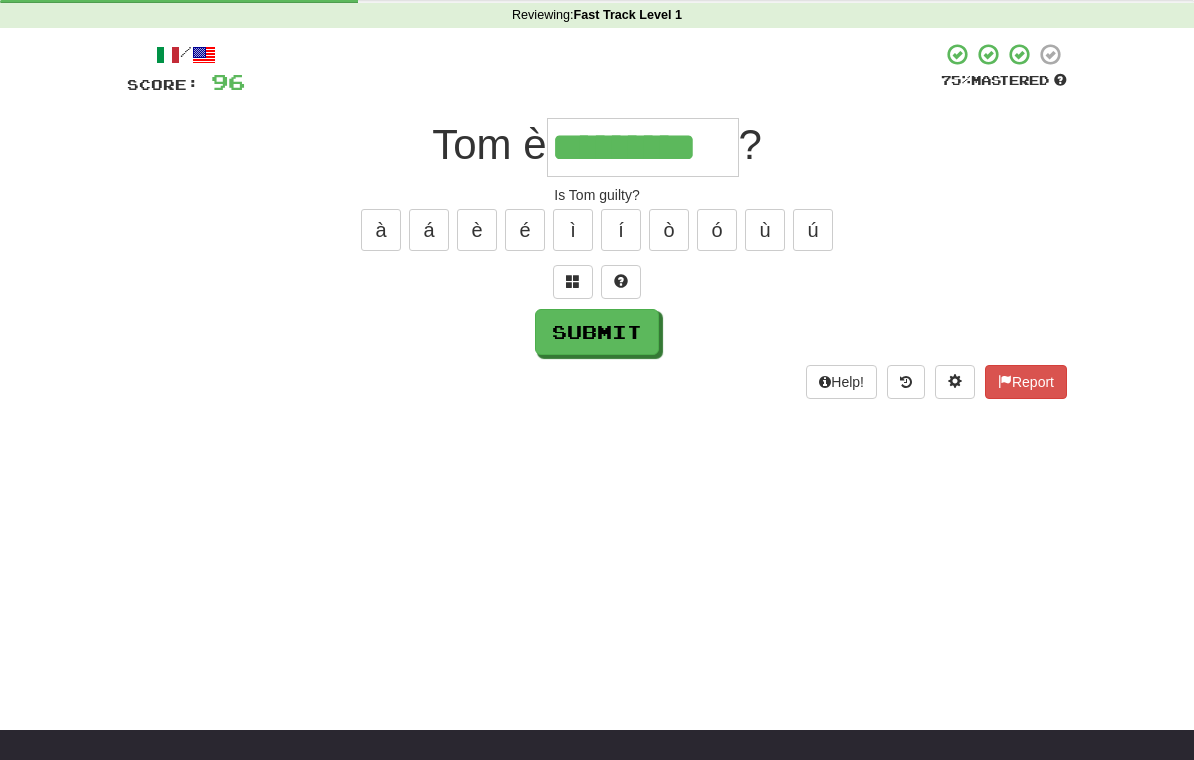 type on "*********" 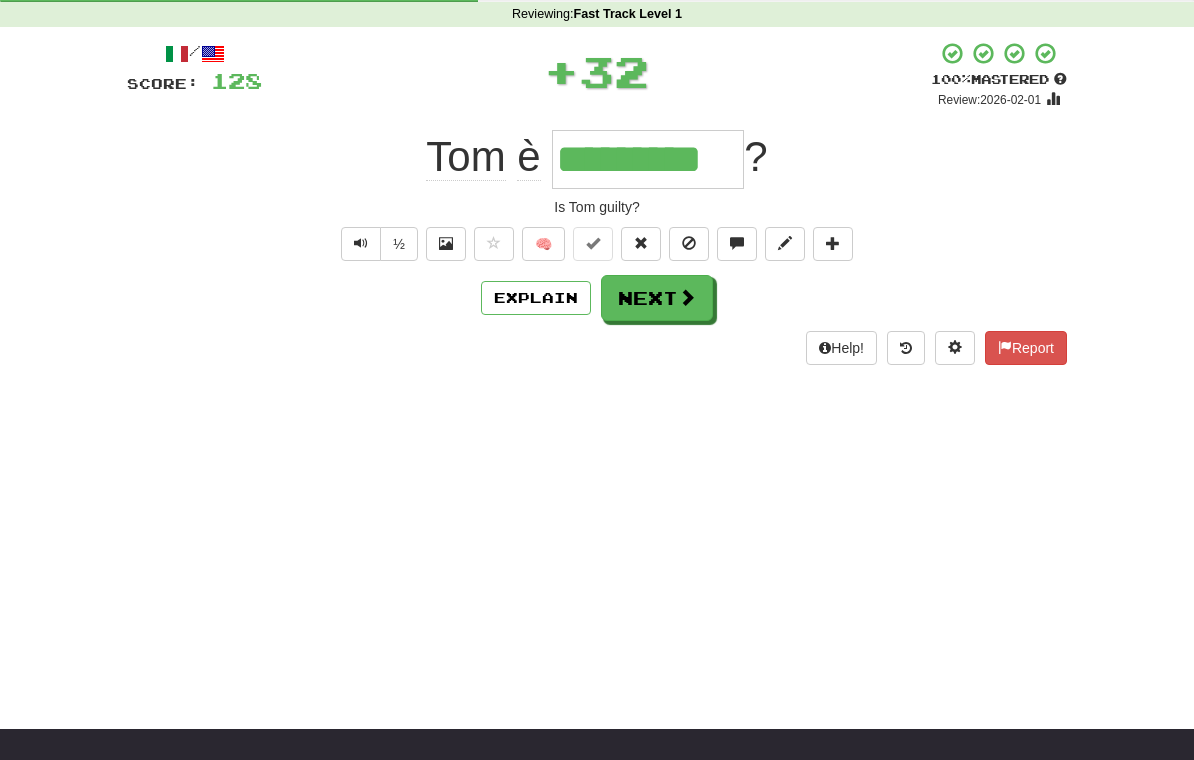 click on "Next" at bounding box center [657, 298] 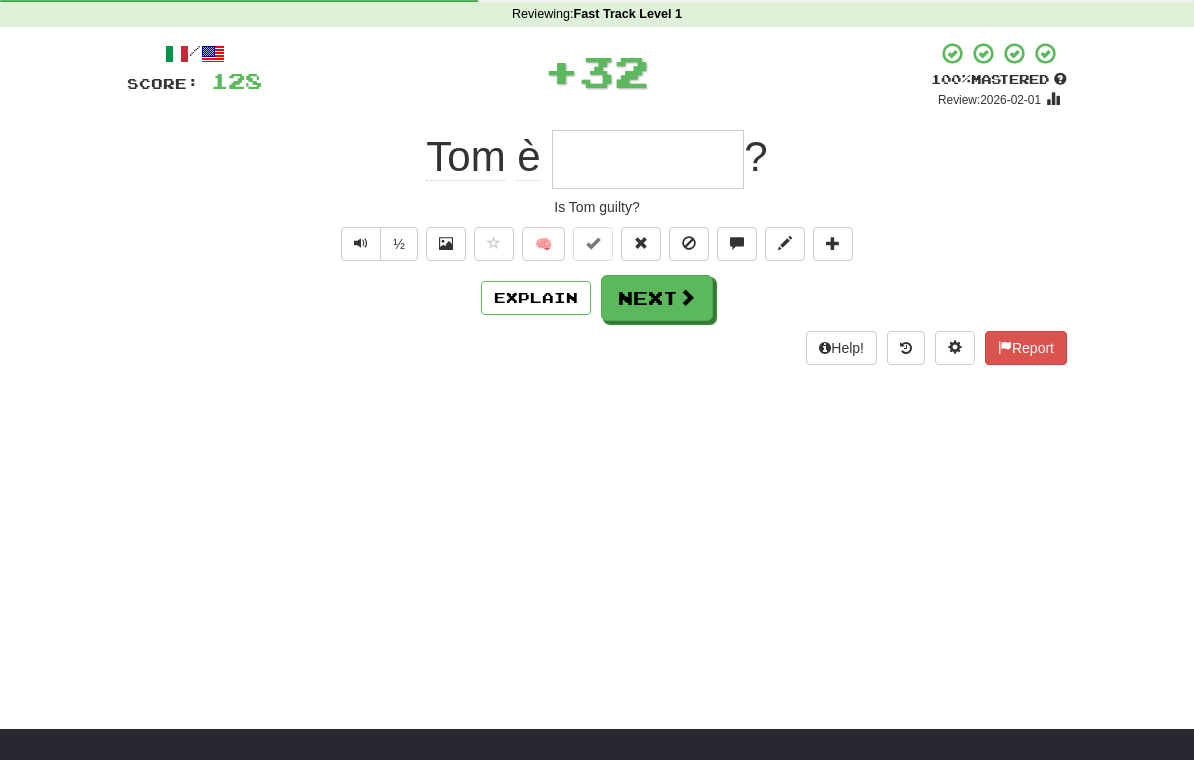 scroll, scrollTop: 80, scrollLeft: 0, axis: vertical 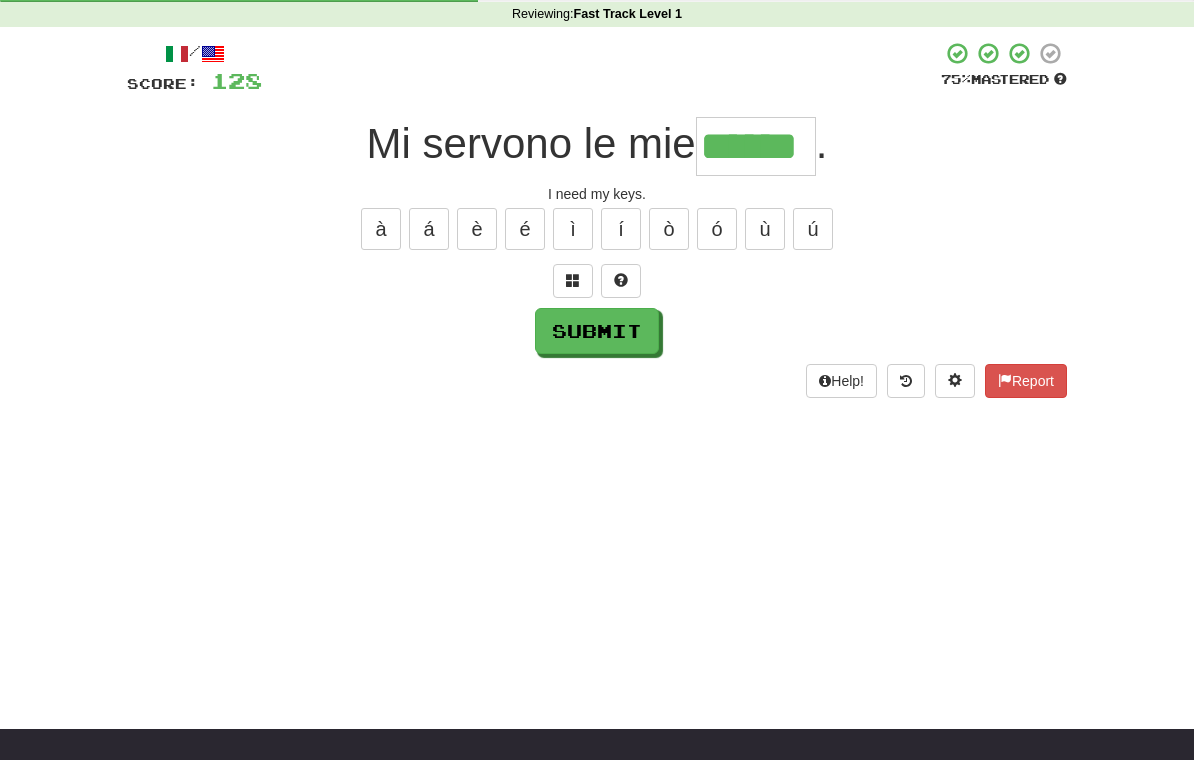 type on "******" 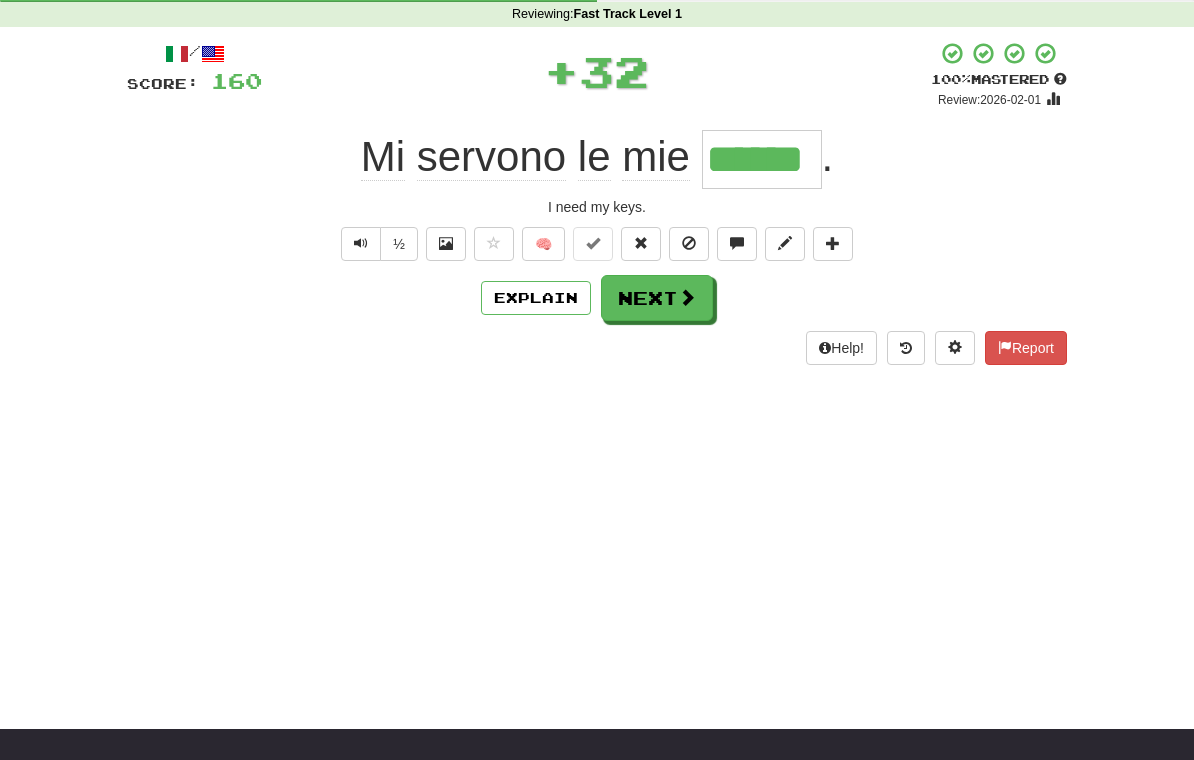 click on "Next" at bounding box center [657, 298] 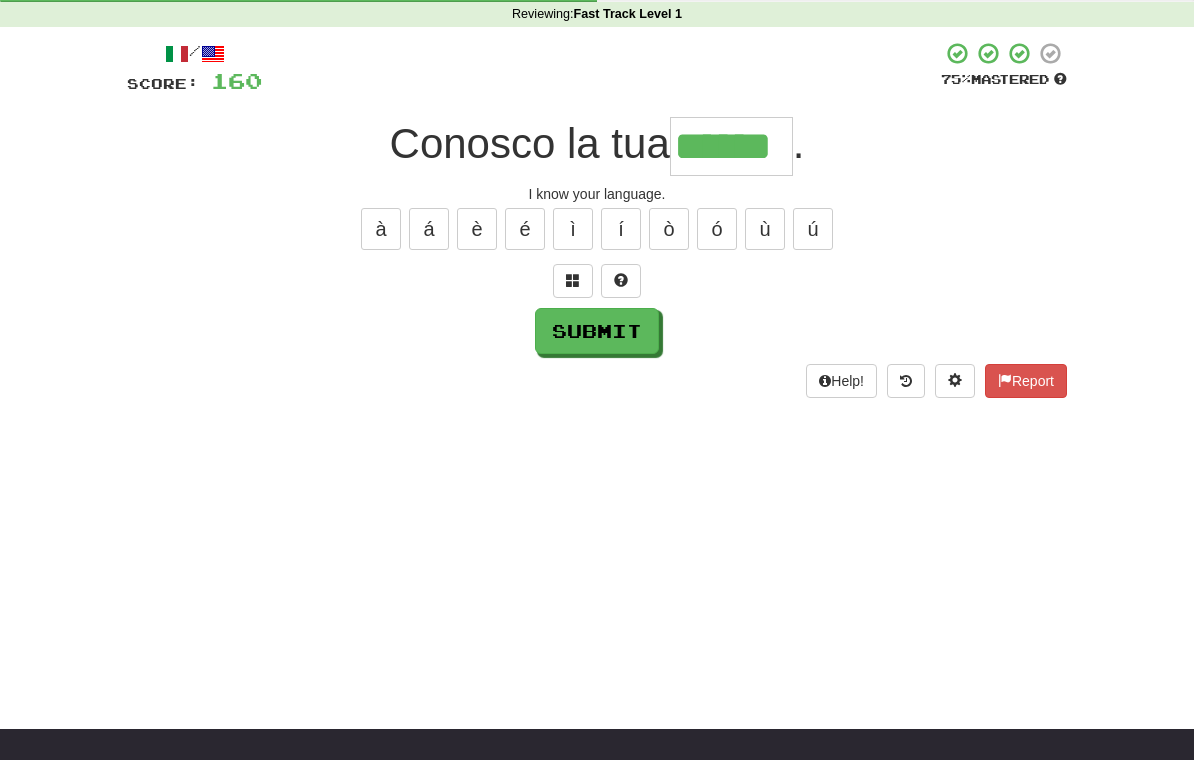 type on "******" 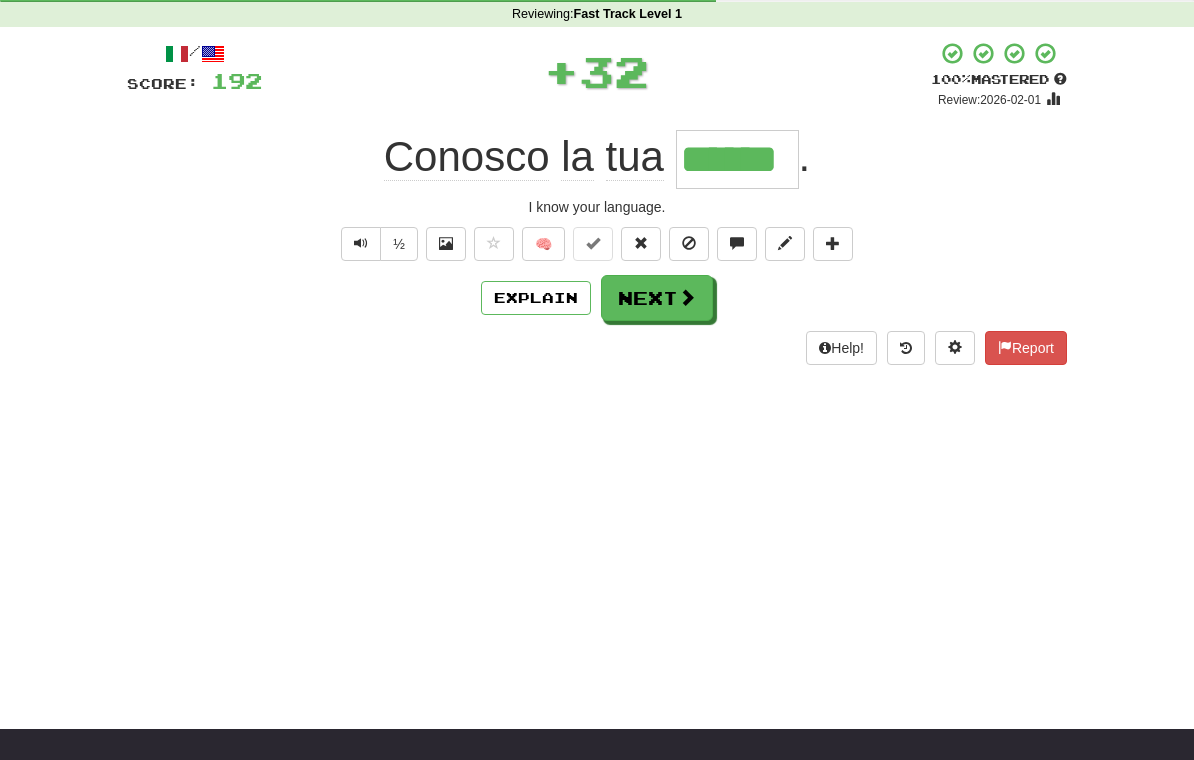 click on "Next" at bounding box center [657, 298] 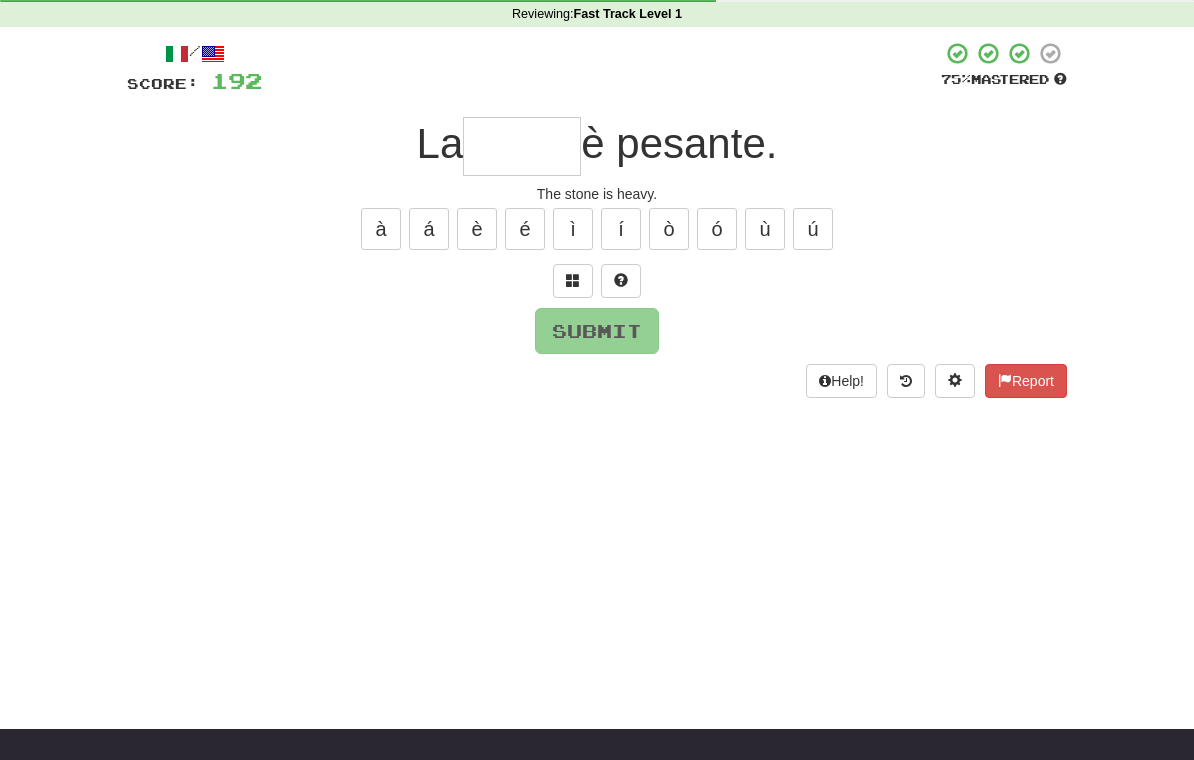 type on "*" 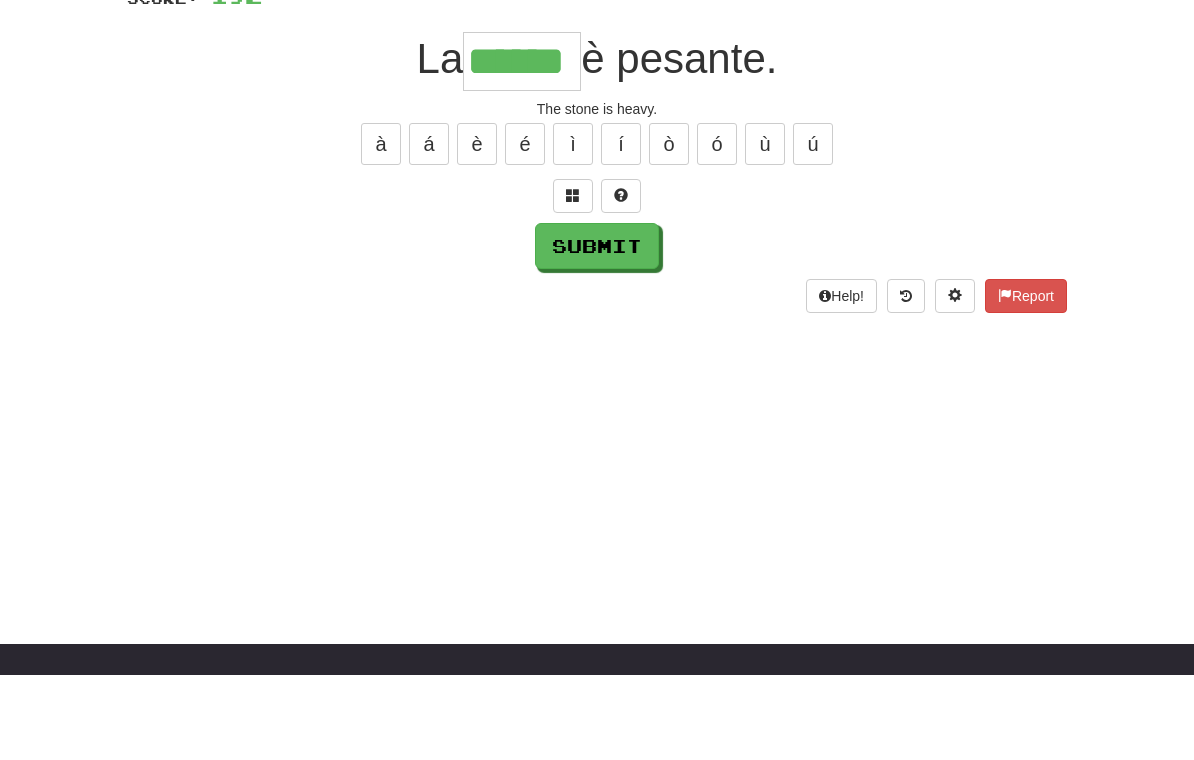 type on "******" 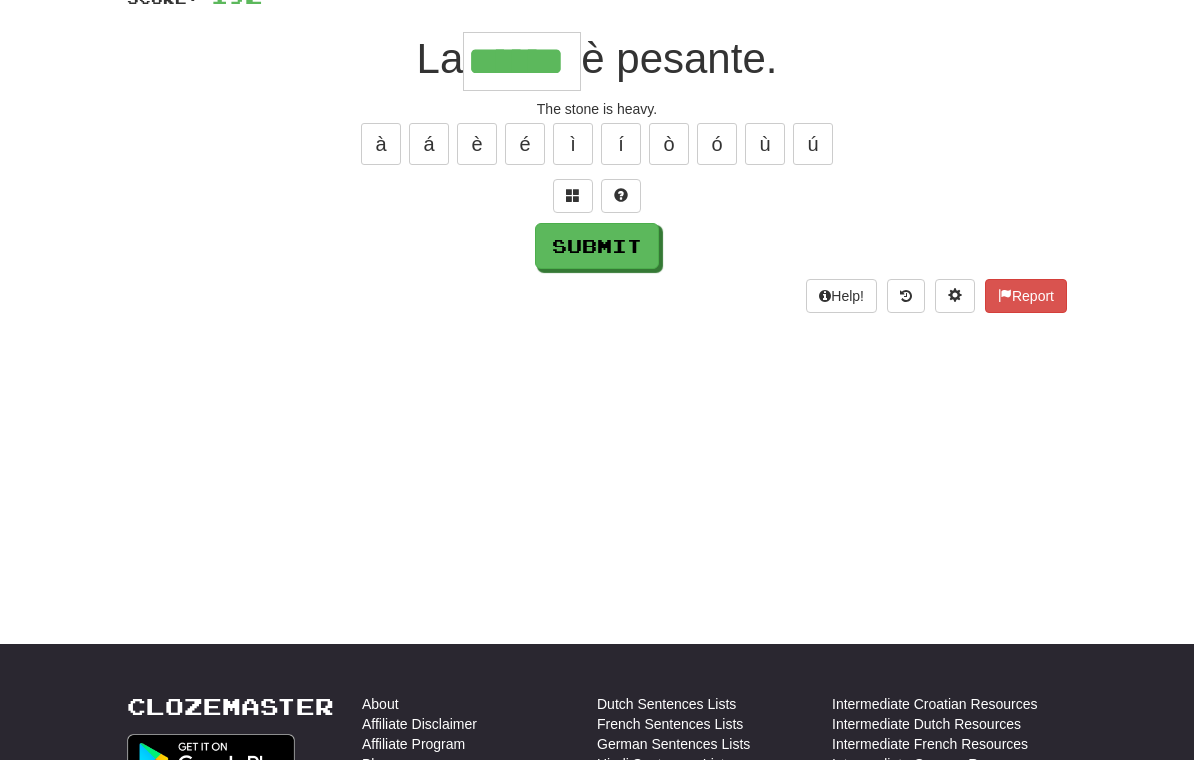 click on "Submit" at bounding box center (597, 246) 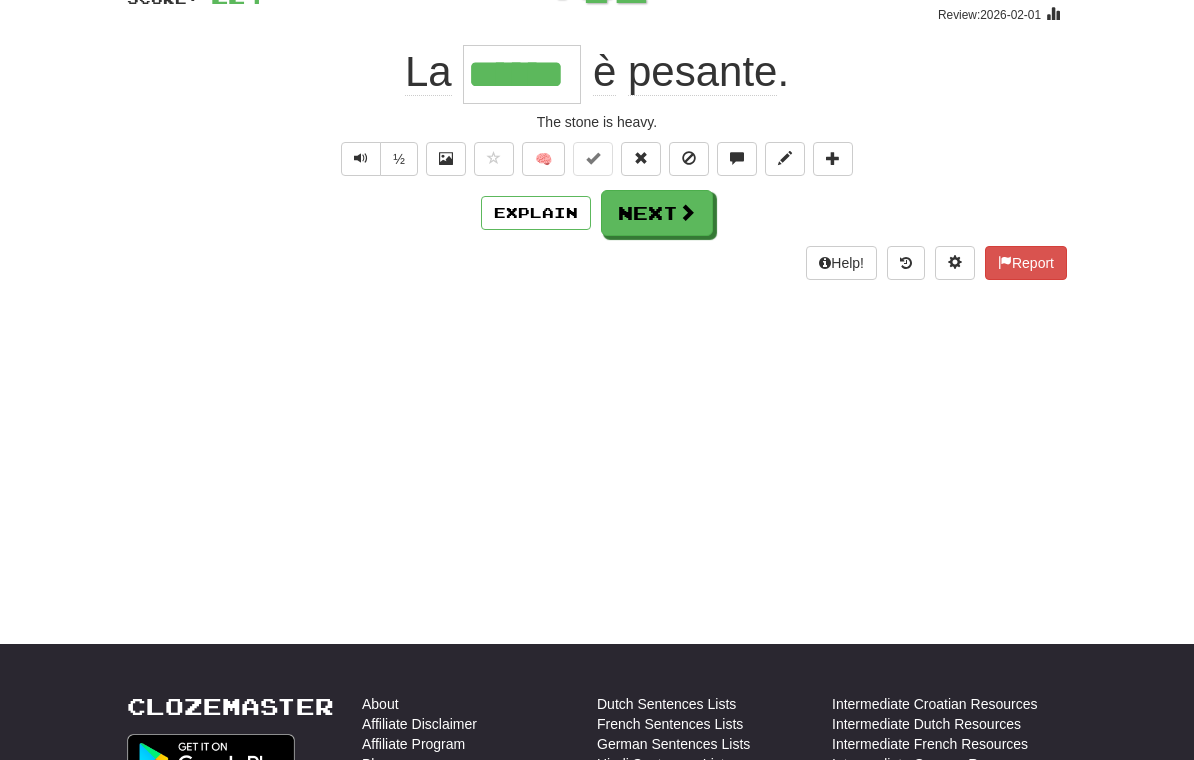 click on "Next" at bounding box center (657, 213) 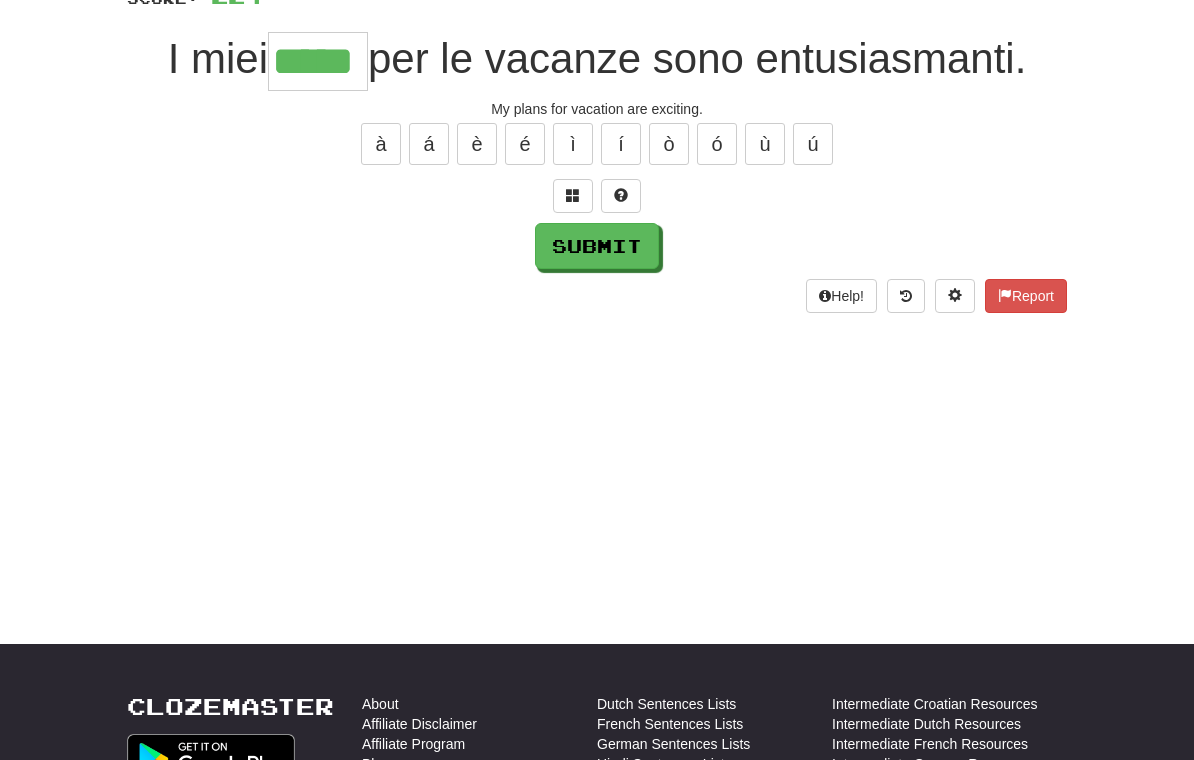 type on "*****" 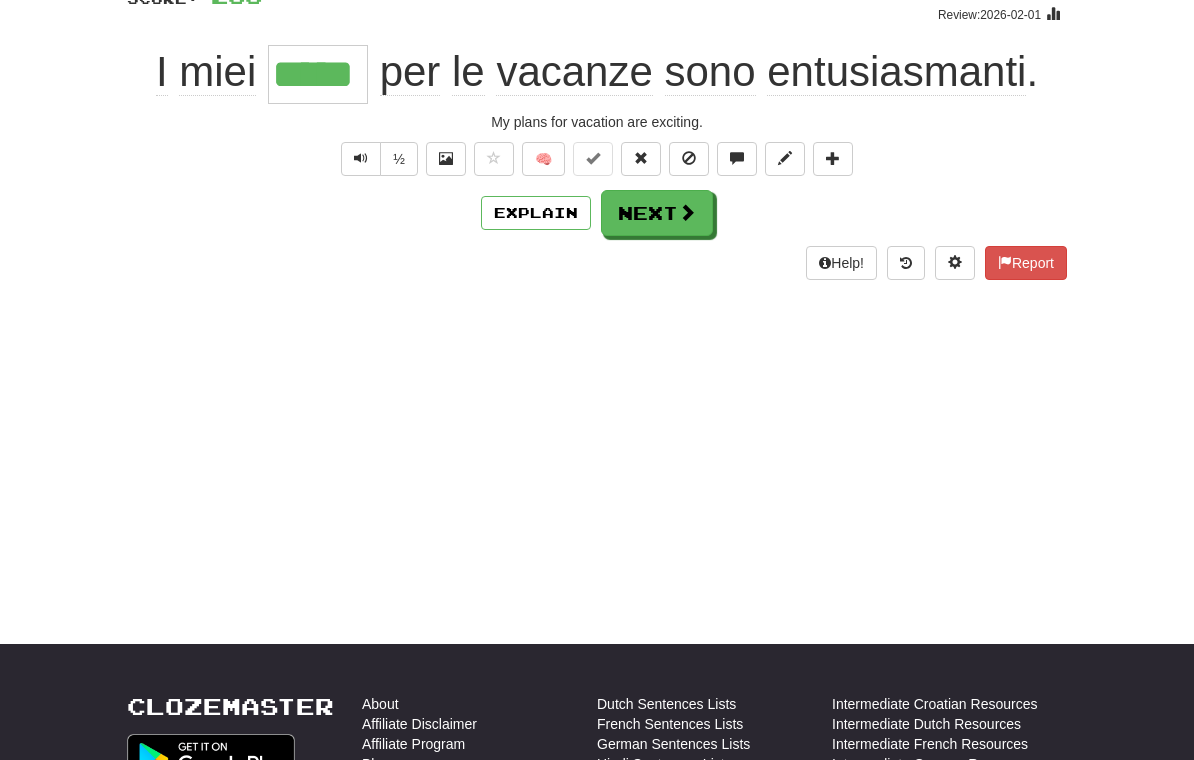 click on "Next" at bounding box center [657, 213] 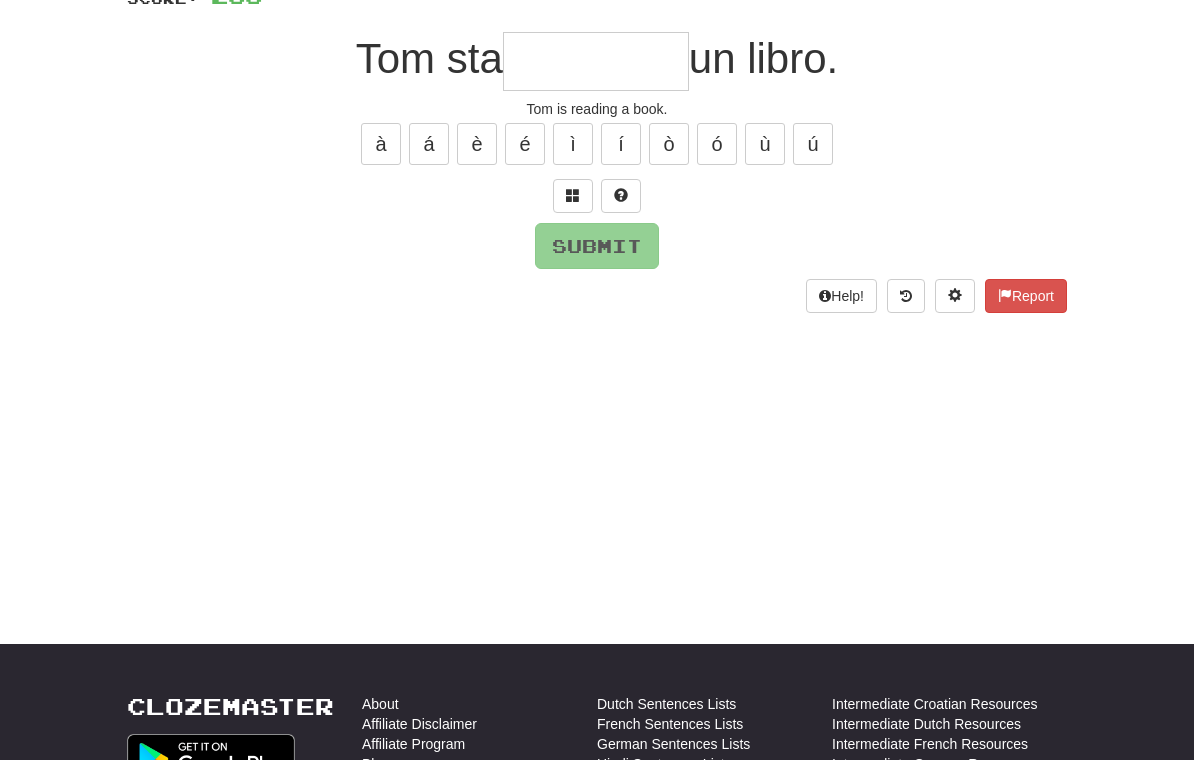 click at bounding box center (596, 61) 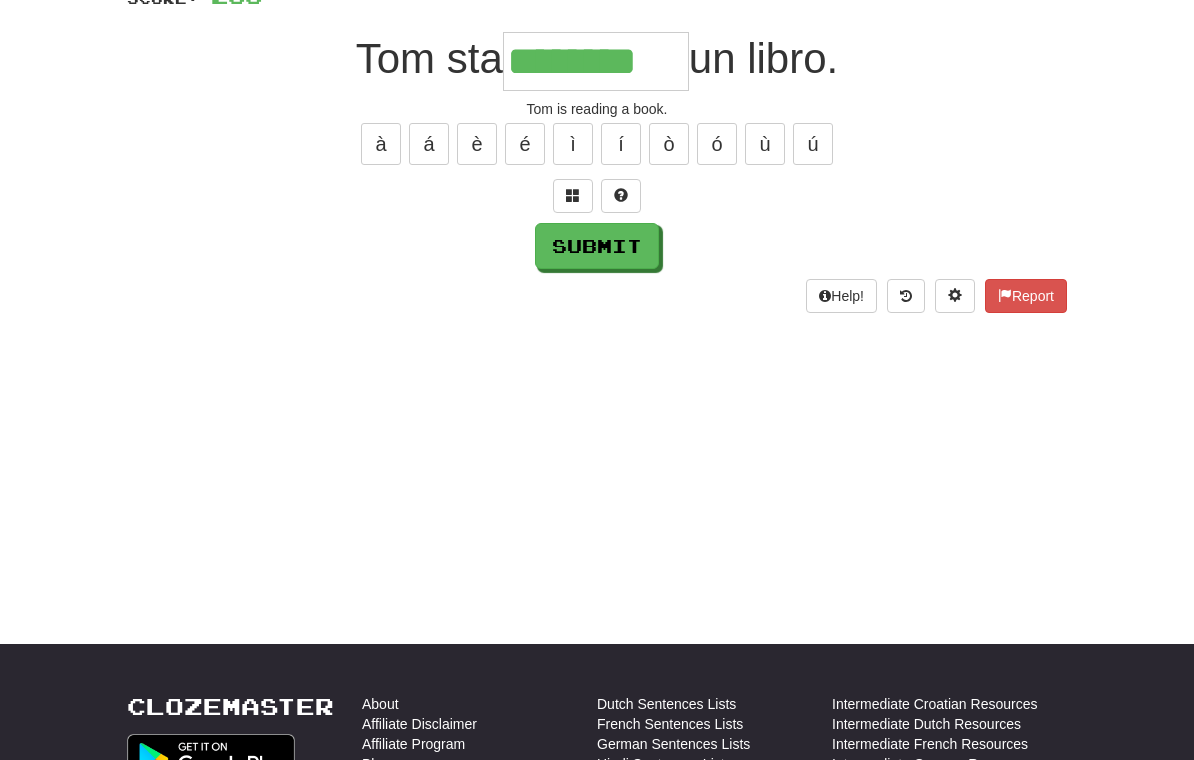 type on "********" 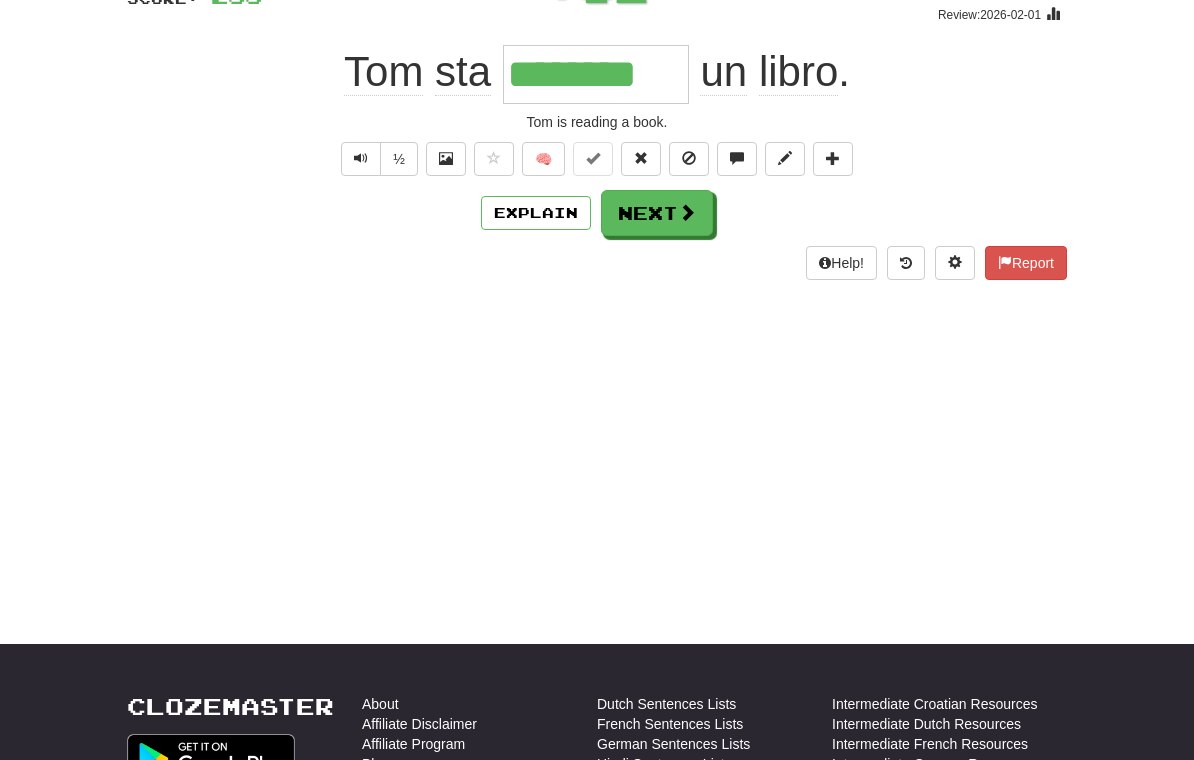 click on "Next" at bounding box center (657, 213) 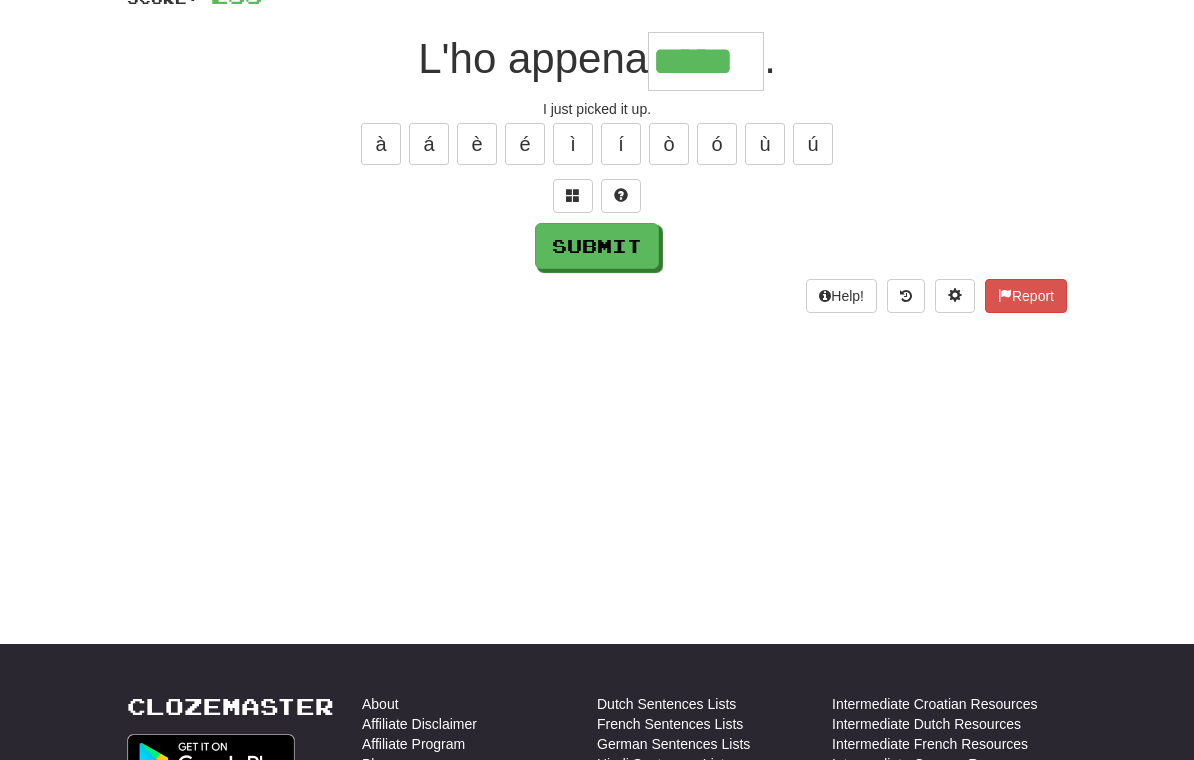type on "*****" 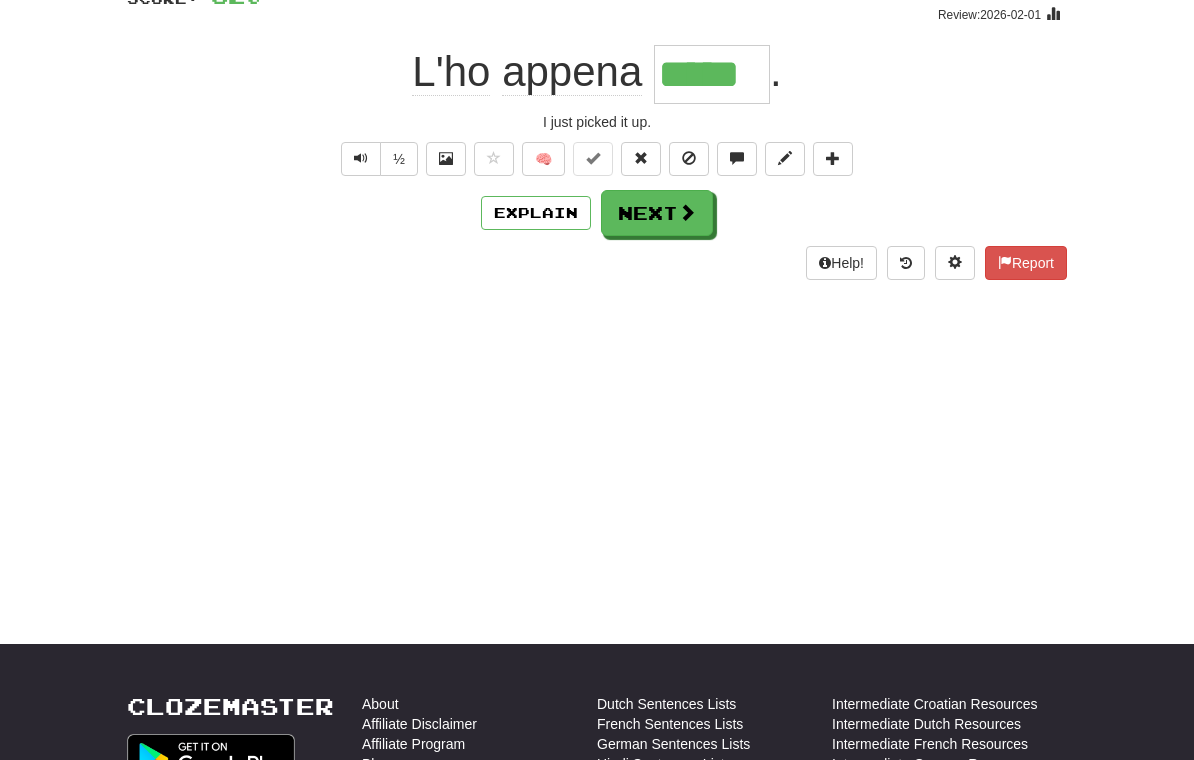 click at bounding box center (687, 212) 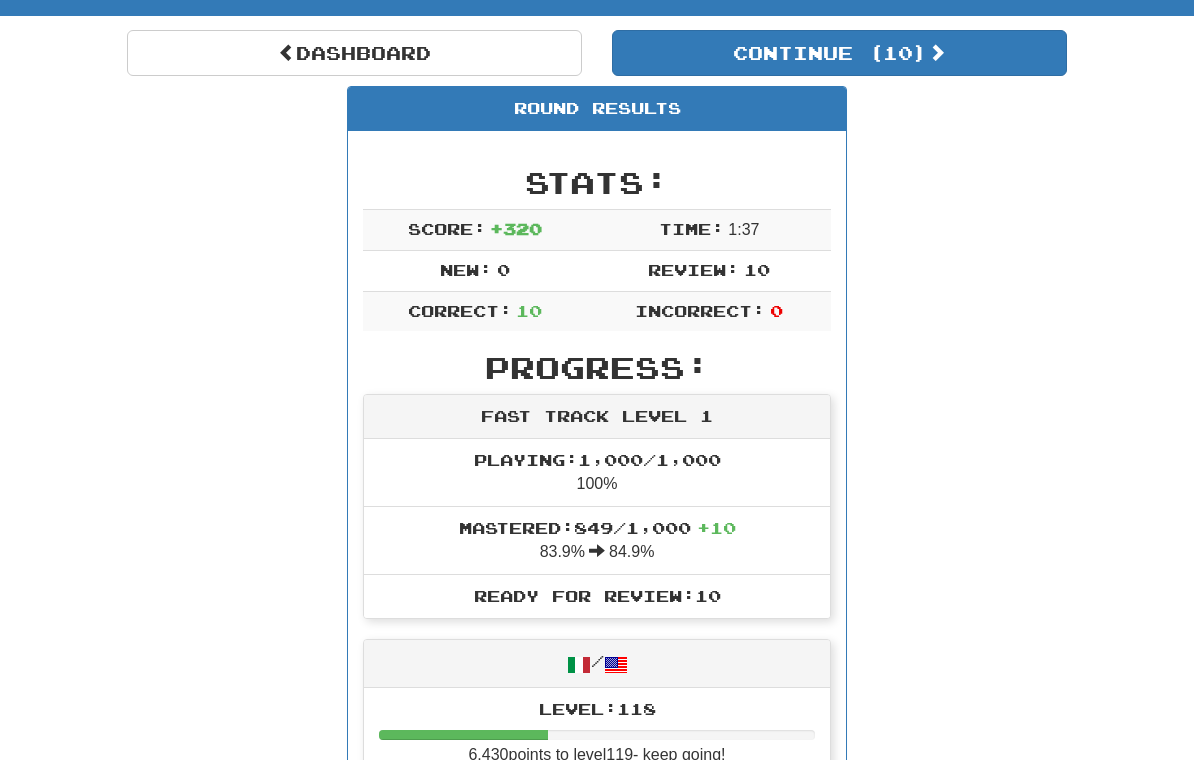 click on "Continue ( 10 )" at bounding box center [839, 53] 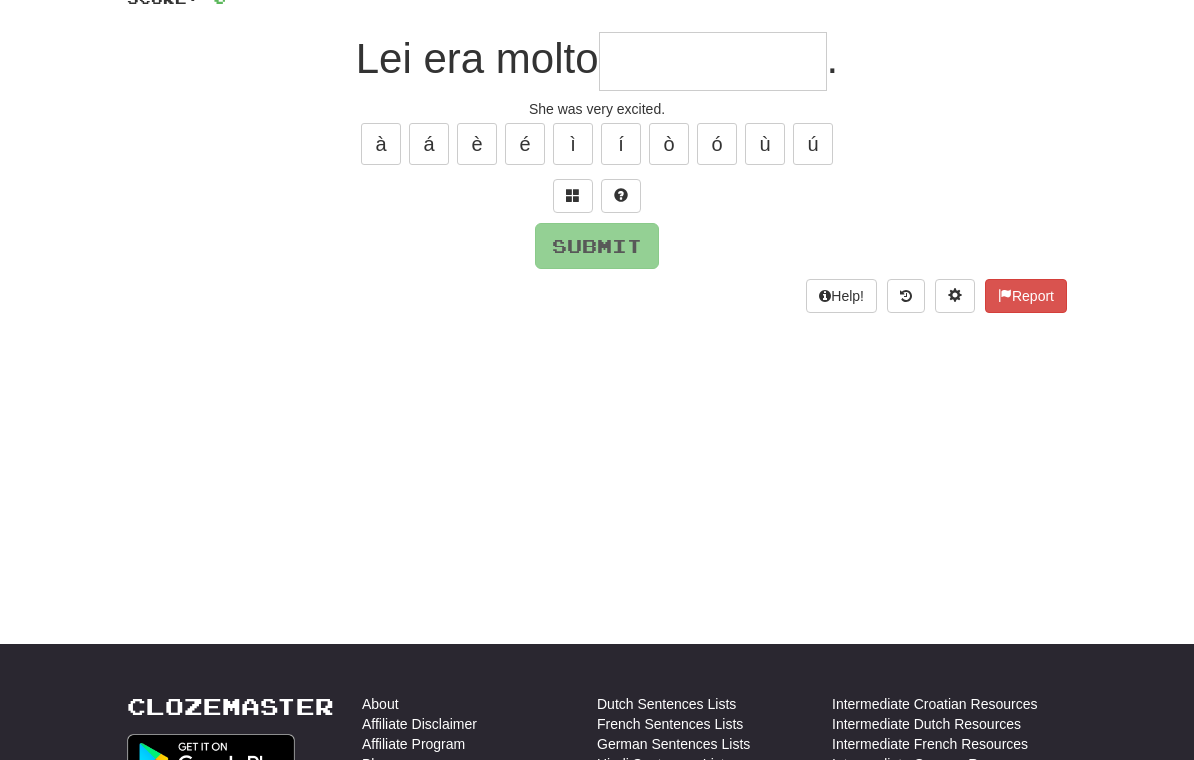 click at bounding box center (713, 61) 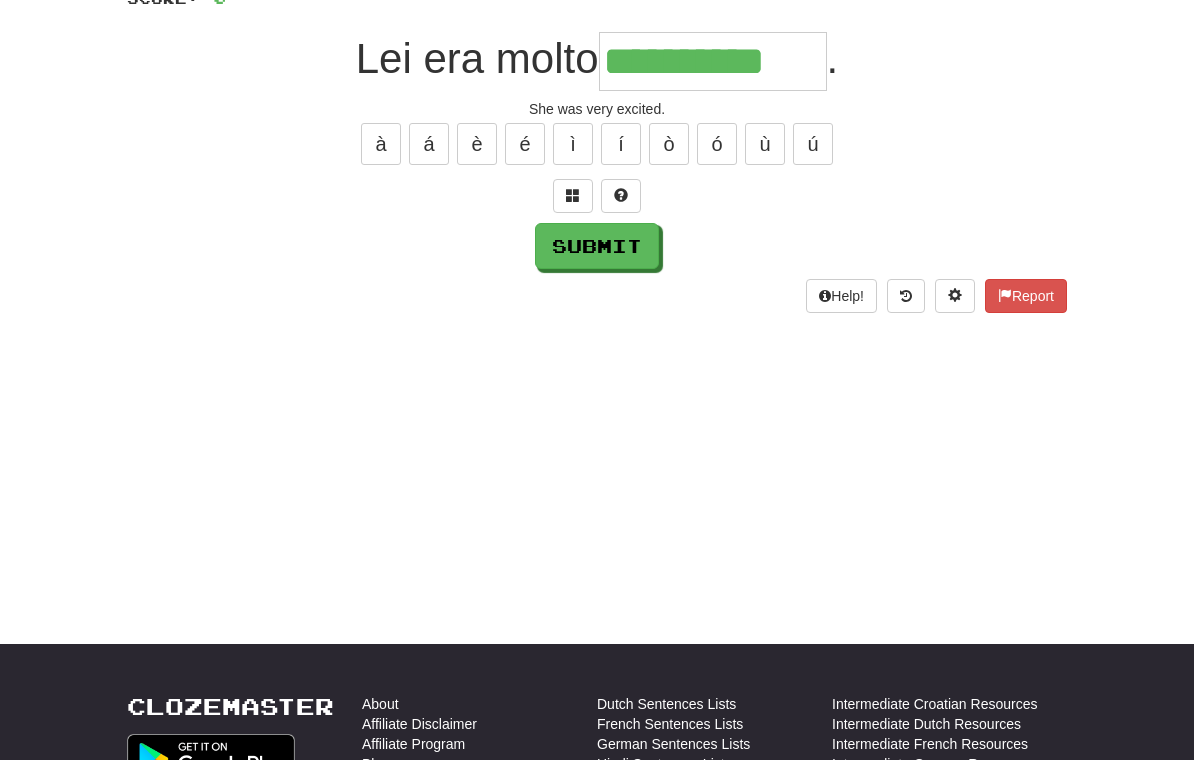 type on "**********" 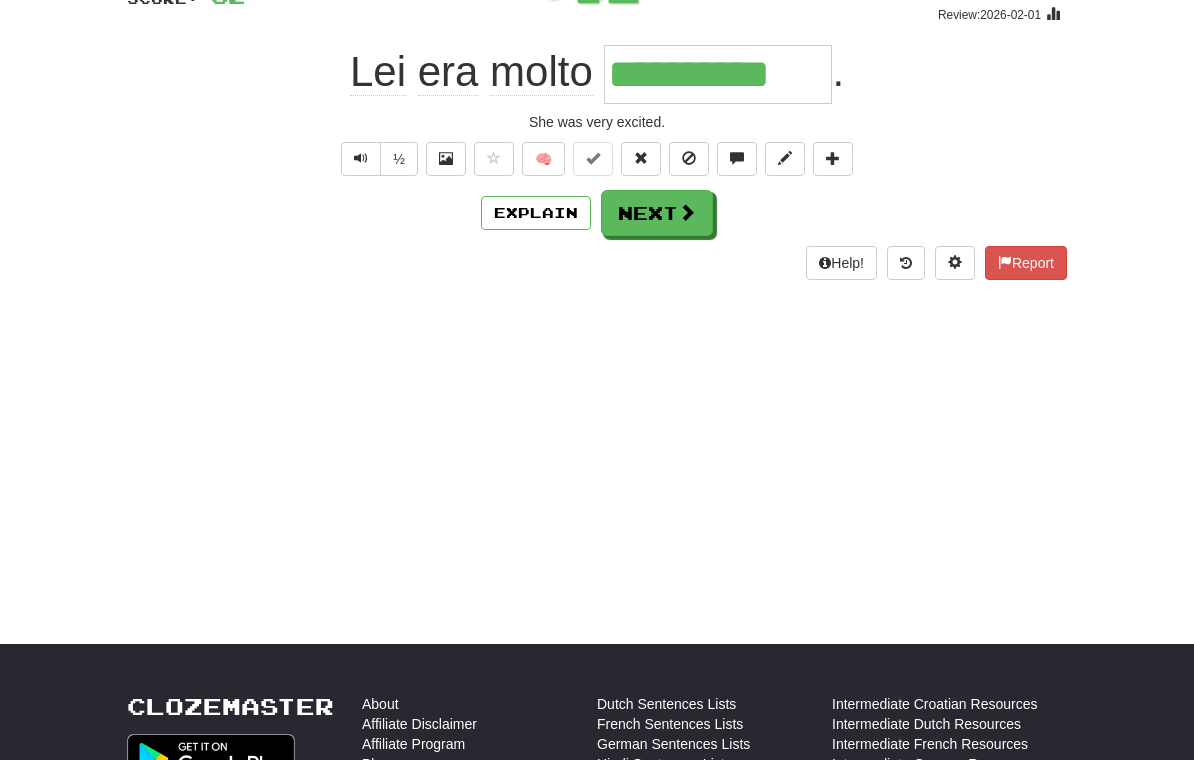 click on "Next" at bounding box center [657, 213] 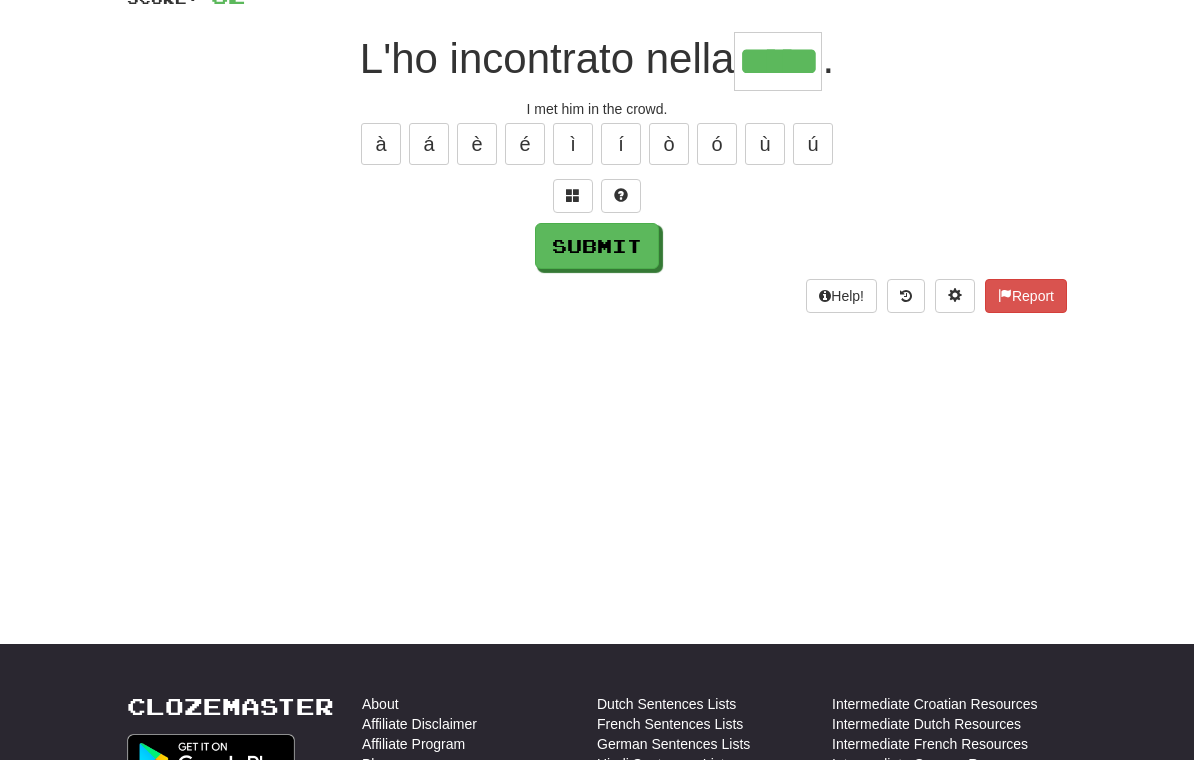 type on "*****" 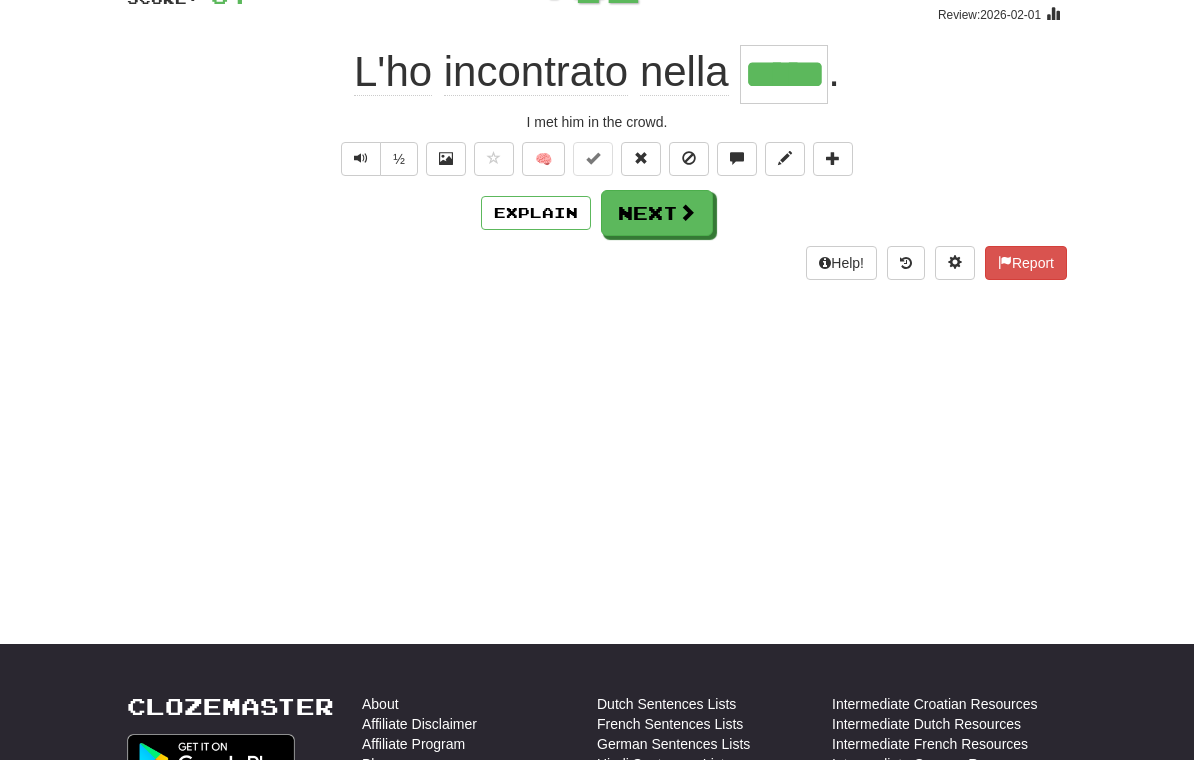 click on "Next" at bounding box center (657, 213) 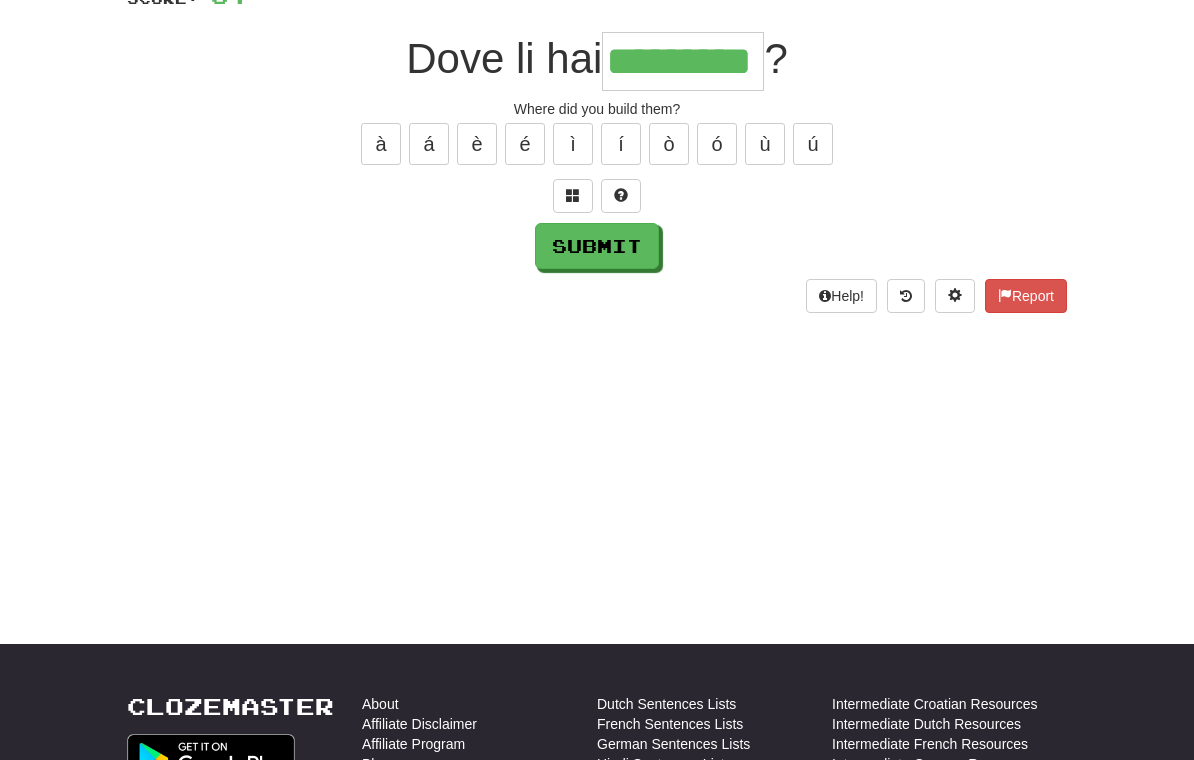 type on "*********" 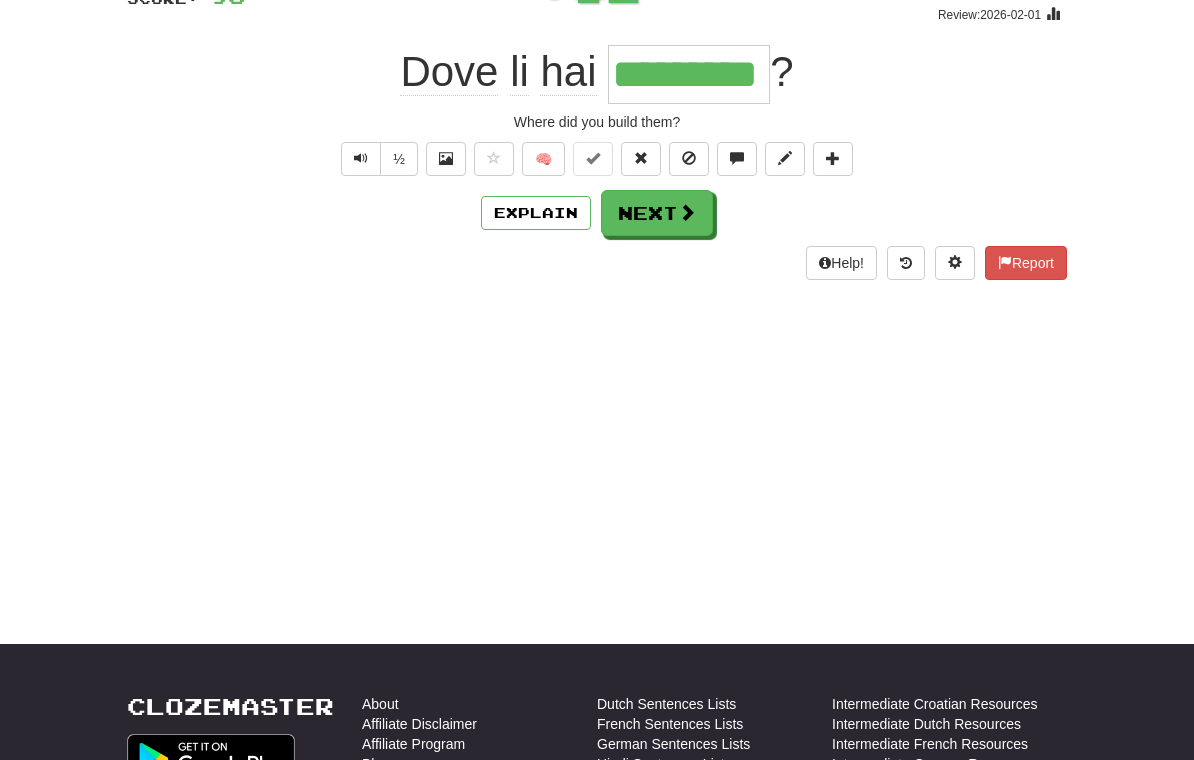 click on "Next" at bounding box center (657, 213) 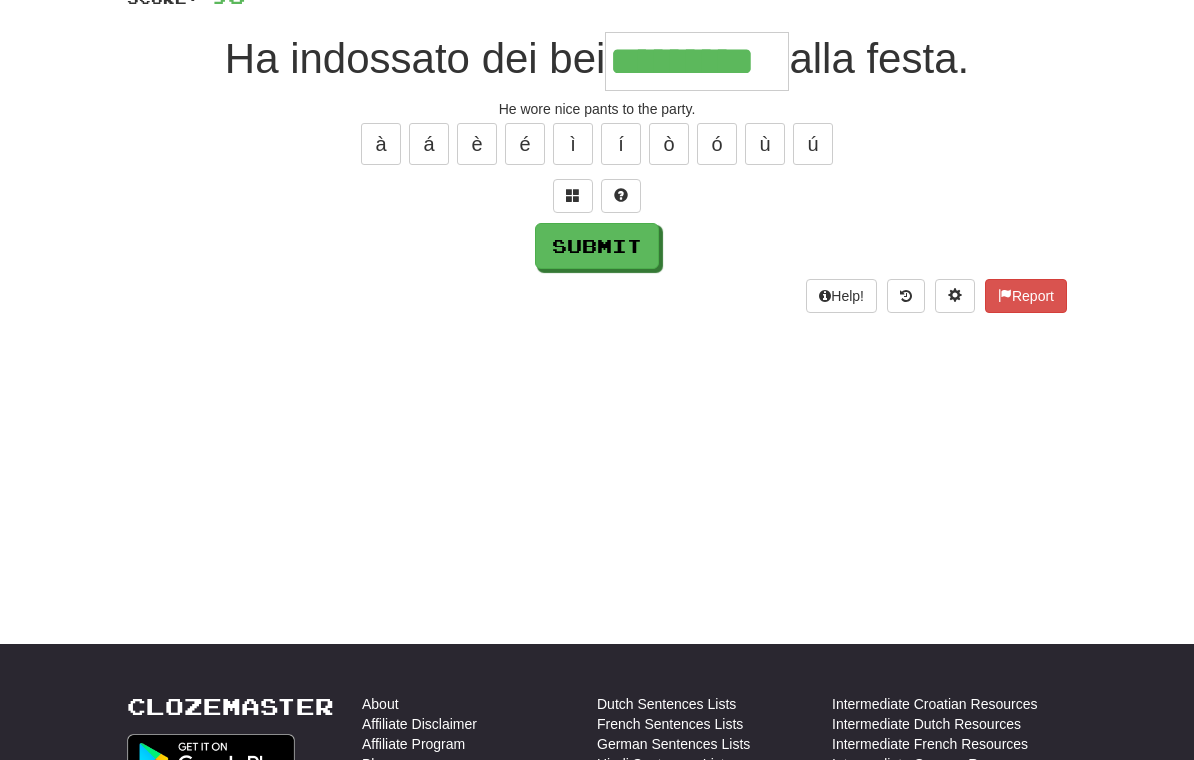 type on "*********" 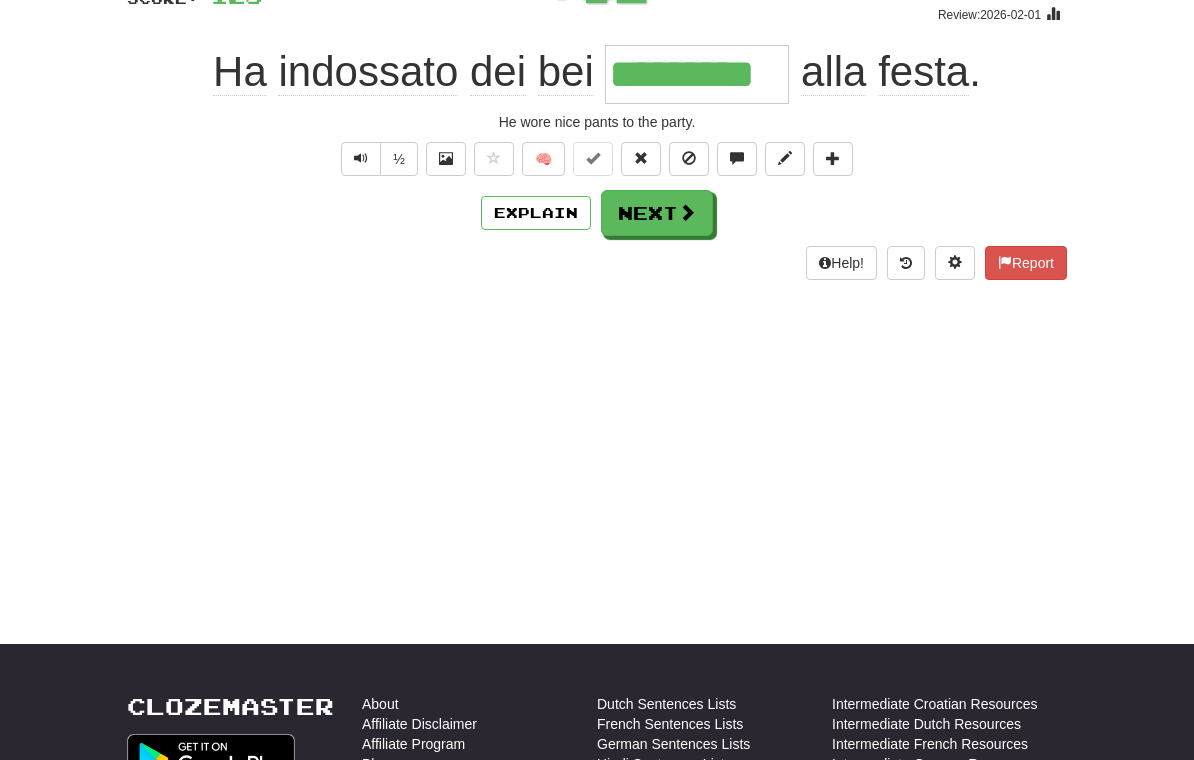 click on "Next" at bounding box center (657, 213) 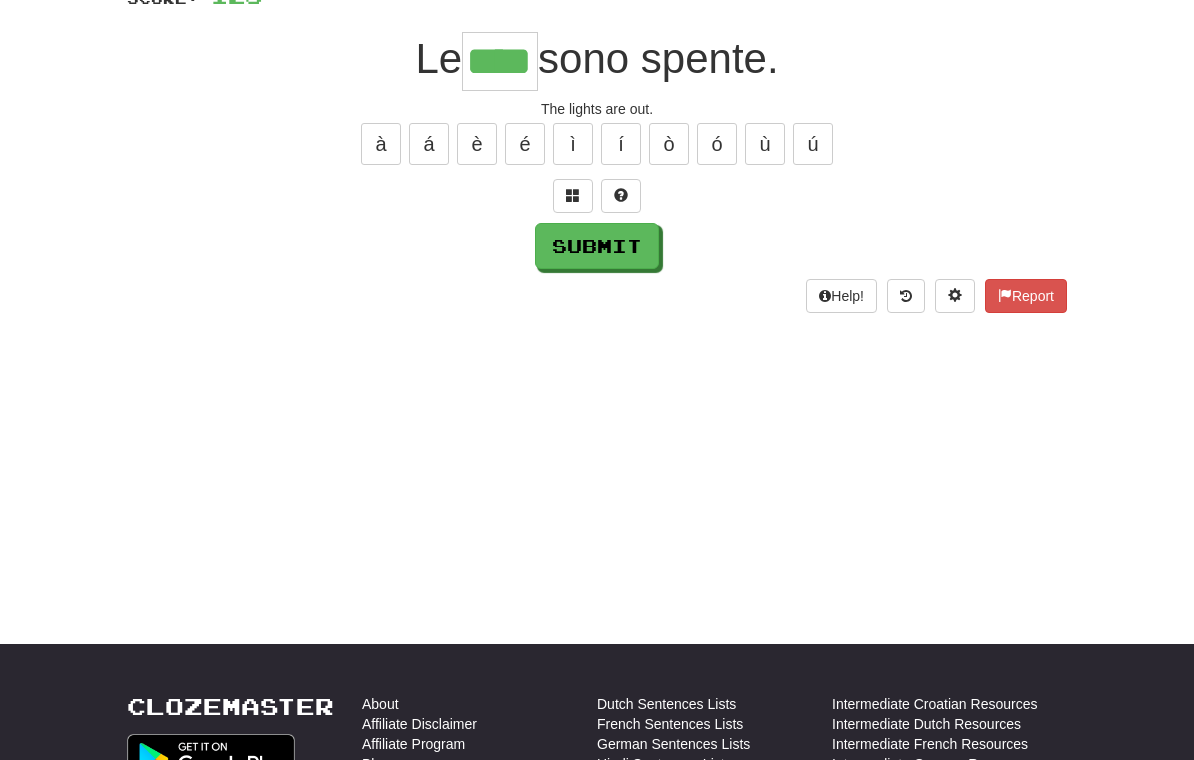 type on "****" 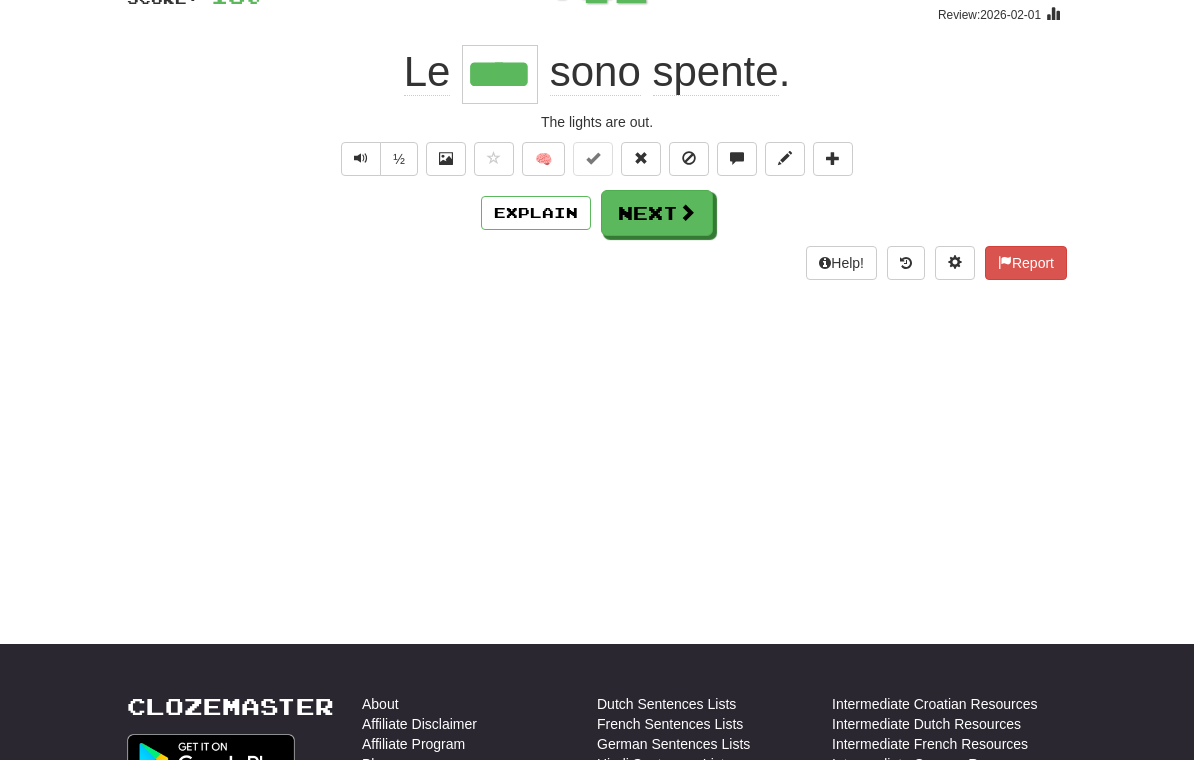 click on "Next" at bounding box center [657, 213] 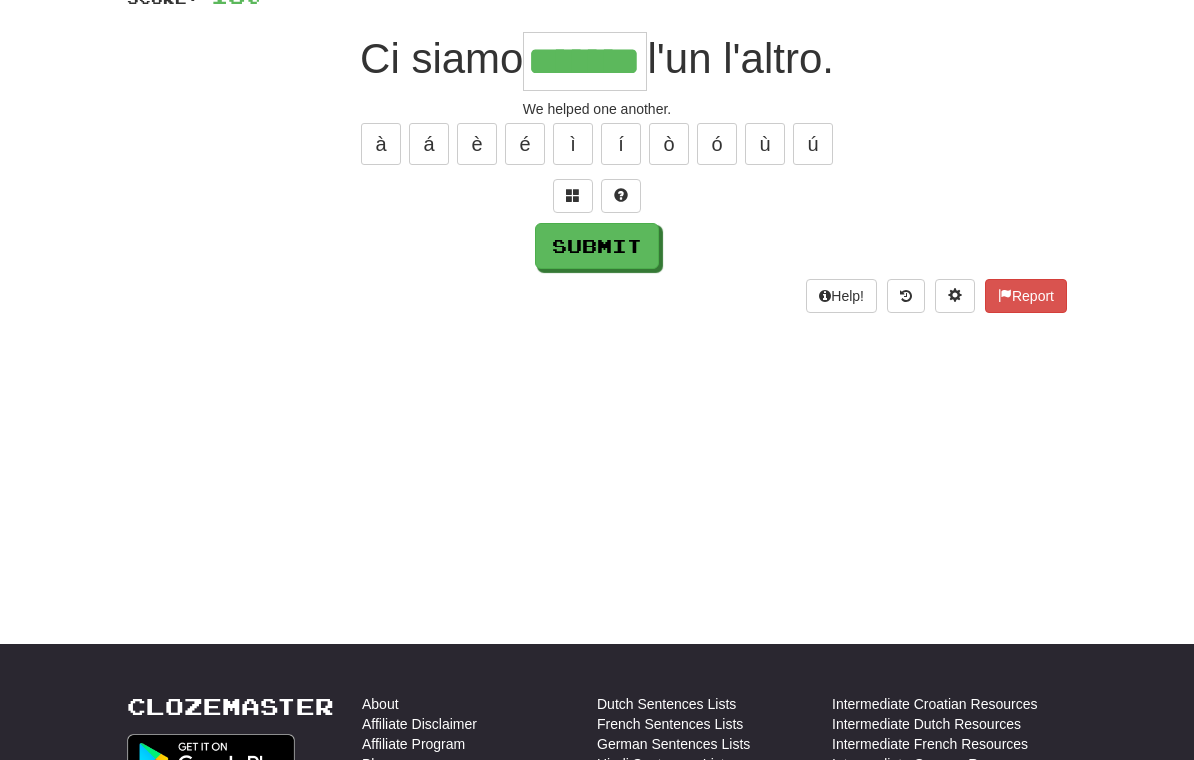 type on "*******" 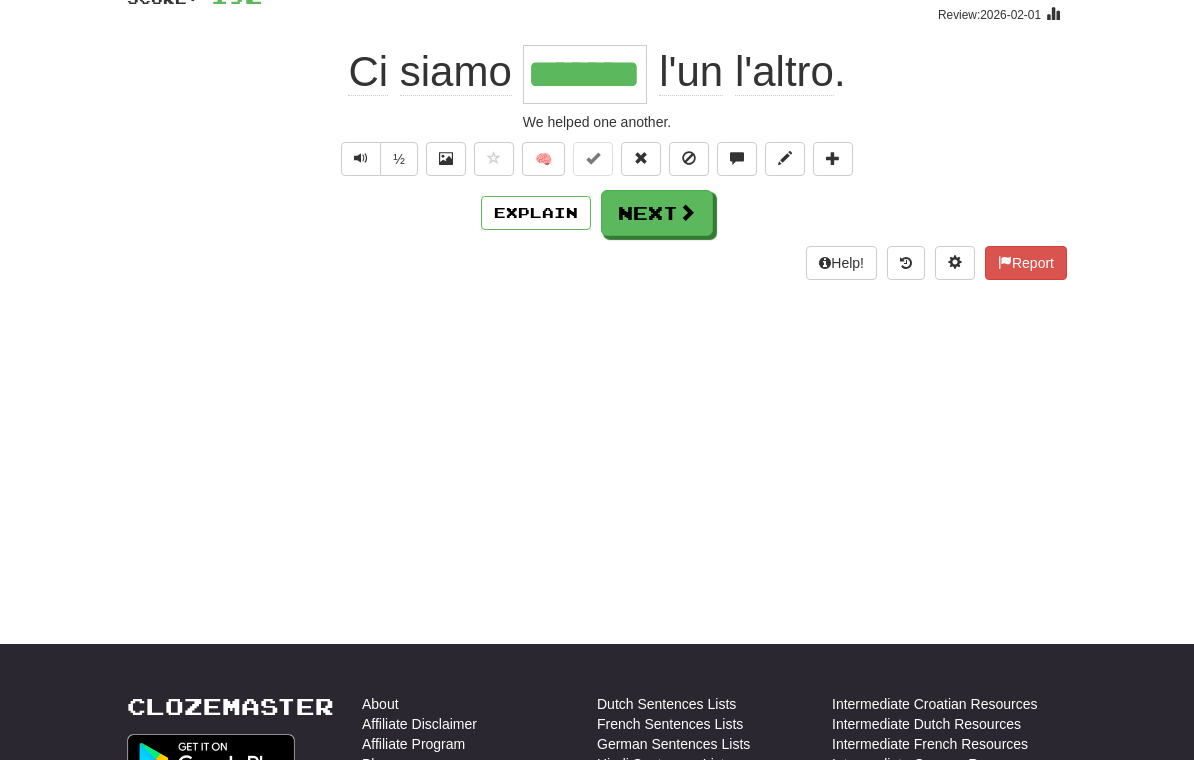 click at bounding box center (687, 212) 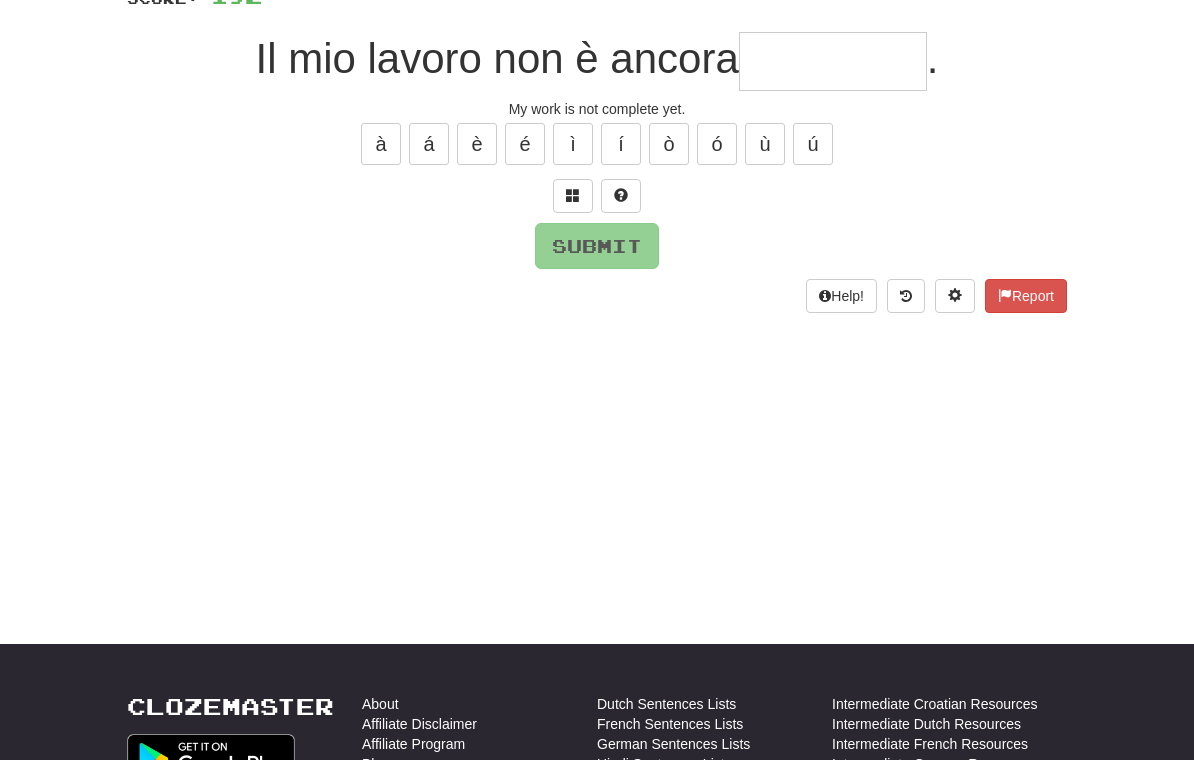 type on "*" 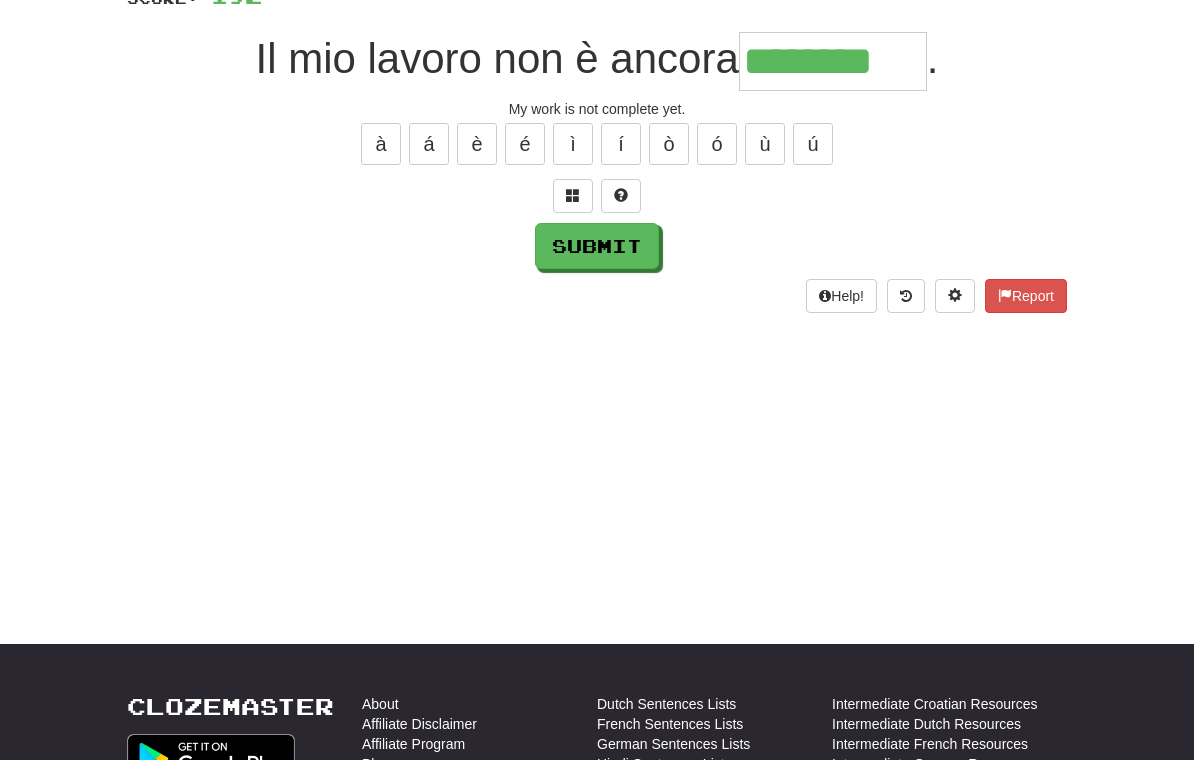 type on "********" 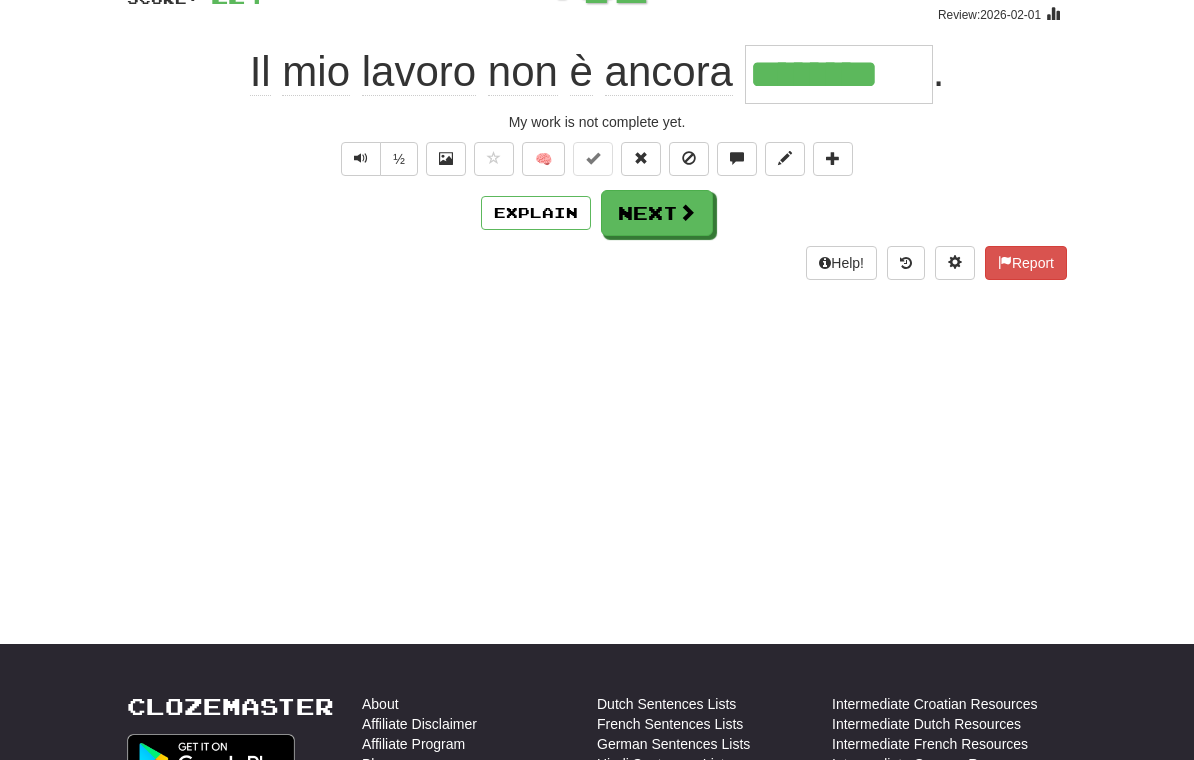click on "Next" at bounding box center [657, 213] 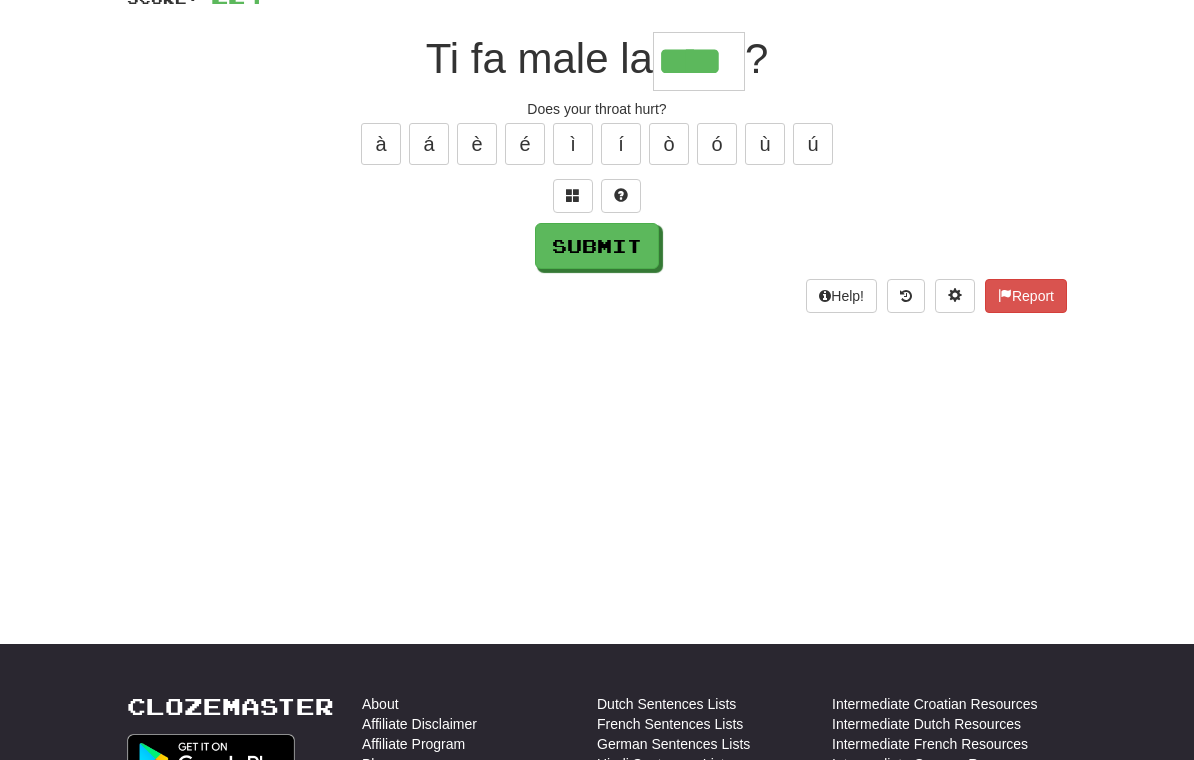 type on "****" 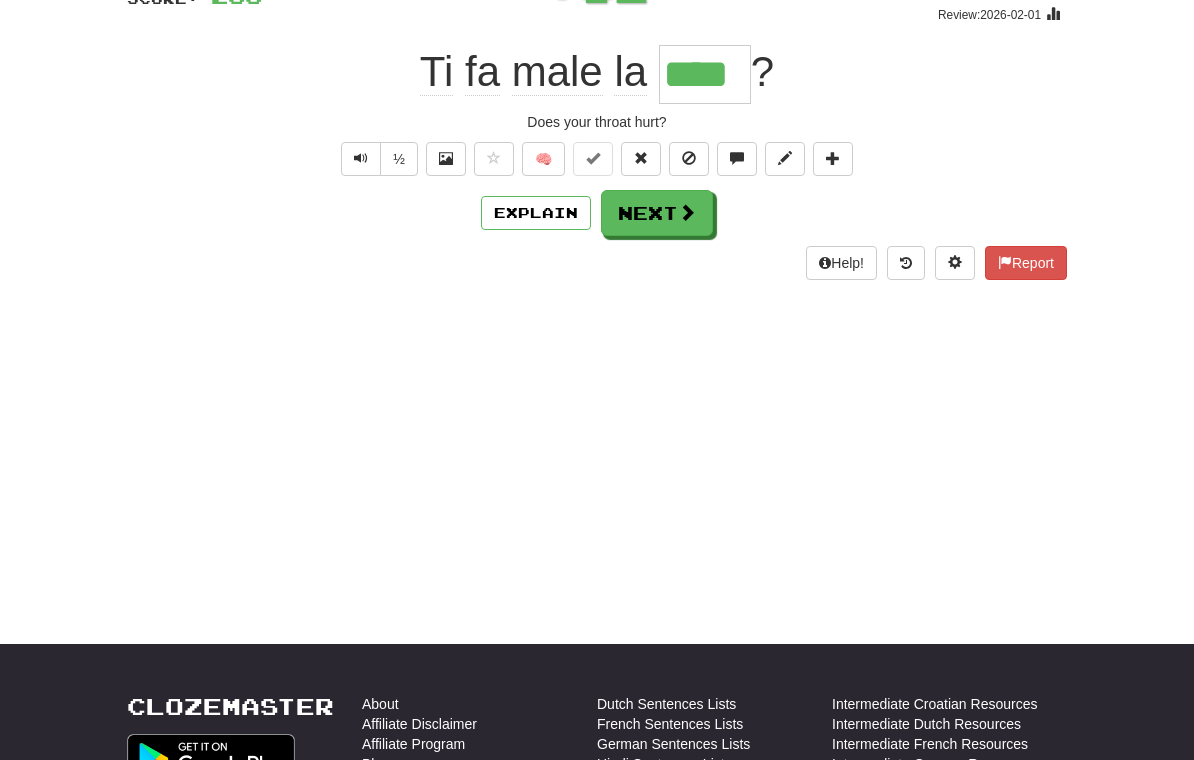 click on "Next" at bounding box center (657, 213) 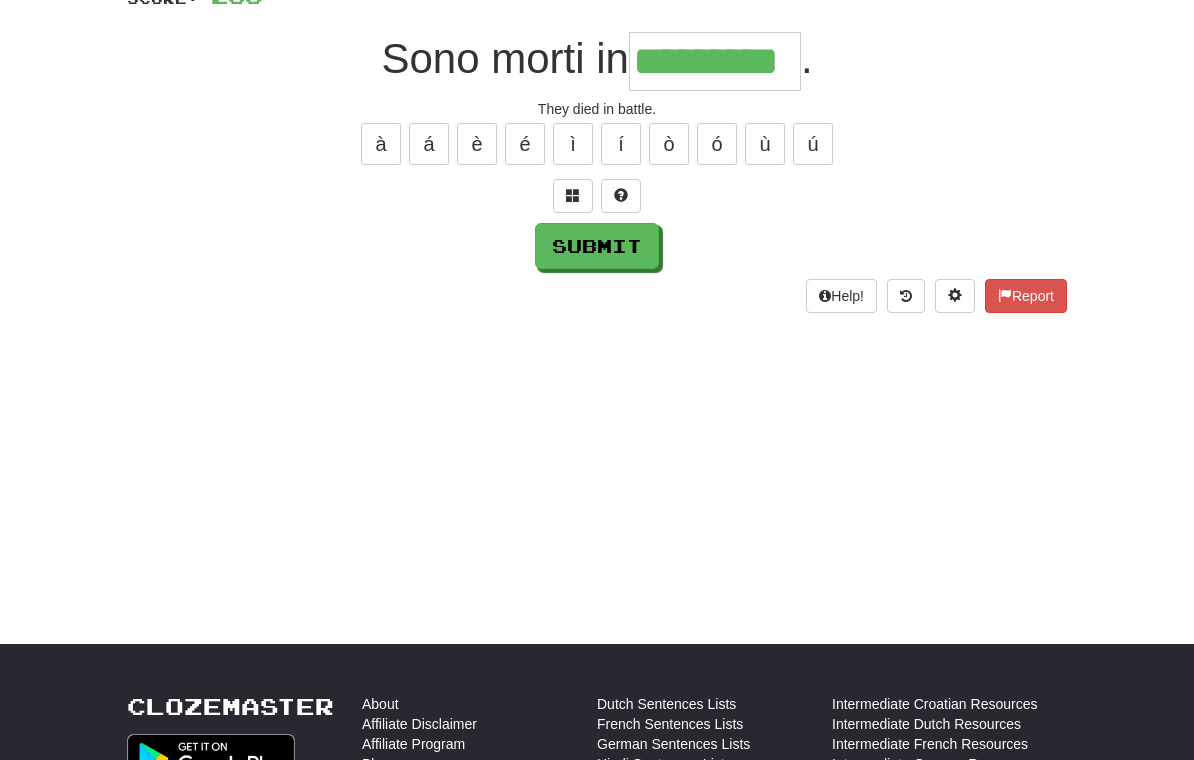 type on "*********" 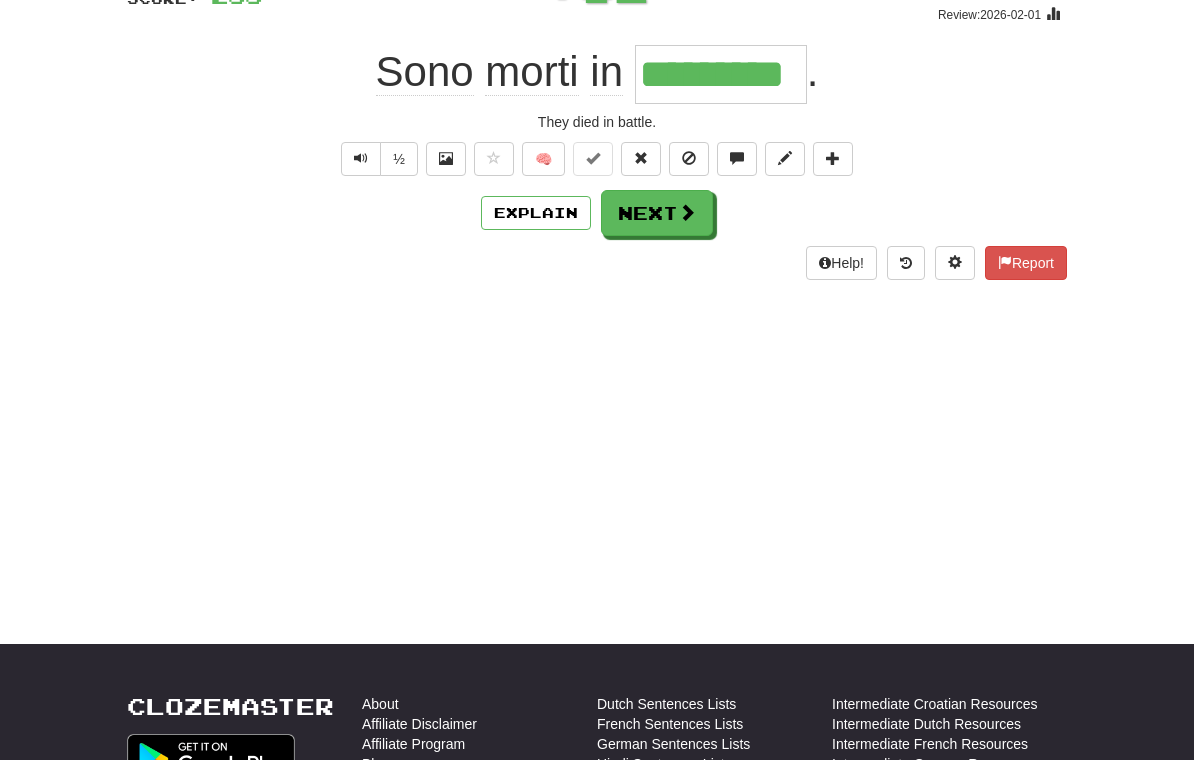 click on "Next" at bounding box center [657, 213] 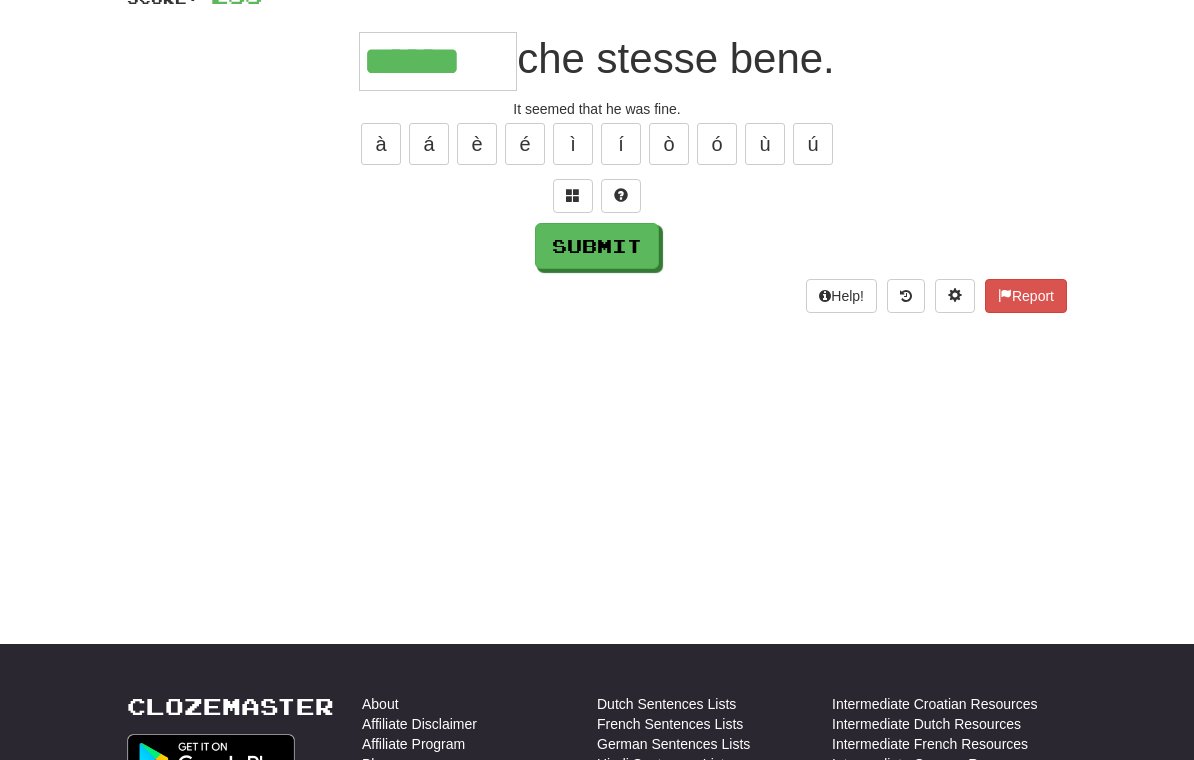 click on "Submit" at bounding box center (597, 246) 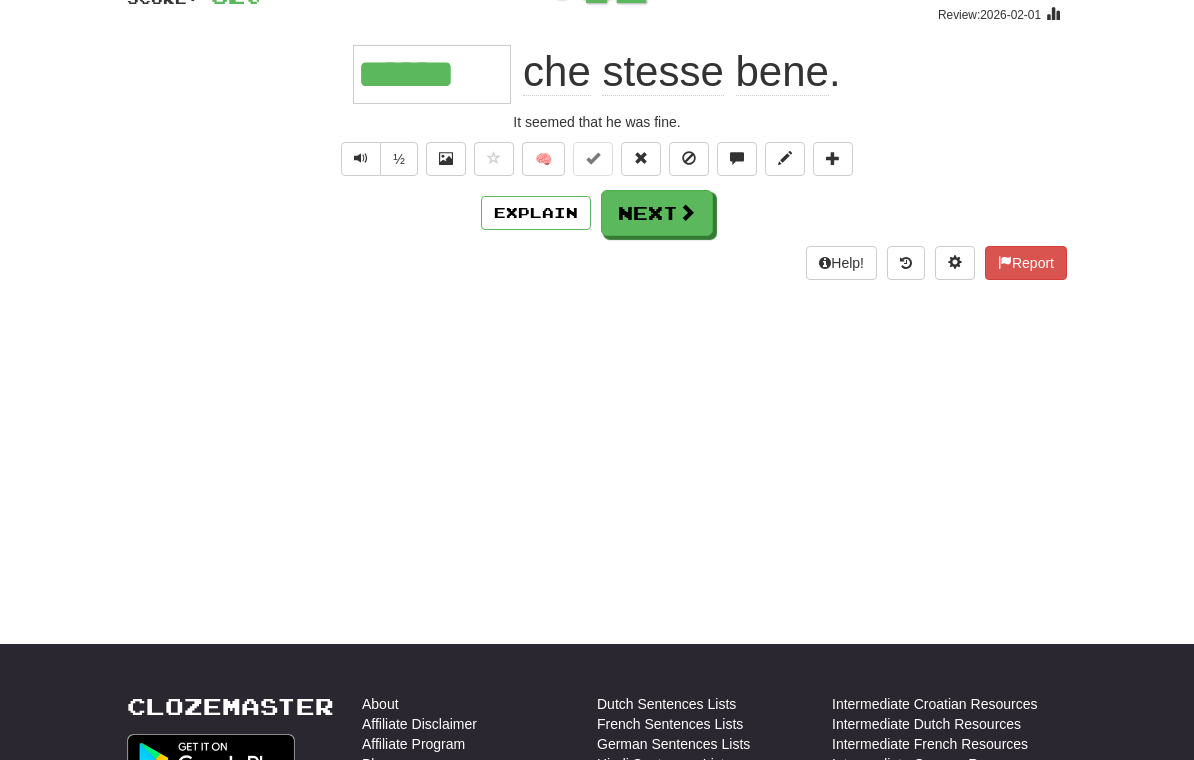 click on "Next" at bounding box center [657, 213] 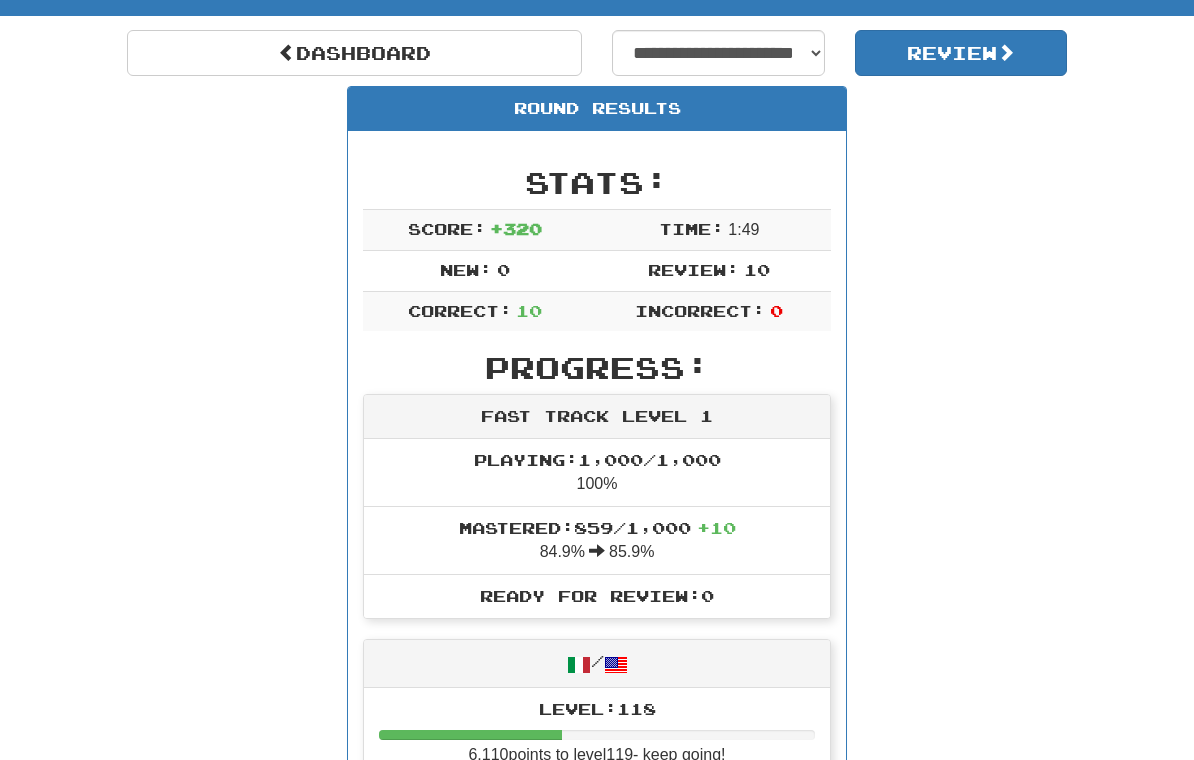 click on "Review" at bounding box center [961, 53] 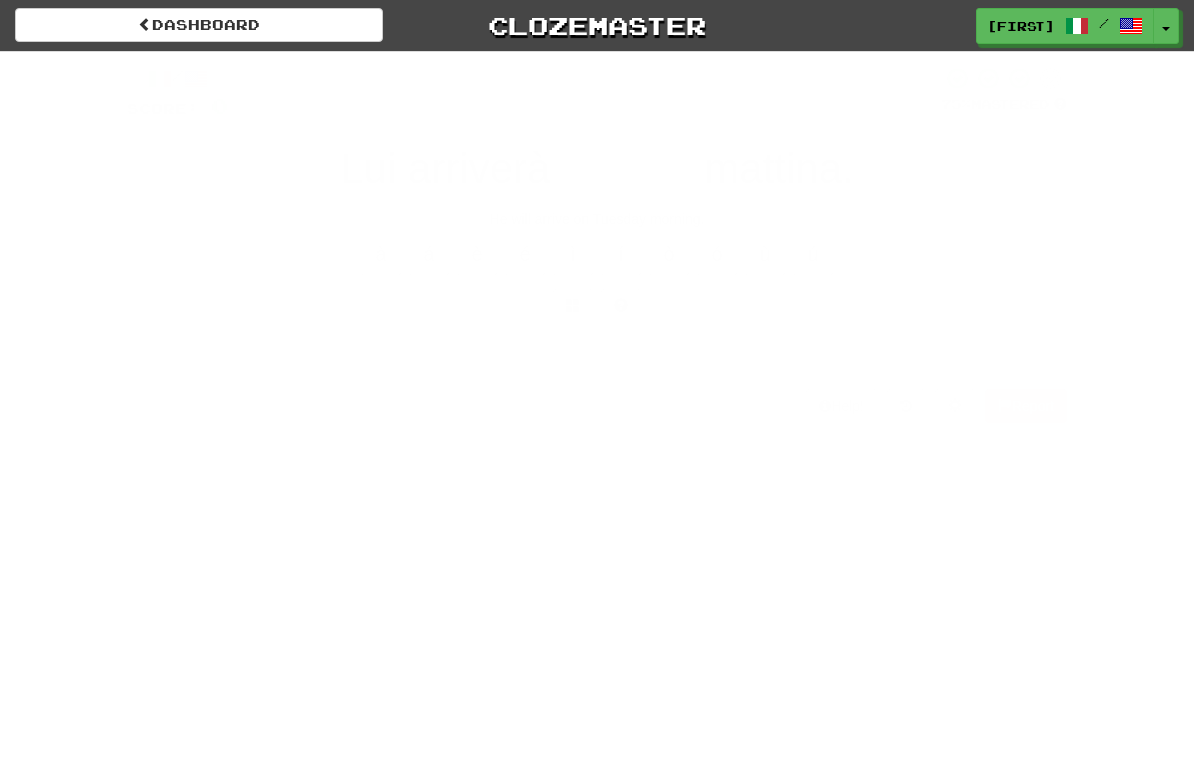 scroll, scrollTop: 0, scrollLeft: 0, axis: both 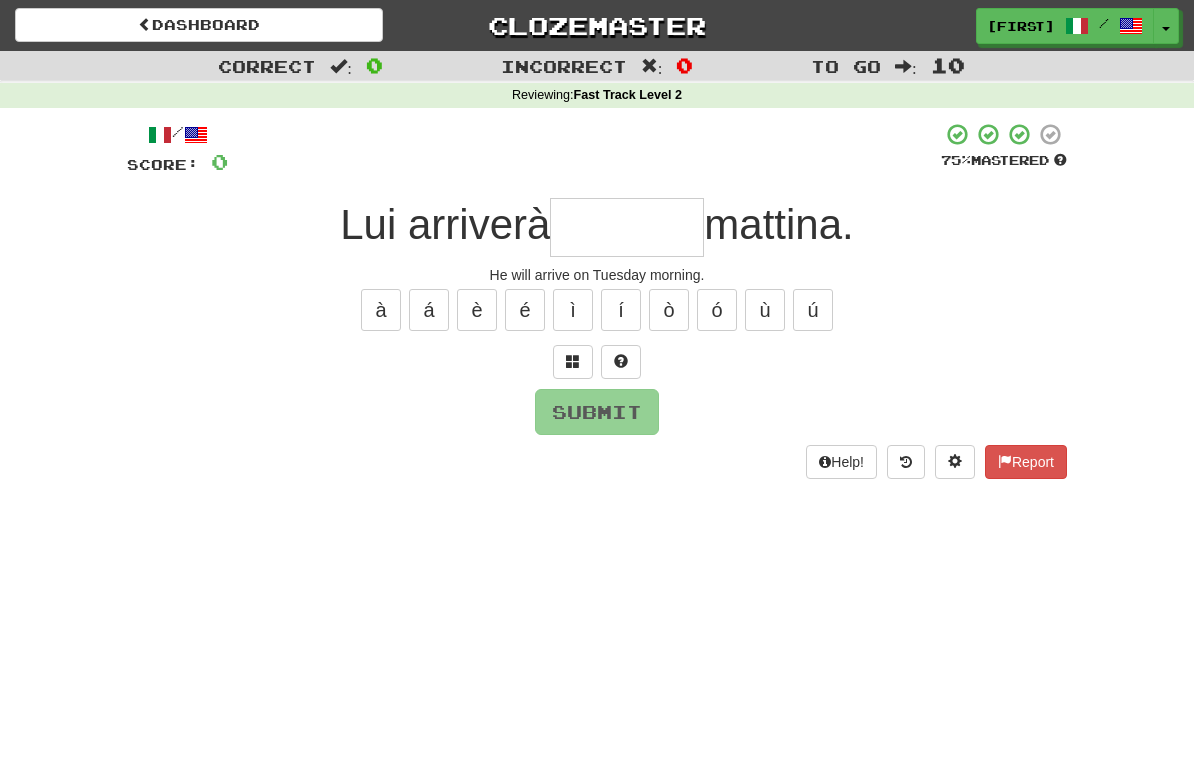 click at bounding box center (627, 227) 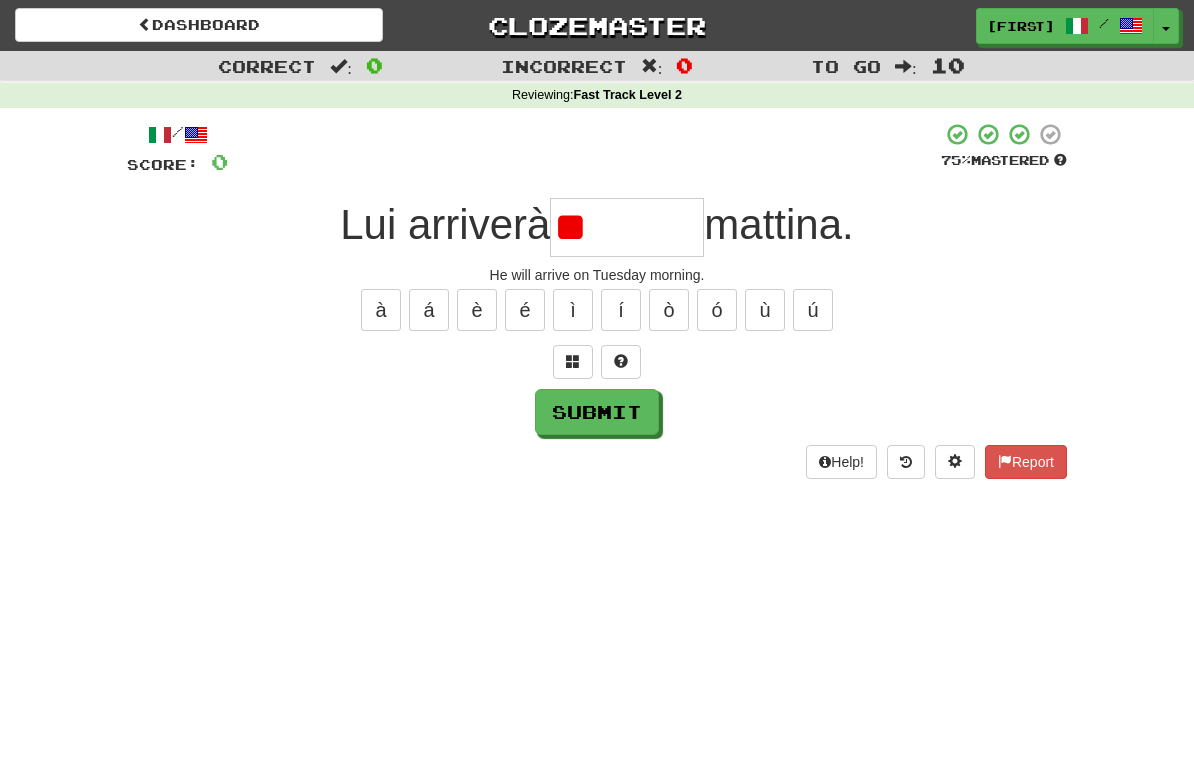 type on "*" 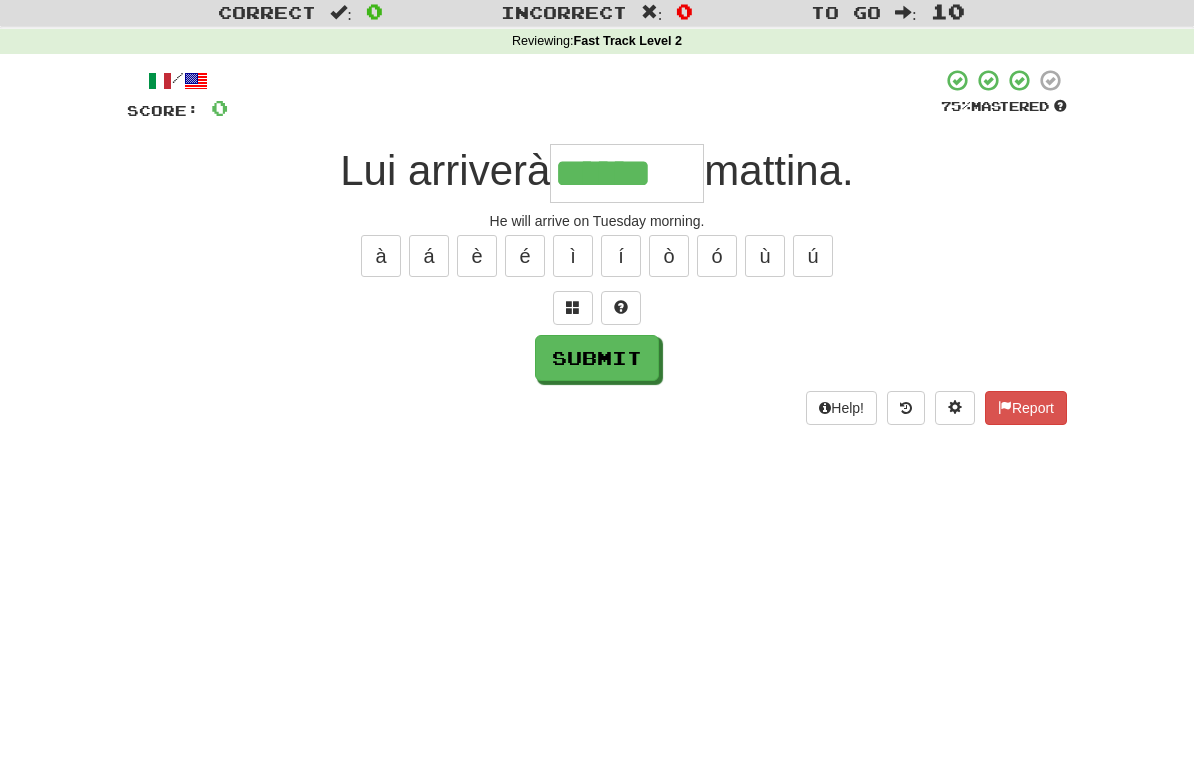 click on "Score: 0 75 % Mastered Lui arriverà ****** mattina. He will arrive on Tuesday morning. à á è é ì í ò ó ù ú Submit Help! Report" at bounding box center (597, 300) 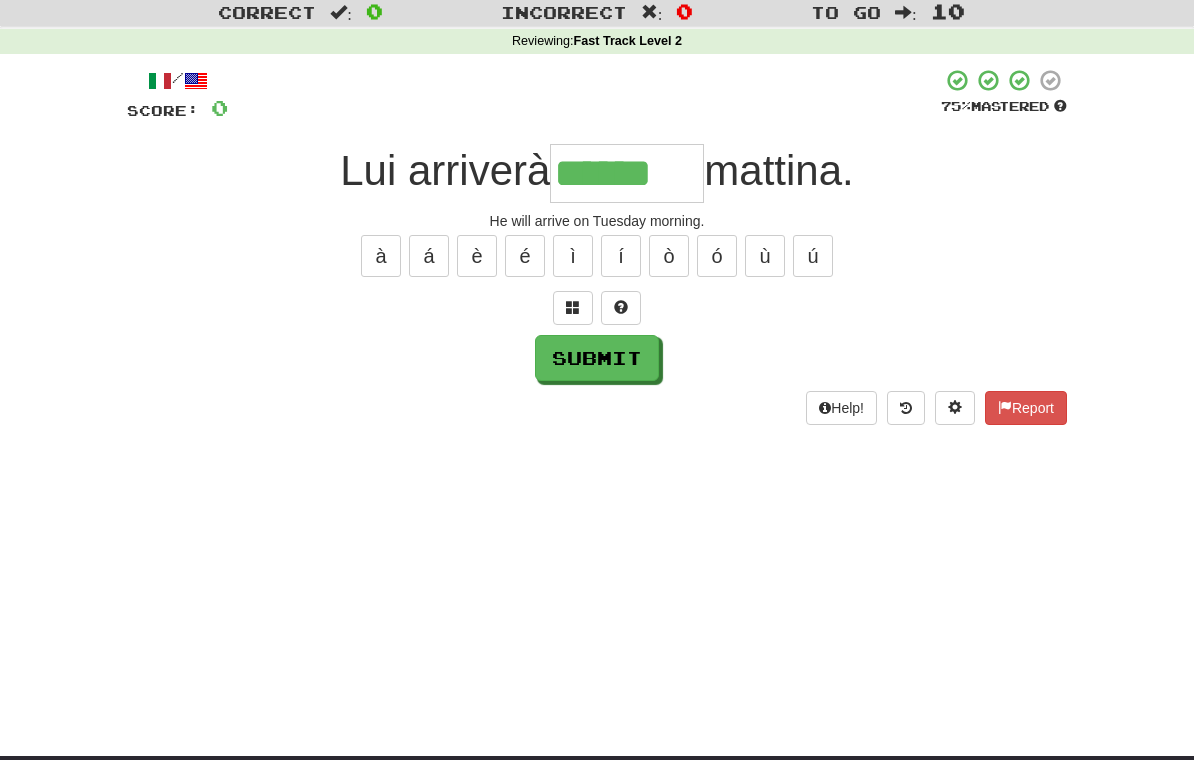 scroll, scrollTop: 53, scrollLeft: 0, axis: vertical 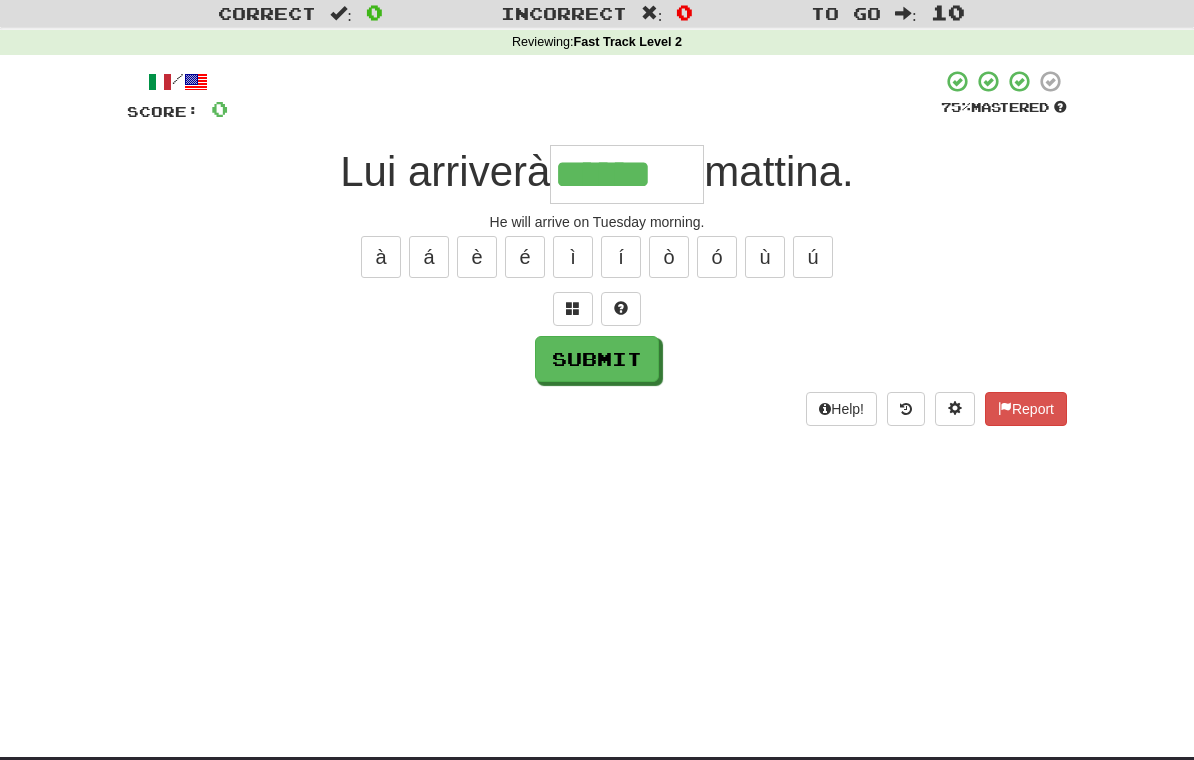 click on "ì" at bounding box center [573, 257] 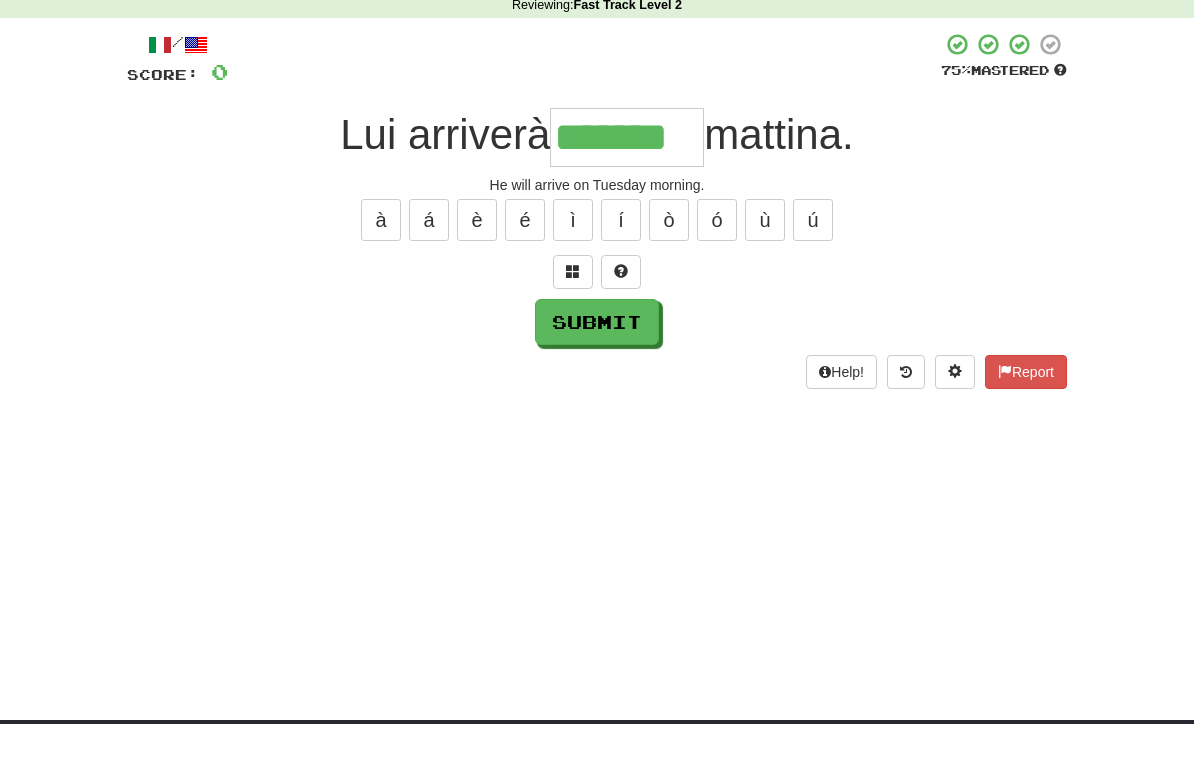 click on "Submit" at bounding box center [597, 359] 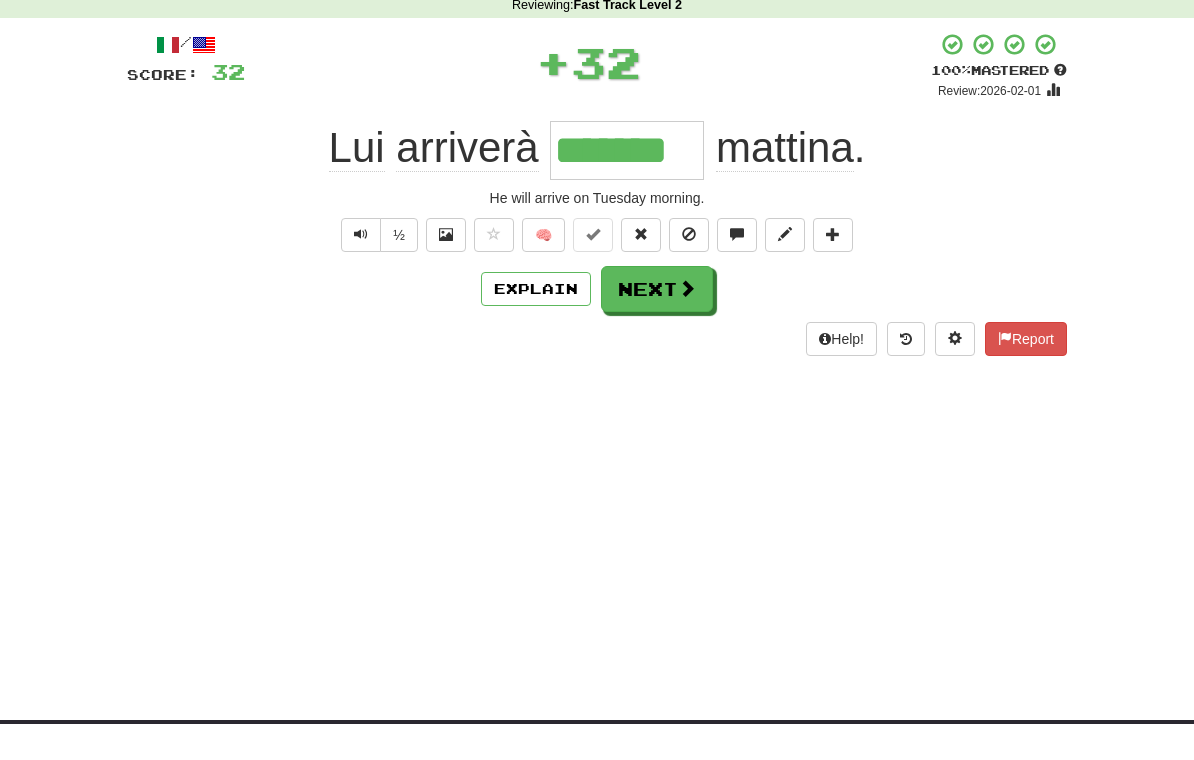 scroll, scrollTop: 90, scrollLeft: 0, axis: vertical 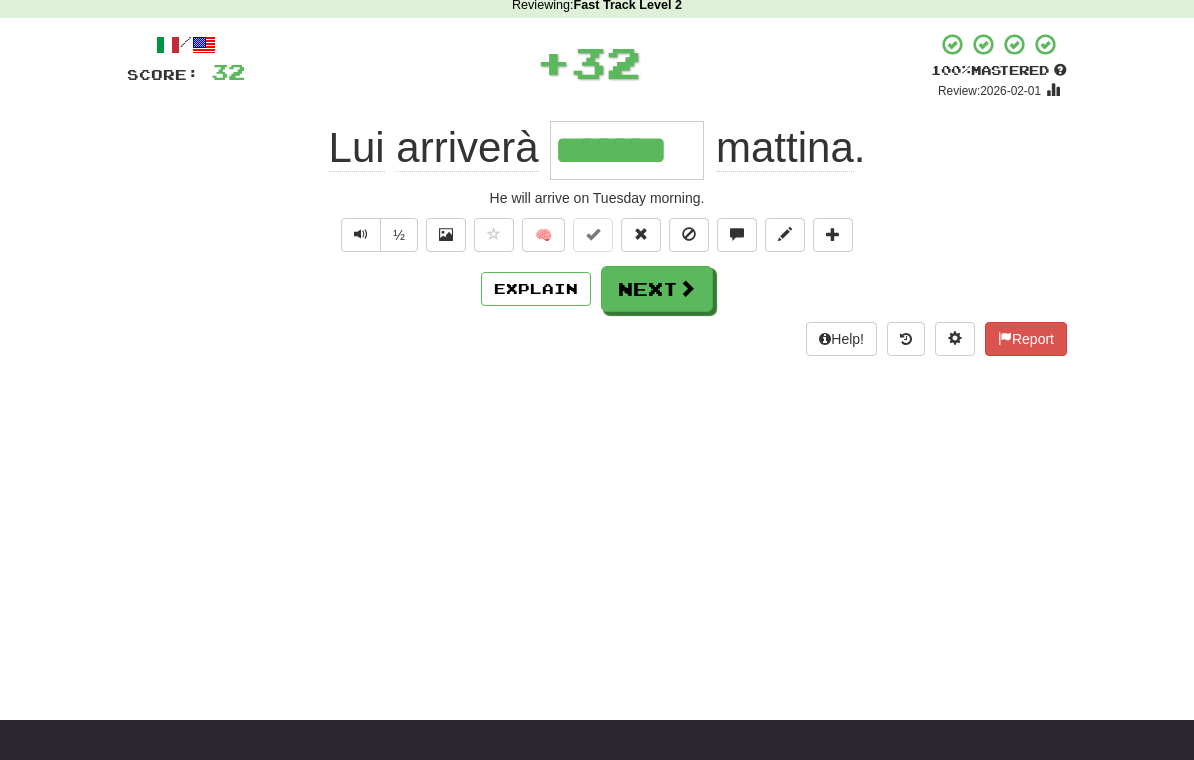 click on "Next" at bounding box center [657, 289] 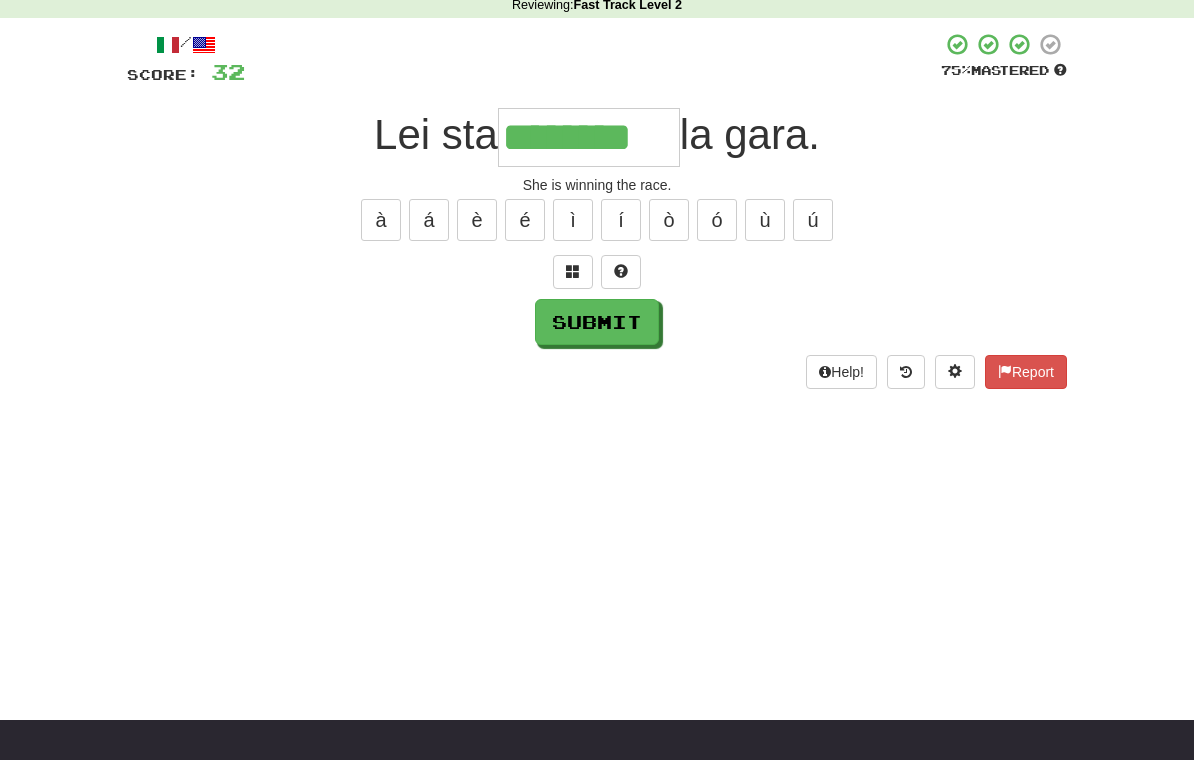 type on "********" 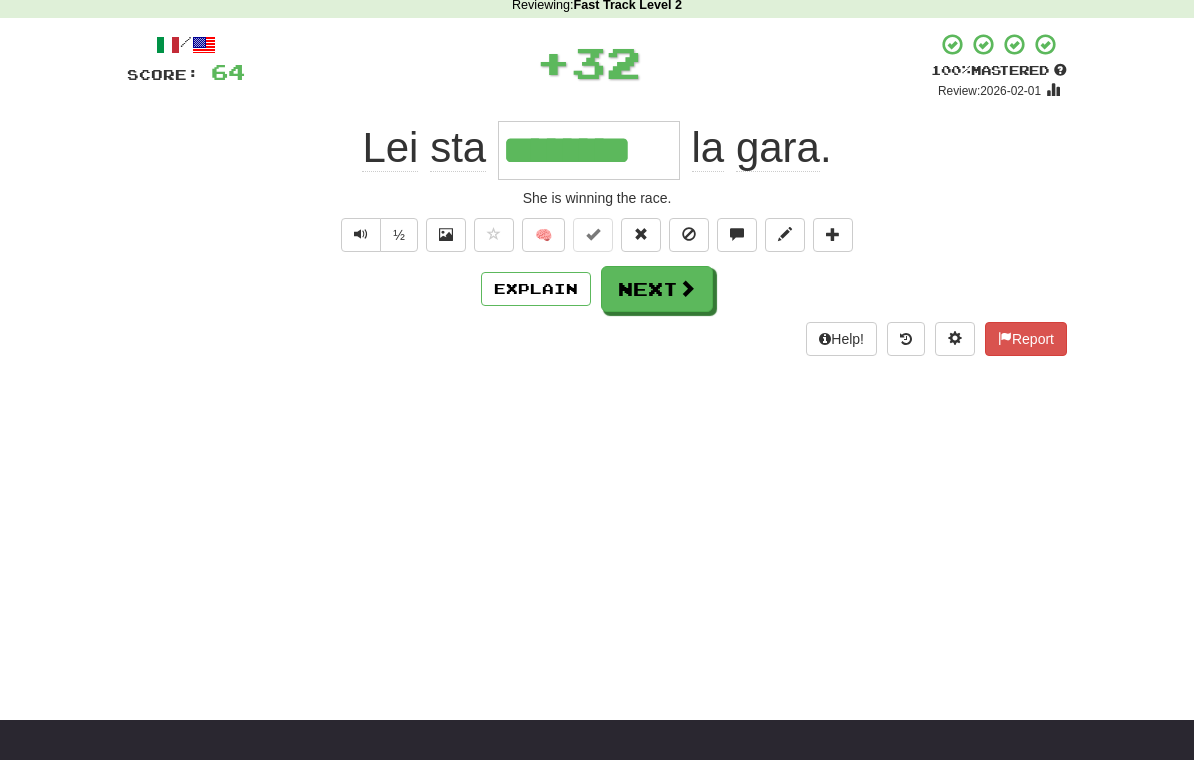 click on "Next" at bounding box center (657, 289) 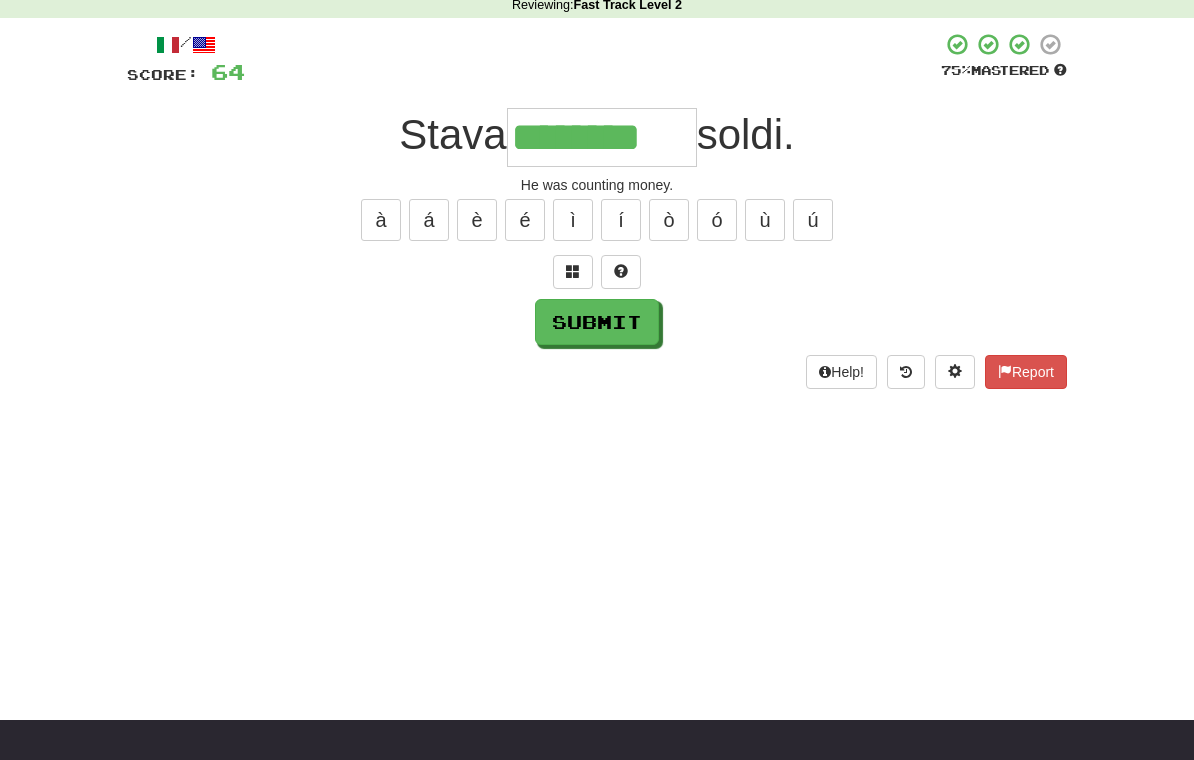 type on "********" 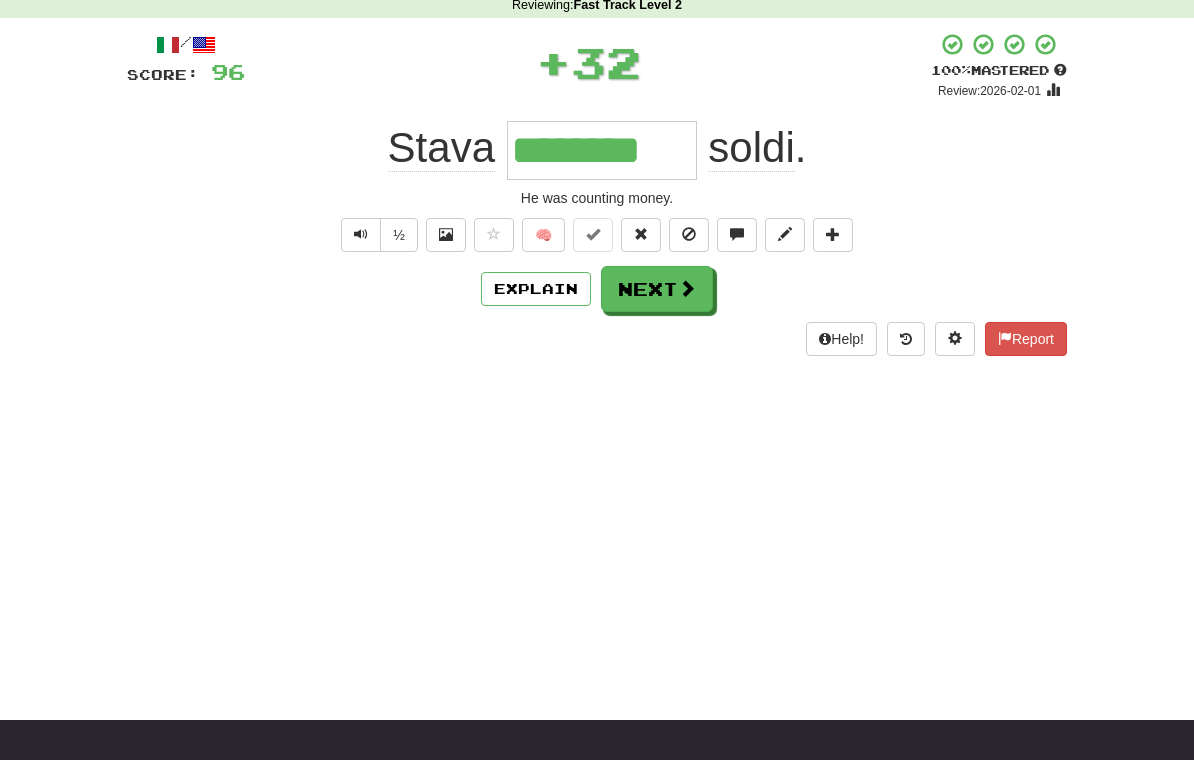 click on "Next" at bounding box center [657, 289] 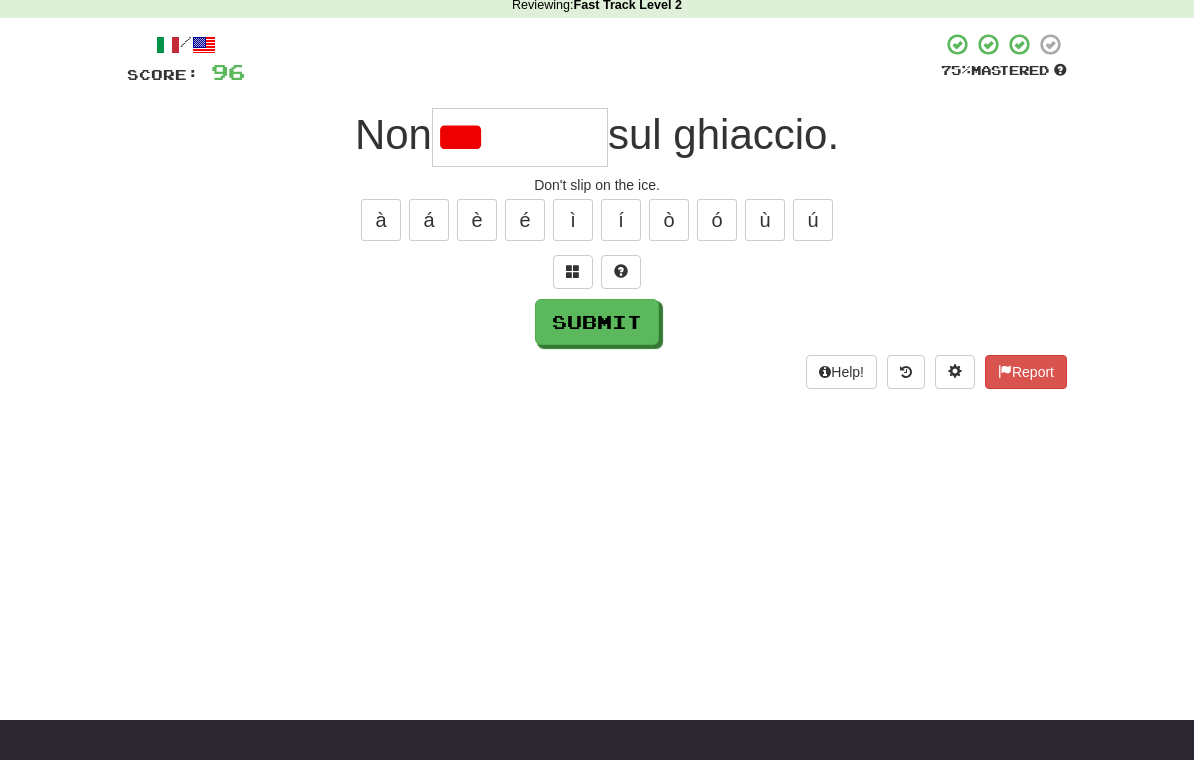 type on "*********" 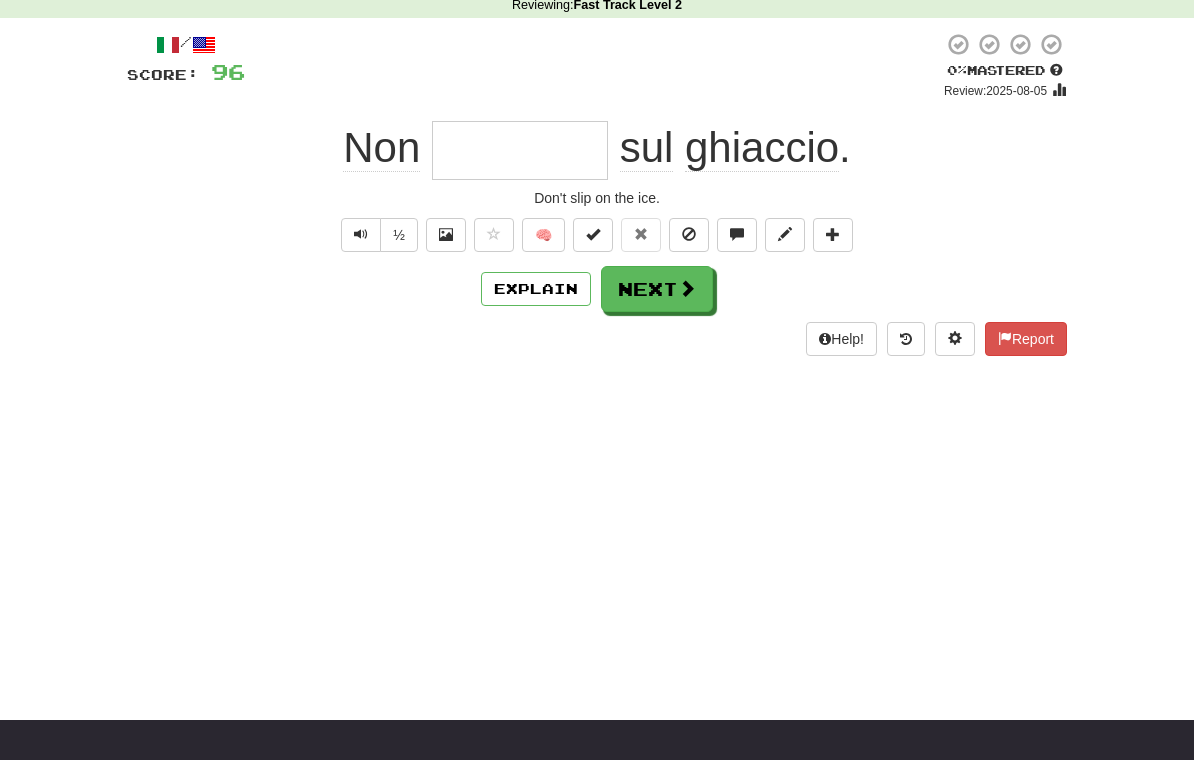 click on "Next" at bounding box center [657, 289] 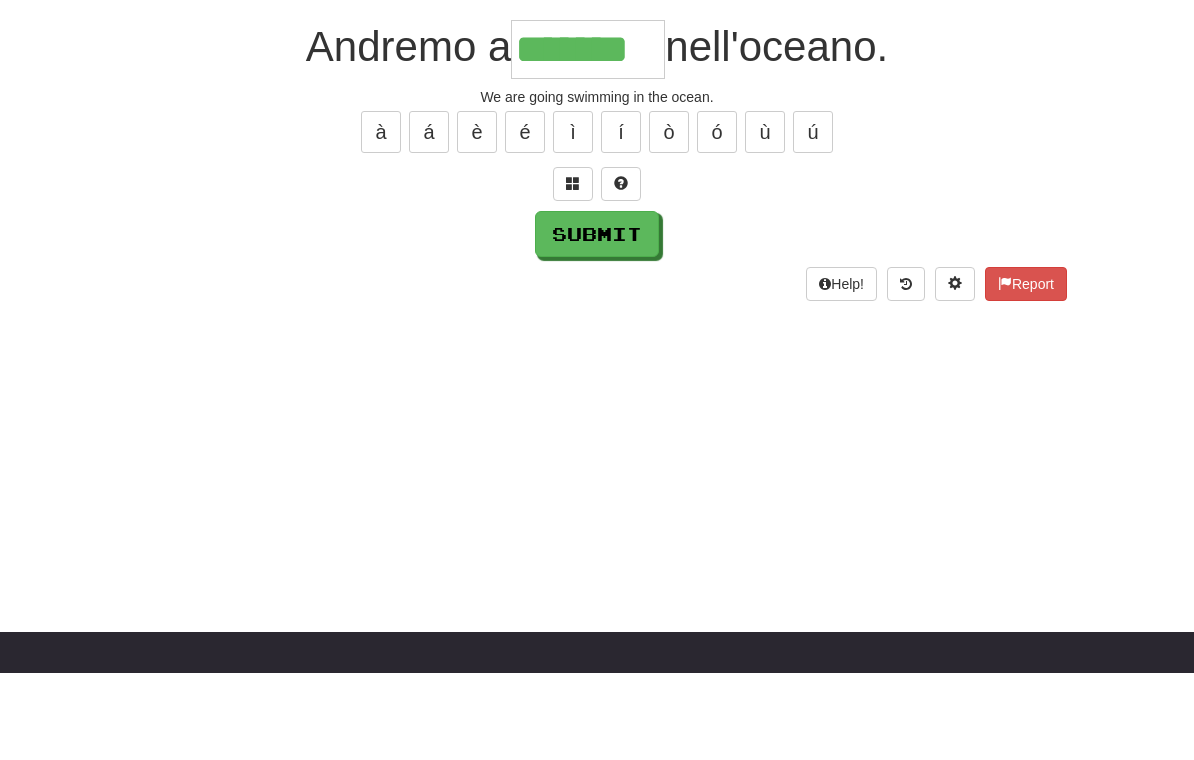 type on "*******" 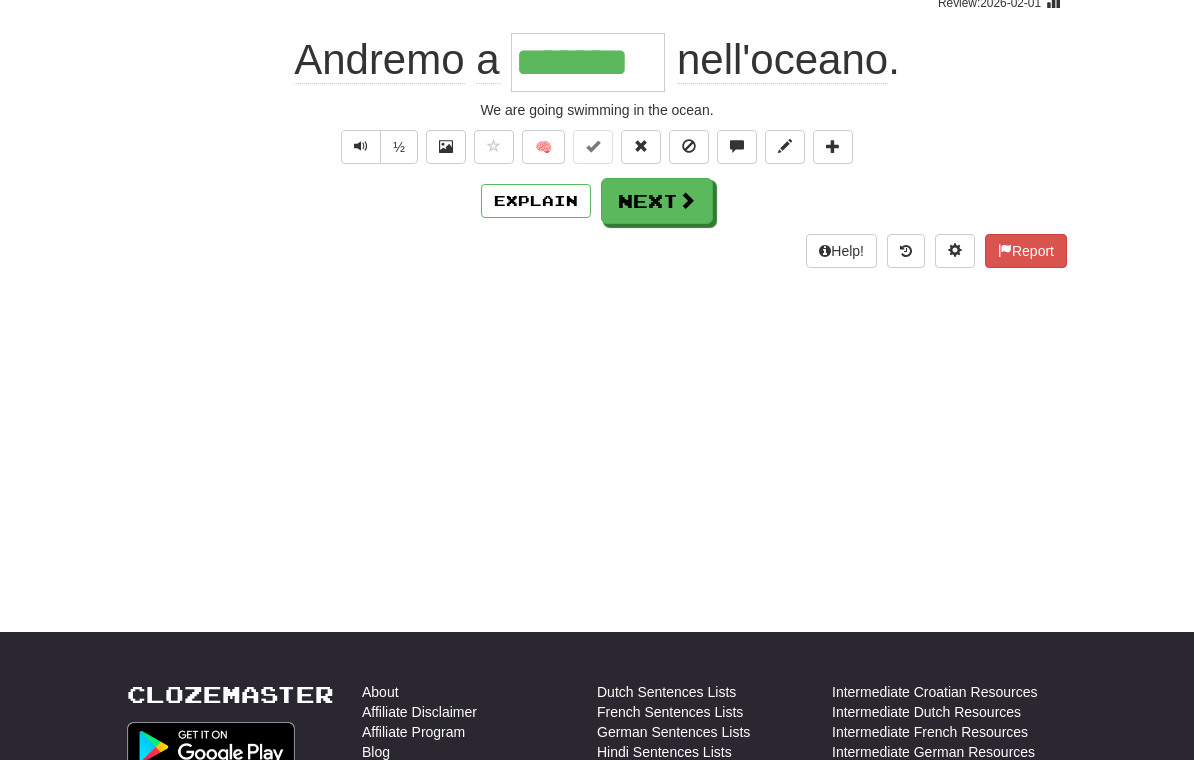 click on "Next" at bounding box center (657, 201) 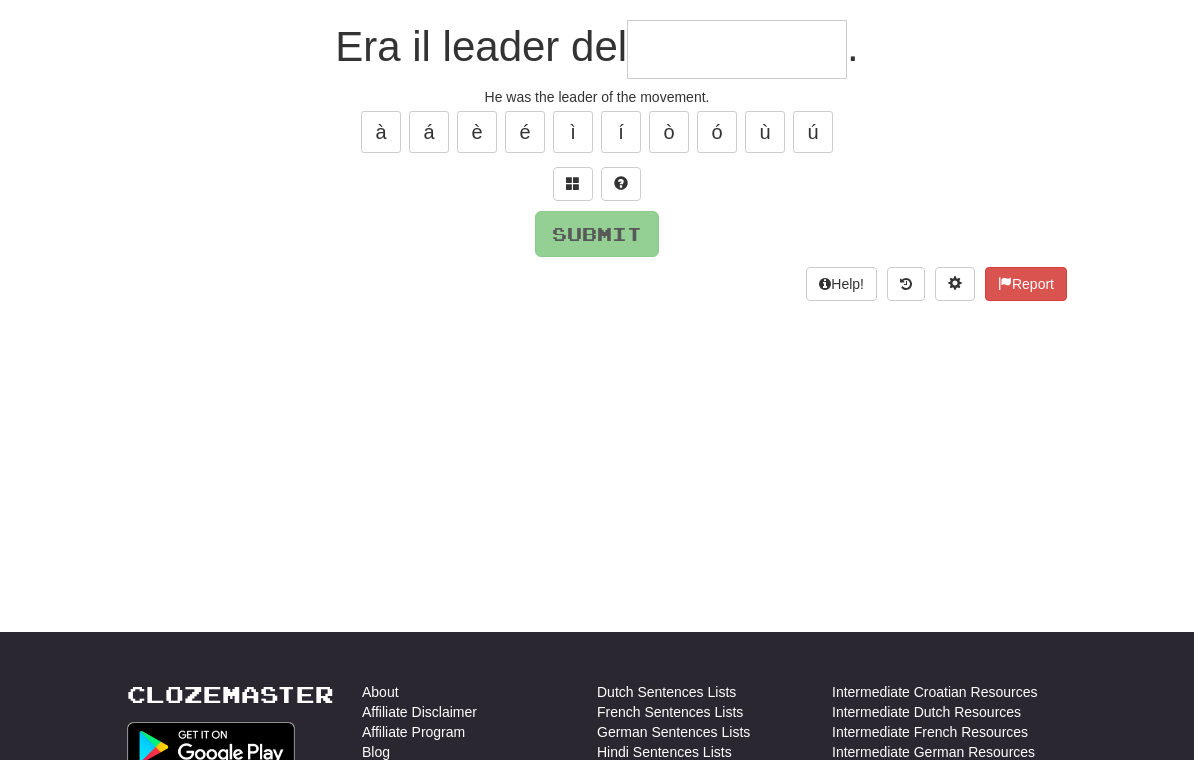 scroll, scrollTop: 177, scrollLeft: 0, axis: vertical 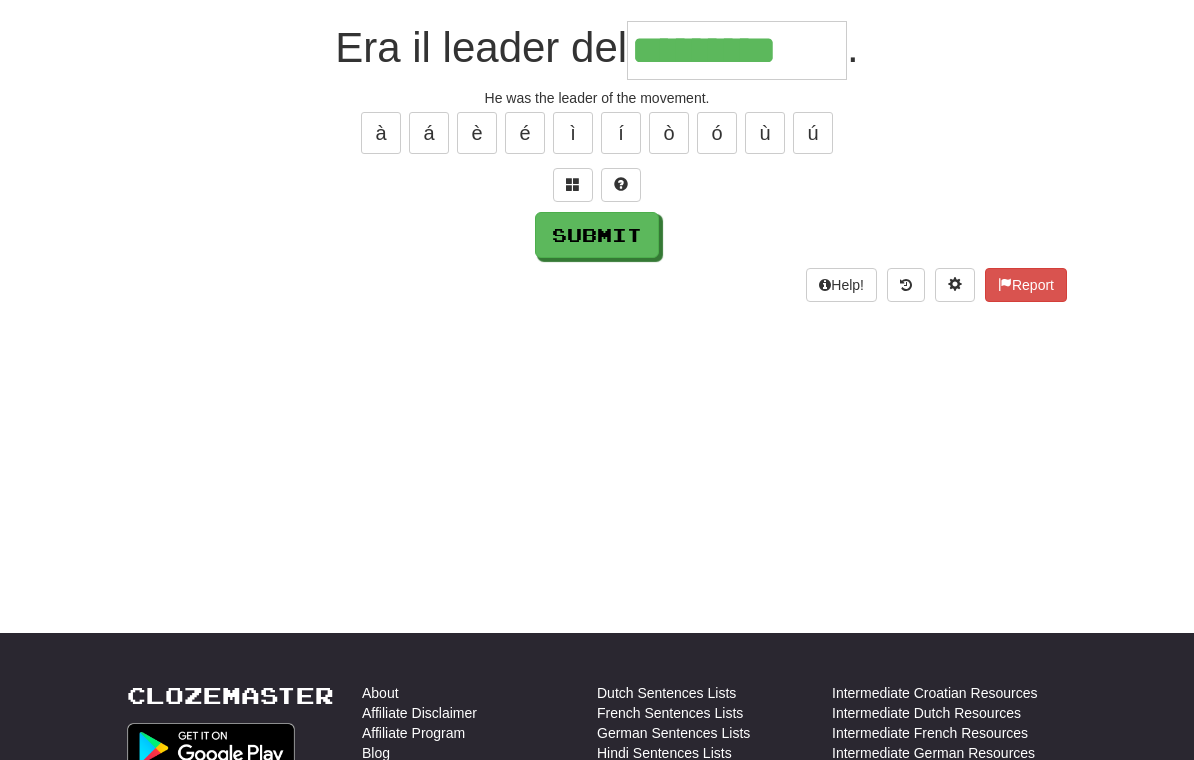 type on "*********" 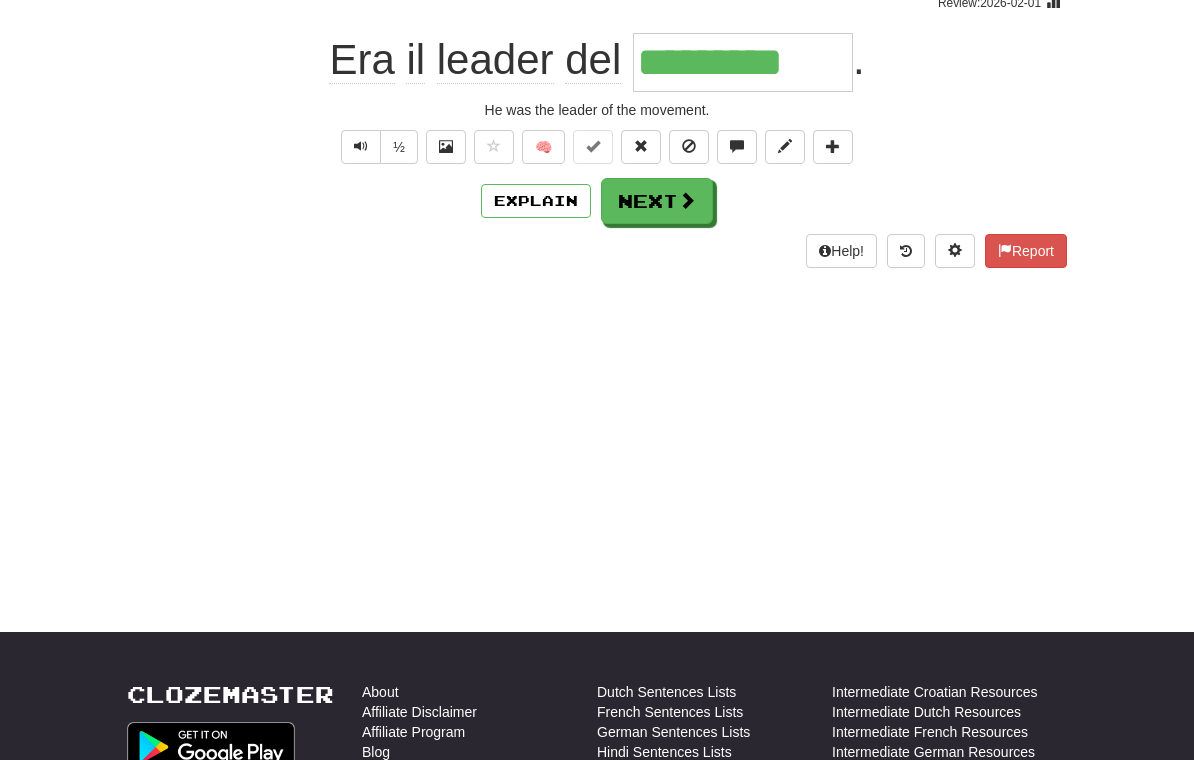click on "Next" at bounding box center [657, 201] 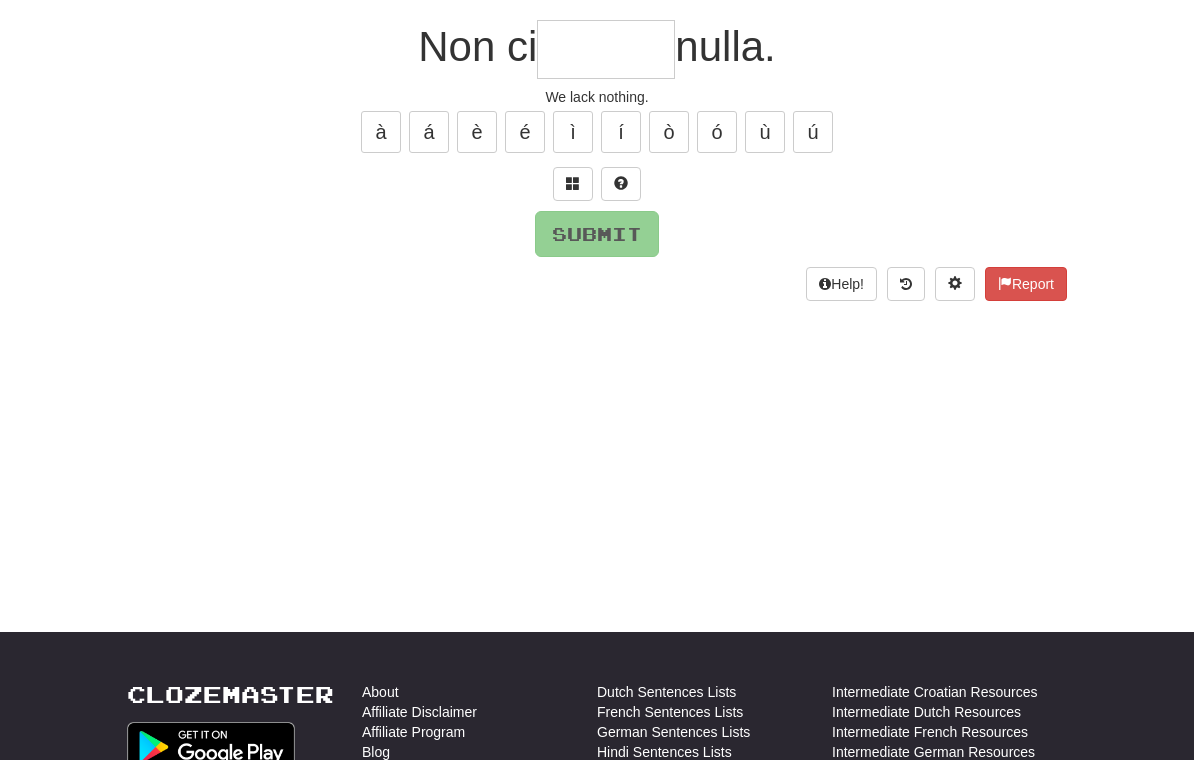 scroll, scrollTop: 177, scrollLeft: 0, axis: vertical 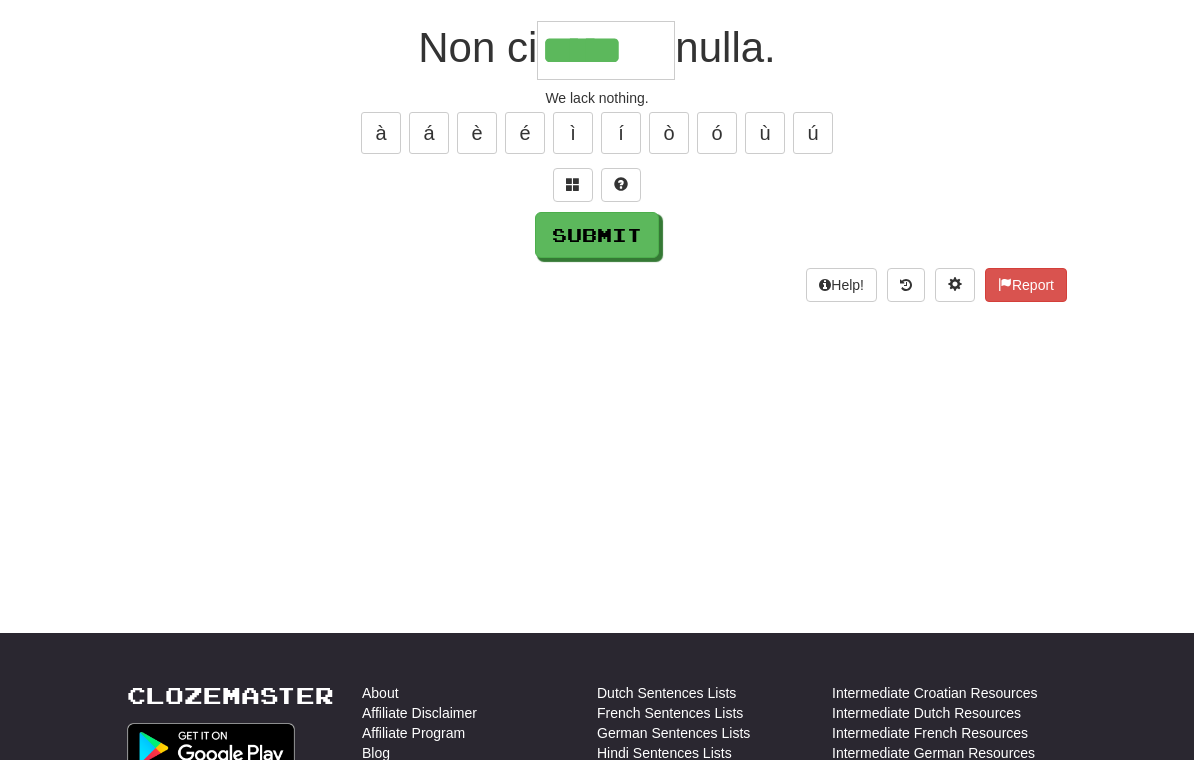 type on "*****" 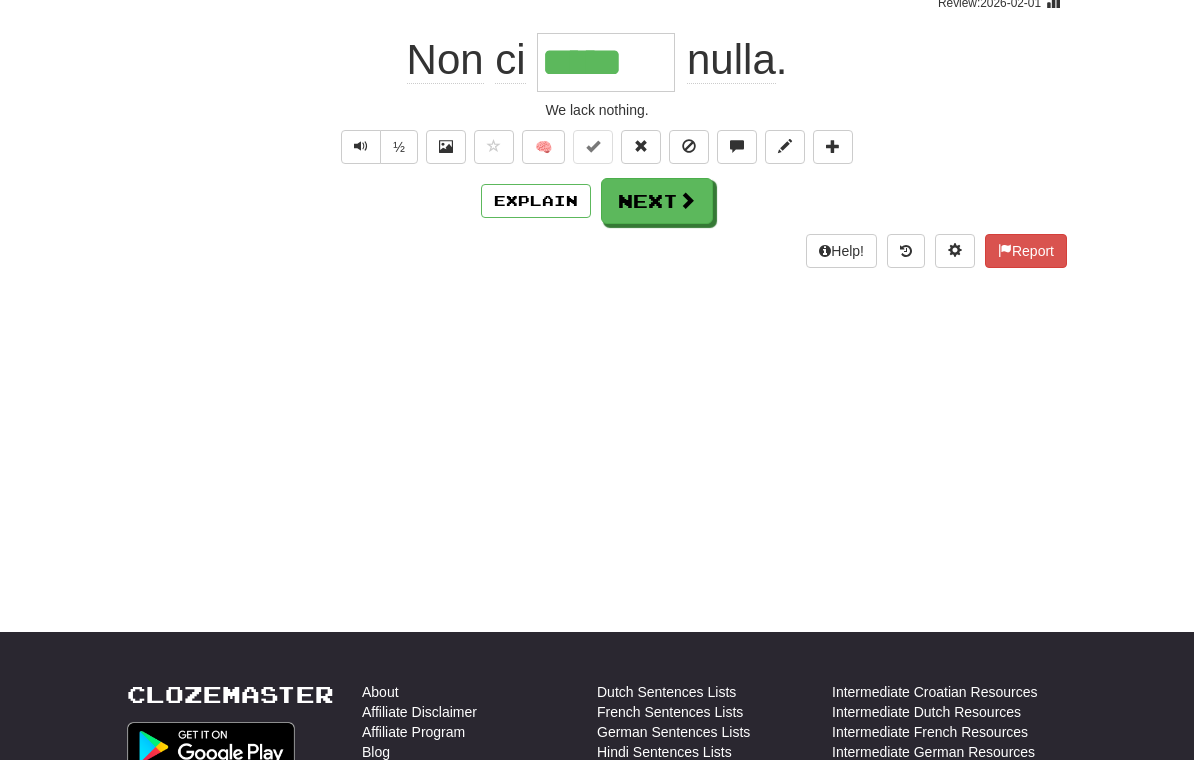 click on "Next" at bounding box center [657, 201] 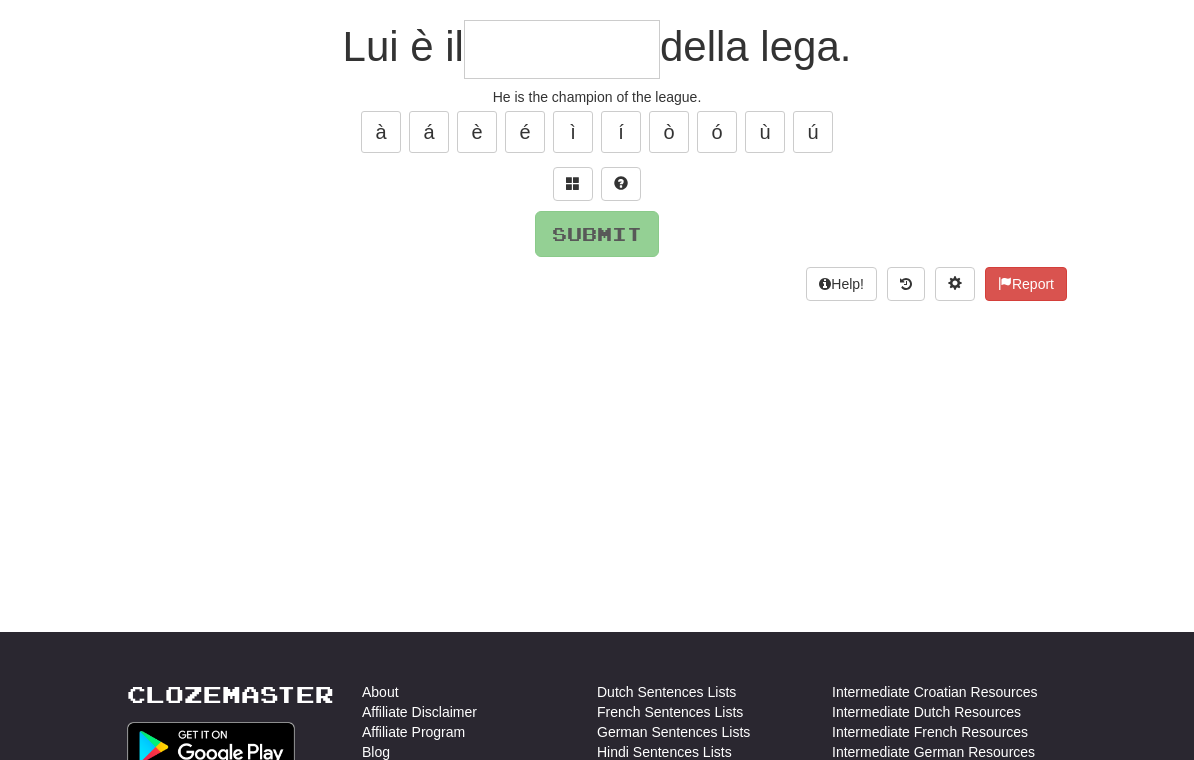 scroll, scrollTop: 177, scrollLeft: 0, axis: vertical 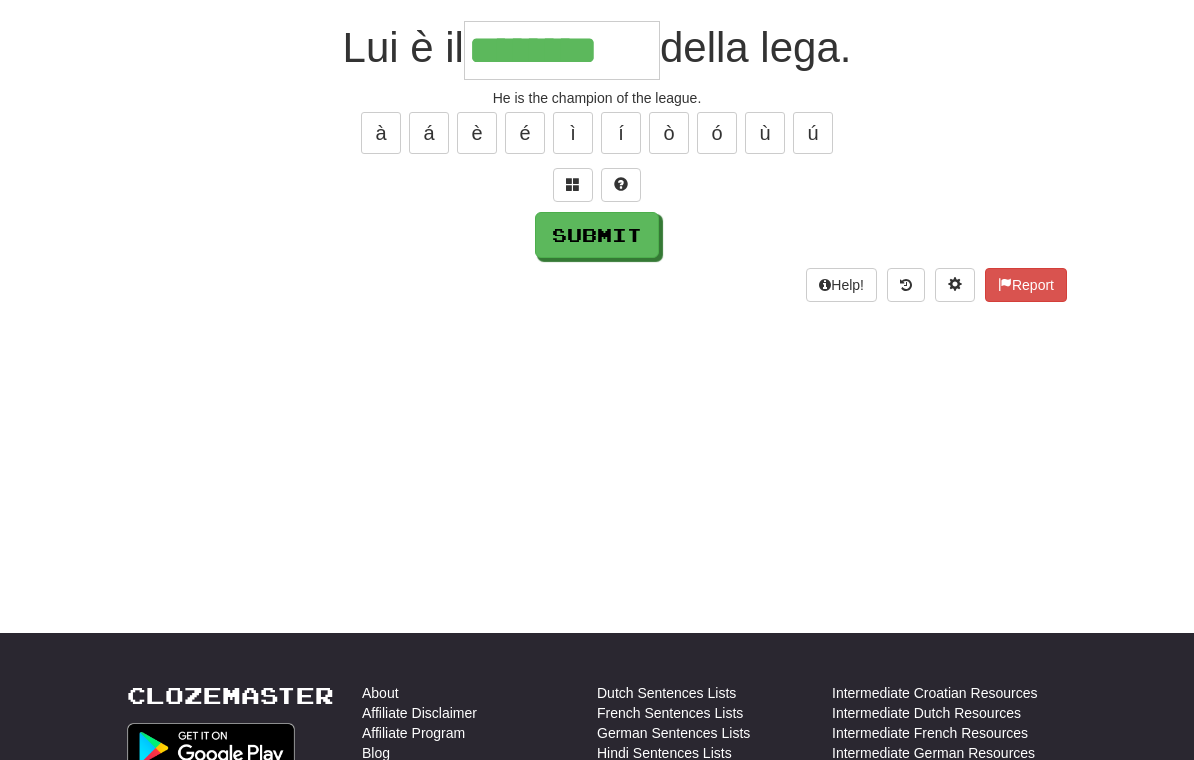 type on "********" 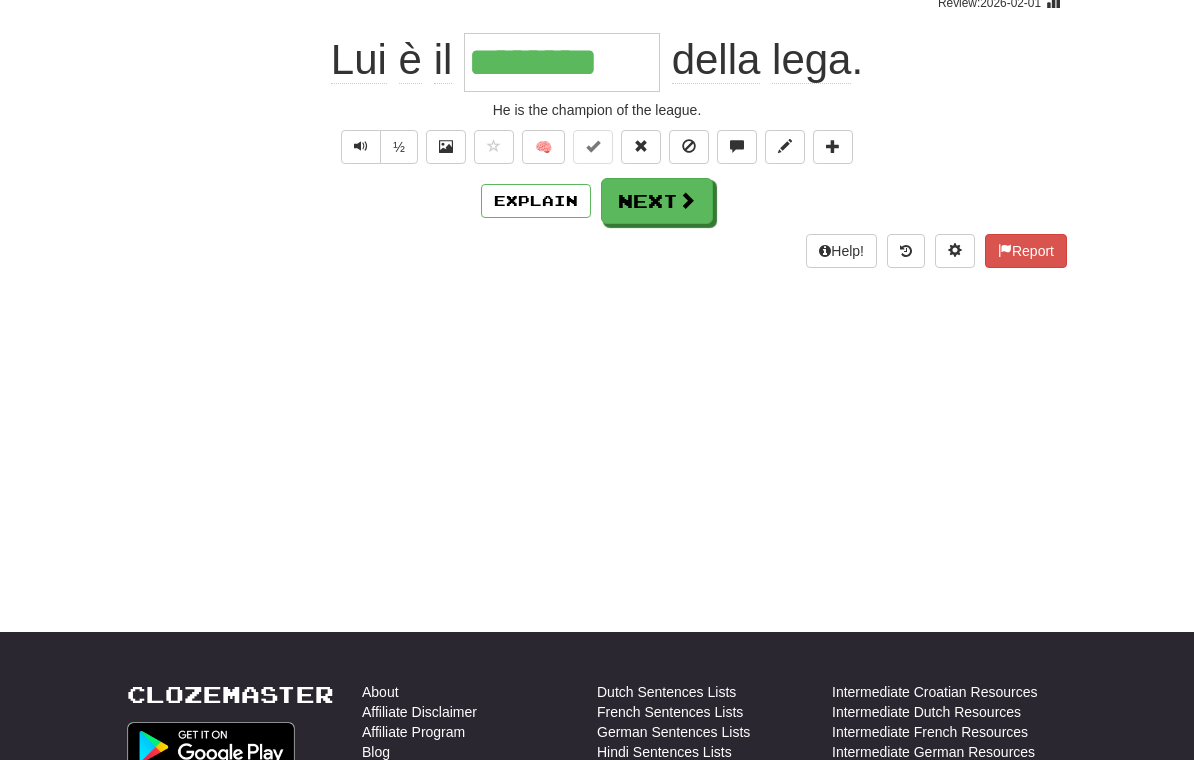 click on "Next" at bounding box center (657, 201) 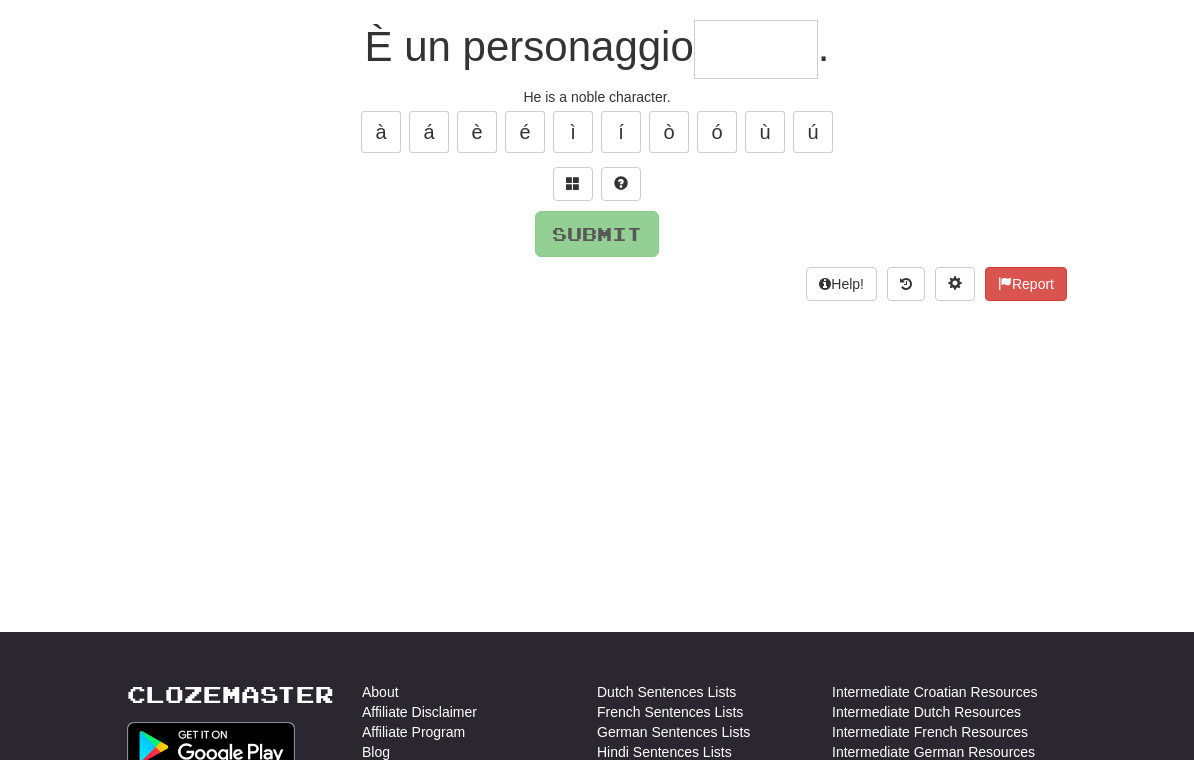 scroll, scrollTop: 177, scrollLeft: 0, axis: vertical 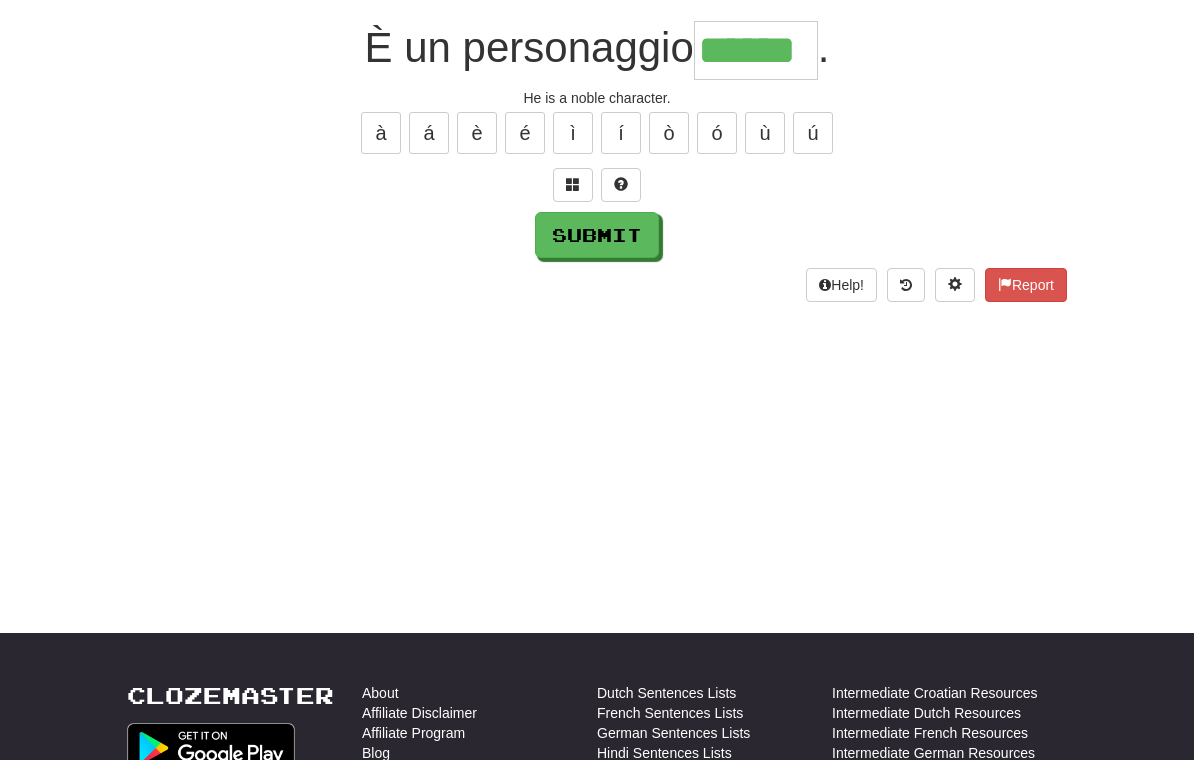 type on "******" 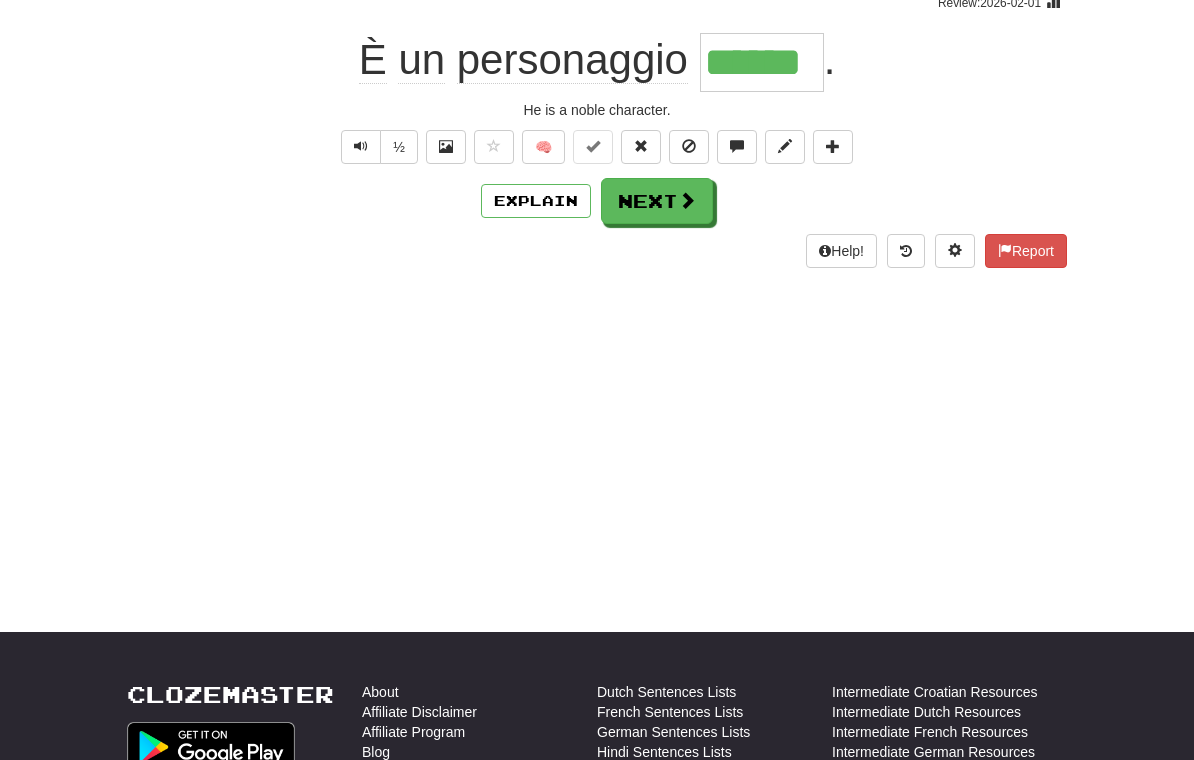 click on "Next" at bounding box center [657, 201] 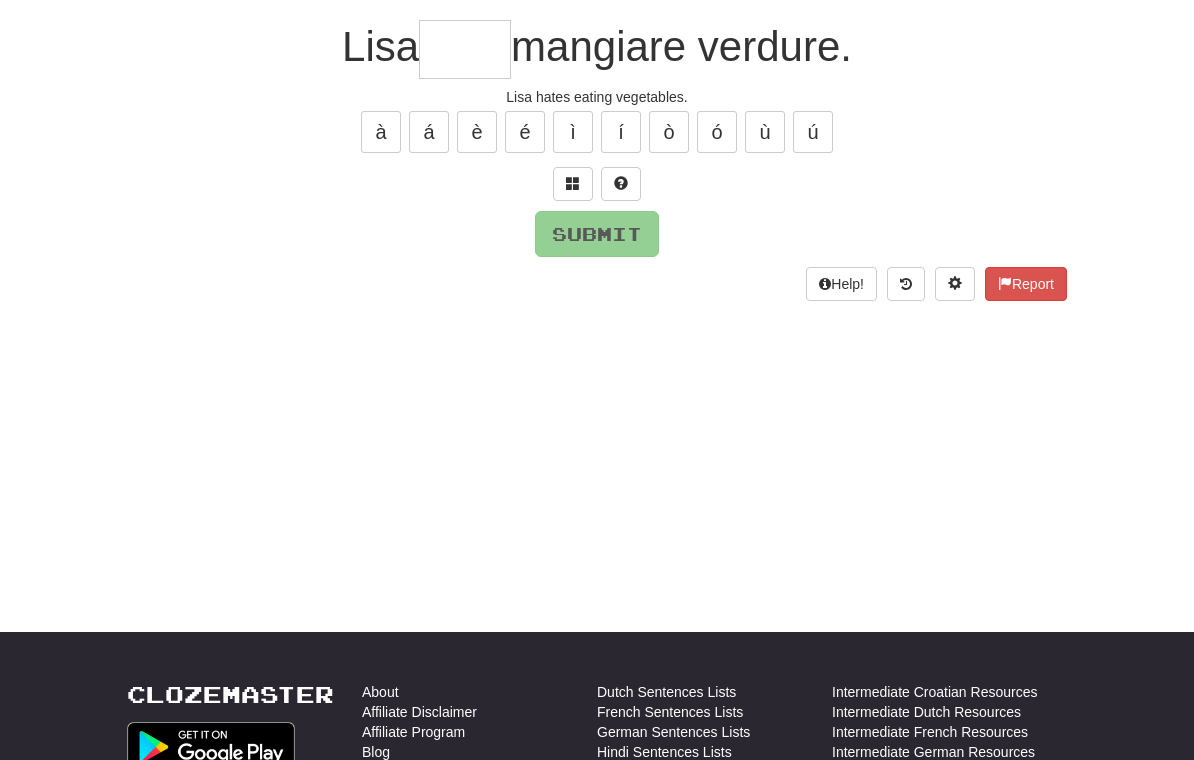 scroll, scrollTop: 177, scrollLeft: 0, axis: vertical 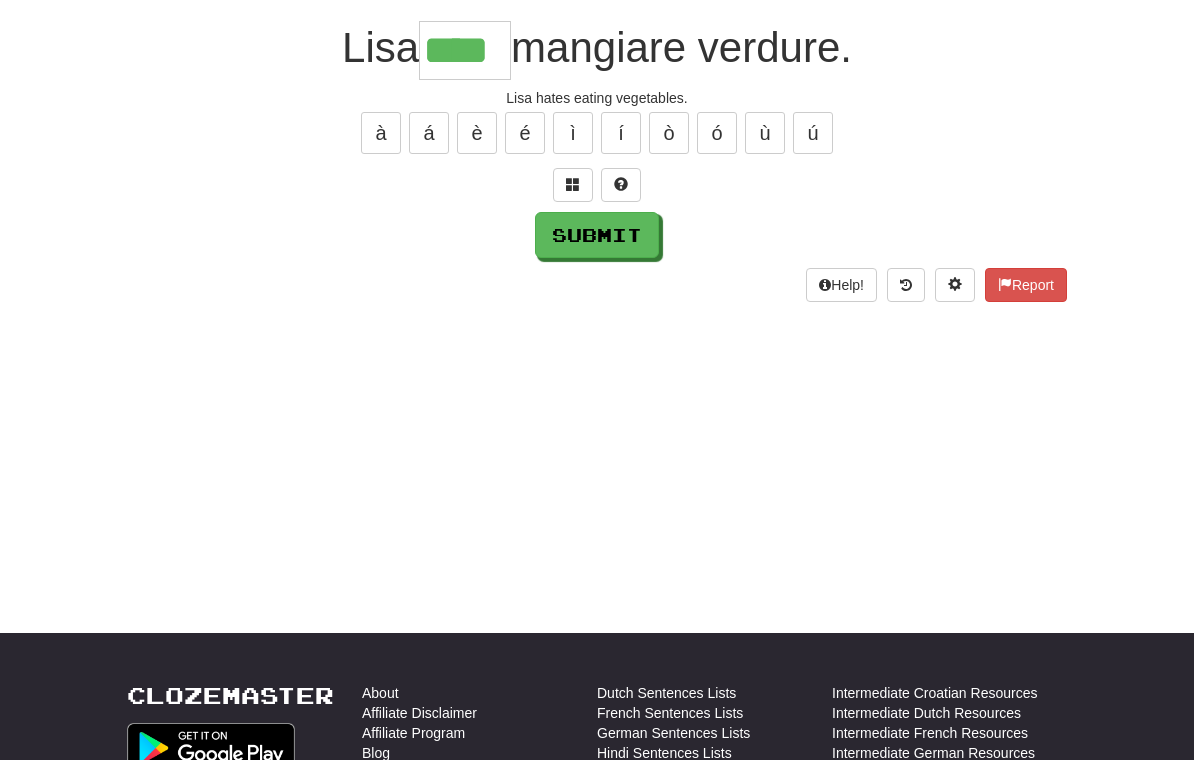 type on "****" 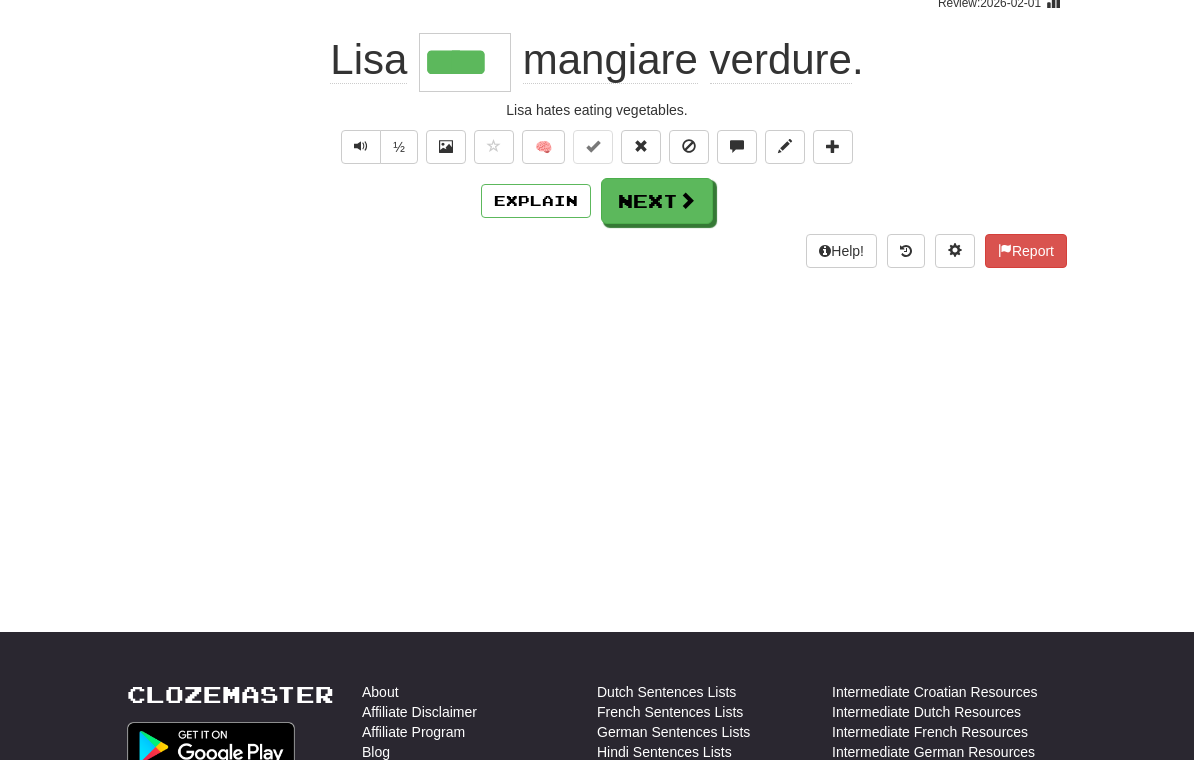 click on "Next" at bounding box center (657, 201) 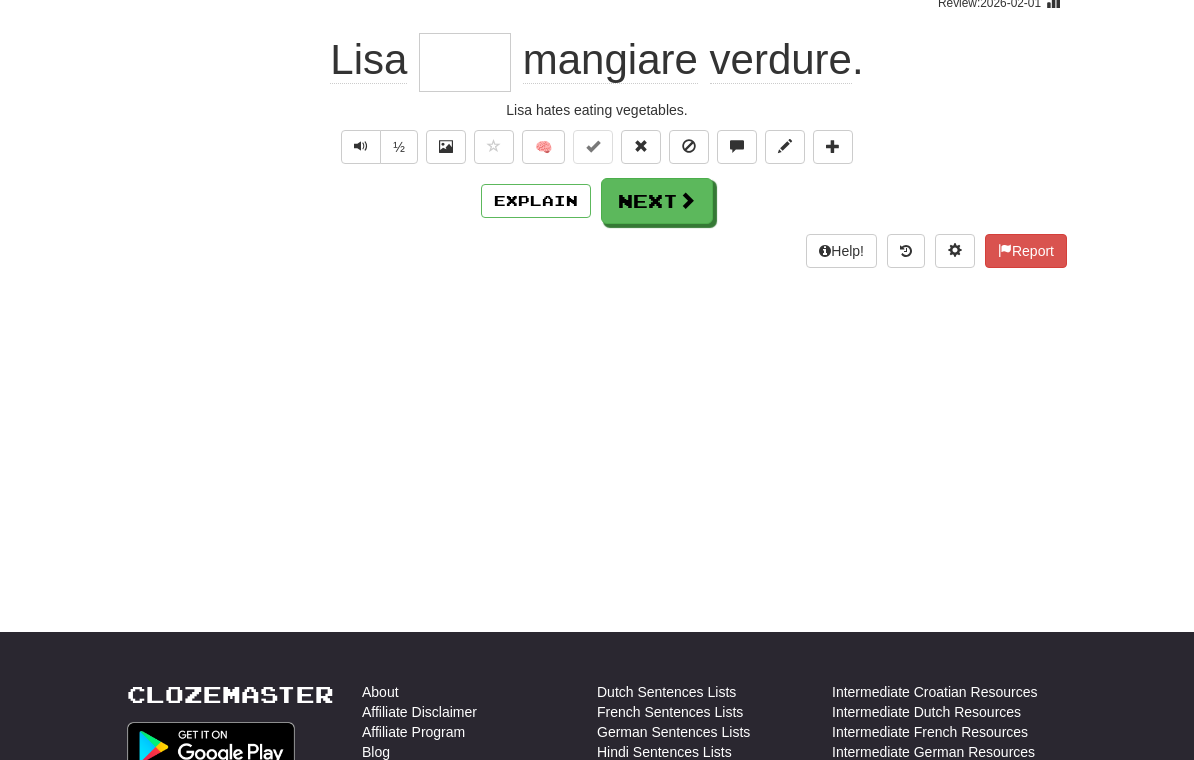 scroll, scrollTop: 177, scrollLeft: 0, axis: vertical 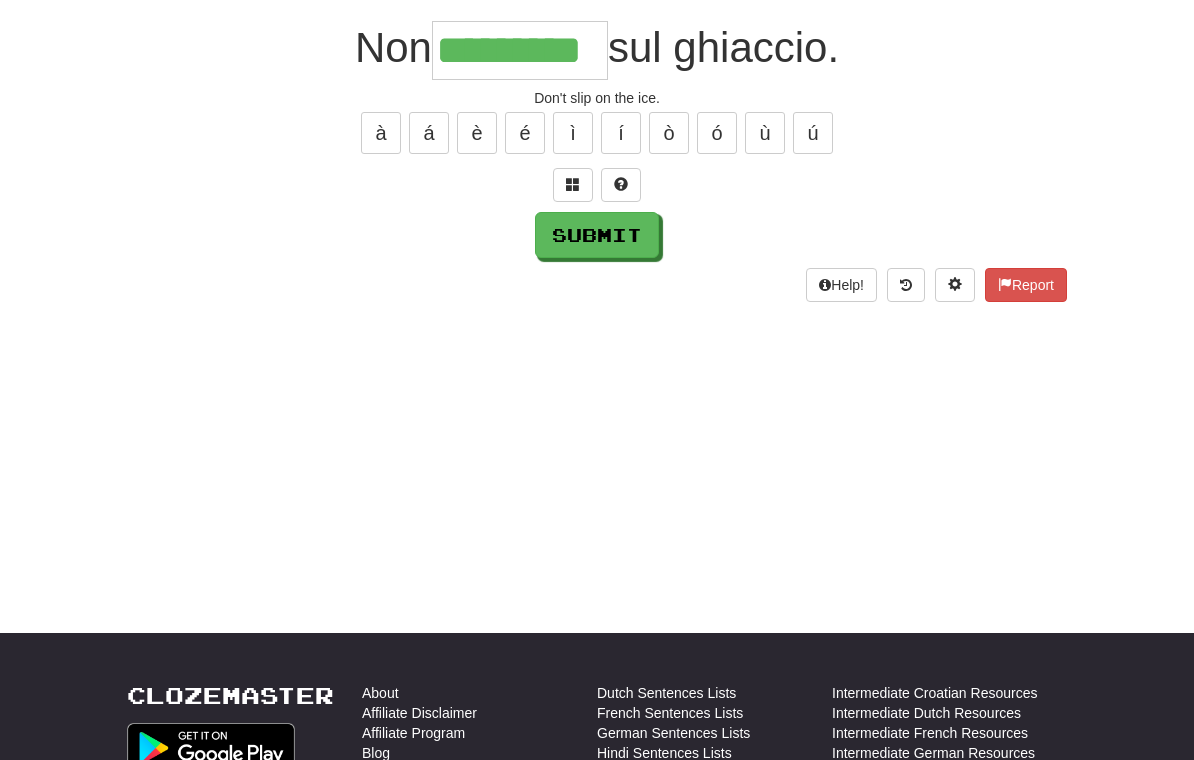 type on "*********" 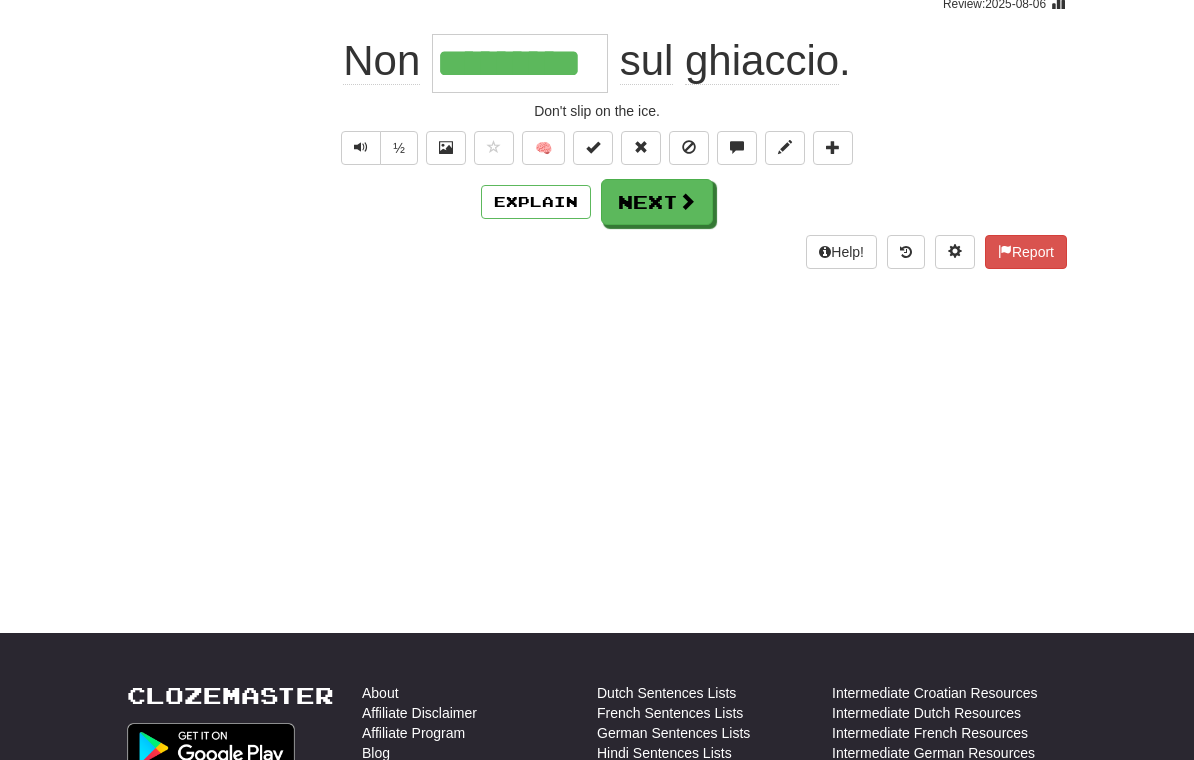 scroll, scrollTop: 178, scrollLeft: 0, axis: vertical 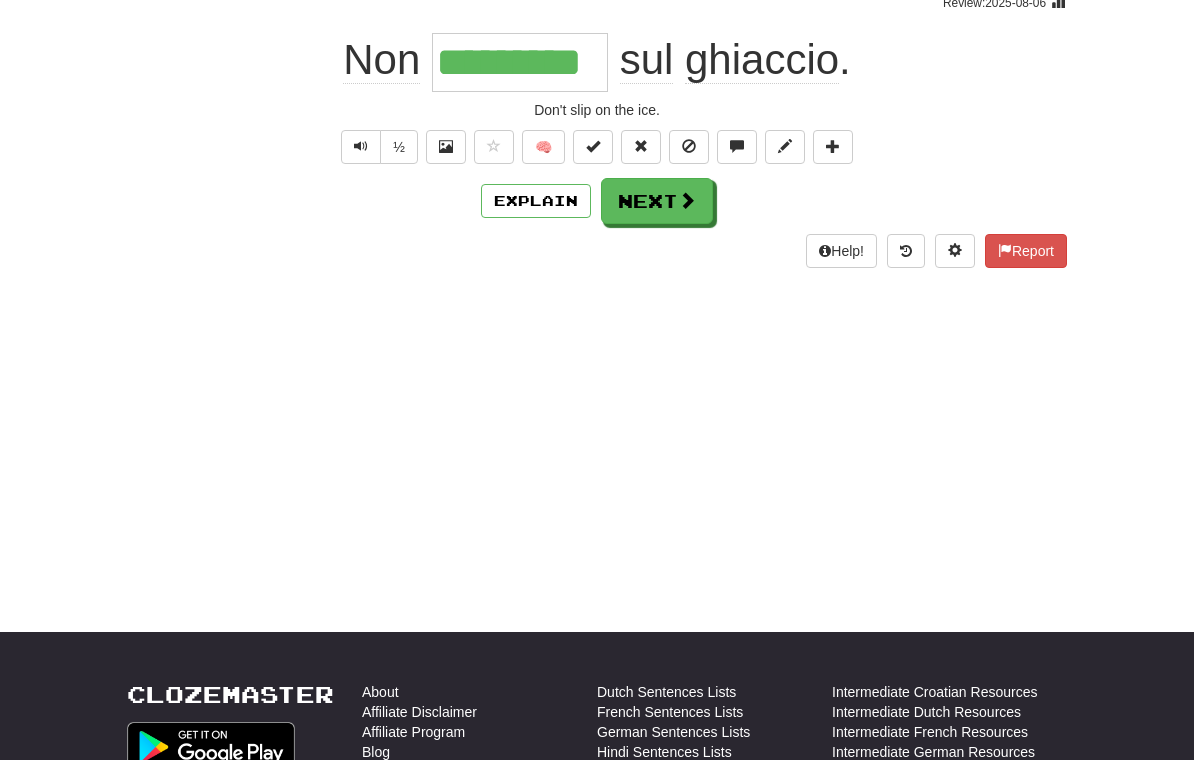 click on "Next" at bounding box center [657, 201] 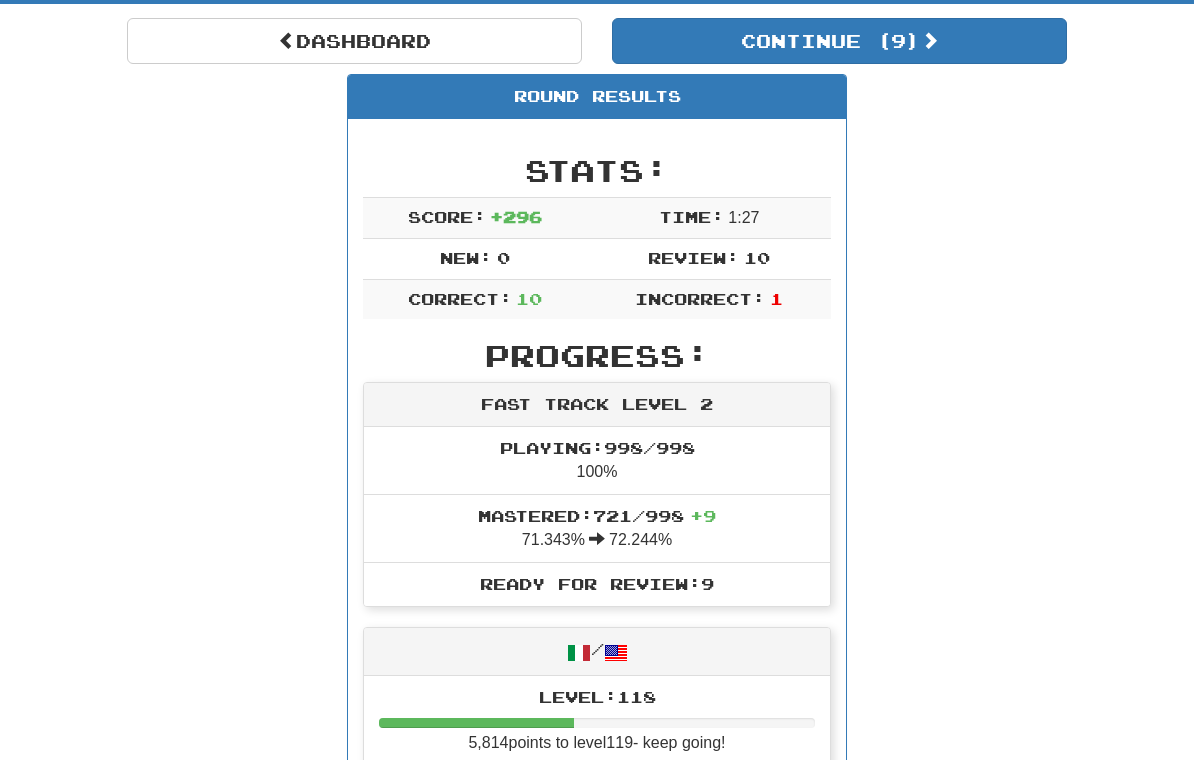 click on "Continue ( 9 )" at bounding box center (839, 41) 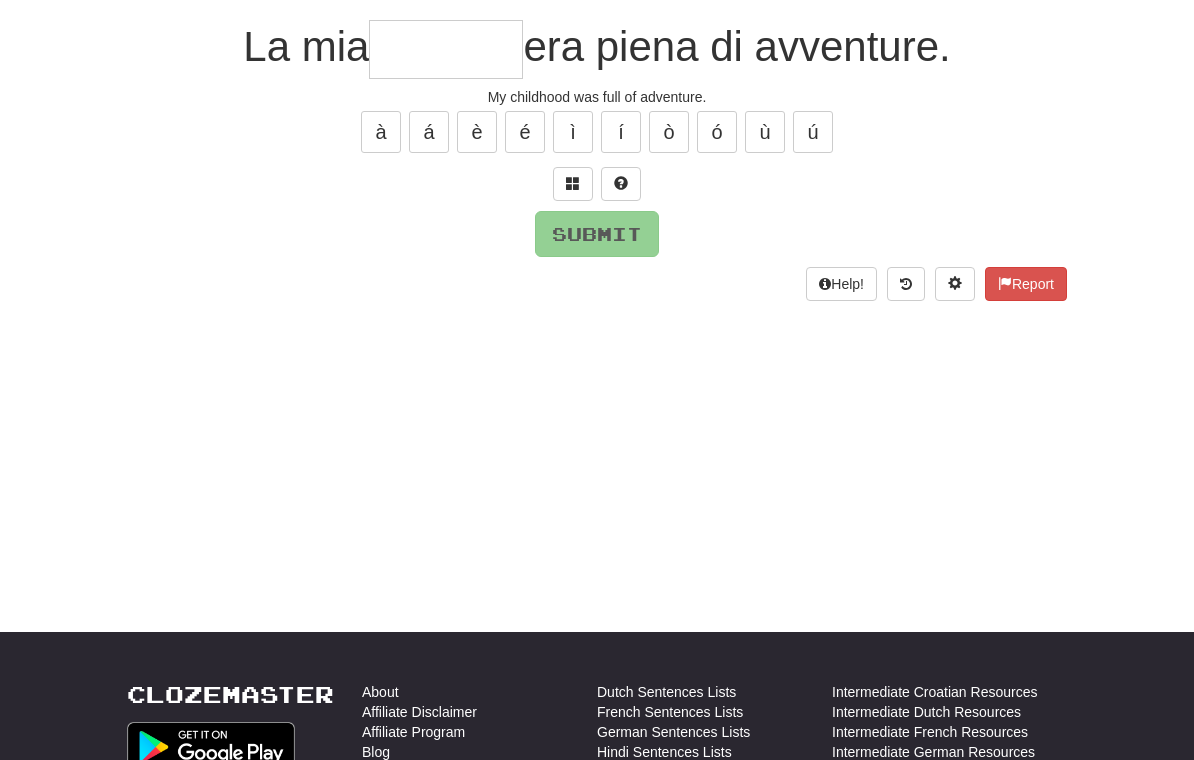 click at bounding box center [446, 49] 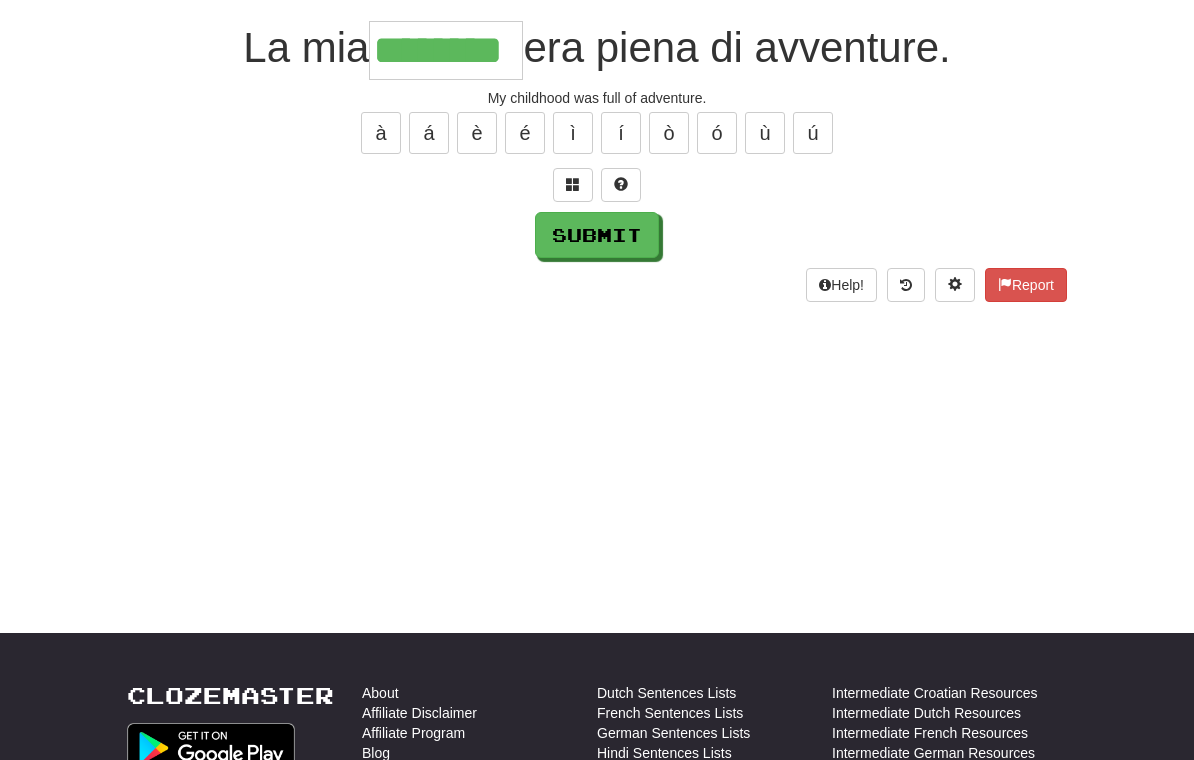 type on "********" 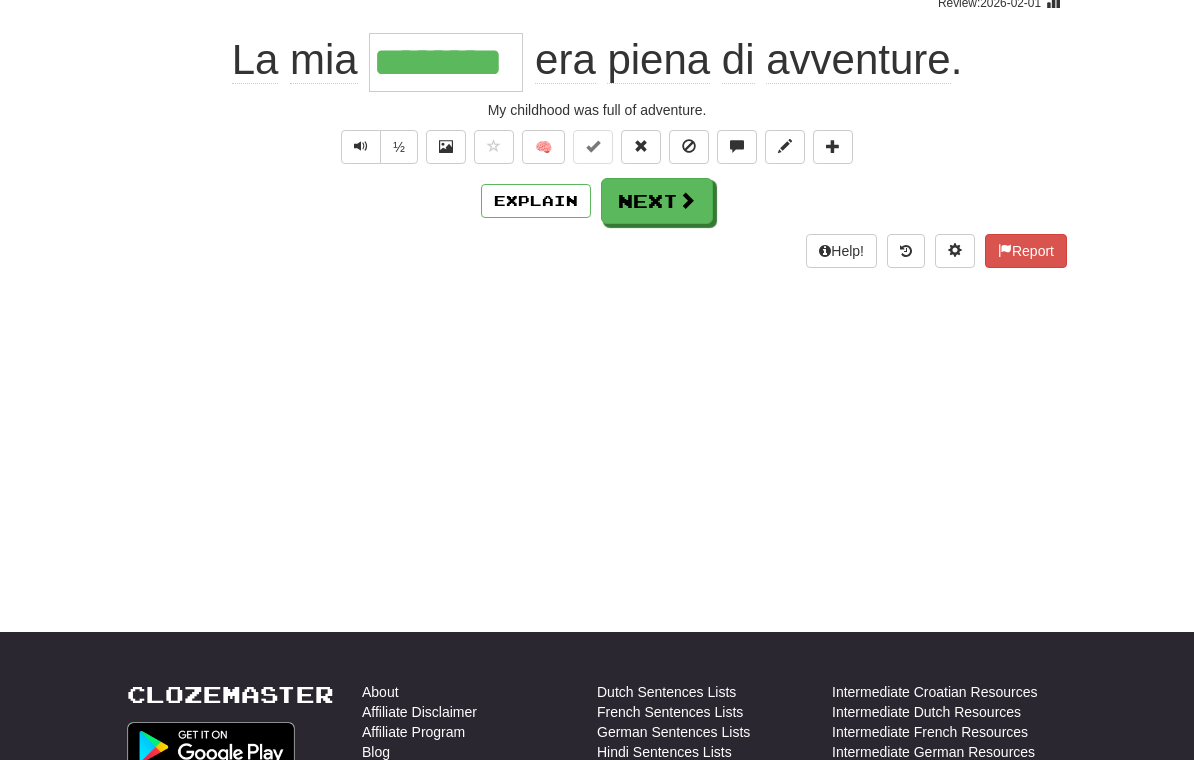 click on "Next" at bounding box center [657, 201] 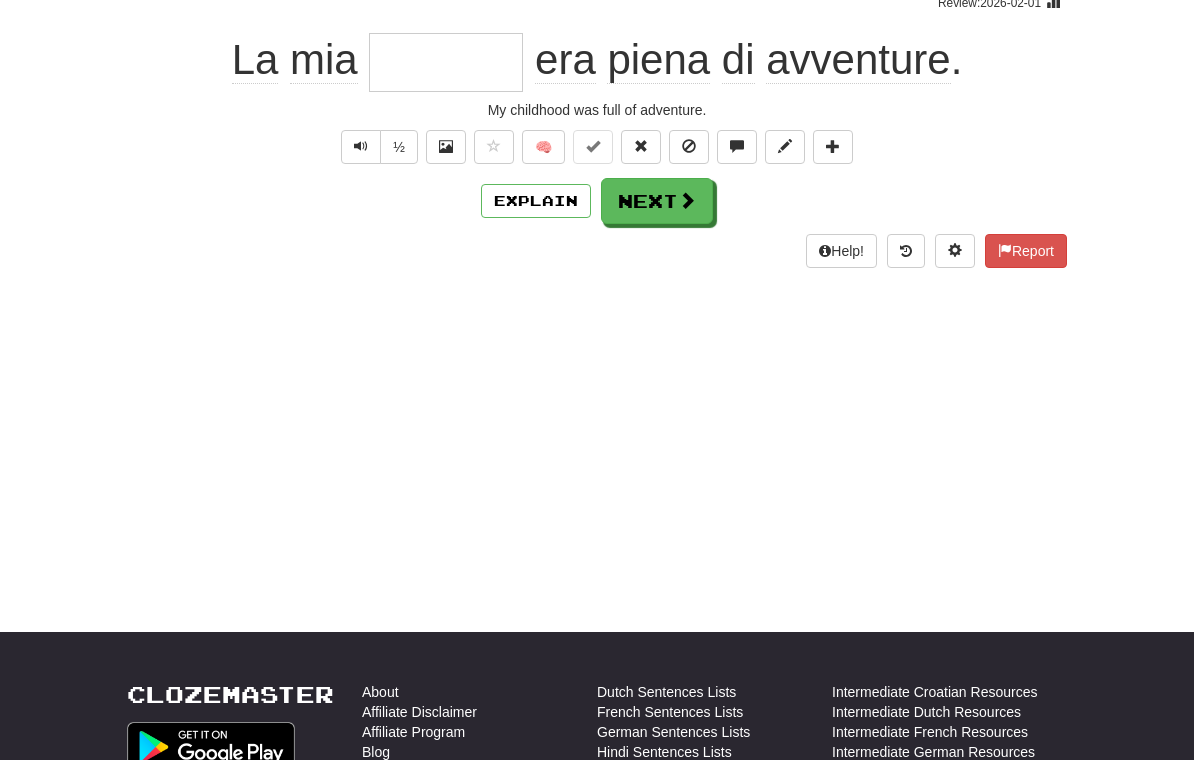 scroll, scrollTop: 177, scrollLeft: 0, axis: vertical 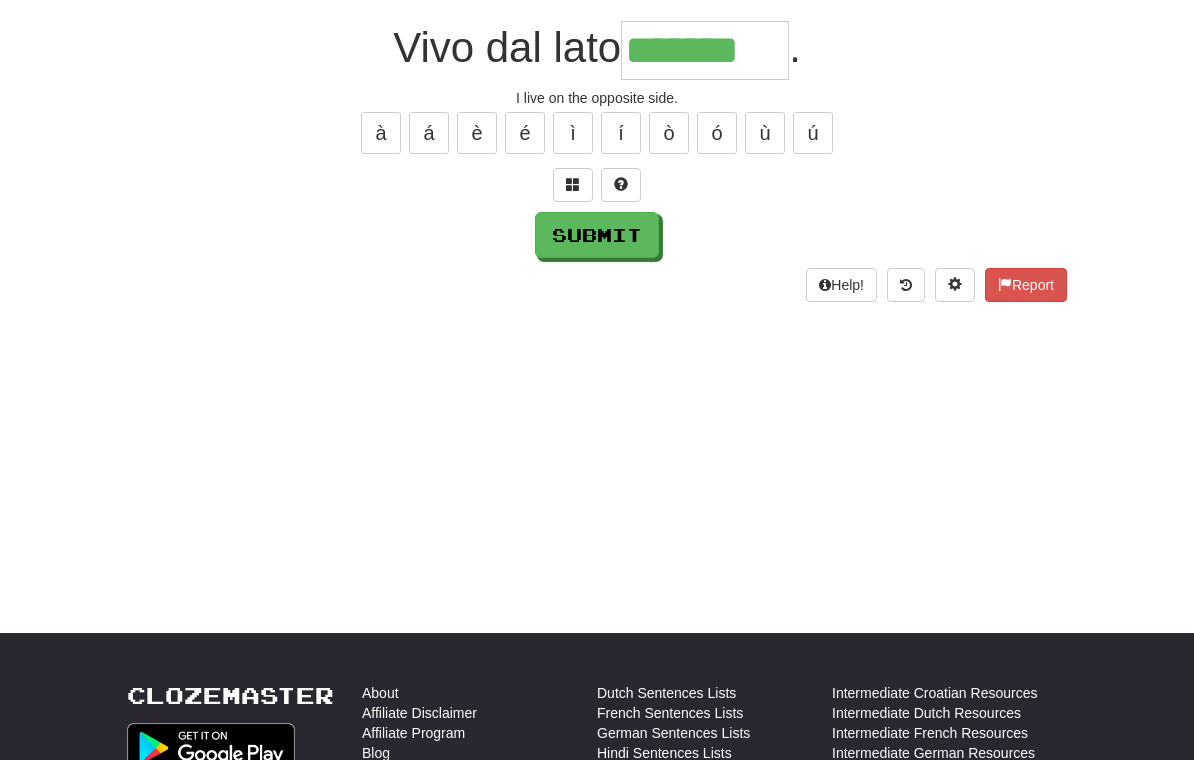 type on "*******" 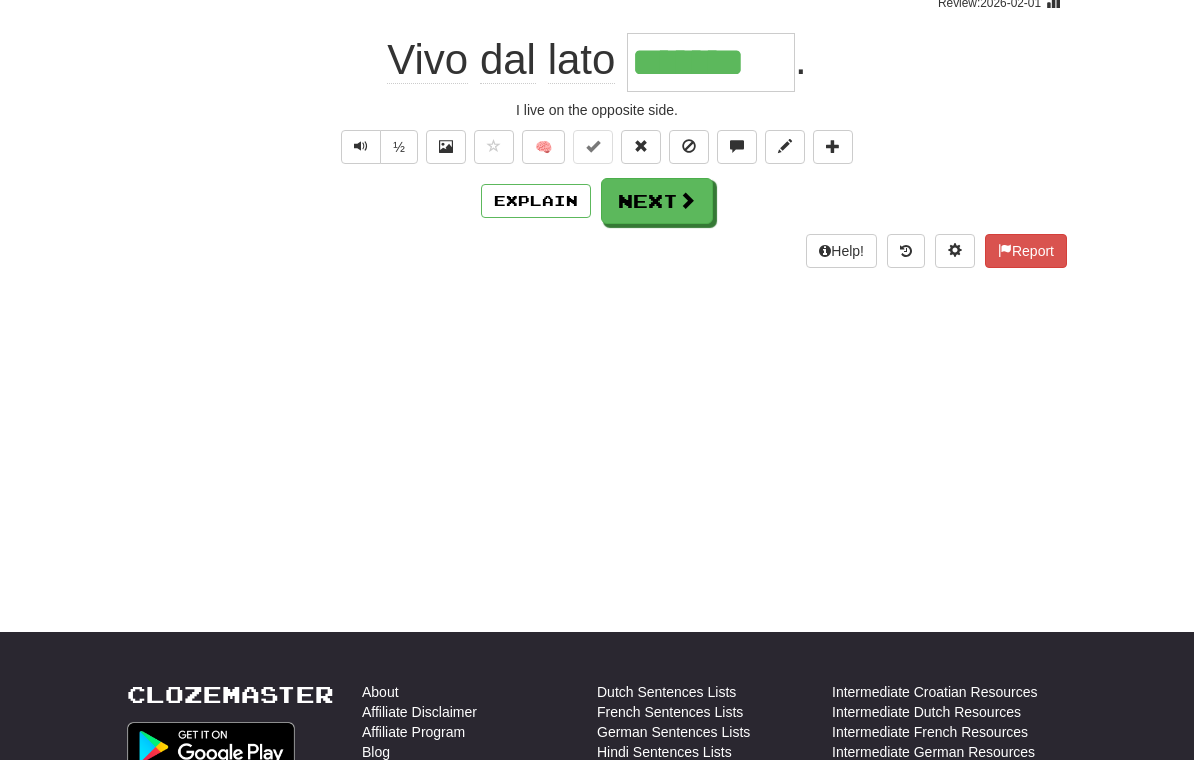 click on "Next" at bounding box center [657, 201] 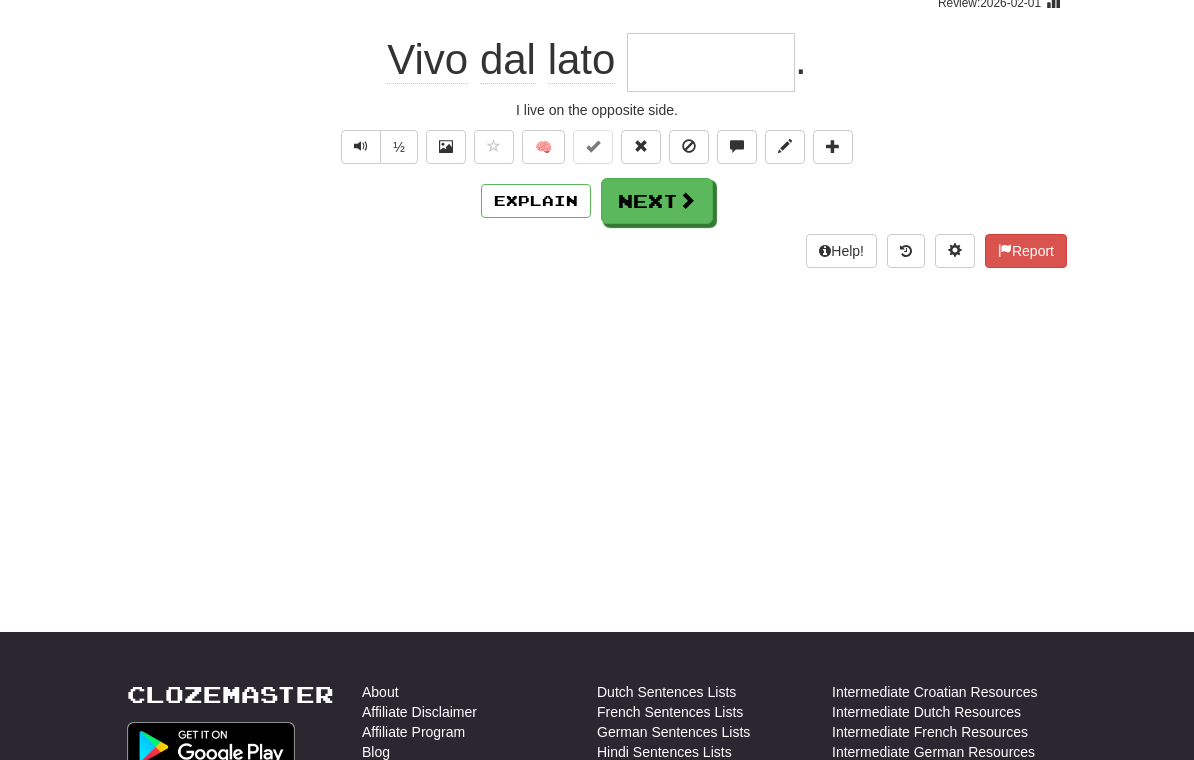 scroll, scrollTop: 177, scrollLeft: 0, axis: vertical 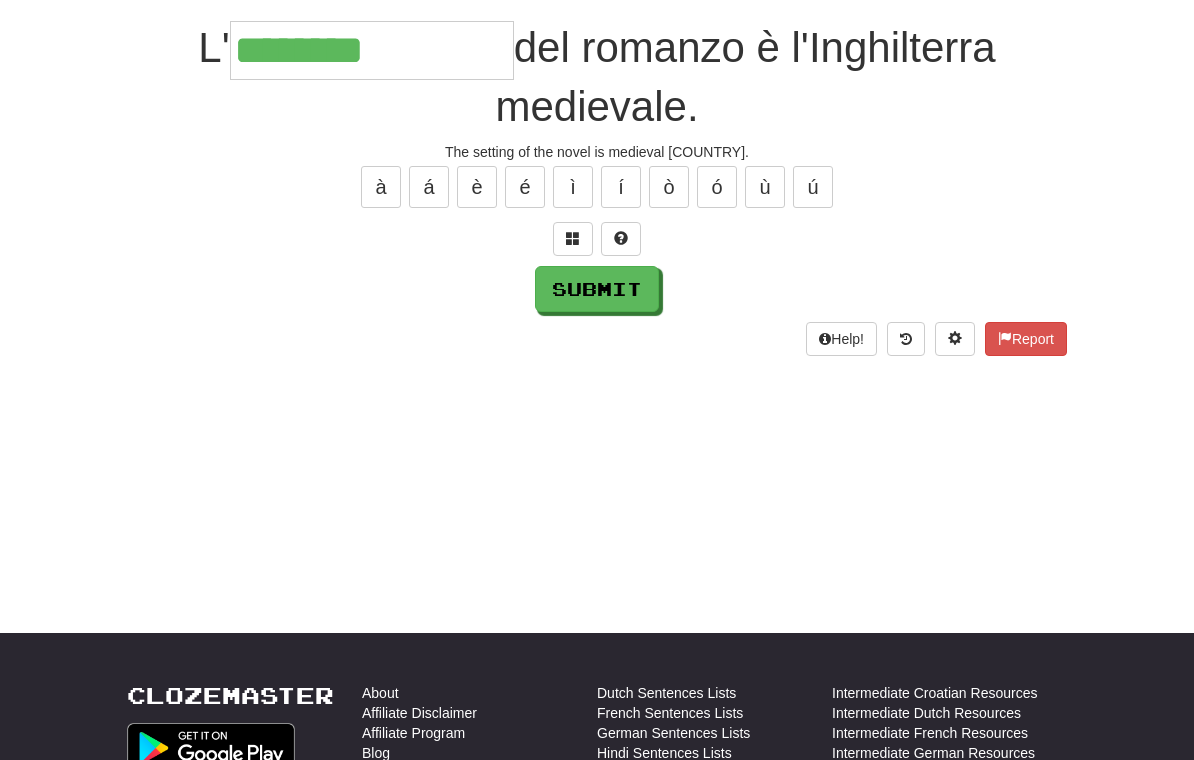 click at bounding box center [573, 238] 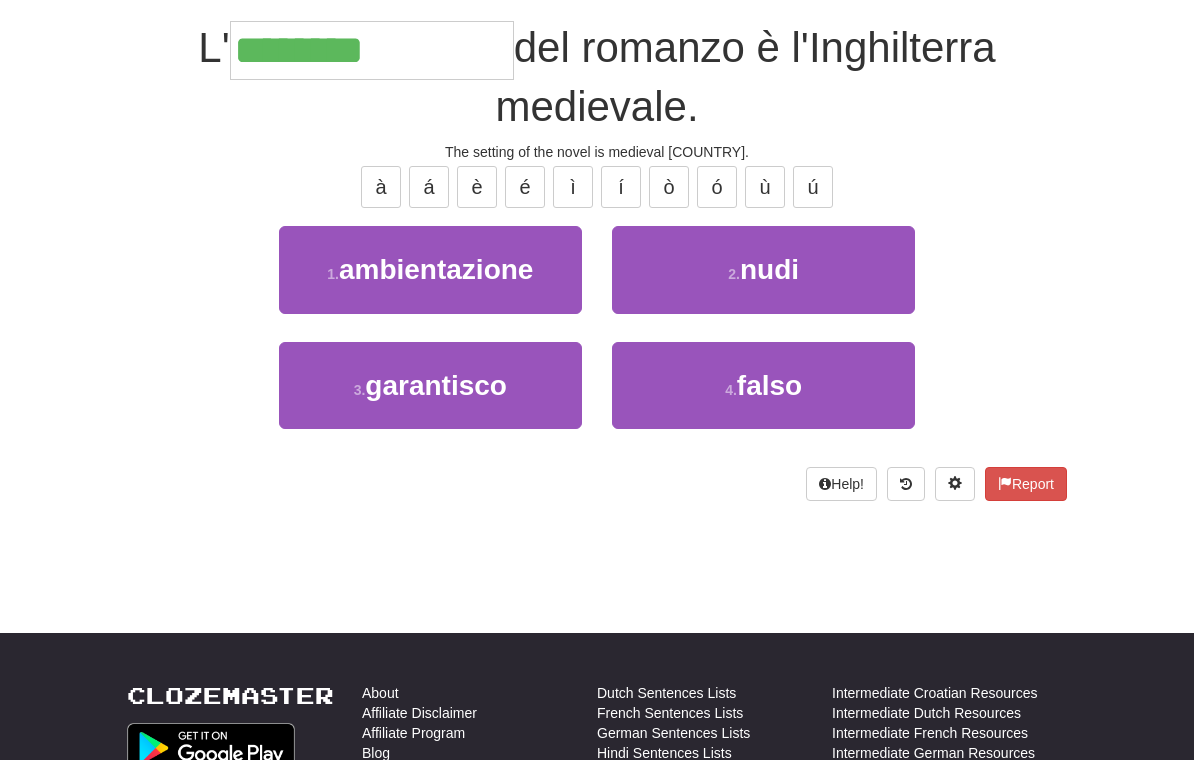 click on "ambientazione" at bounding box center (436, 269) 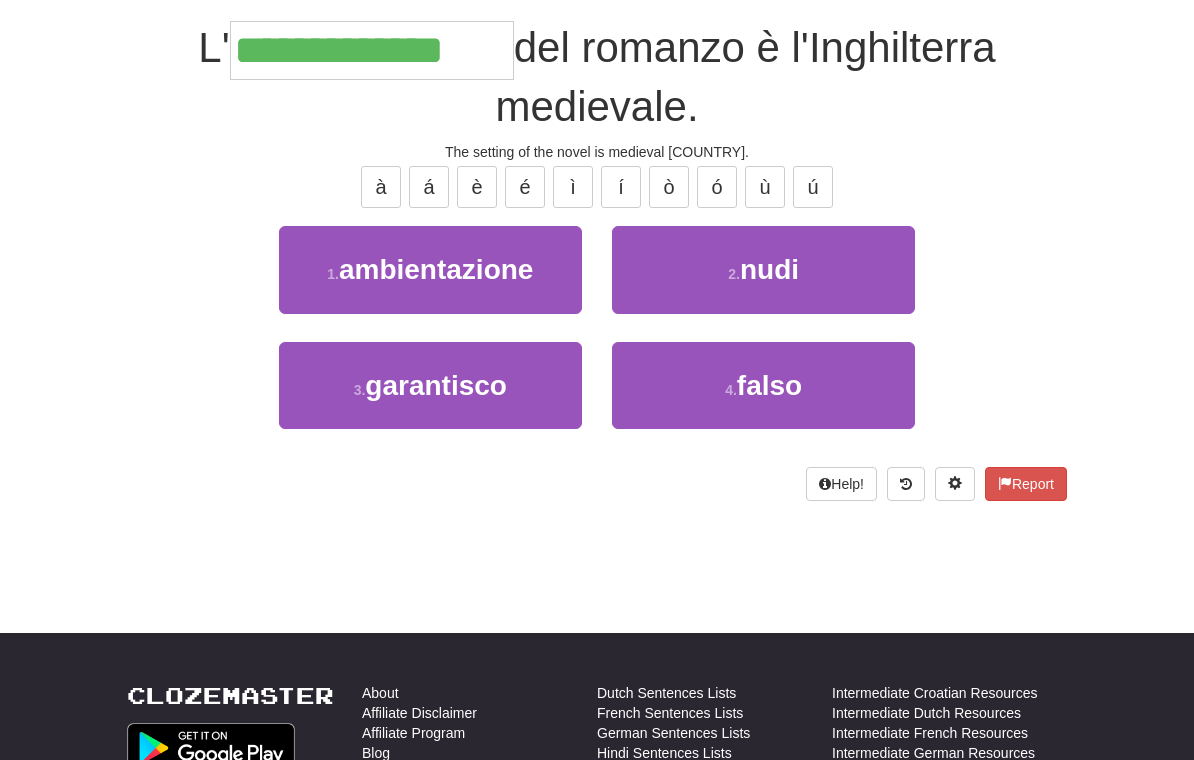 scroll, scrollTop: 178, scrollLeft: 0, axis: vertical 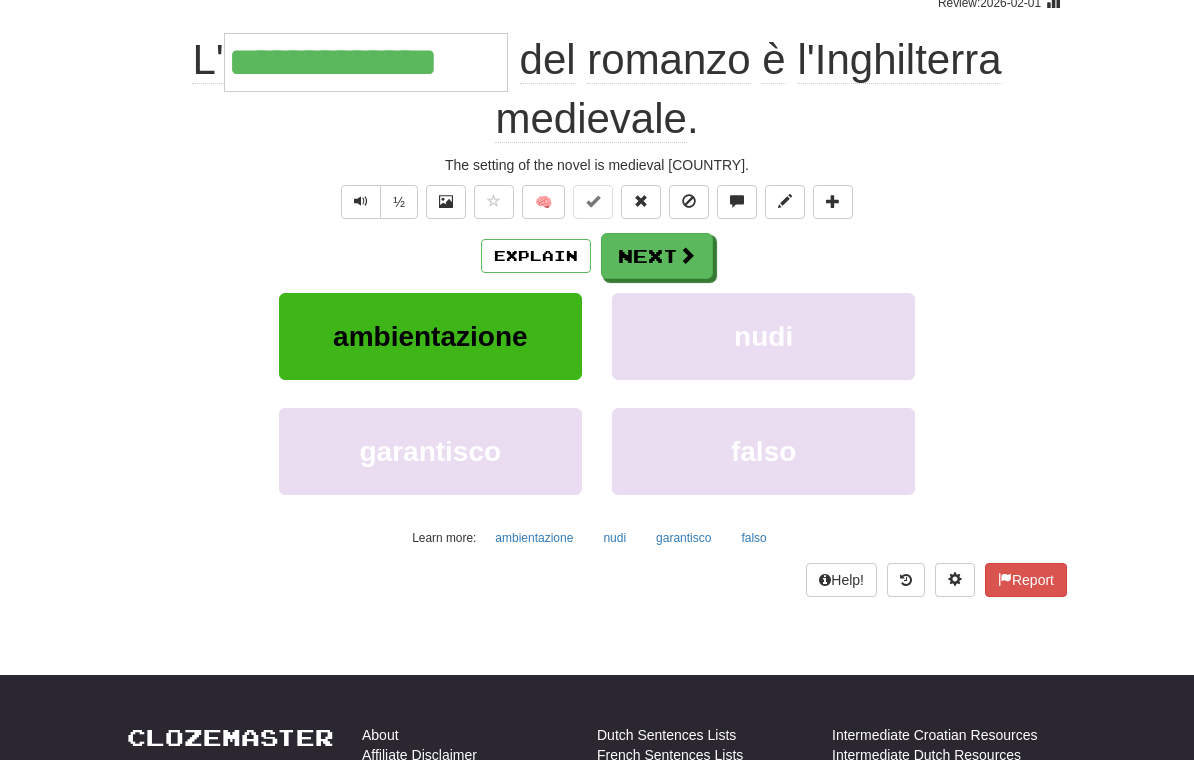 click on "Next" at bounding box center [657, 256] 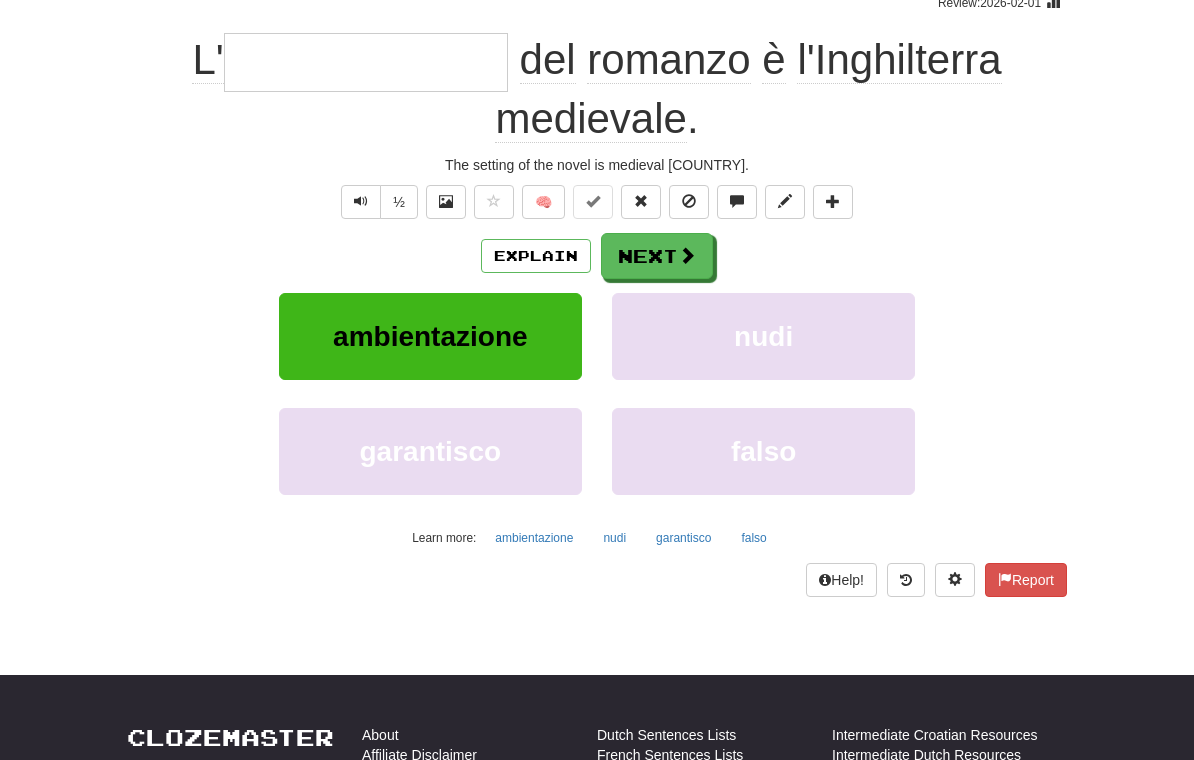 scroll, scrollTop: 177, scrollLeft: 0, axis: vertical 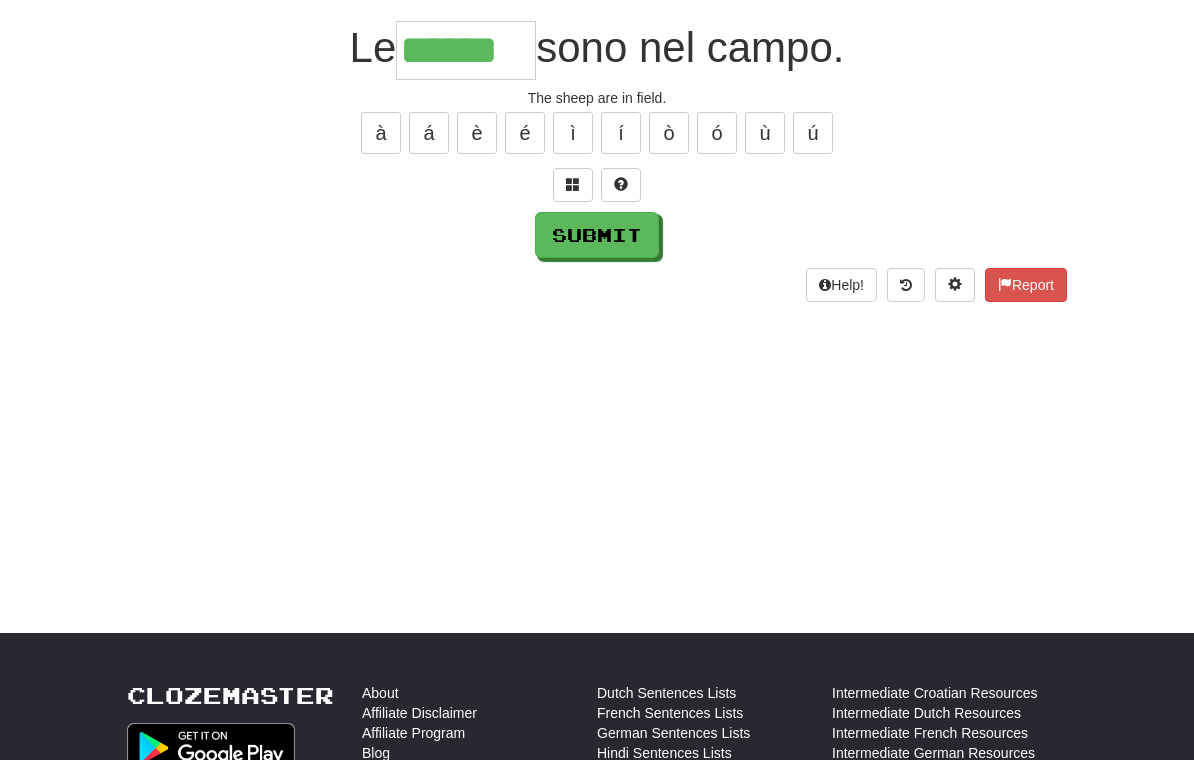 type on "******" 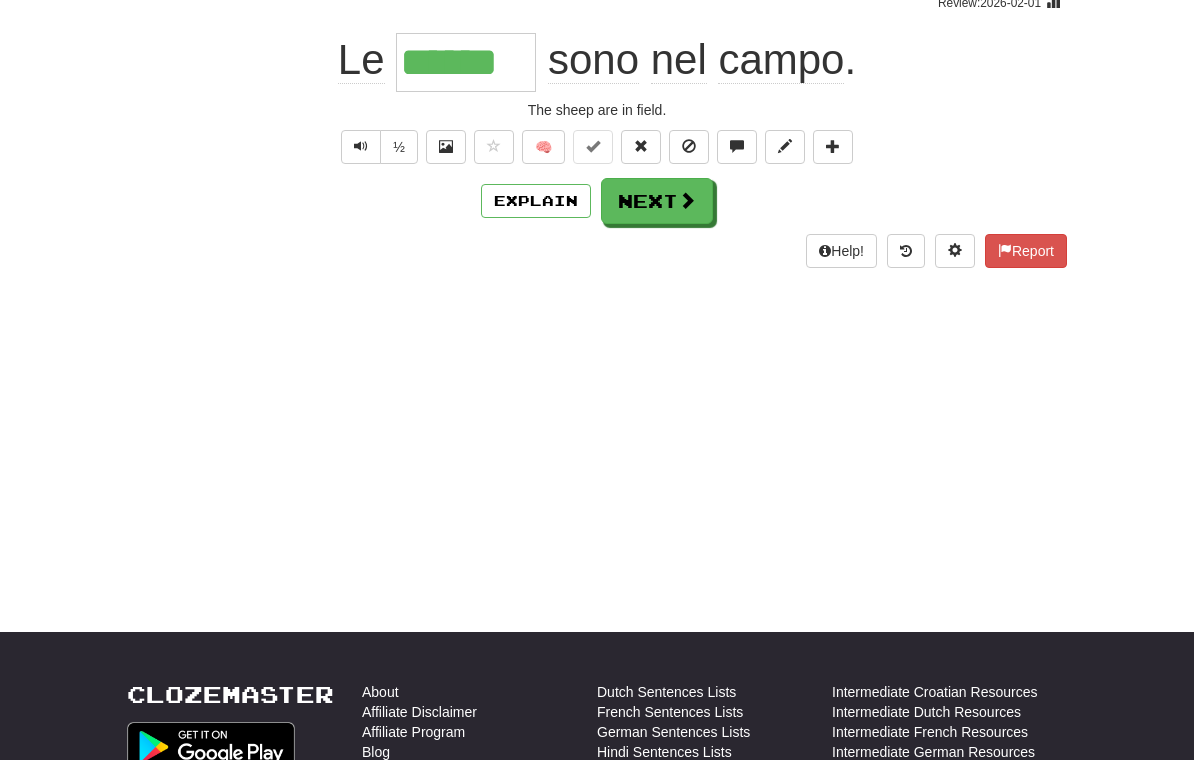 click on "Next" at bounding box center [657, 201] 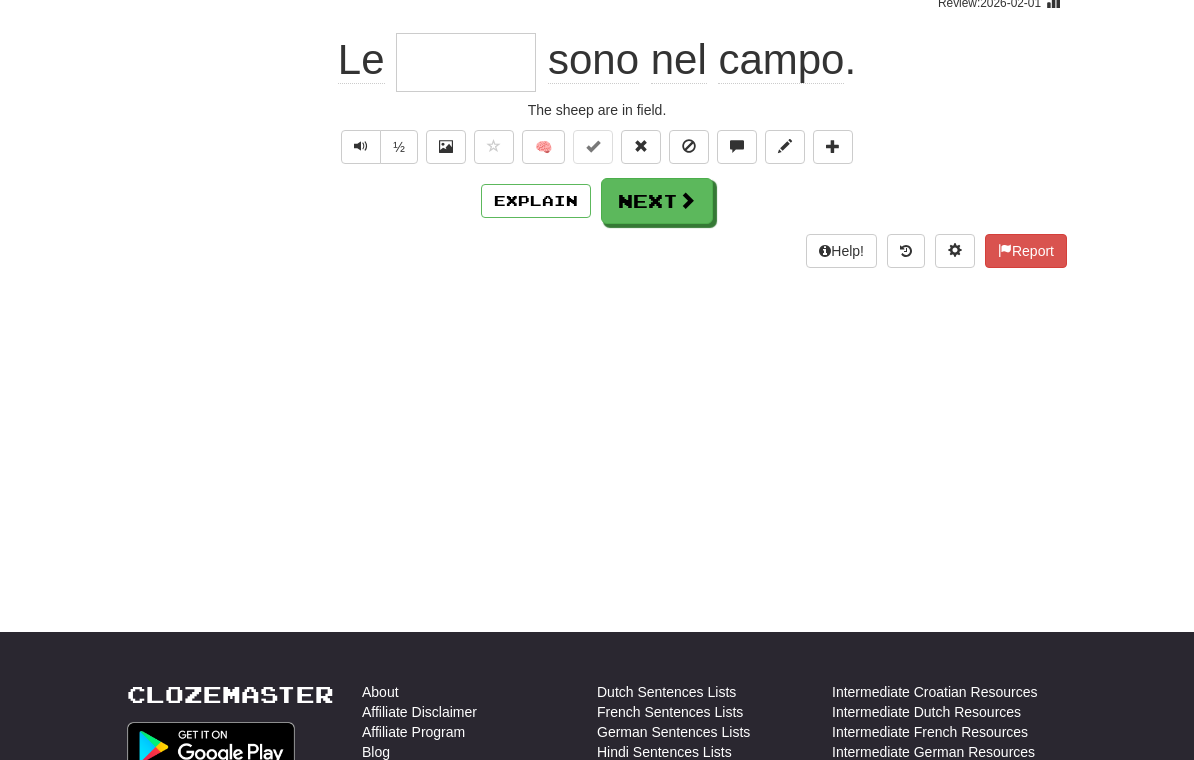scroll, scrollTop: 177, scrollLeft: 0, axis: vertical 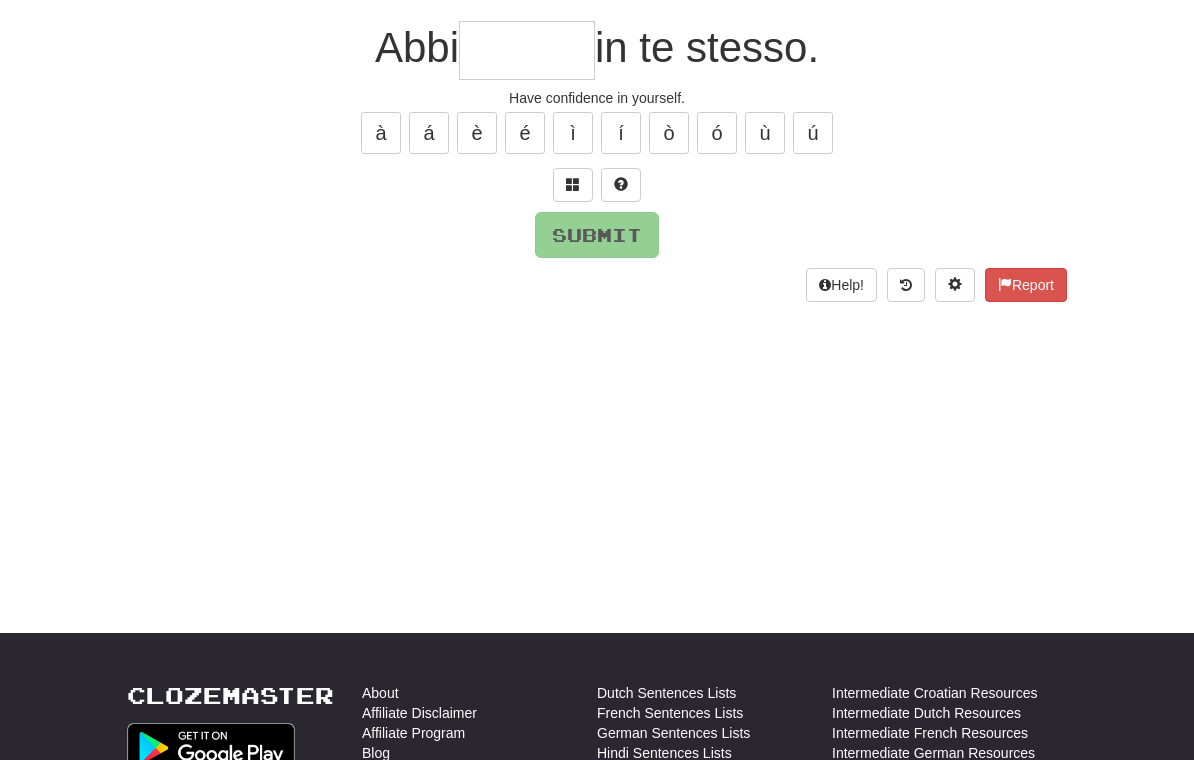 type on "*" 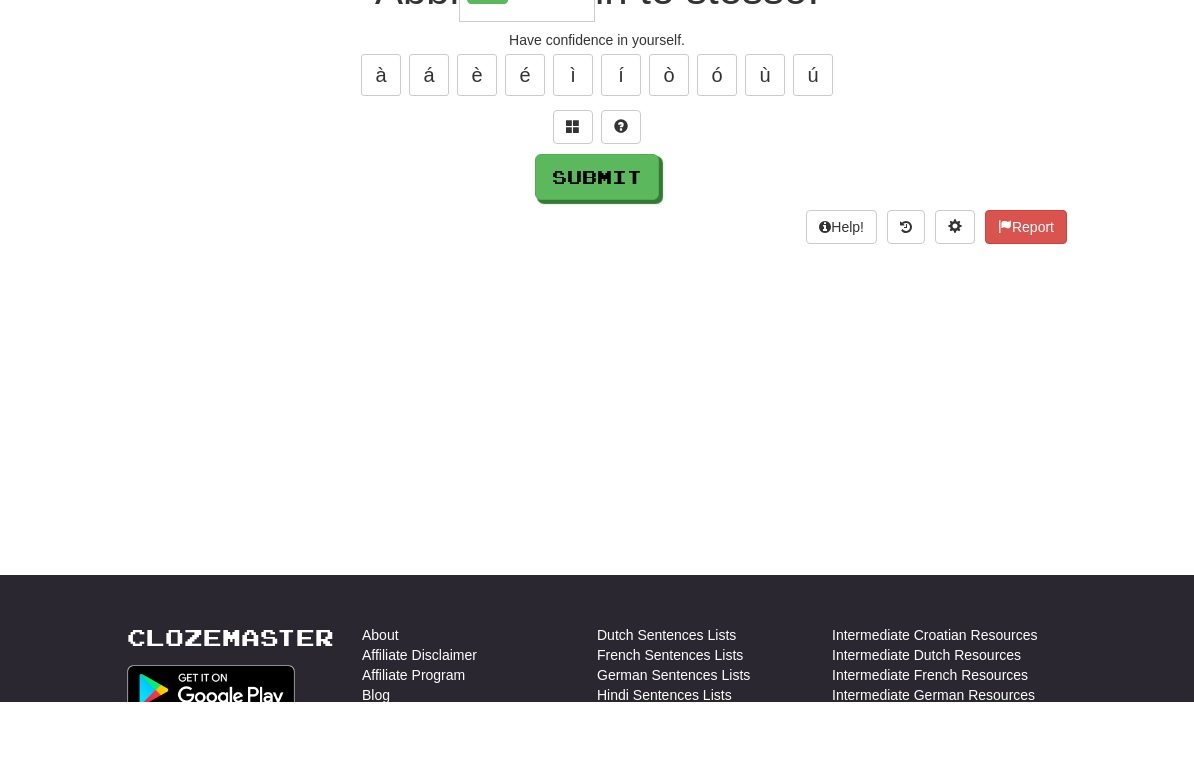 click on "/  Score:   112 75 %  Mastered Abbi  ***  in te stesso. Have confidence in yourself. à á è é ì í ò ó ù ú Submit  Help!  Report" at bounding box center (597, 123) 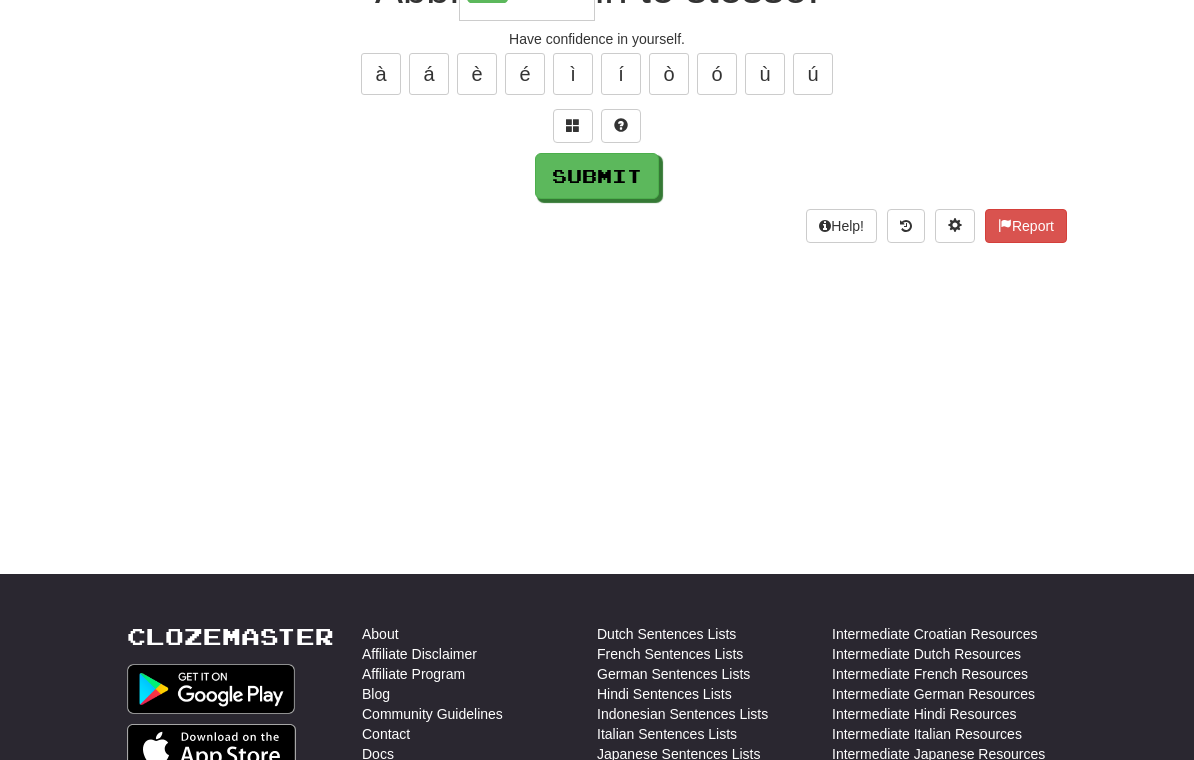click at bounding box center (573, 125) 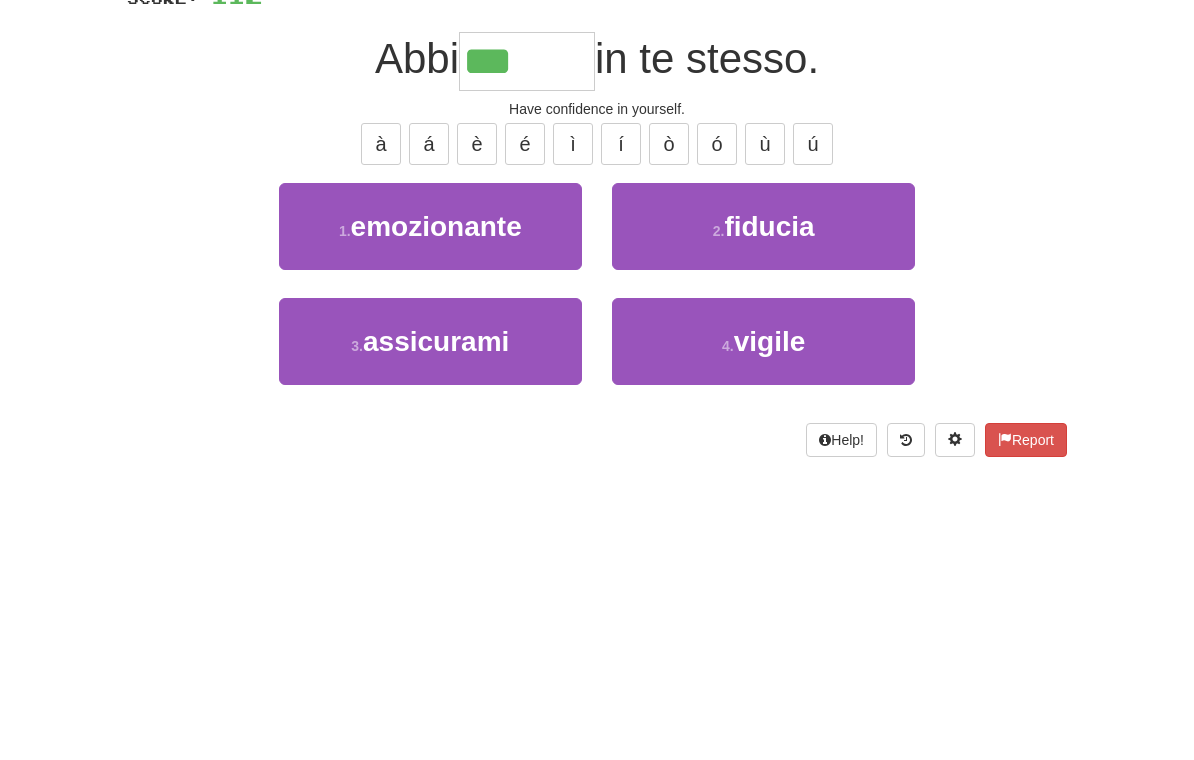 click on "2 .  fiducia" at bounding box center [763, 348] 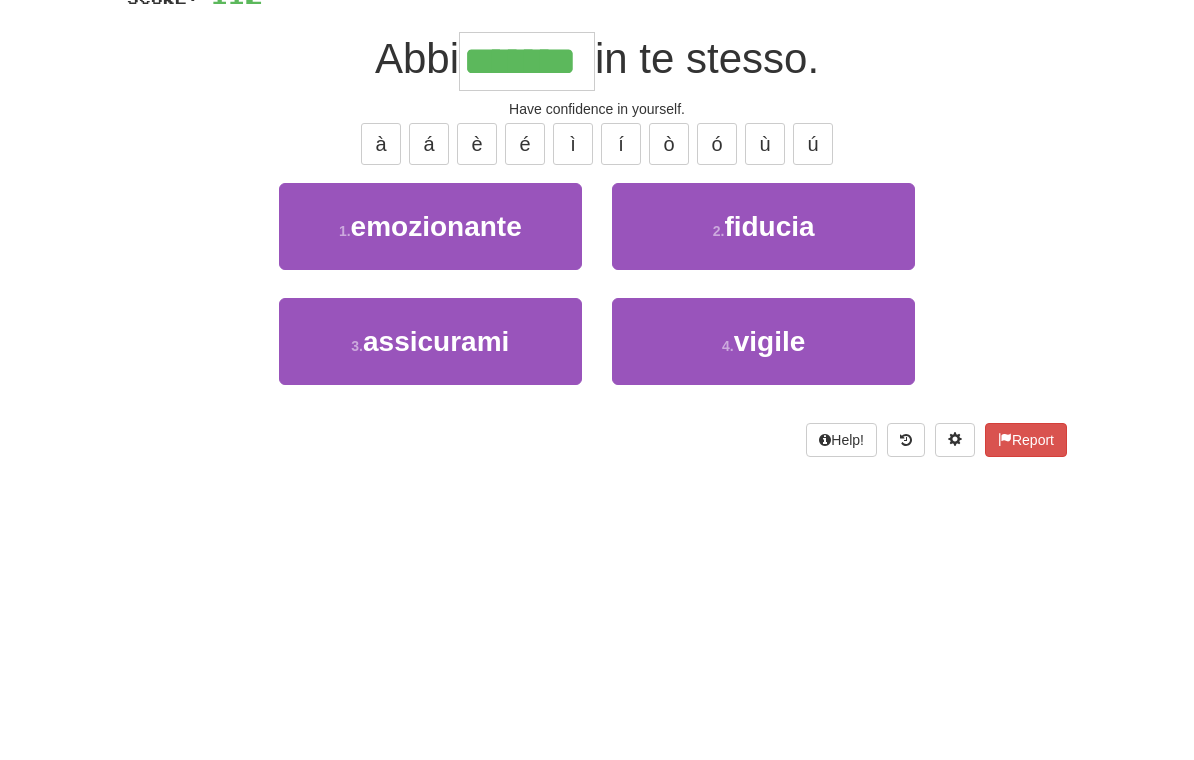 scroll, scrollTop: 166, scrollLeft: 0, axis: vertical 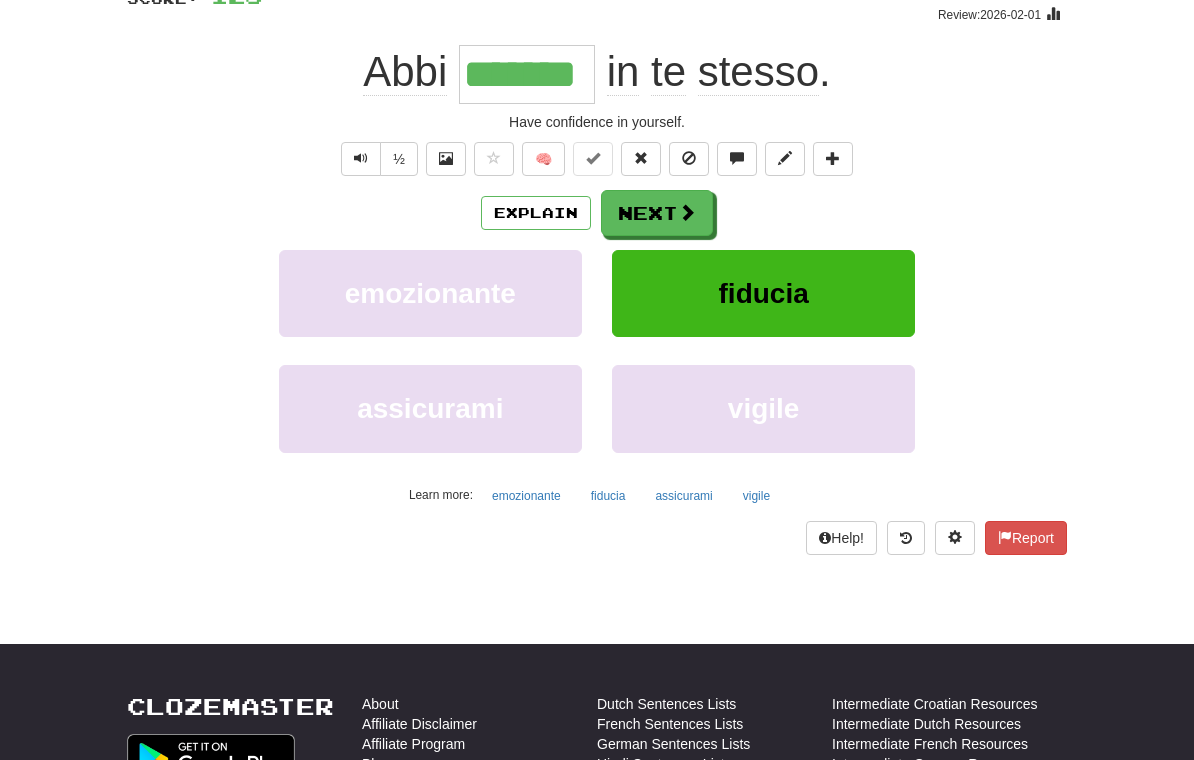 click on "Next" at bounding box center (657, 213) 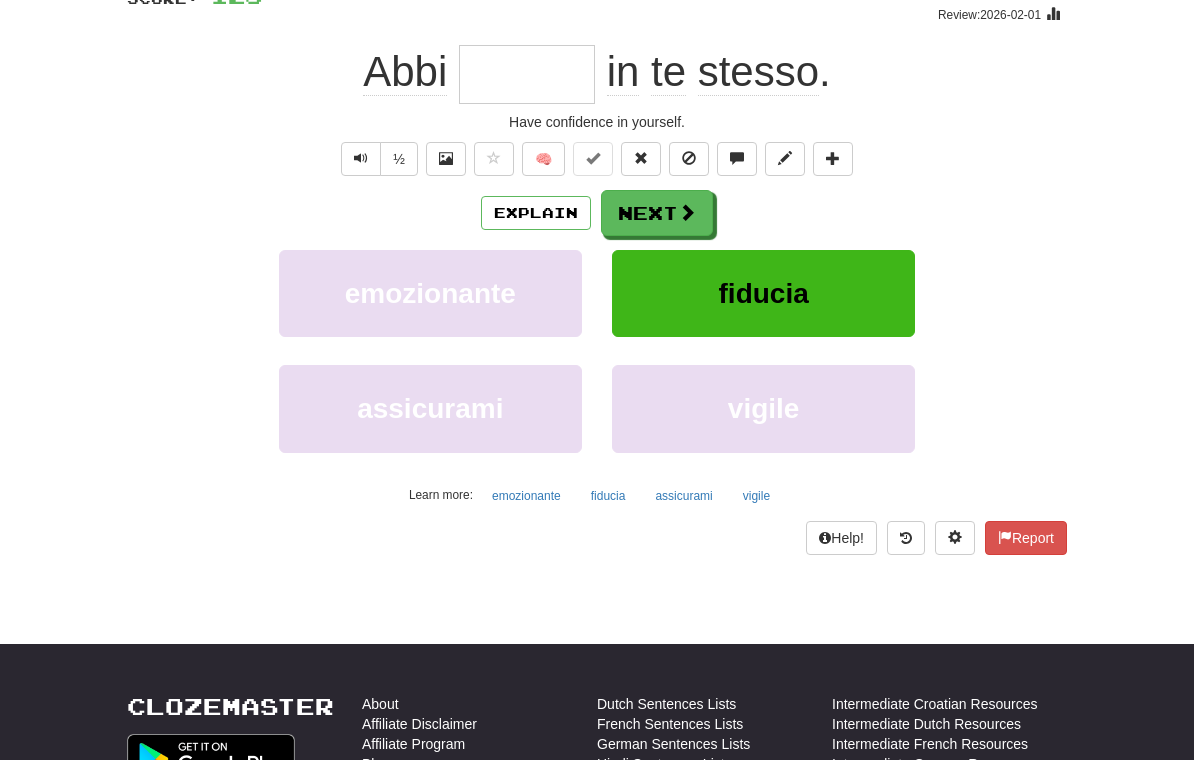 scroll, scrollTop: 165, scrollLeft: 0, axis: vertical 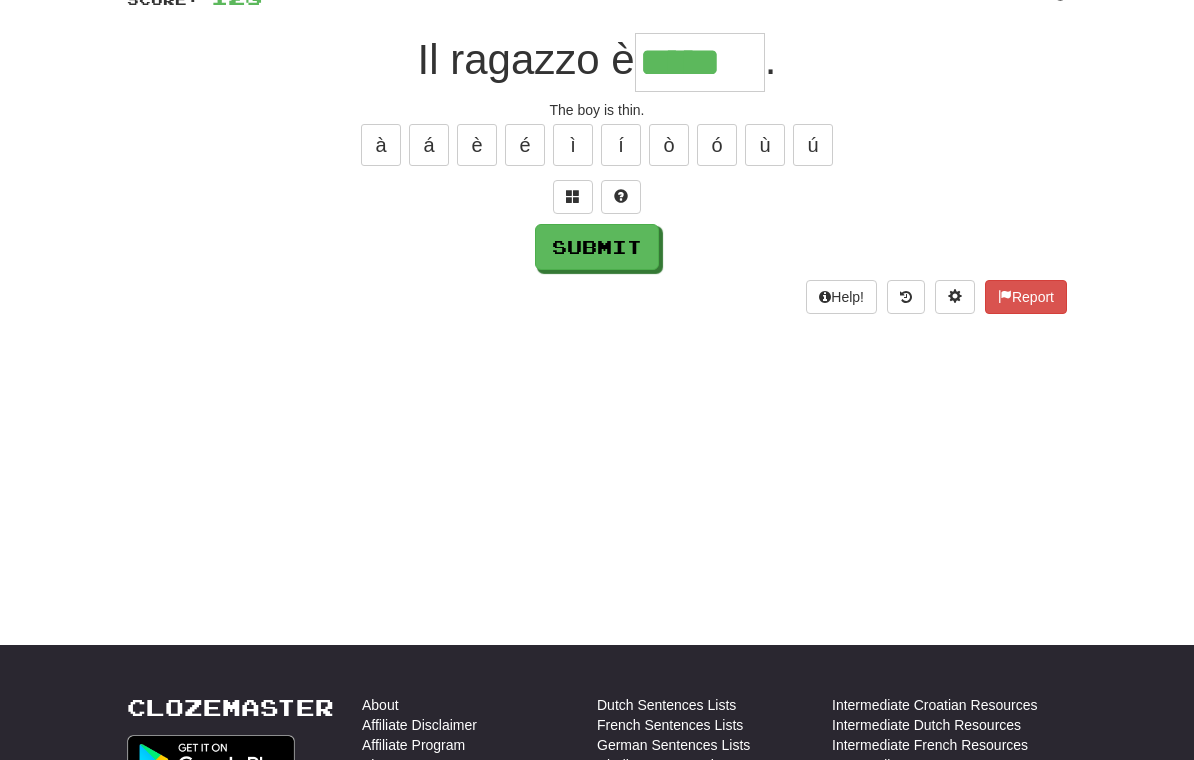 type on "*****" 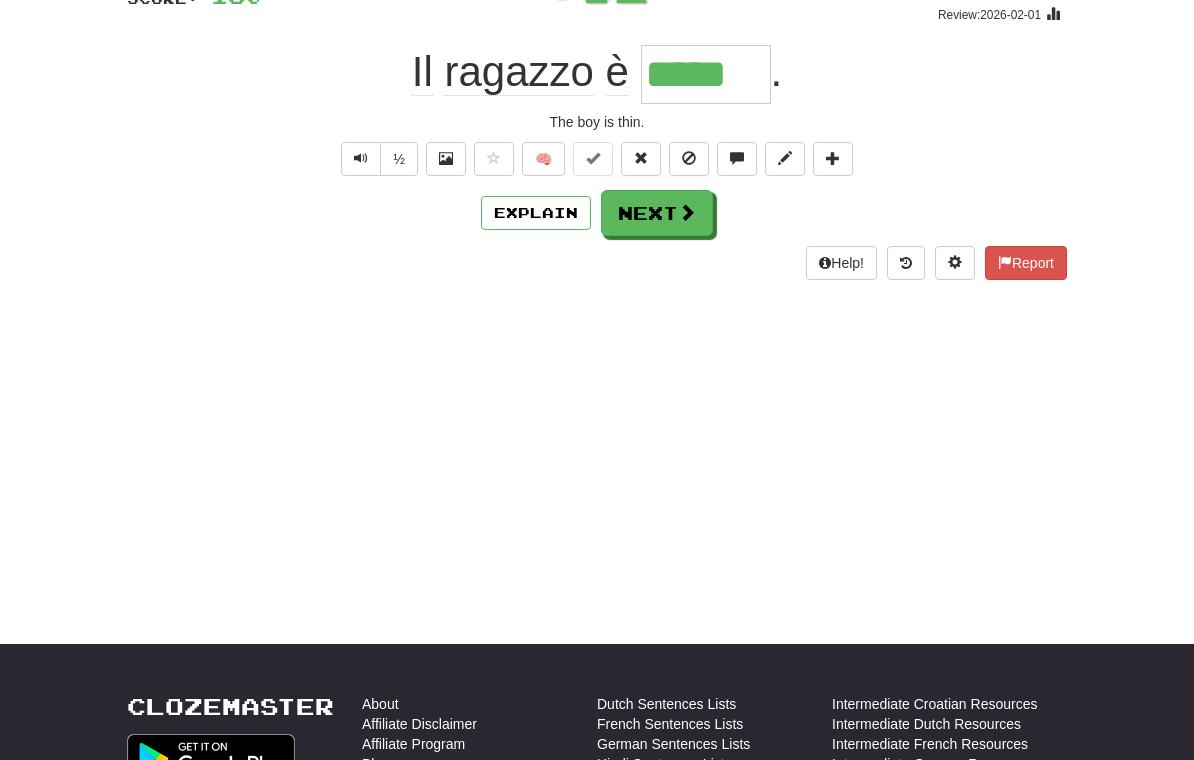 click on "Next" at bounding box center [657, 213] 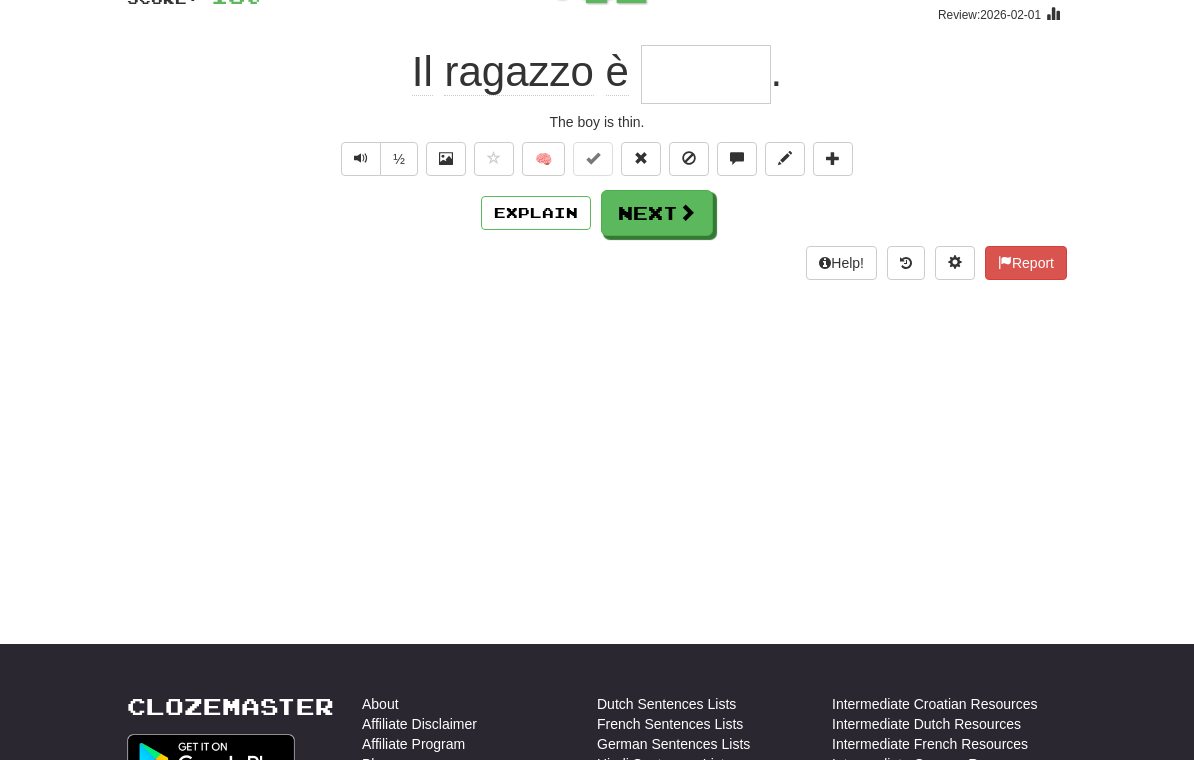 scroll, scrollTop: 165, scrollLeft: 0, axis: vertical 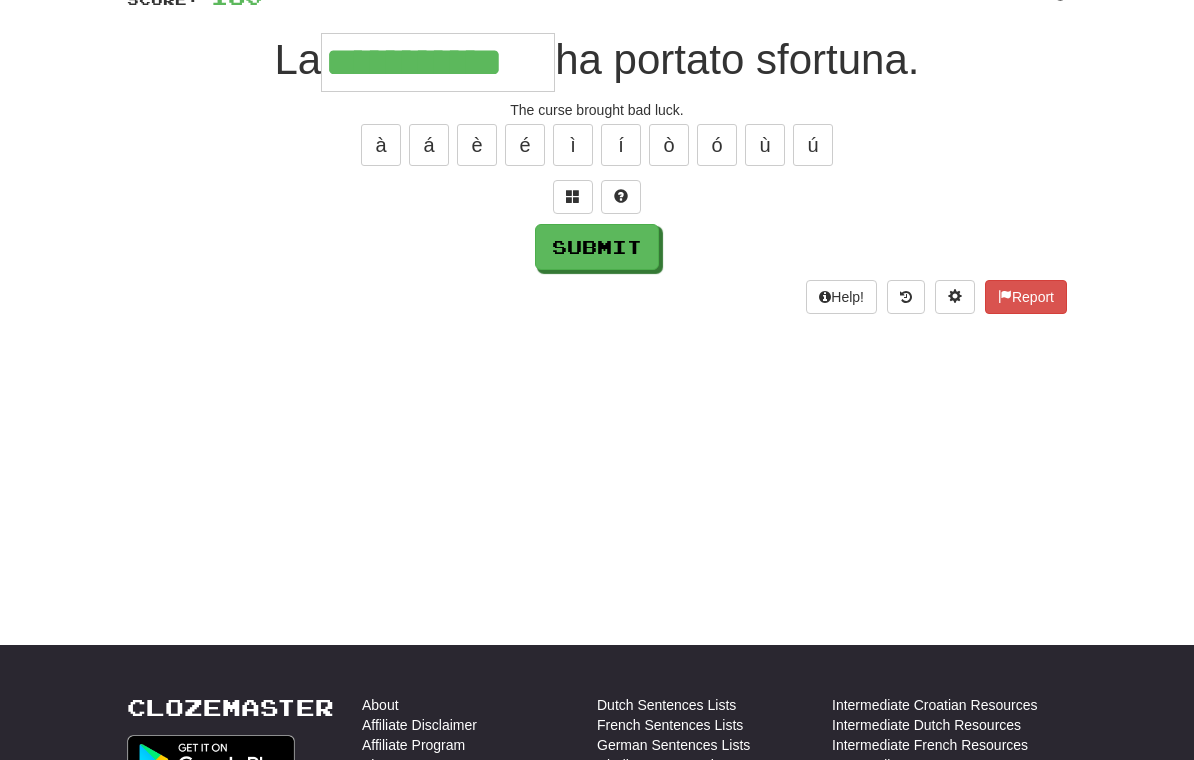 type on "**********" 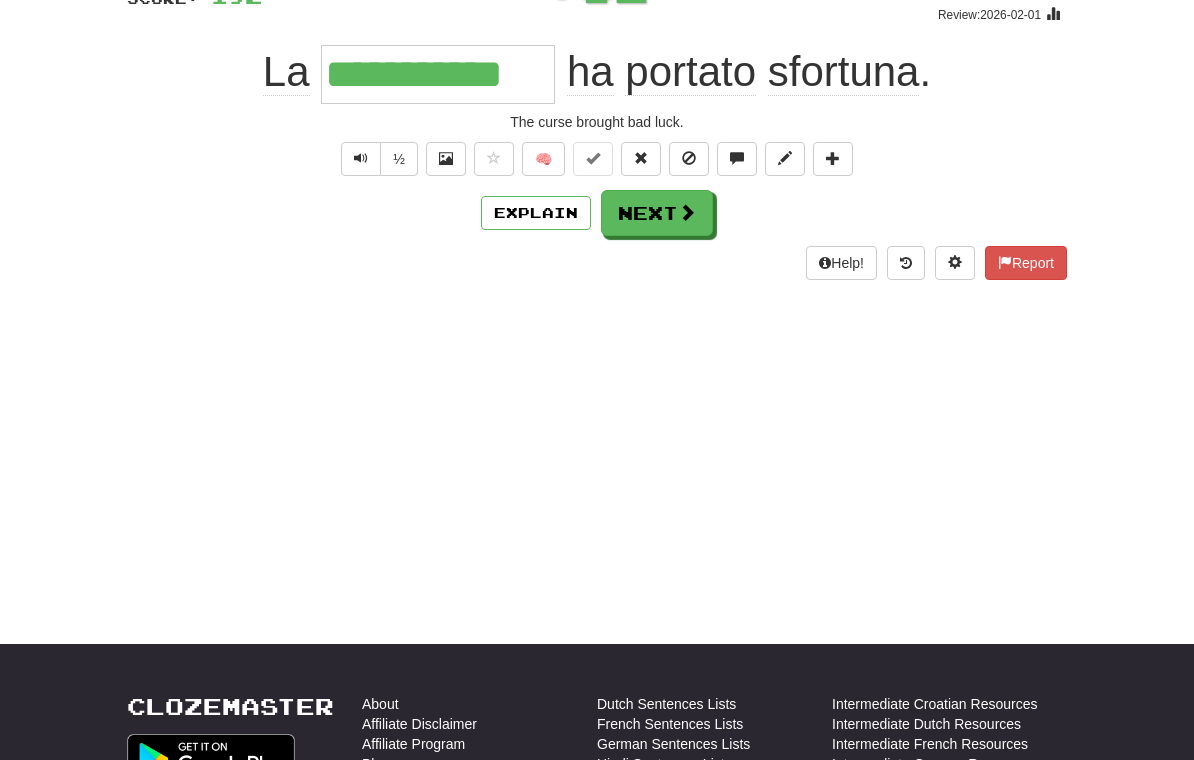 click at bounding box center [687, 212] 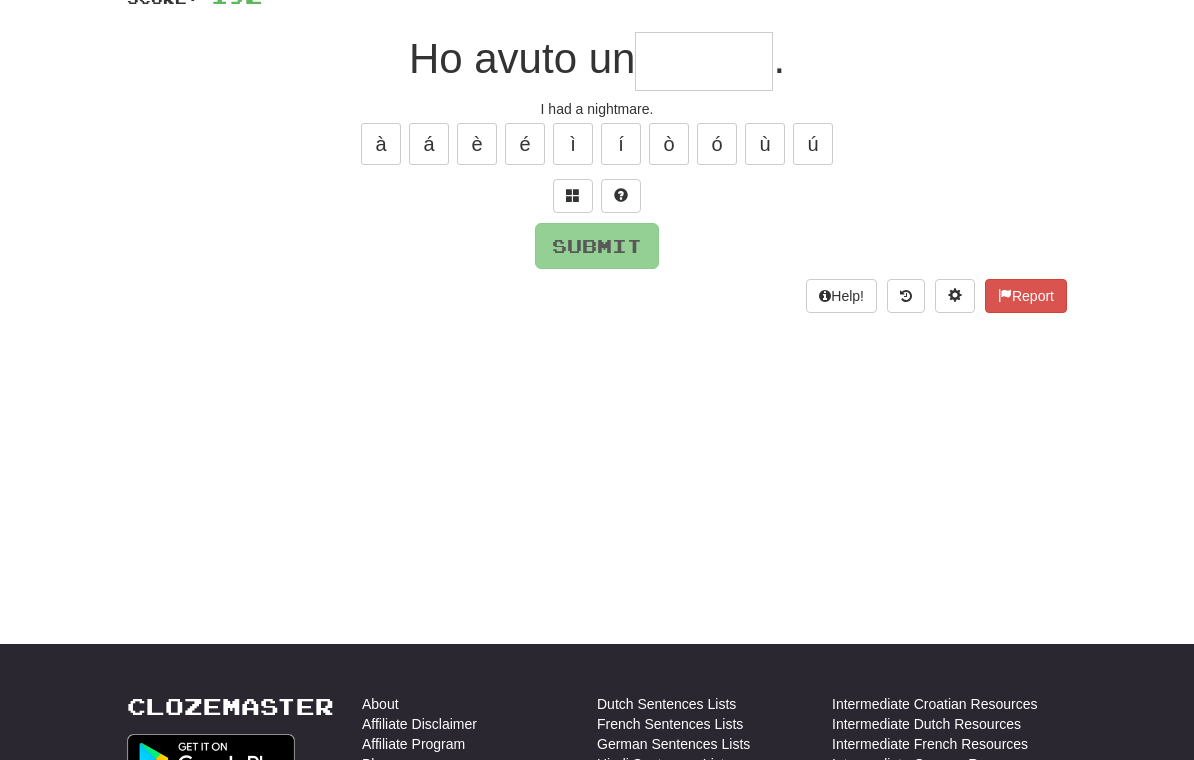 scroll, scrollTop: 165, scrollLeft: 0, axis: vertical 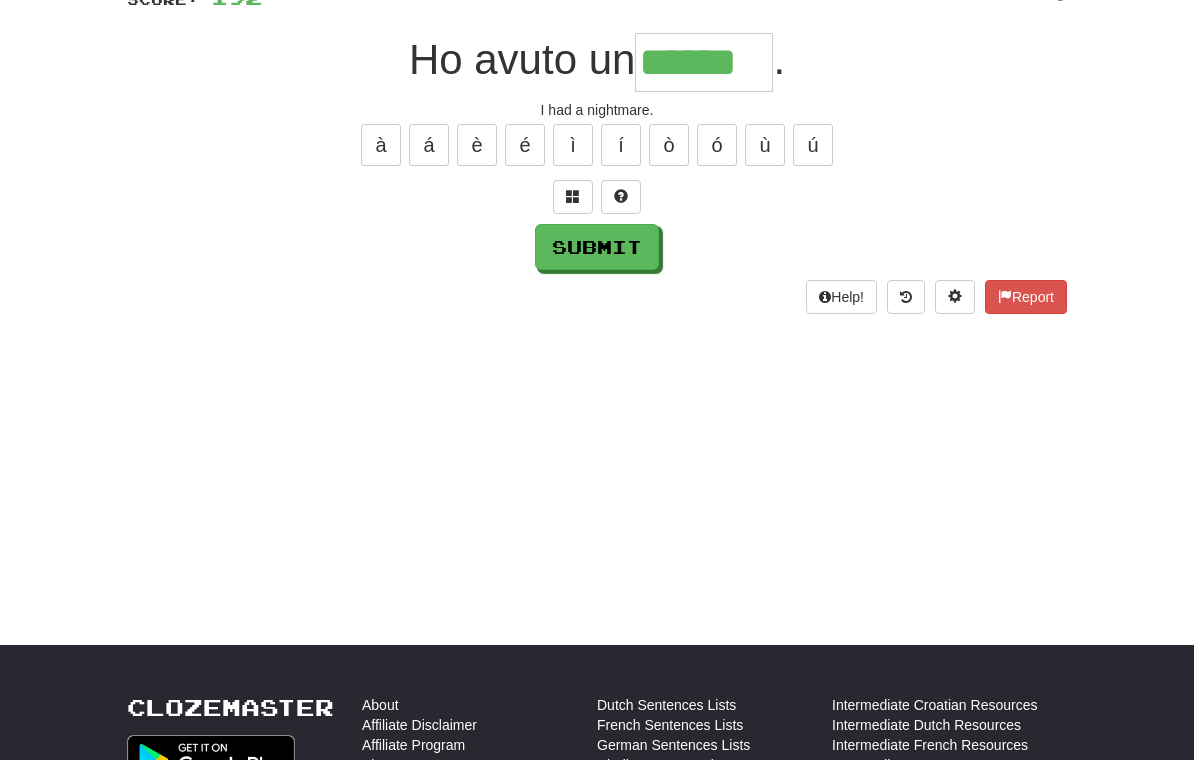type on "******" 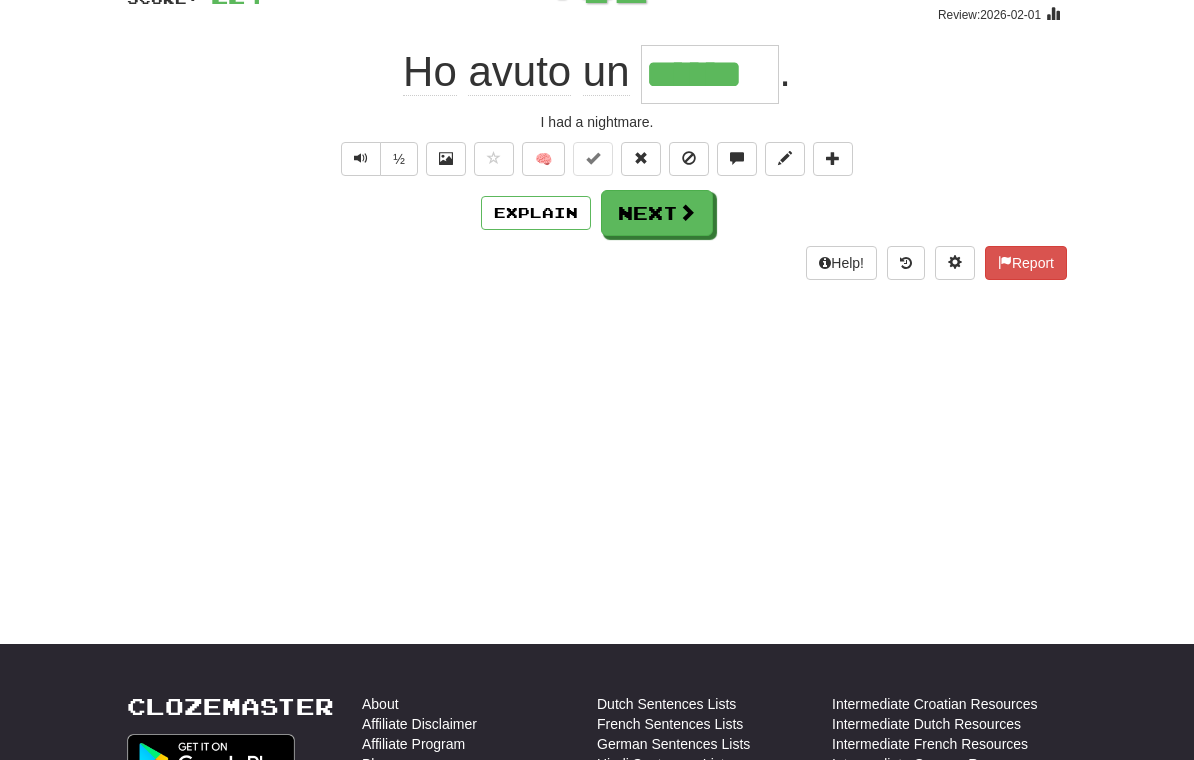 click on "Next" at bounding box center [657, 213] 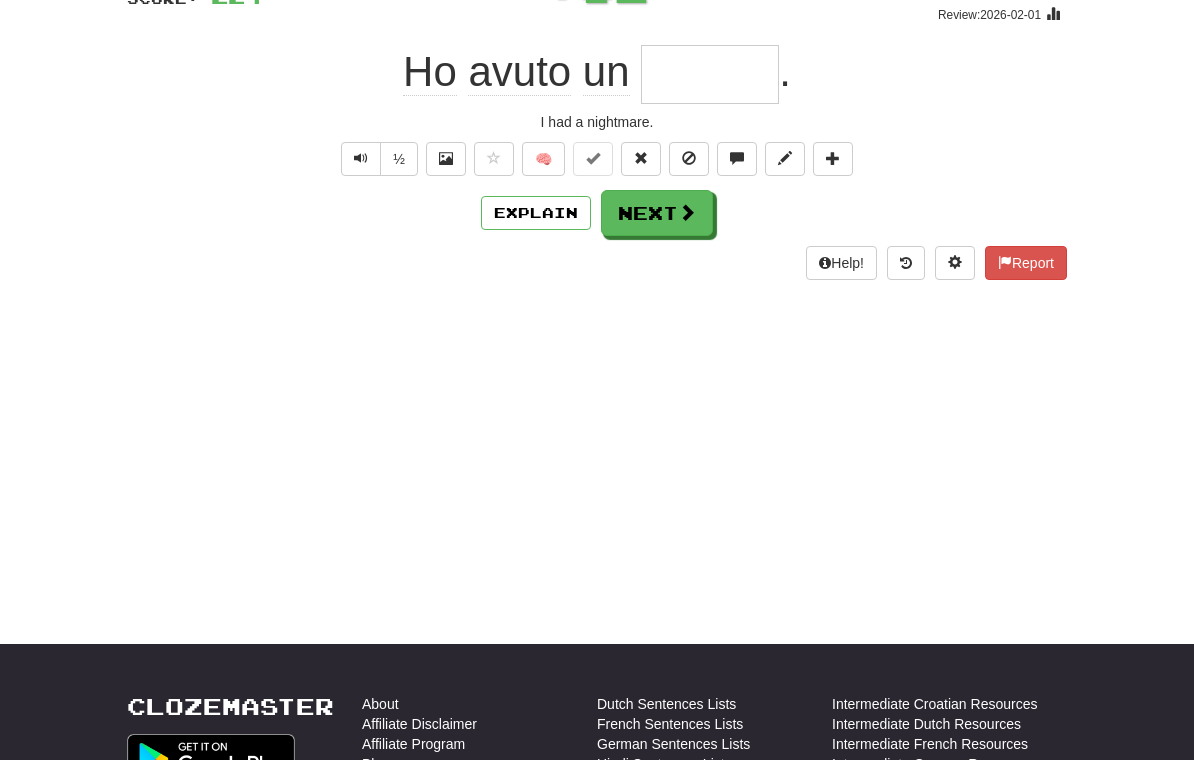 scroll, scrollTop: 165, scrollLeft: 0, axis: vertical 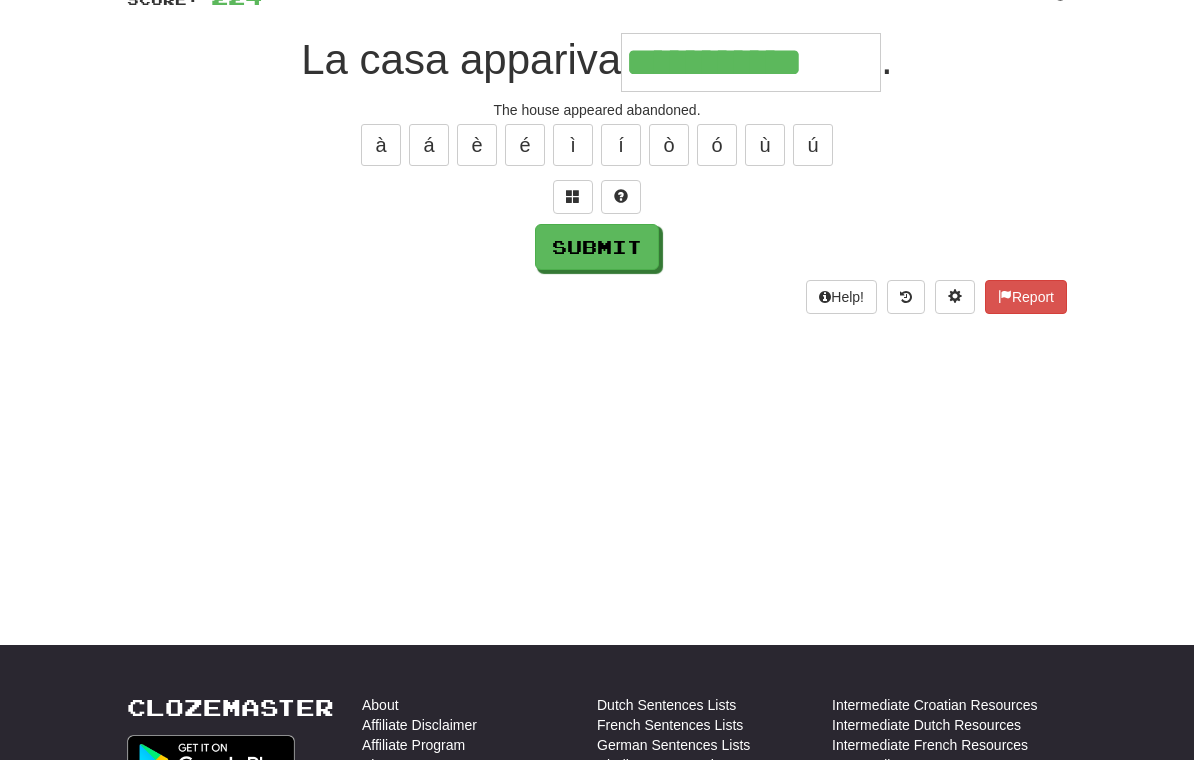 type on "**********" 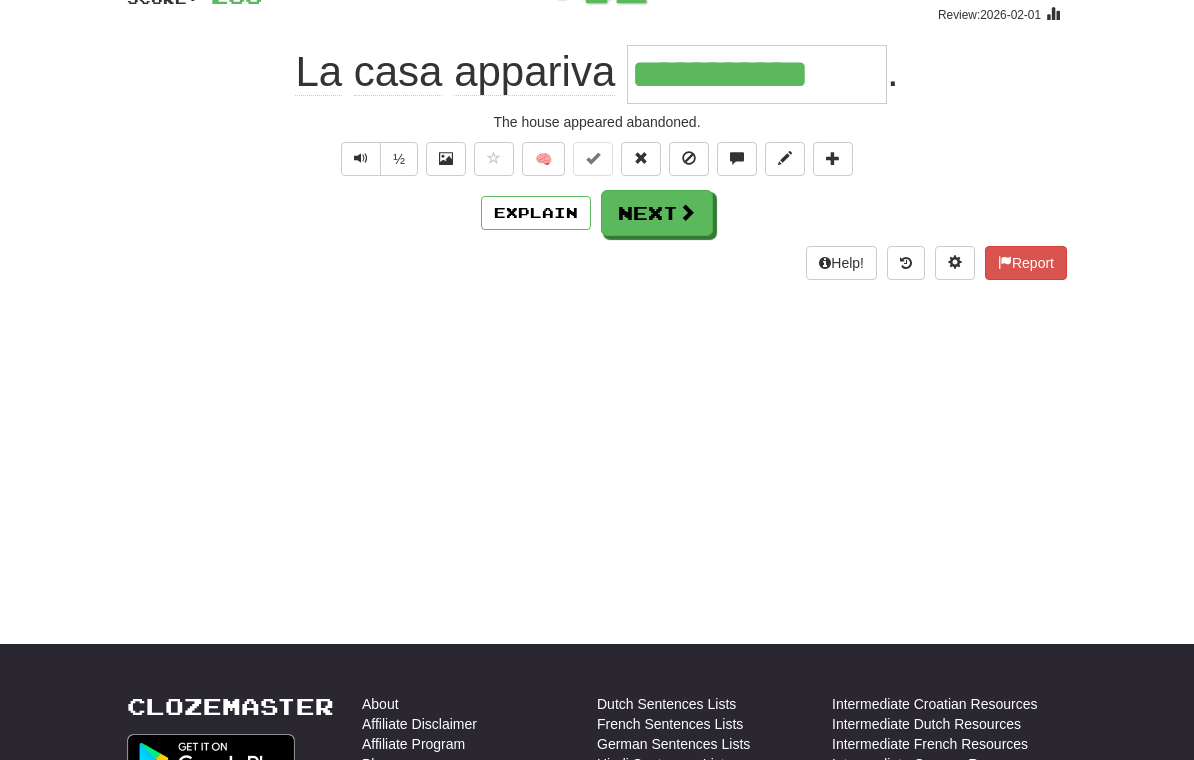 click on "Next" at bounding box center (657, 213) 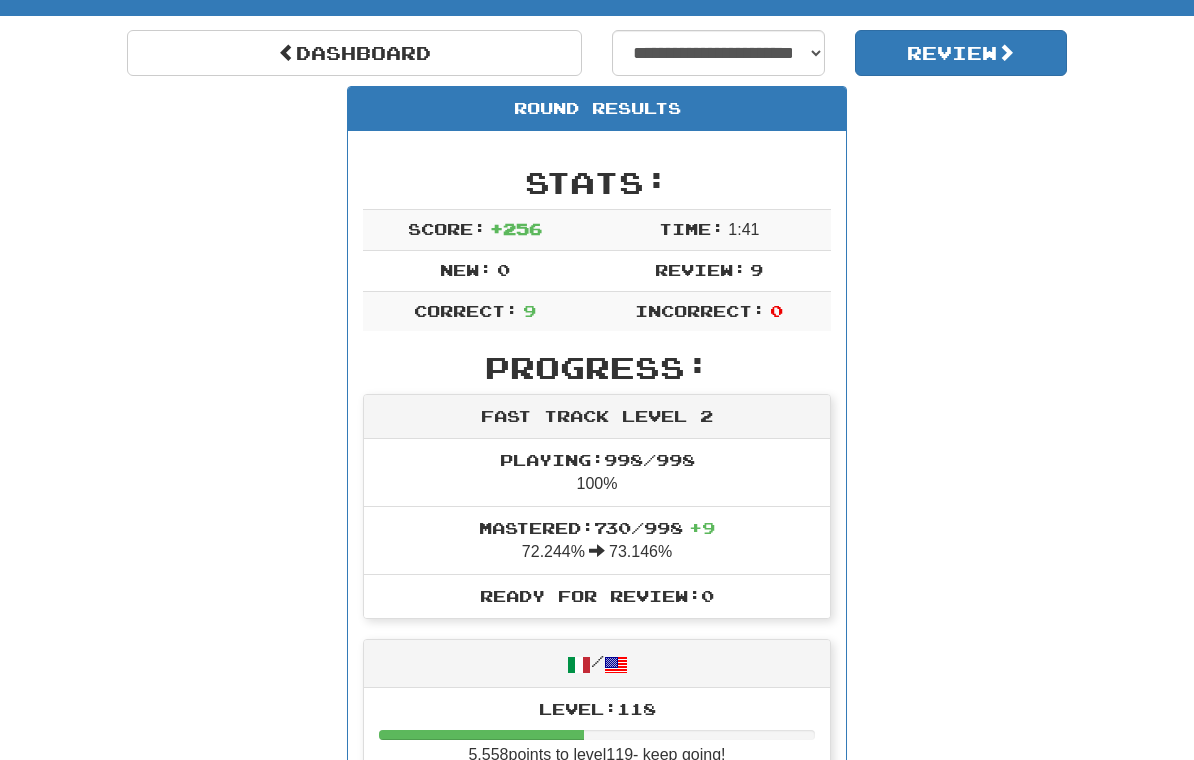 click on "Review" at bounding box center [961, 53] 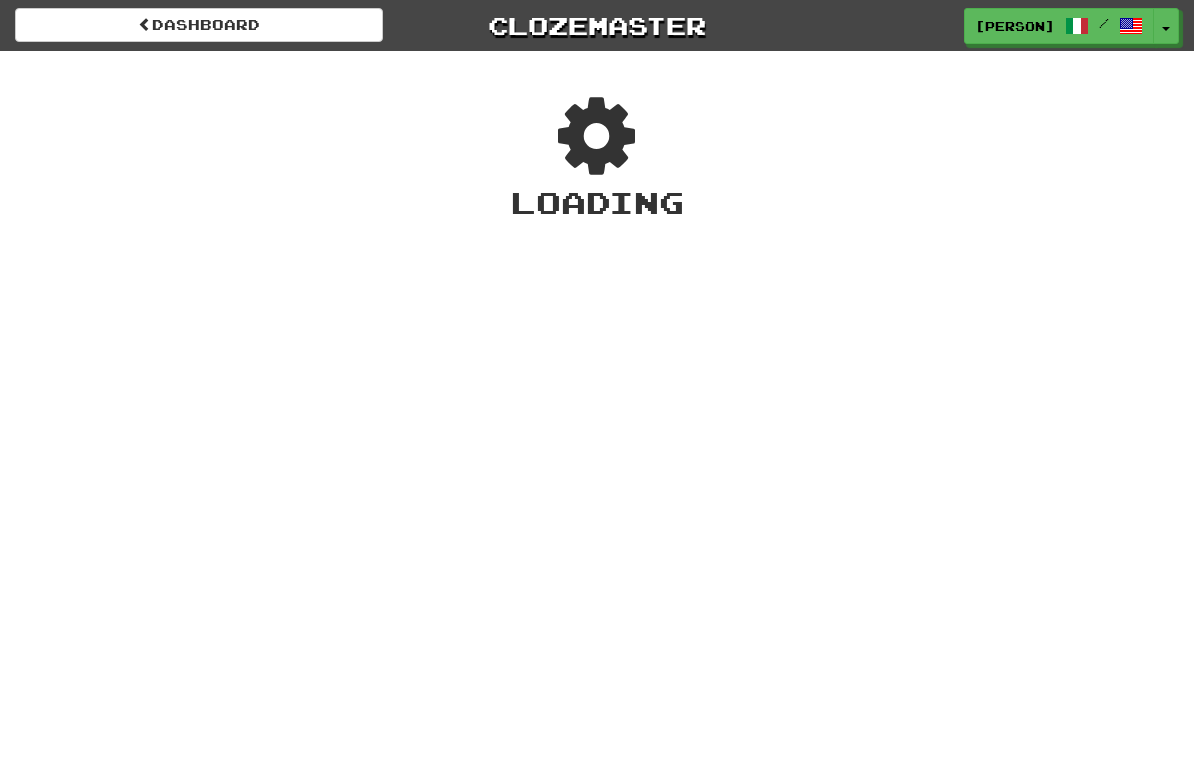 scroll, scrollTop: 0, scrollLeft: 0, axis: both 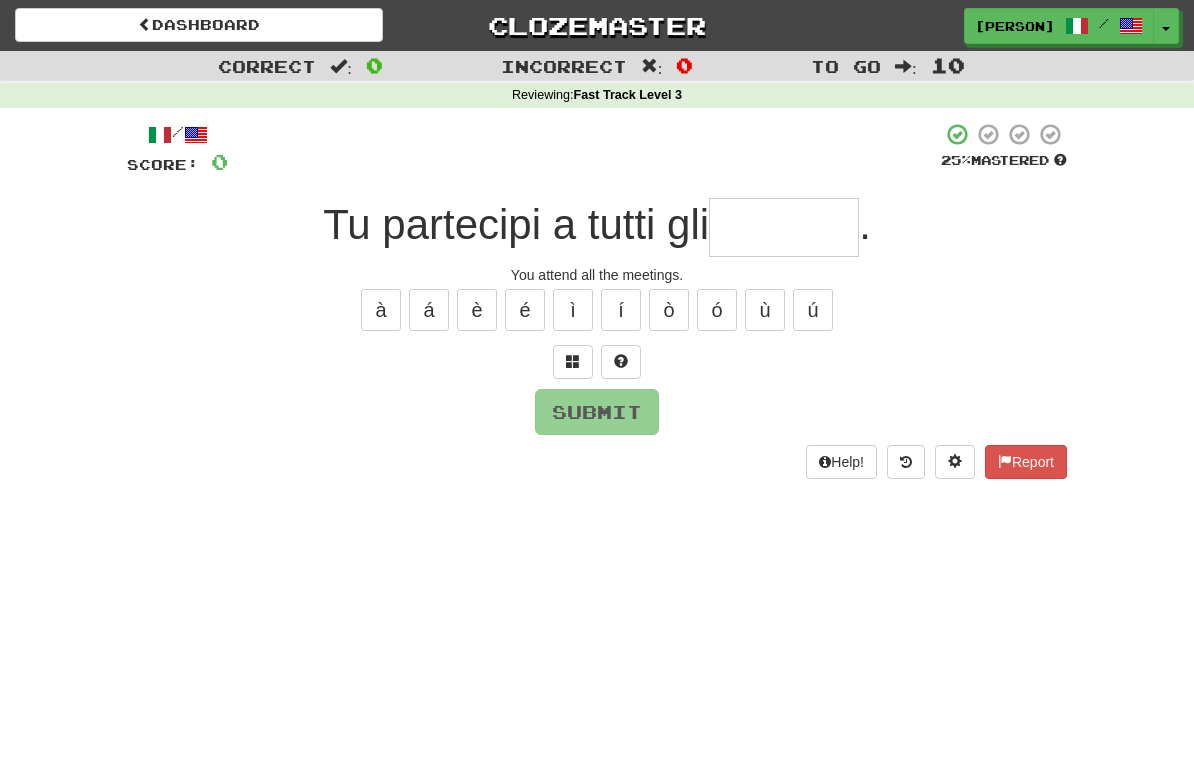 click at bounding box center [784, 227] 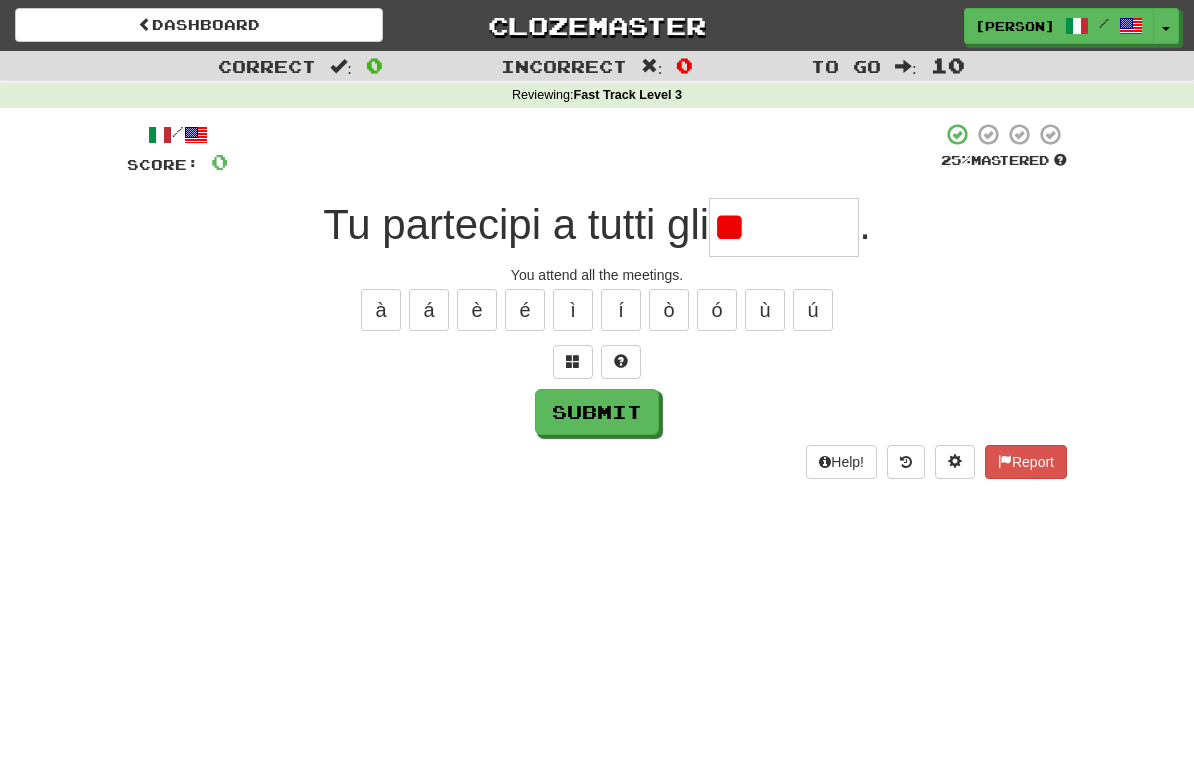 type on "*" 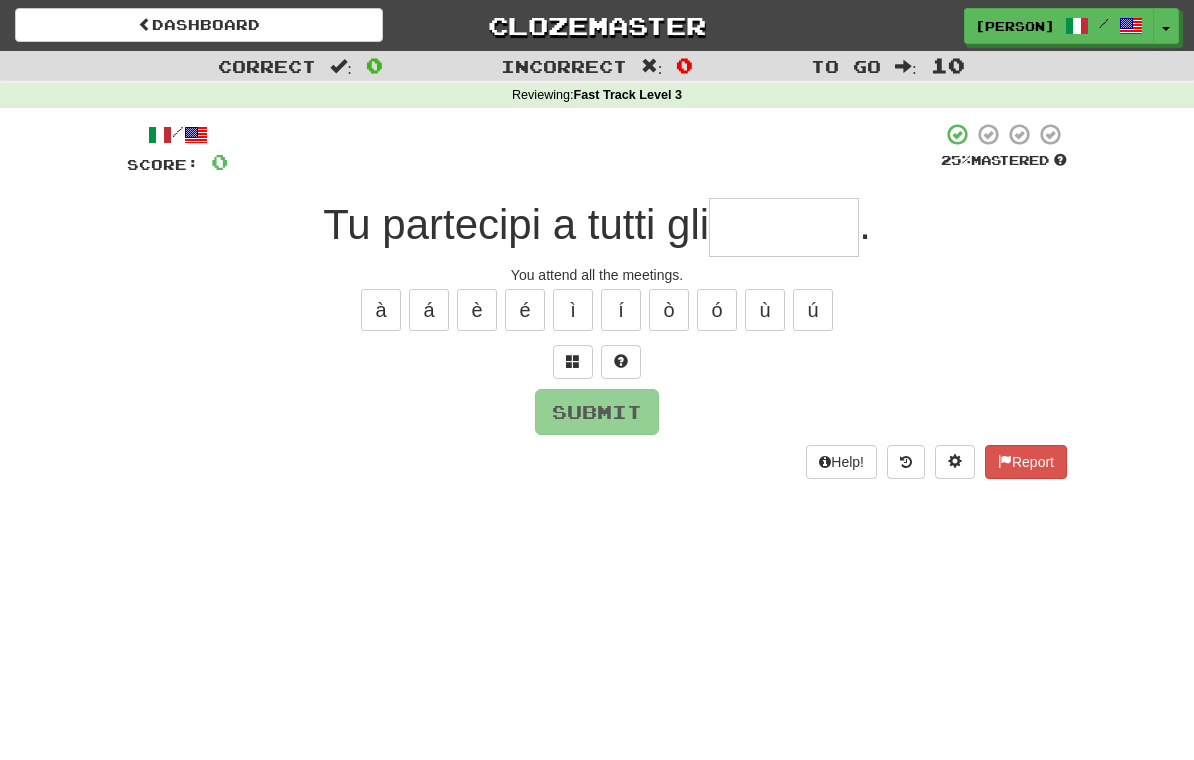 type on "*" 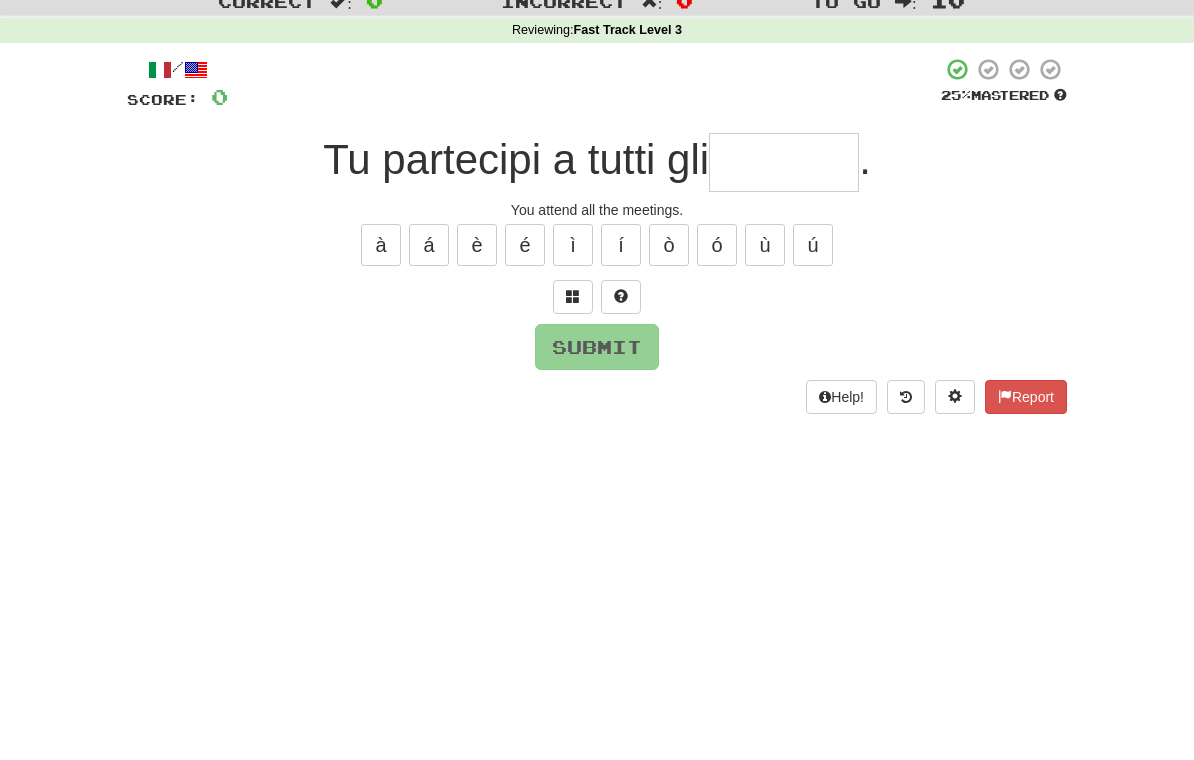 click at bounding box center (573, 361) 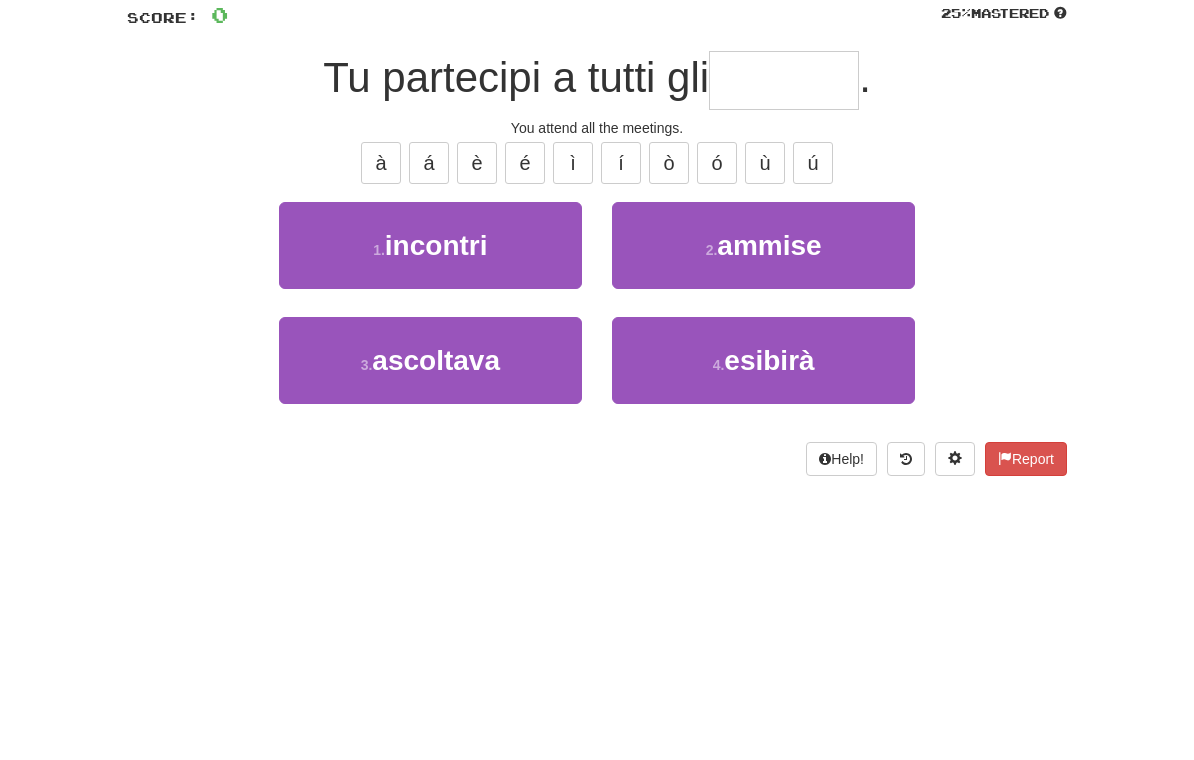 click on "1 .  incontri" at bounding box center [430, 392] 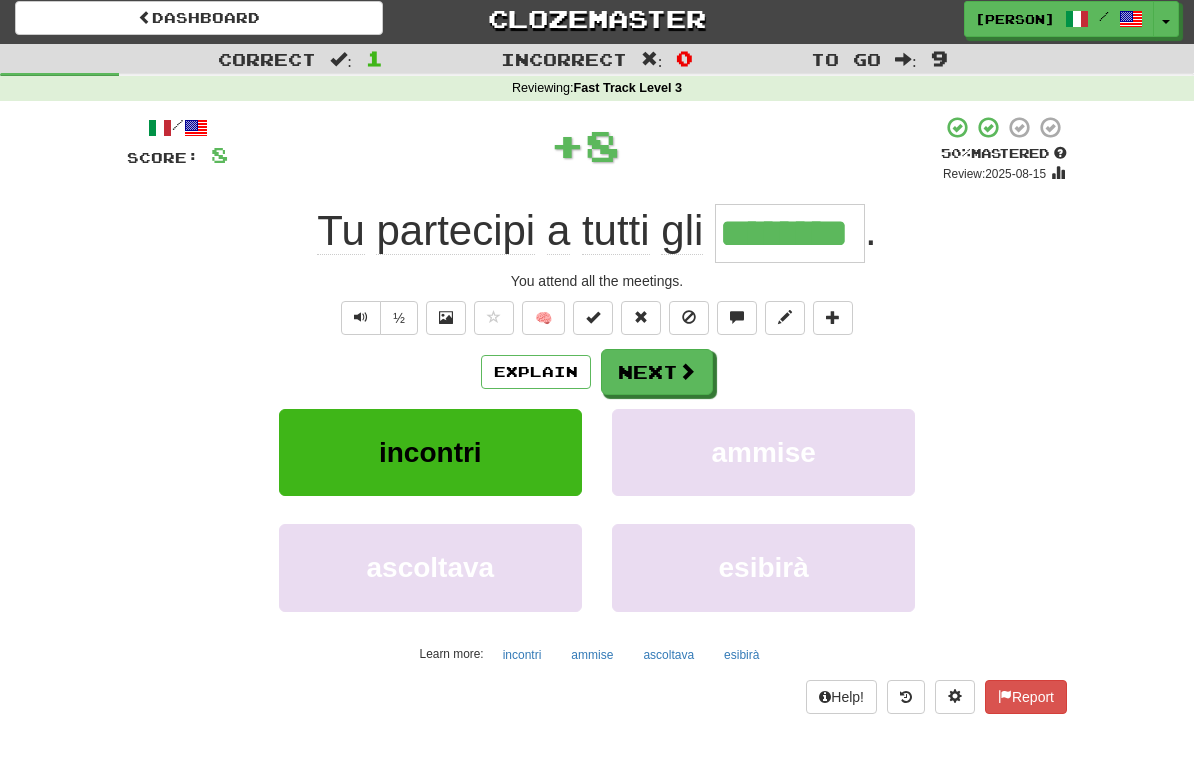 scroll, scrollTop: 0, scrollLeft: 0, axis: both 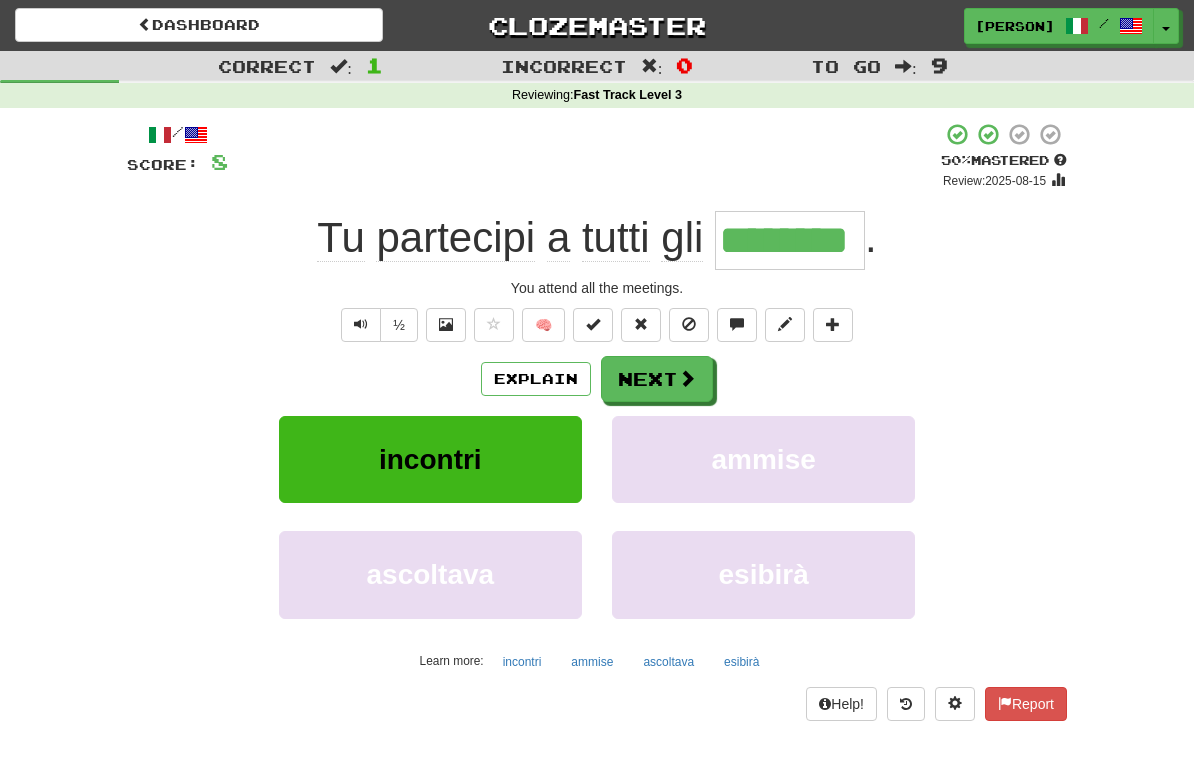 click on "Next" at bounding box center (657, 379) 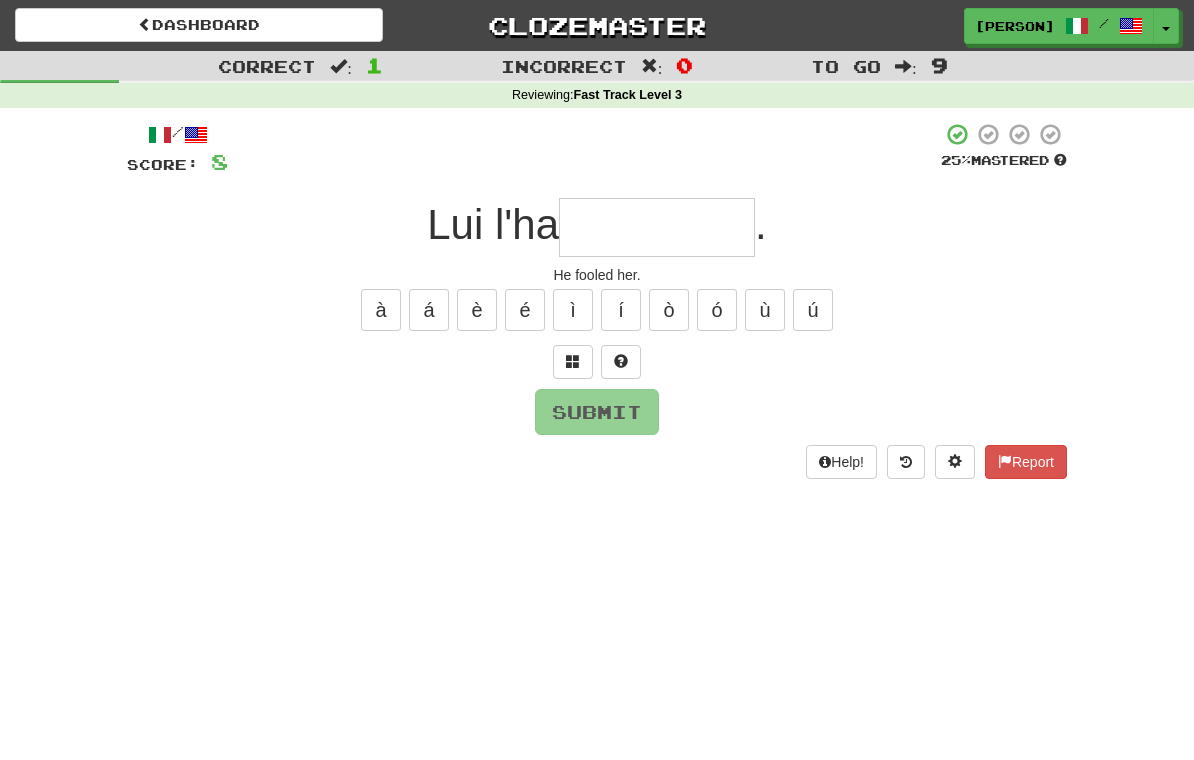 type on "*" 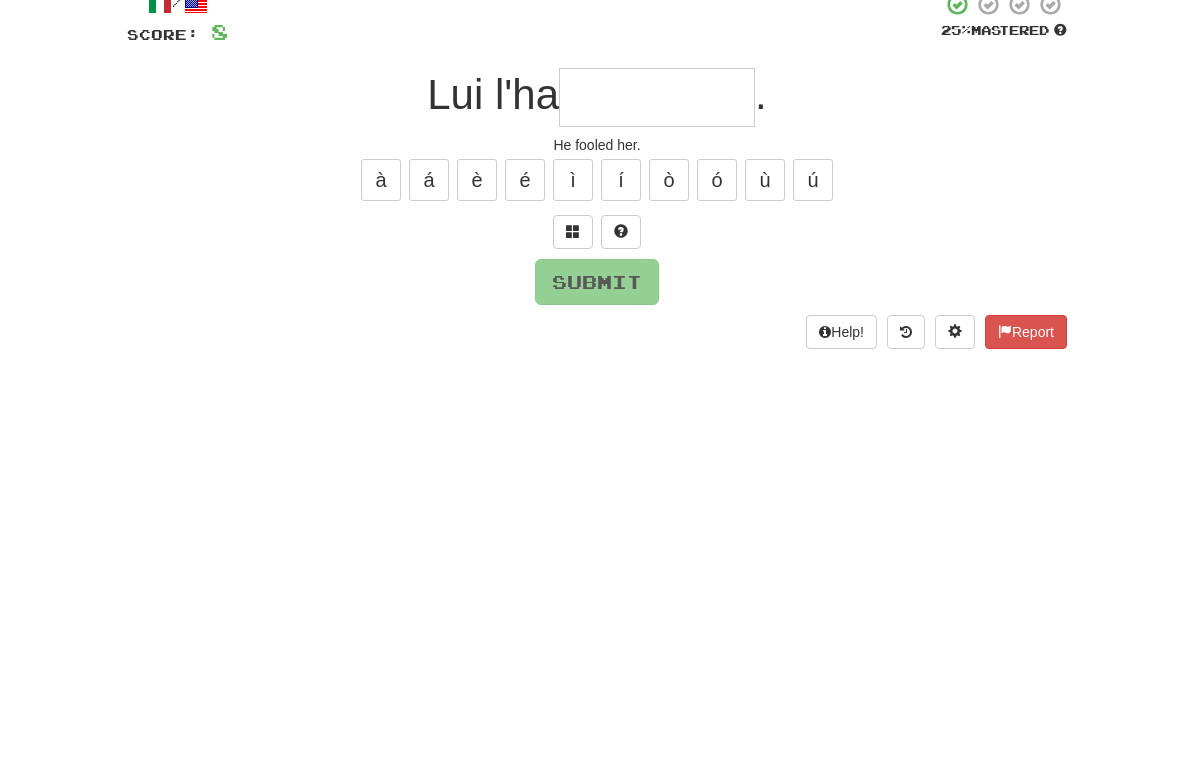 click at bounding box center (573, 362) 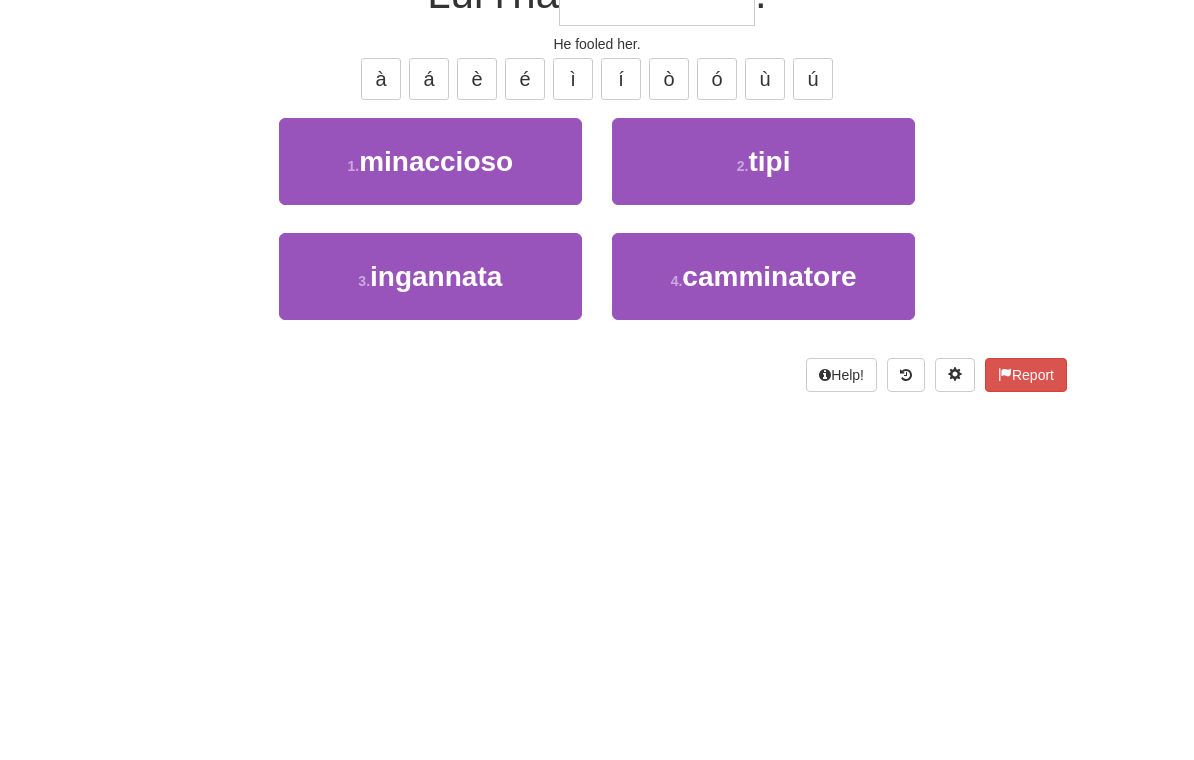 click on "ingannata" at bounding box center (436, 507) 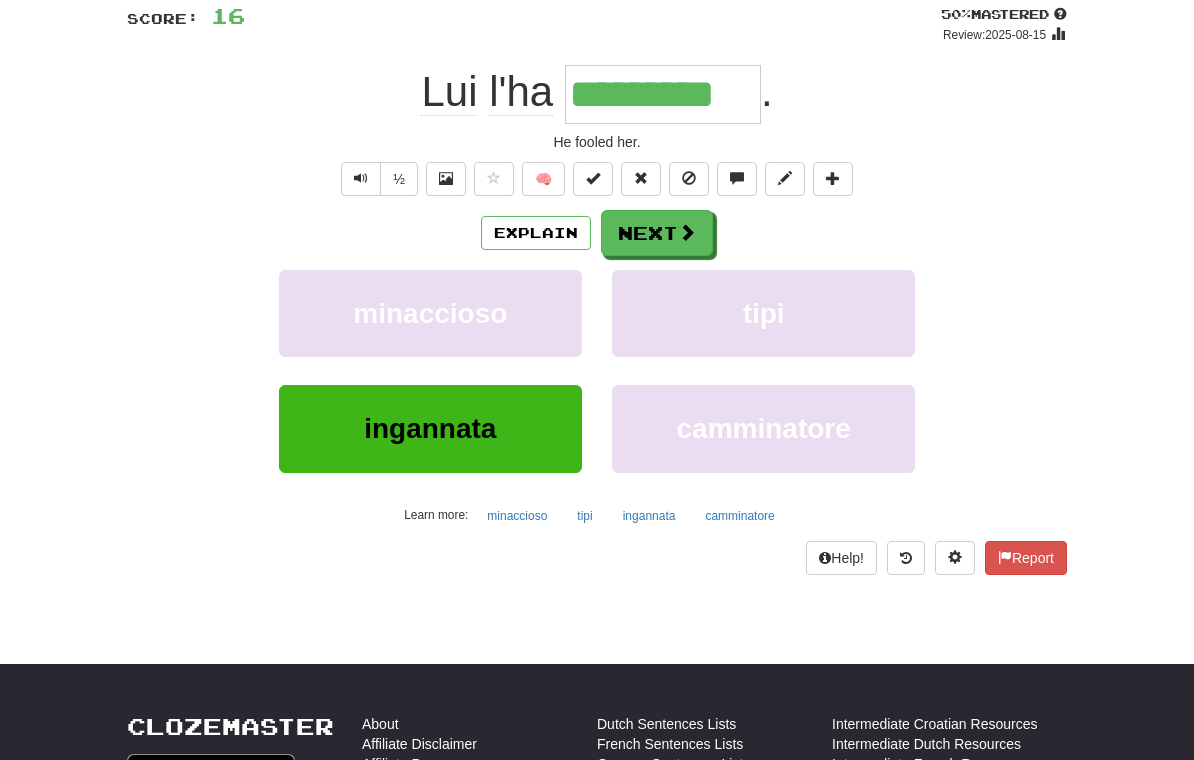 scroll, scrollTop: 146, scrollLeft: 0, axis: vertical 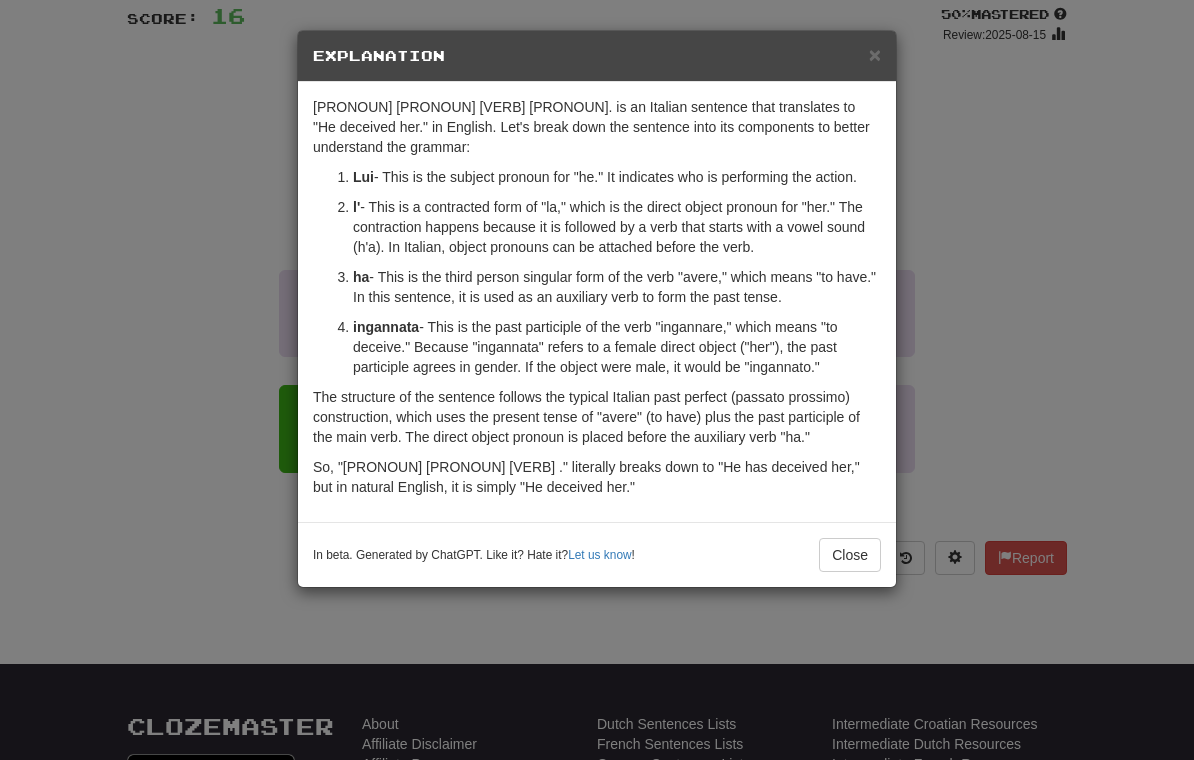click on "Close" at bounding box center [850, 555] 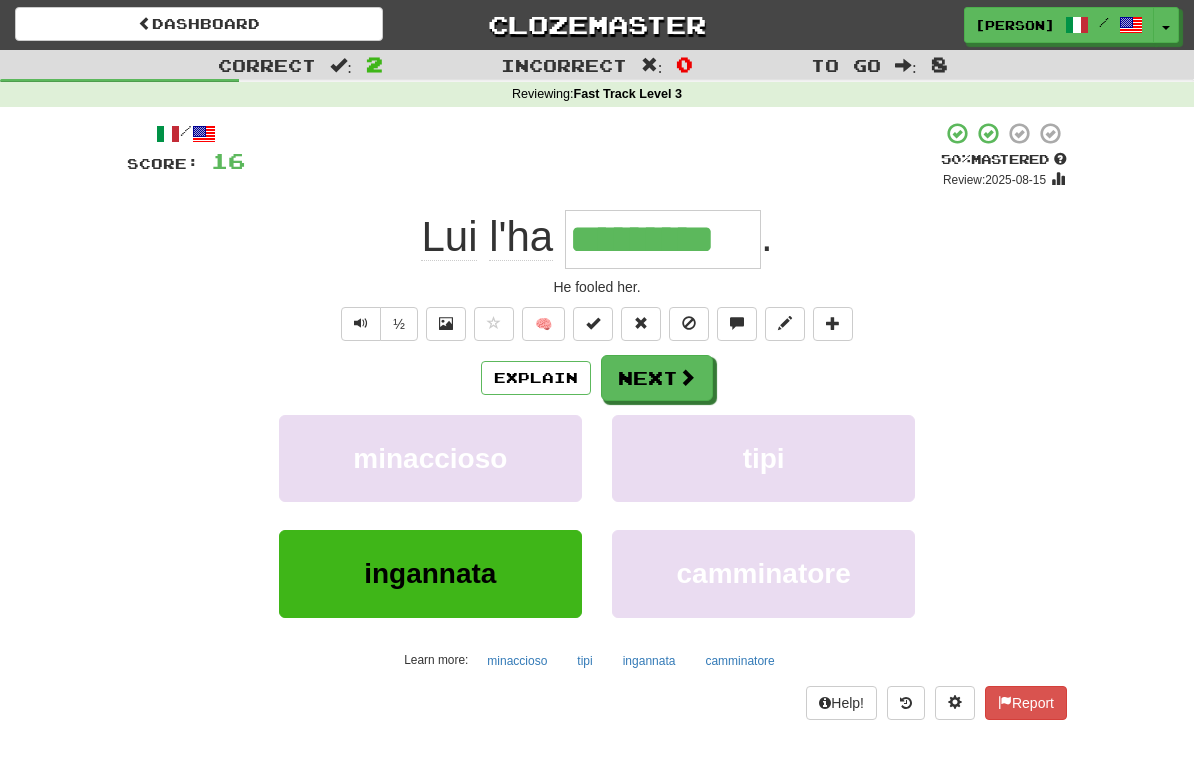 scroll, scrollTop: 29, scrollLeft: 0, axis: vertical 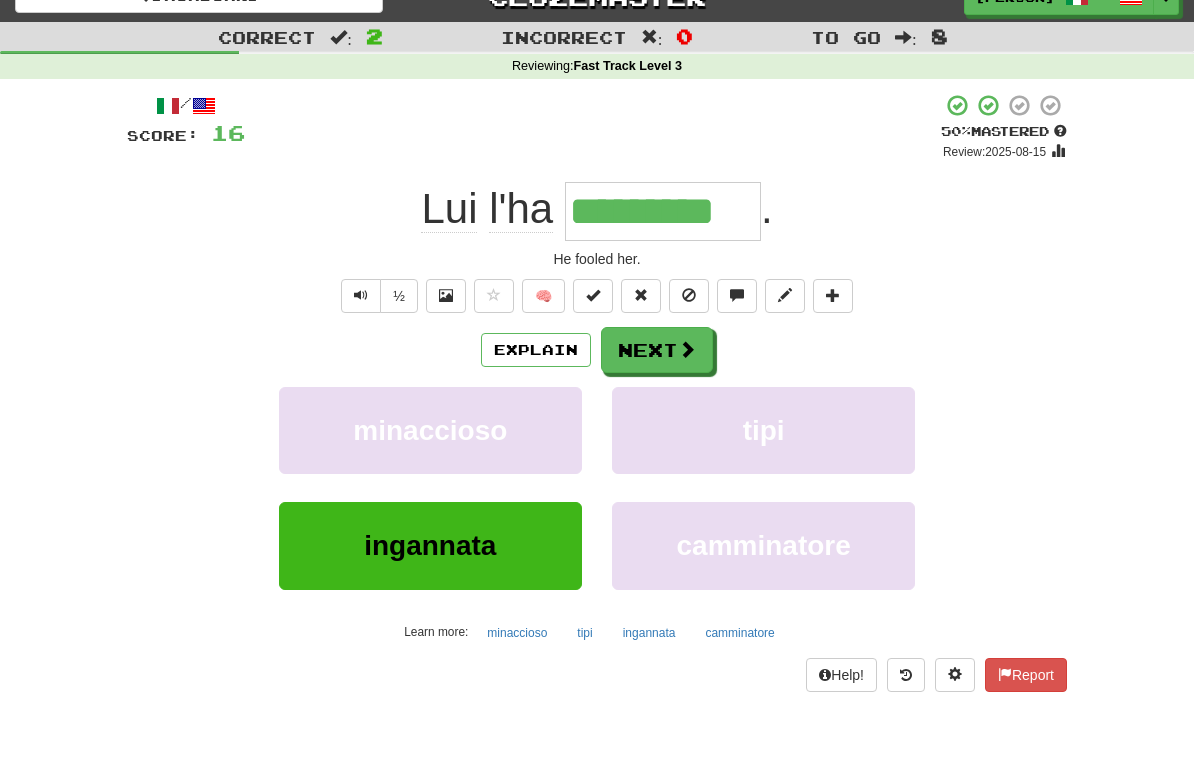 click at bounding box center (785, 296) 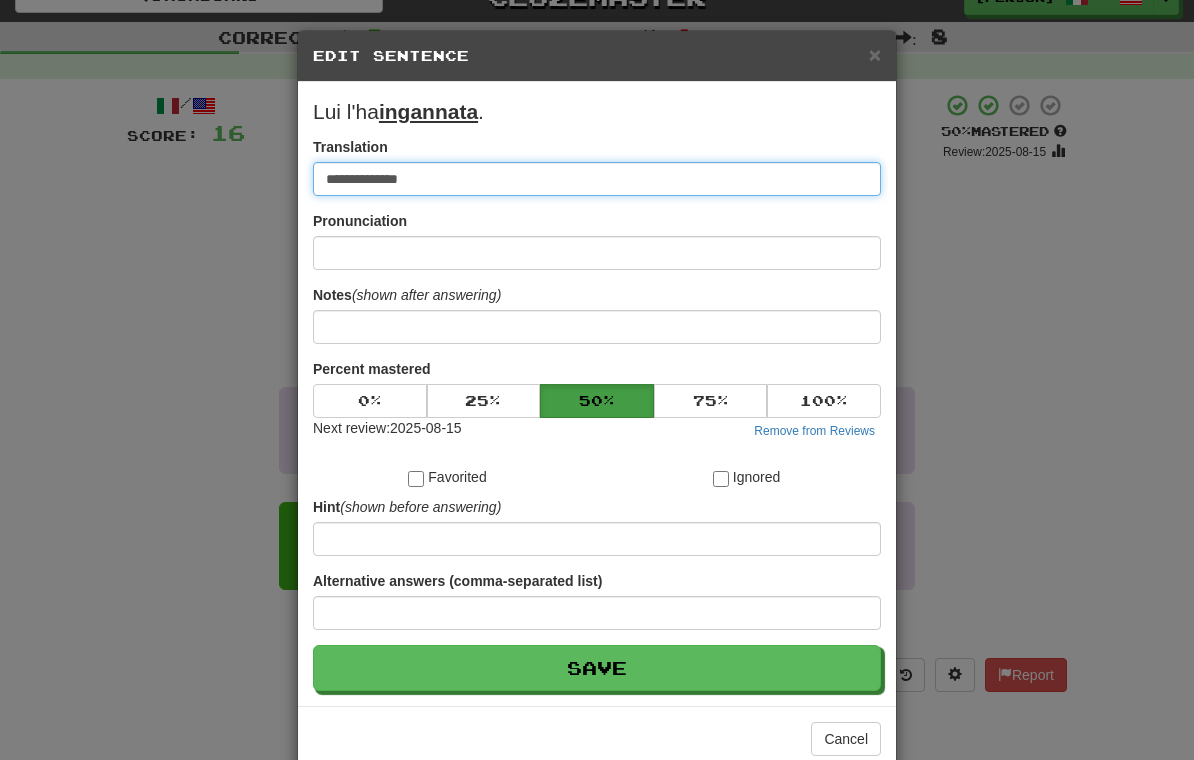 click on "**********" at bounding box center [597, 179] 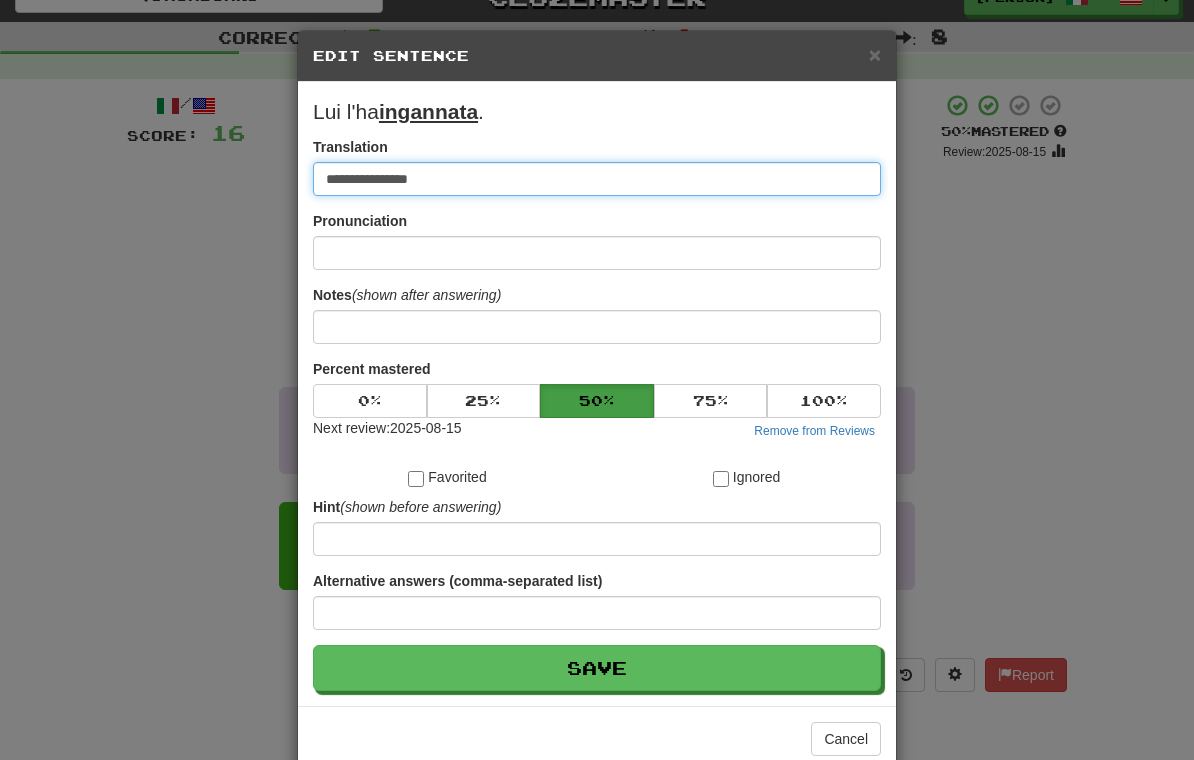 click on "**********" at bounding box center [597, 179] 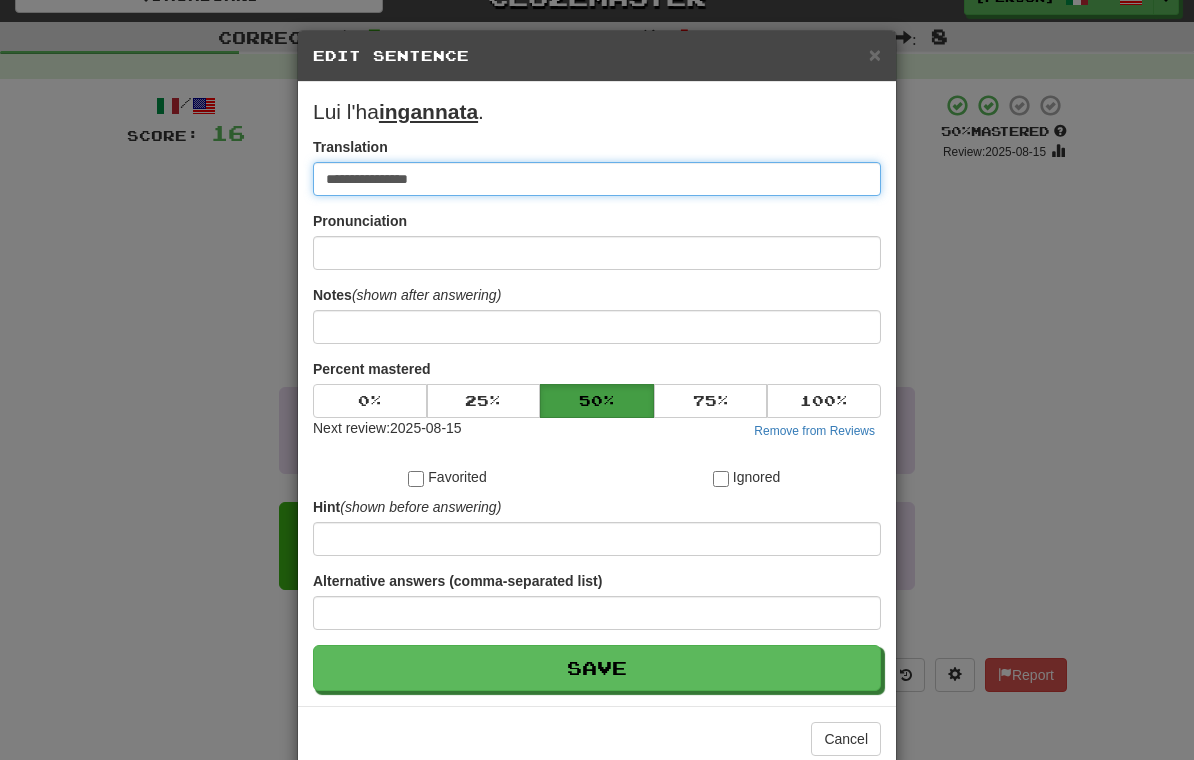 click on "**********" at bounding box center [597, 179] 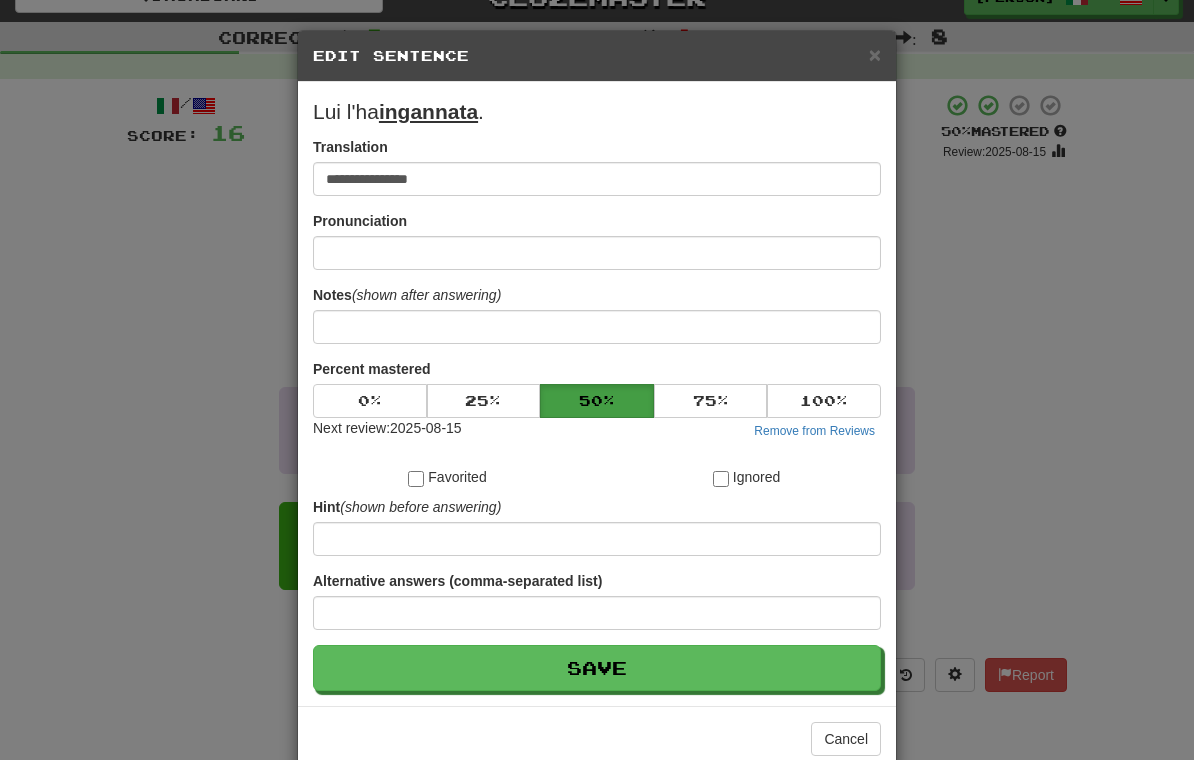 click on "Pronunciation" at bounding box center [597, 240] 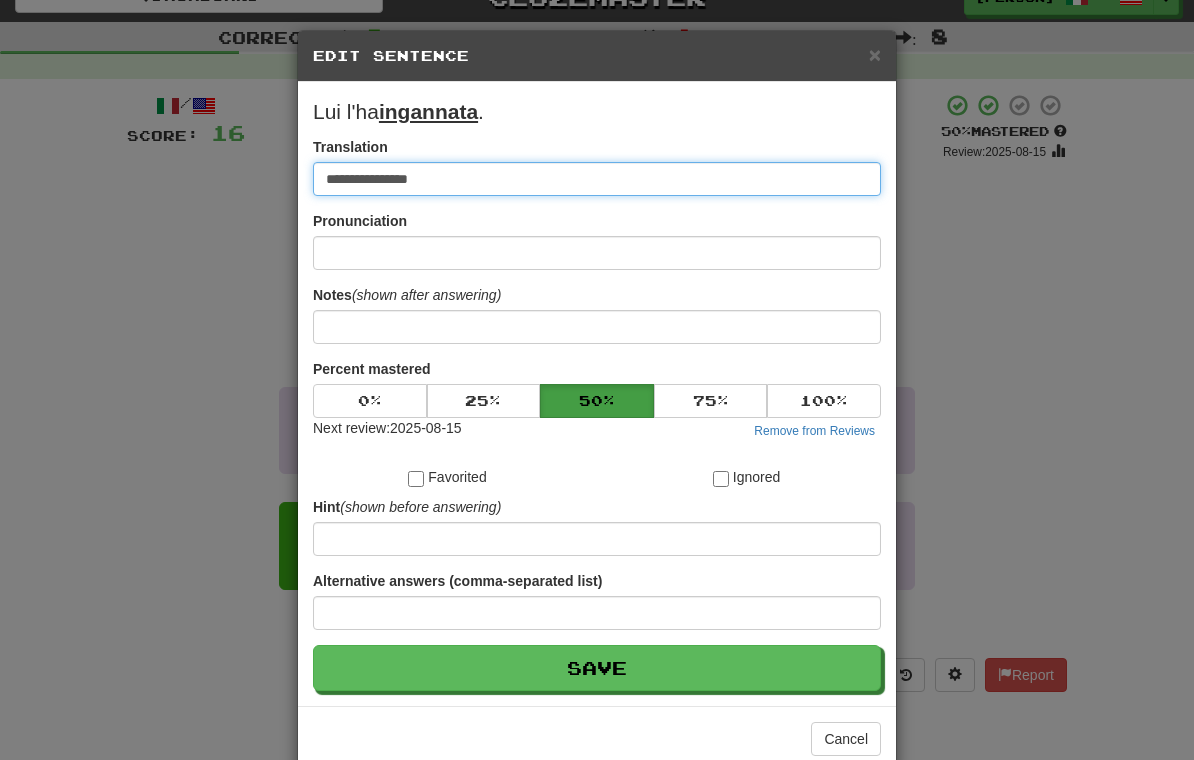 click on "**********" at bounding box center (597, 179) 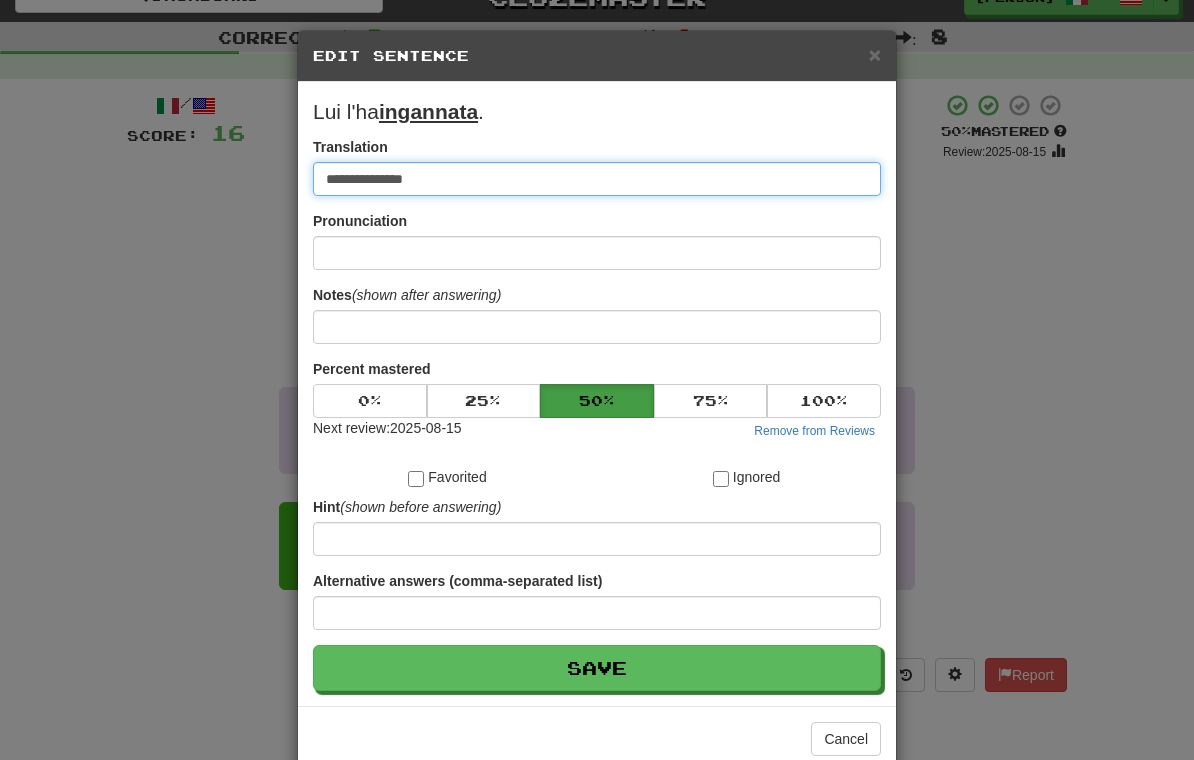 type on "**********" 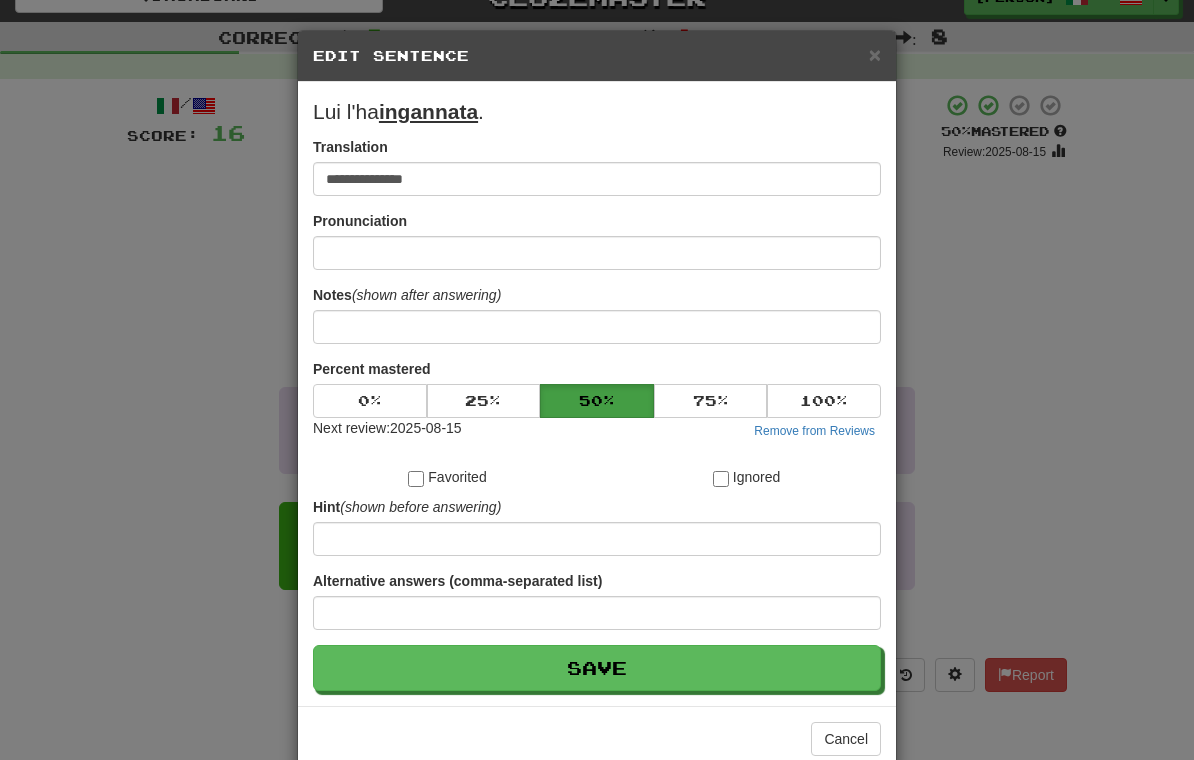 click on "Save" at bounding box center [597, 668] 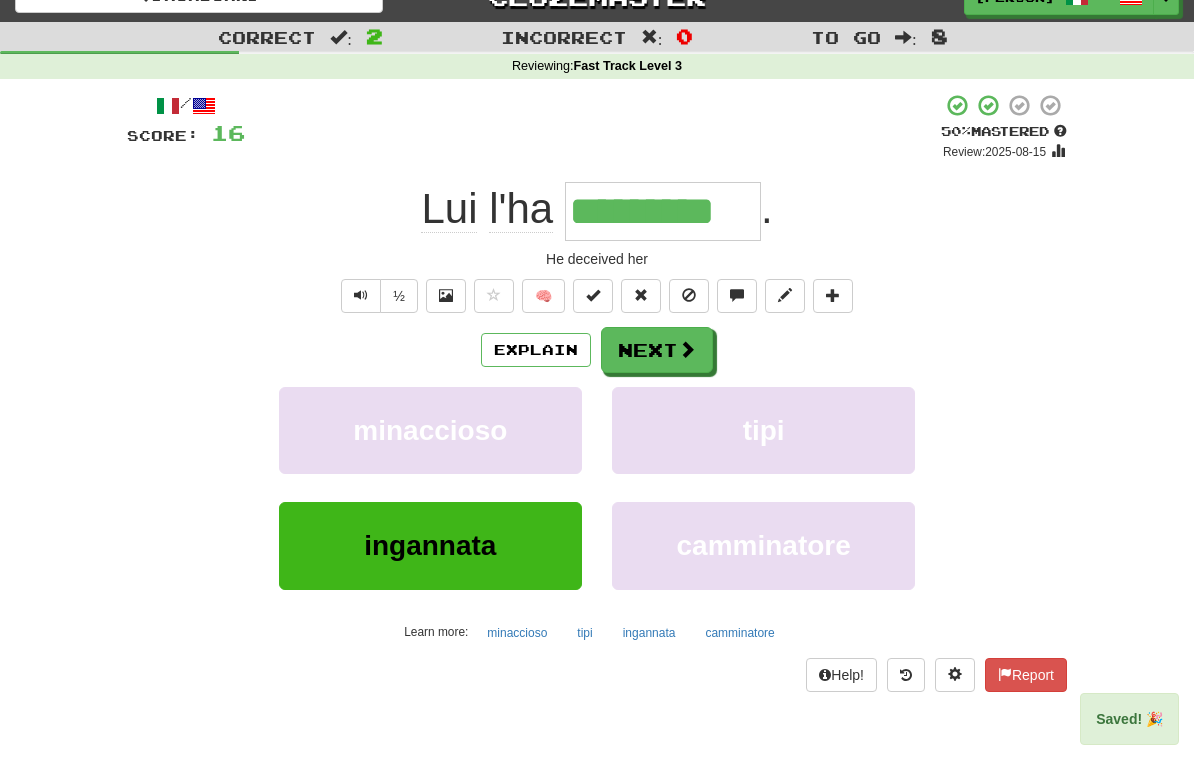click on "Next" at bounding box center [657, 350] 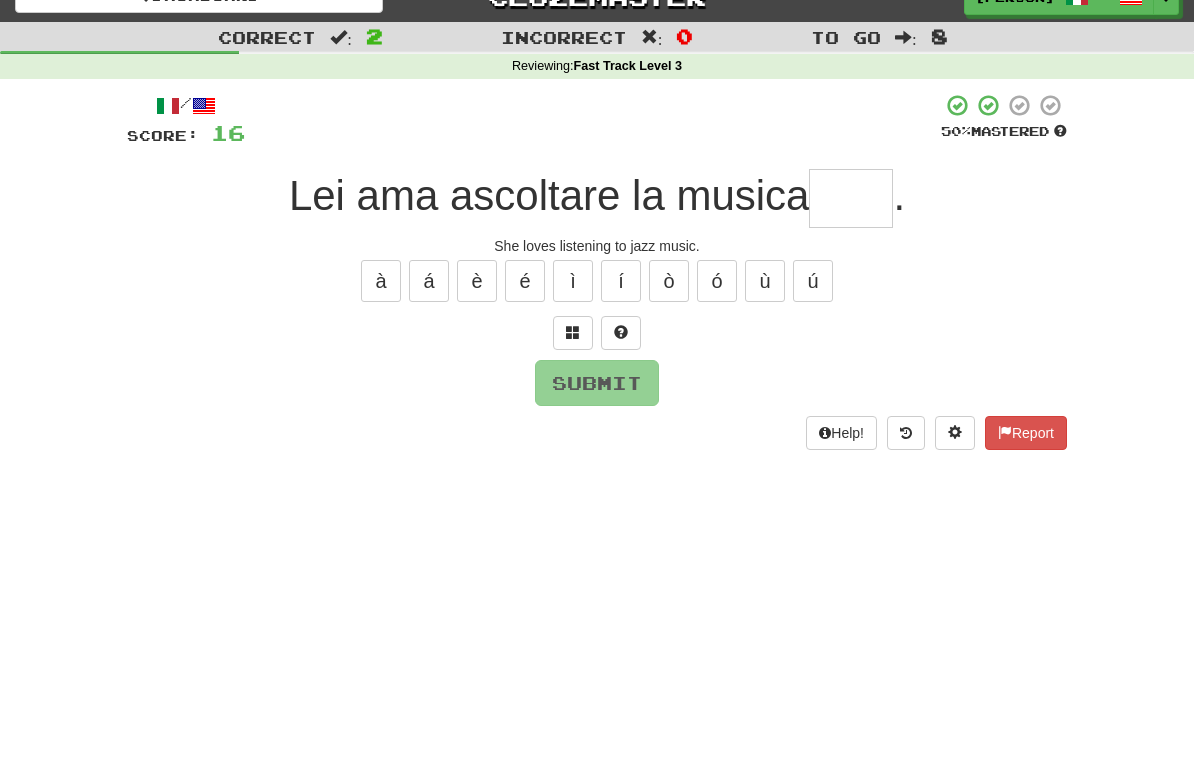 type on "*" 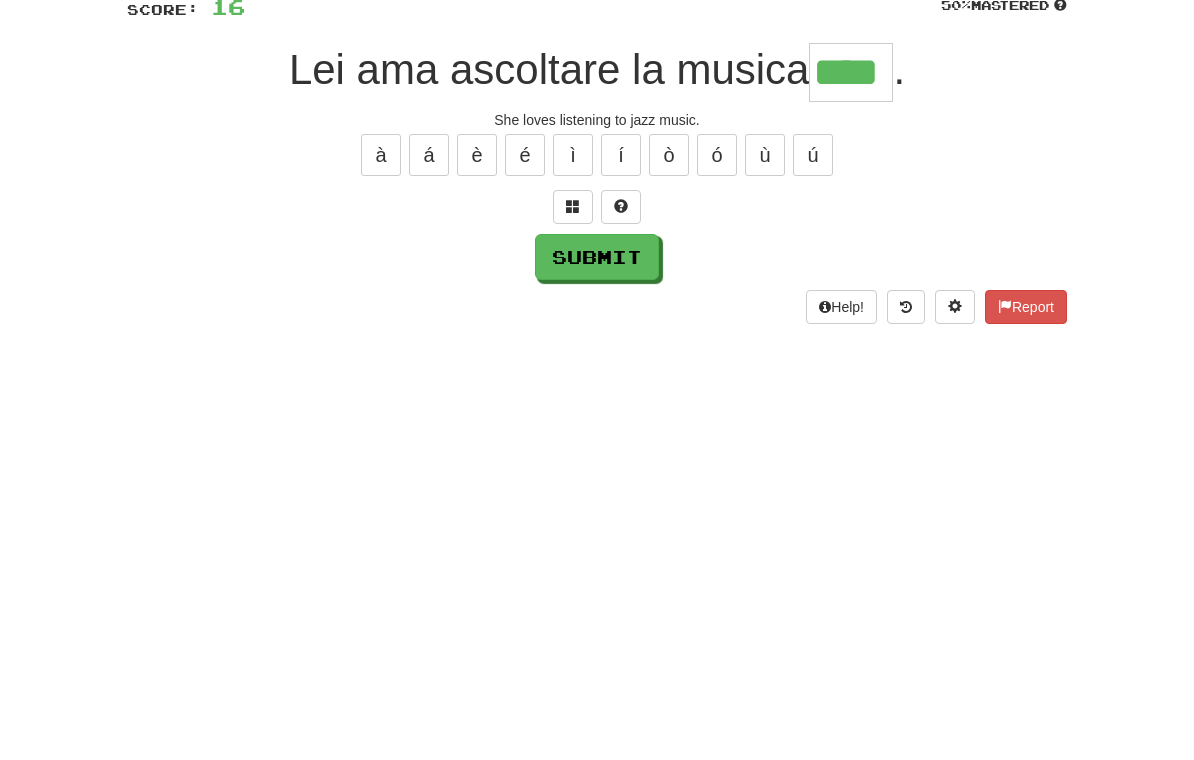 type on "****" 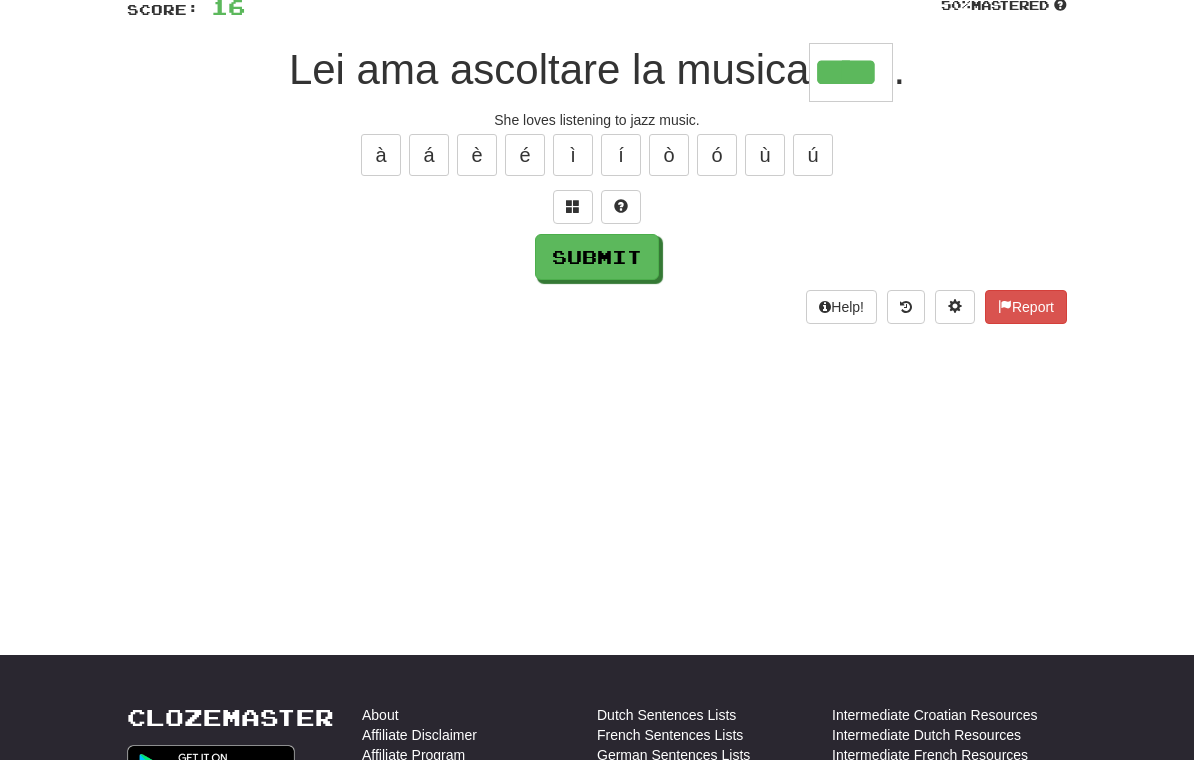 click on "Submit" at bounding box center (597, 257) 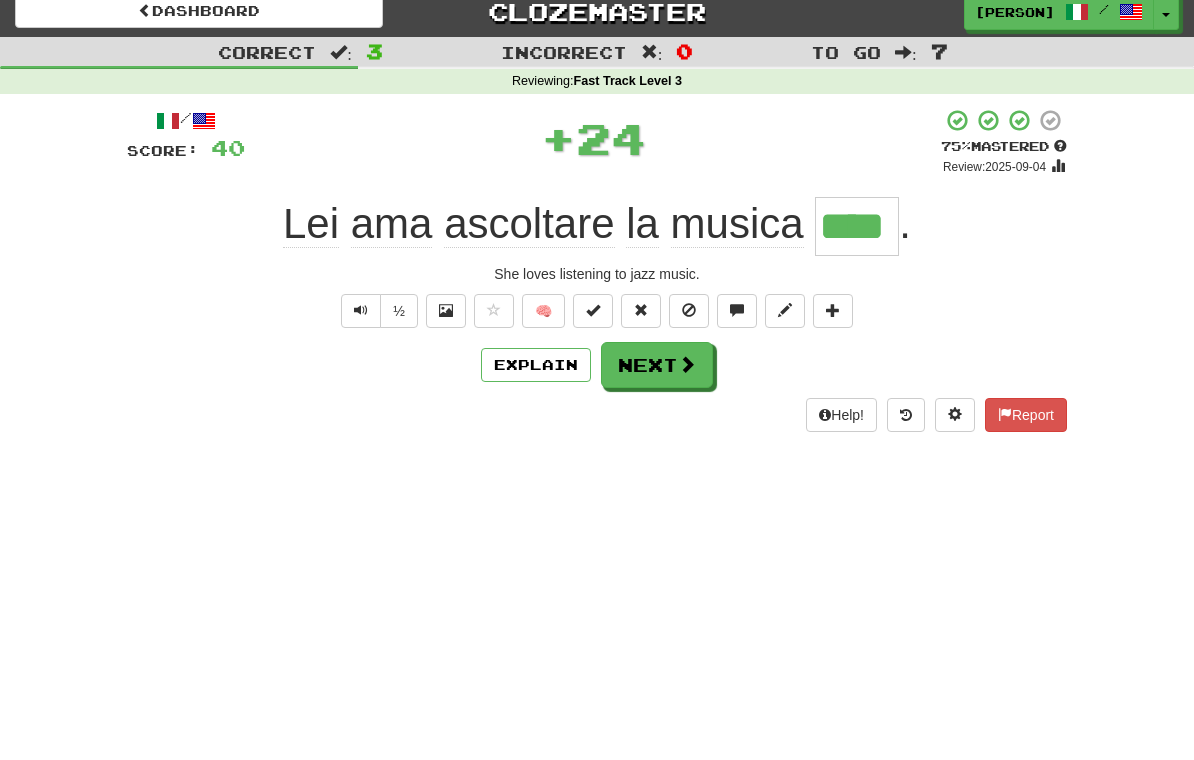 scroll, scrollTop: 13, scrollLeft: 0, axis: vertical 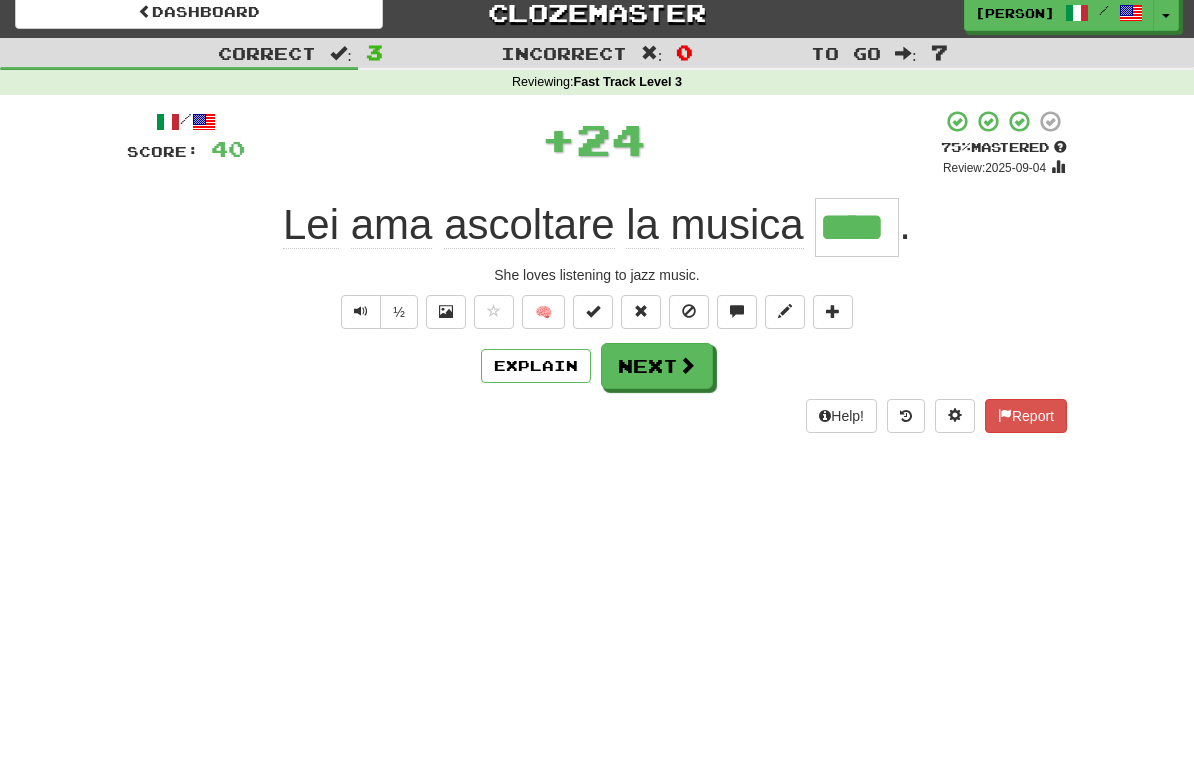 click on "Next" at bounding box center [657, 366] 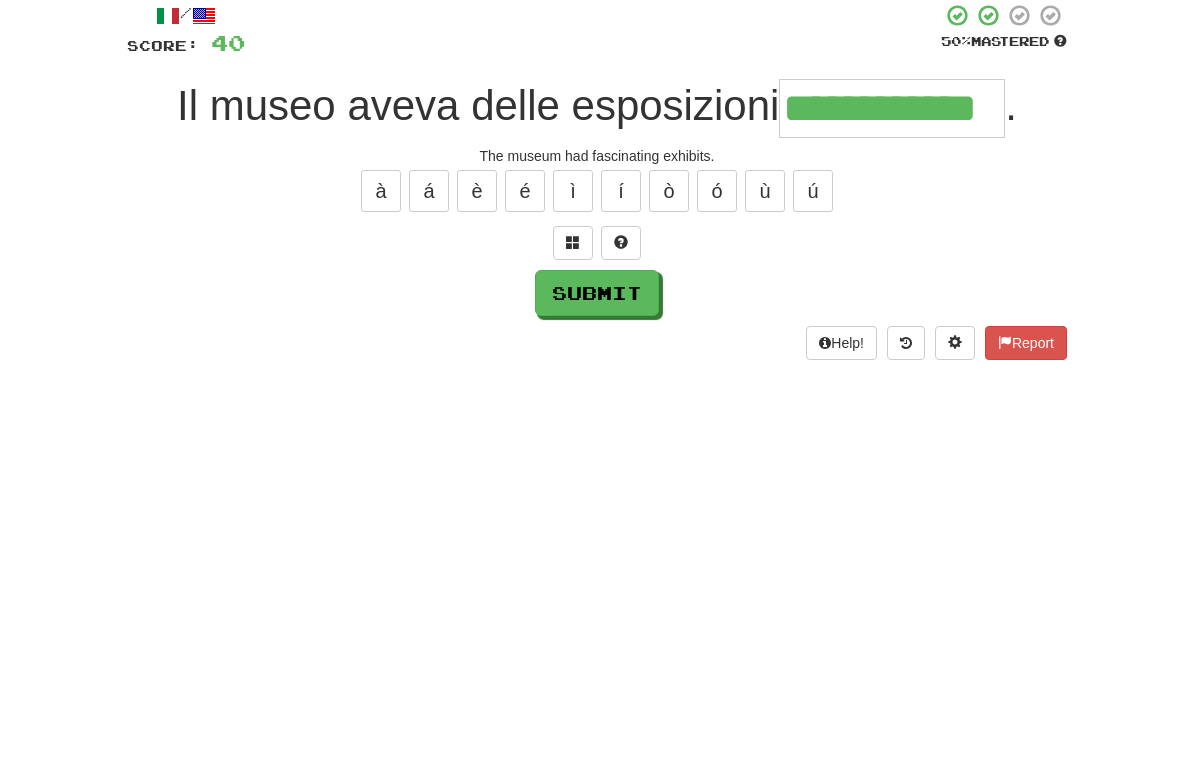type on "**********" 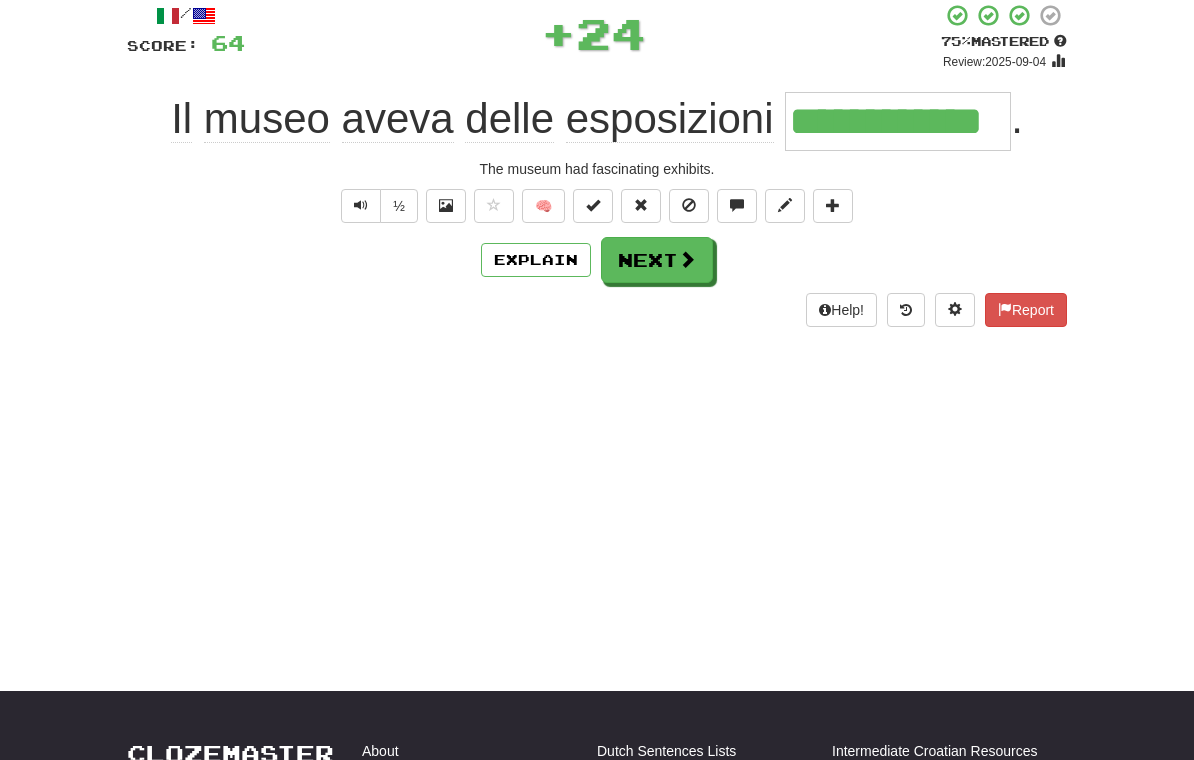 click on "Next" at bounding box center [657, 260] 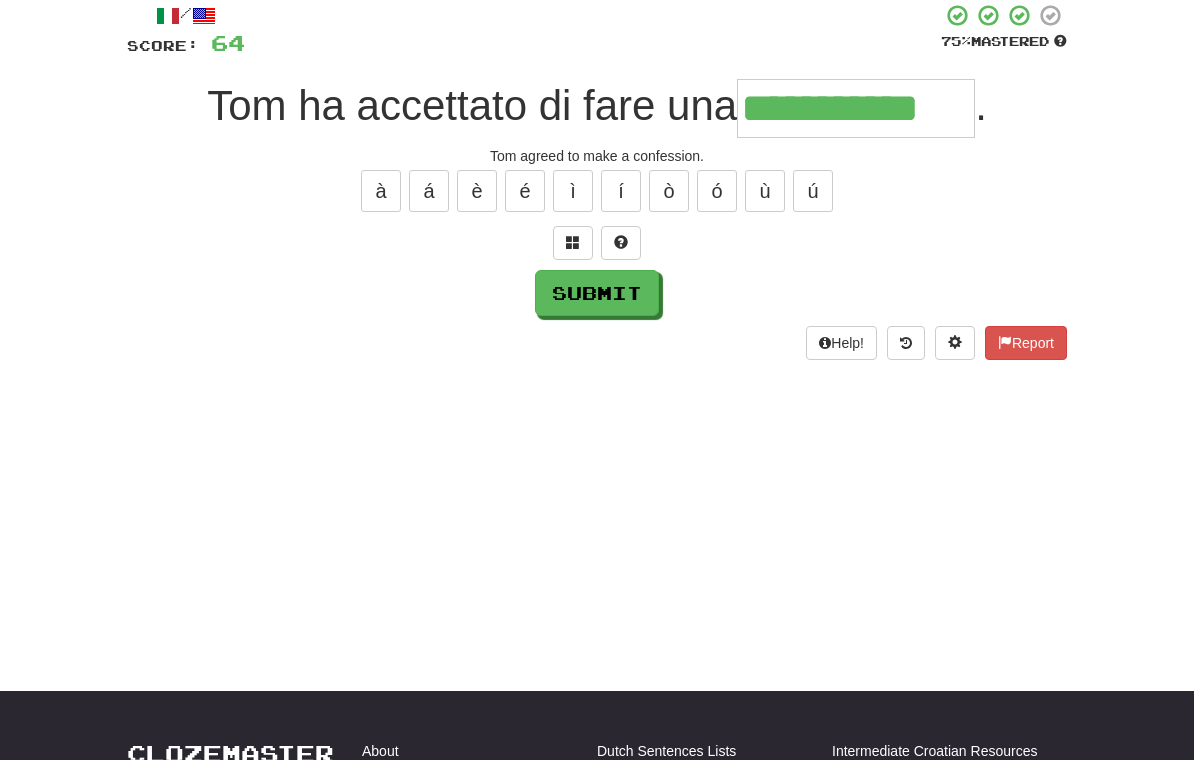type on "**********" 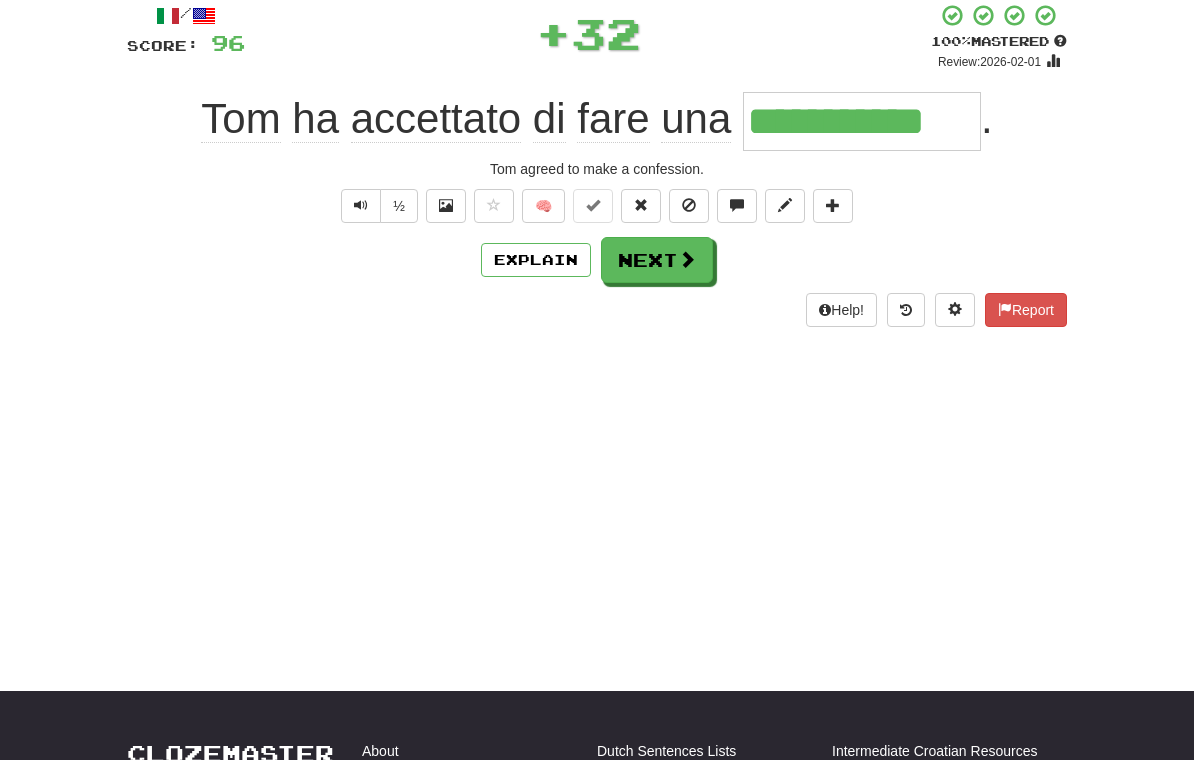 click on "Next" at bounding box center [657, 260] 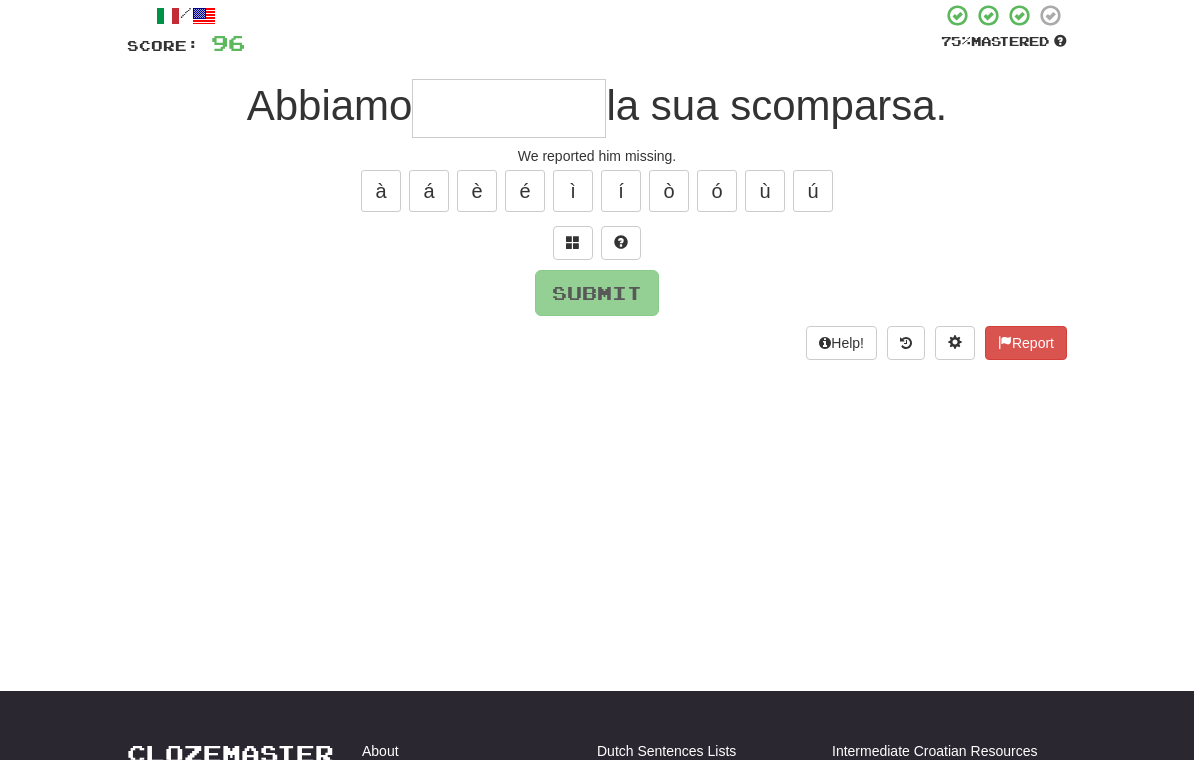 type on "*" 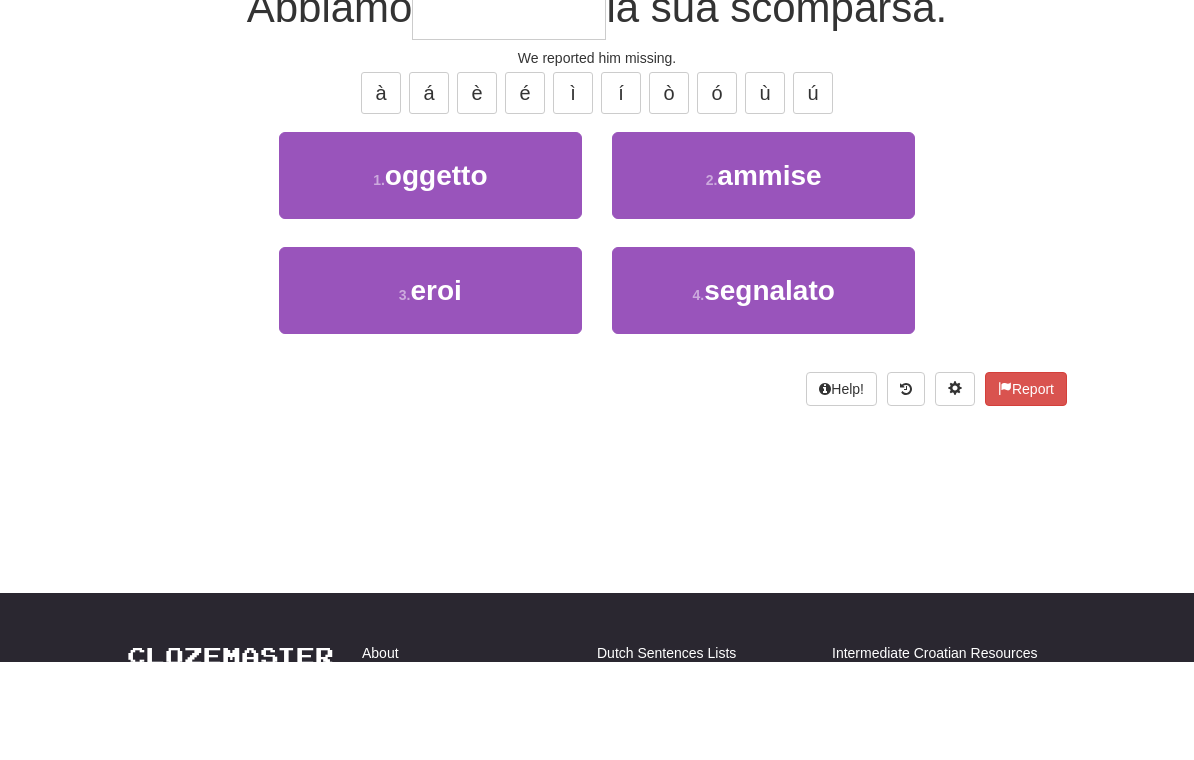 click on "segnalato" at bounding box center (769, 388) 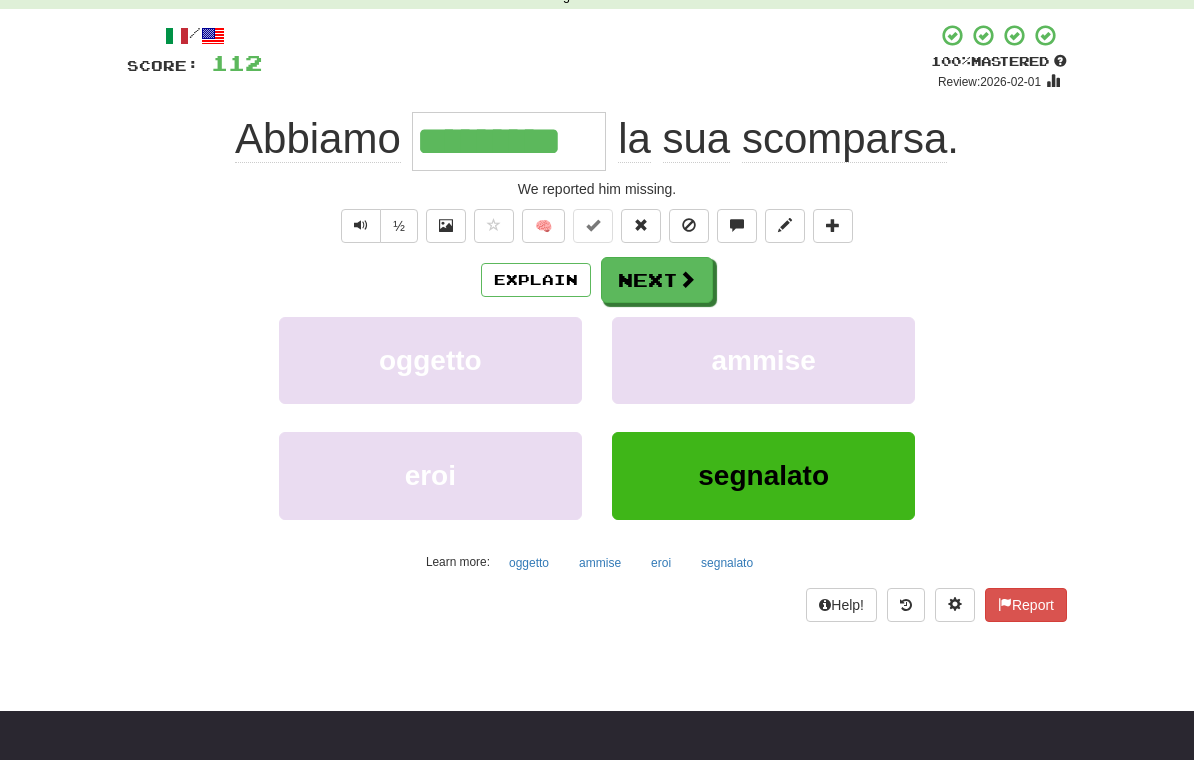 scroll, scrollTop: 98, scrollLeft: 0, axis: vertical 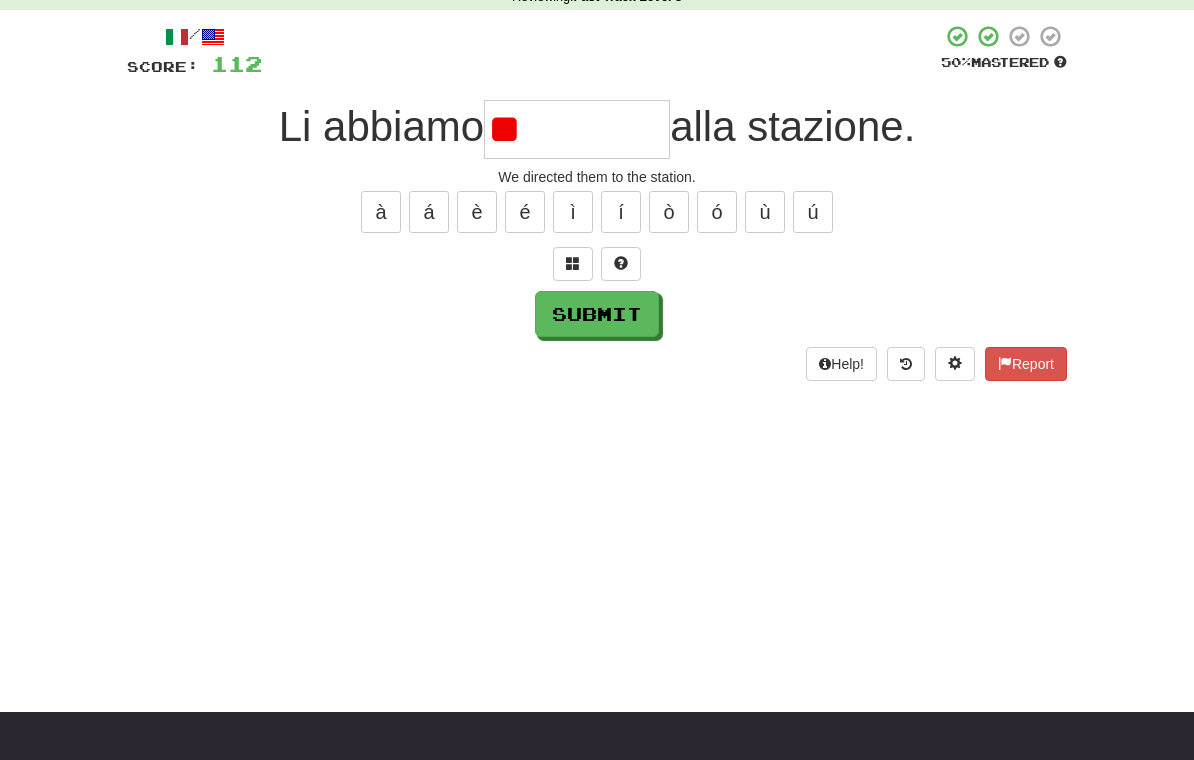 type on "*" 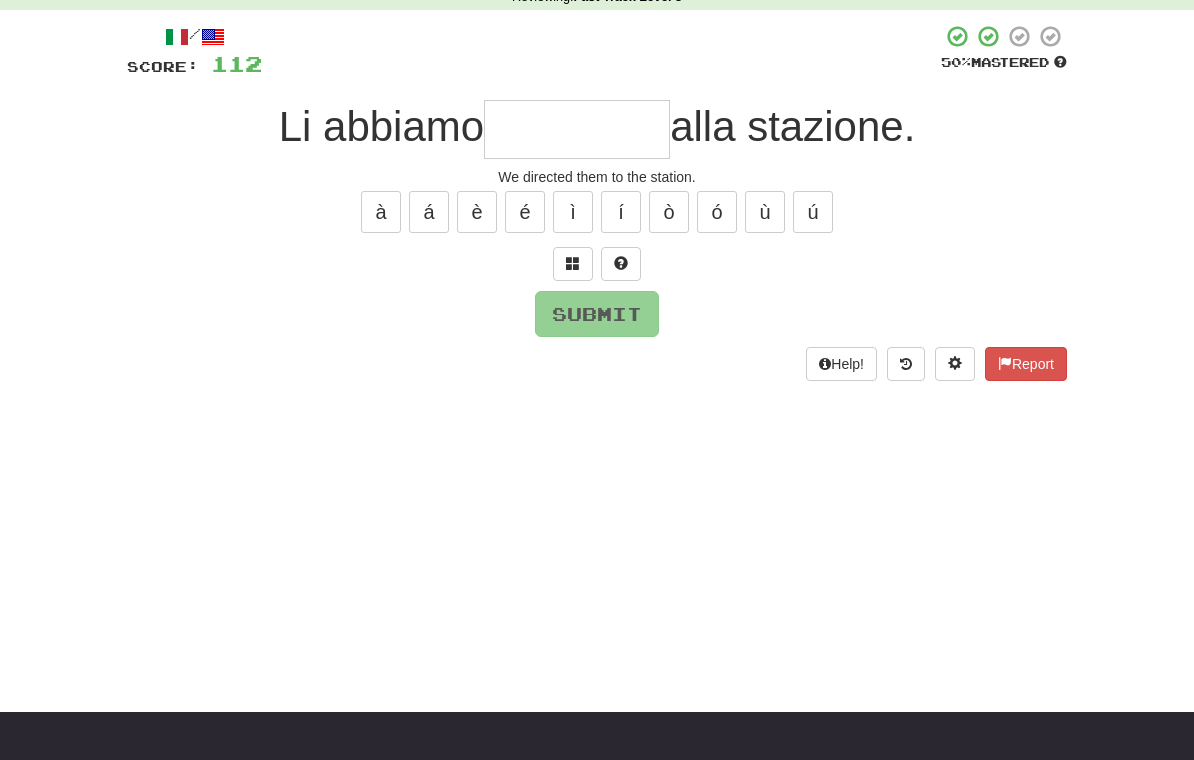 type on "*" 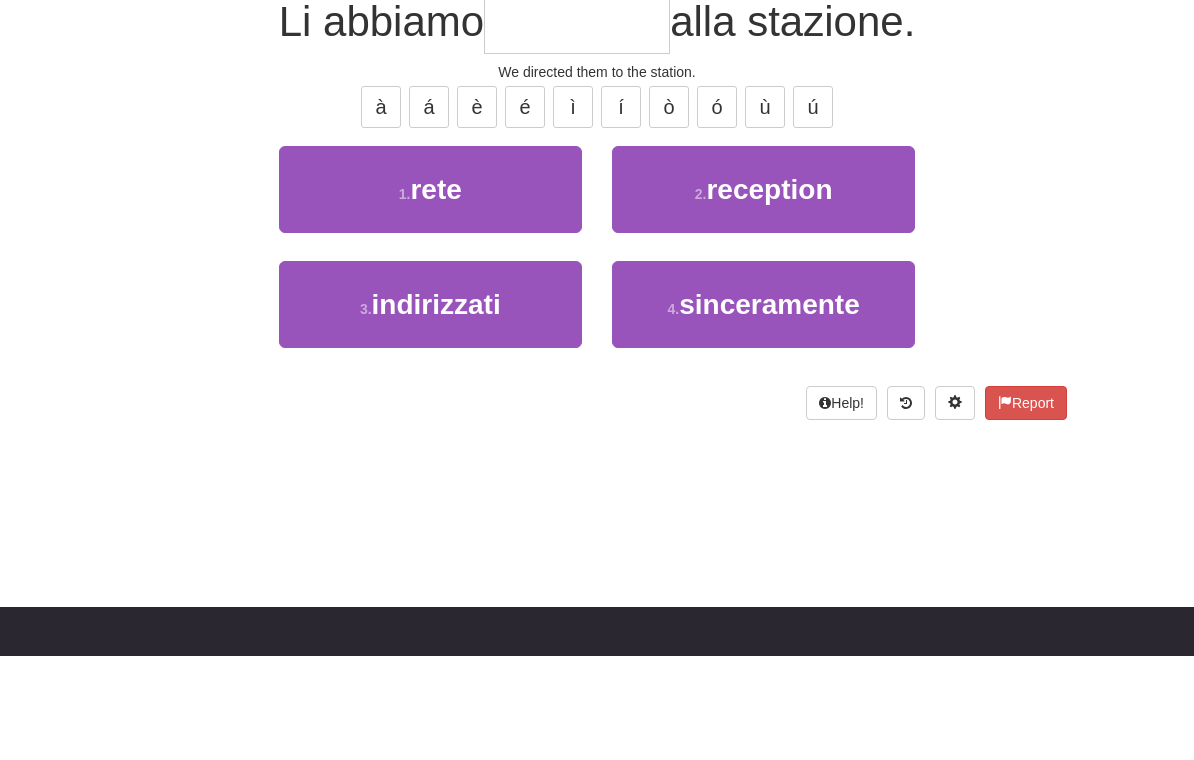 click on "indirizzati" at bounding box center (436, 409) 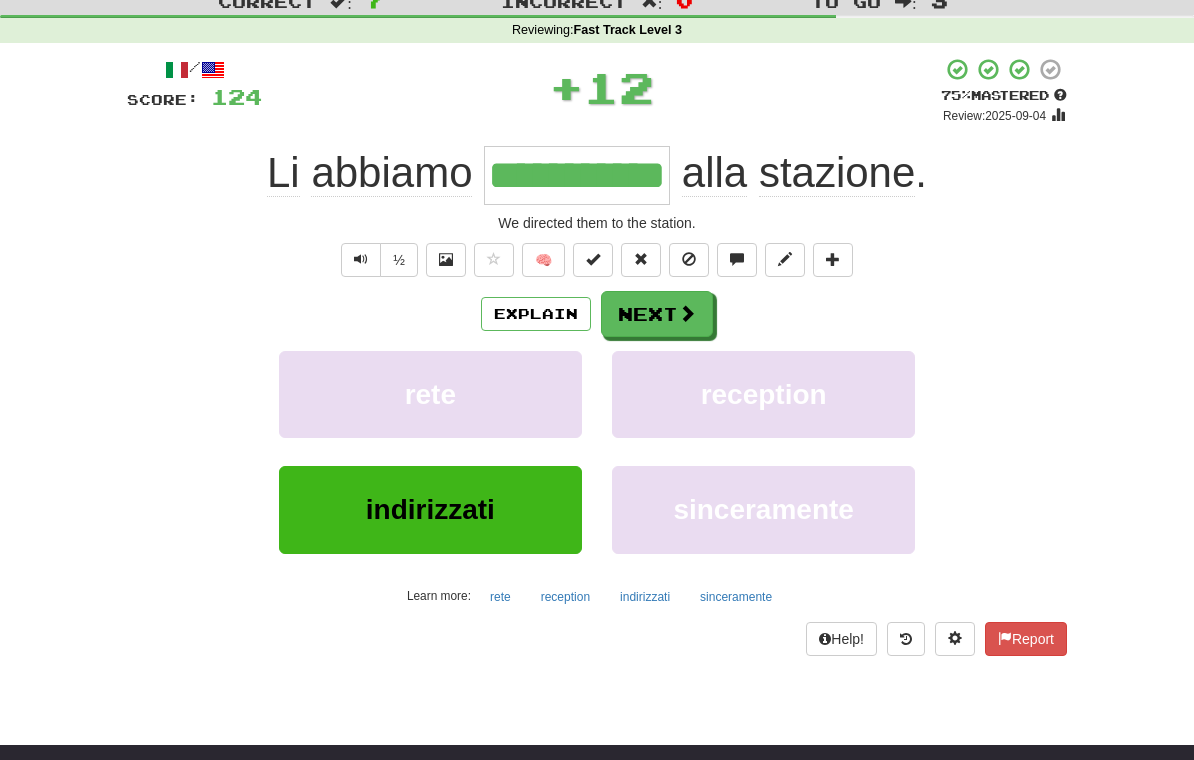 scroll, scrollTop: 66, scrollLeft: 0, axis: vertical 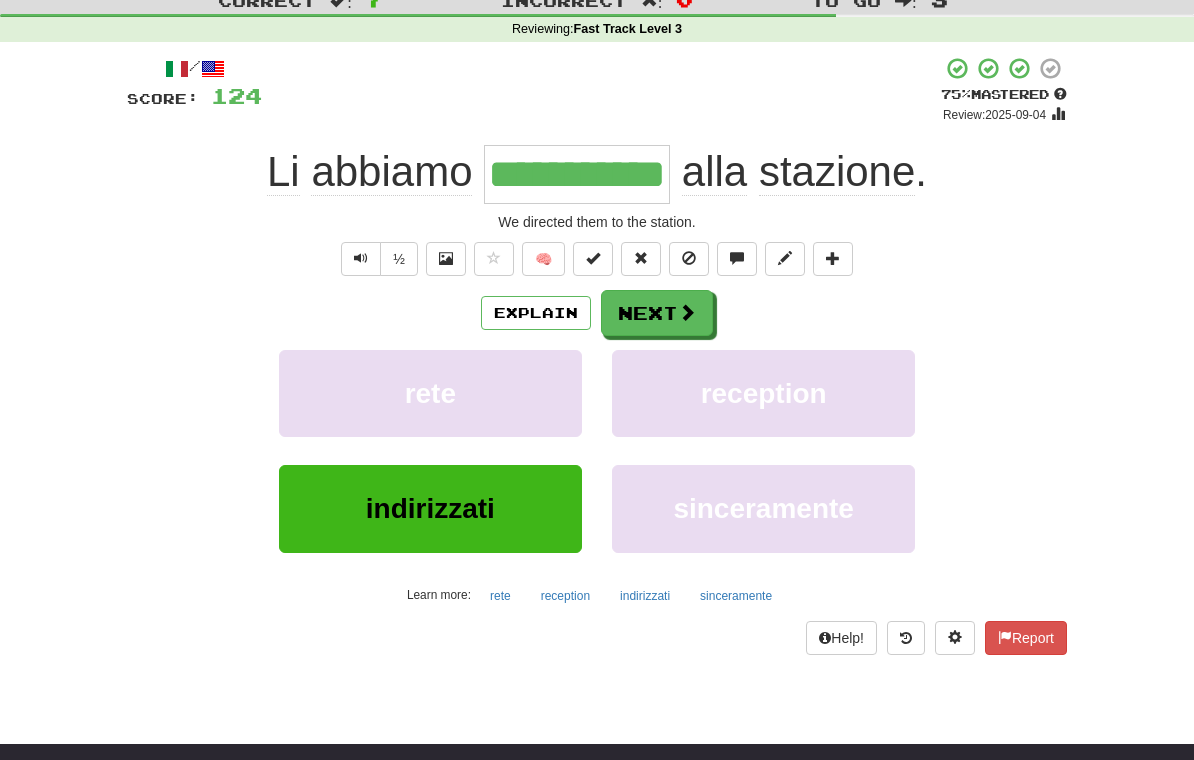 click on "Next" at bounding box center [657, 313] 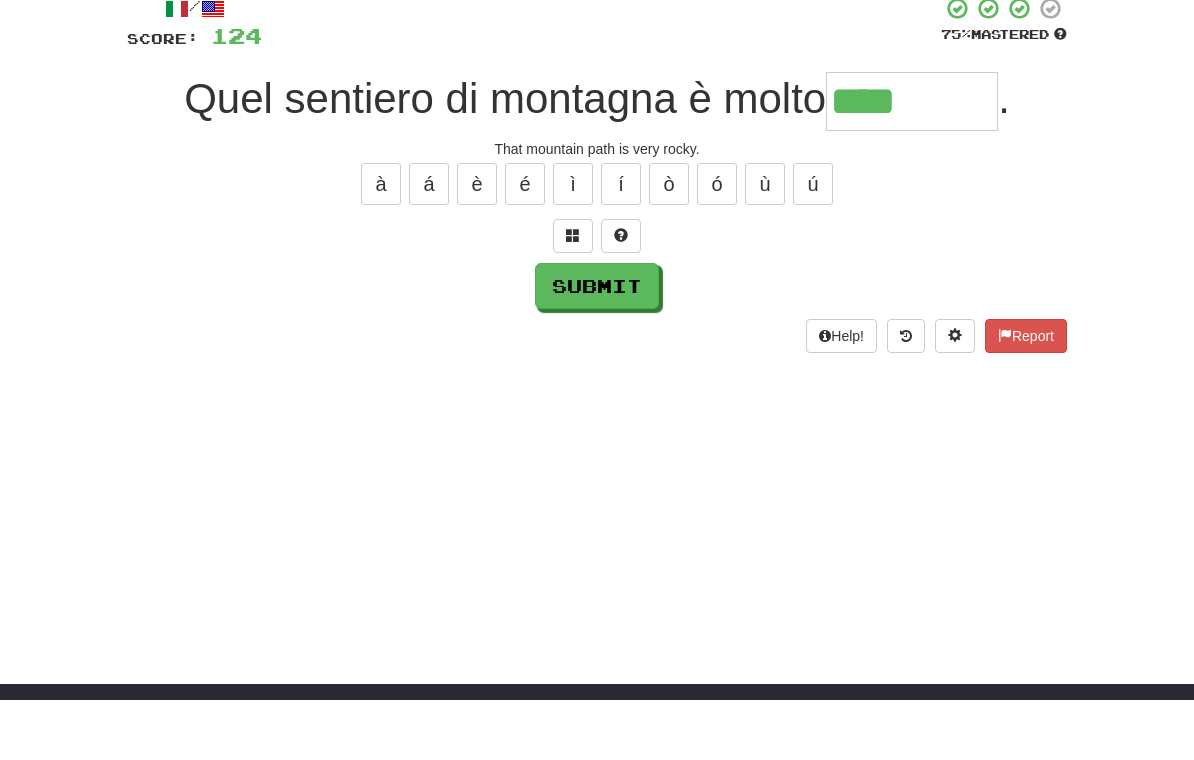 click at bounding box center (573, 295) 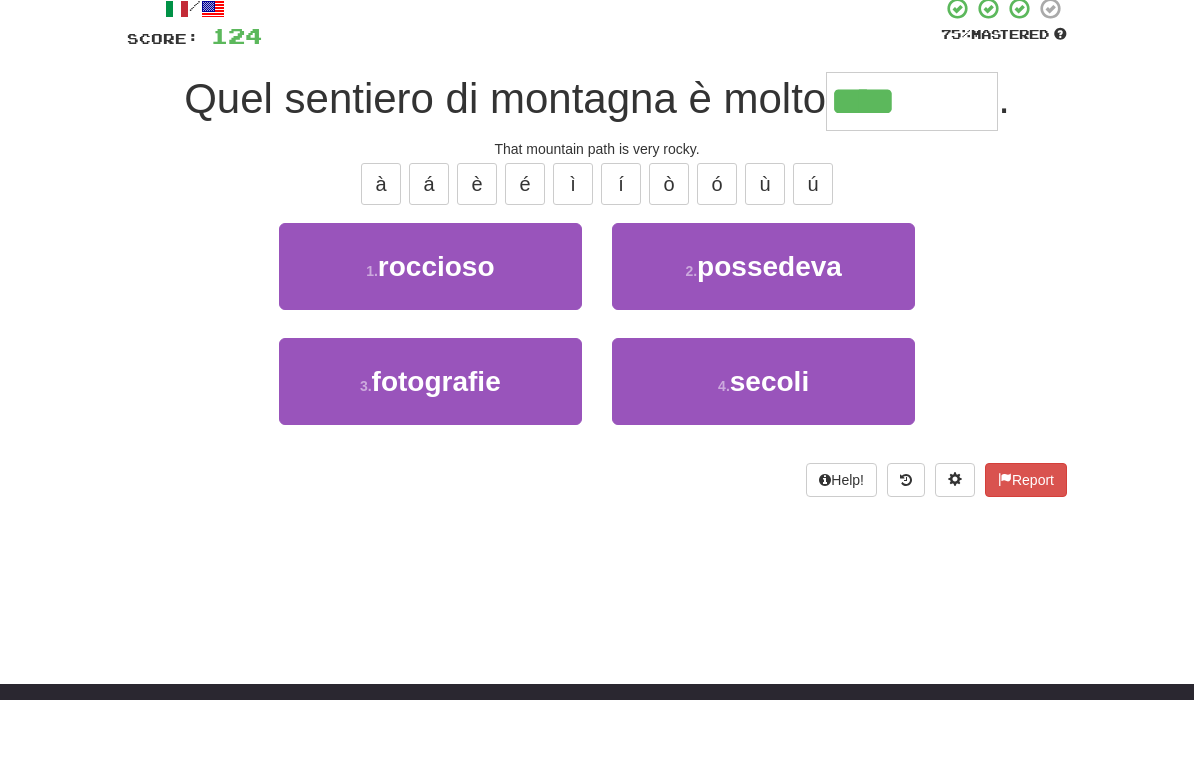 click on "roccioso" at bounding box center [436, 326] 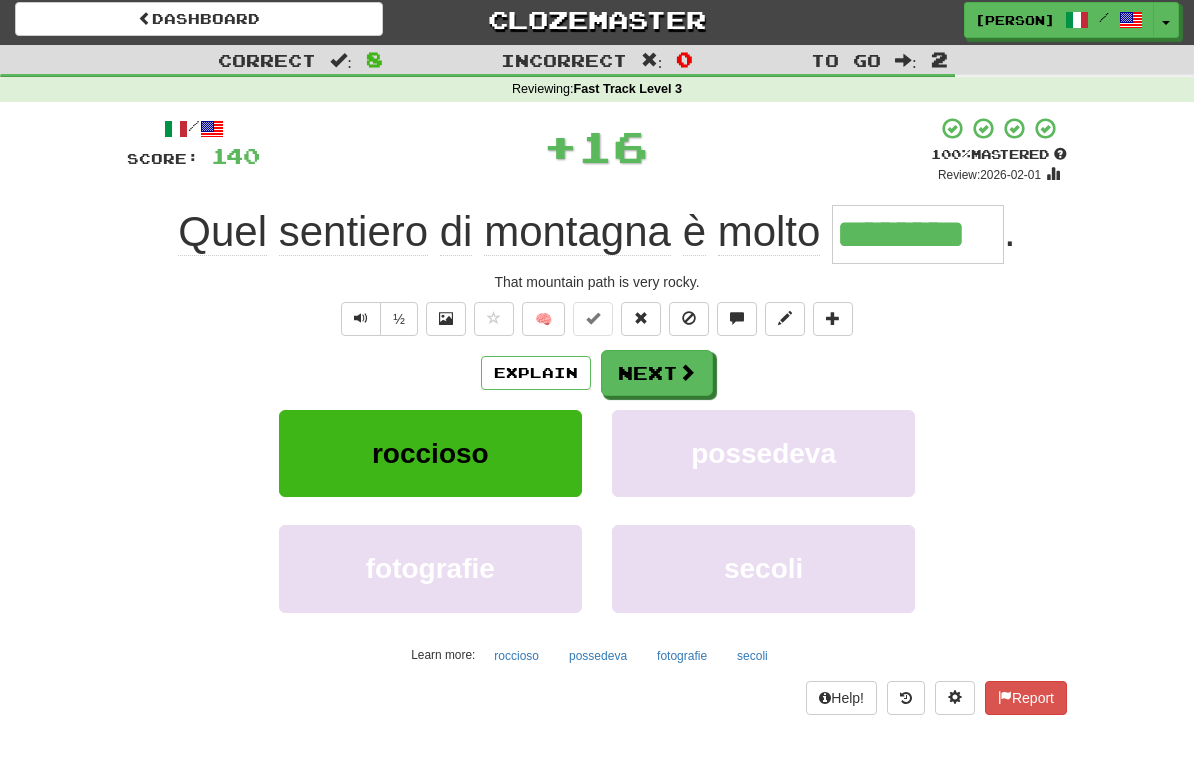 scroll, scrollTop: 0, scrollLeft: 0, axis: both 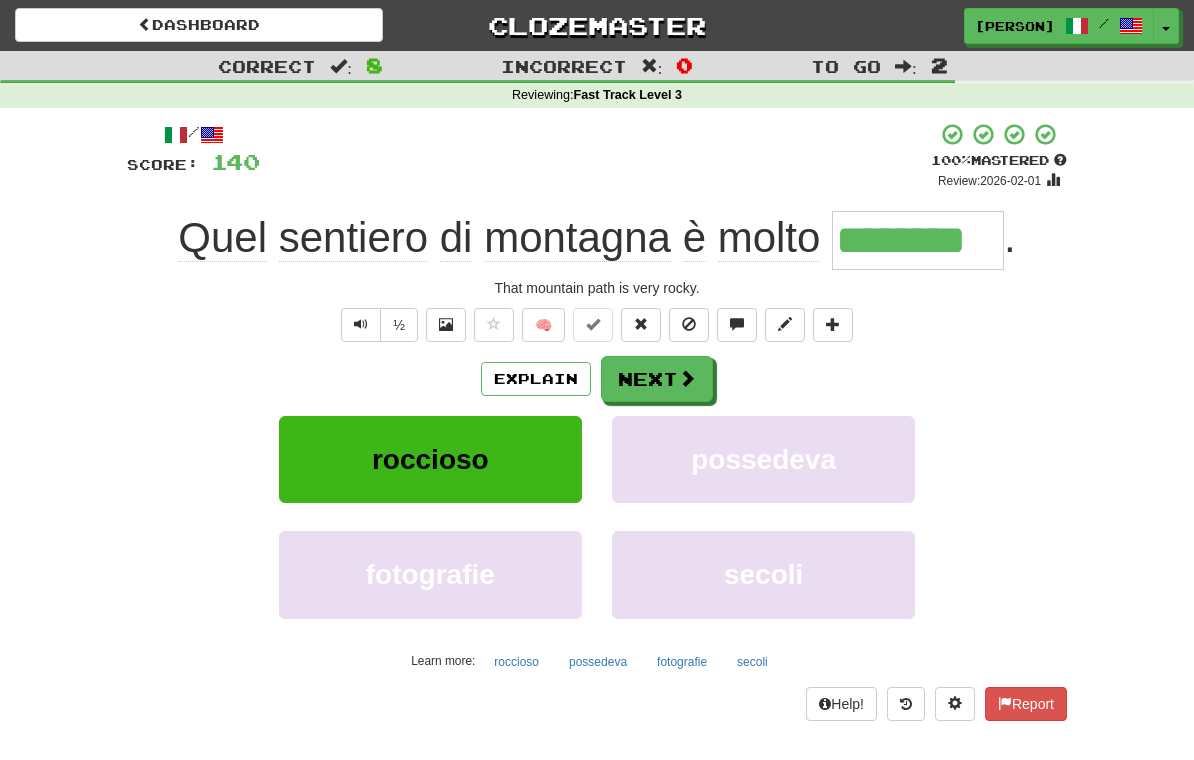 click on "Next" at bounding box center [657, 379] 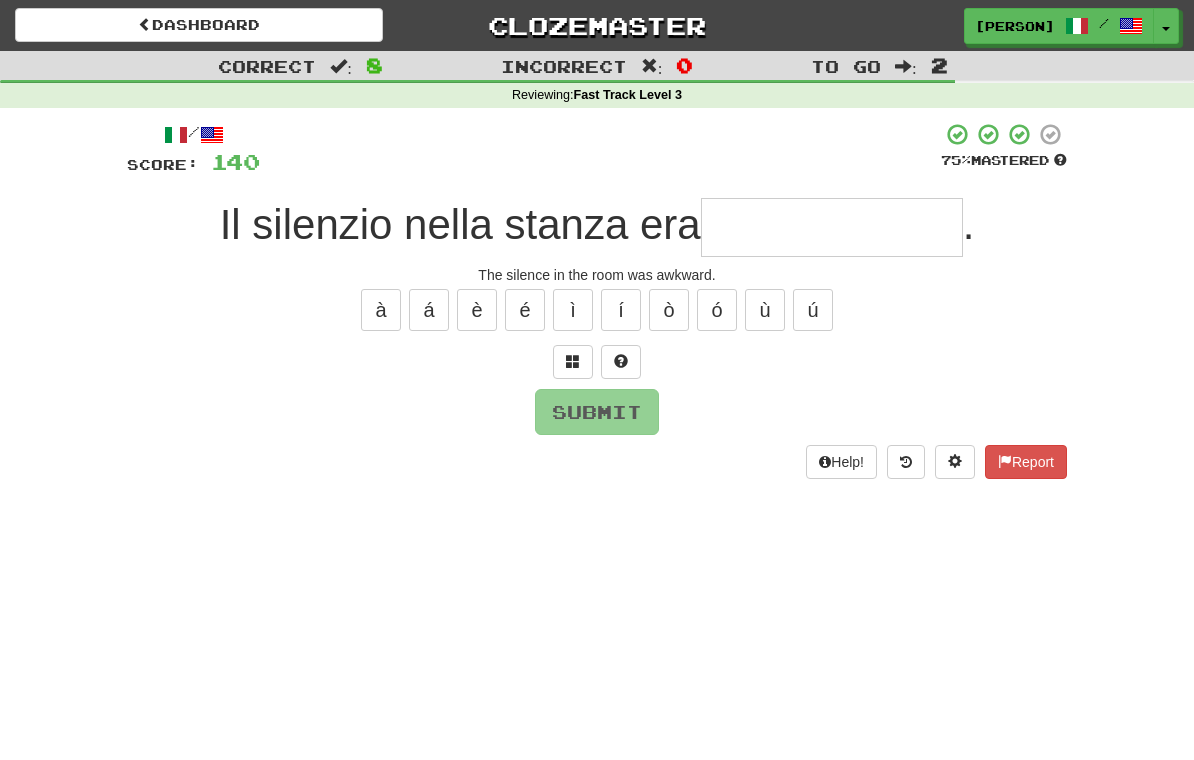 type on "*" 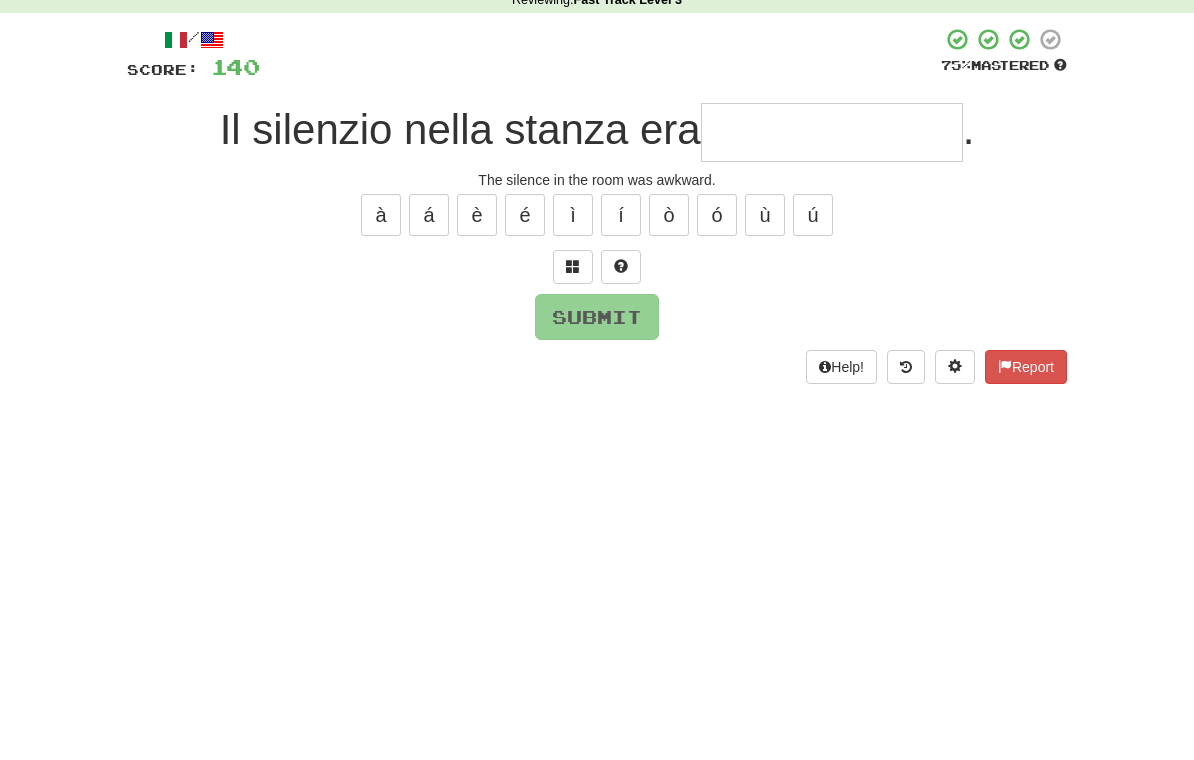 click at bounding box center (573, 362) 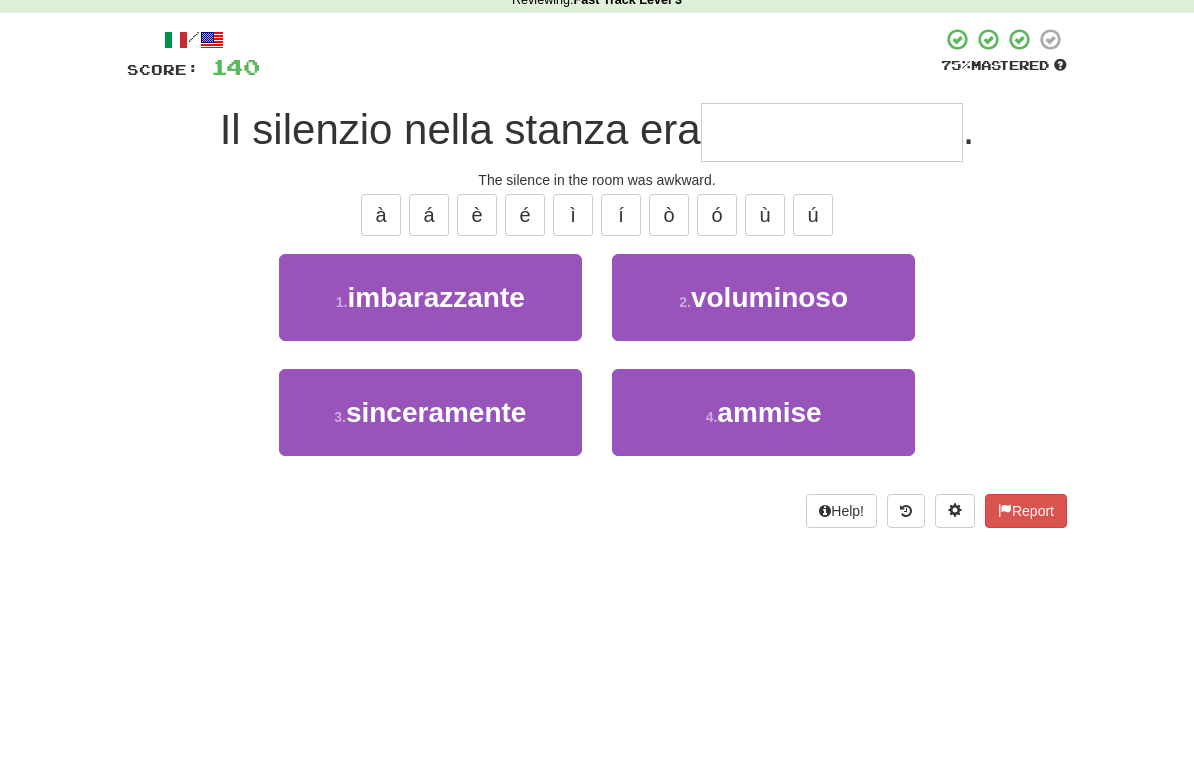 click on "imbarazzante" at bounding box center (435, 392) 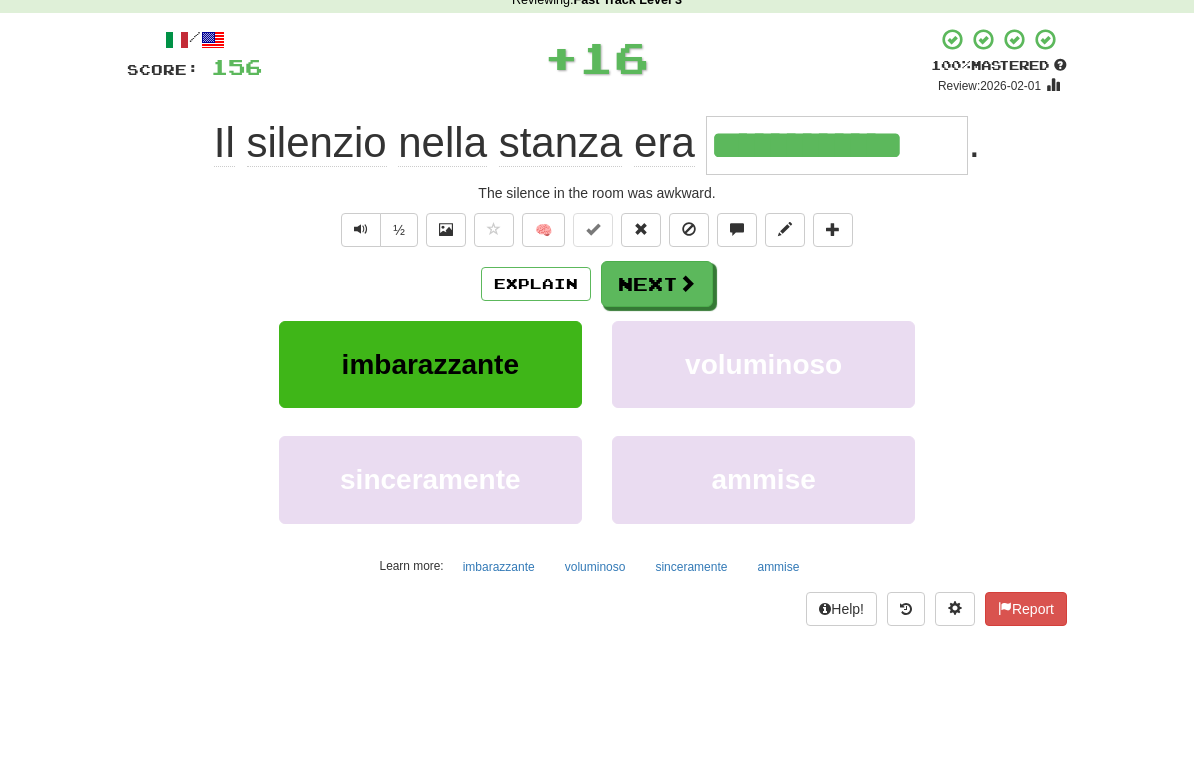 scroll, scrollTop: 95, scrollLeft: 0, axis: vertical 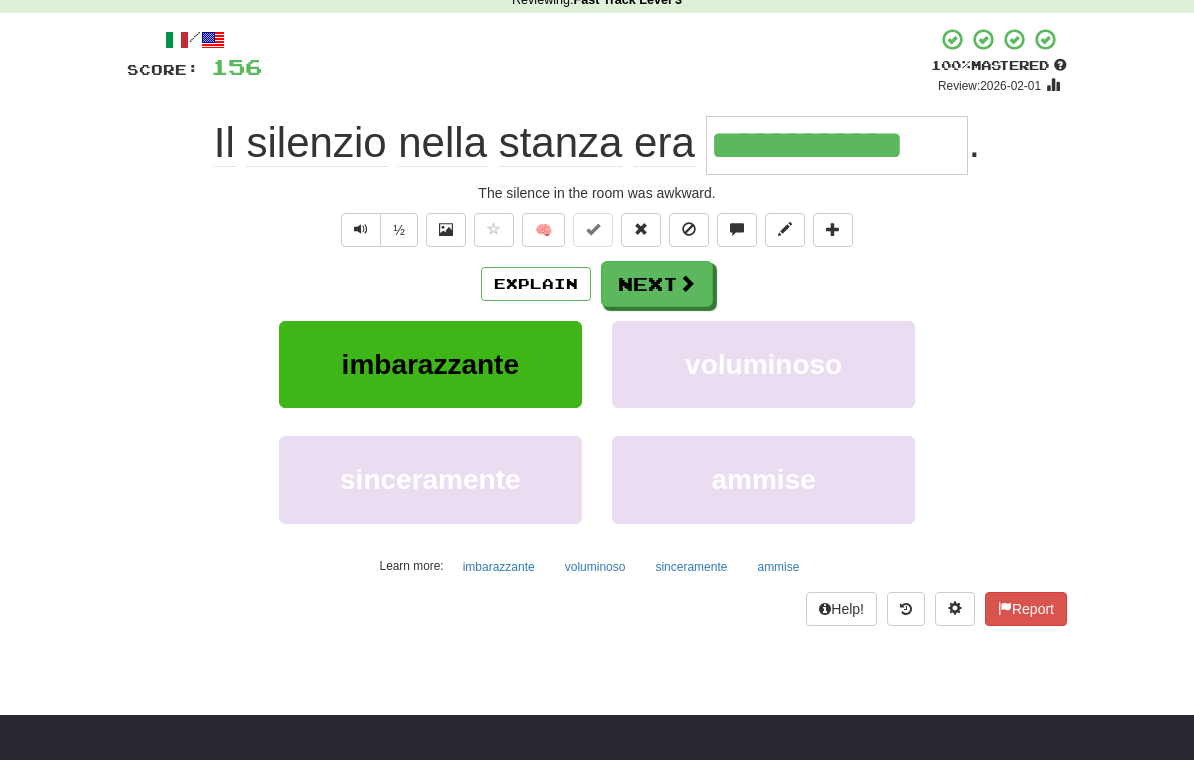 click at bounding box center (687, 283) 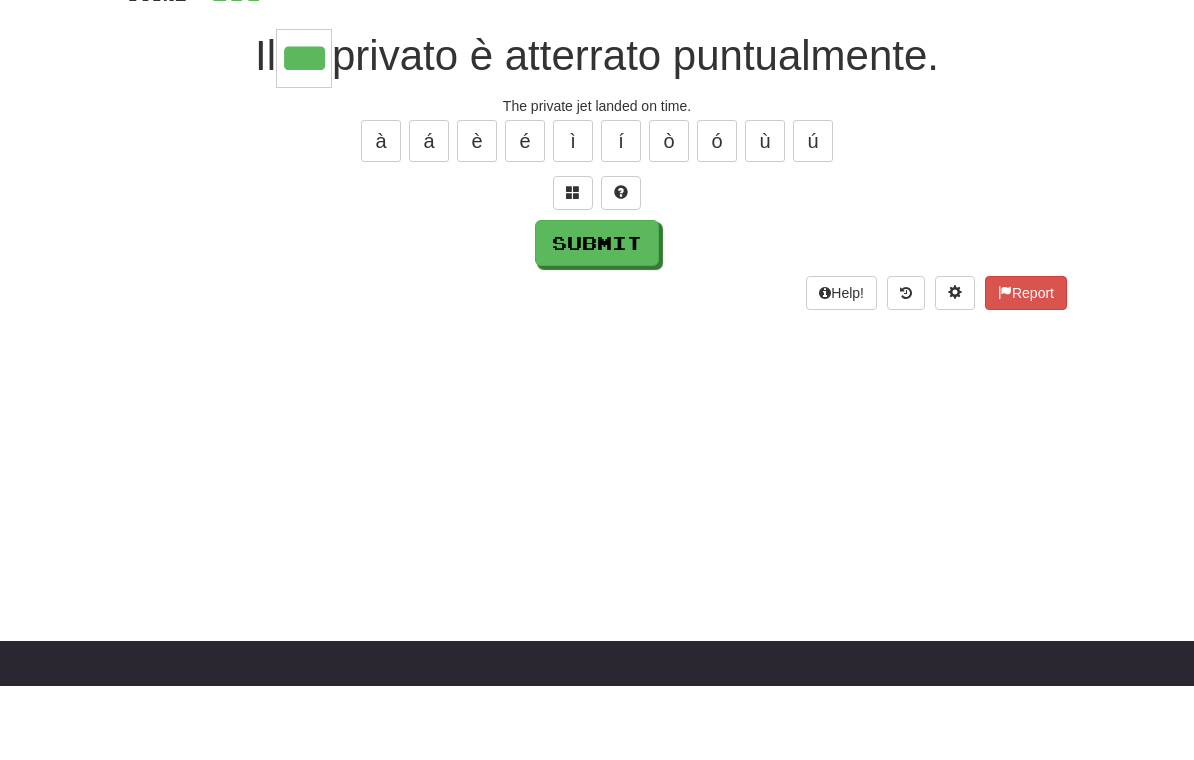 type on "***" 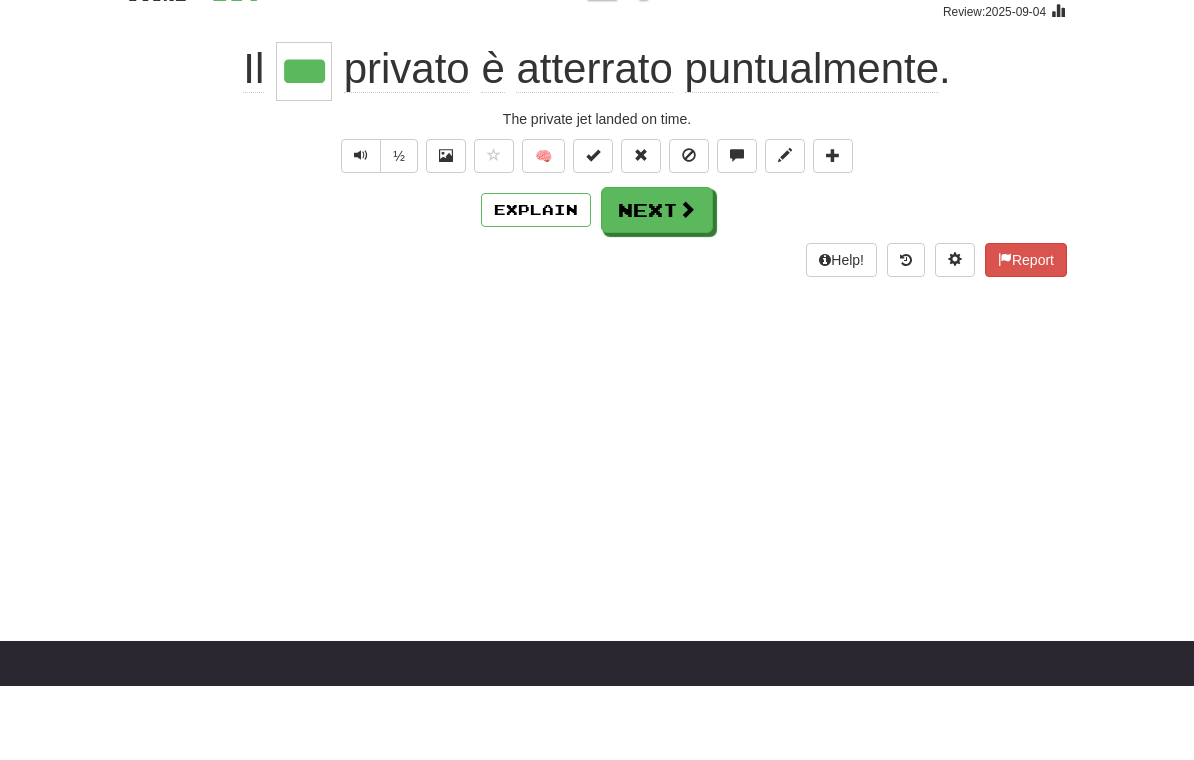 scroll, scrollTop: 169, scrollLeft: 0, axis: vertical 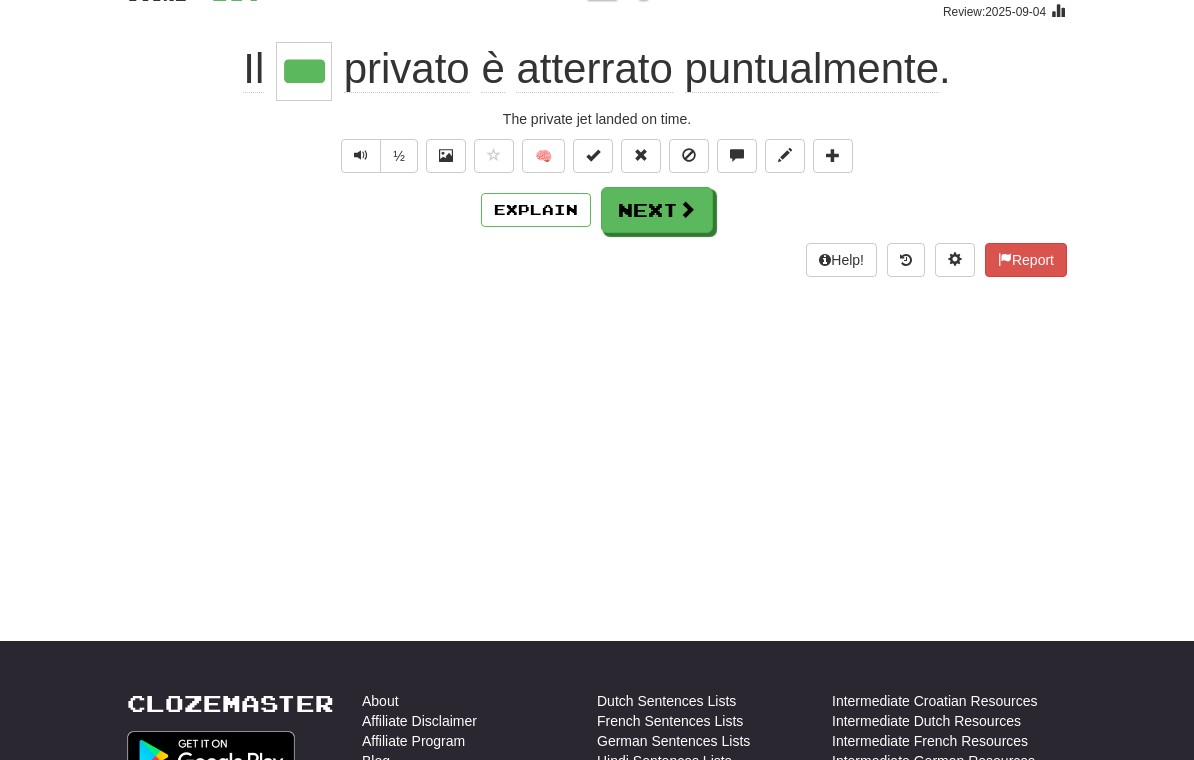 click on "Next" at bounding box center (657, 210) 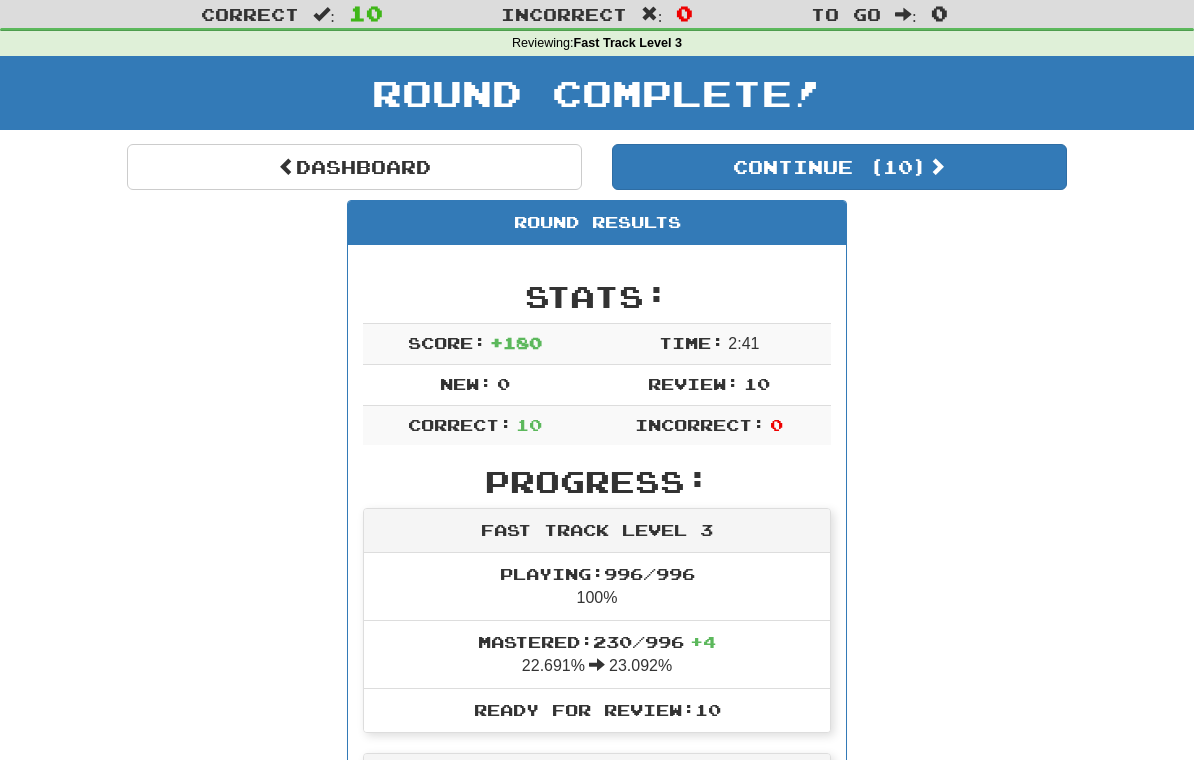 click on "Continue ( 10 )" at bounding box center (839, 168) 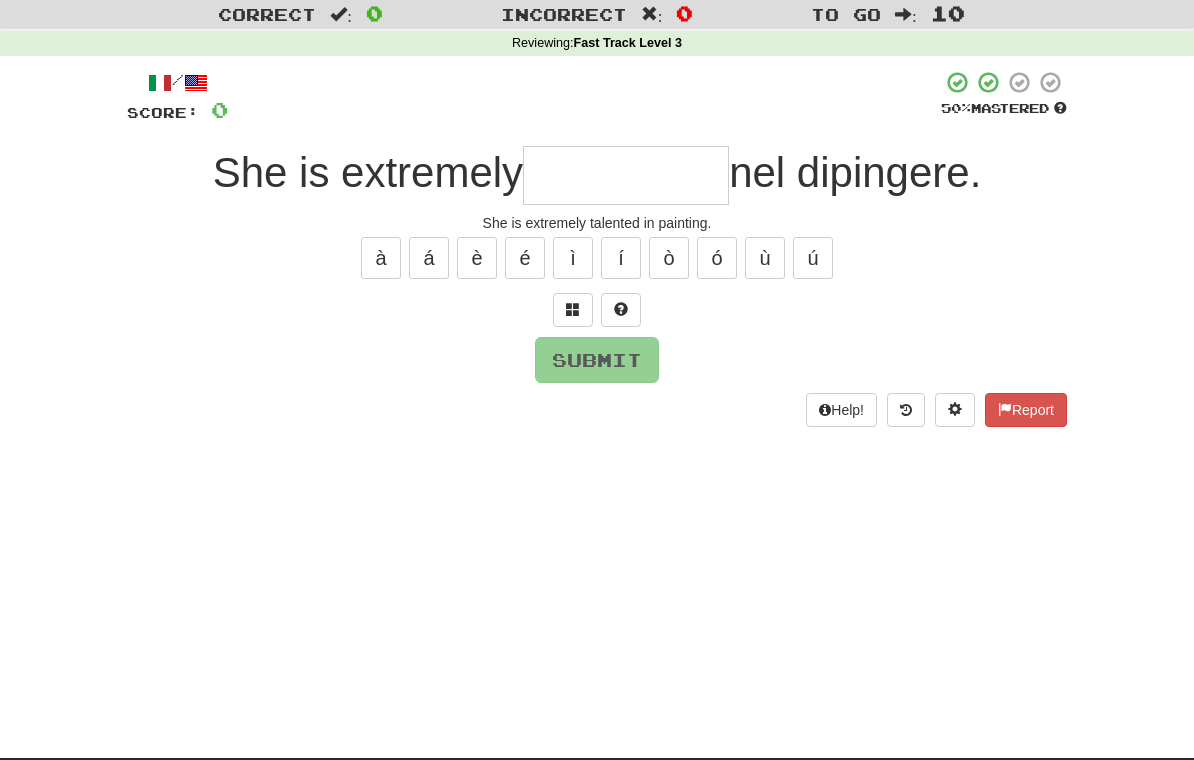 click at bounding box center [626, 175] 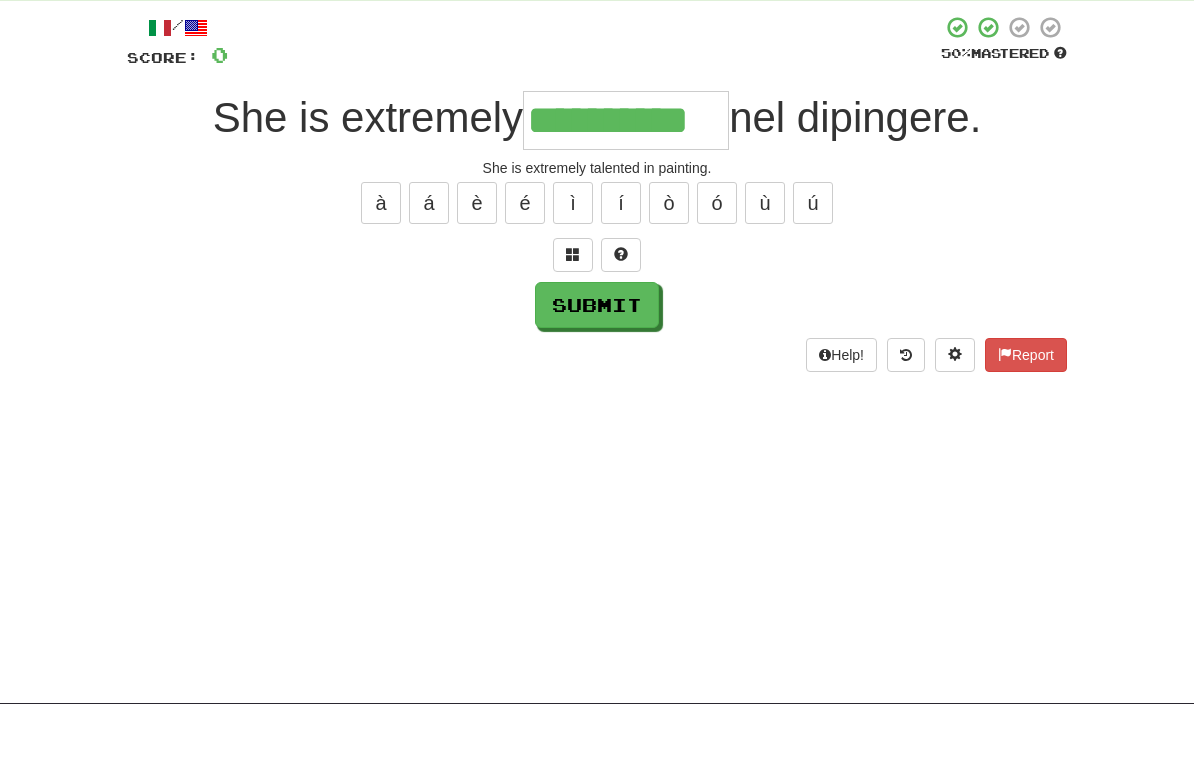 type on "**********" 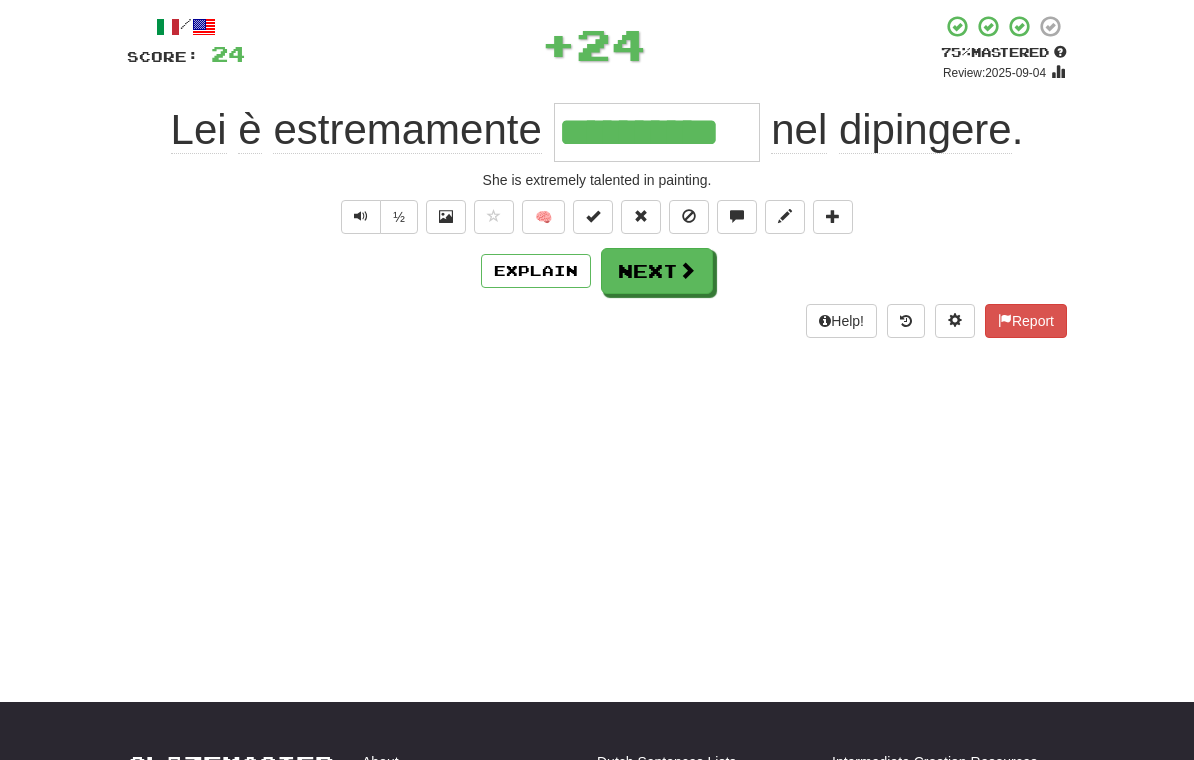 click on "Next" at bounding box center [657, 271] 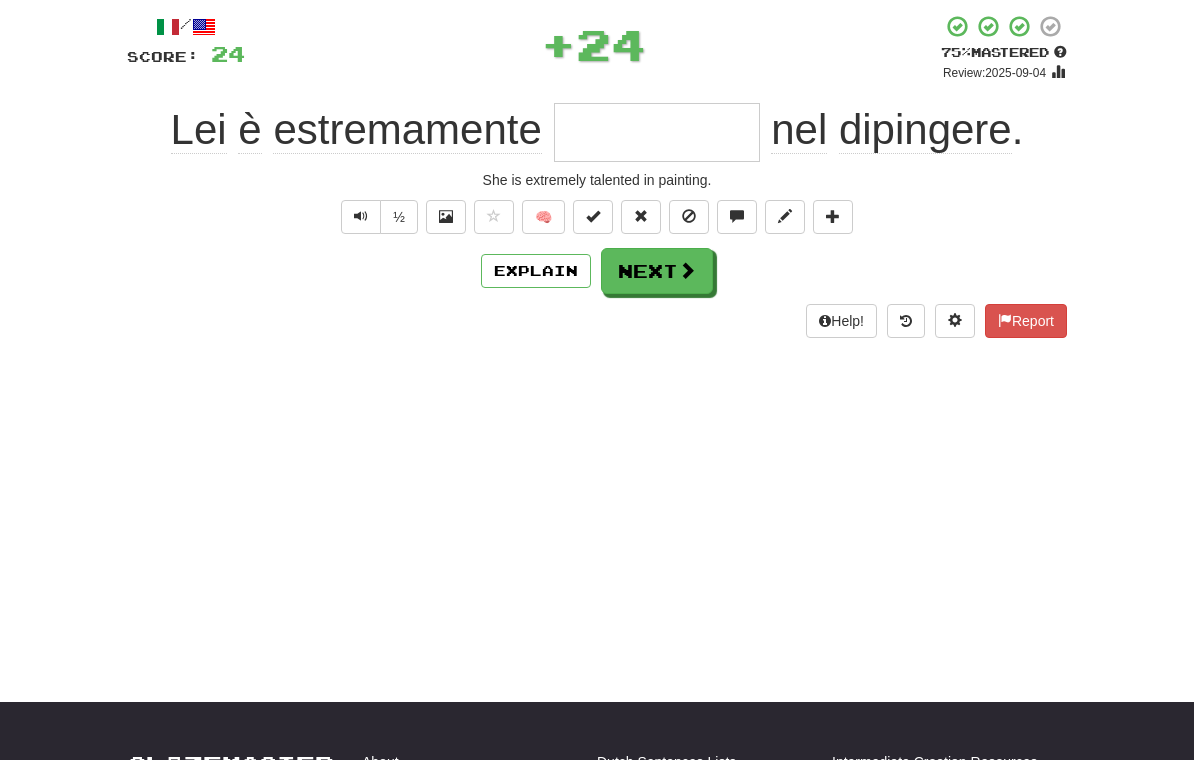 scroll, scrollTop: 107, scrollLeft: 0, axis: vertical 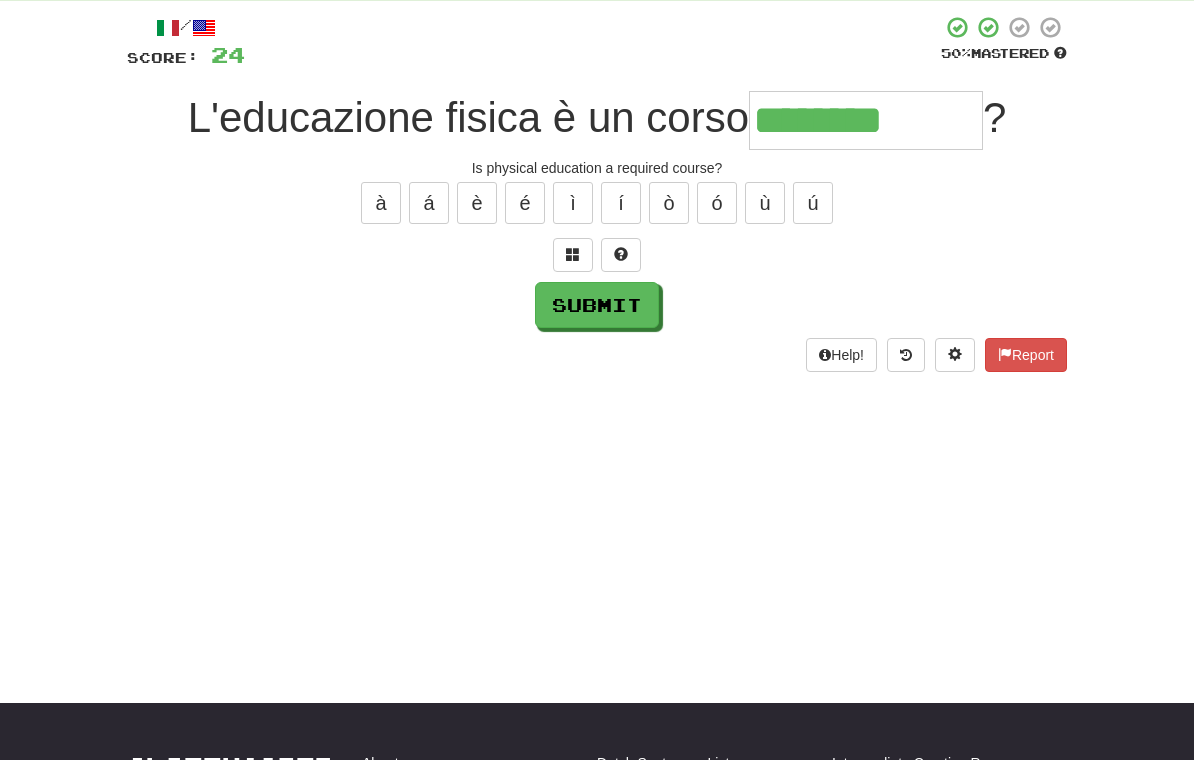 click at bounding box center (573, 255) 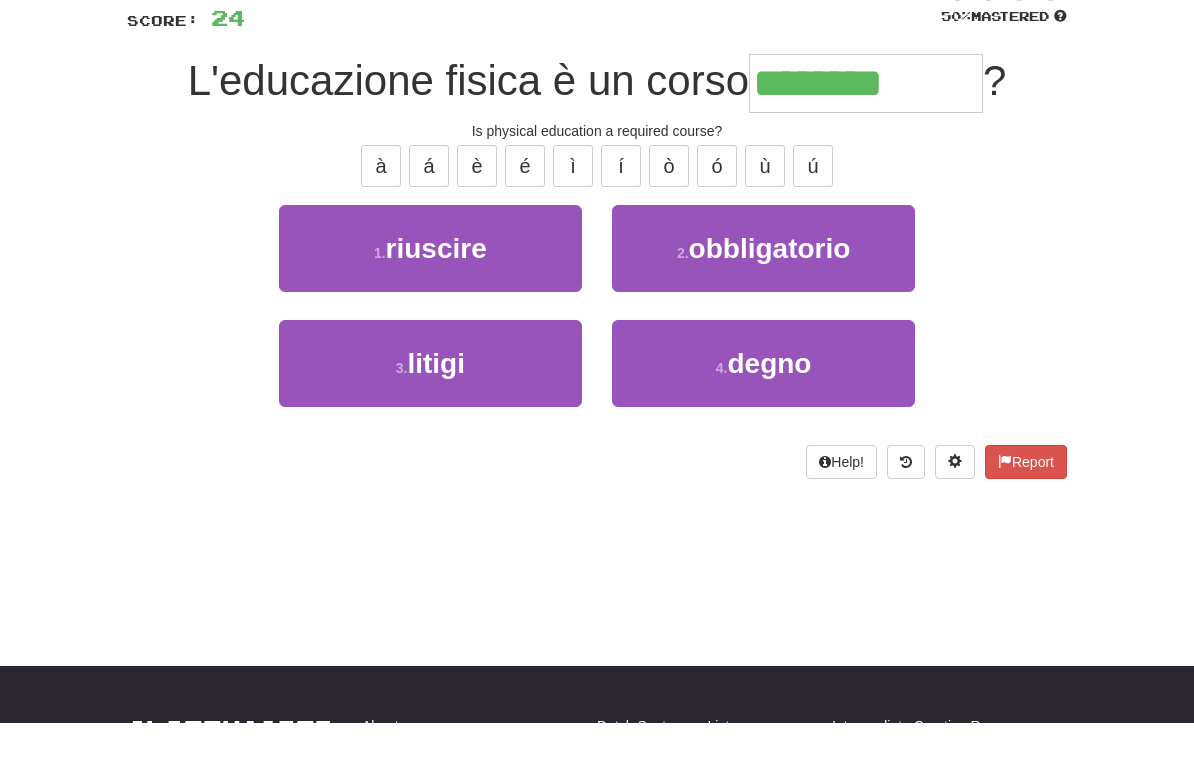 click on "2 .  obbligatorio" at bounding box center (763, 285) 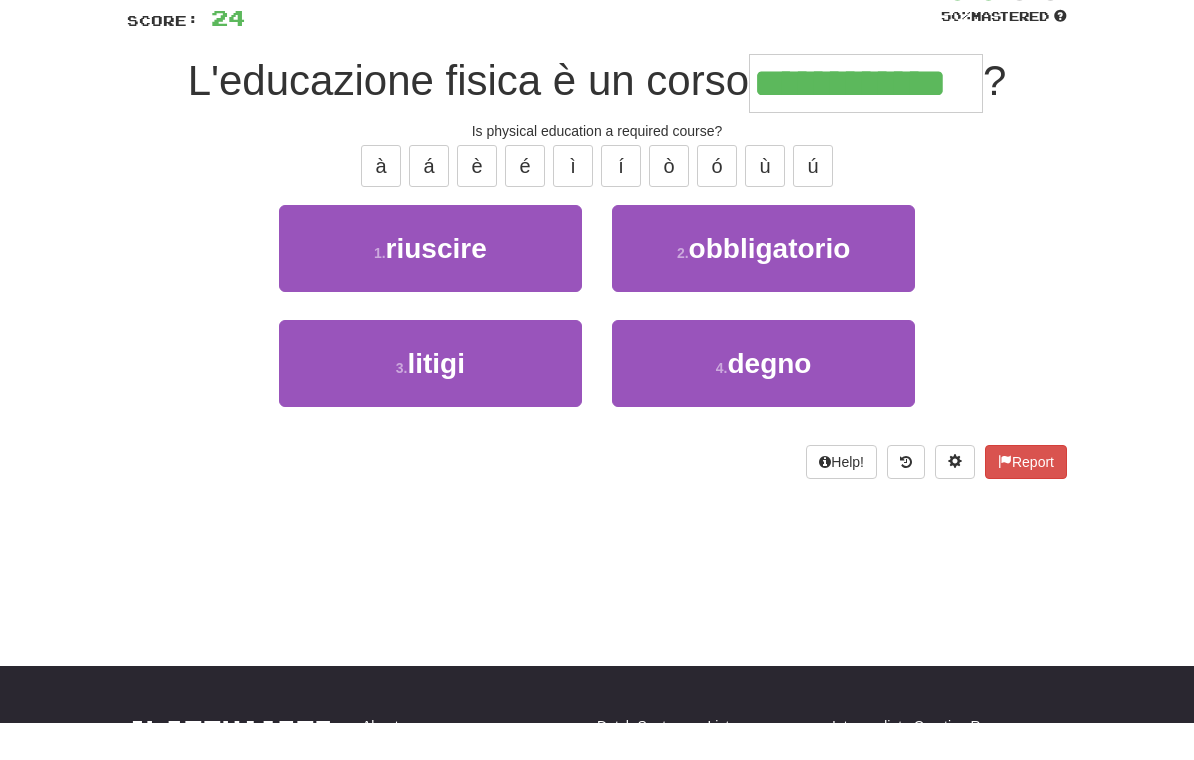 scroll, scrollTop: 145, scrollLeft: 0, axis: vertical 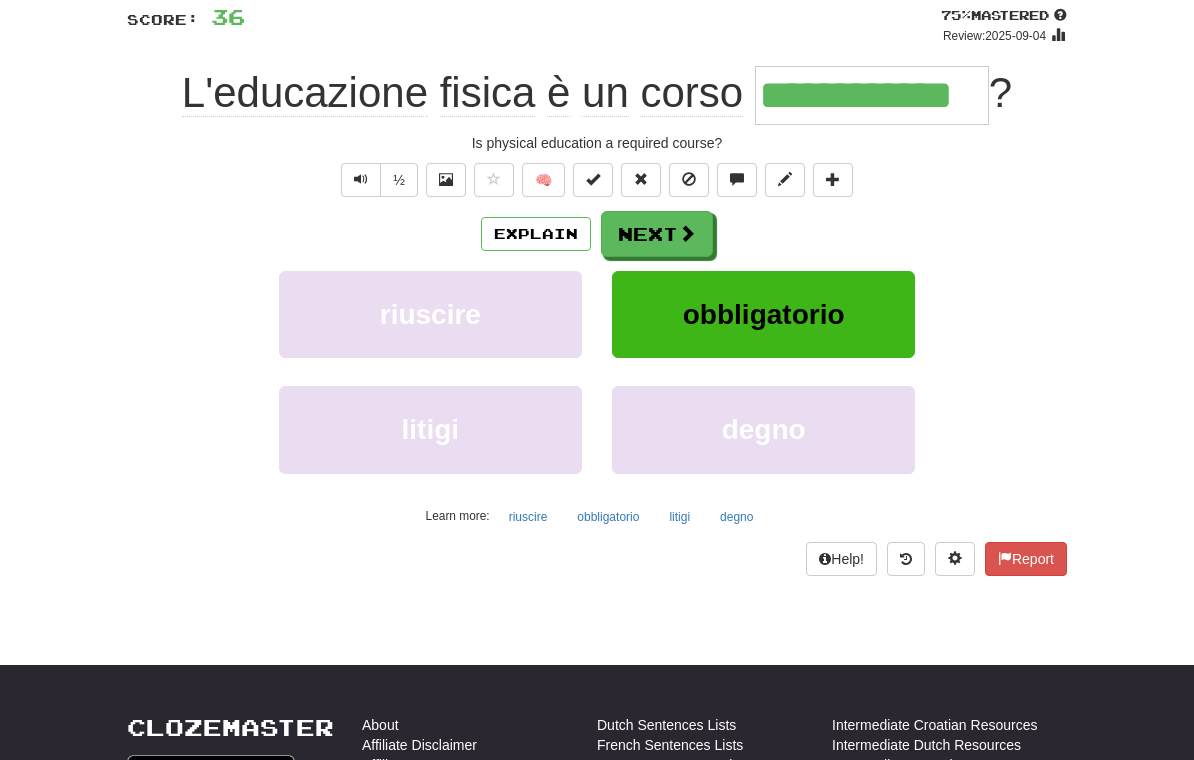 click at bounding box center (687, 233) 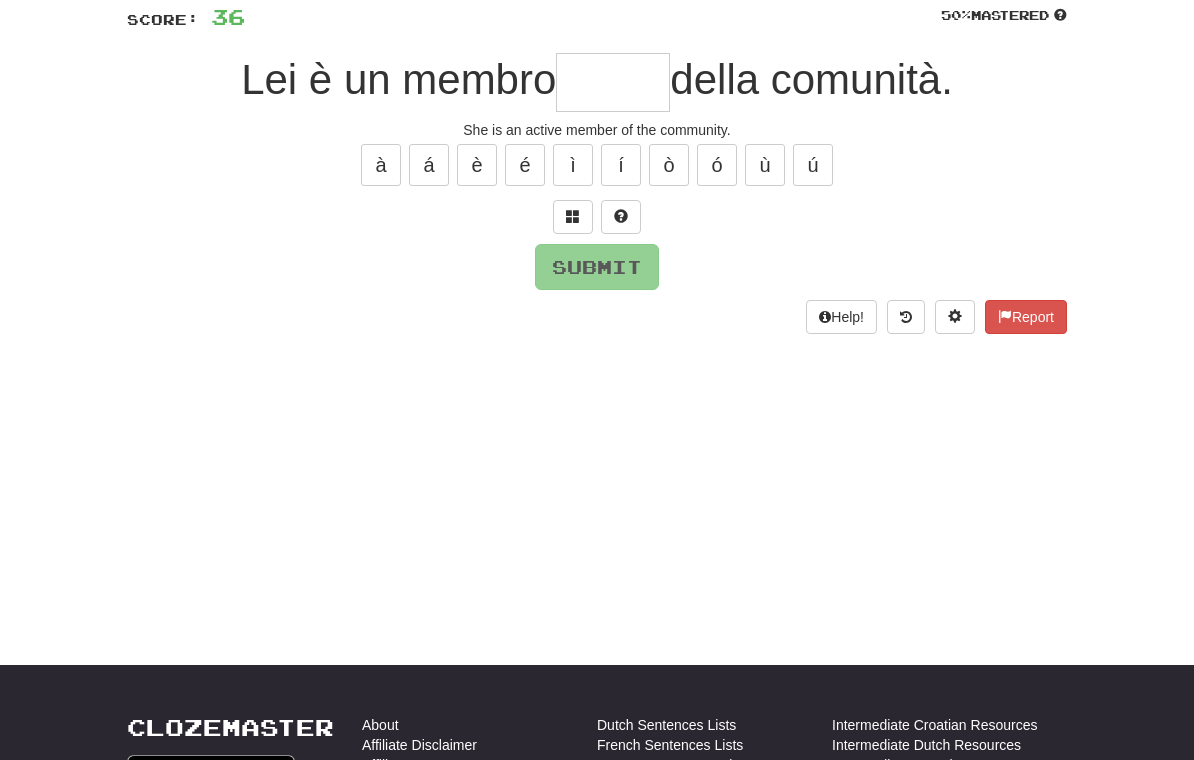 scroll, scrollTop: 144, scrollLeft: 0, axis: vertical 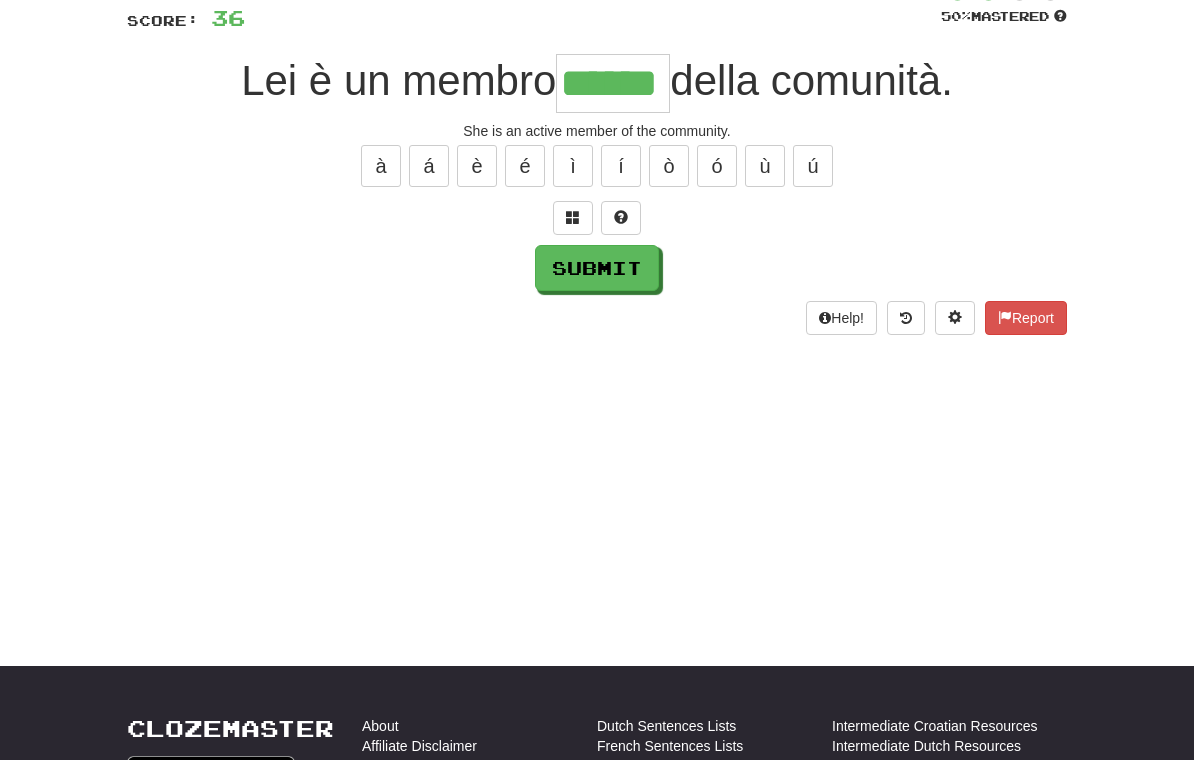 type on "******" 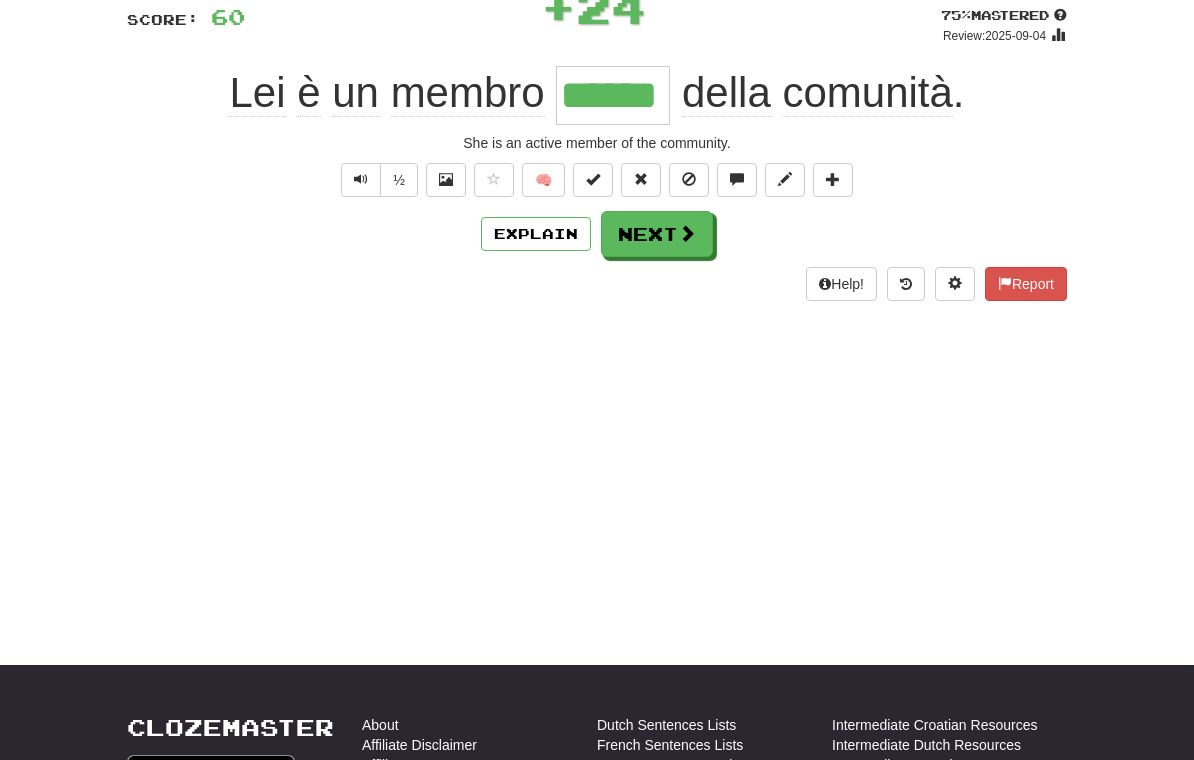 click on "Next" at bounding box center (657, 234) 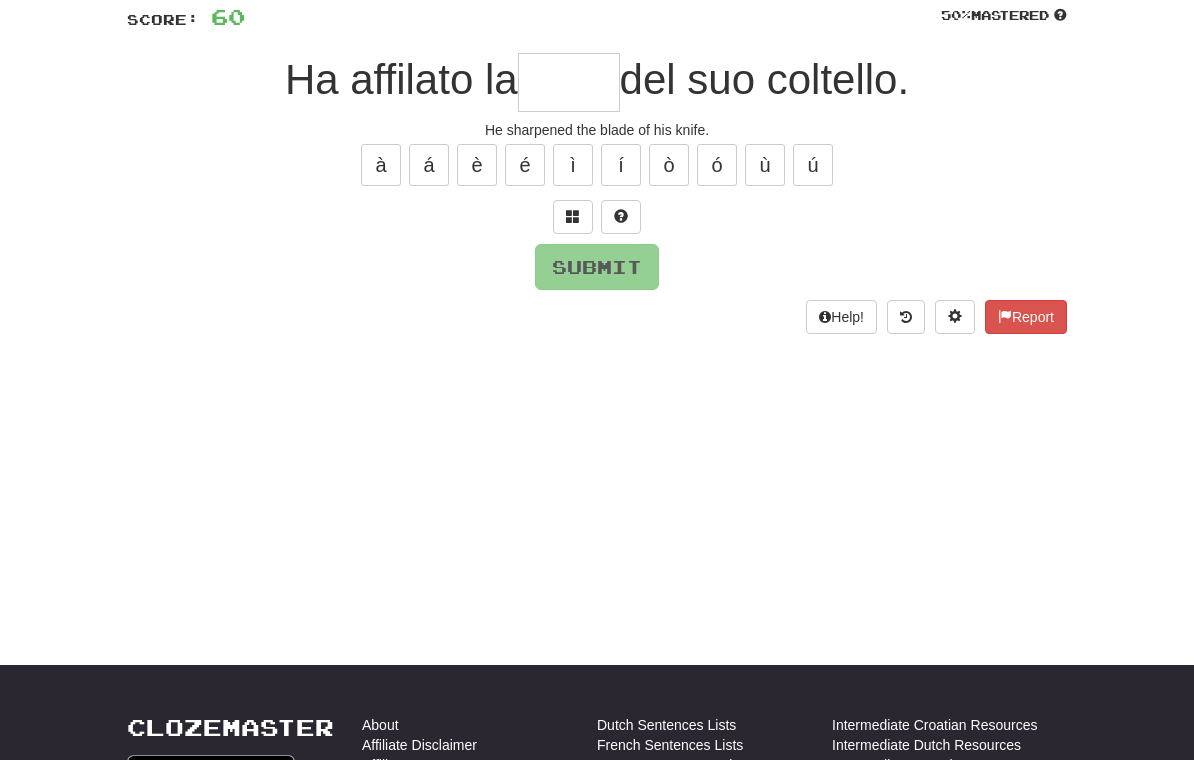 scroll, scrollTop: 144, scrollLeft: 0, axis: vertical 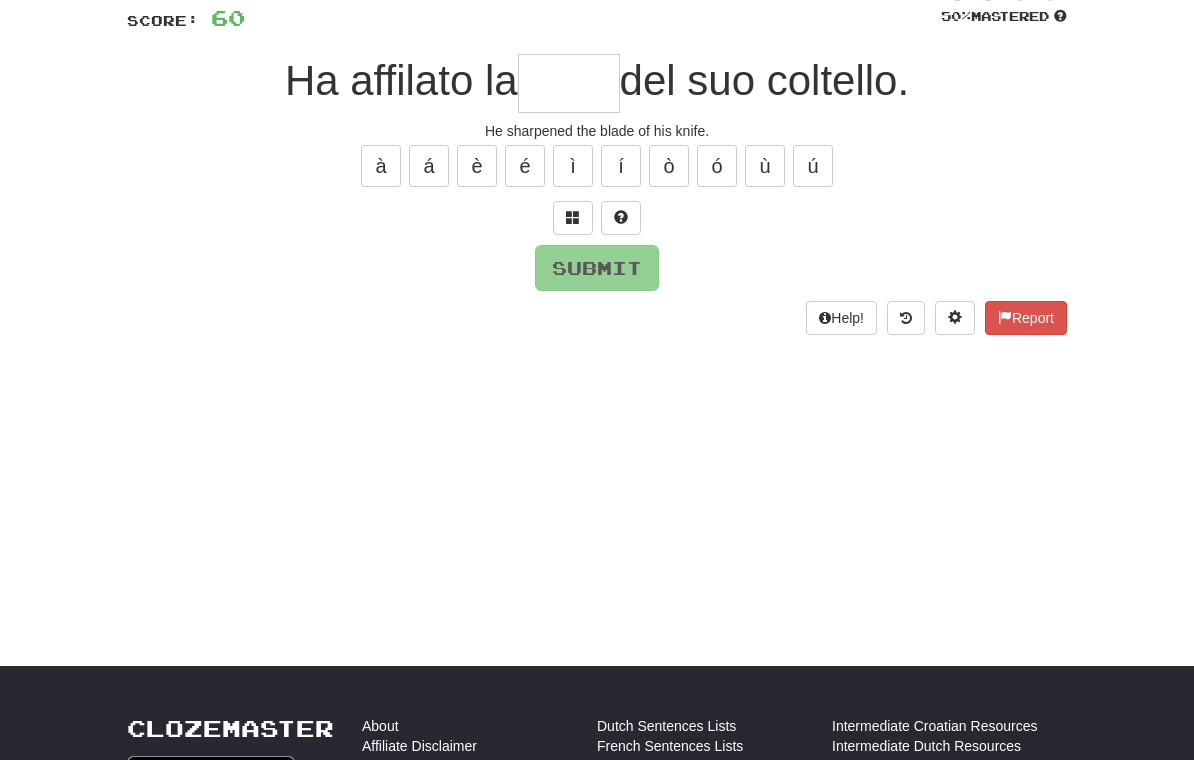 type on "*" 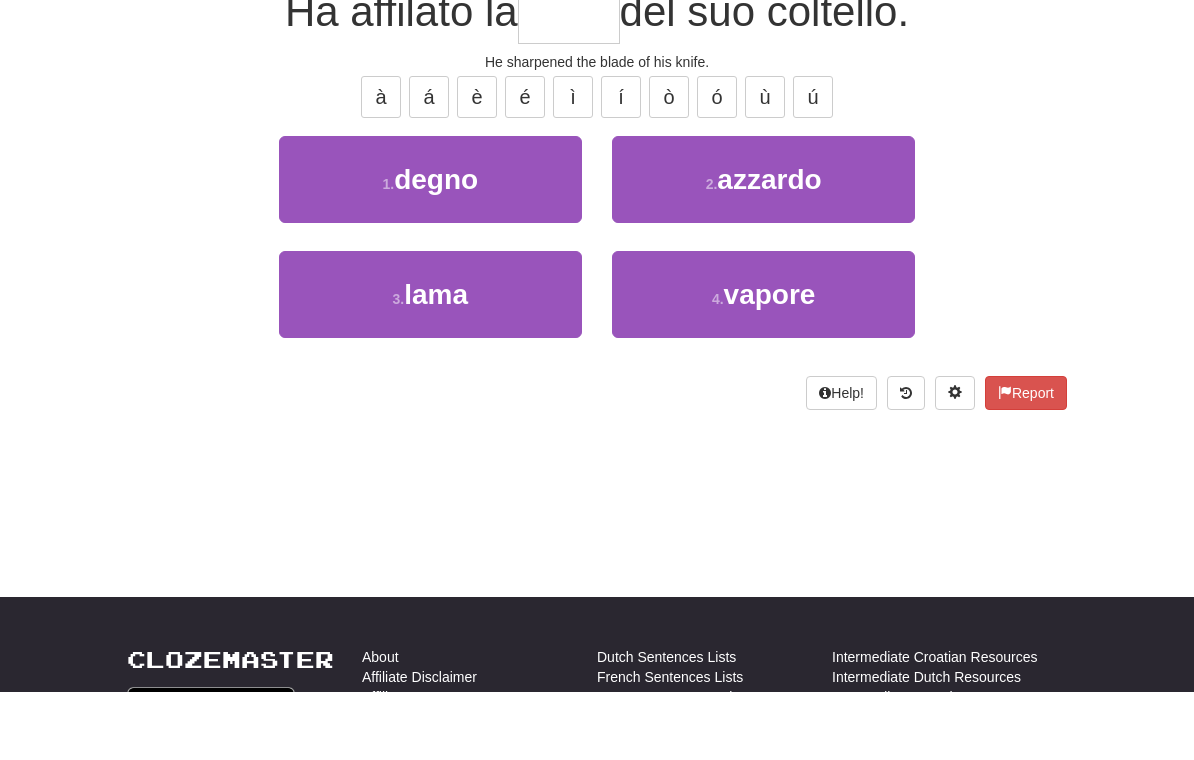 click on "3 .  lama" at bounding box center (430, 363) 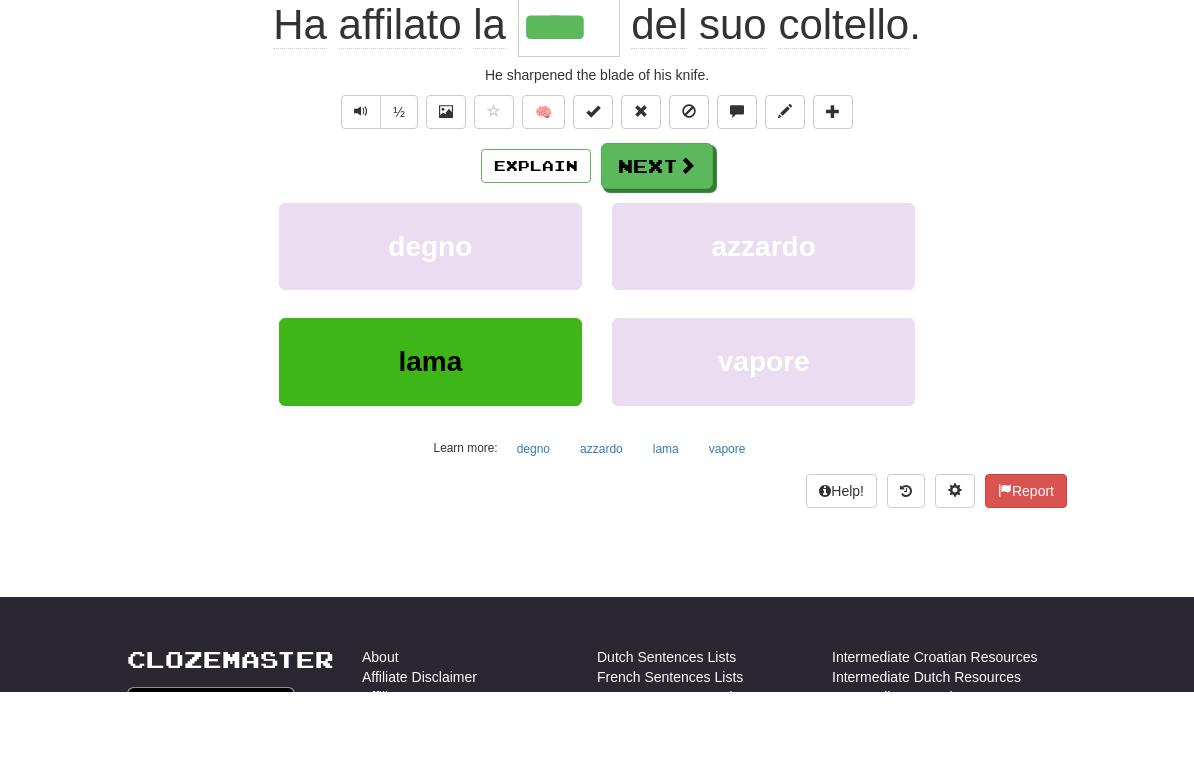 scroll, scrollTop: 213, scrollLeft: 0, axis: vertical 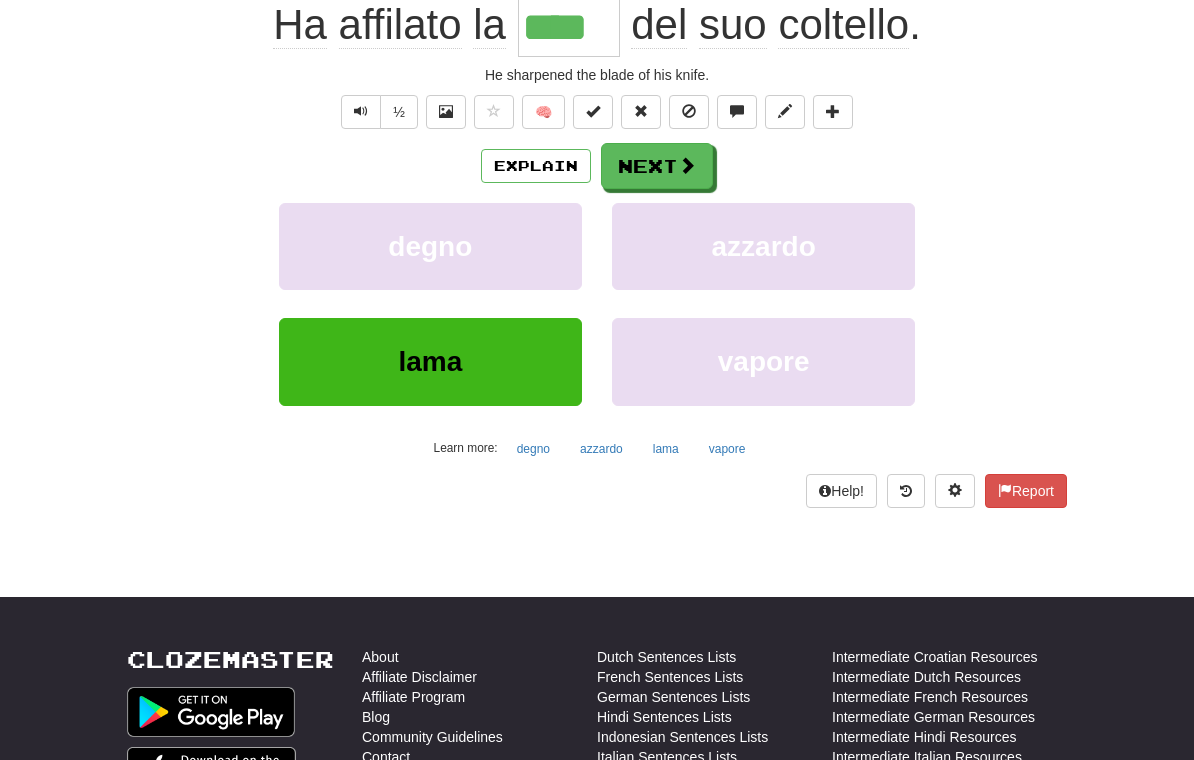 click on "Next" at bounding box center (657, 166) 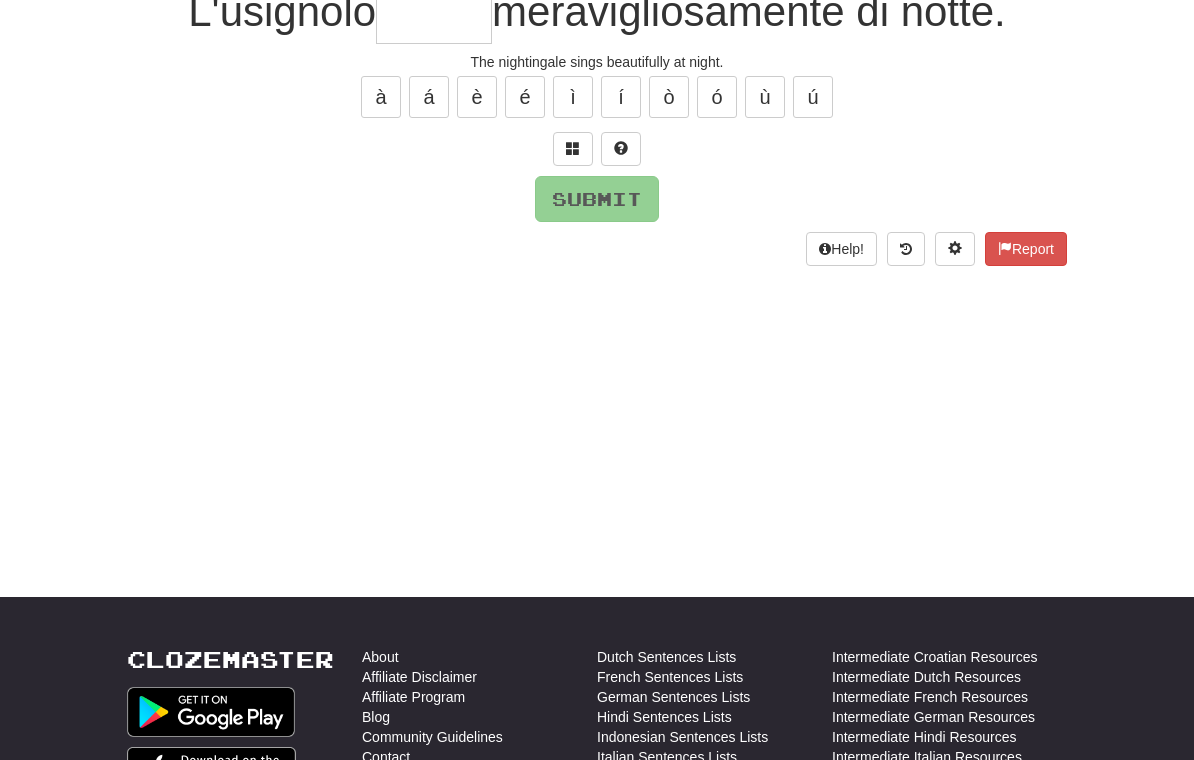 scroll, scrollTop: 44, scrollLeft: 0, axis: vertical 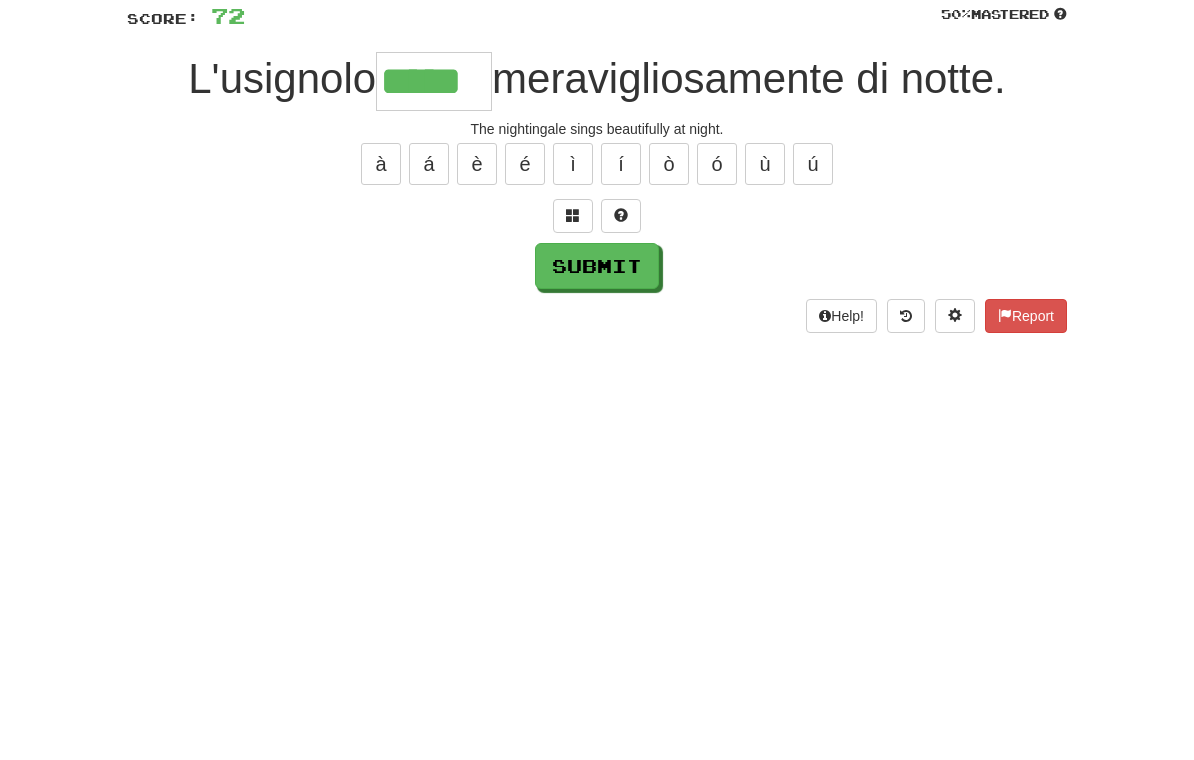 type on "*****" 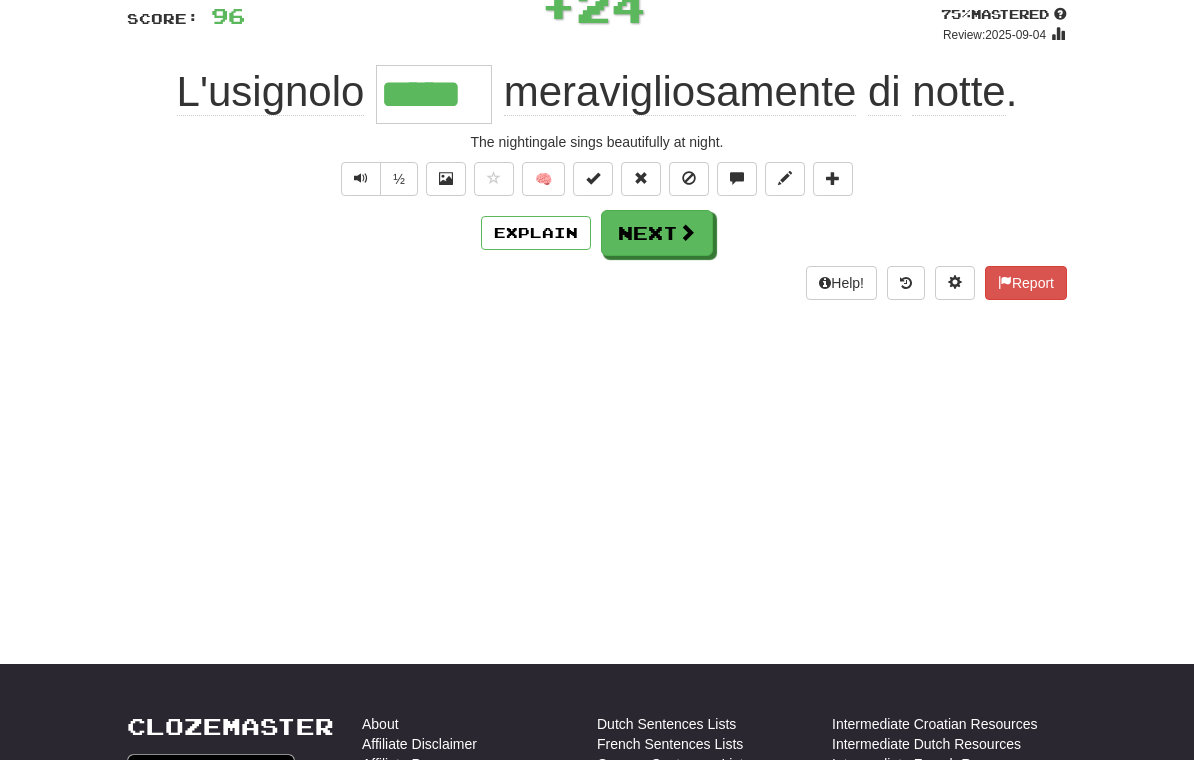 click on "Next" at bounding box center (657, 233) 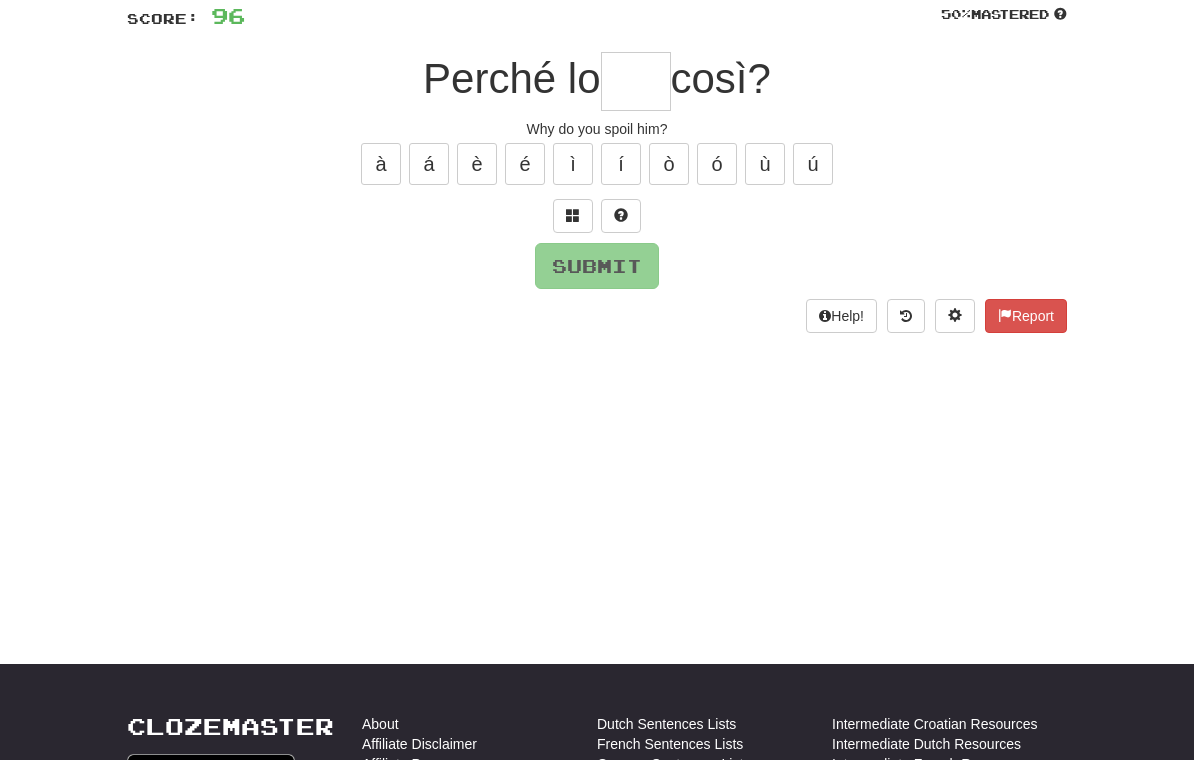 scroll, scrollTop: 145, scrollLeft: 0, axis: vertical 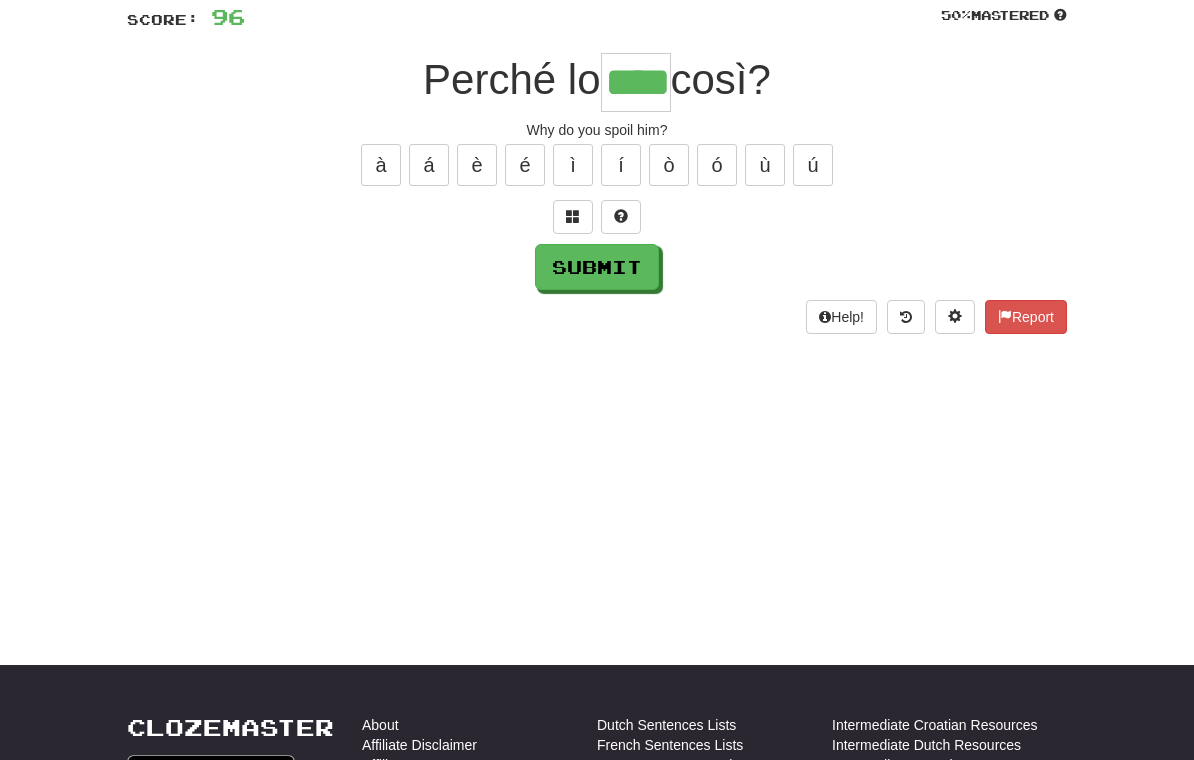 type on "****" 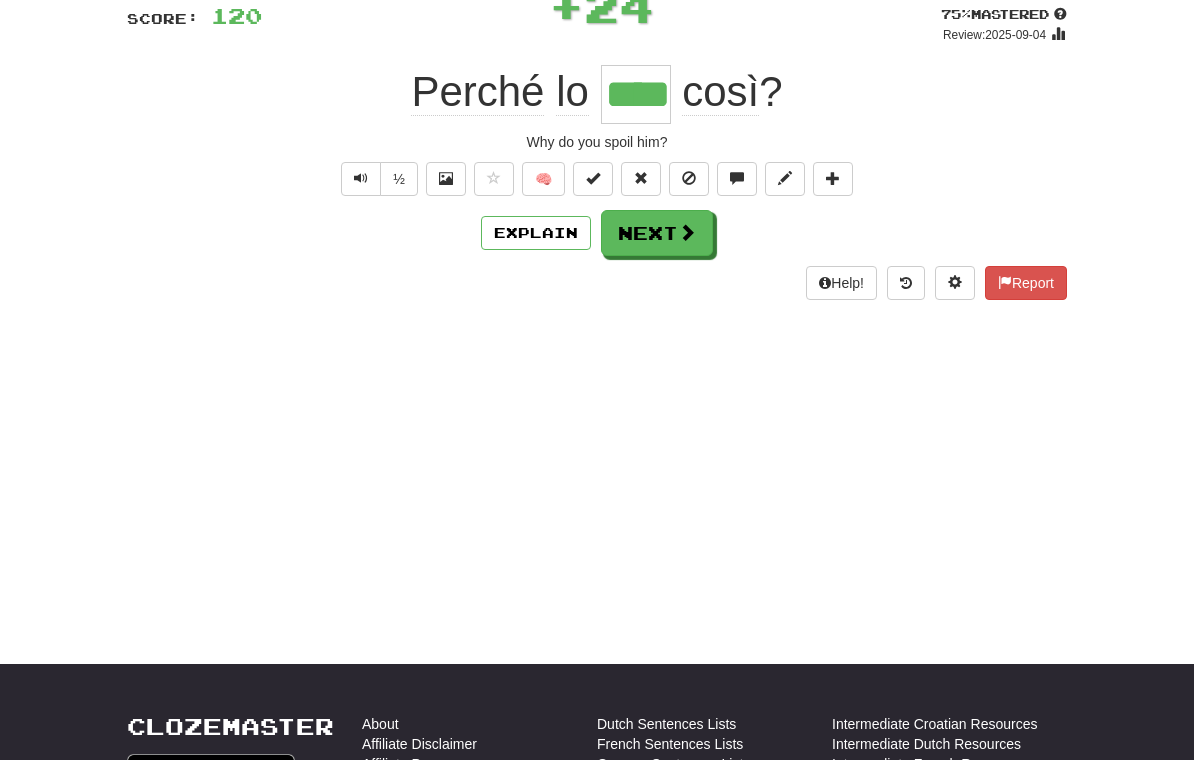 click on "Next" at bounding box center [657, 233] 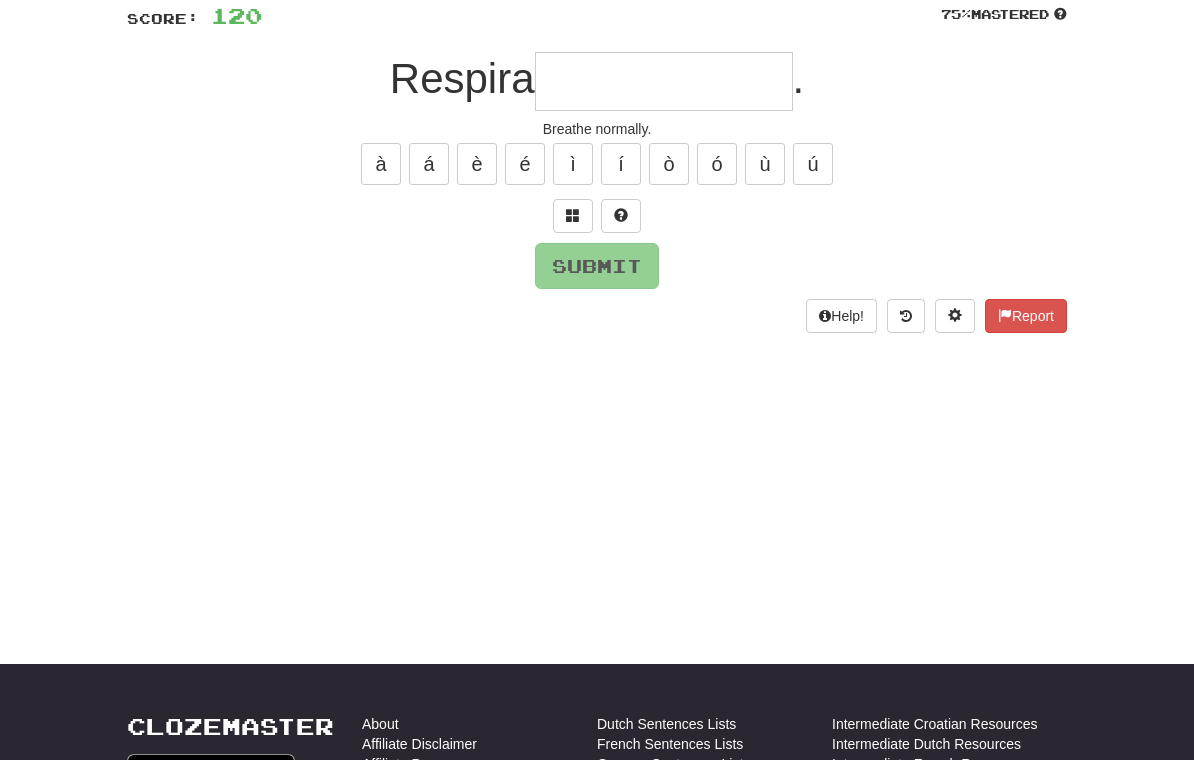 scroll, scrollTop: 145, scrollLeft: 0, axis: vertical 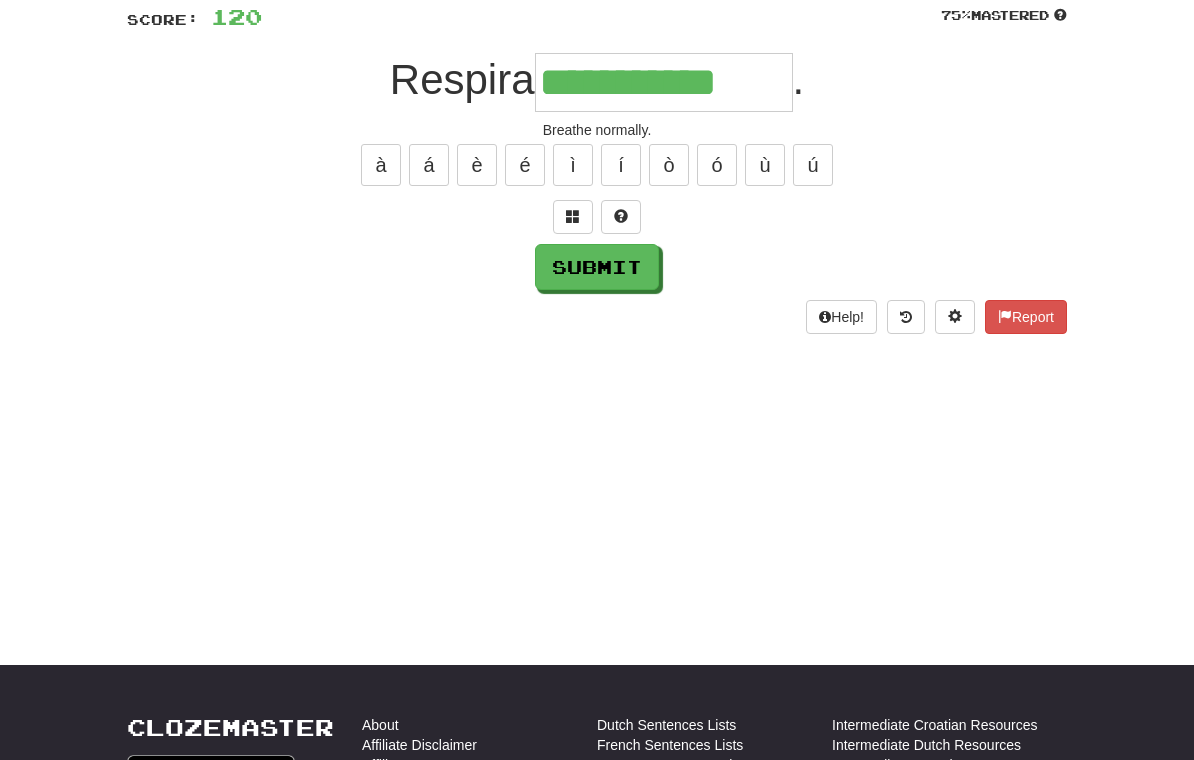 type on "**********" 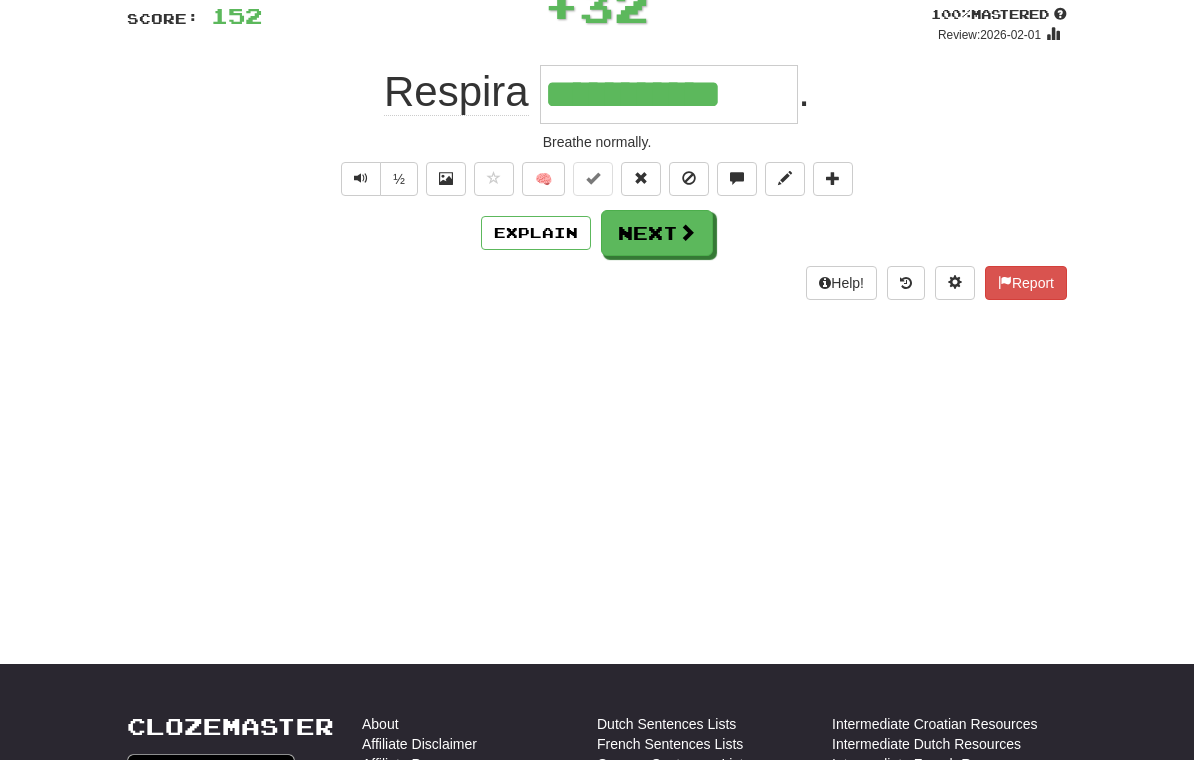 click on "Next" at bounding box center [657, 233] 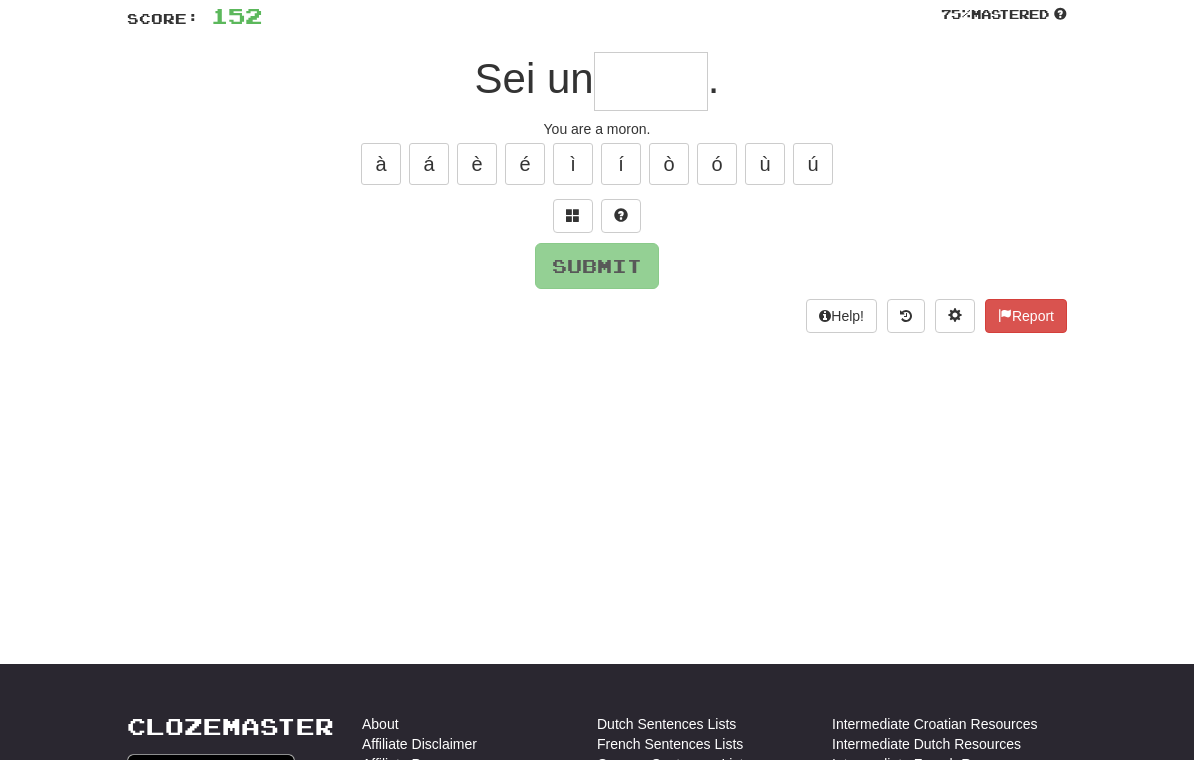 scroll, scrollTop: 145, scrollLeft: 0, axis: vertical 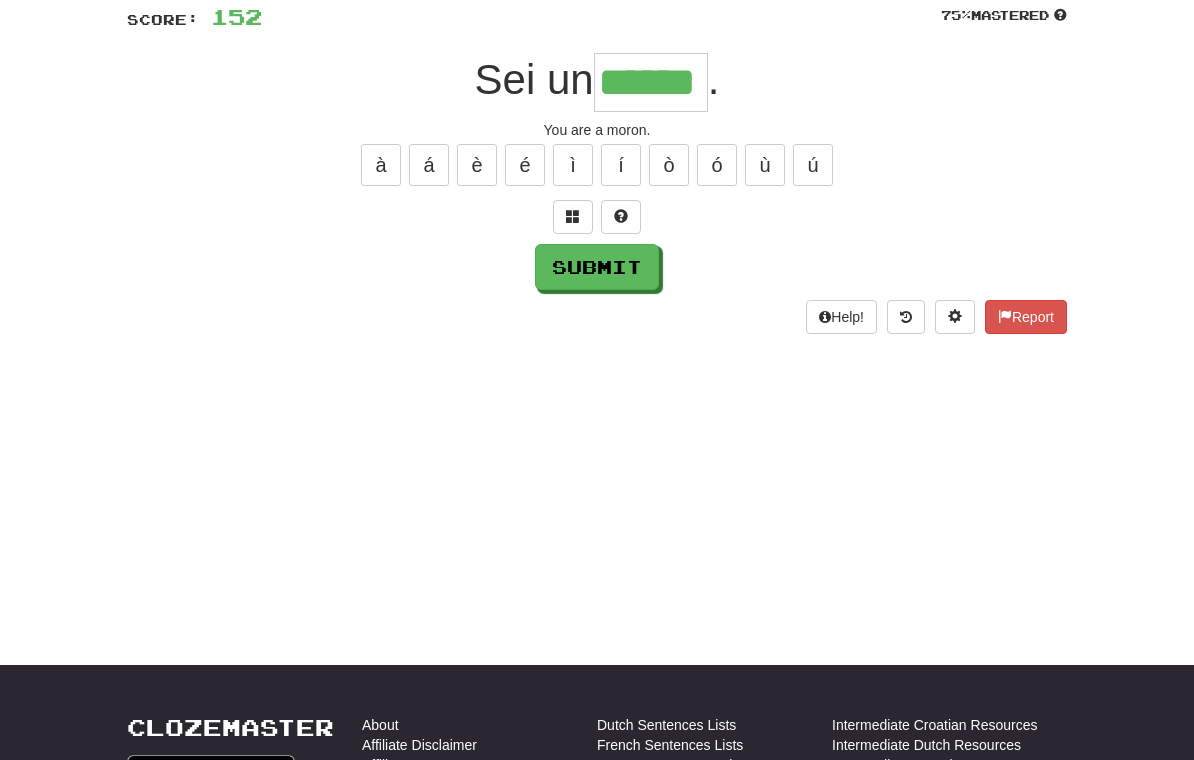 type on "******" 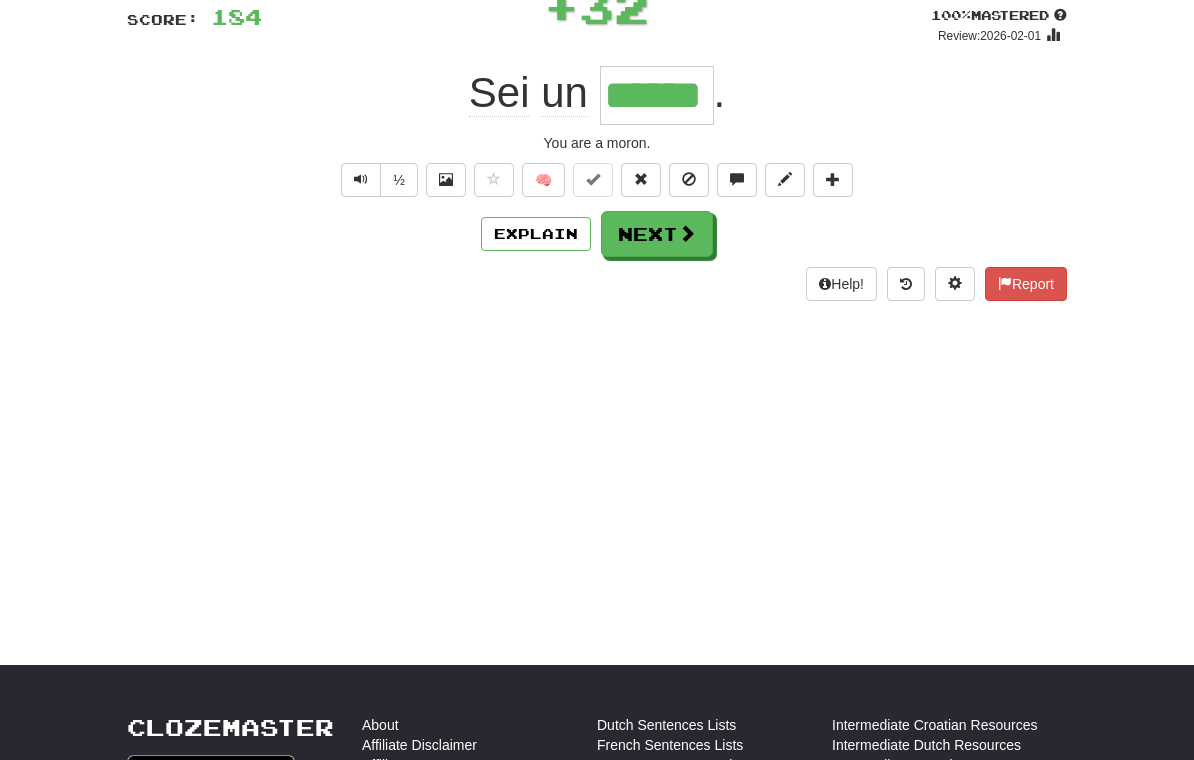 scroll, scrollTop: 146, scrollLeft: 0, axis: vertical 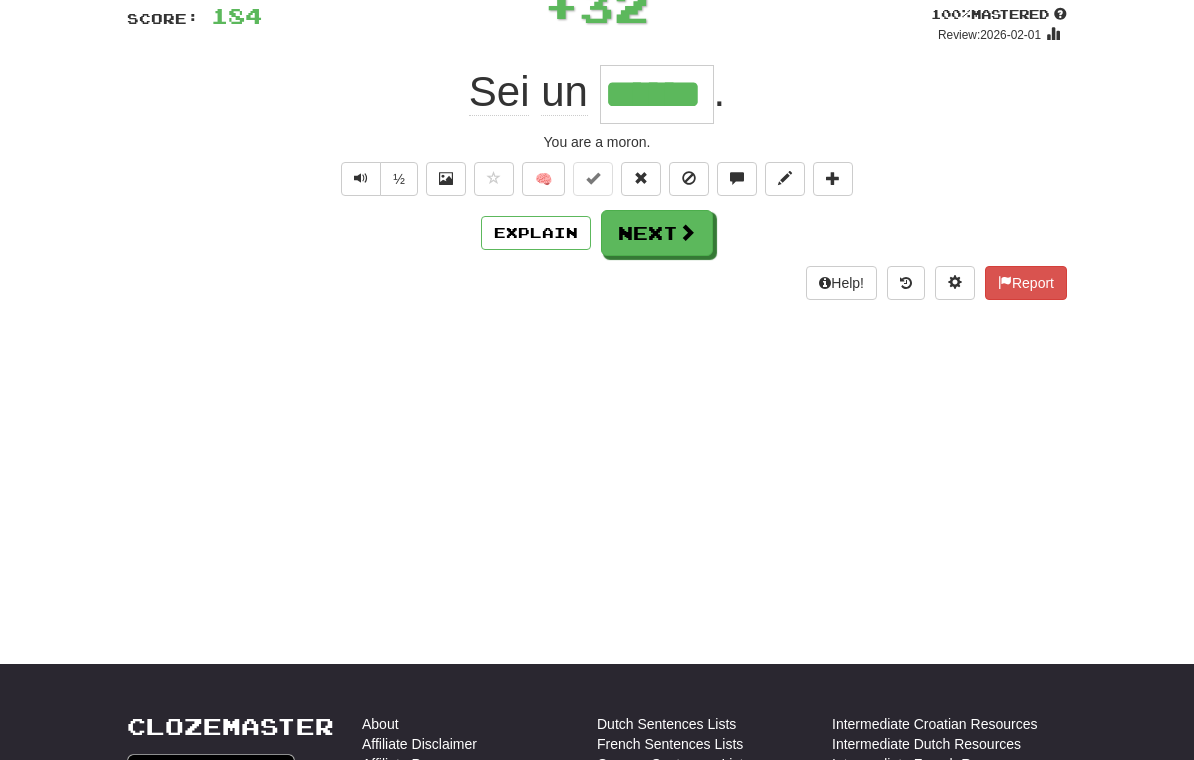 click on "Next" at bounding box center (657, 233) 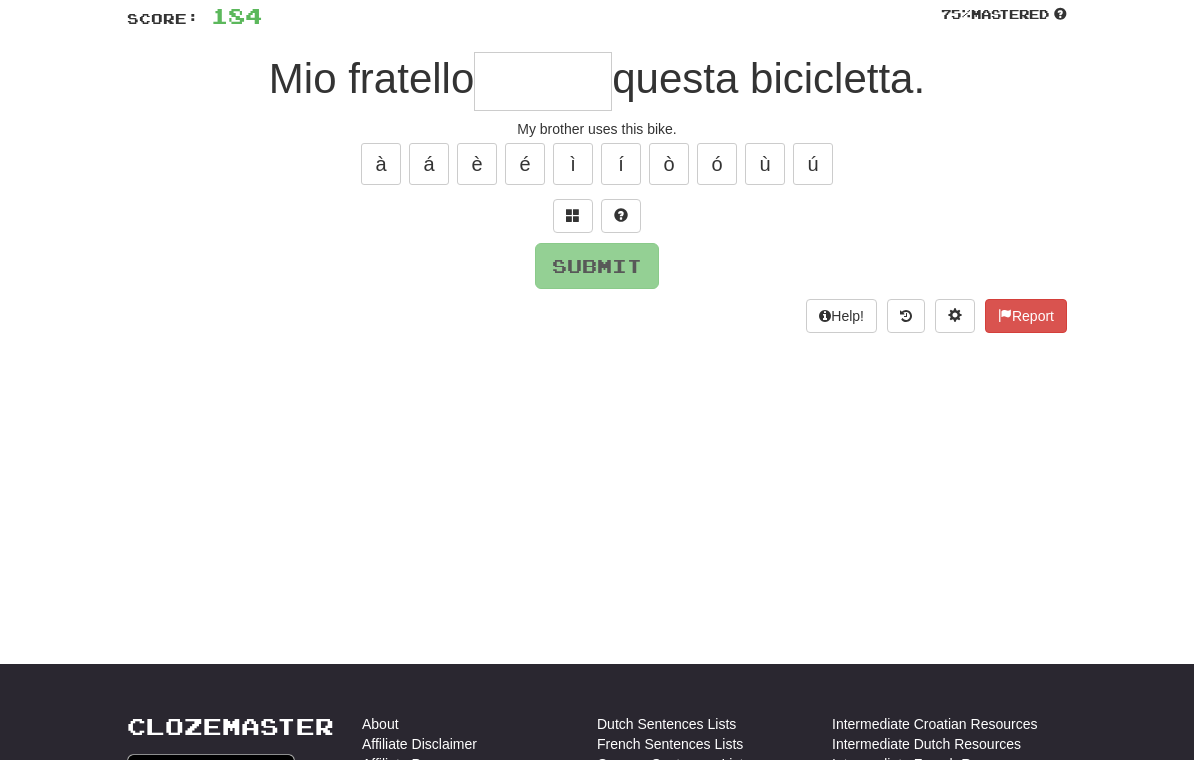 scroll, scrollTop: 145, scrollLeft: 0, axis: vertical 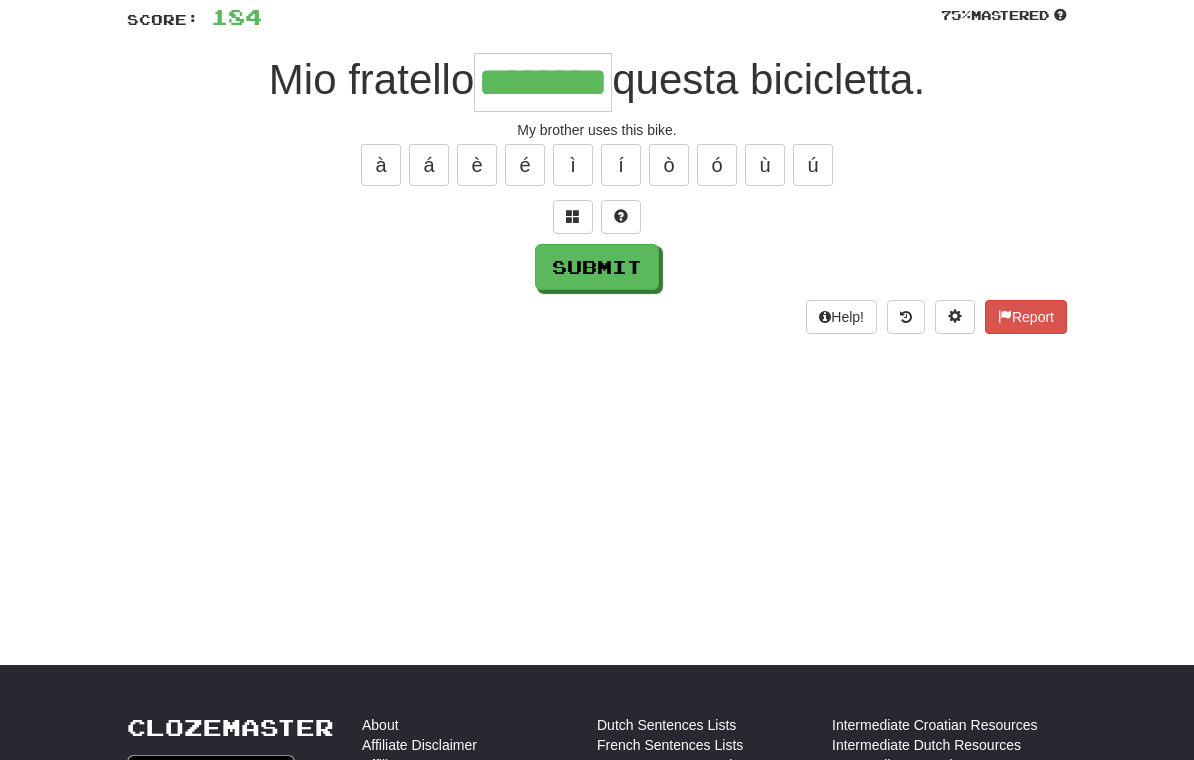 type on "********" 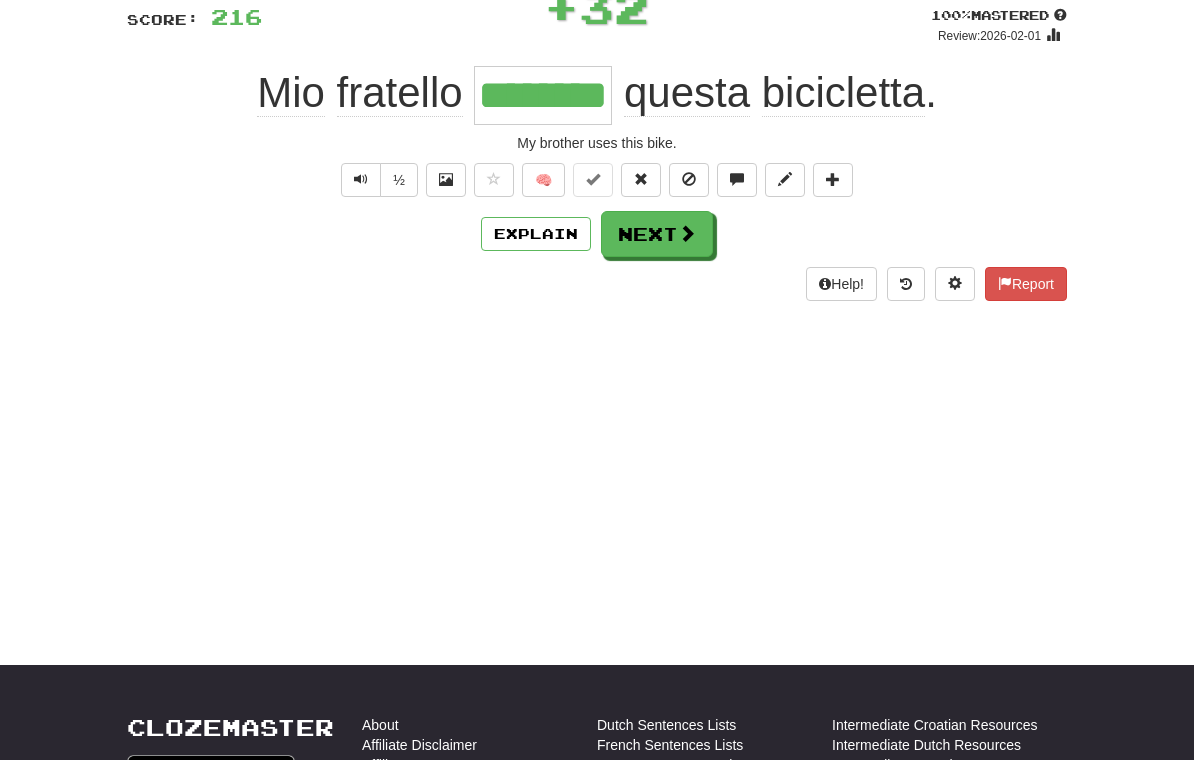 scroll, scrollTop: 146, scrollLeft: 0, axis: vertical 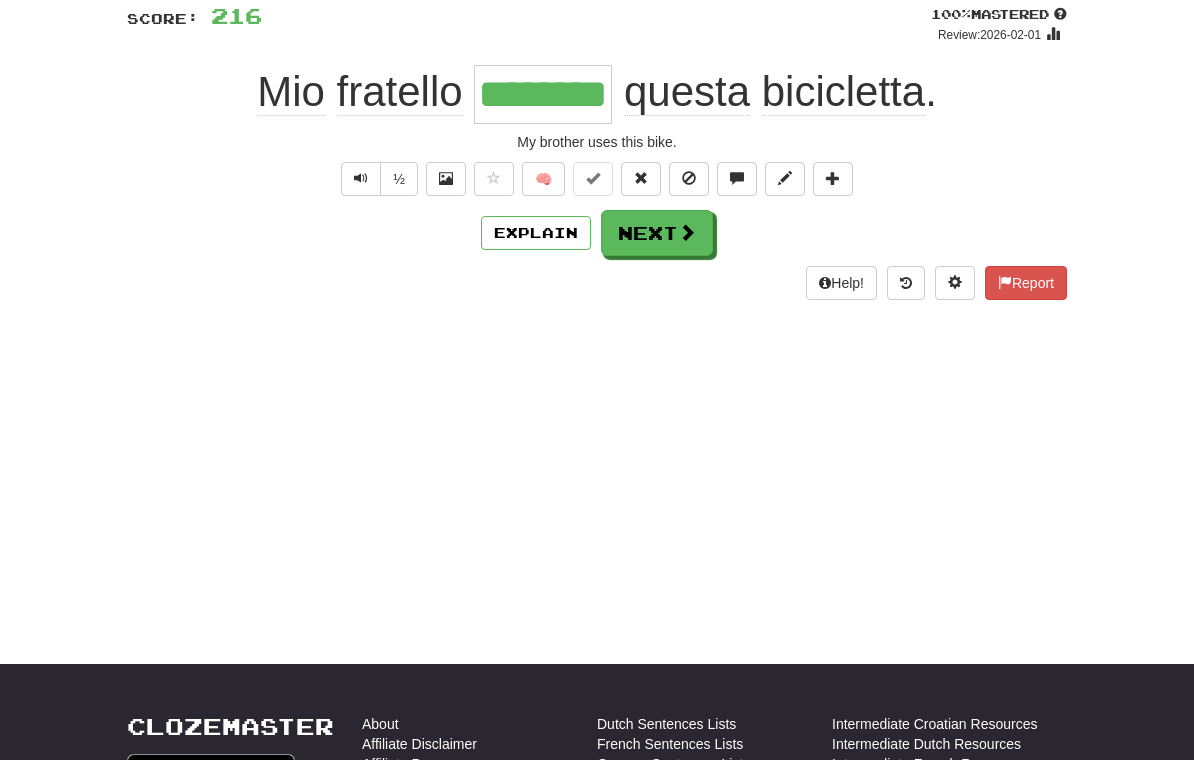click on "Next" at bounding box center (657, 233) 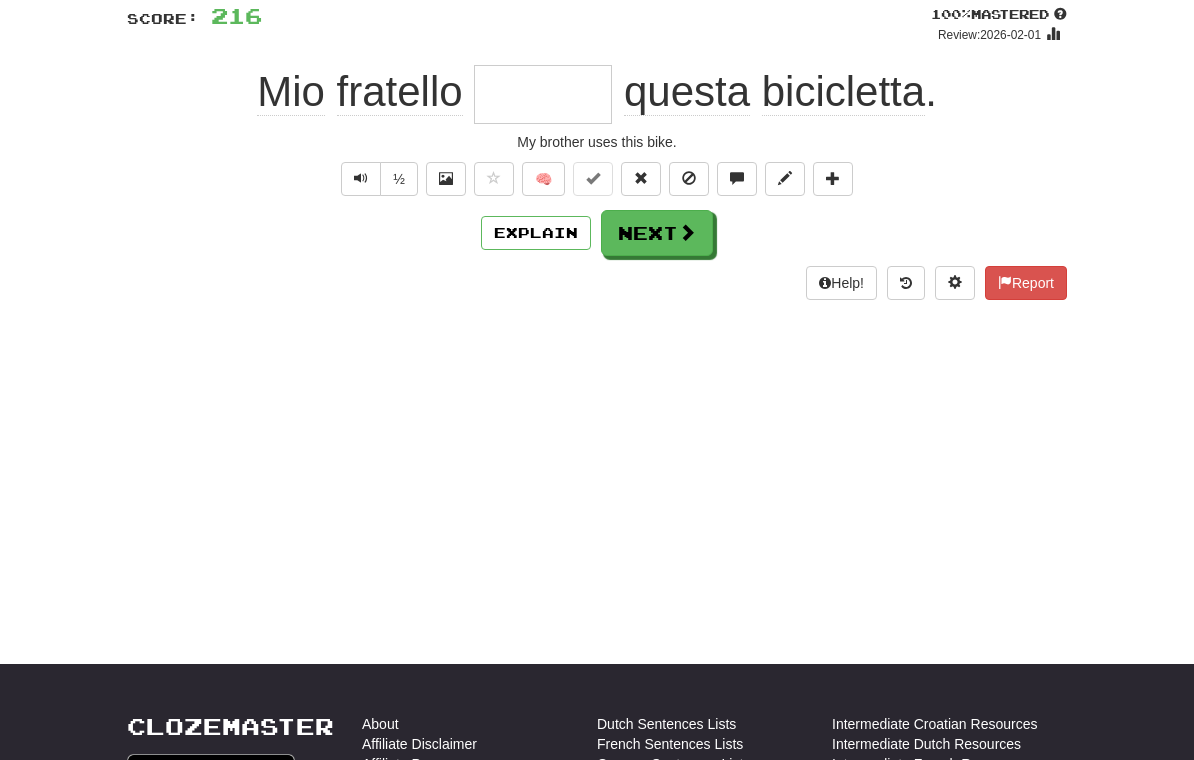 scroll, scrollTop: 145, scrollLeft: 0, axis: vertical 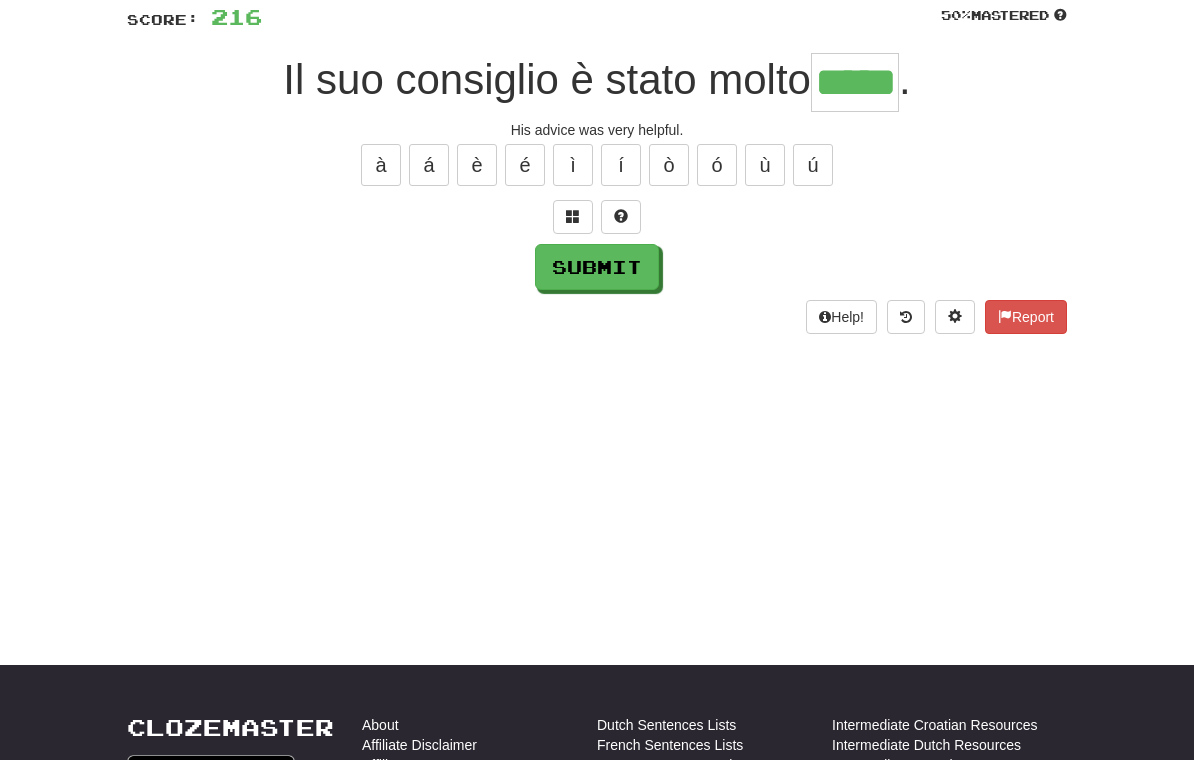 type on "*****" 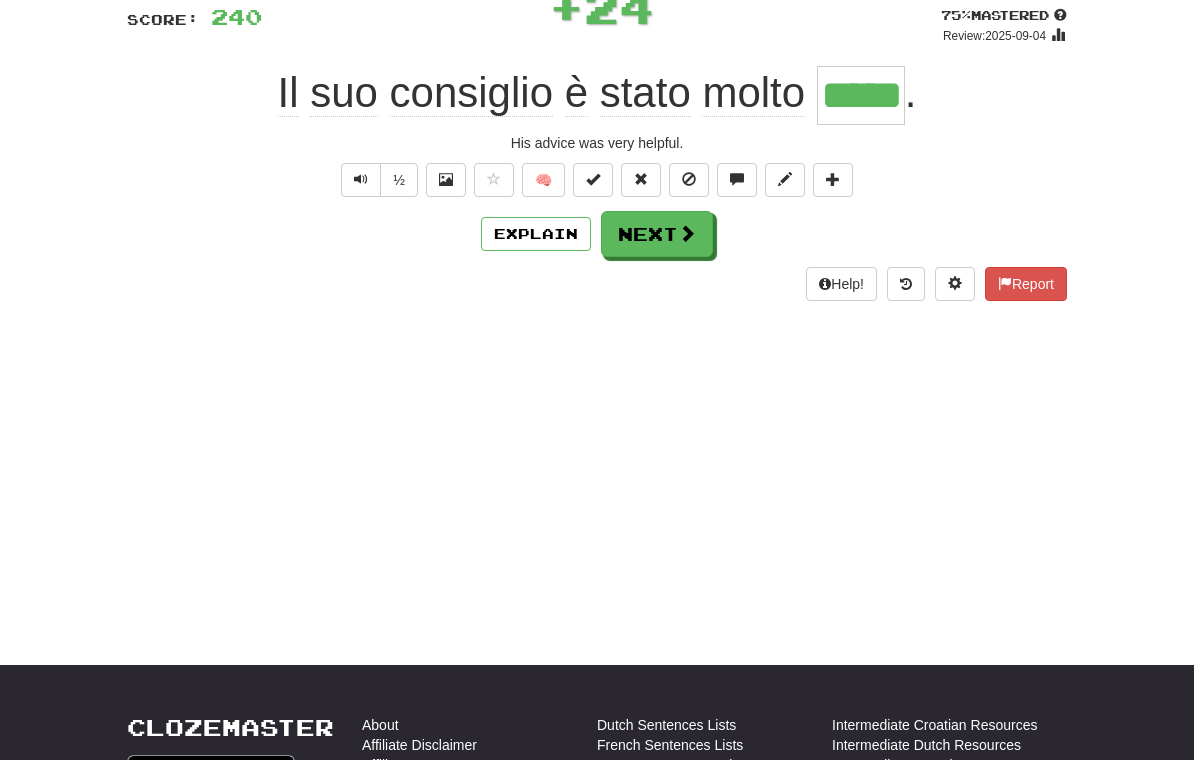 scroll, scrollTop: 146, scrollLeft: 0, axis: vertical 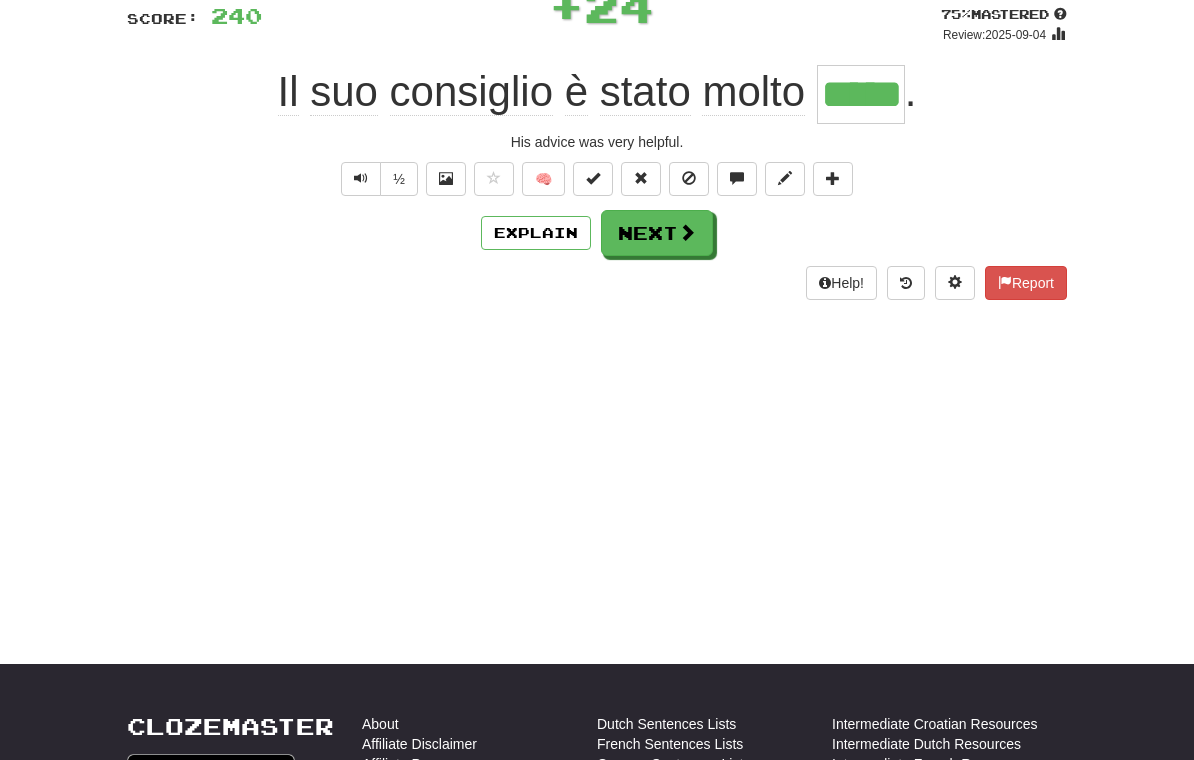 click on "Next" at bounding box center [657, 233] 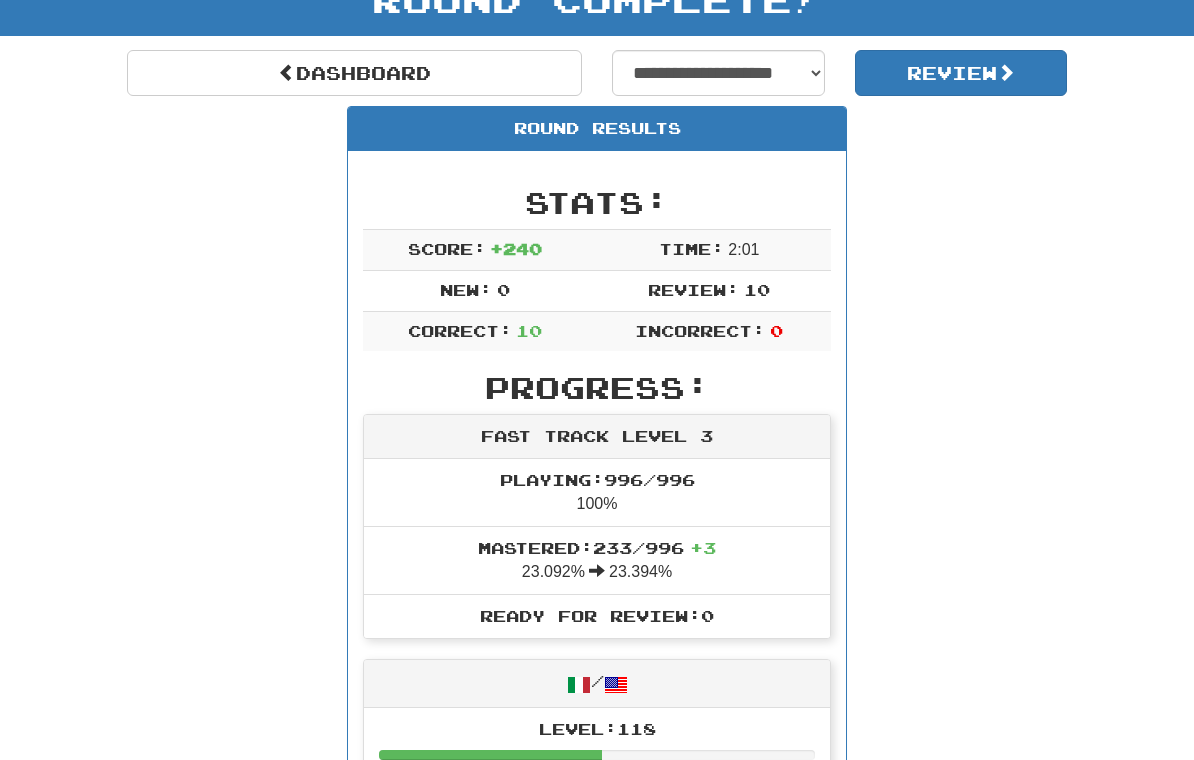 click on "Review" at bounding box center [961, 73] 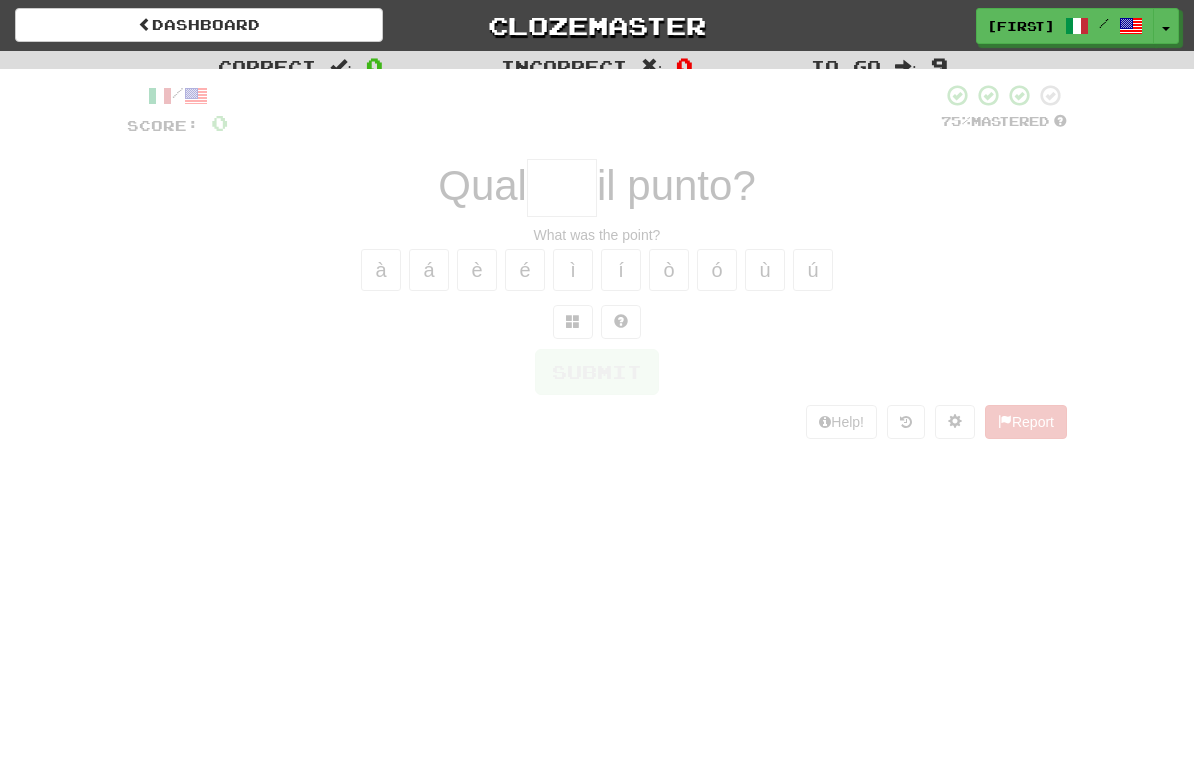 scroll, scrollTop: 0, scrollLeft: 0, axis: both 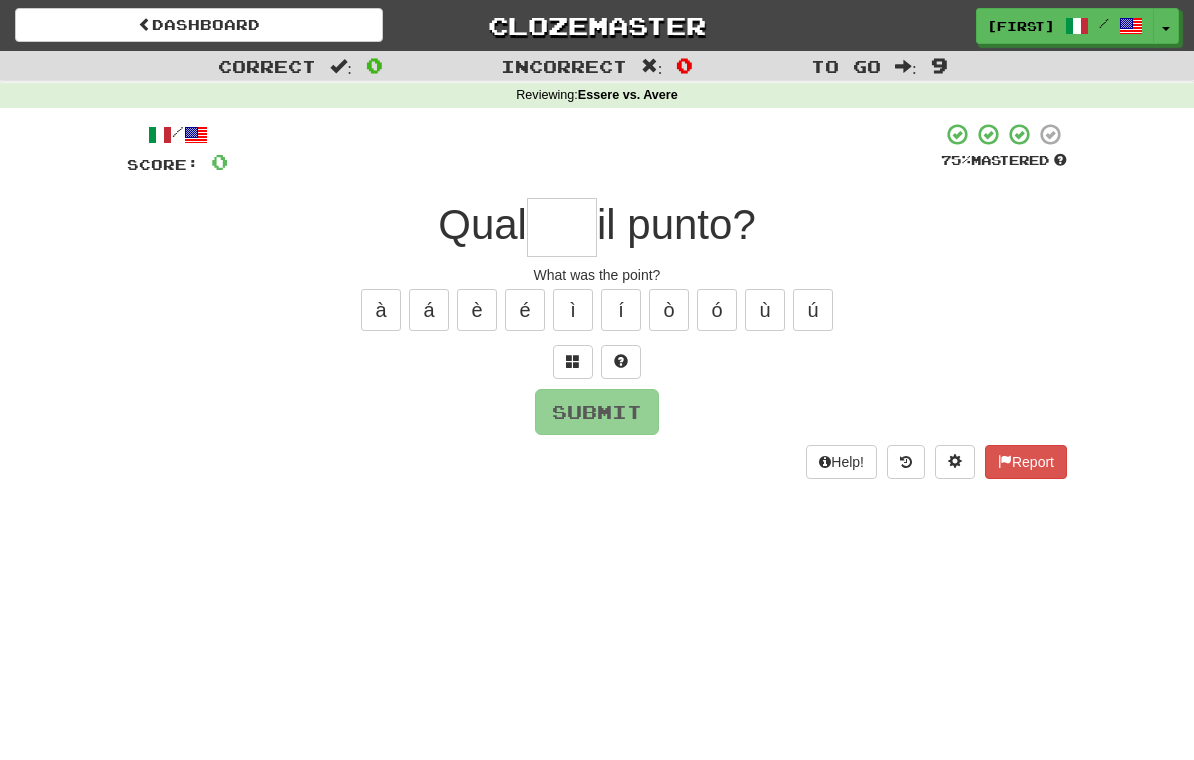 click at bounding box center (562, 227) 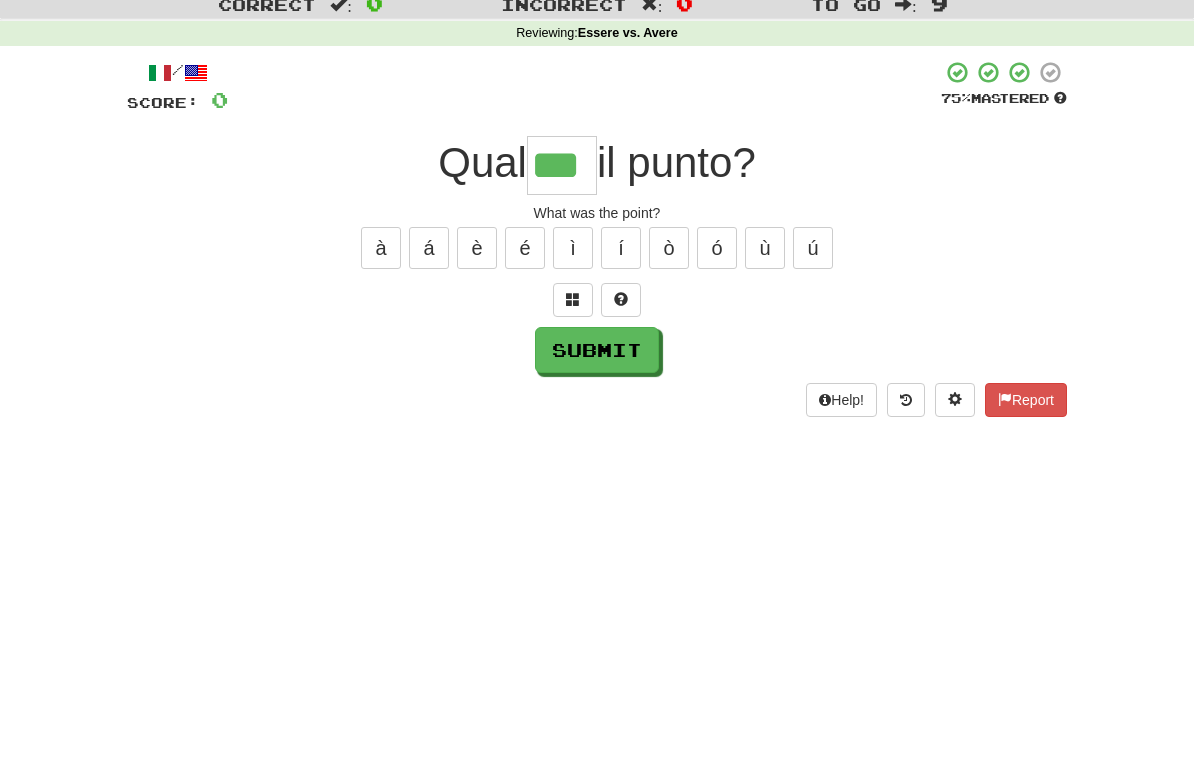 type on "***" 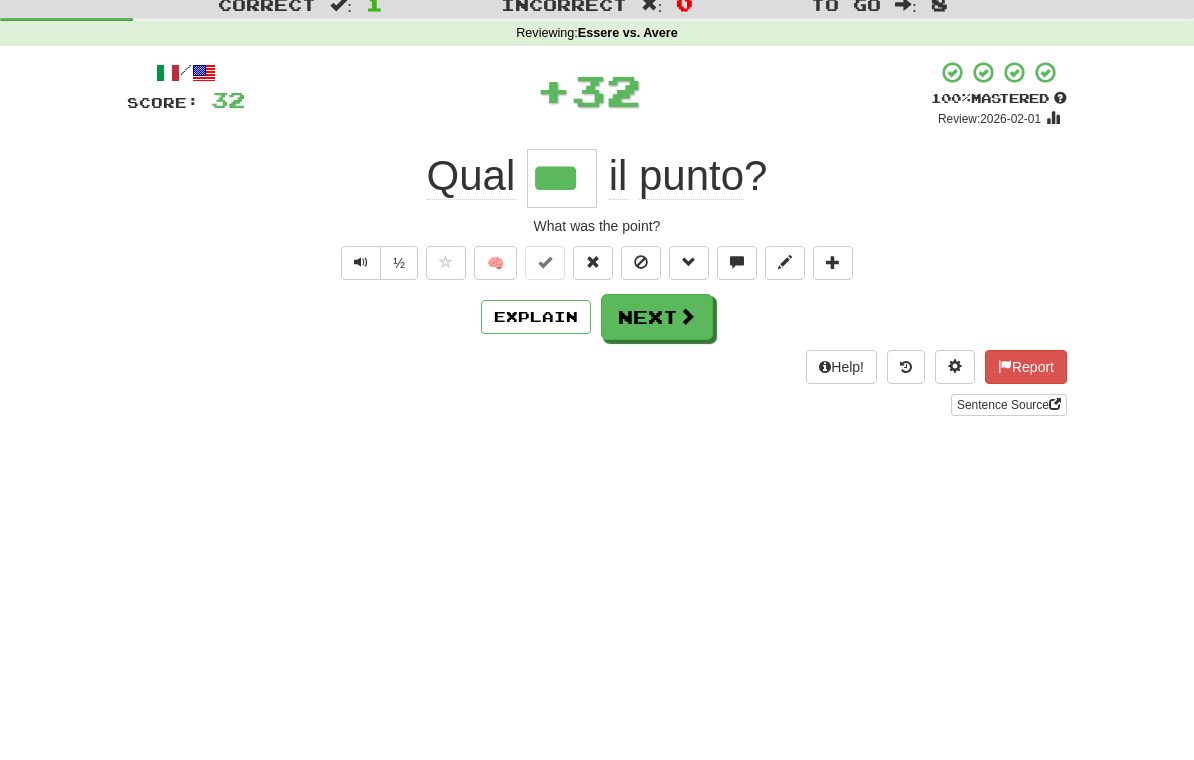 scroll, scrollTop: 62, scrollLeft: 0, axis: vertical 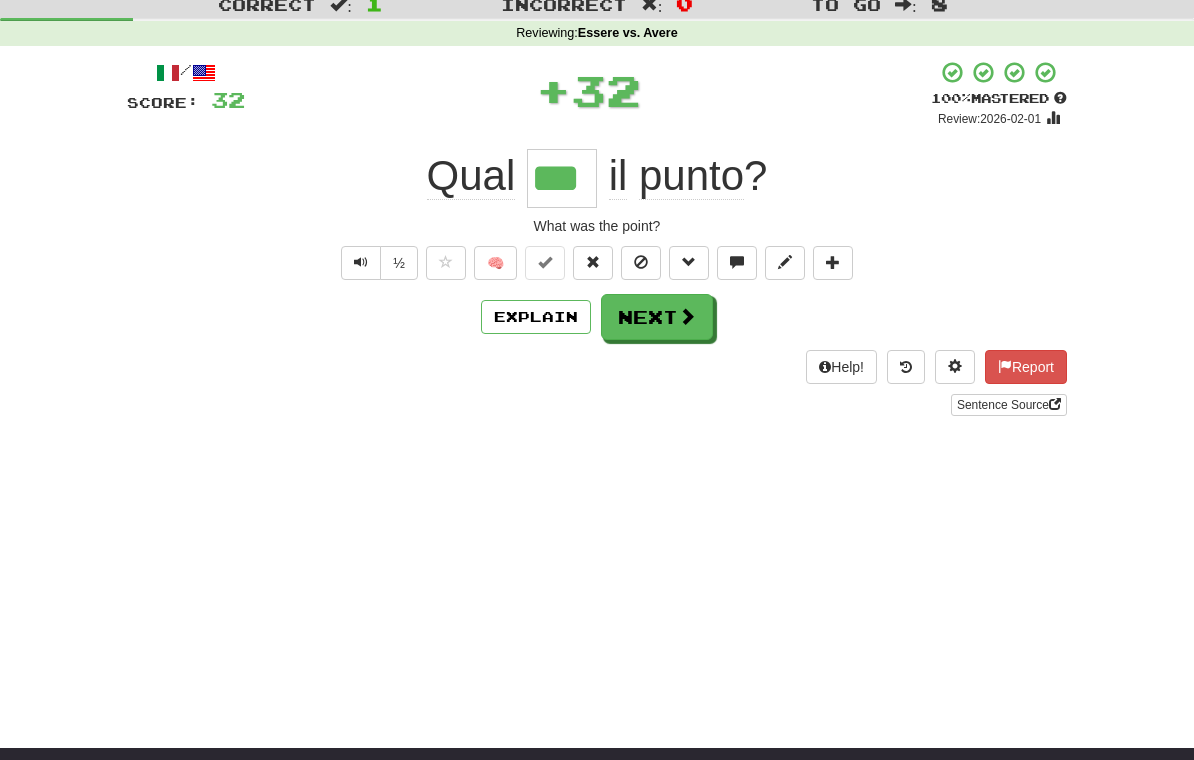 click on "Next" at bounding box center [657, 317] 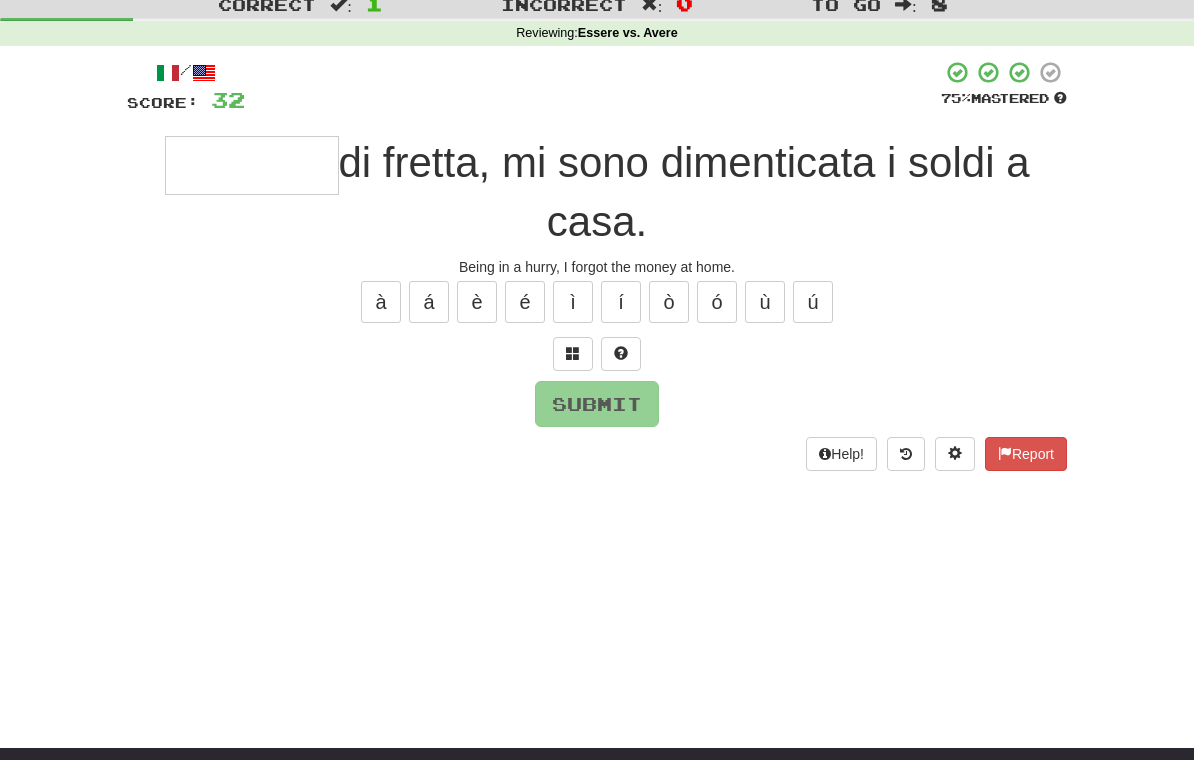 type on "*" 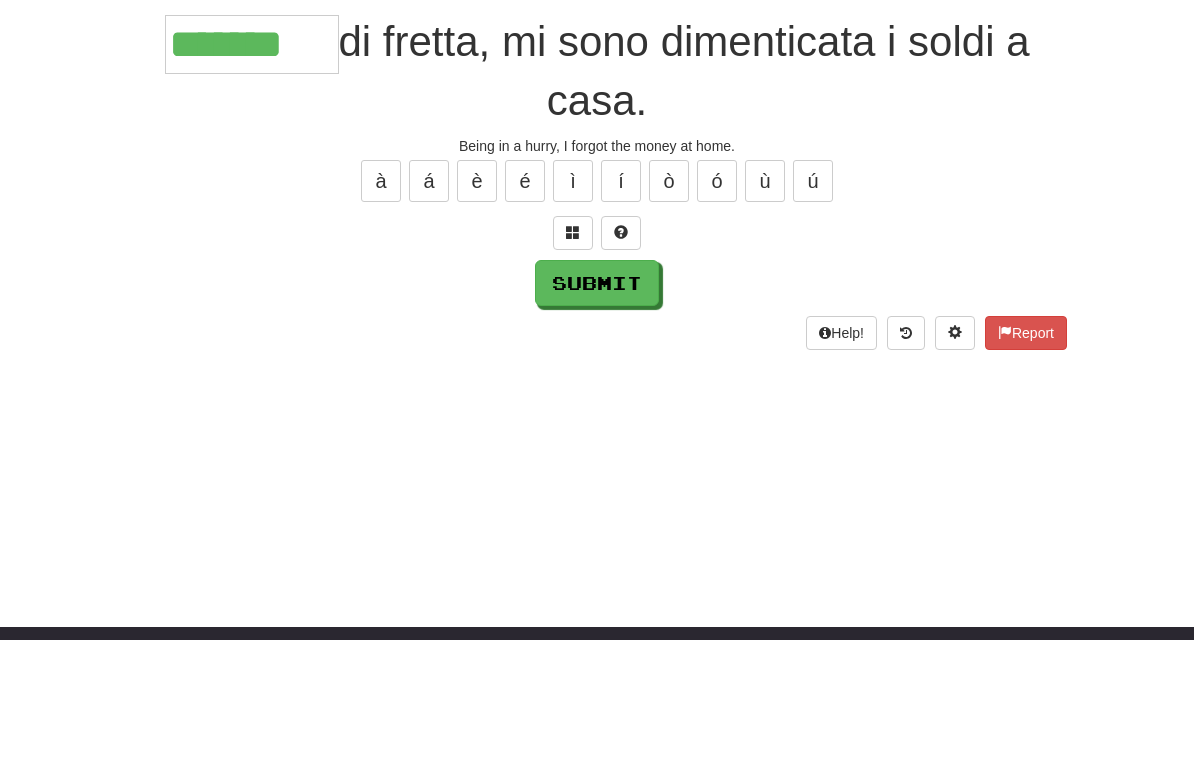 click on "/  Score:   32 75 %  Mastered *******  di fretta, mi sono dimenticata i soldi a casa. Being in a hurry, I forgot the money at home. à á è é ì í ò ó ù ú Submit  Help!  Report" at bounding box center (597, 265) 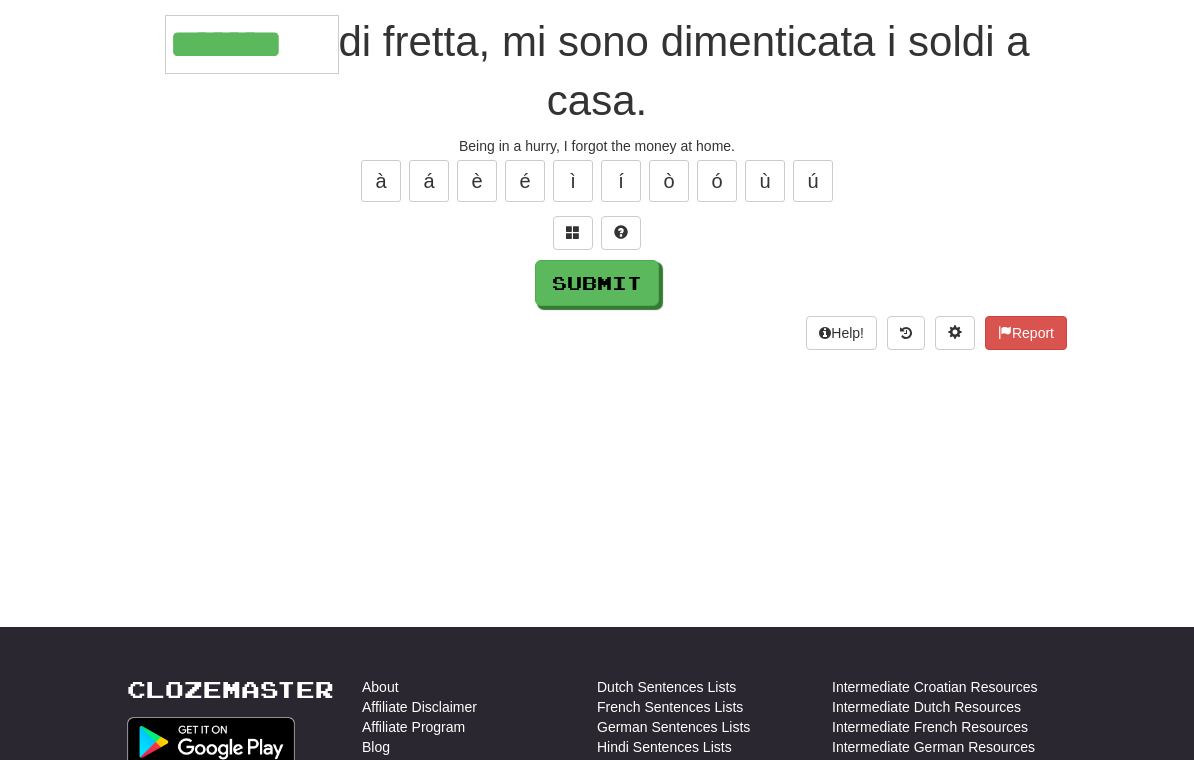 click on "Submit" at bounding box center [597, 283] 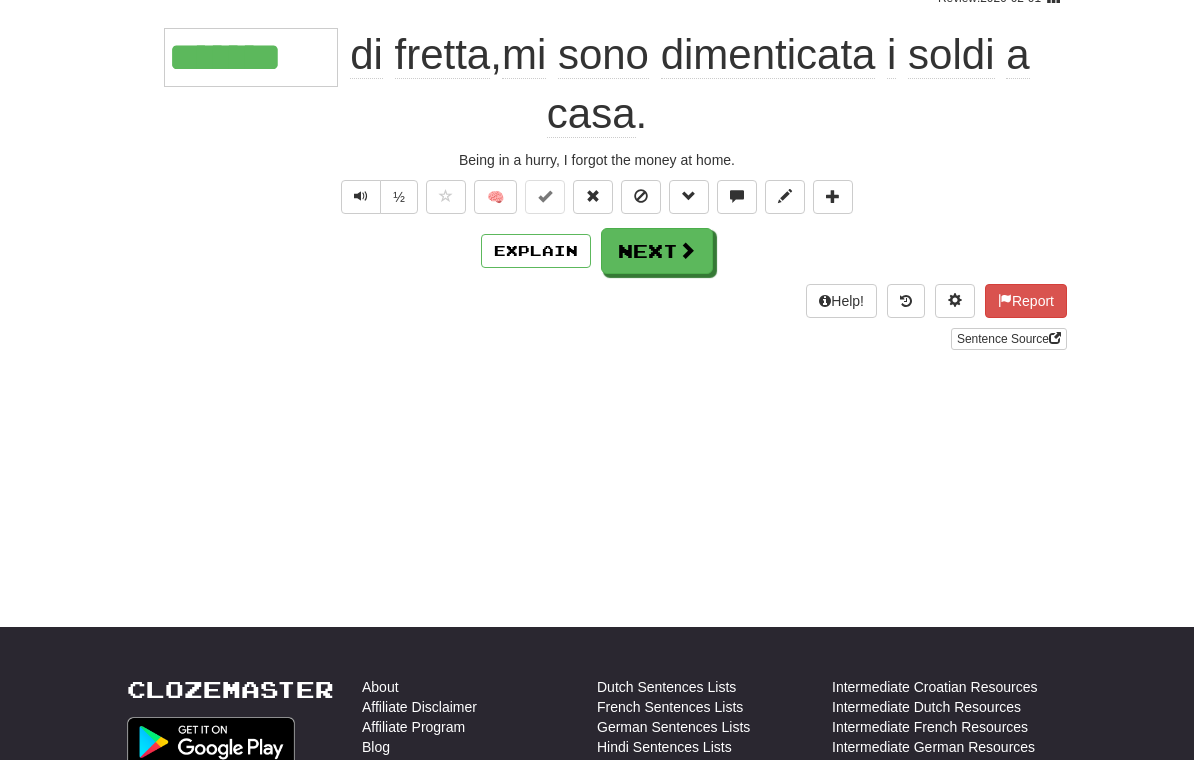 click on "Next" at bounding box center (657, 251) 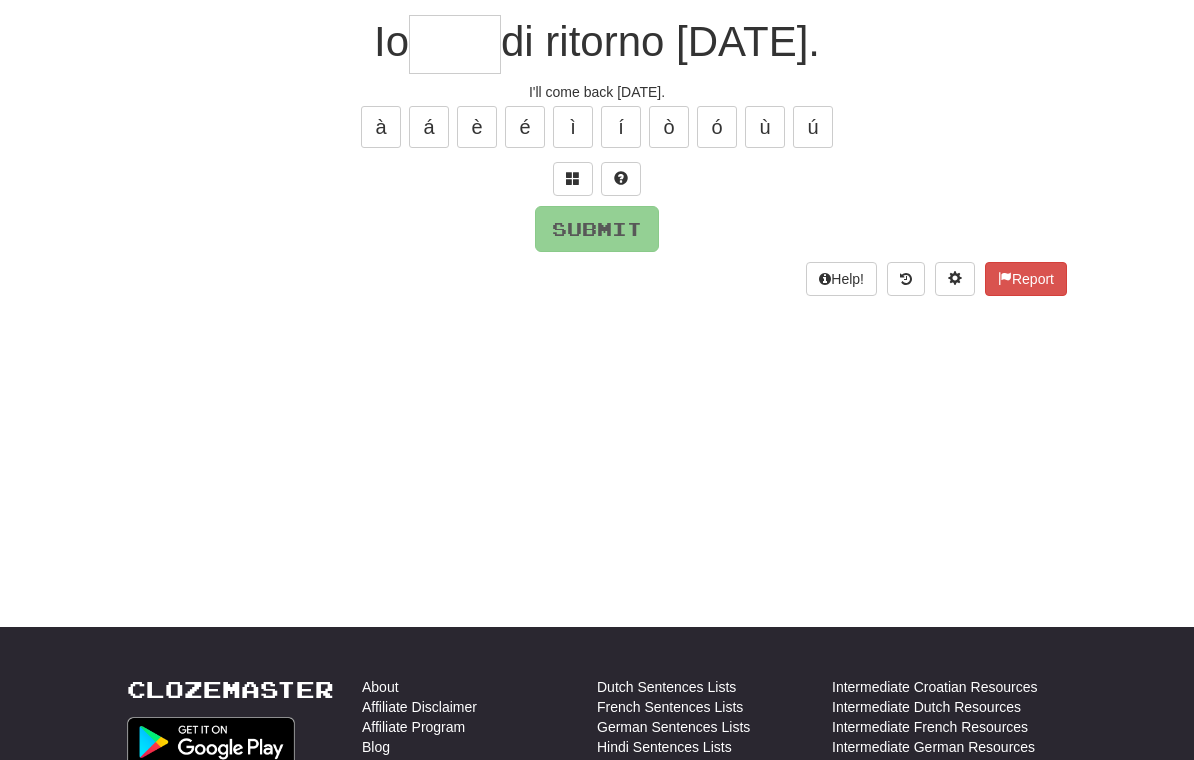 scroll, scrollTop: 182, scrollLeft: 0, axis: vertical 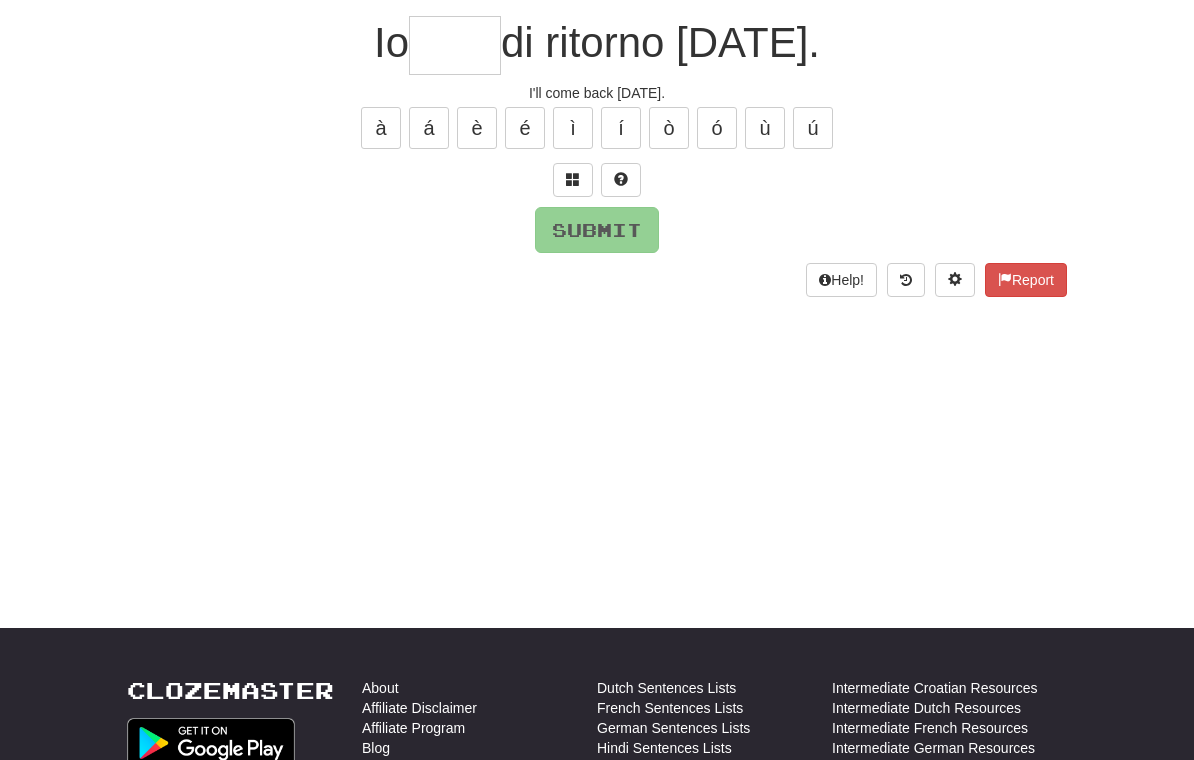 type on "*" 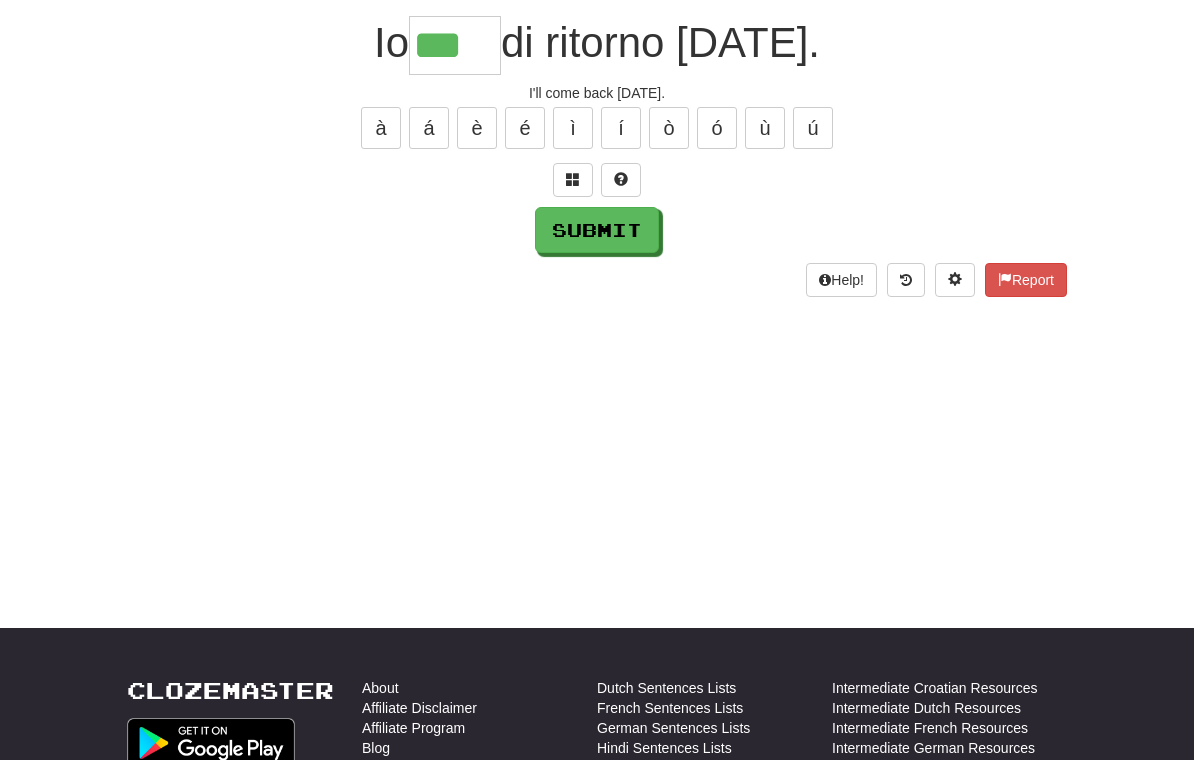 click on "/  Score:   64 75 %  Mastered Io  ***  di ritorno lunedì. I'll come back Monday. à á è é ì í ò ó ù ú Submit  Help!  Report" at bounding box center [597, 118] 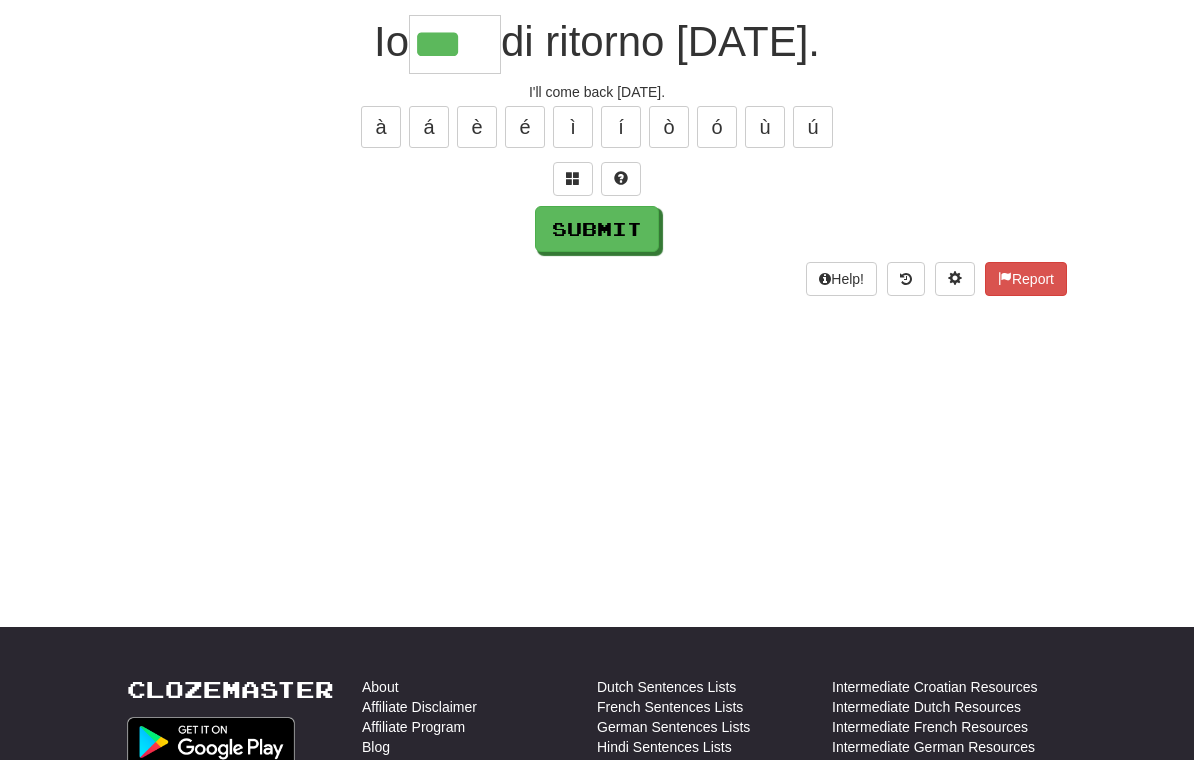 click on "ò" at bounding box center (669, 127) 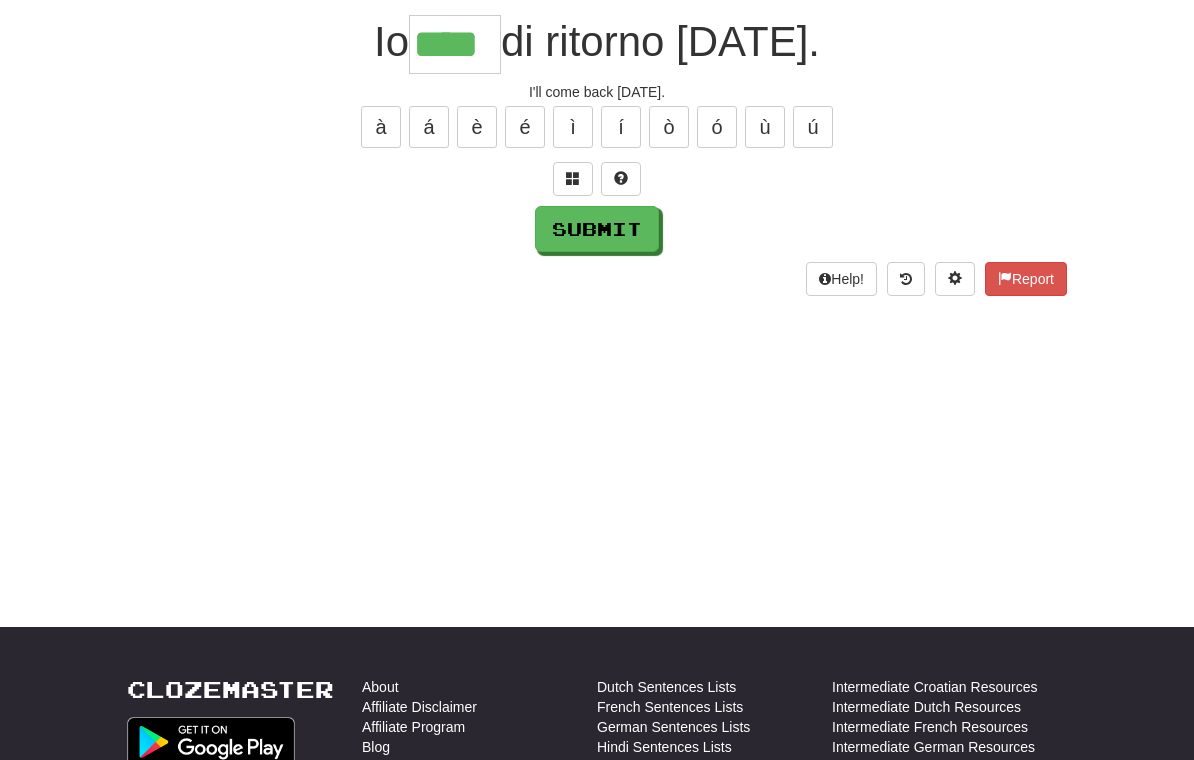 scroll, scrollTop: 182, scrollLeft: 0, axis: vertical 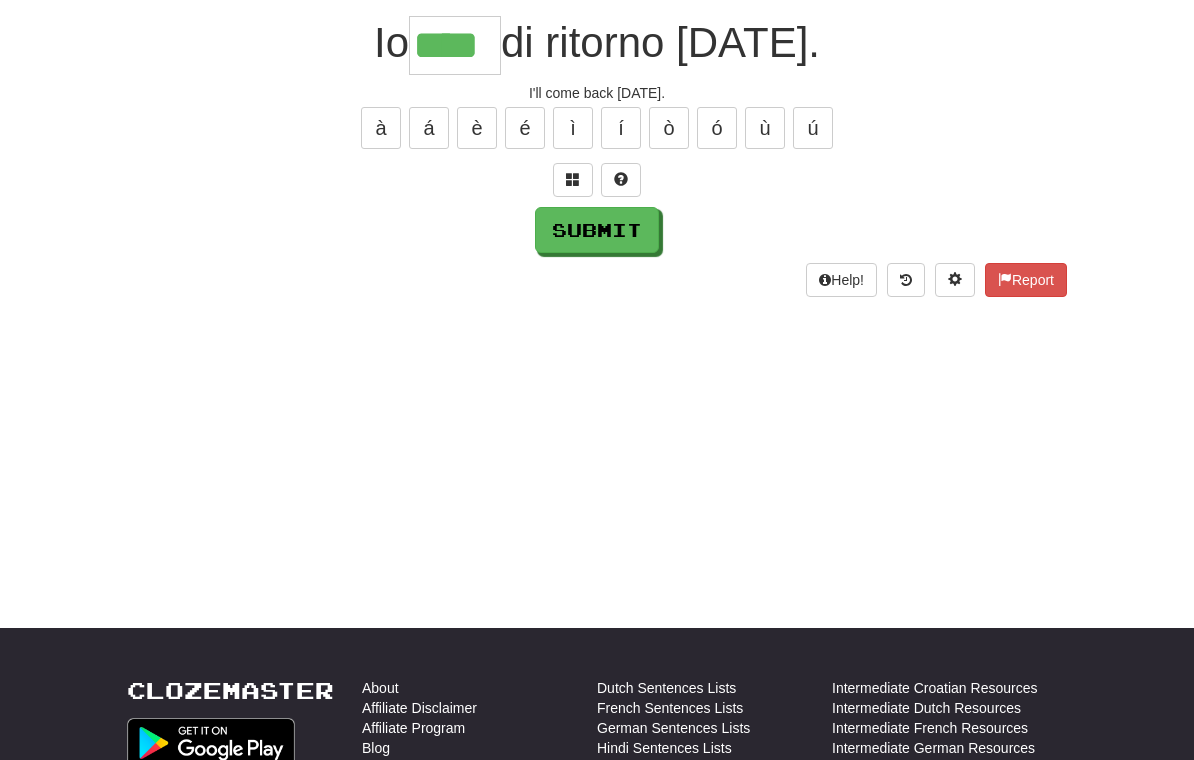 click on "Submit" at bounding box center (597, 230) 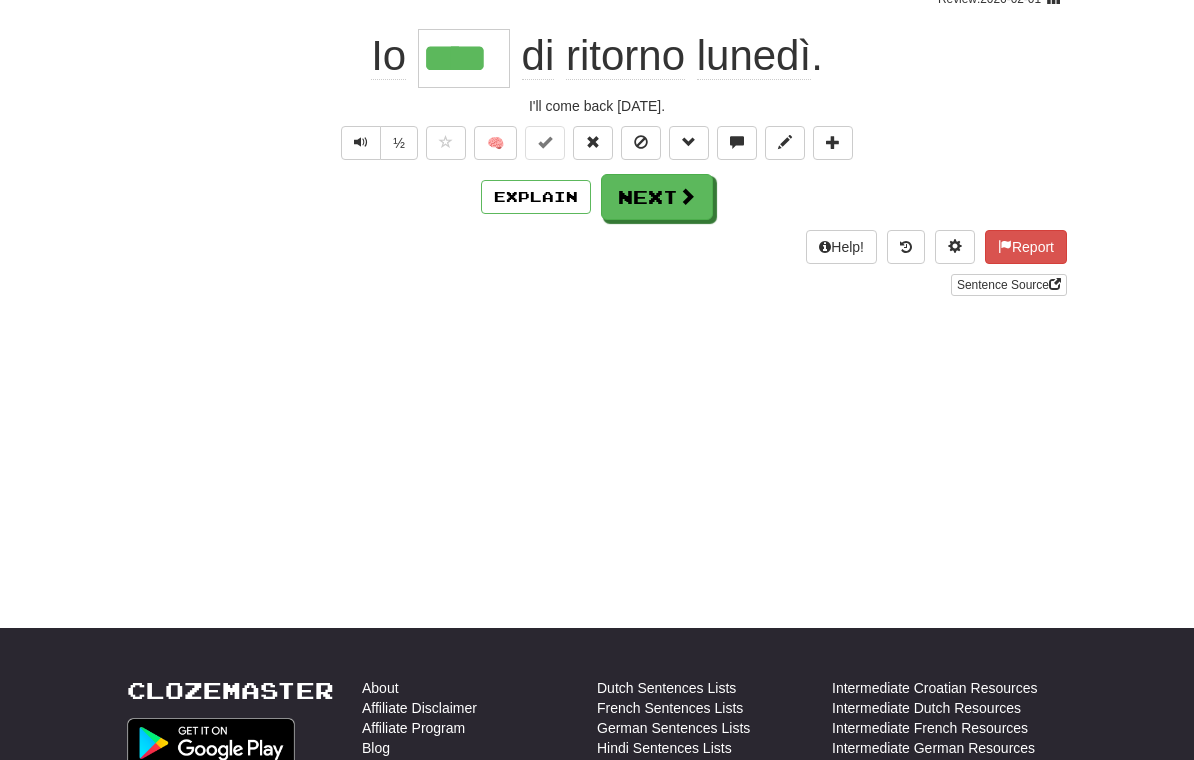 scroll, scrollTop: 183, scrollLeft: 0, axis: vertical 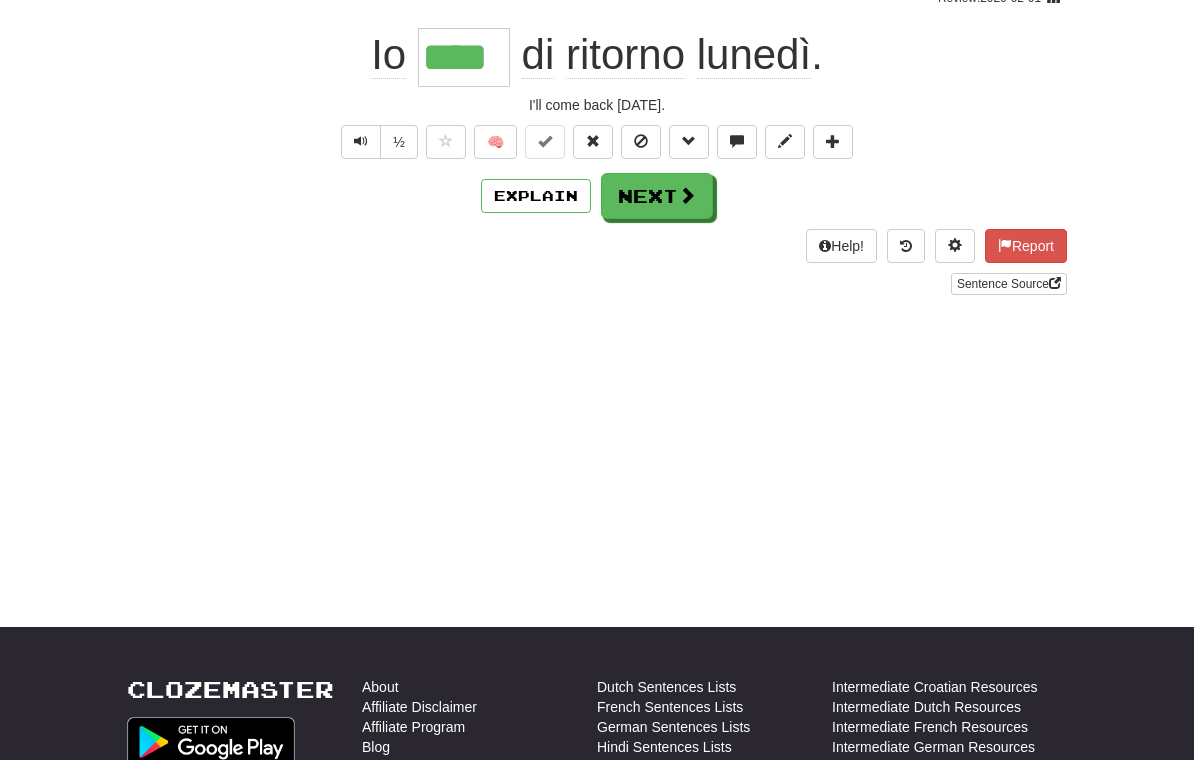 click on "Next" at bounding box center [657, 196] 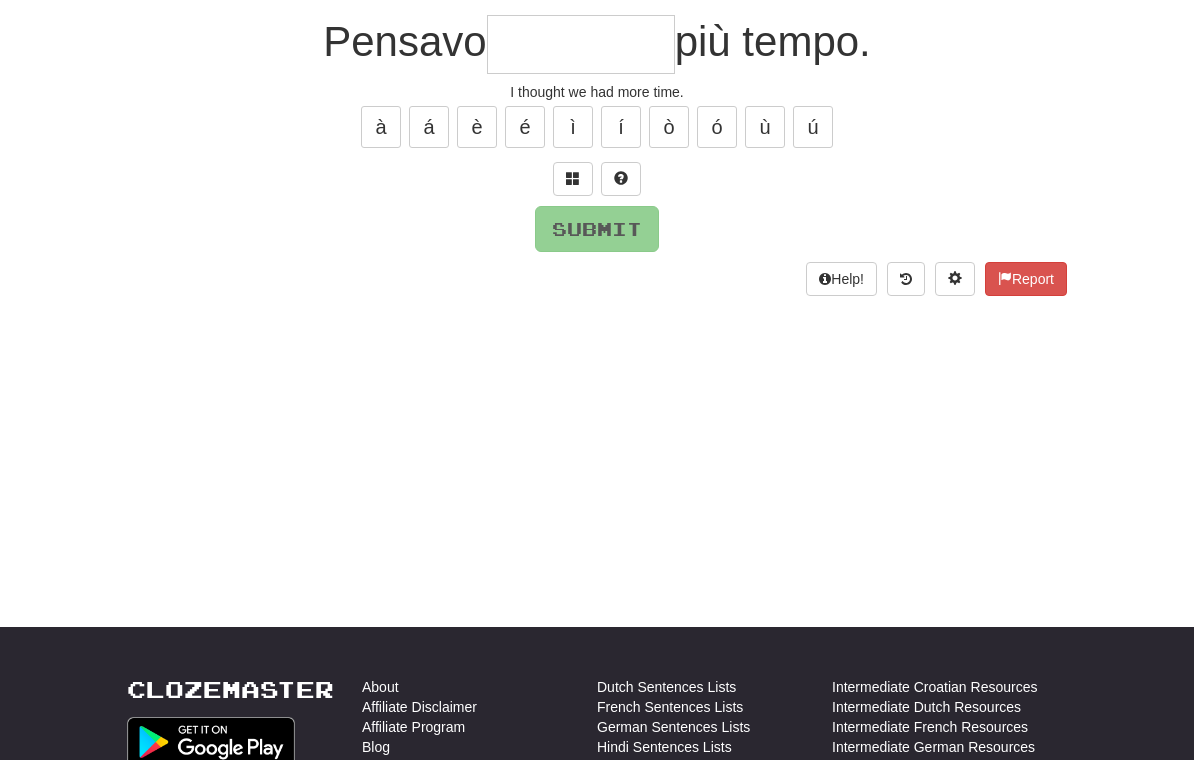 scroll, scrollTop: 182, scrollLeft: 0, axis: vertical 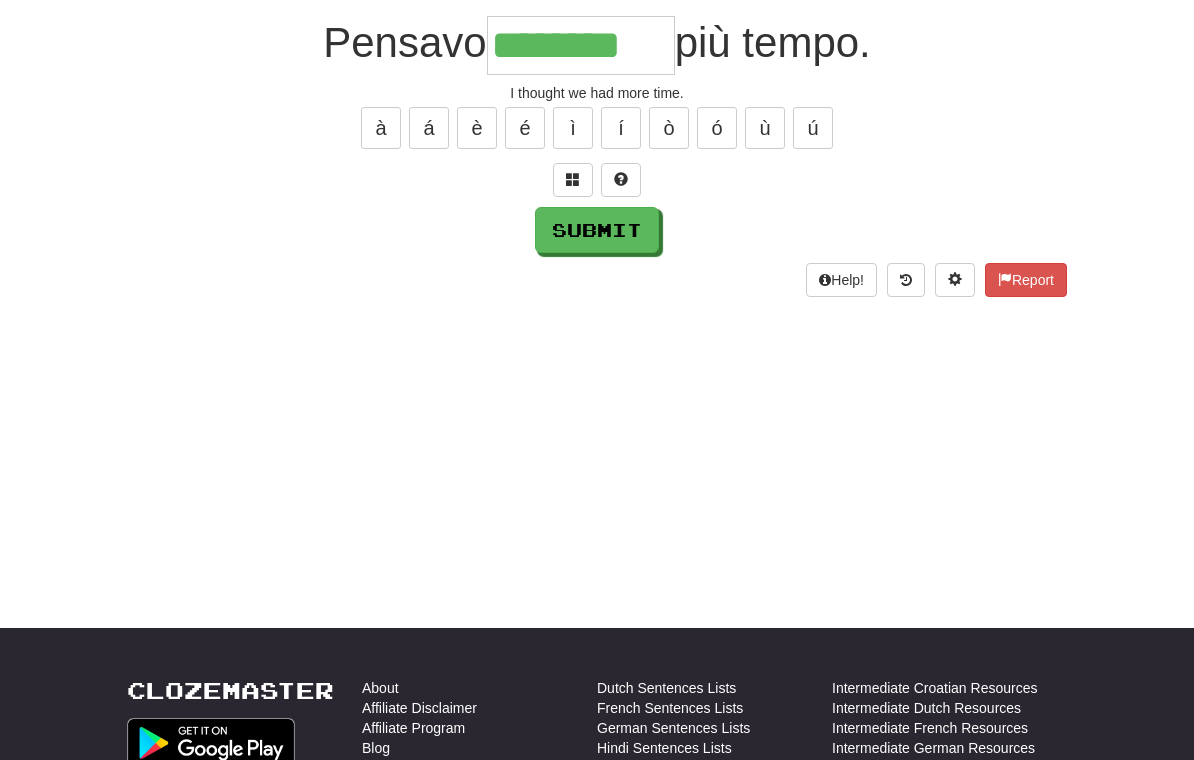 type on "********" 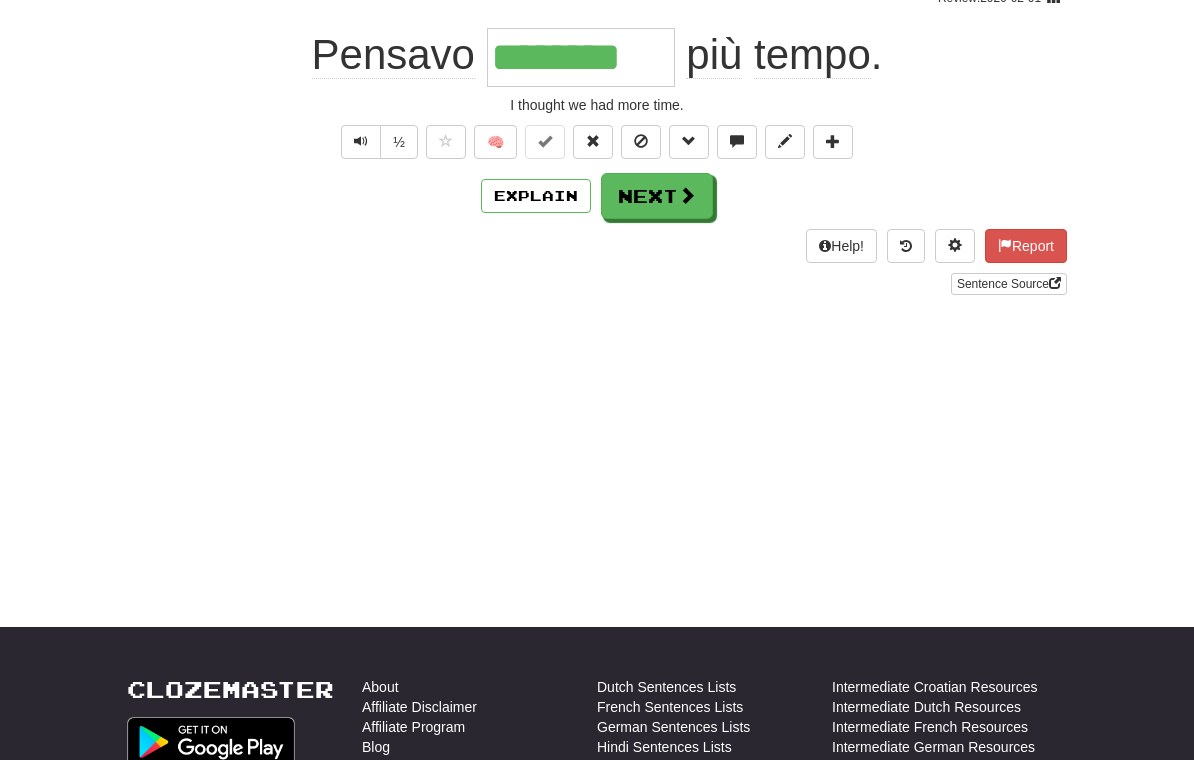 click on "Next" at bounding box center [657, 196] 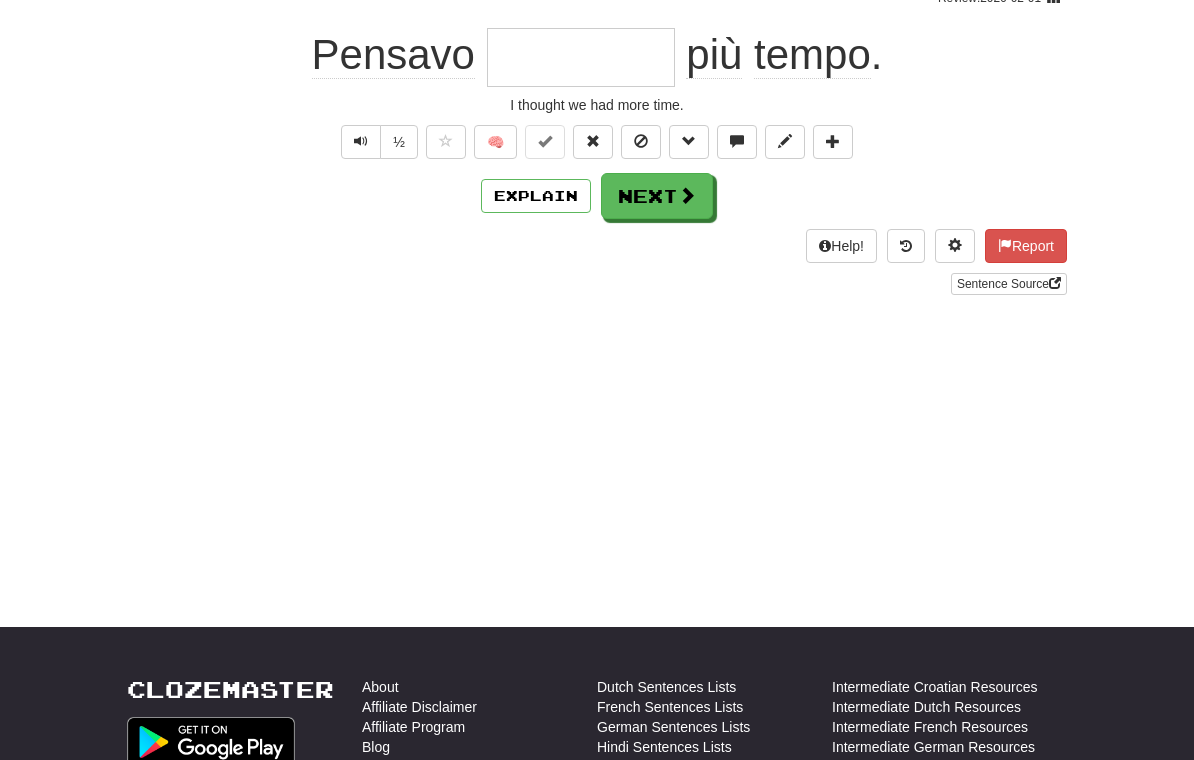 scroll, scrollTop: 182, scrollLeft: 0, axis: vertical 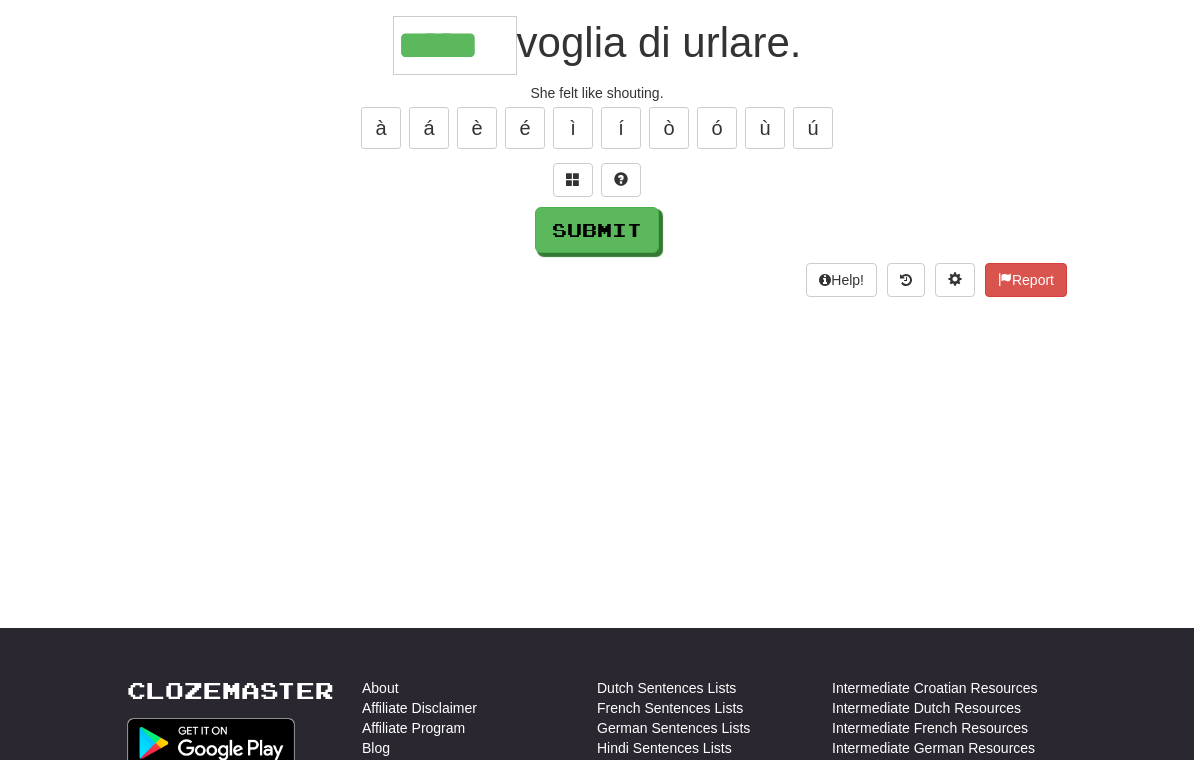 click on "Submit" at bounding box center [597, 230] 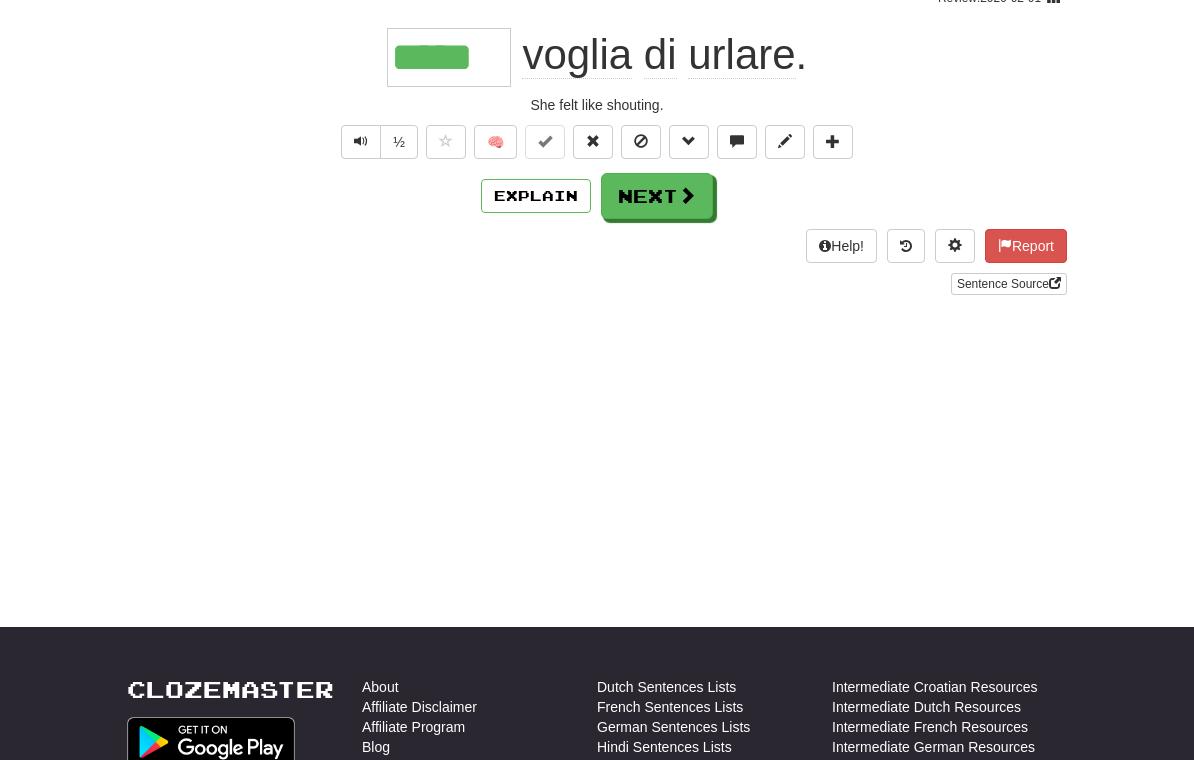 click on "Next" at bounding box center [657, 196] 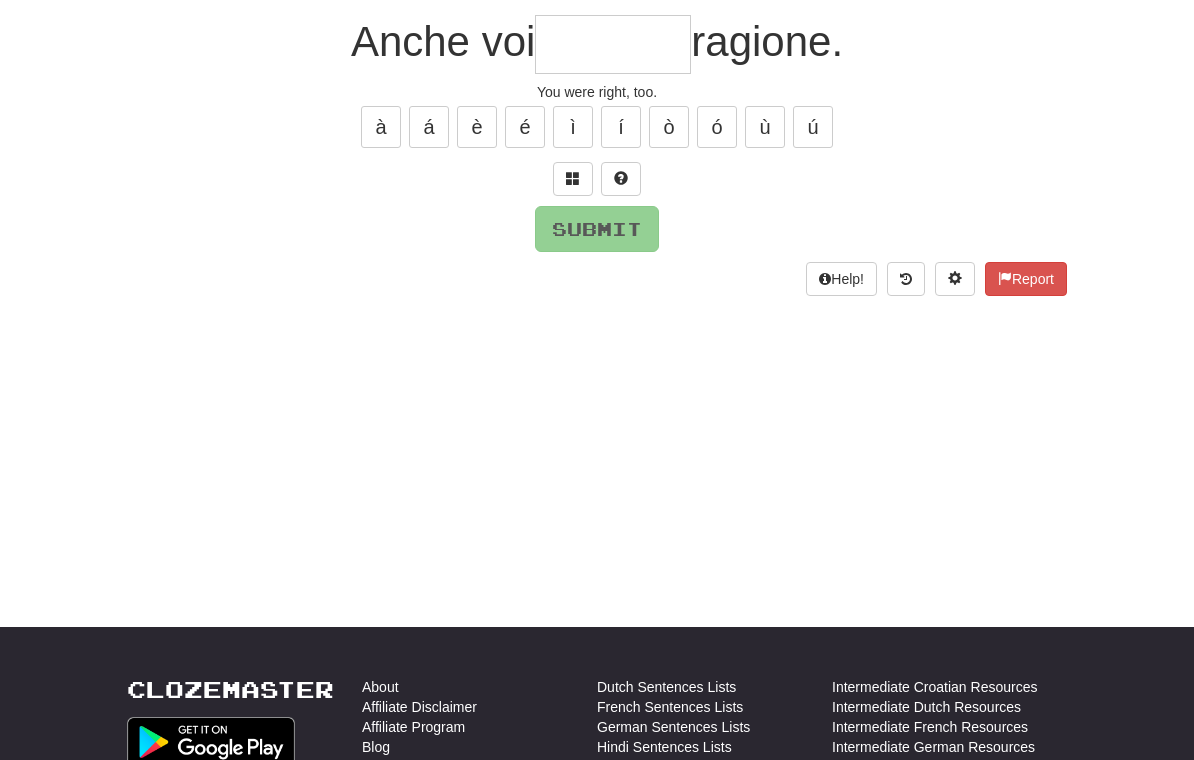 scroll, scrollTop: 182, scrollLeft: 0, axis: vertical 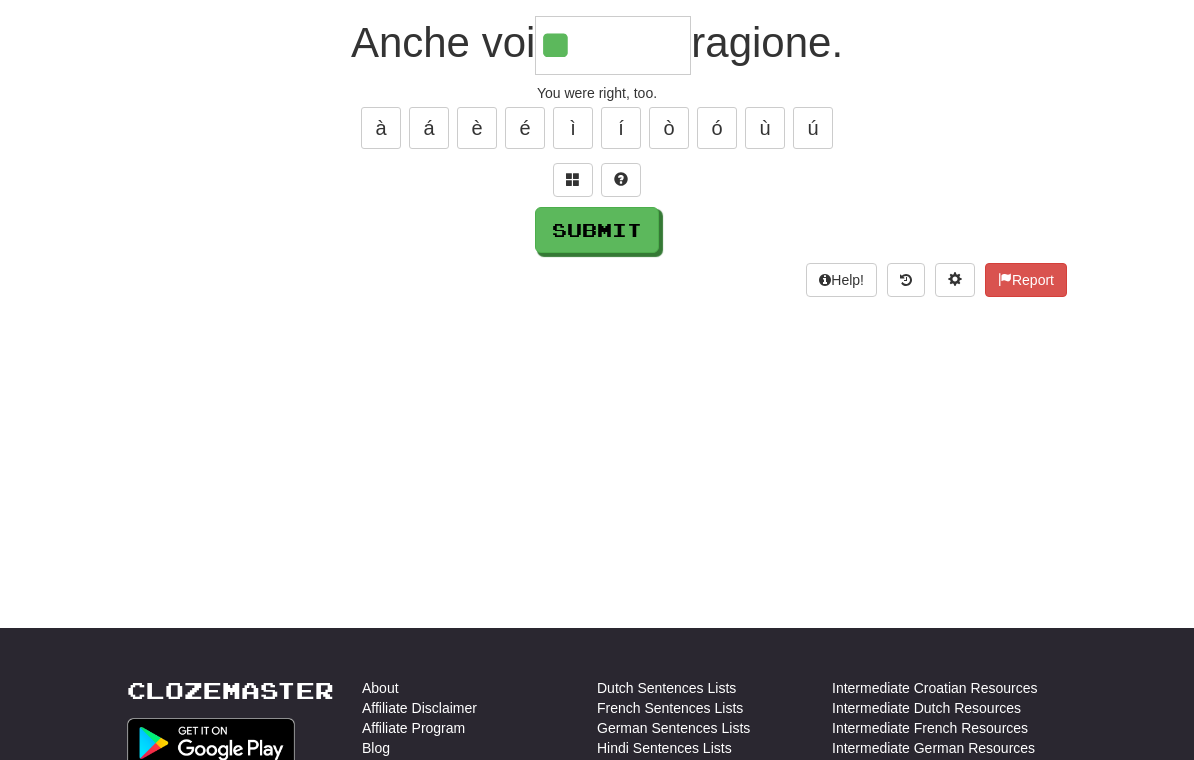 click at bounding box center (573, 179) 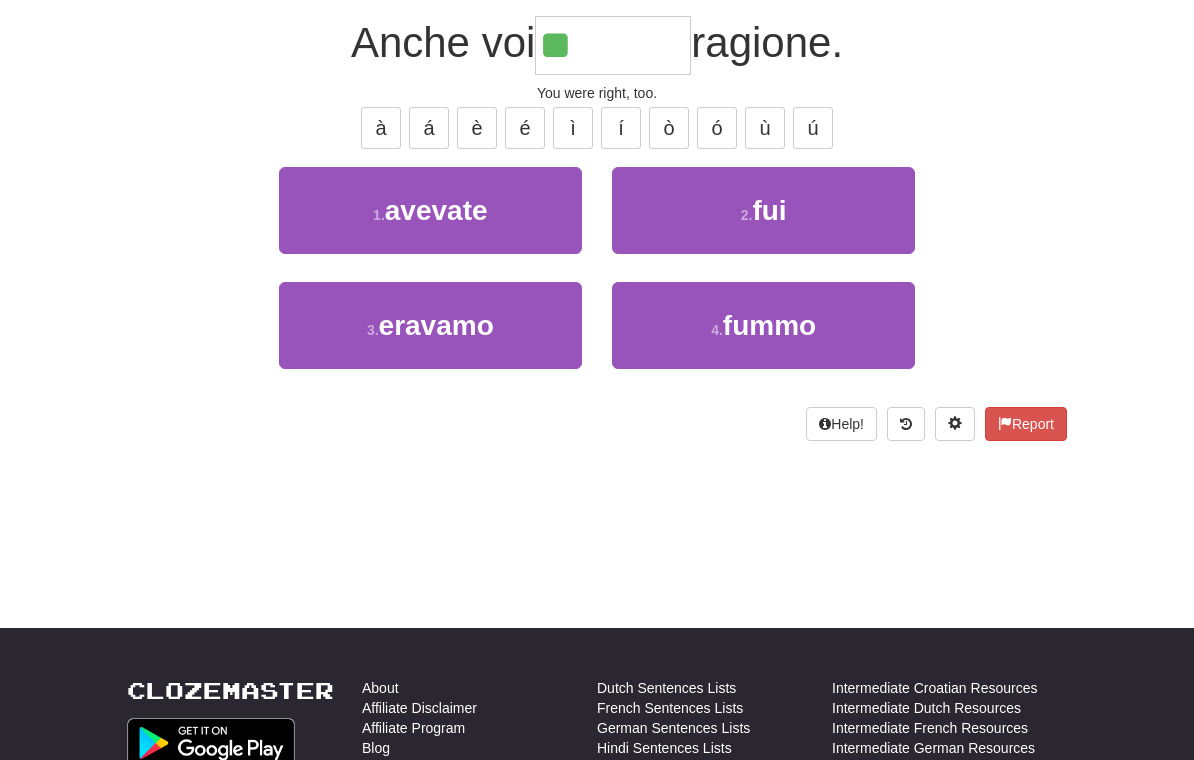 click on "avevate" at bounding box center [436, 210] 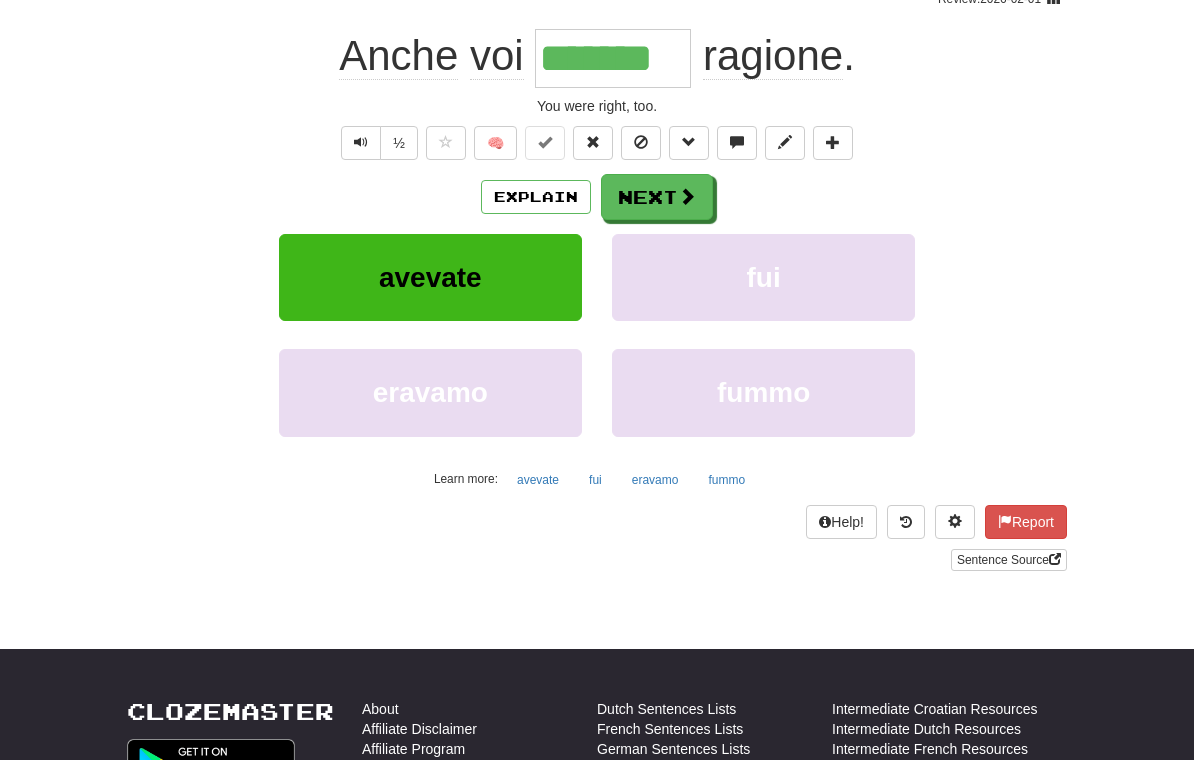scroll, scrollTop: 183, scrollLeft: 0, axis: vertical 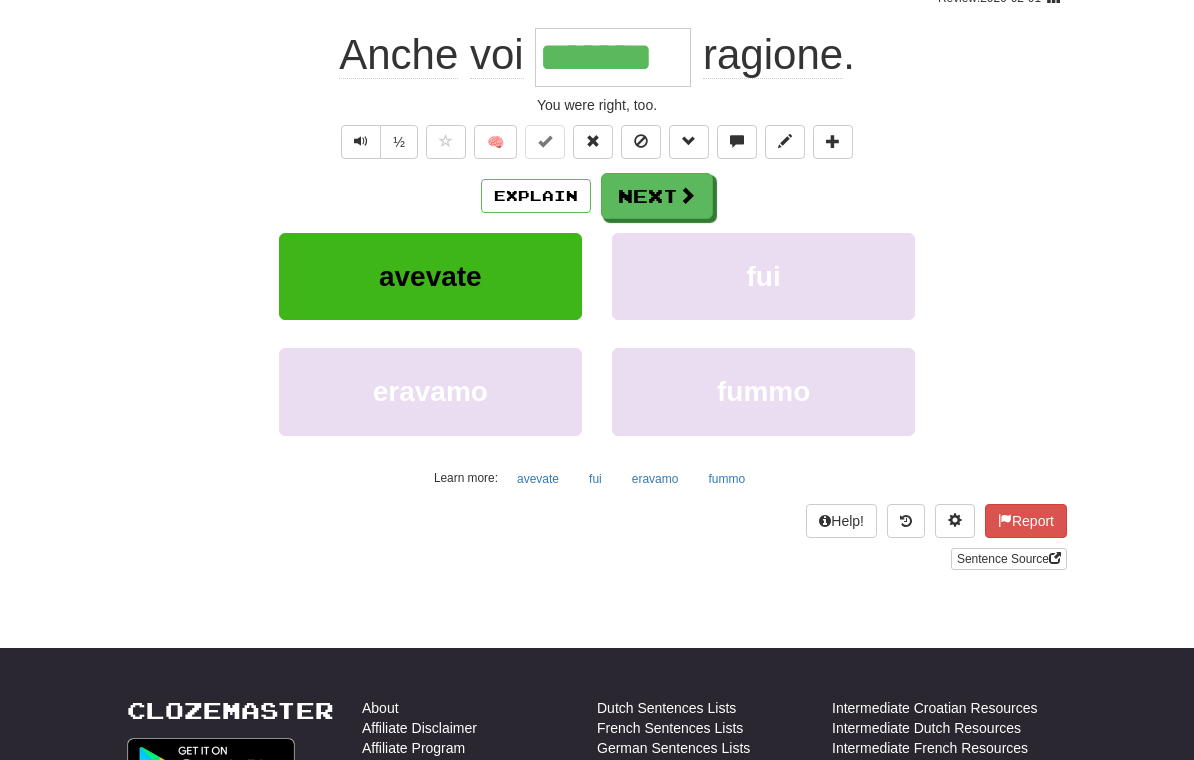 click on "Next" at bounding box center [657, 196] 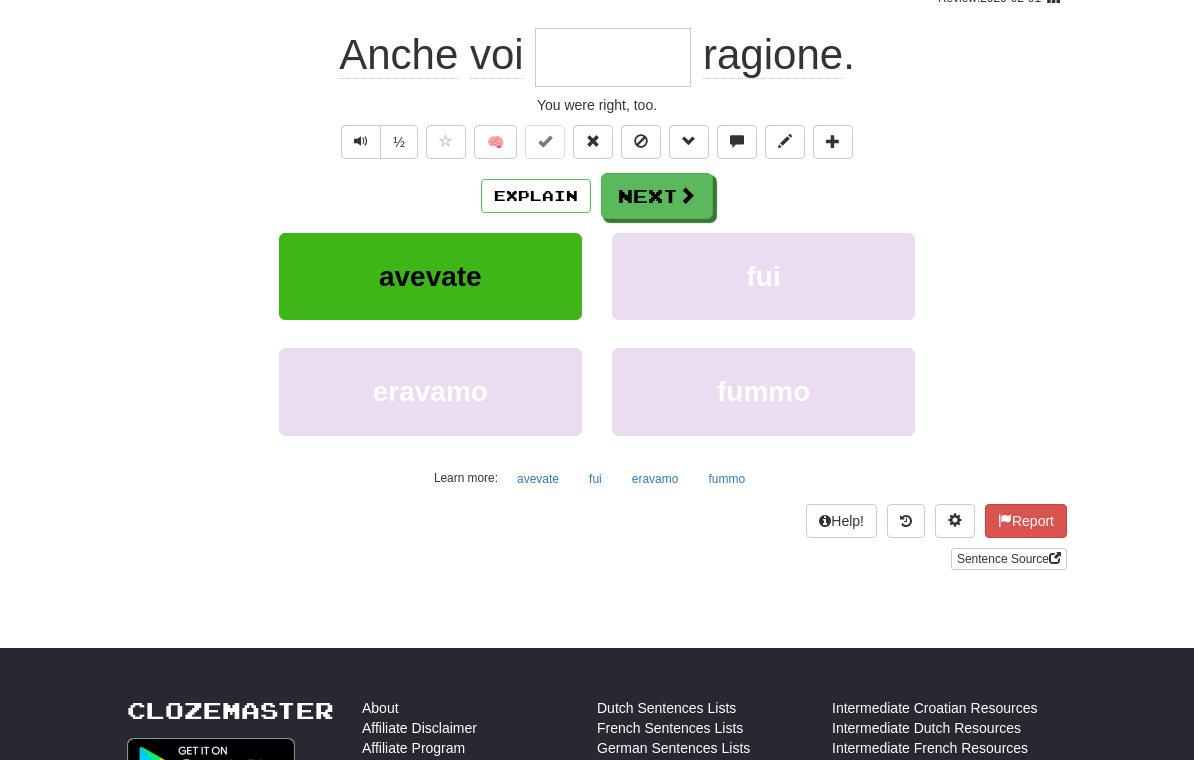 scroll, scrollTop: 182, scrollLeft: 0, axis: vertical 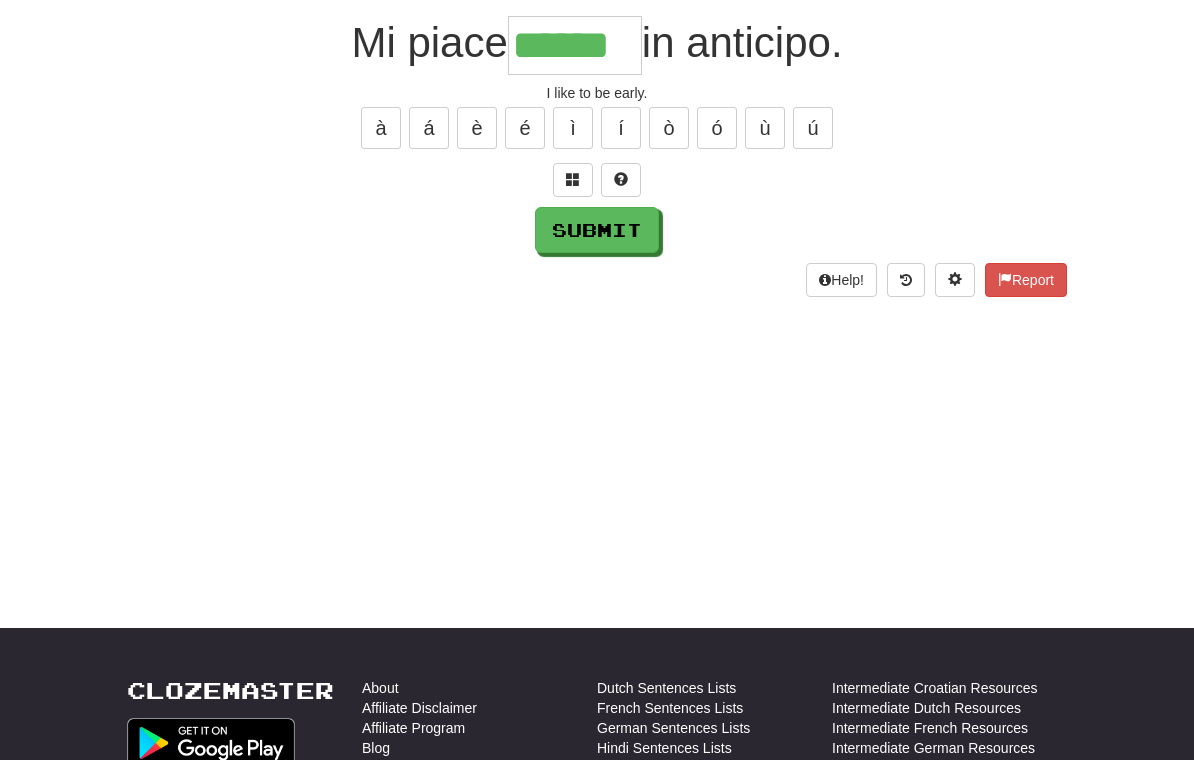 type on "******" 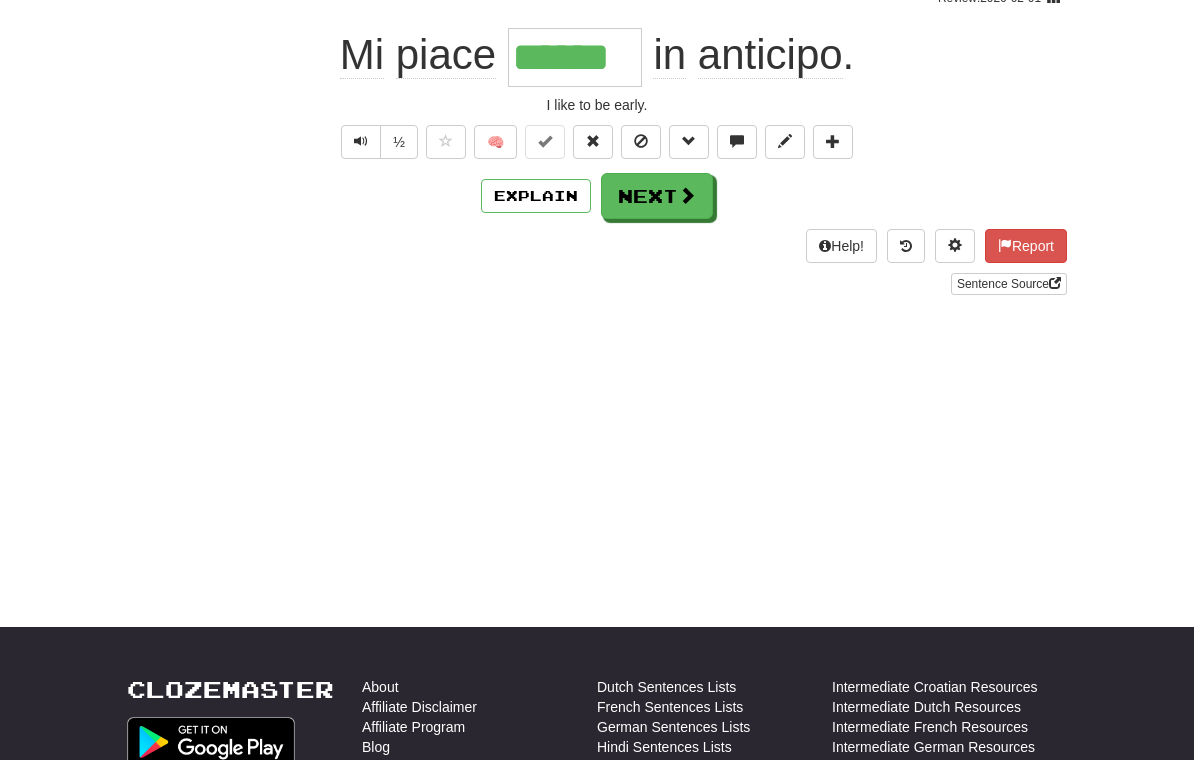 click on "Next" at bounding box center (657, 196) 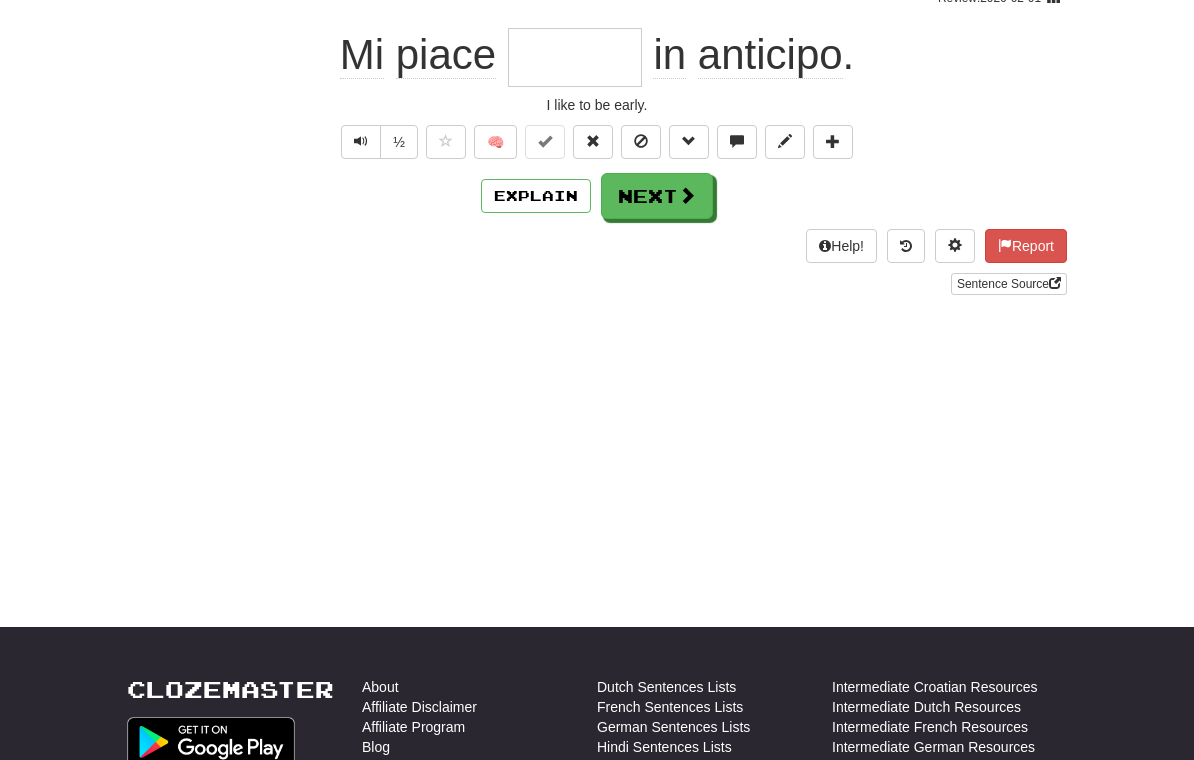 scroll, scrollTop: 182, scrollLeft: 0, axis: vertical 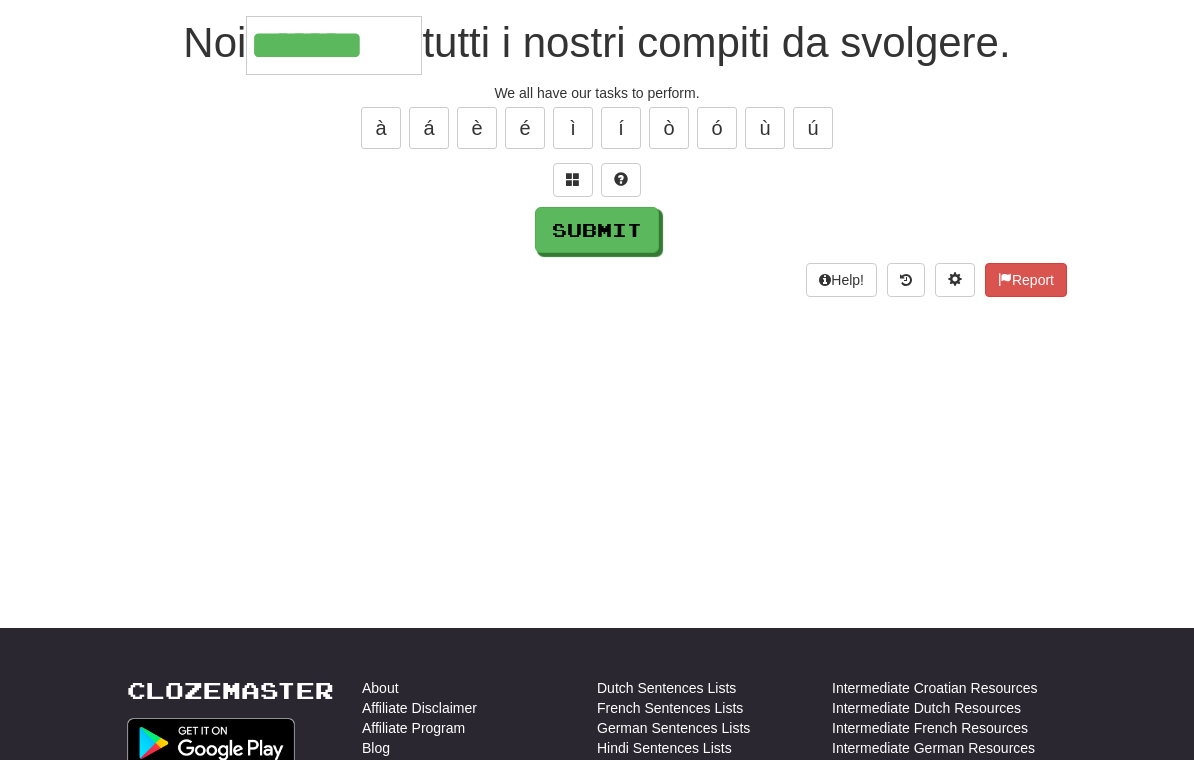 type on "*******" 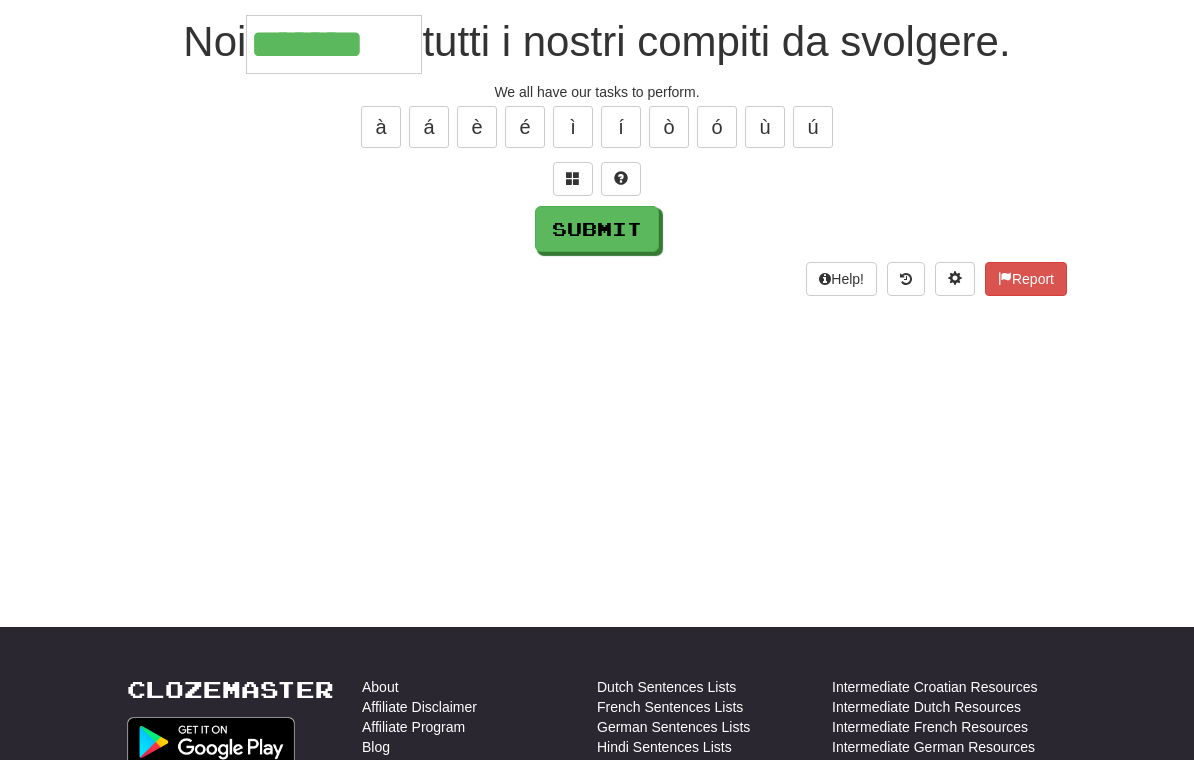scroll, scrollTop: 183, scrollLeft: 0, axis: vertical 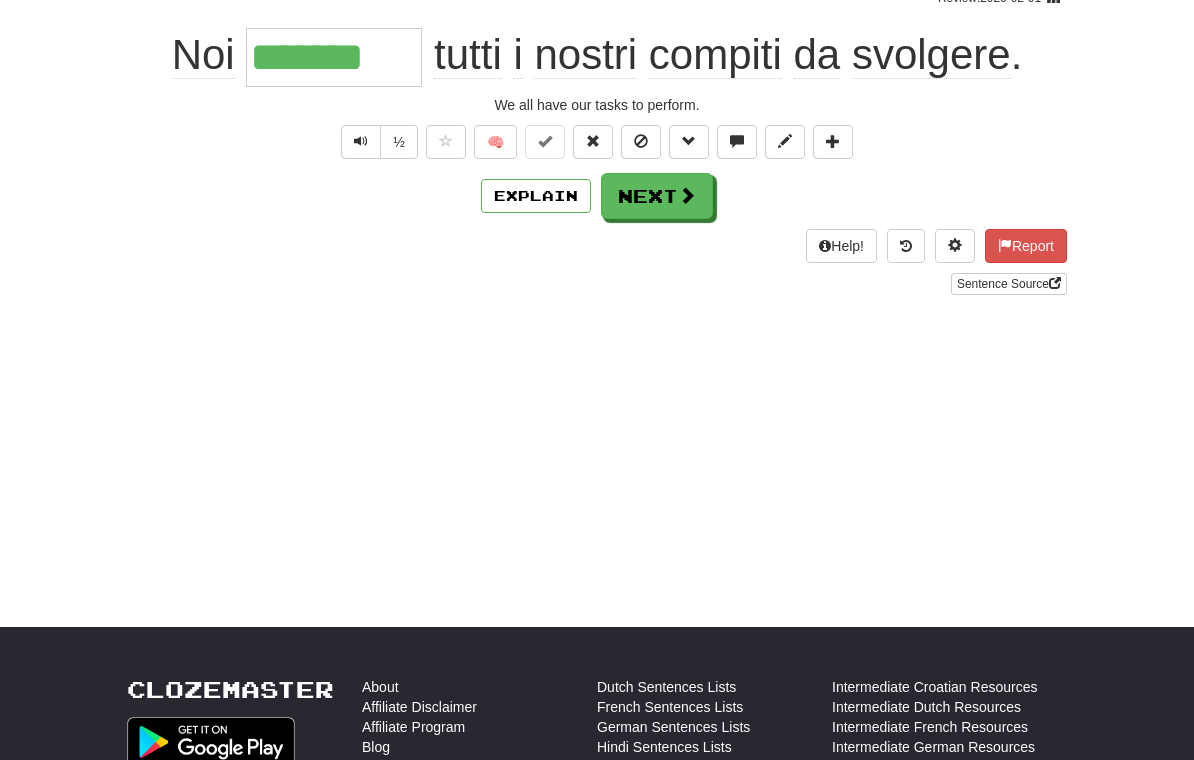 click at bounding box center [687, 195] 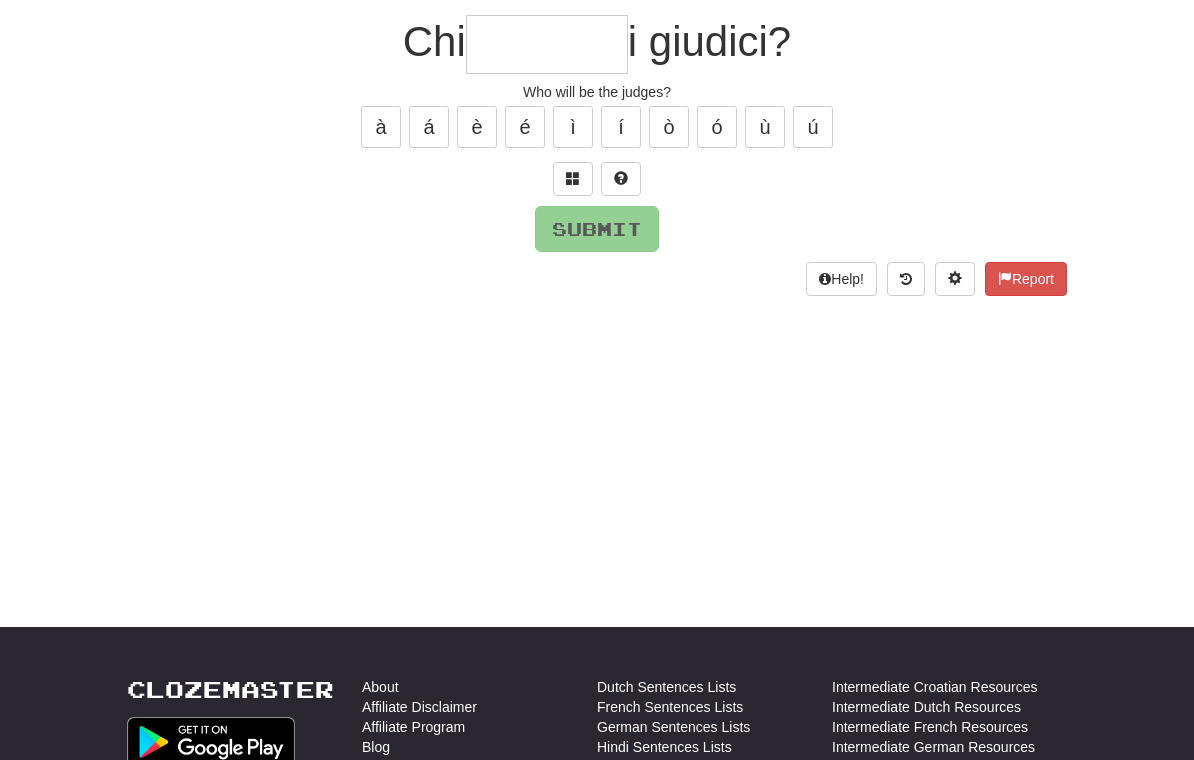 scroll, scrollTop: 182, scrollLeft: 0, axis: vertical 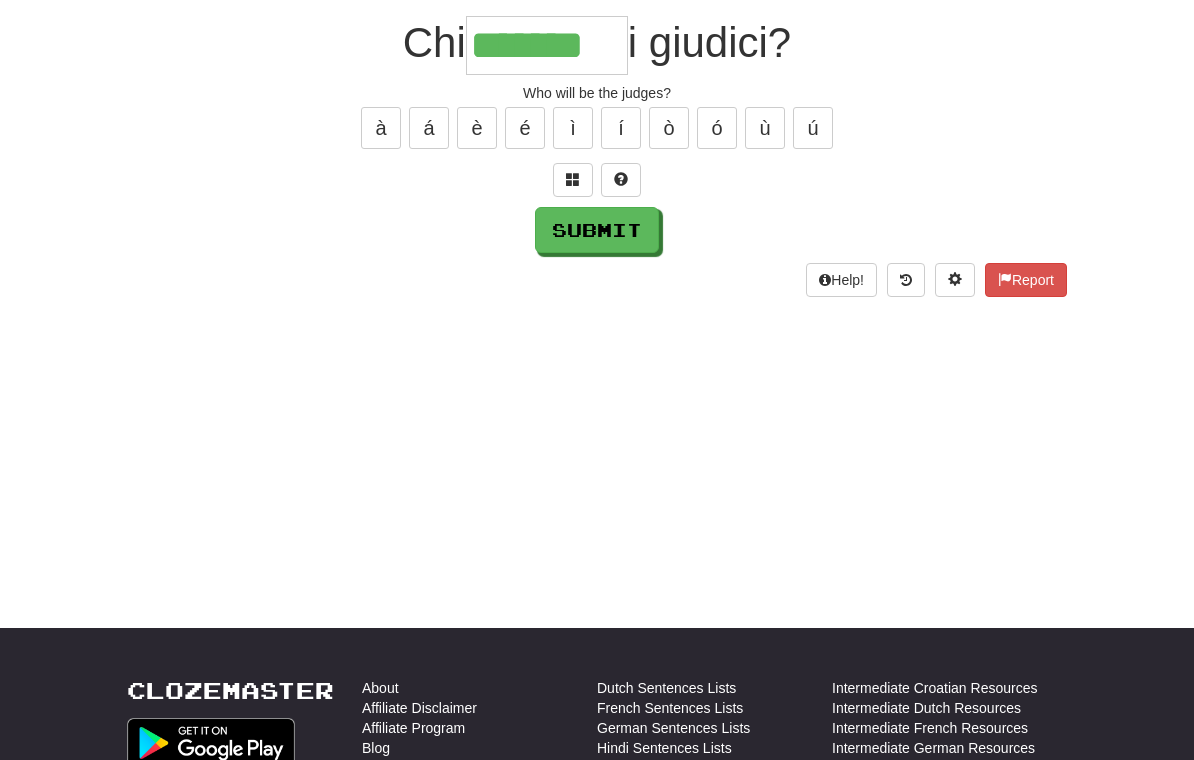 type on "*******" 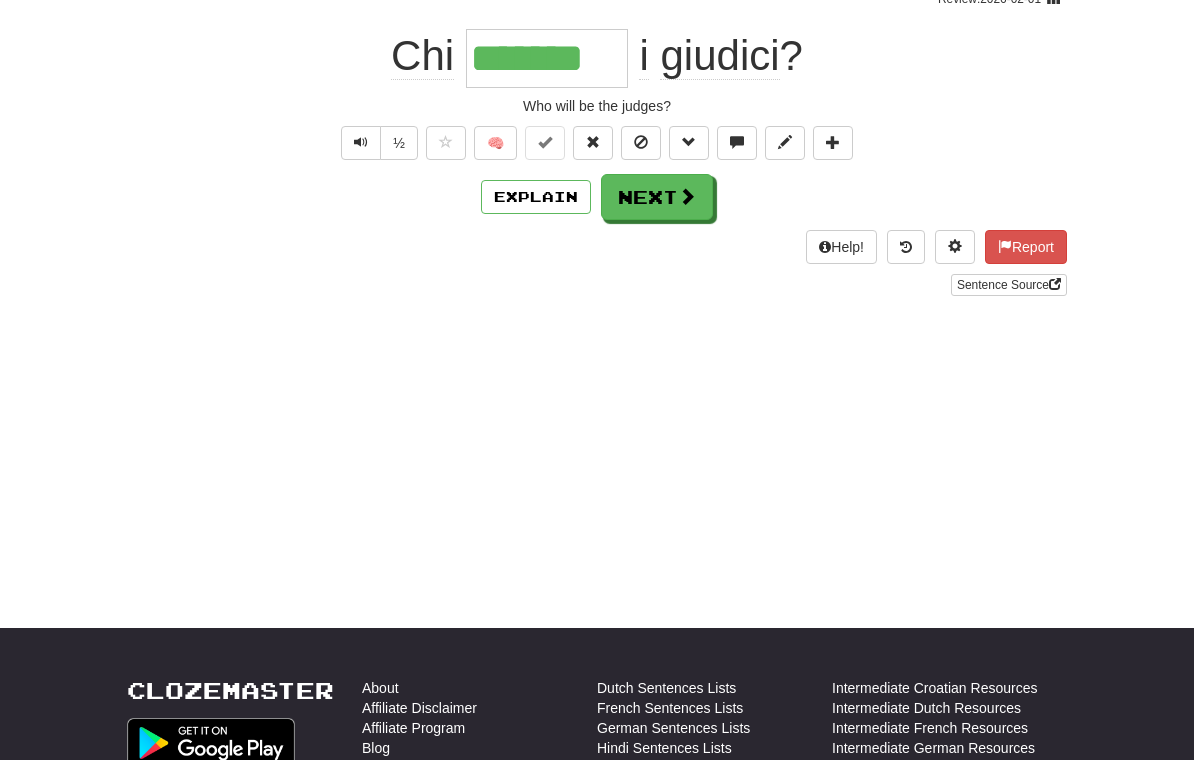 scroll, scrollTop: 183, scrollLeft: 0, axis: vertical 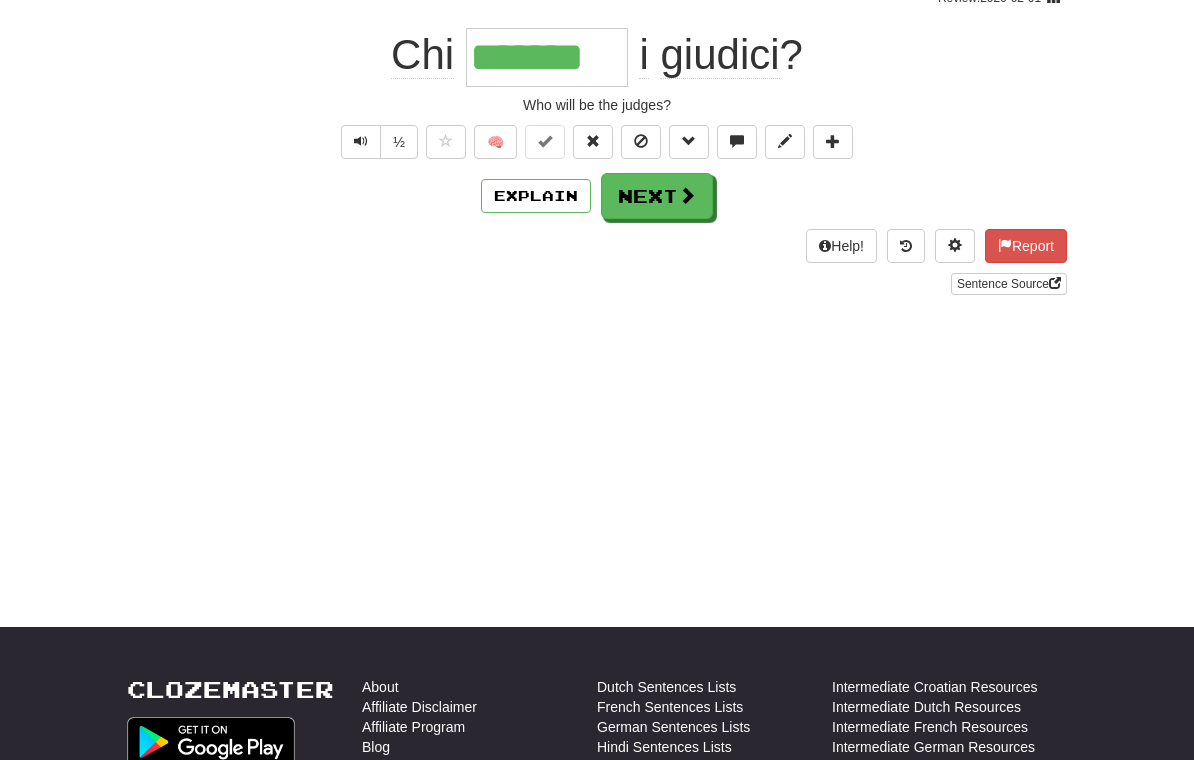 click on "Next" at bounding box center (657, 196) 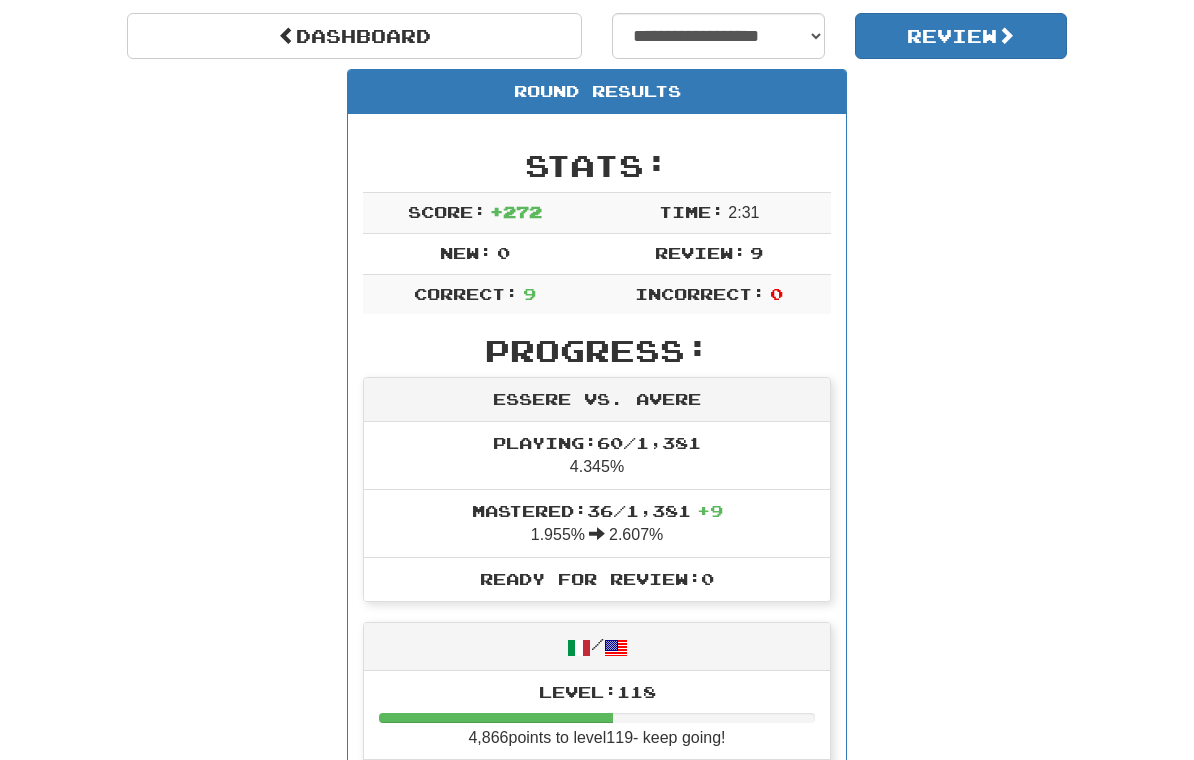 click on "Review" at bounding box center (961, 36) 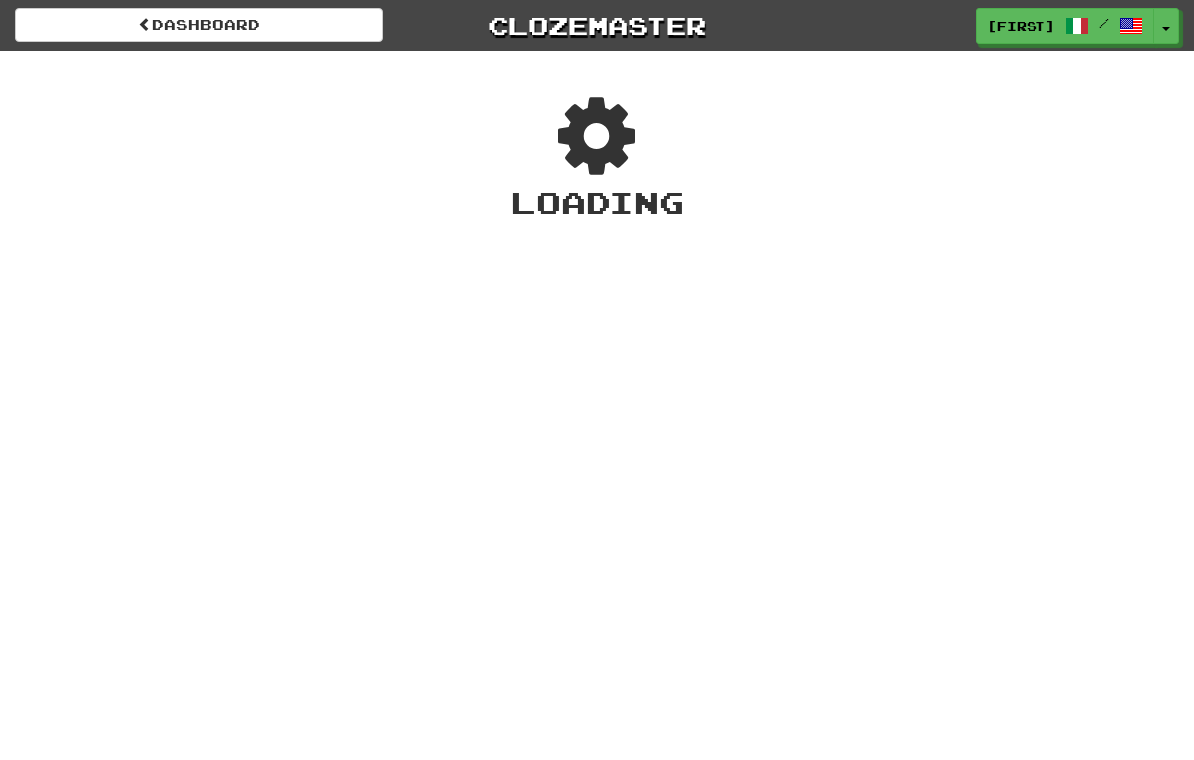 scroll, scrollTop: 0, scrollLeft: 0, axis: both 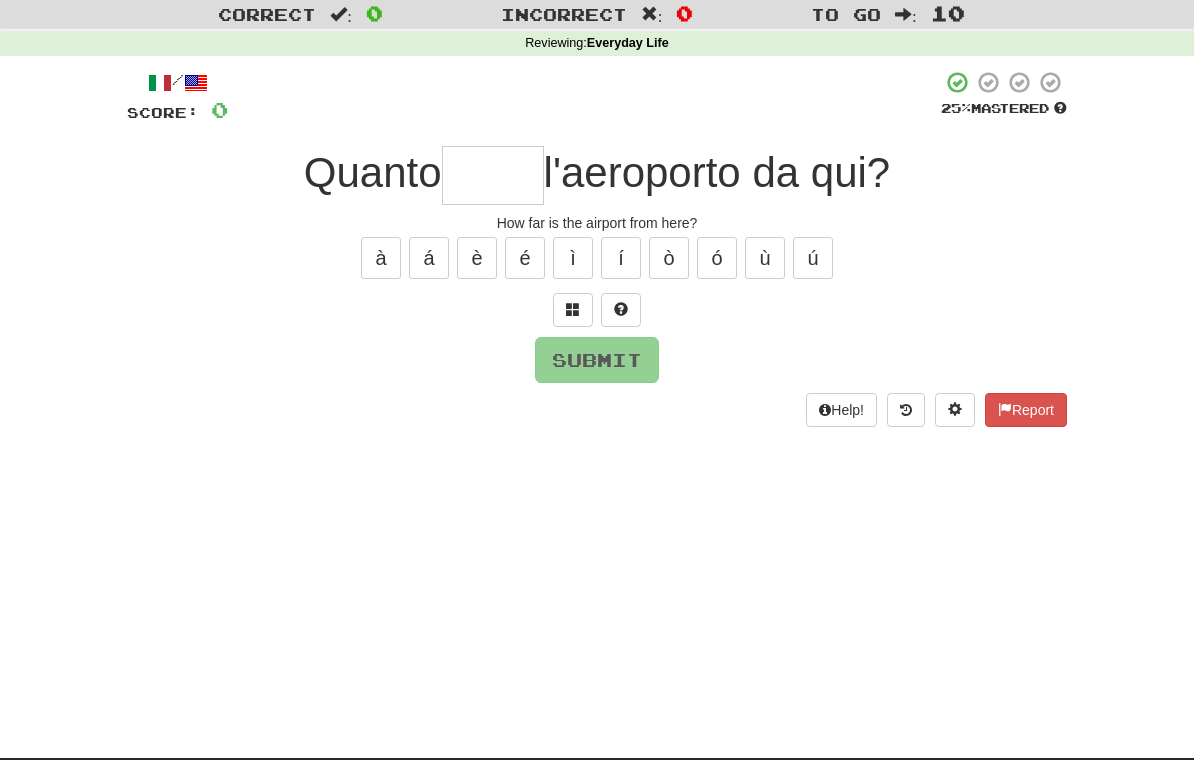 click at bounding box center (493, 176) 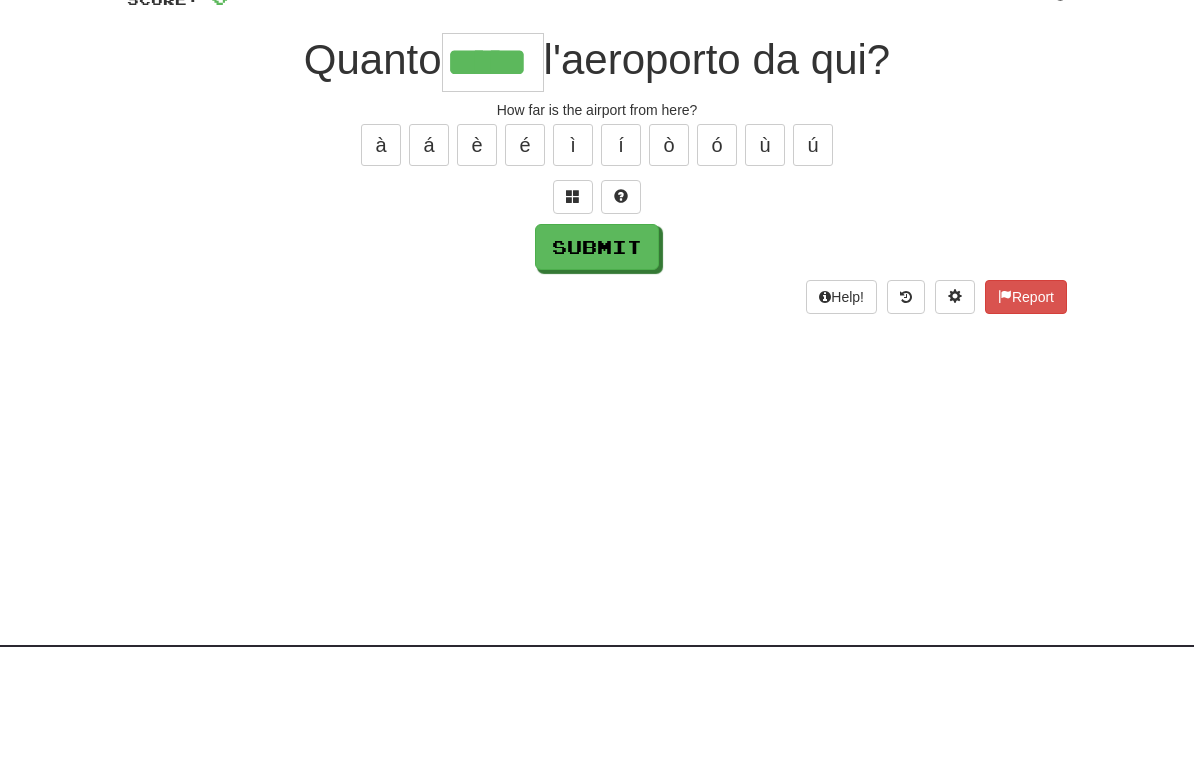 type on "*****" 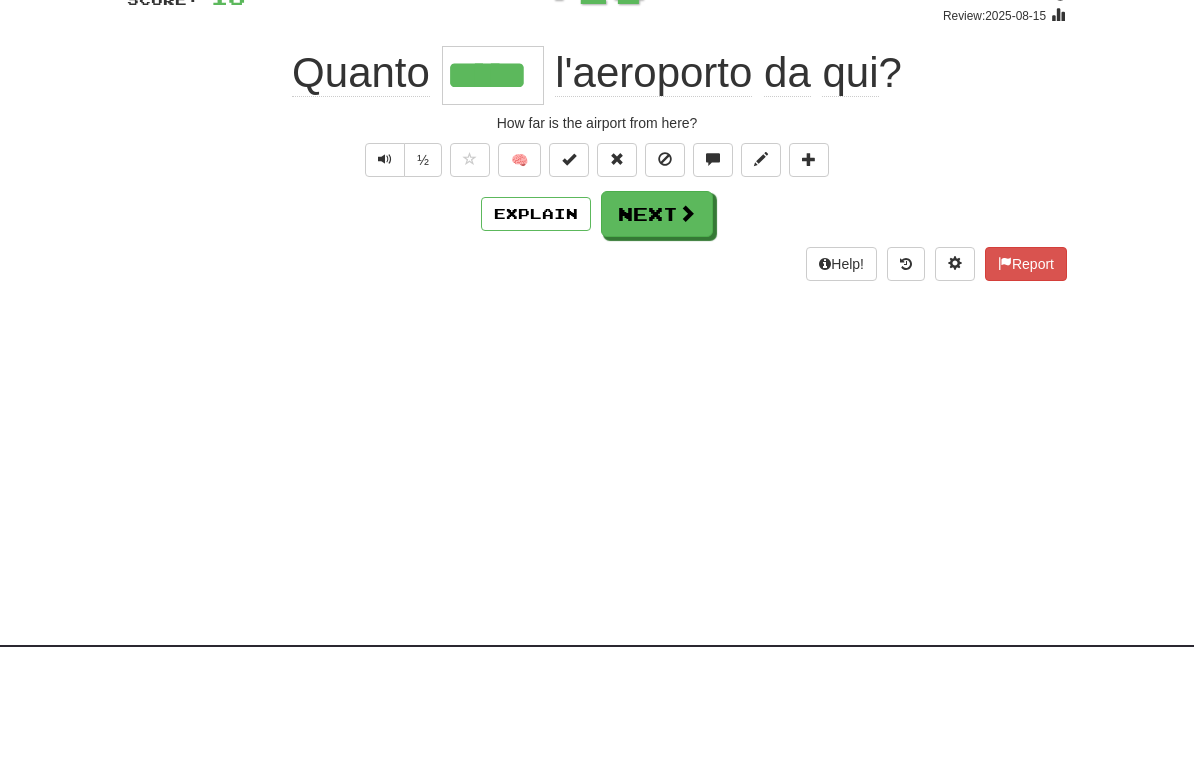 scroll, scrollTop: 165, scrollLeft: 0, axis: vertical 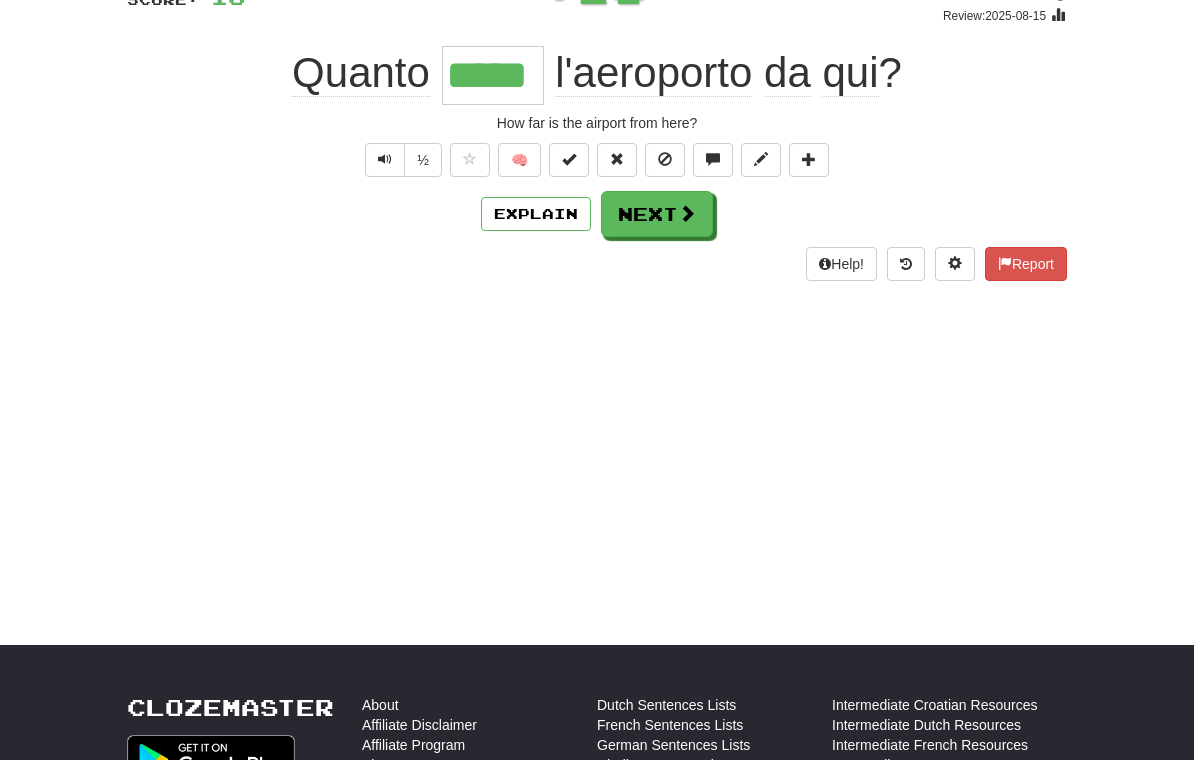 click at bounding box center (687, 213) 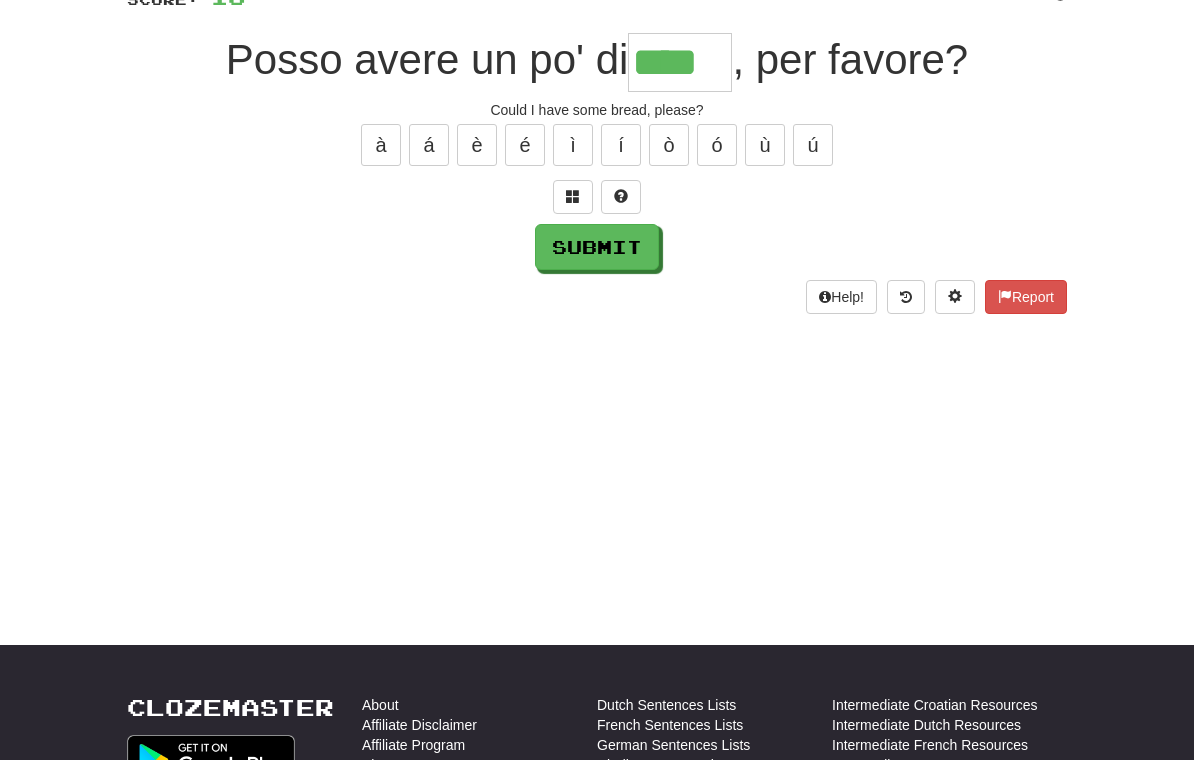 type on "****" 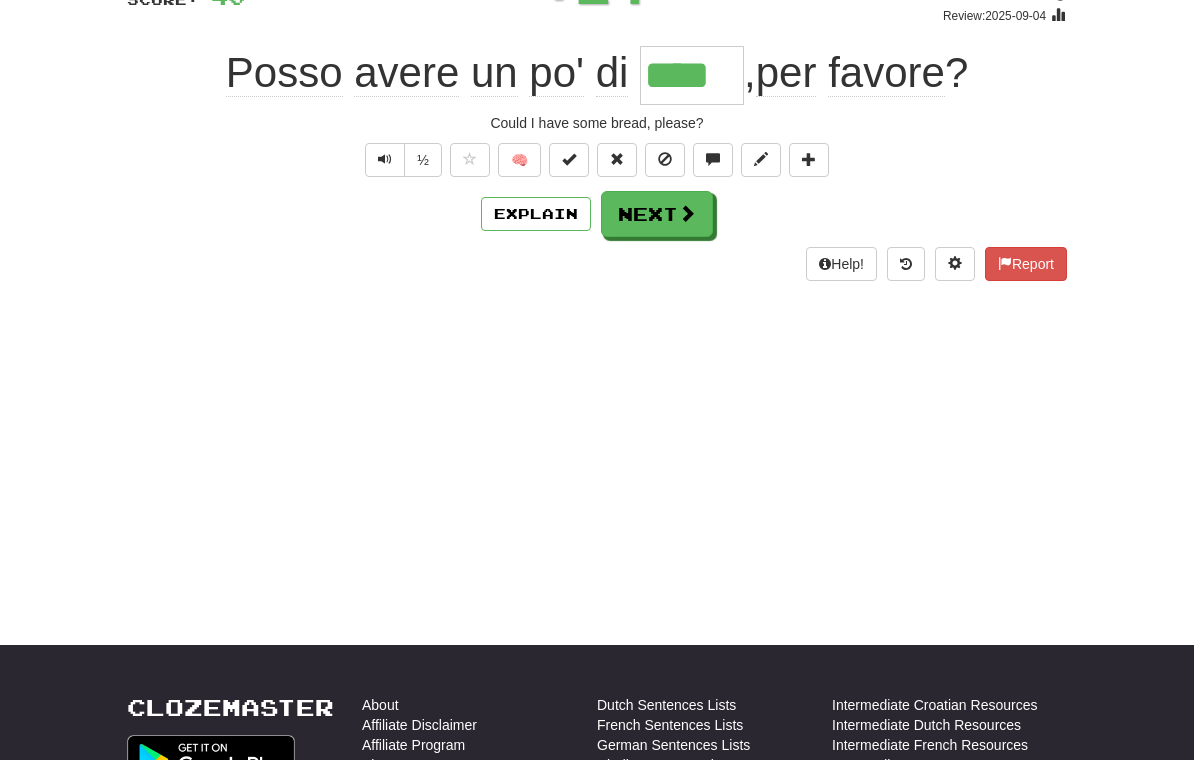 click on "Next" at bounding box center [657, 214] 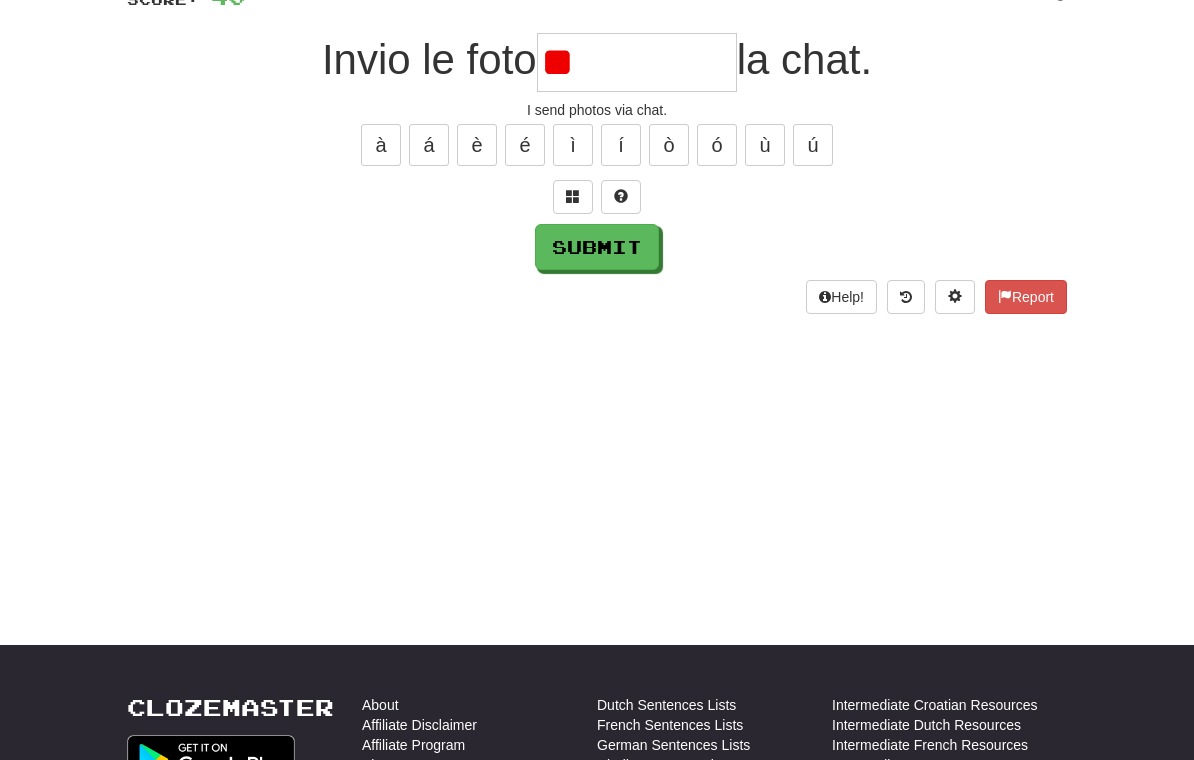 type on "*" 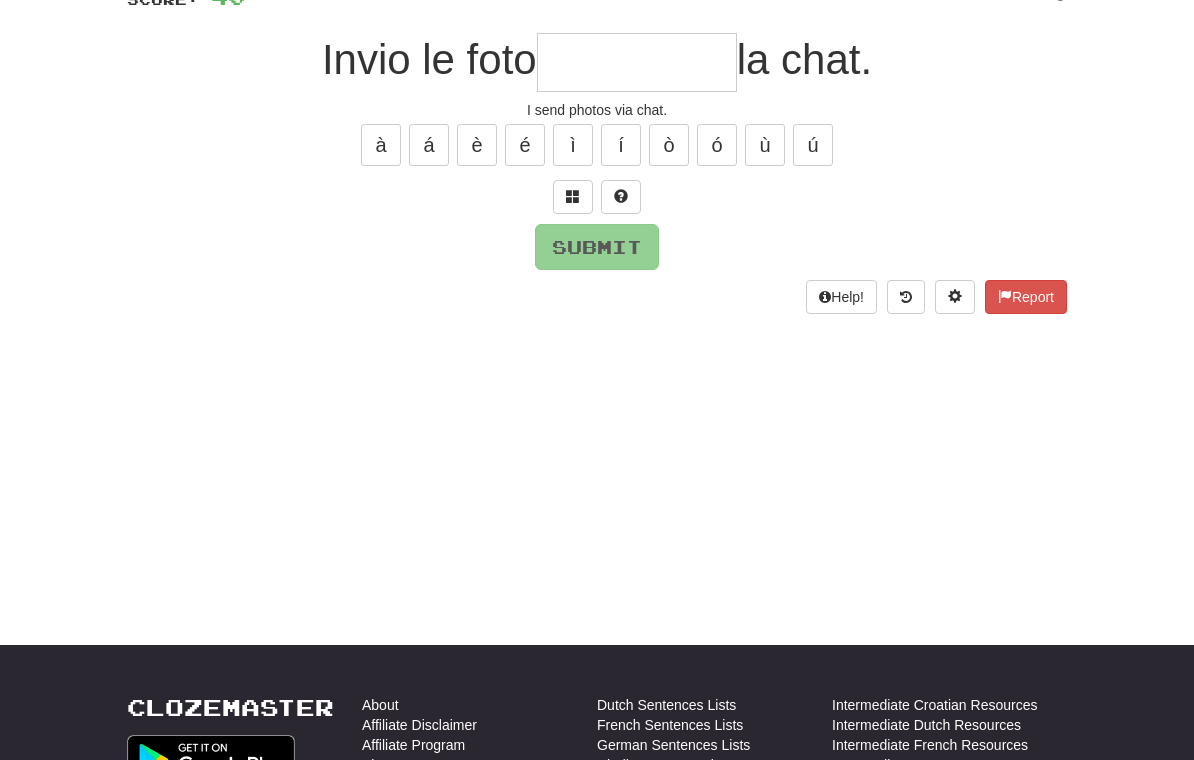click at bounding box center (573, 197) 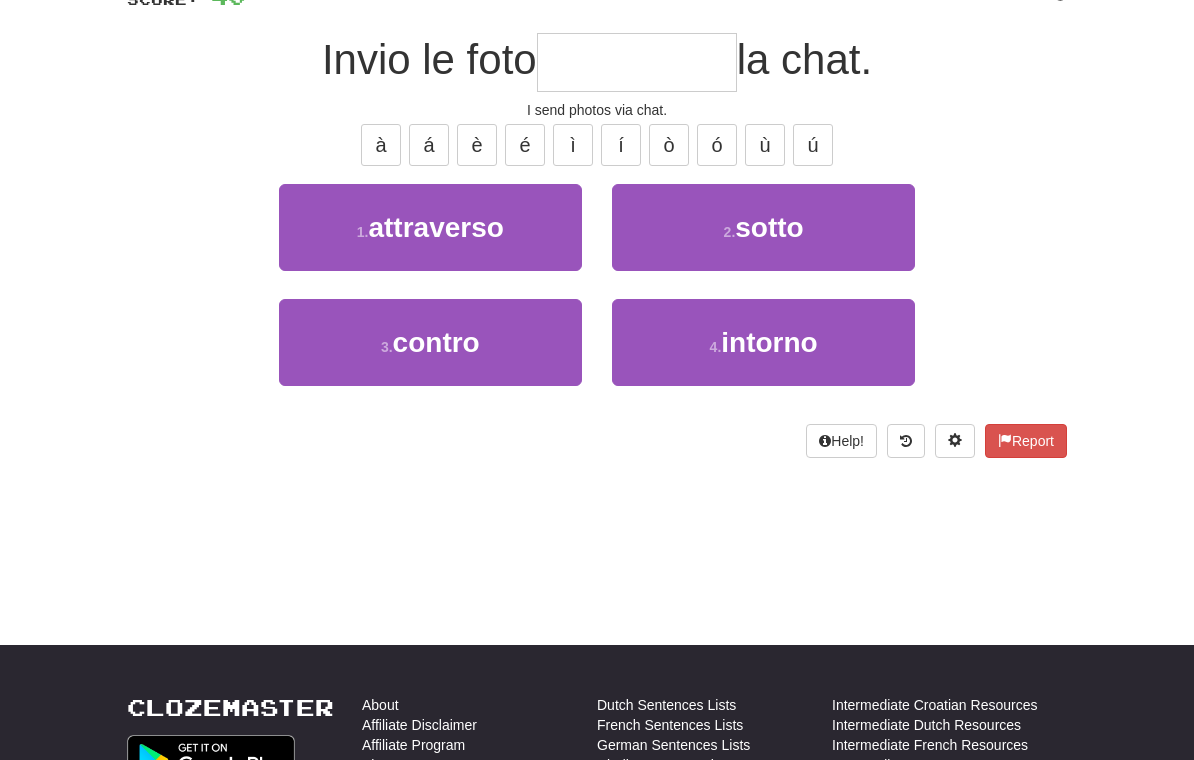 click on "attraverso" at bounding box center [435, 227] 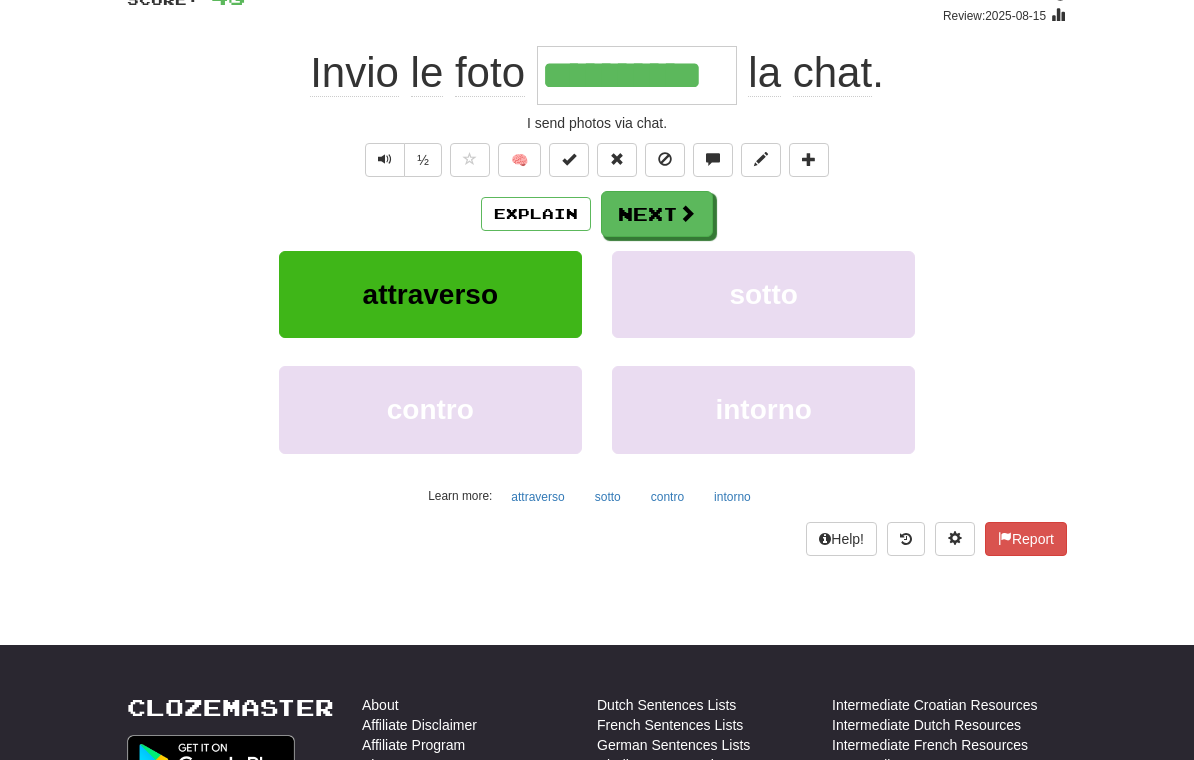 click on "Next" at bounding box center (657, 214) 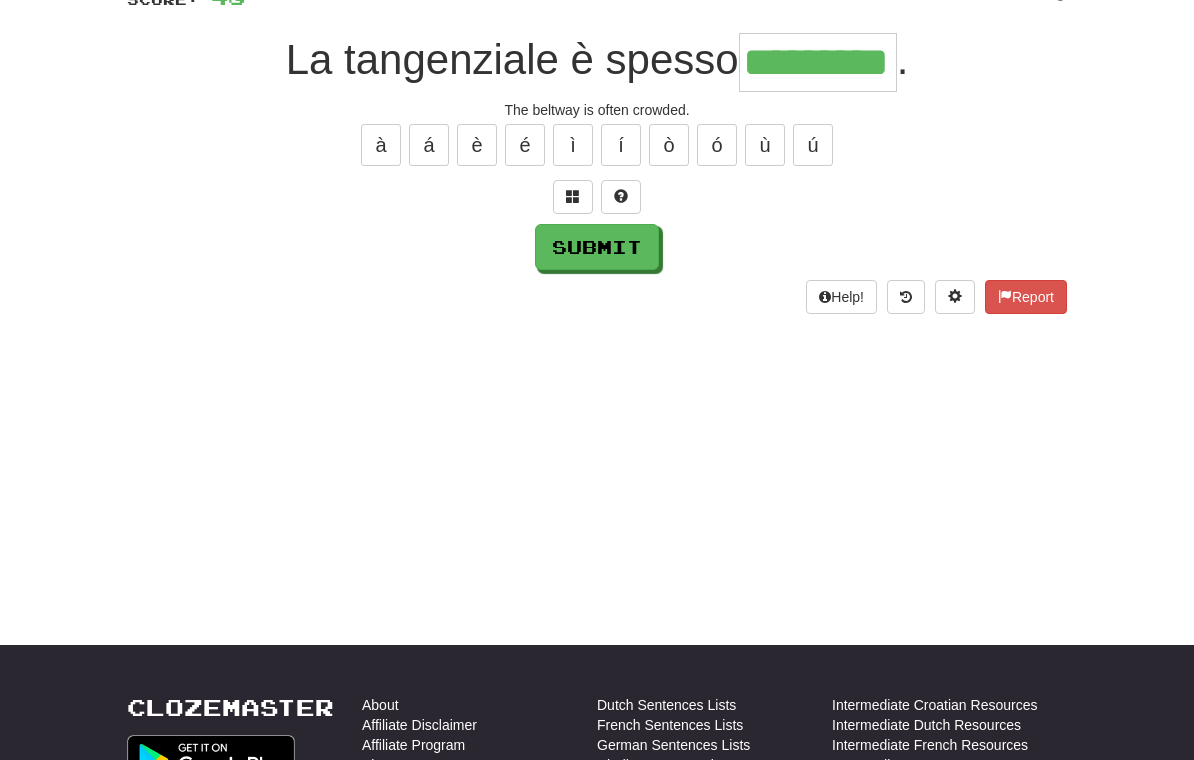 type on "*********" 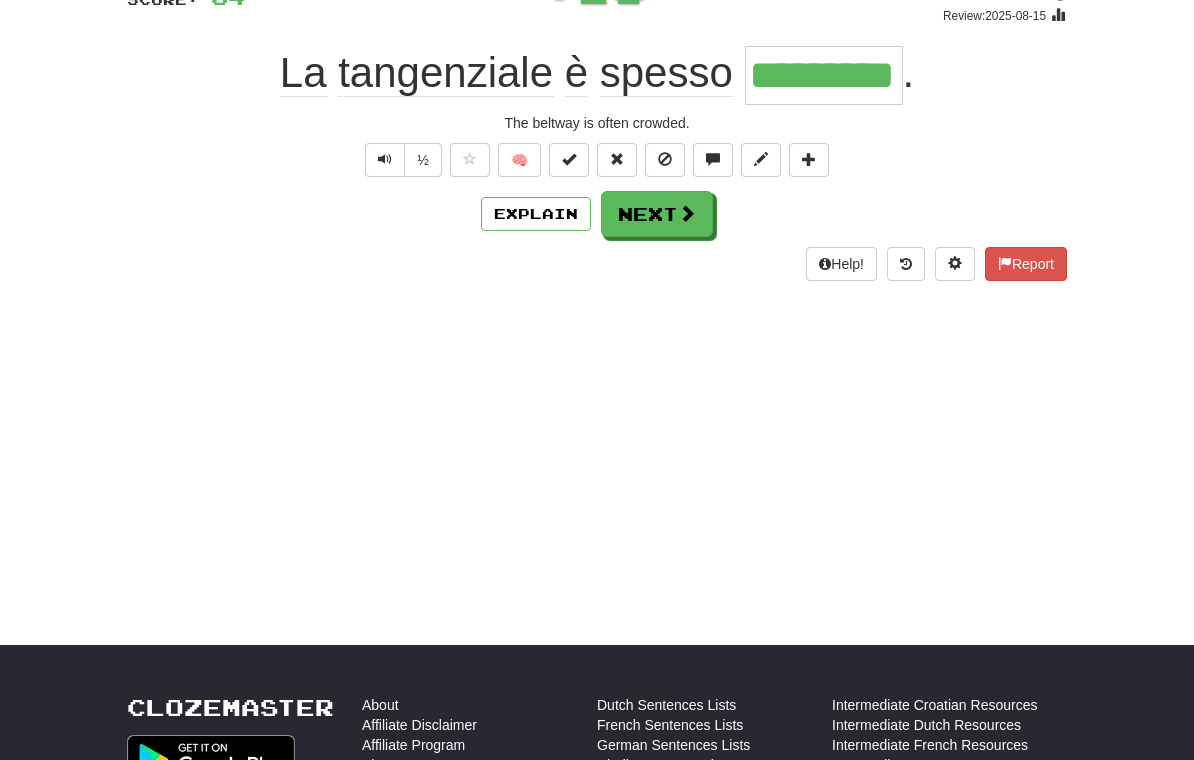 click on "Next" at bounding box center [657, 214] 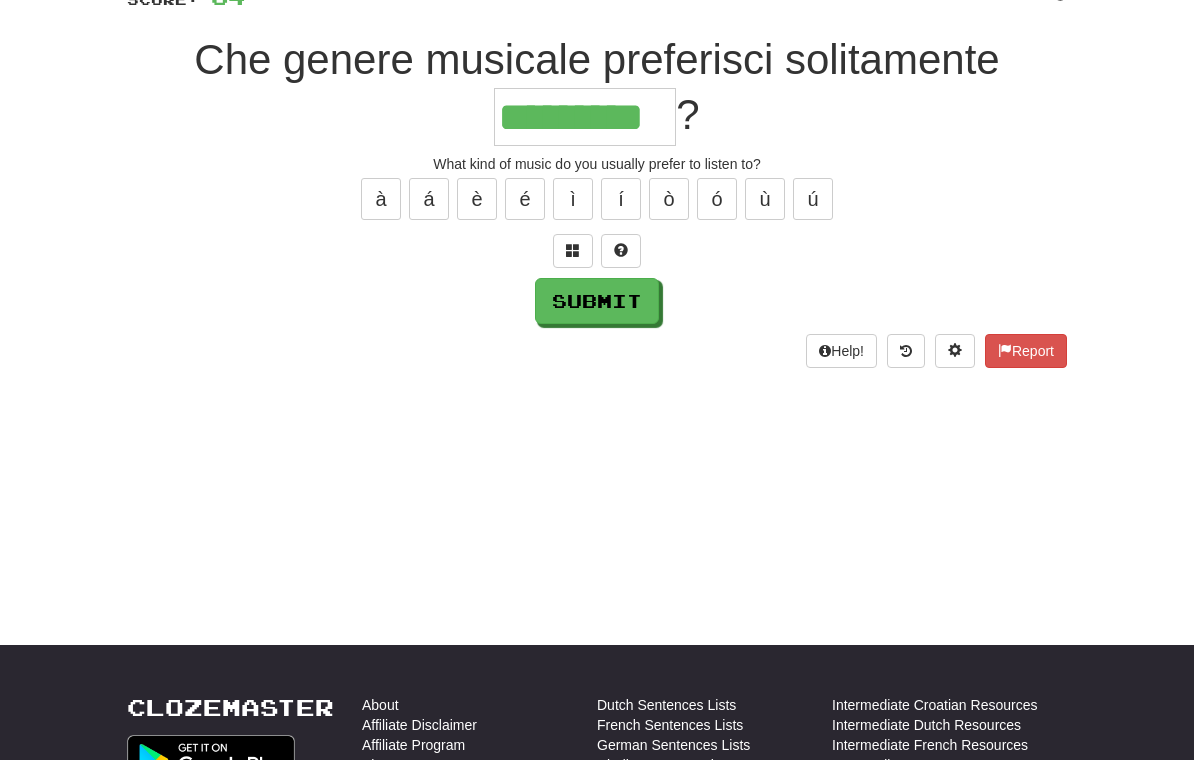 type on "*********" 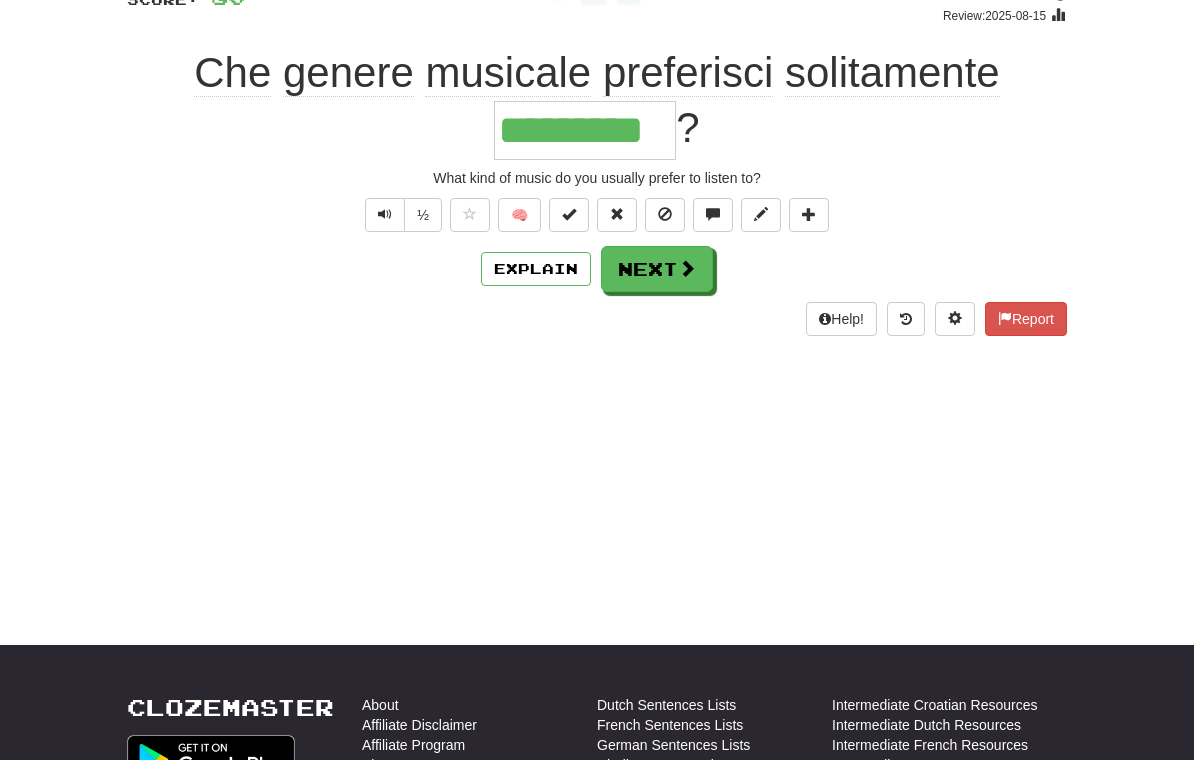 click on "Next" at bounding box center (657, 269) 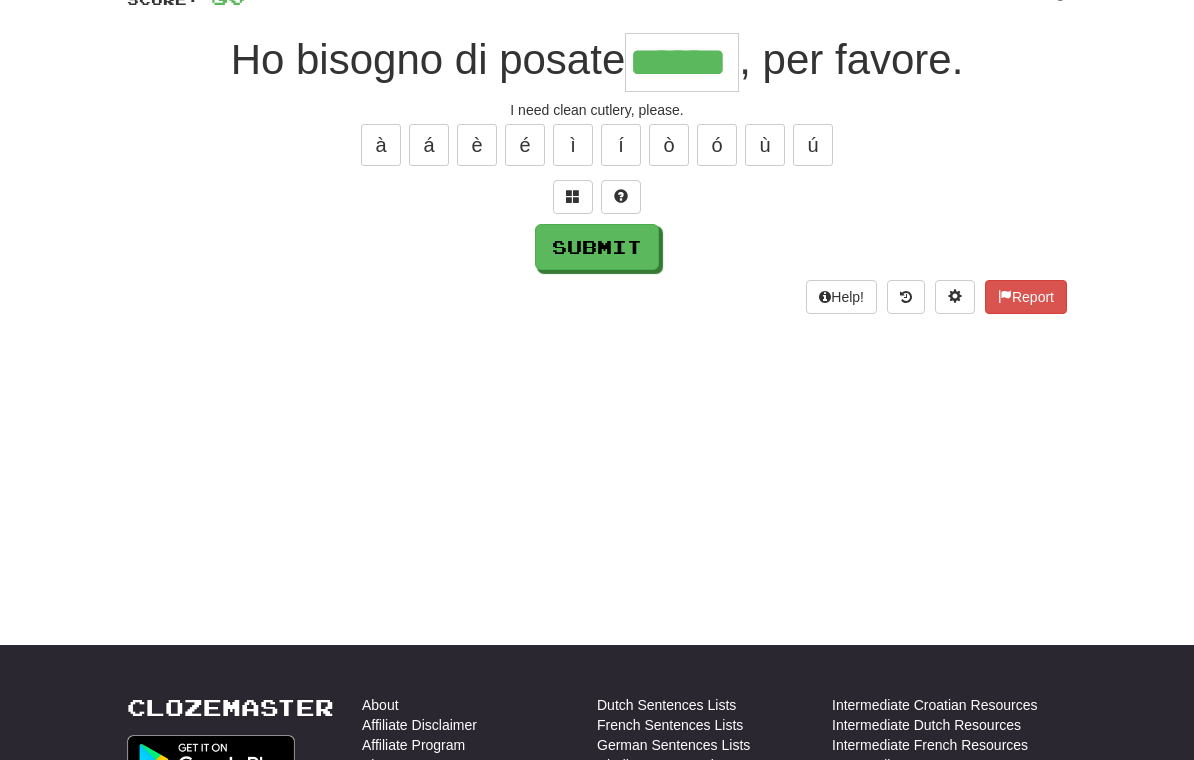type on "******" 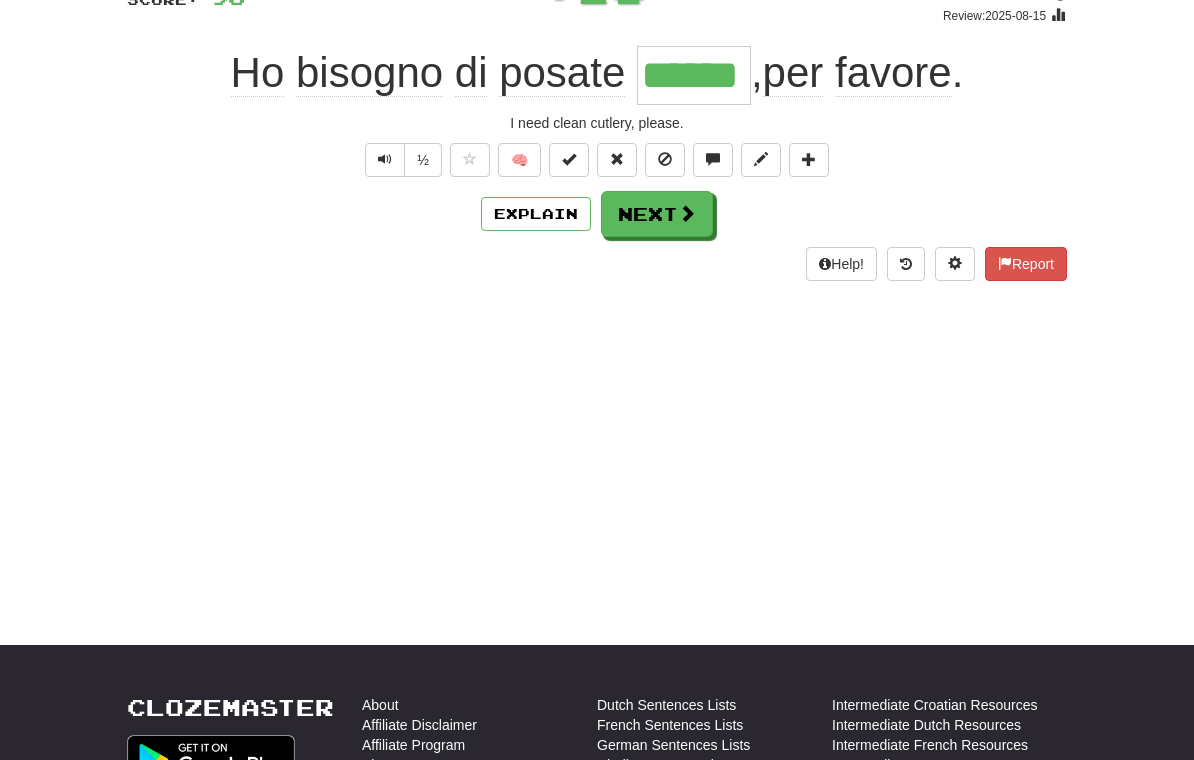 click on "Next" at bounding box center [657, 214] 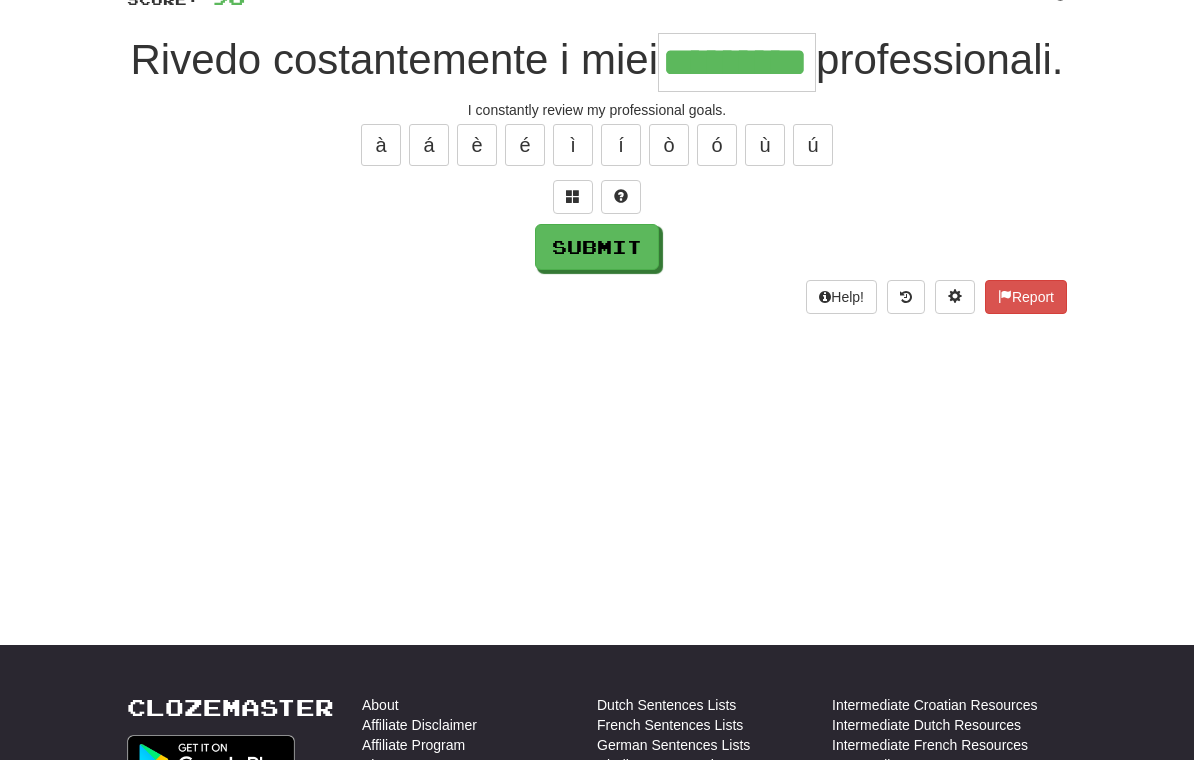 type on "*********" 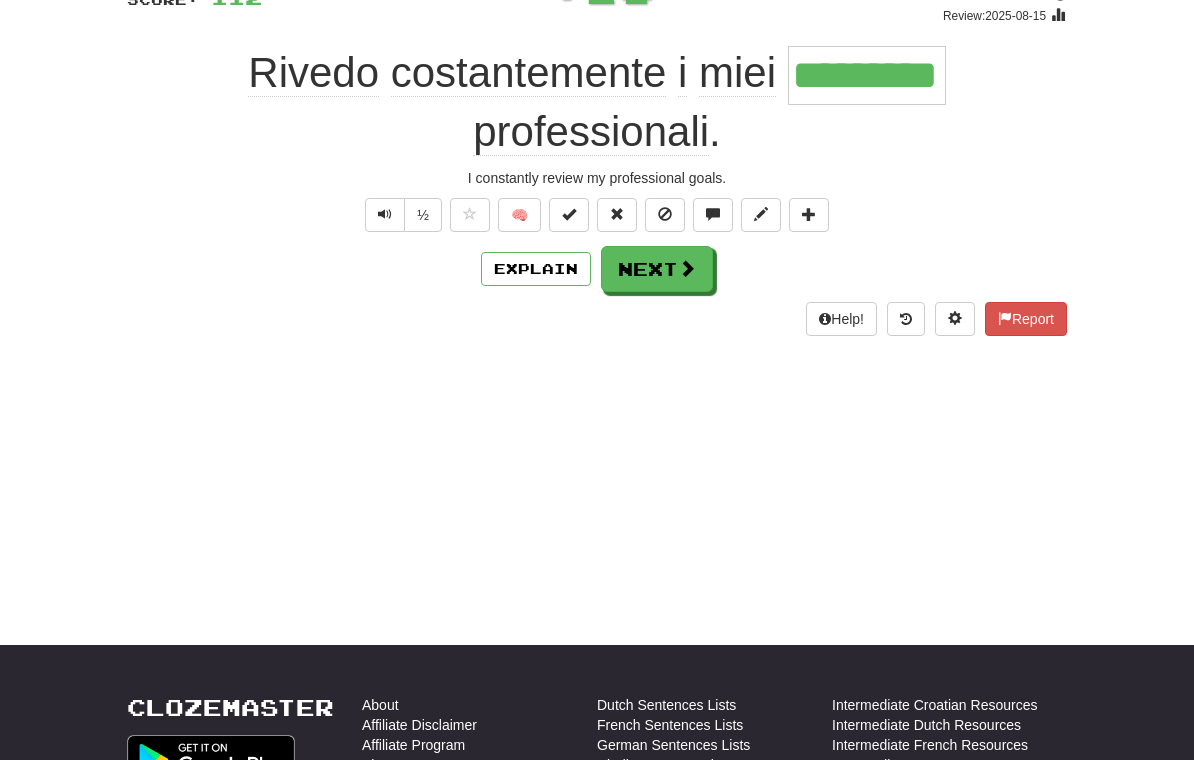 click on "Next" at bounding box center (657, 269) 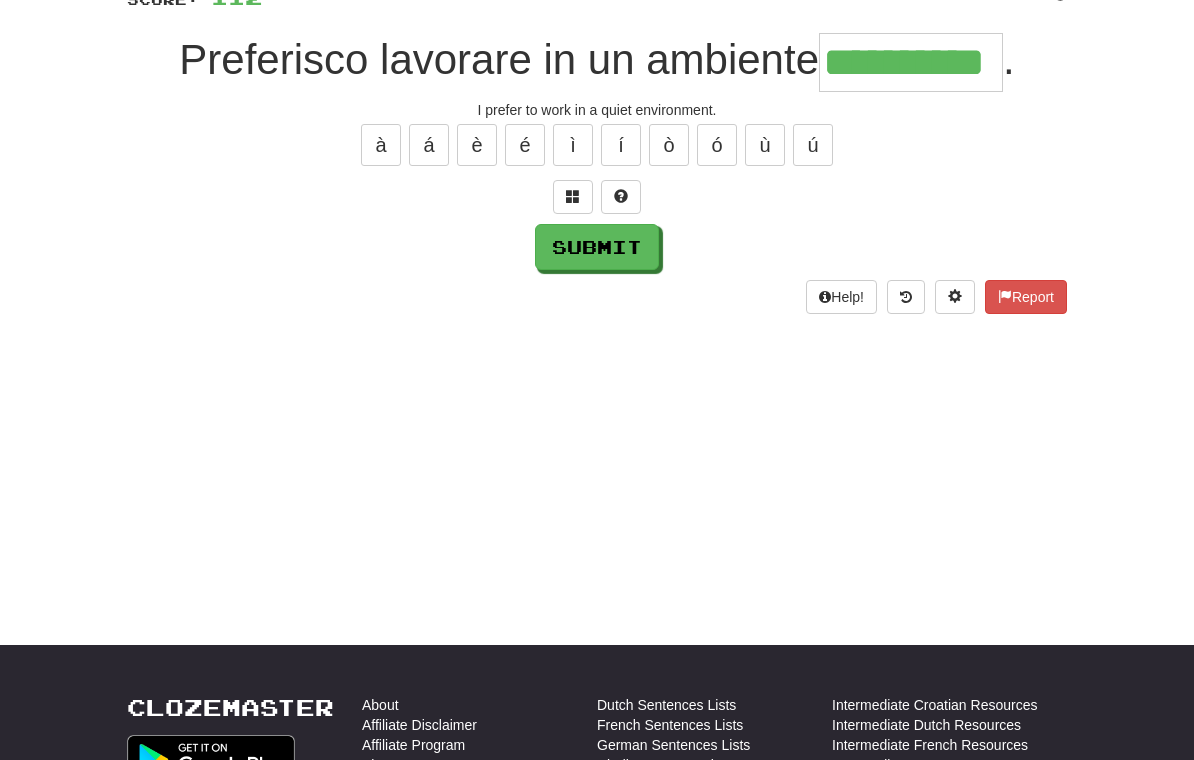 type on "**********" 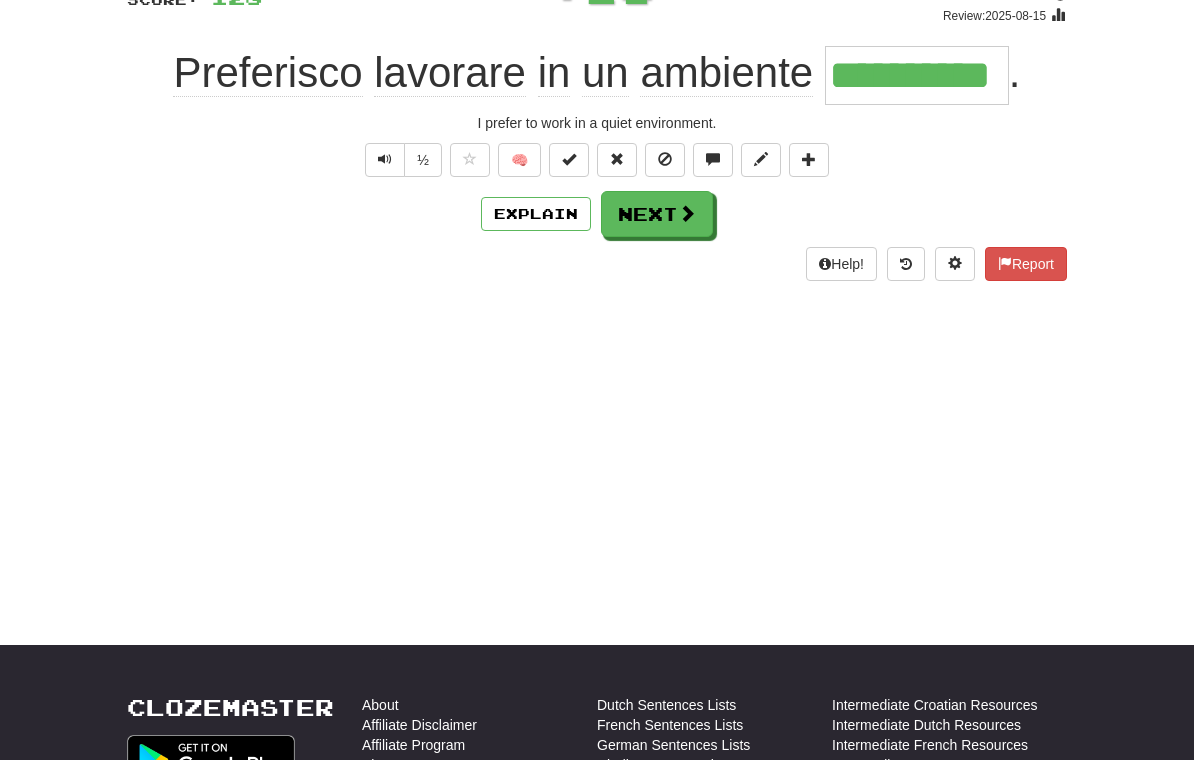 click on "Next" at bounding box center [657, 214] 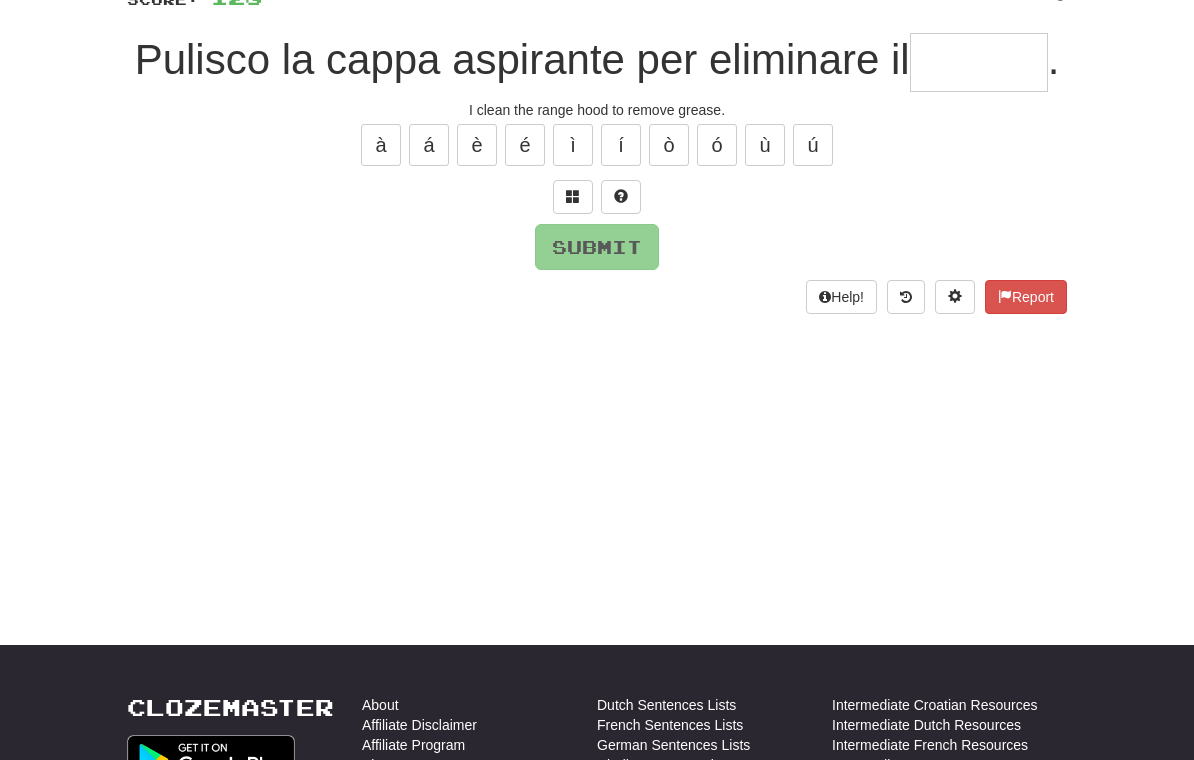 click at bounding box center [573, 196] 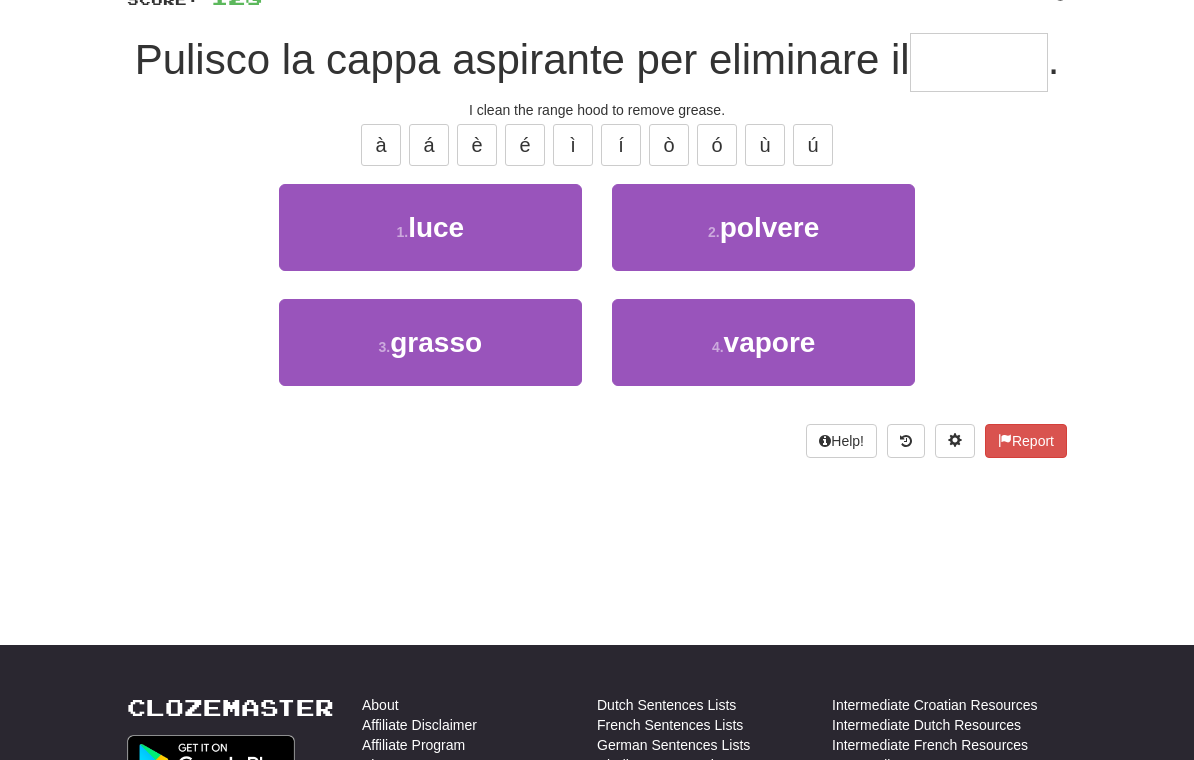 click on "grasso" at bounding box center (436, 342) 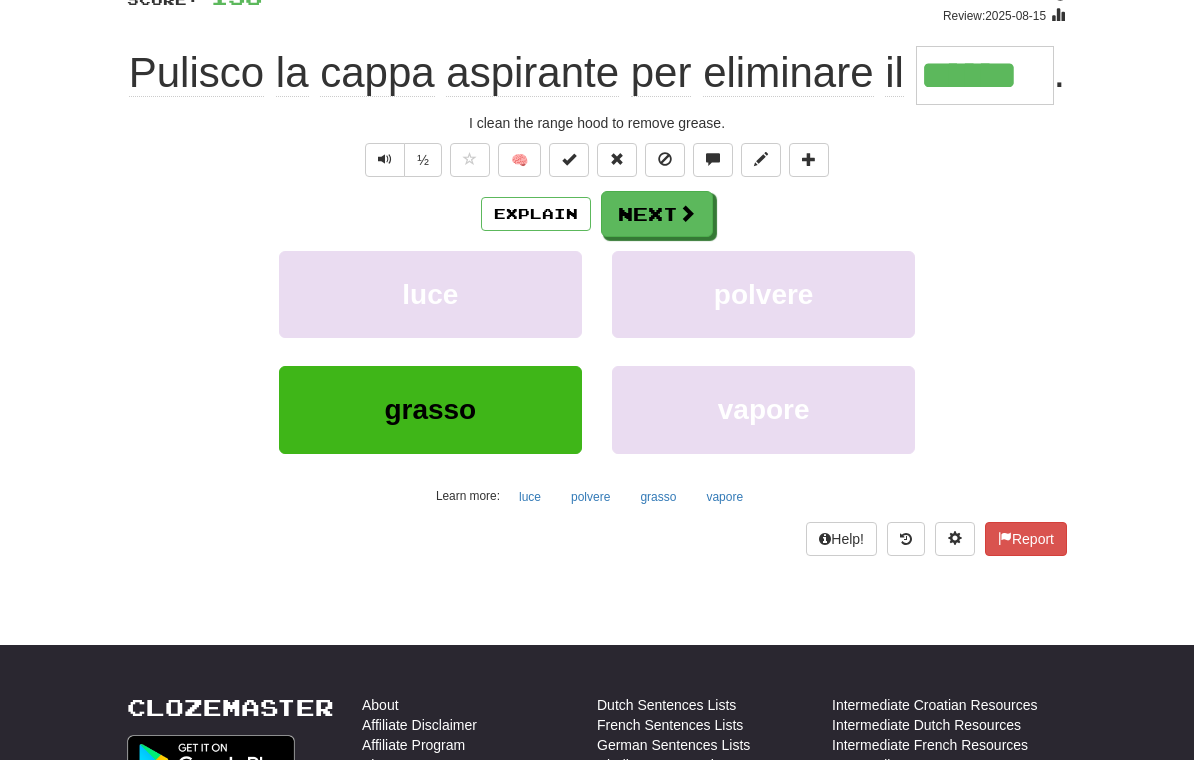 click on "Next" at bounding box center (657, 214) 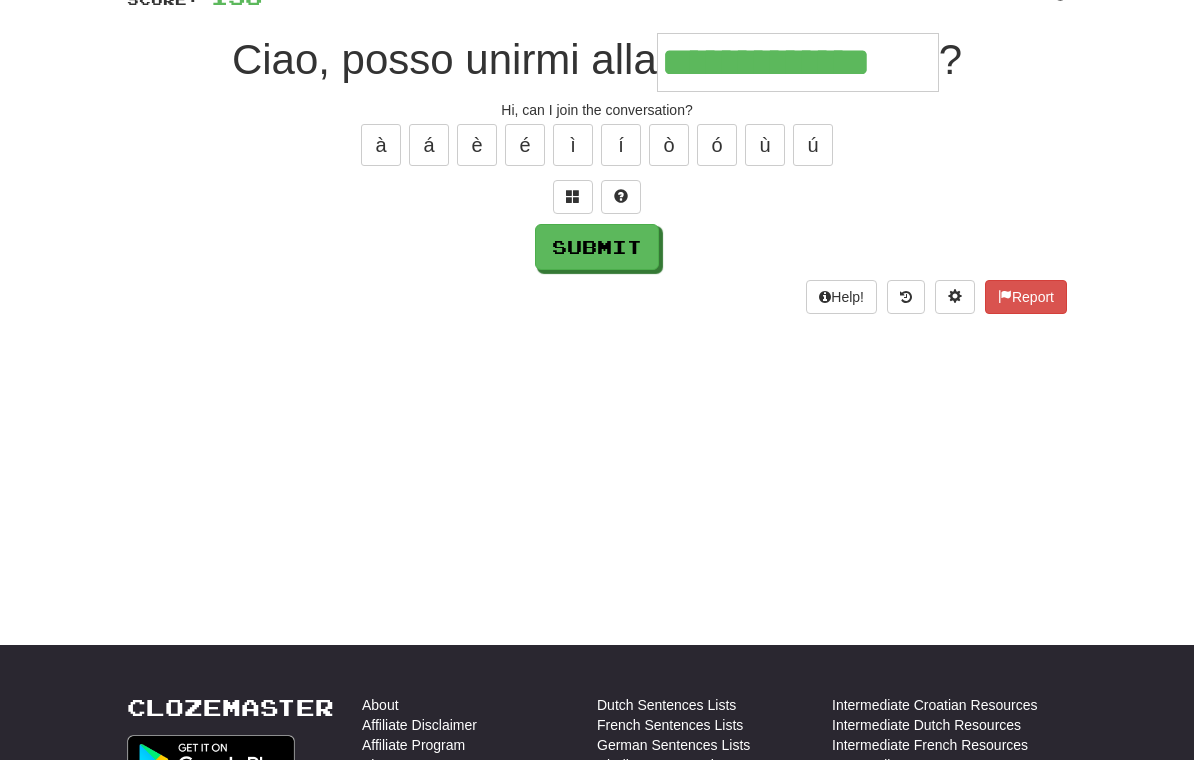 type on "**********" 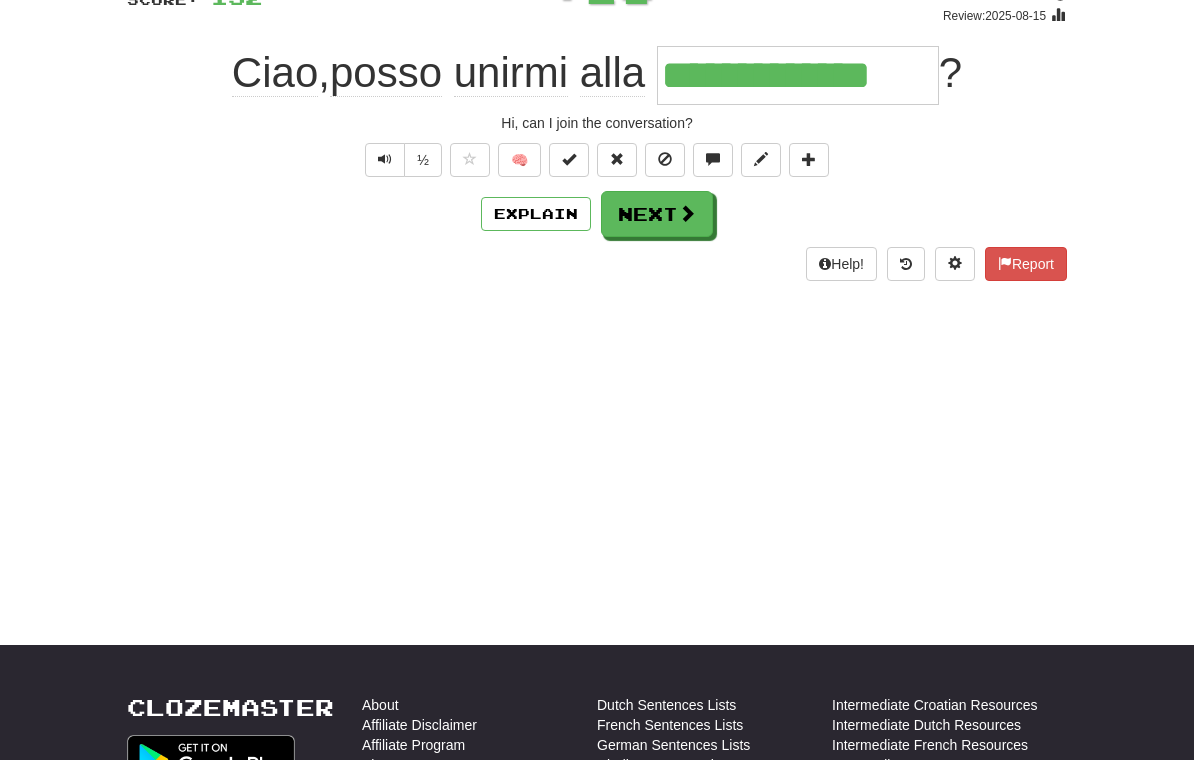 click on "Next" at bounding box center [657, 214] 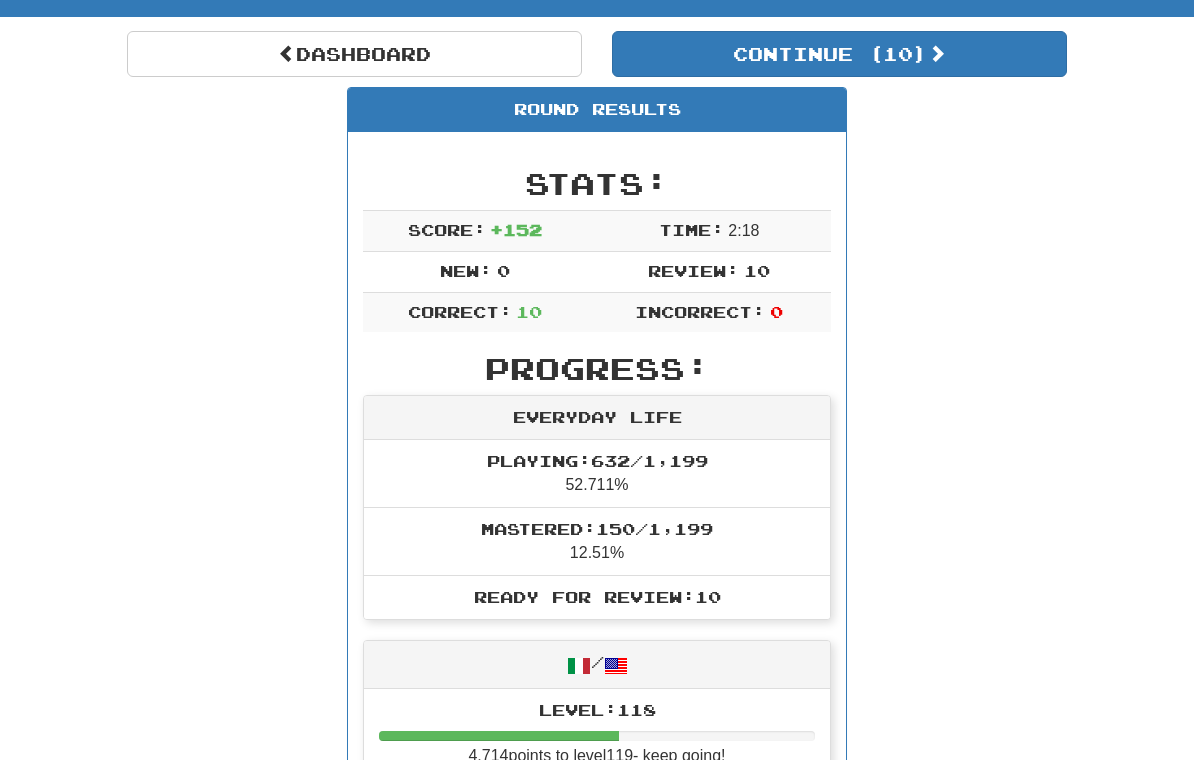 click on "Continue ( 10 )" at bounding box center [839, 54] 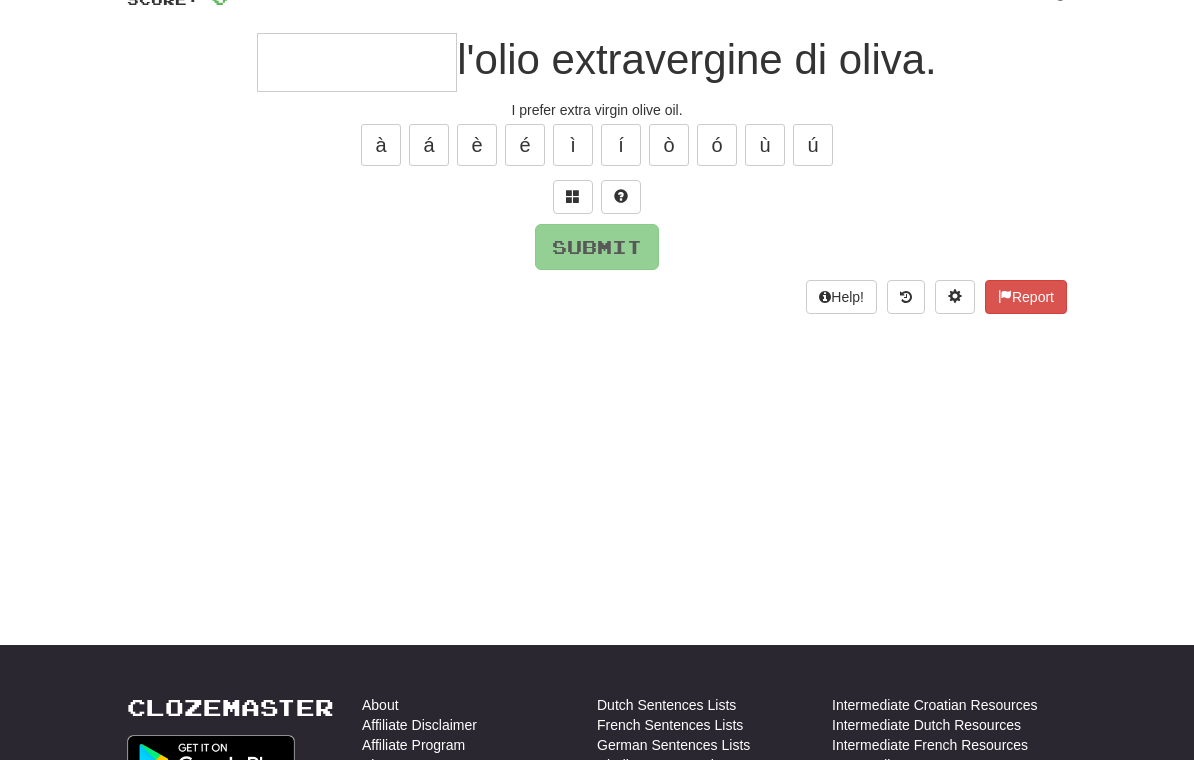 click at bounding box center (357, 62) 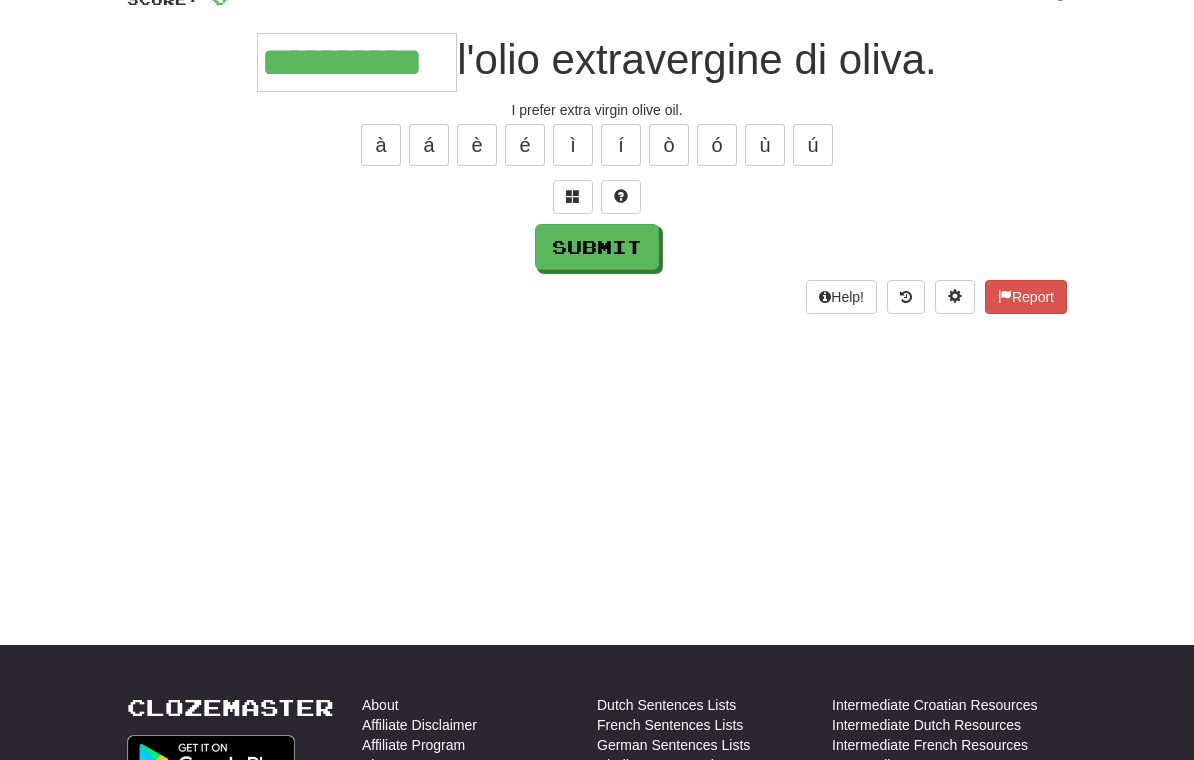 click on "Submit" at bounding box center (597, 247) 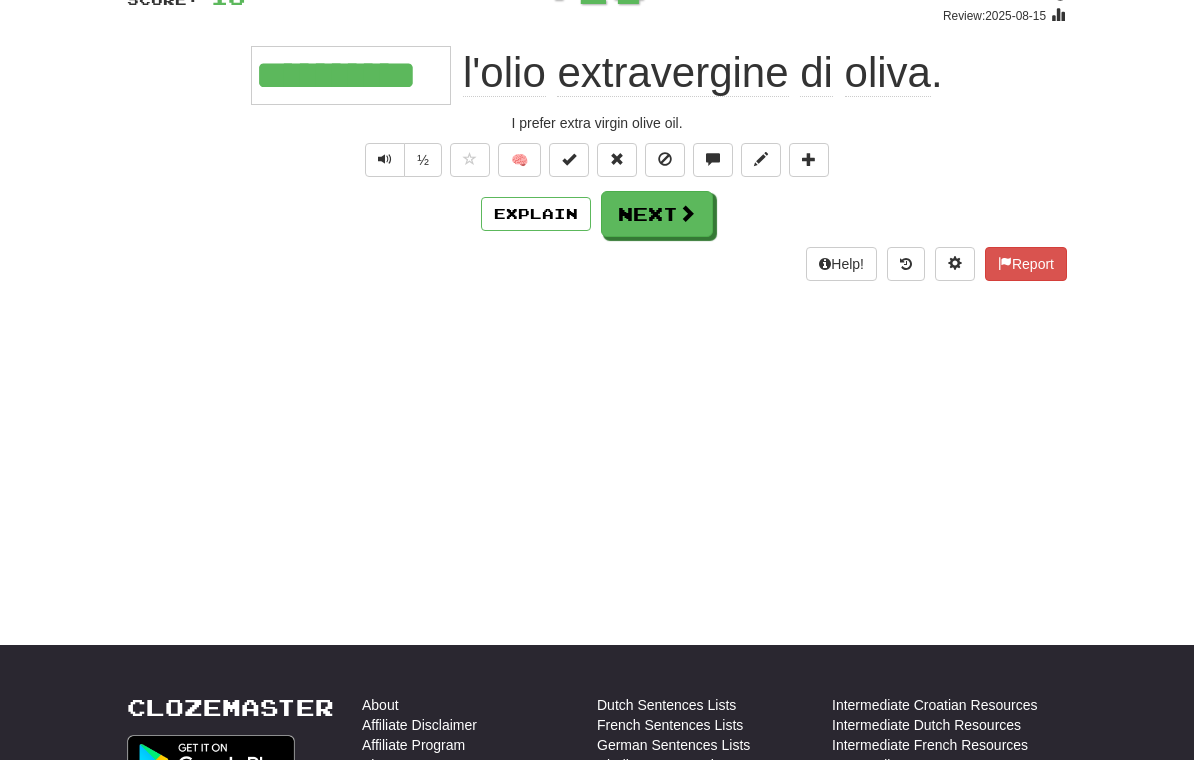 click on "Next" at bounding box center (657, 214) 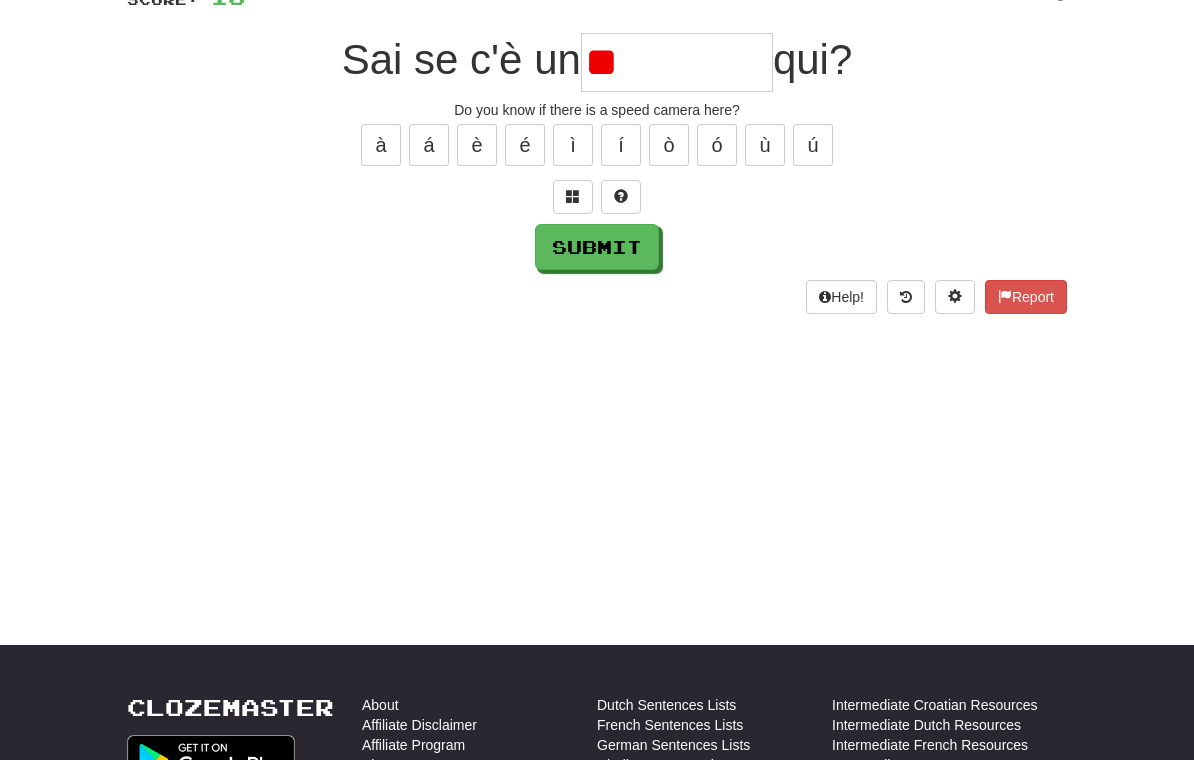 type on "*" 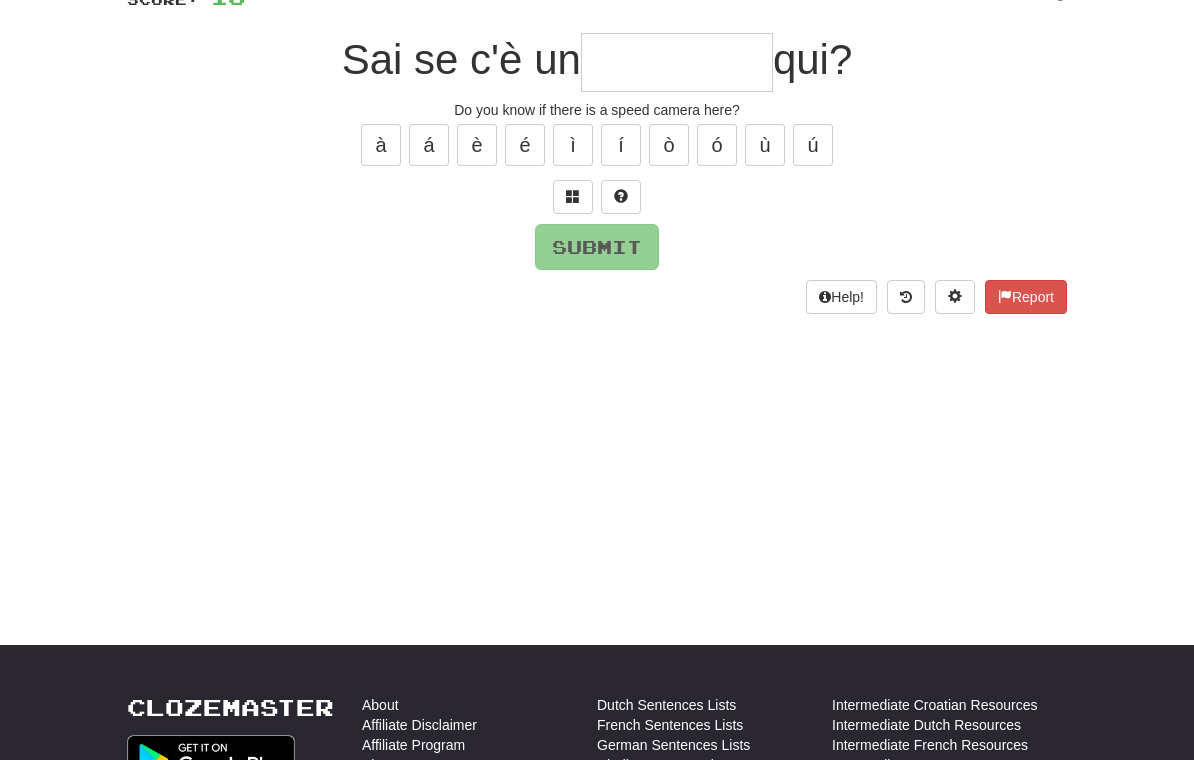 type on "*" 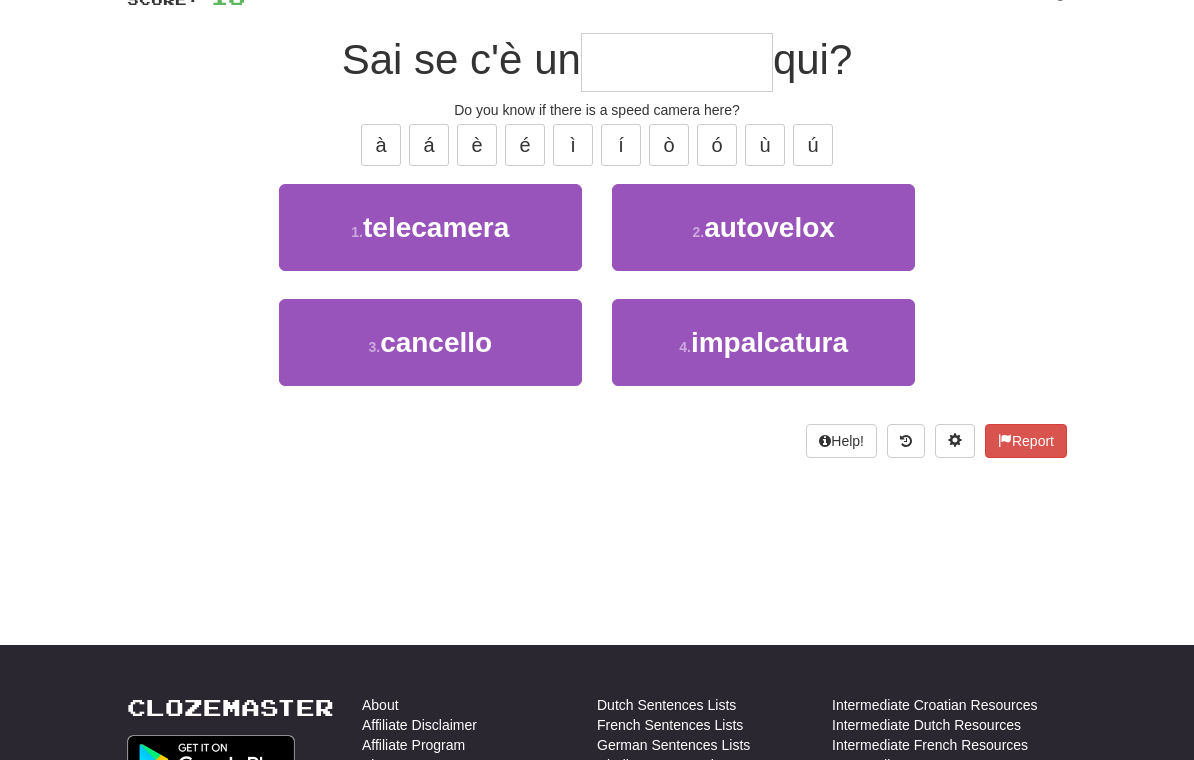 click on "telecamera" at bounding box center (436, 227) 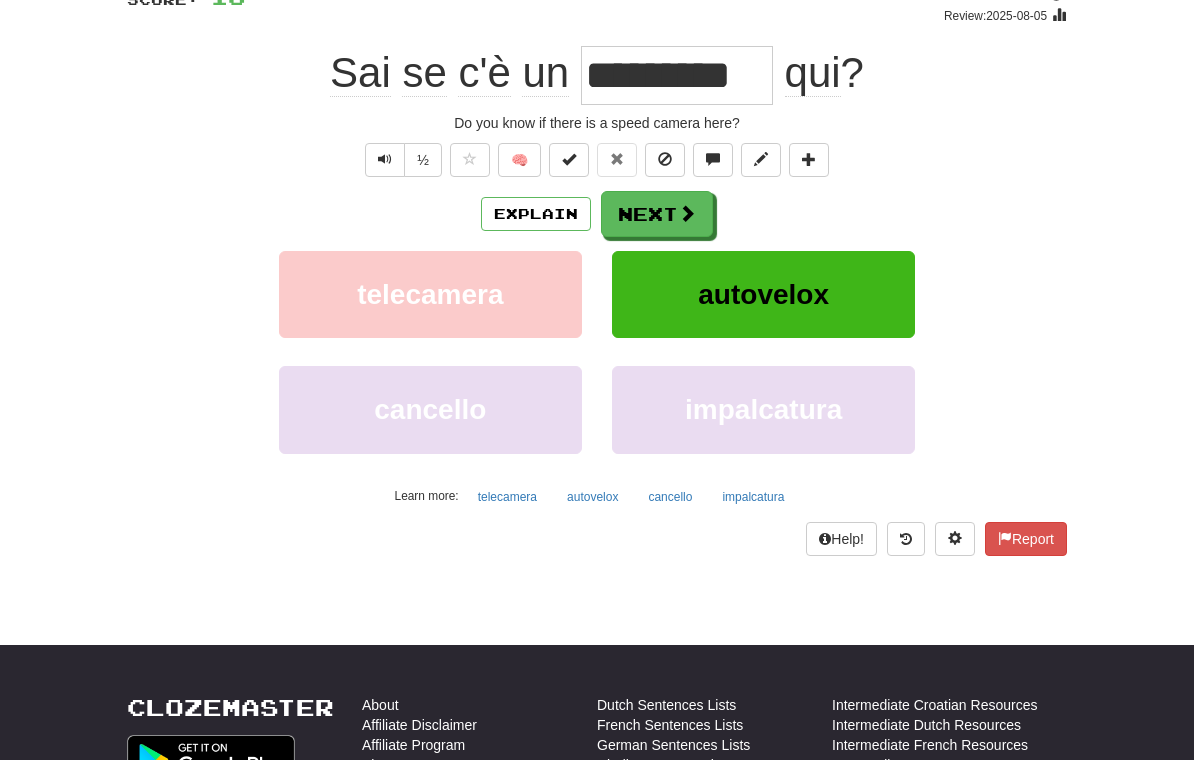 click on "Next" at bounding box center [657, 214] 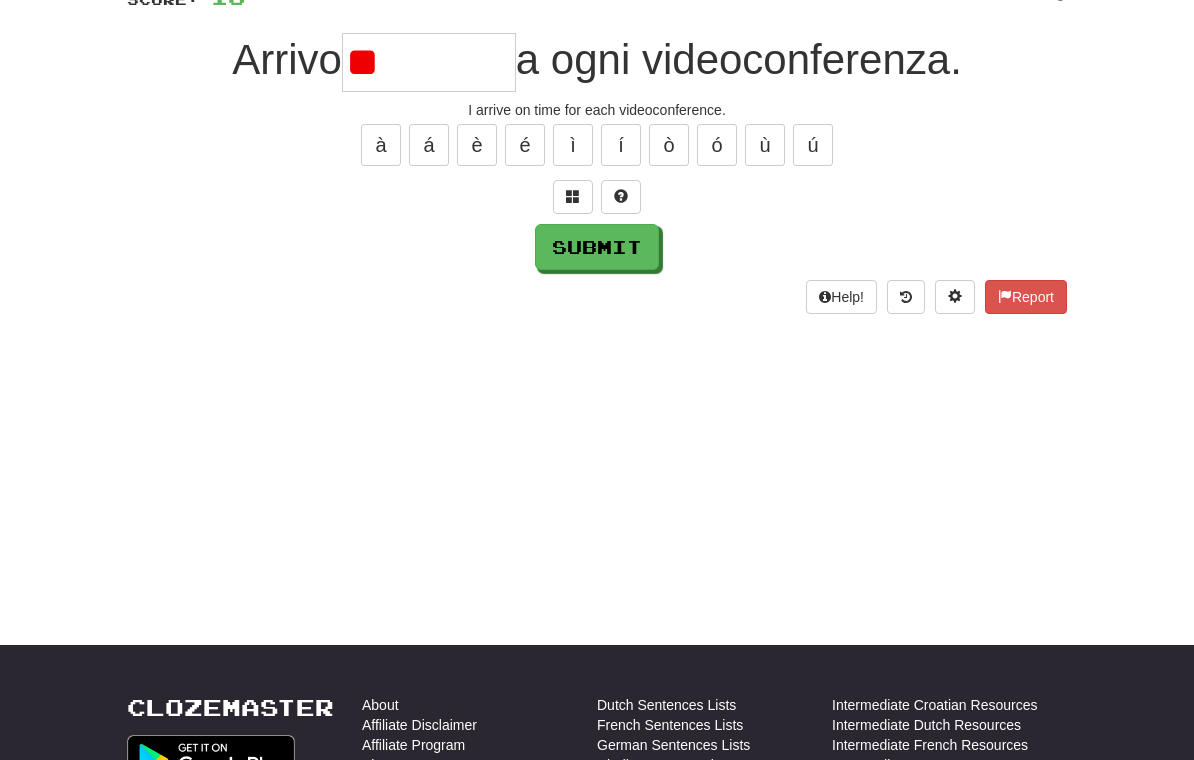 type on "*" 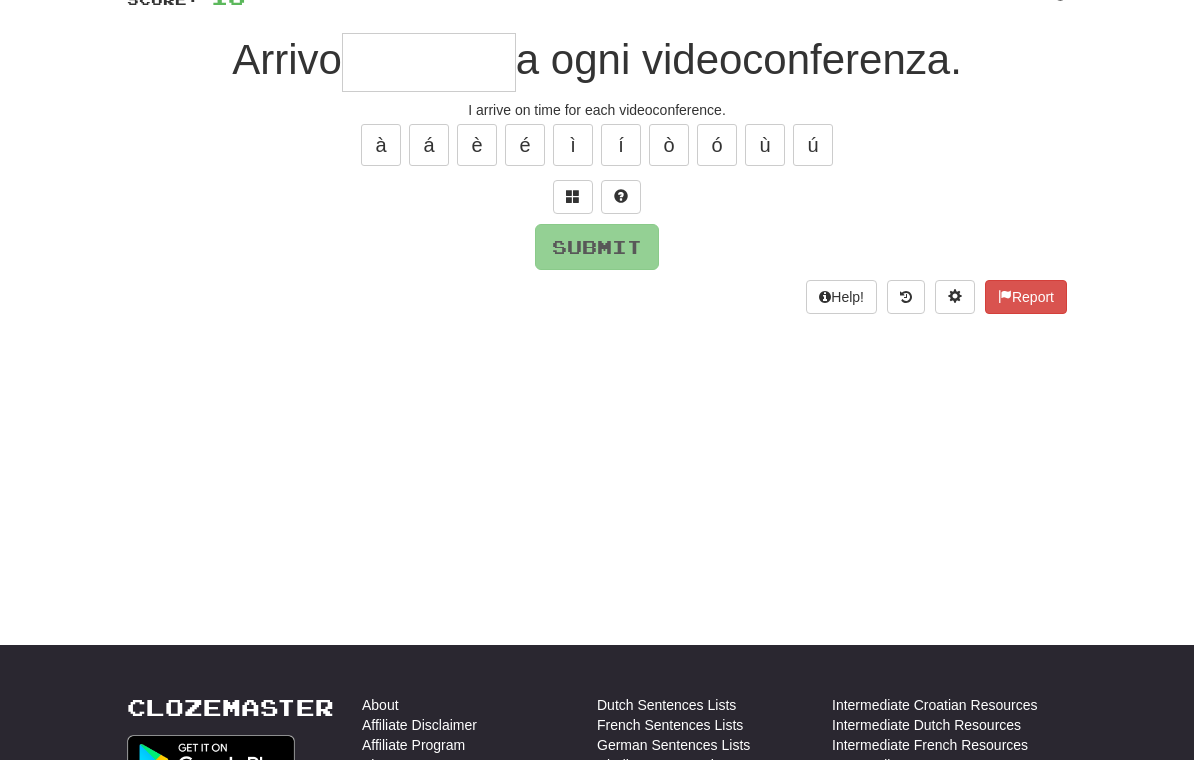 click at bounding box center (573, 196) 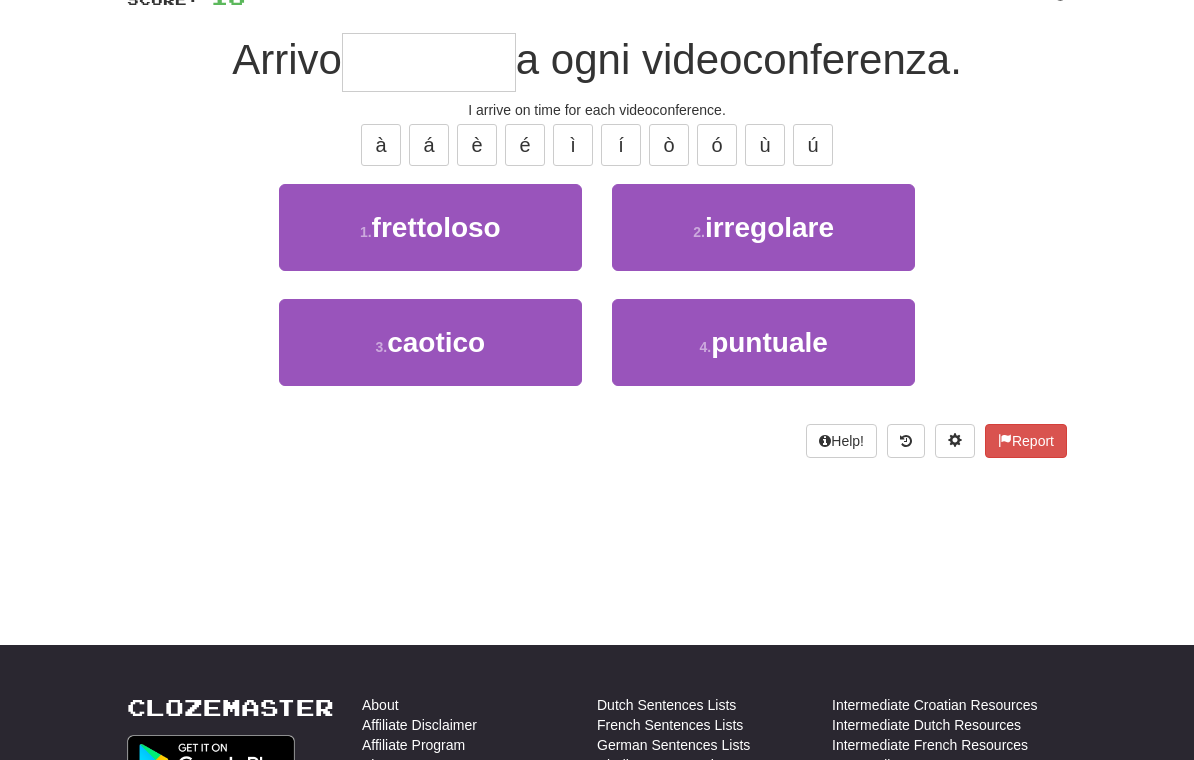 click on "4 .  puntuale" at bounding box center (763, 342) 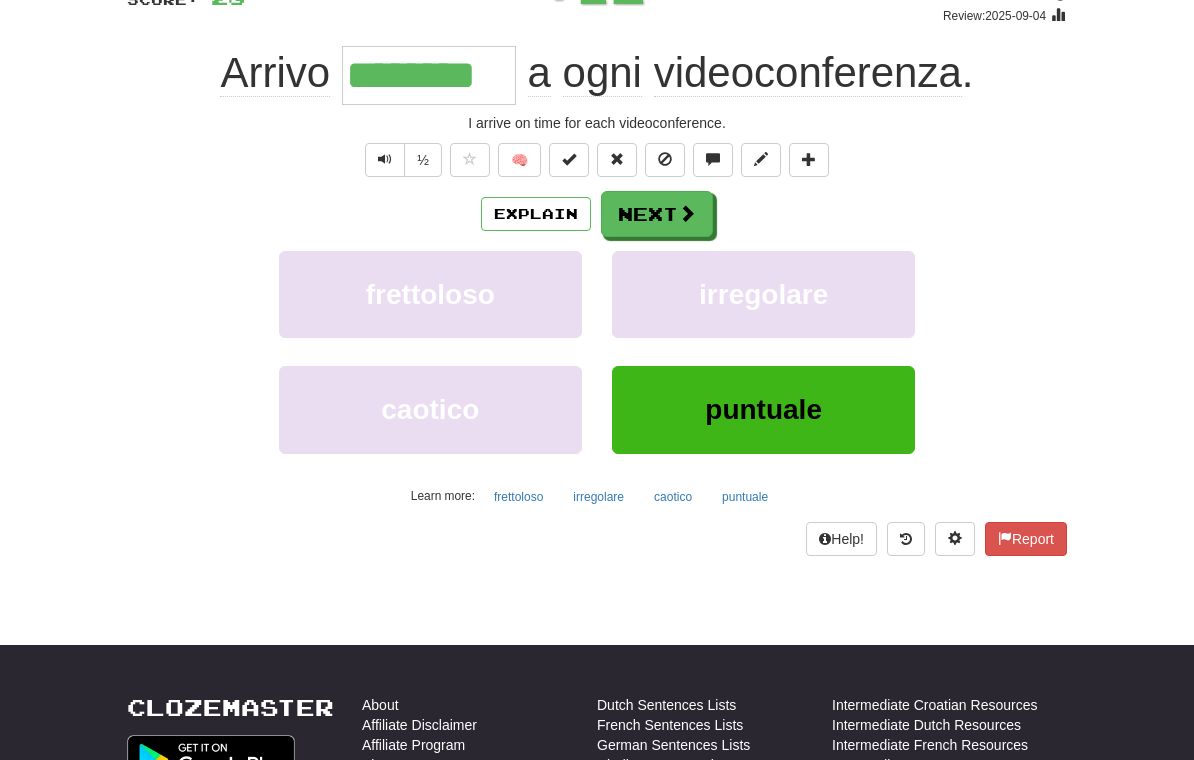 click on "Next" at bounding box center [657, 214] 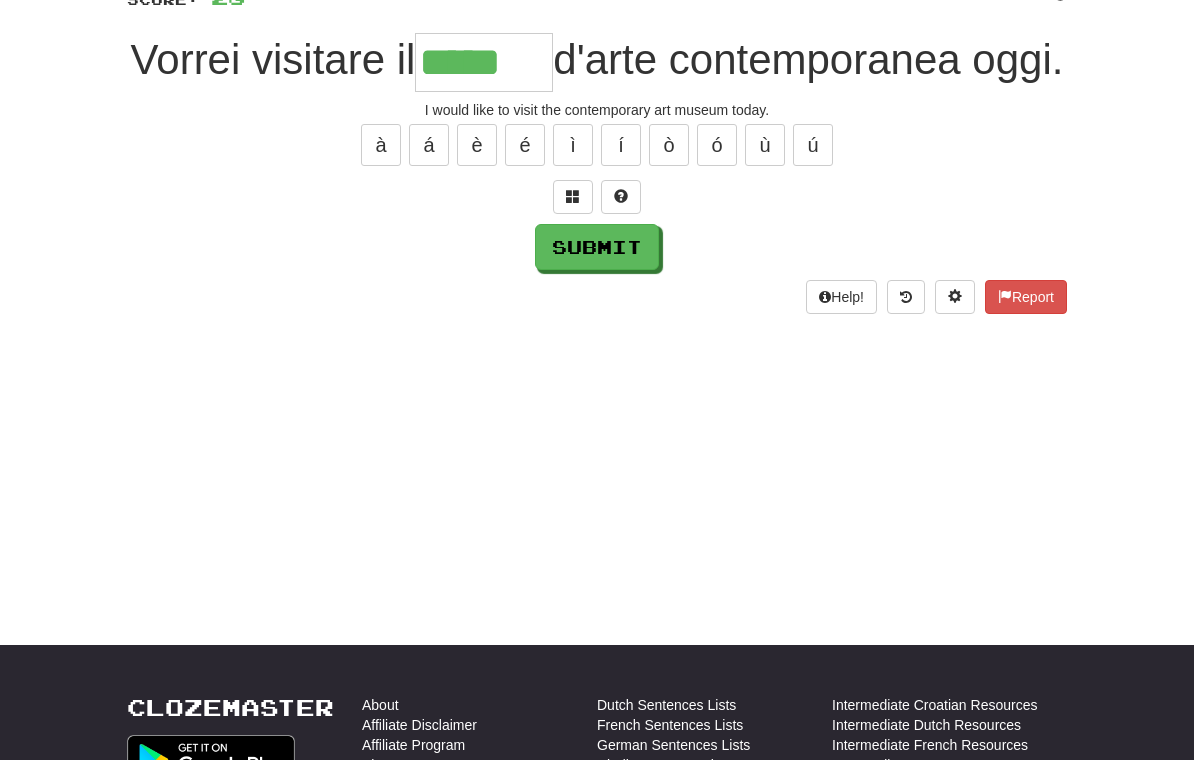 type on "*****" 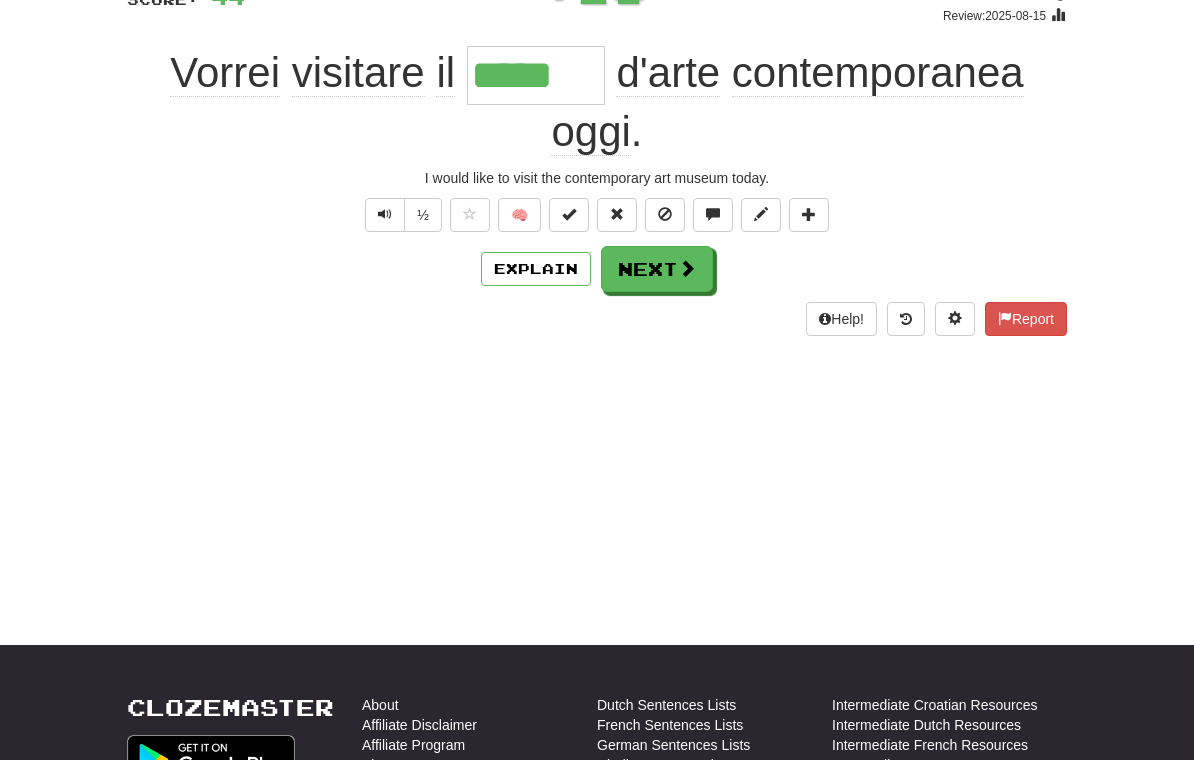 click on "Next" at bounding box center (657, 269) 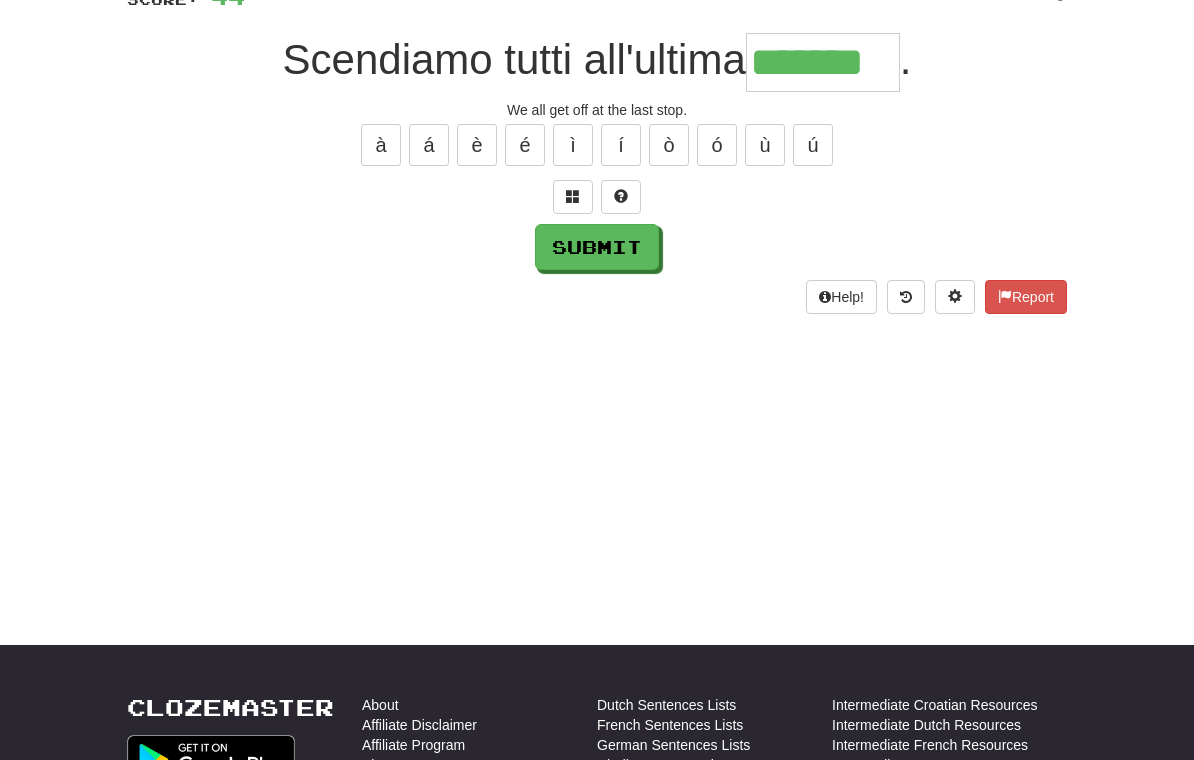 type on "*******" 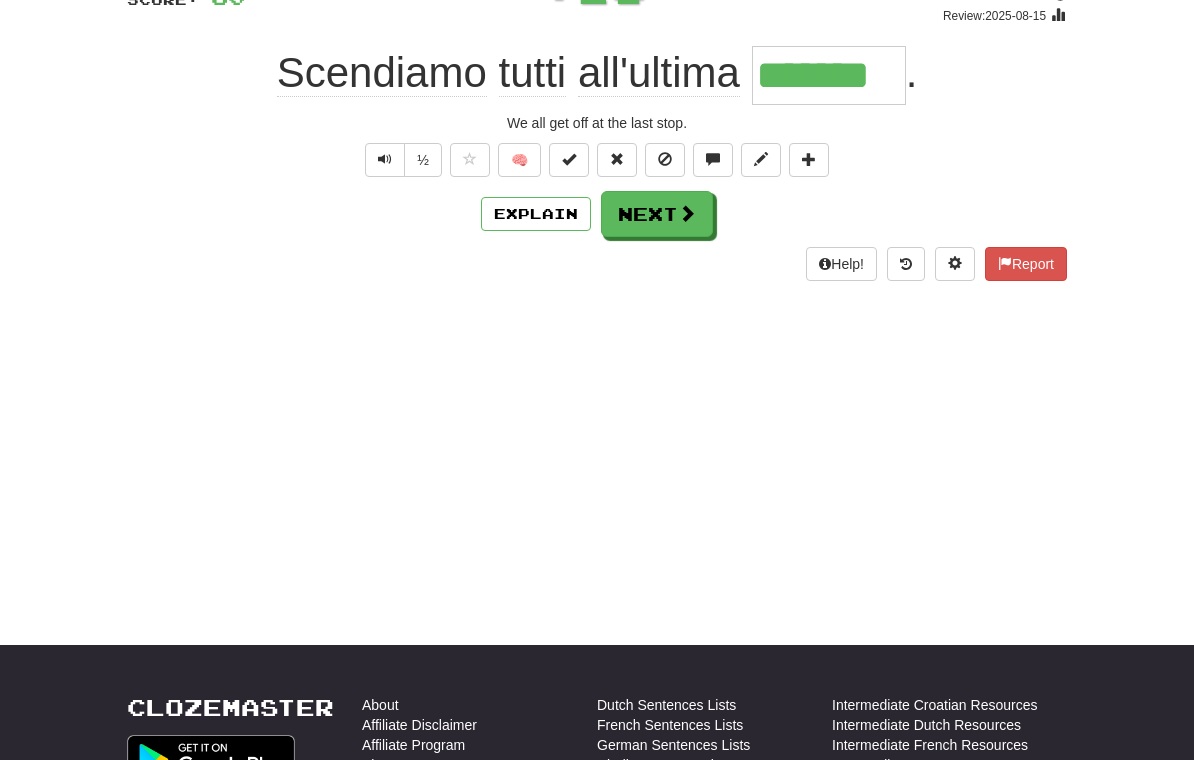 click on "Next" at bounding box center [657, 214] 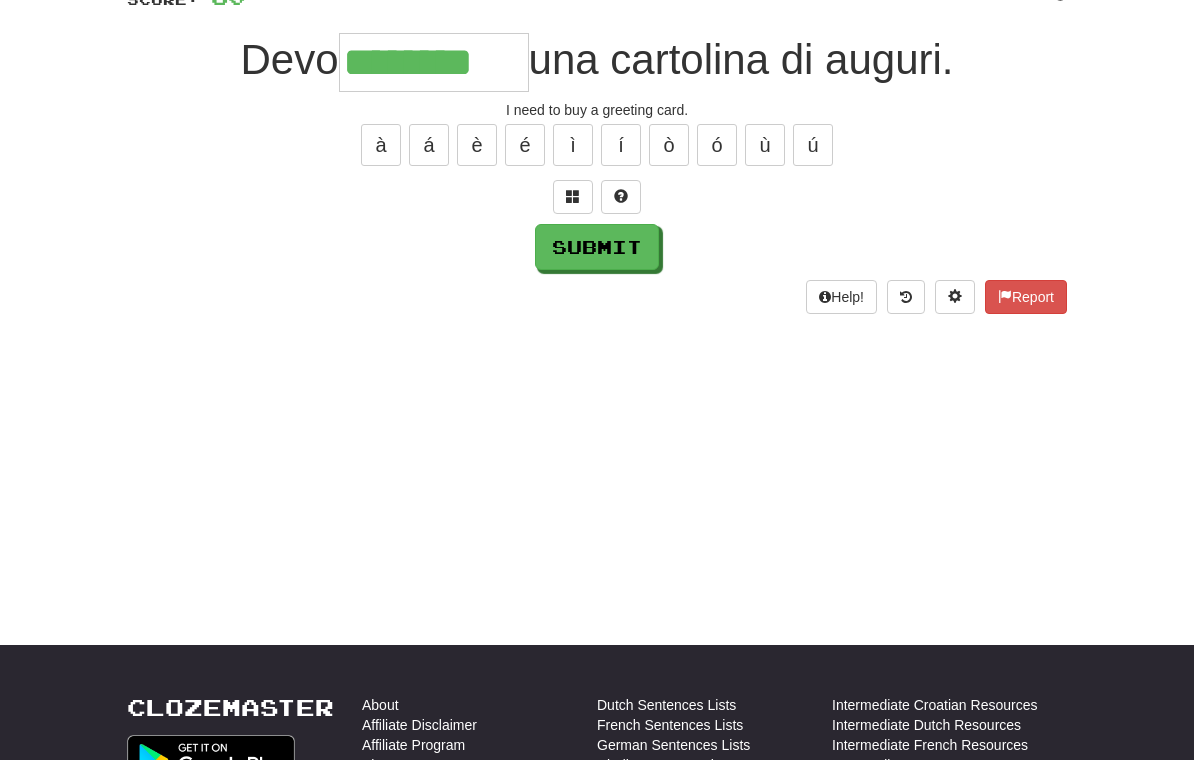 type on "********" 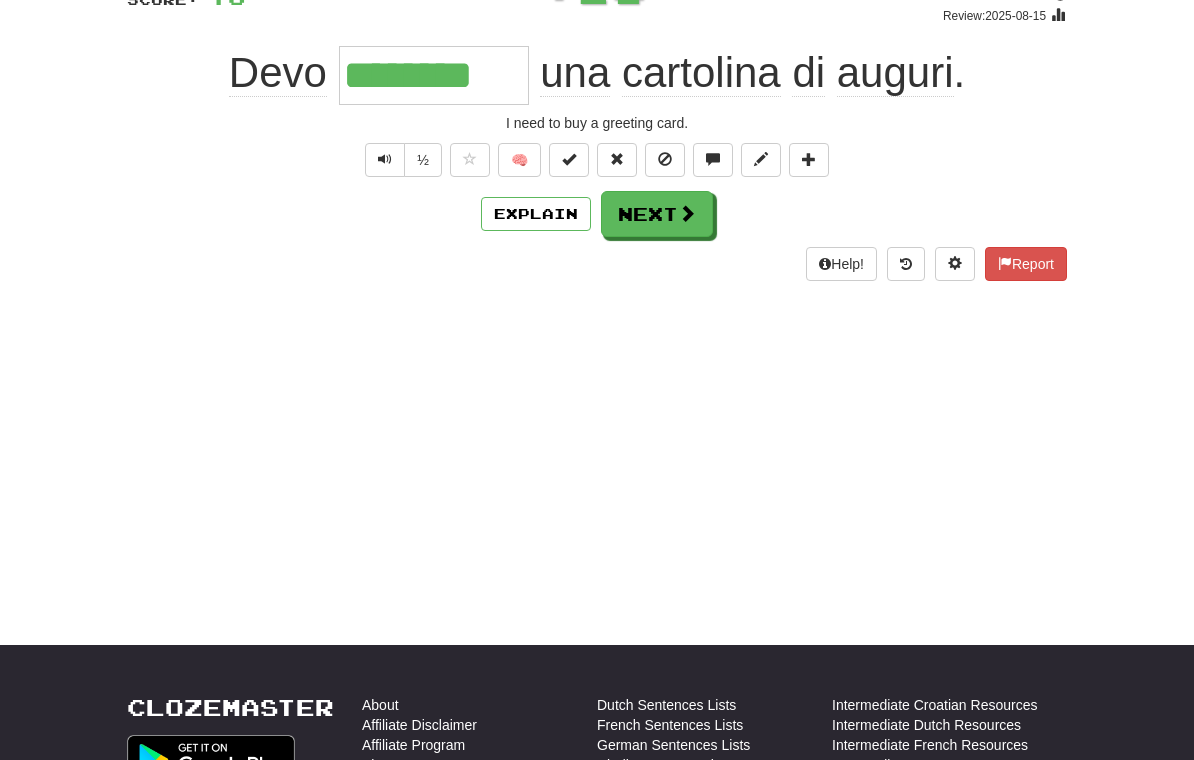 click on "Next" at bounding box center [657, 214] 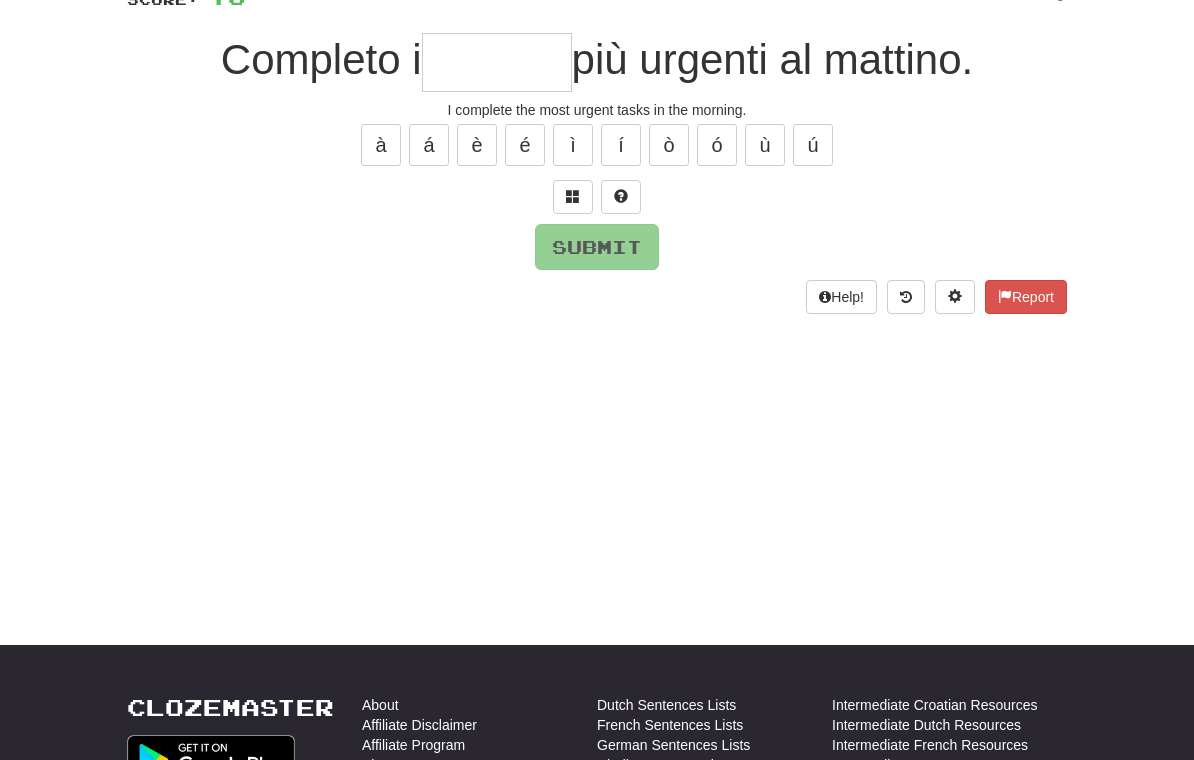 type on "*" 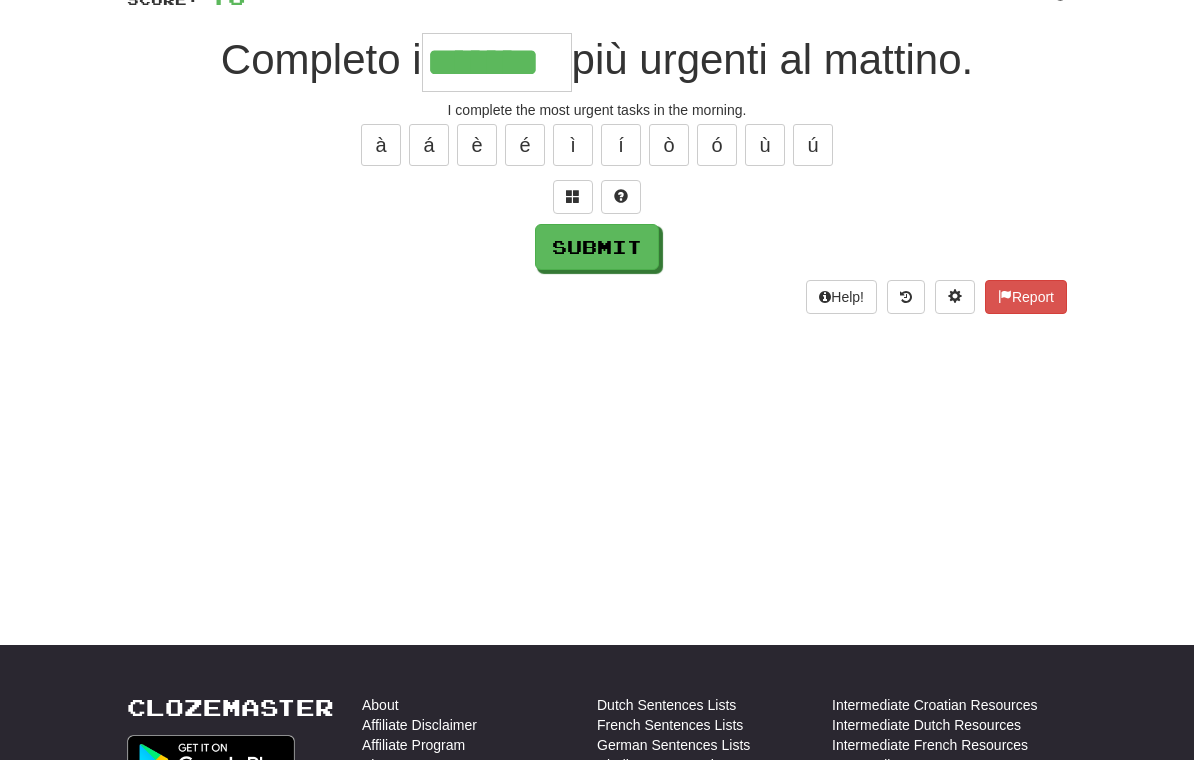 type on "*******" 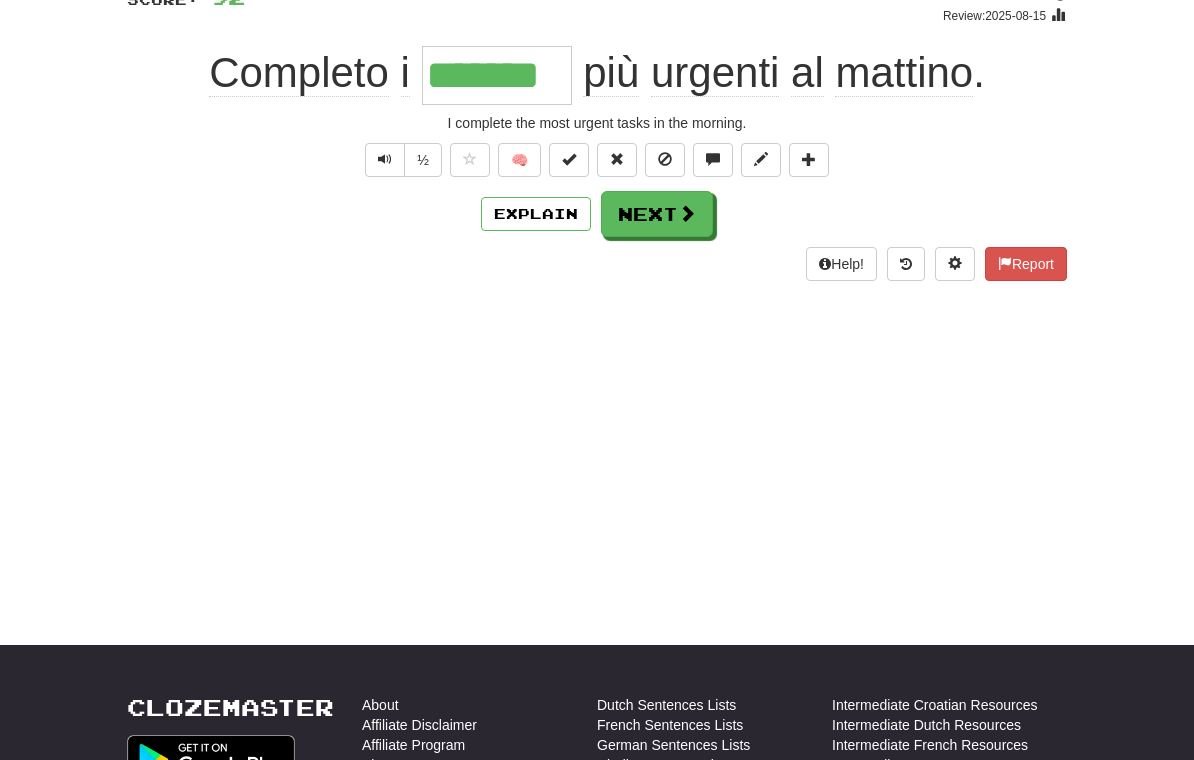 click at bounding box center (687, 213) 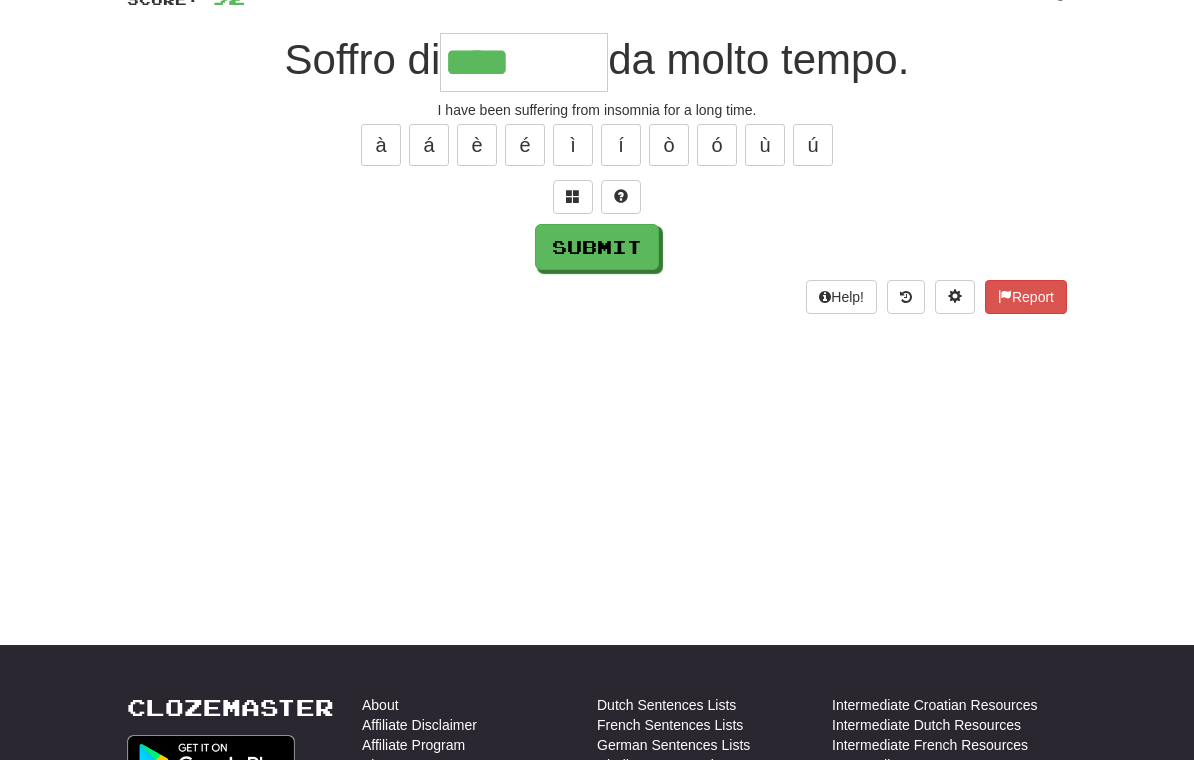 click at bounding box center (573, 197) 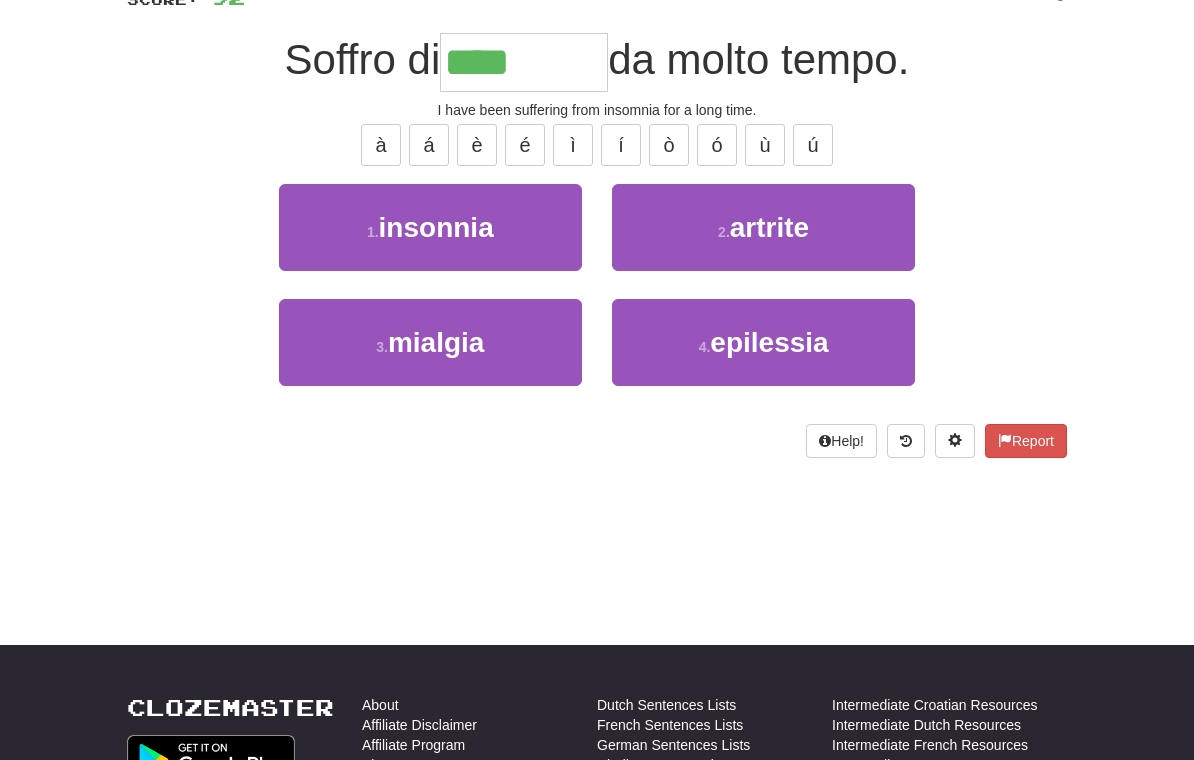 click on "insonnia" at bounding box center (436, 227) 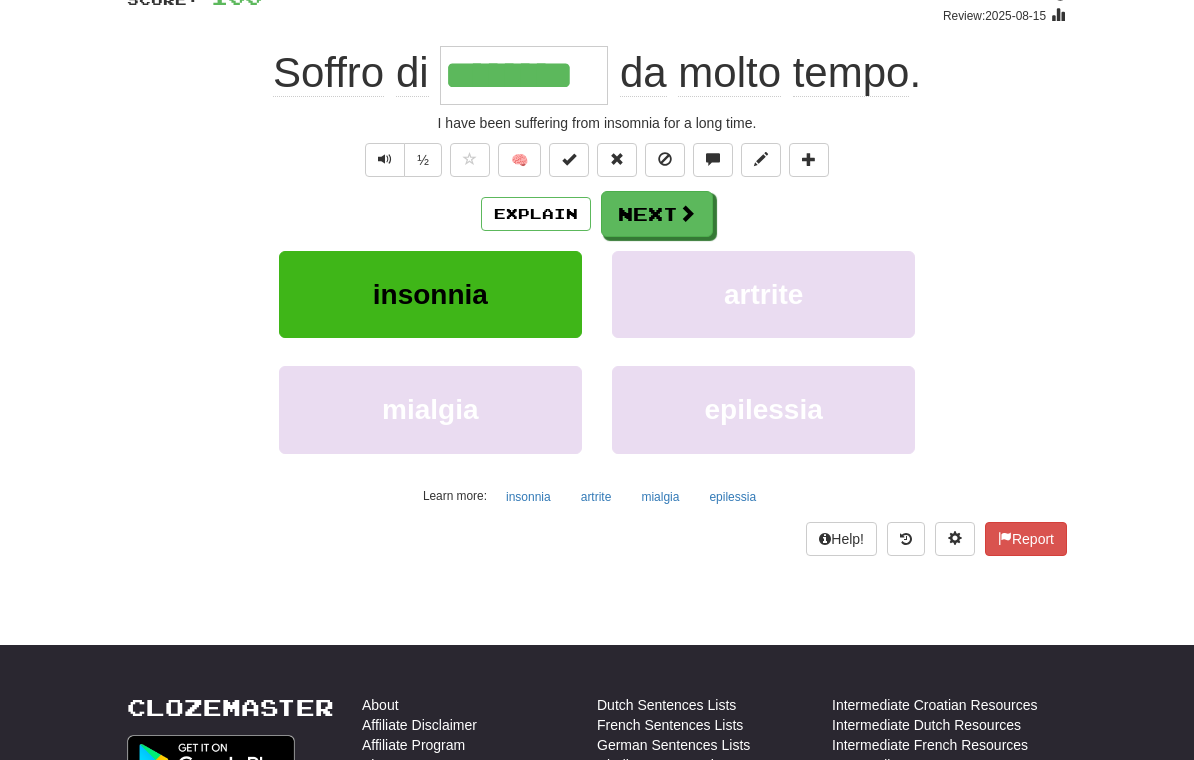 click on "Next" at bounding box center (657, 214) 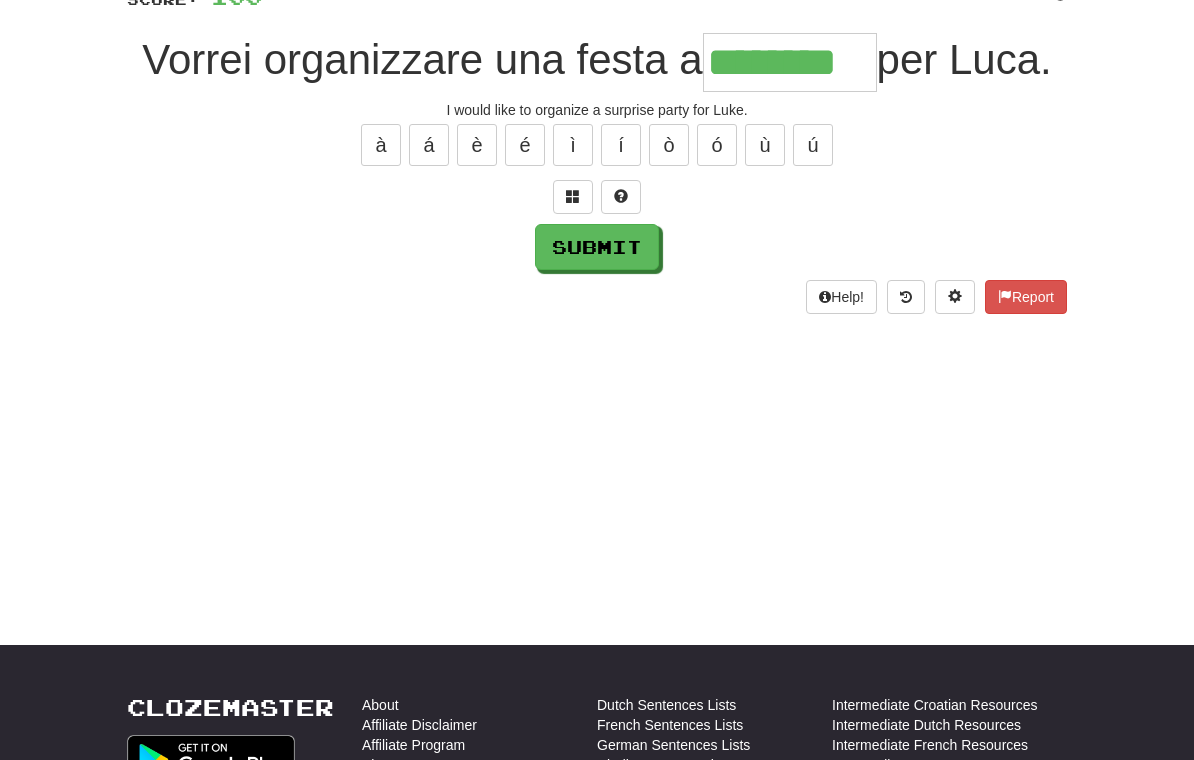 type on "********" 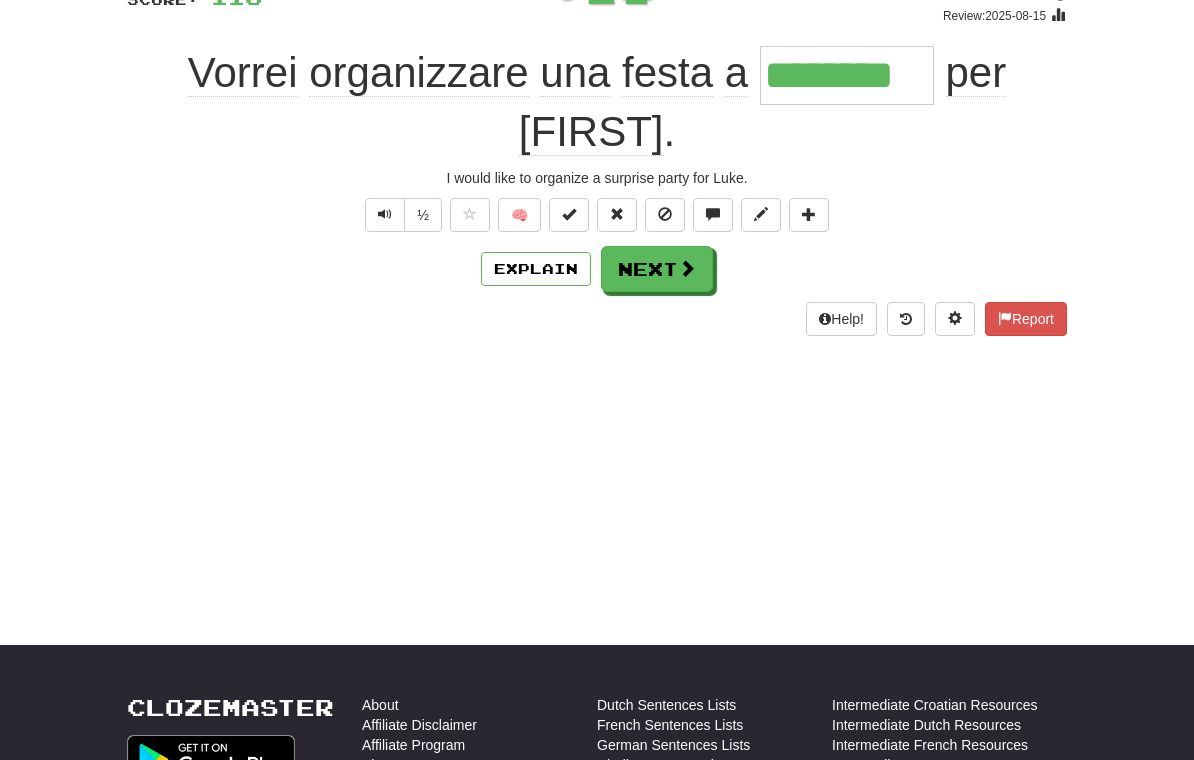 click on "Next" at bounding box center [657, 269] 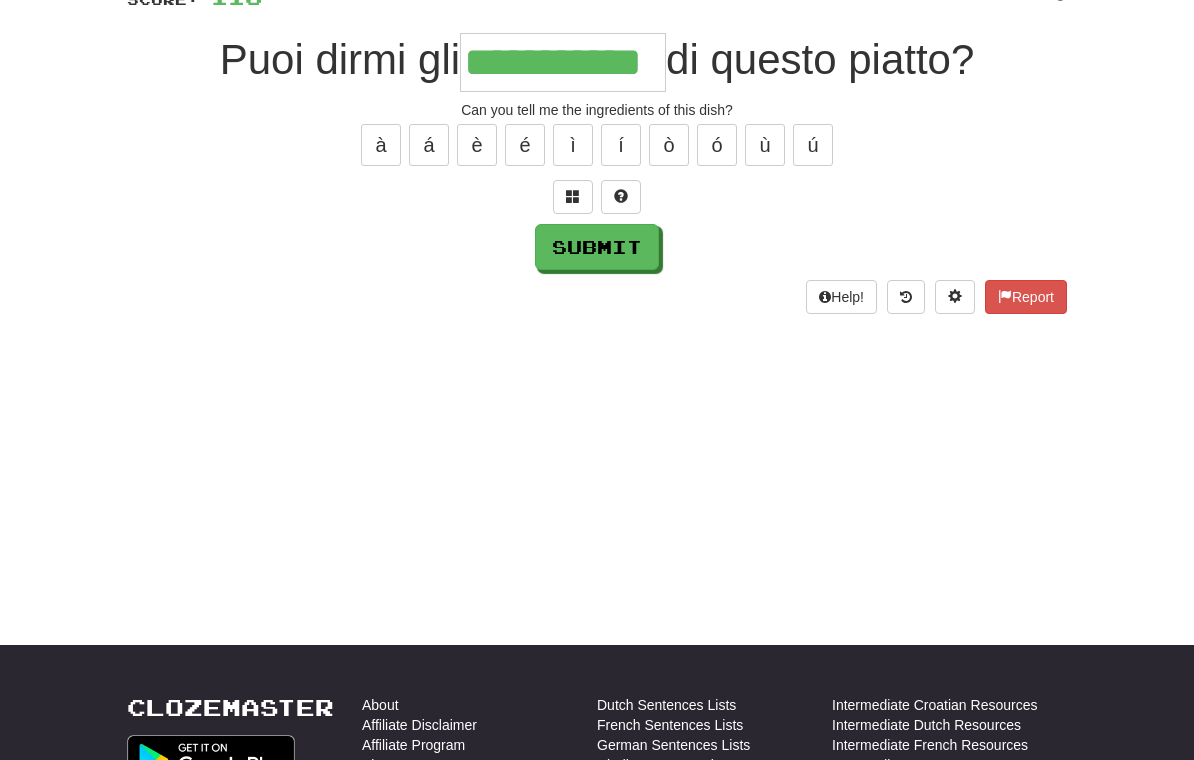 type on "**********" 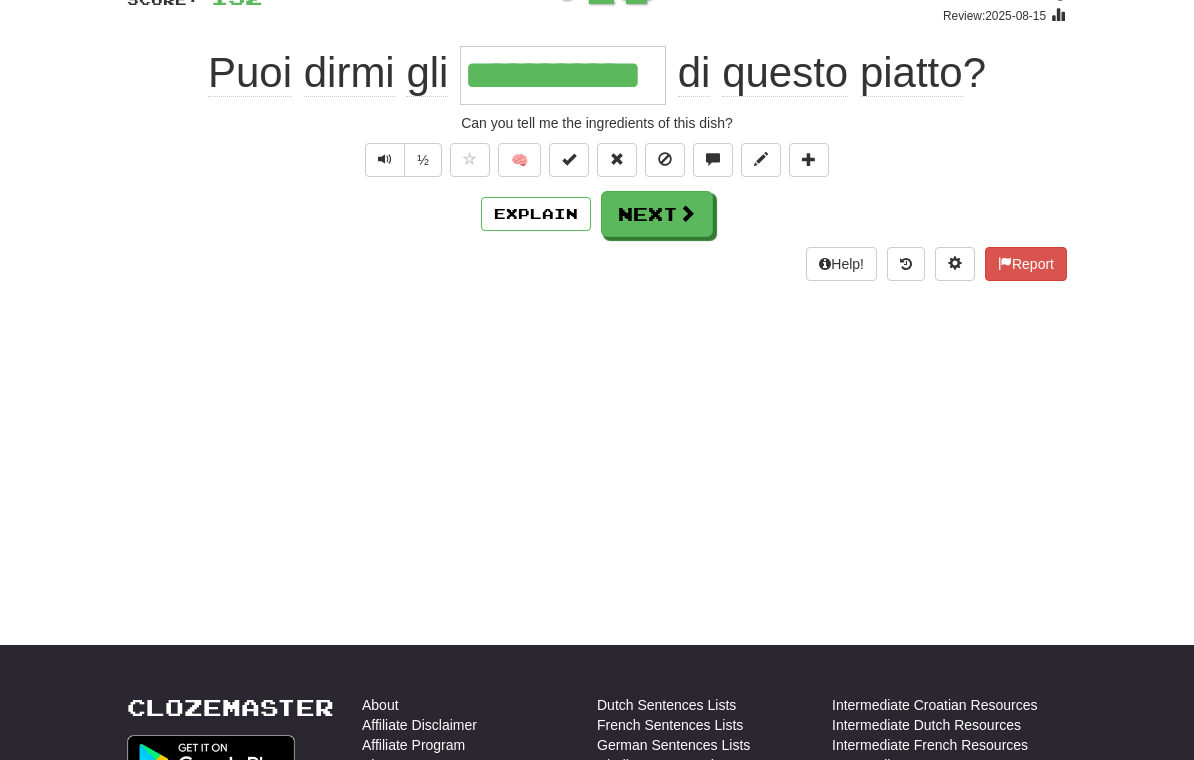 click on "Next" at bounding box center (657, 214) 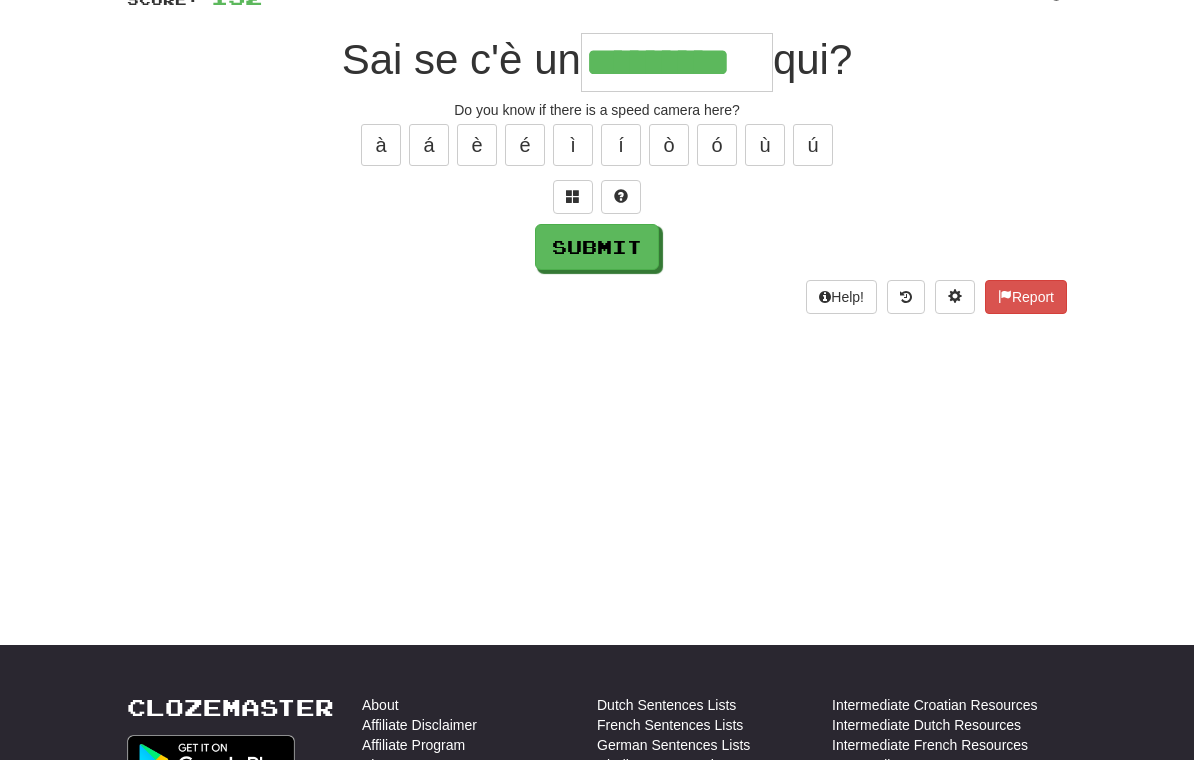 type on "*********" 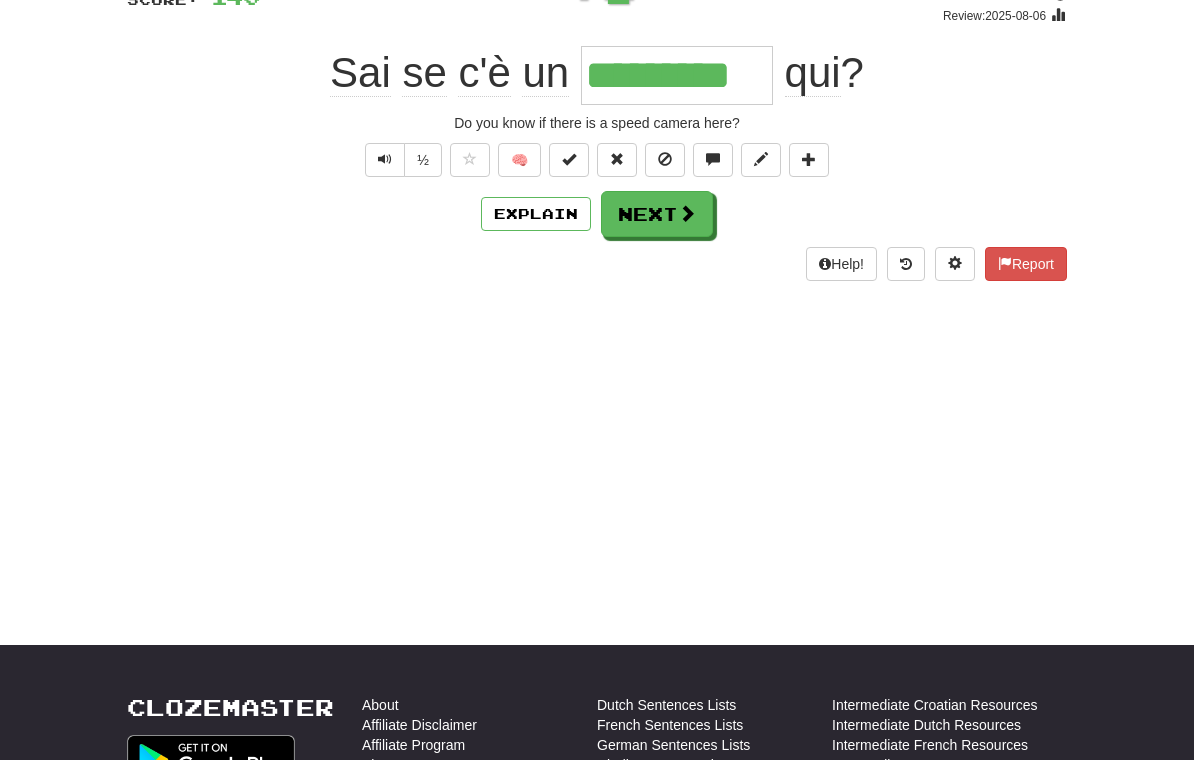 click on "Next" at bounding box center (657, 214) 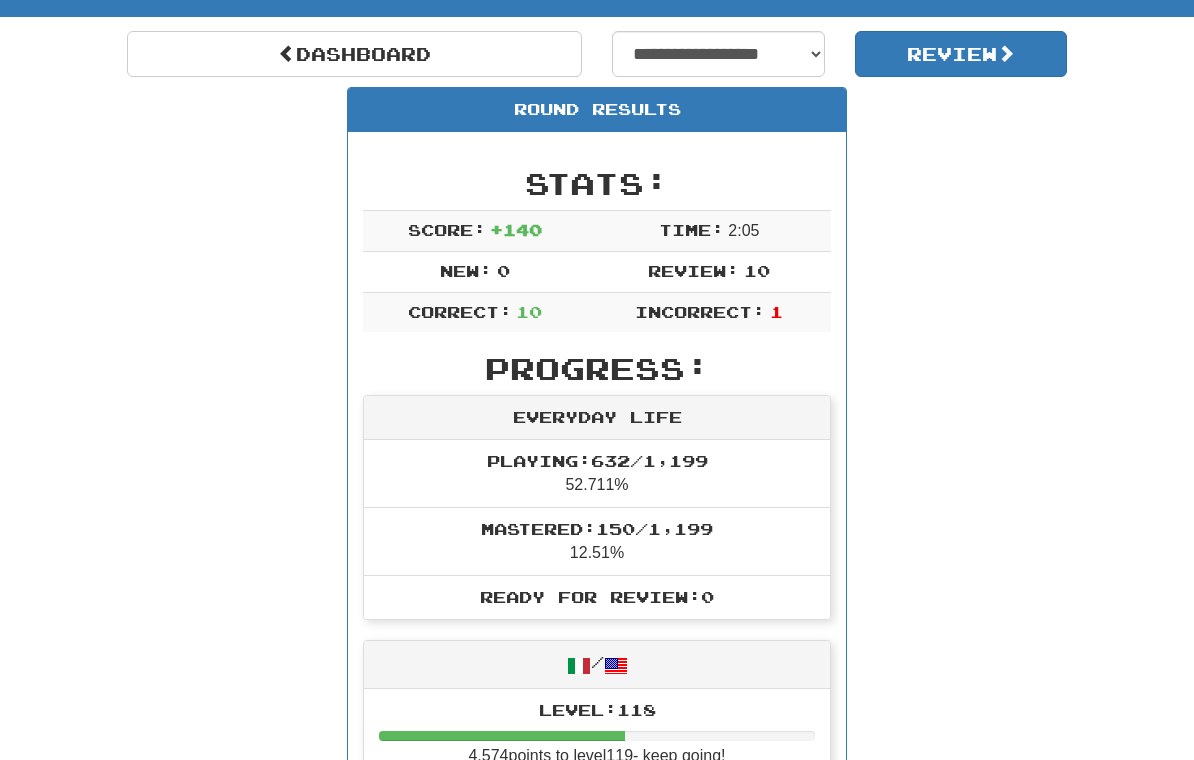 click on "Review" at bounding box center [961, 54] 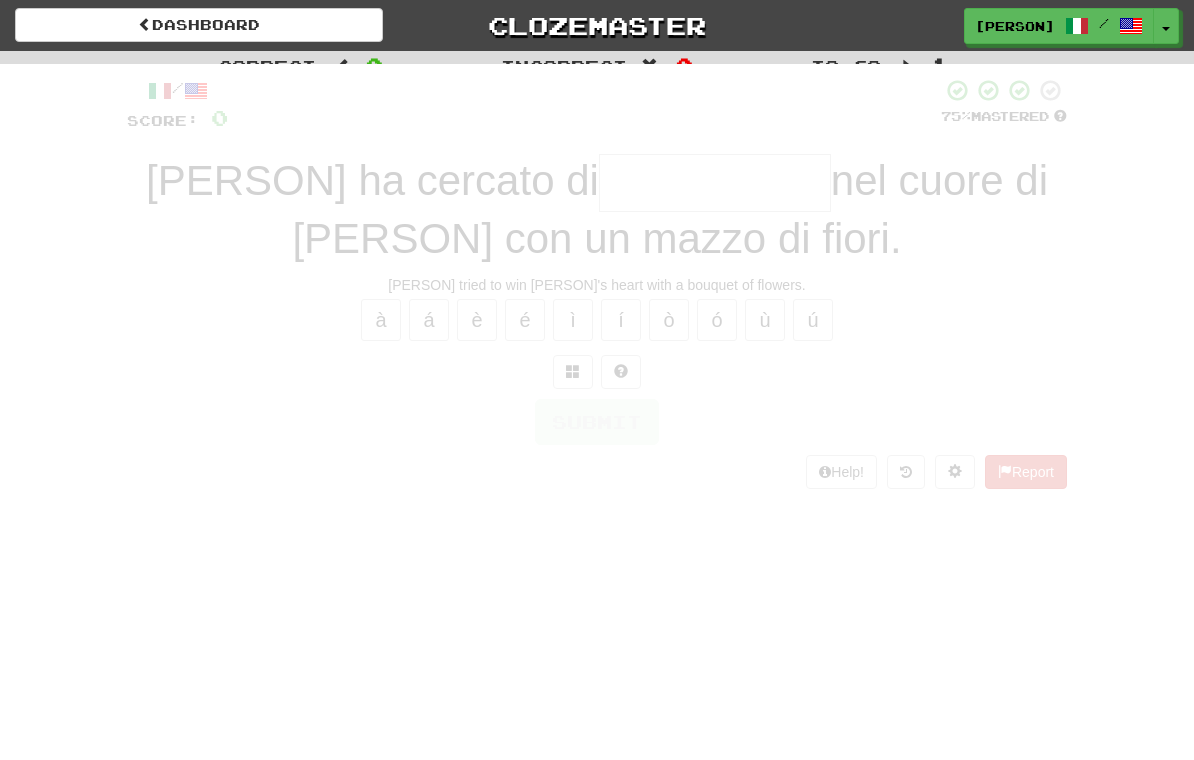 scroll, scrollTop: 0, scrollLeft: 0, axis: both 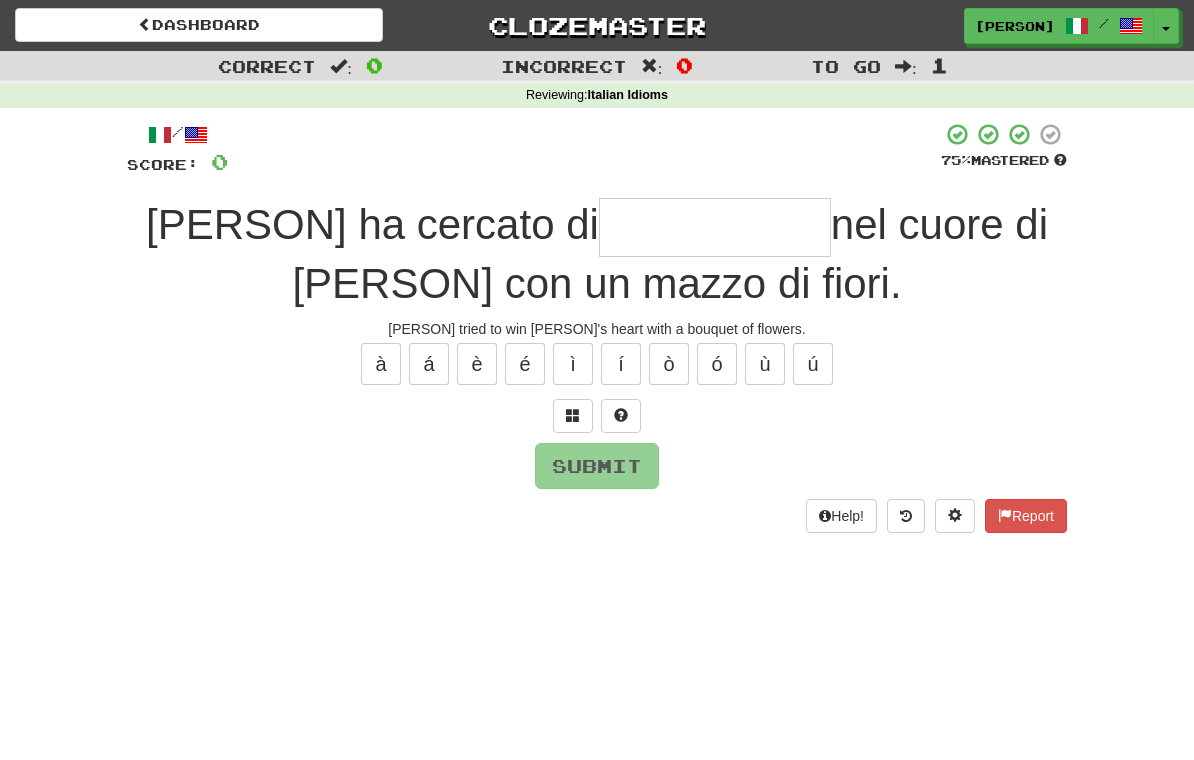click at bounding box center [573, 415] 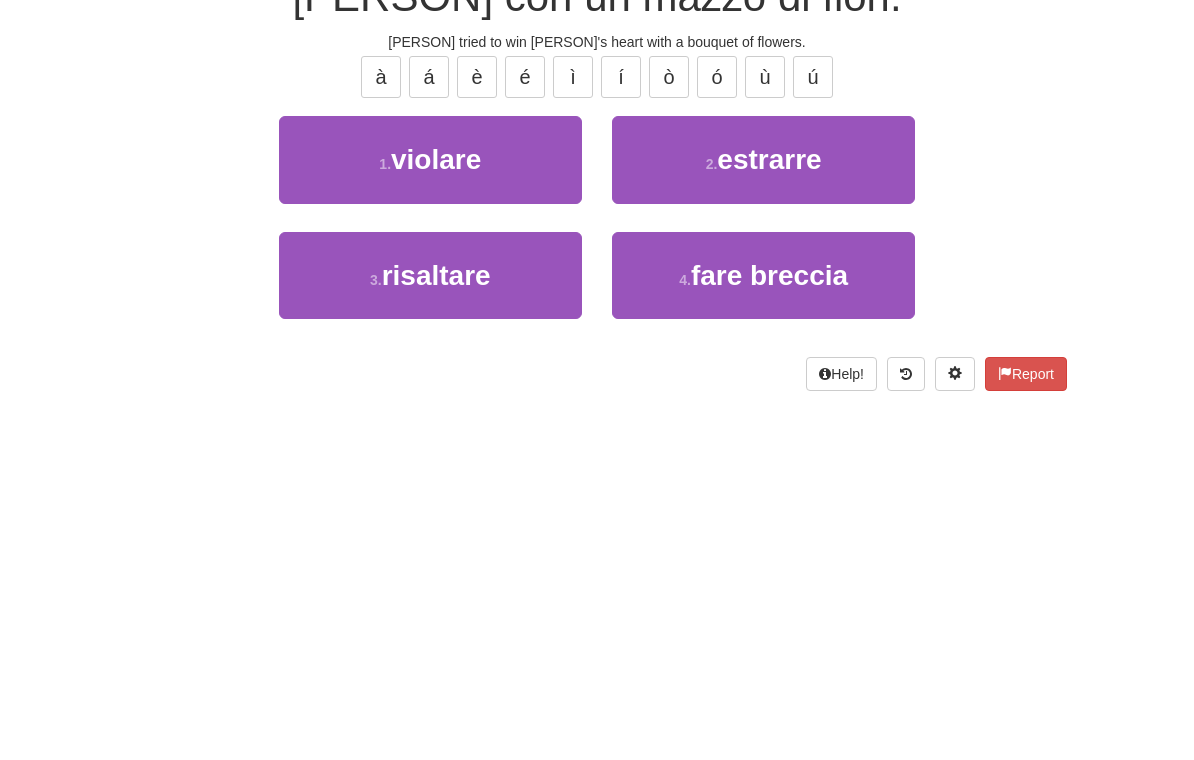 click on "4 . fare breccia" at bounding box center (763, 562) 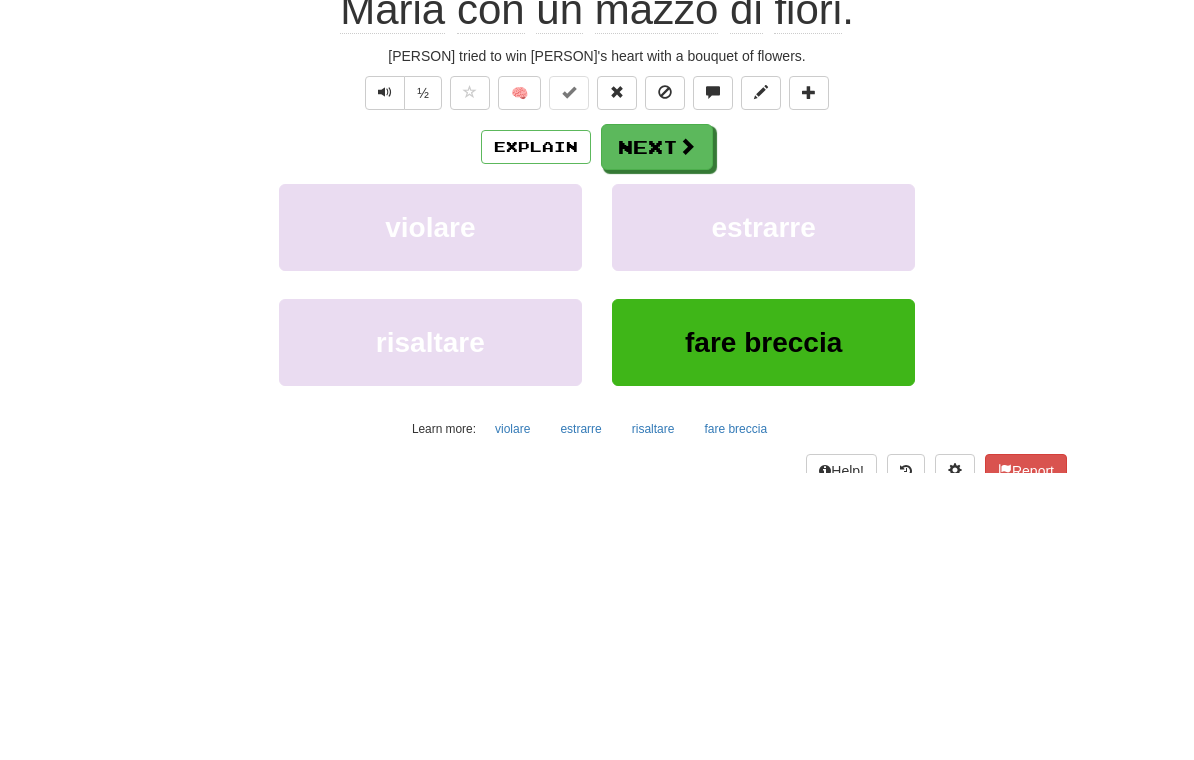 type on "**********" 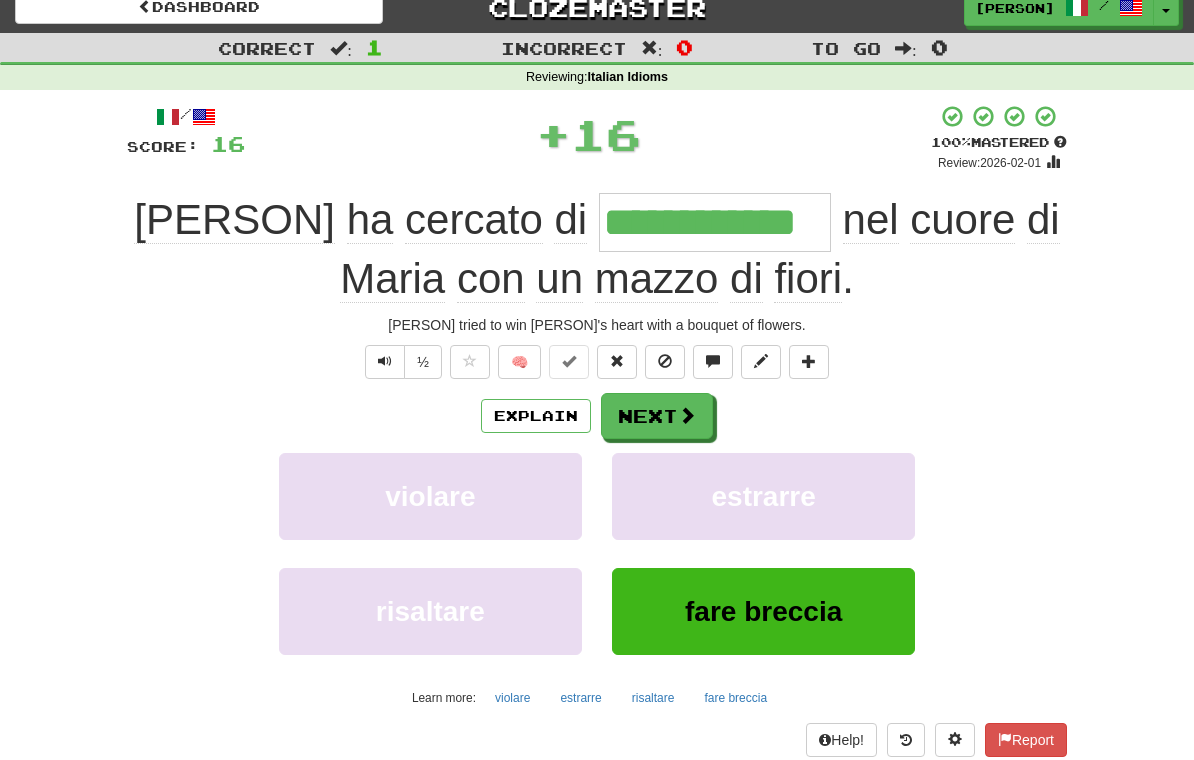 scroll, scrollTop: 18, scrollLeft: 0, axis: vertical 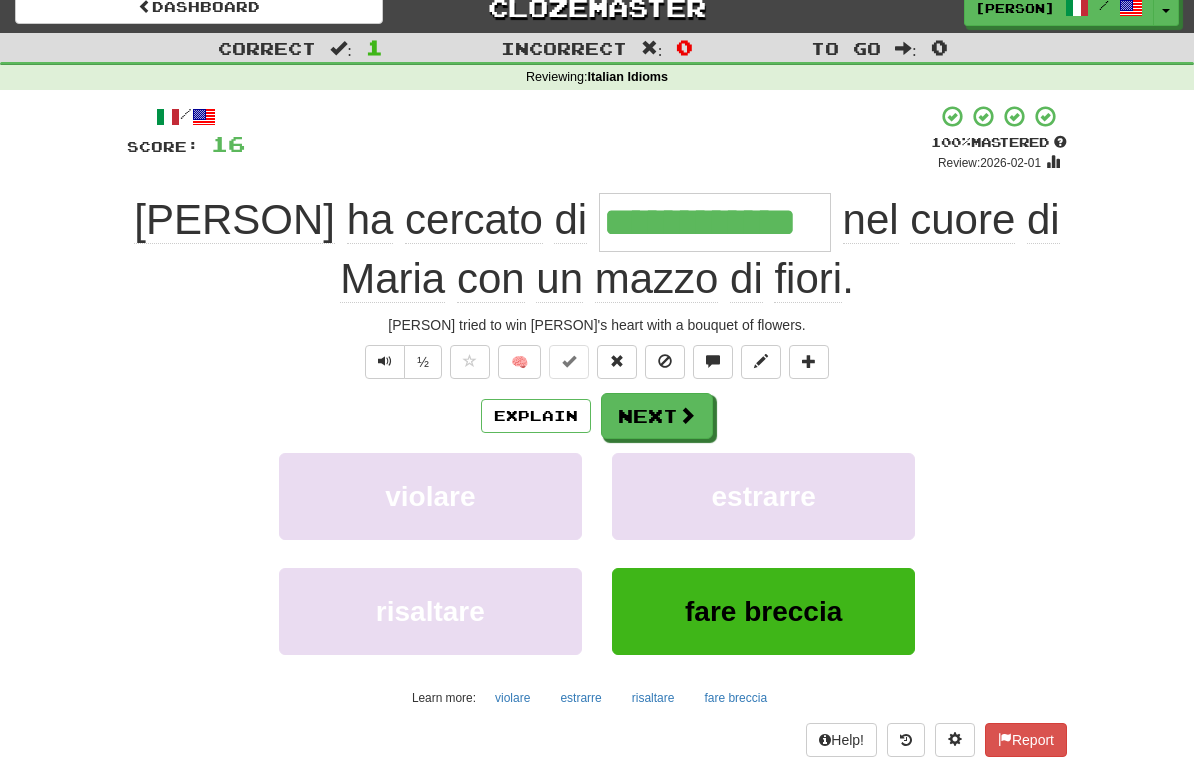 click at bounding box center [687, 415] 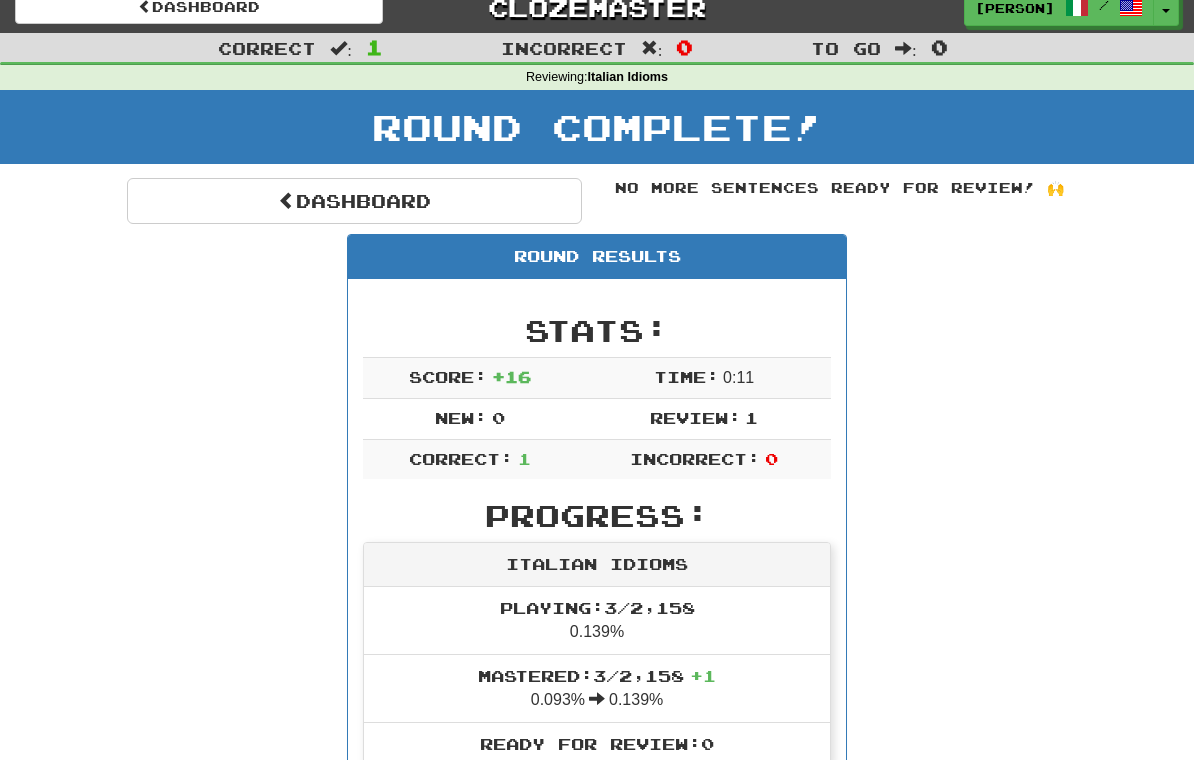 click on "Dashboard" at bounding box center (354, 201) 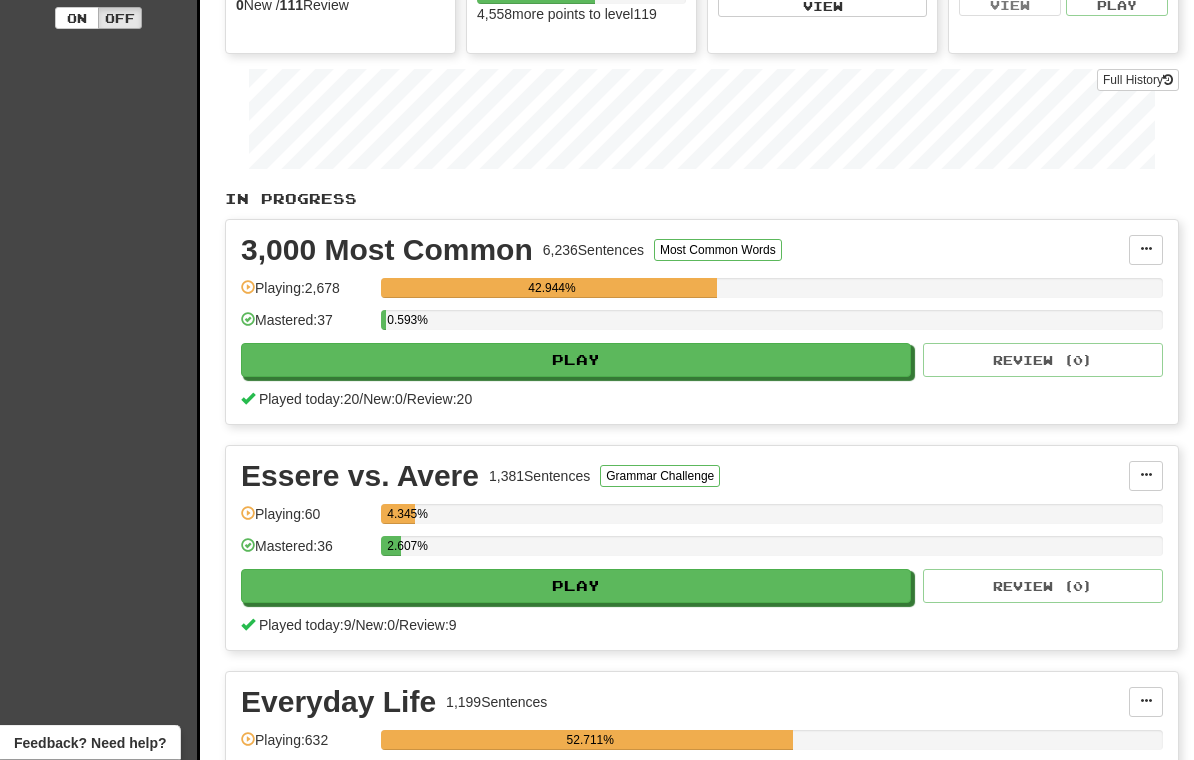 scroll, scrollTop: 257, scrollLeft: 0, axis: vertical 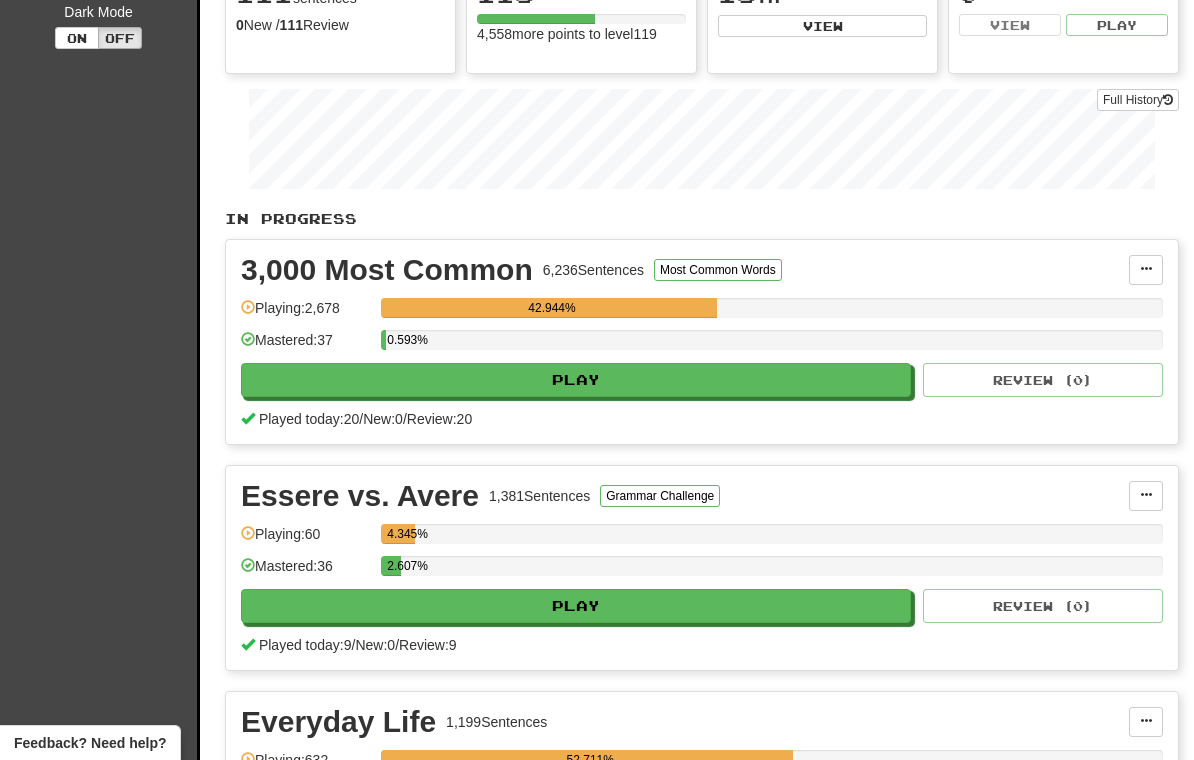 click on "Play" at bounding box center (576, 380) 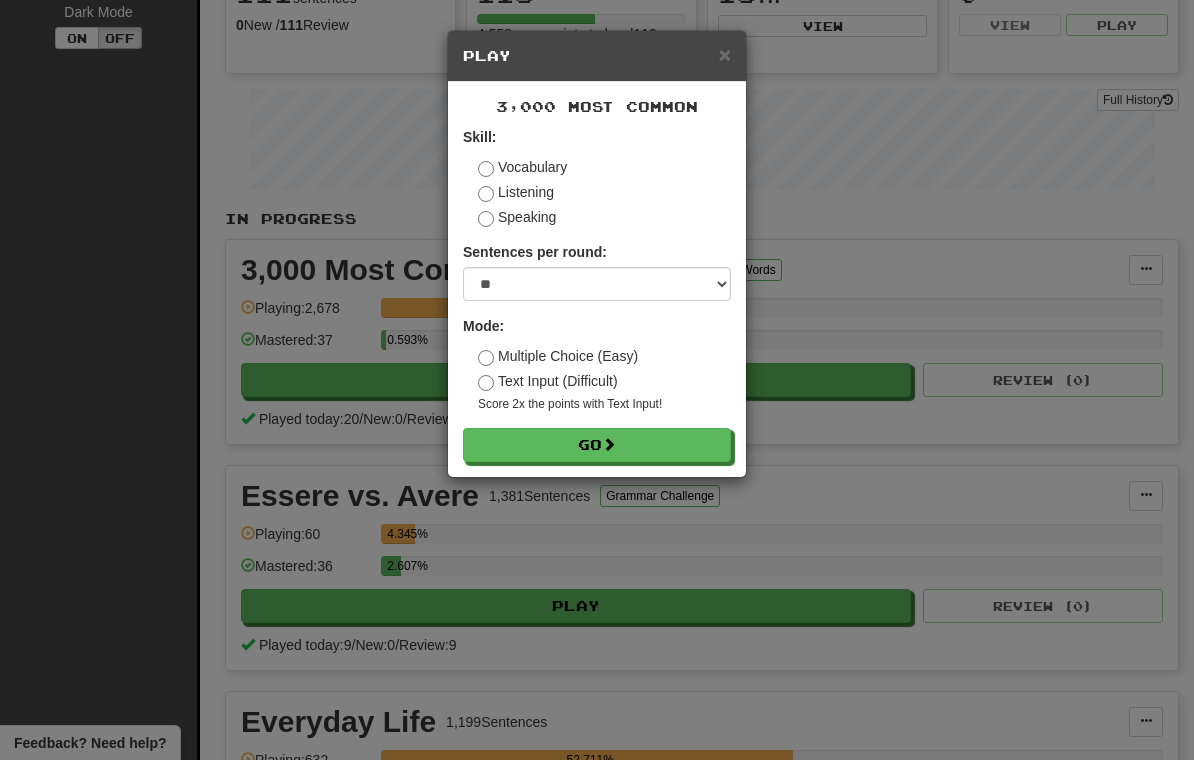click on "Go" at bounding box center [597, 445] 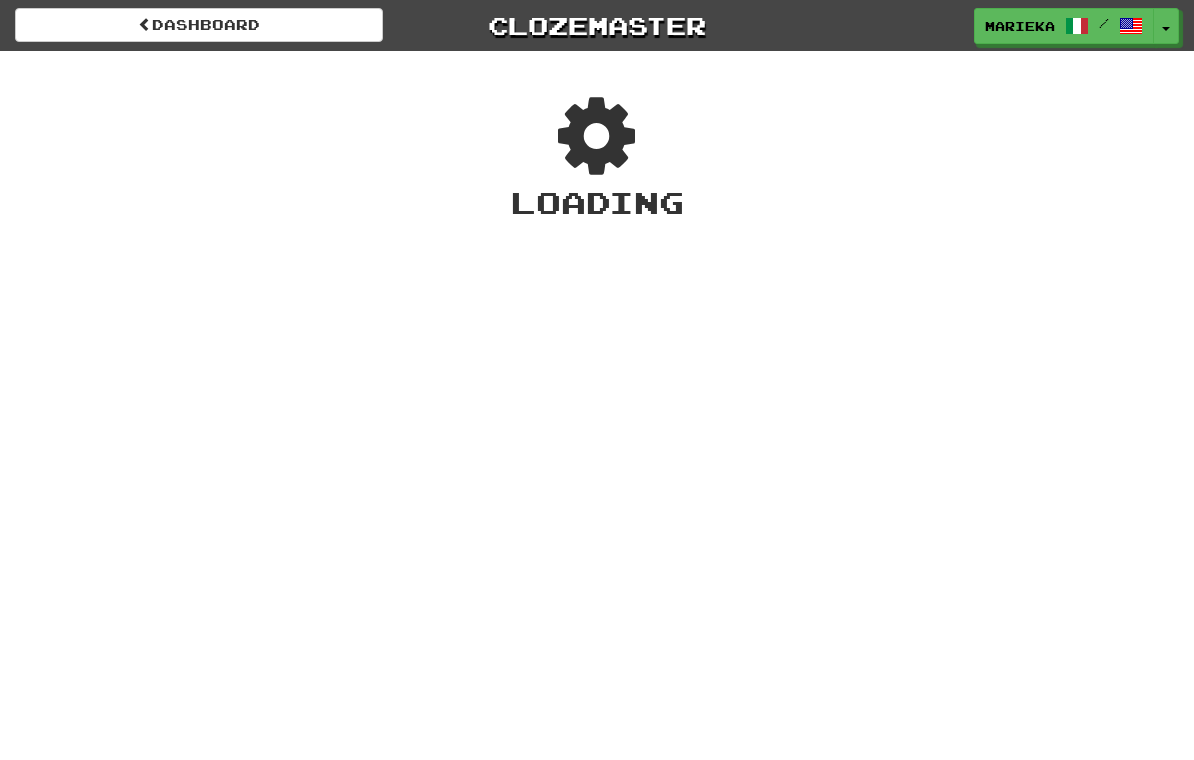scroll, scrollTop: 0, scrollLeft: 0, axis: both 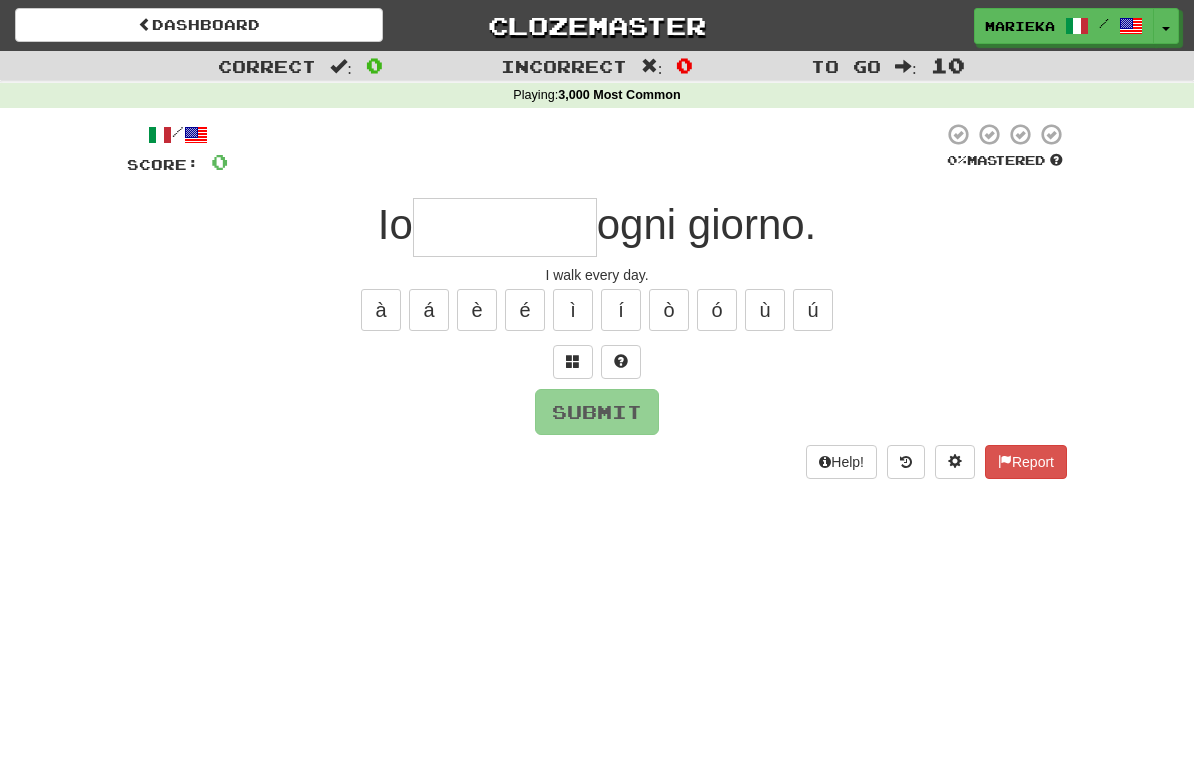 click at bounding box center (505, 227) 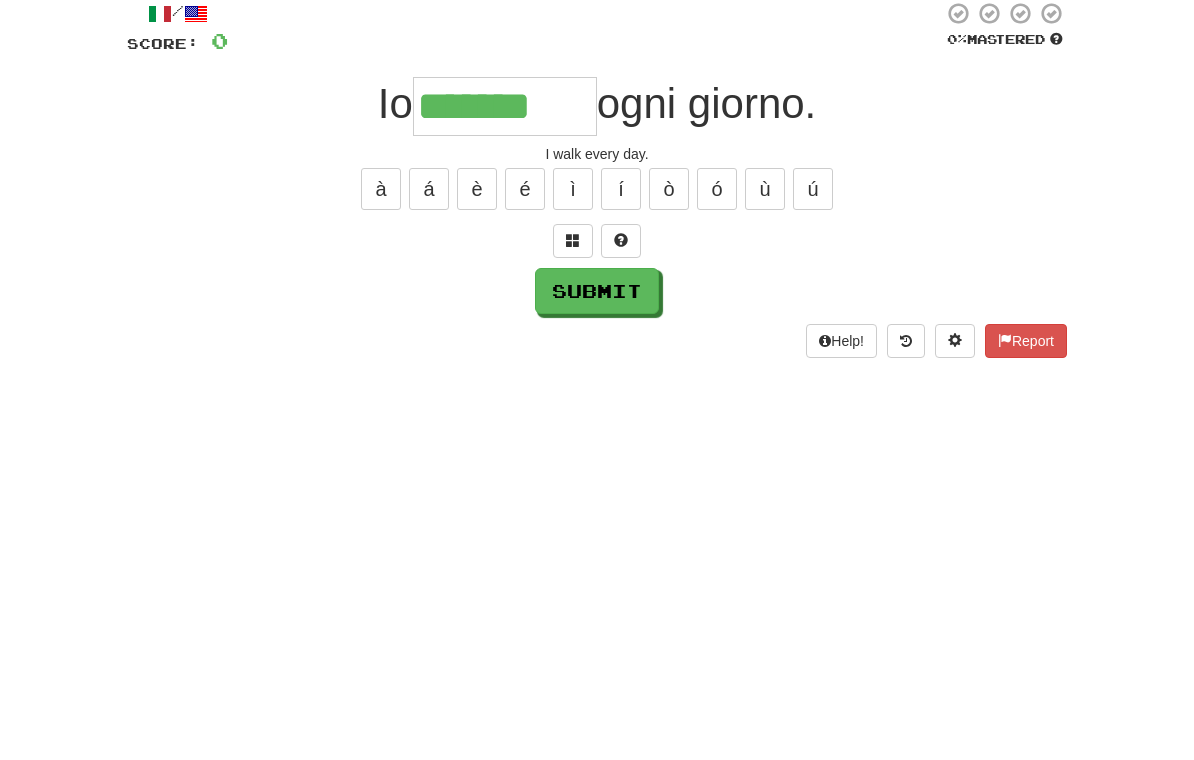 type on "*******" 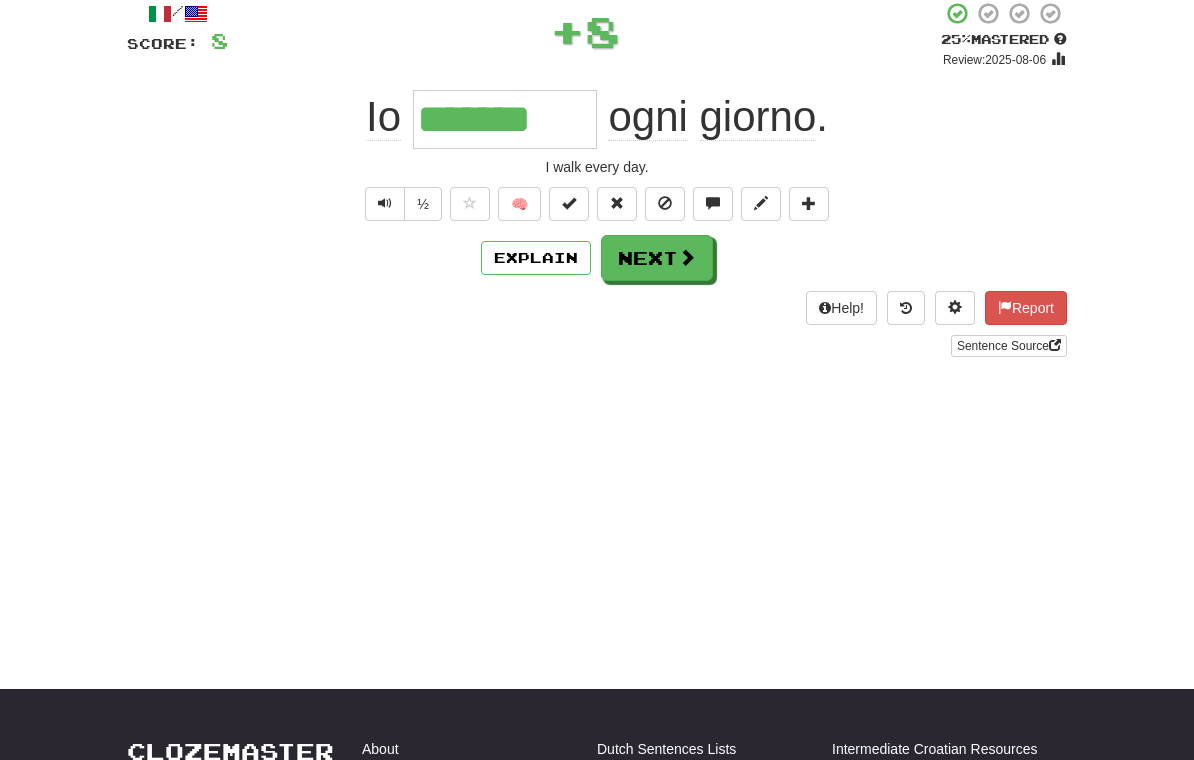 click on "Next" at bounding box center [657, 258] 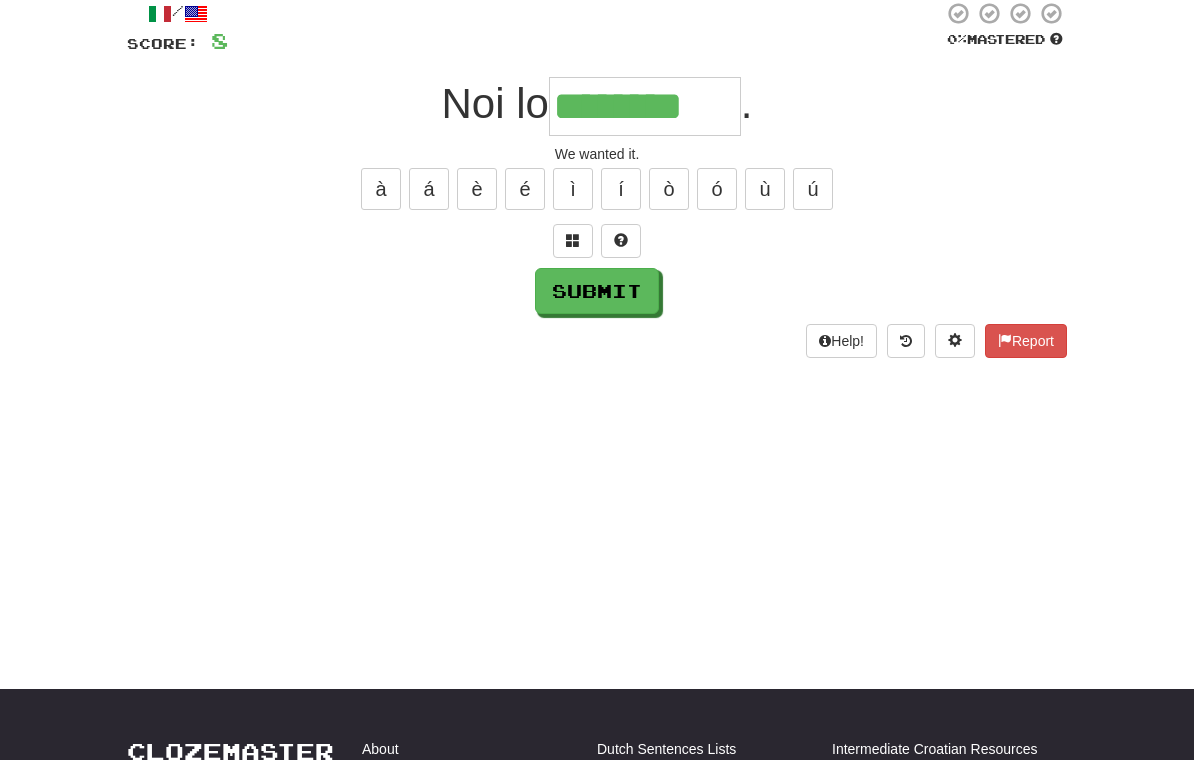 type on "********" 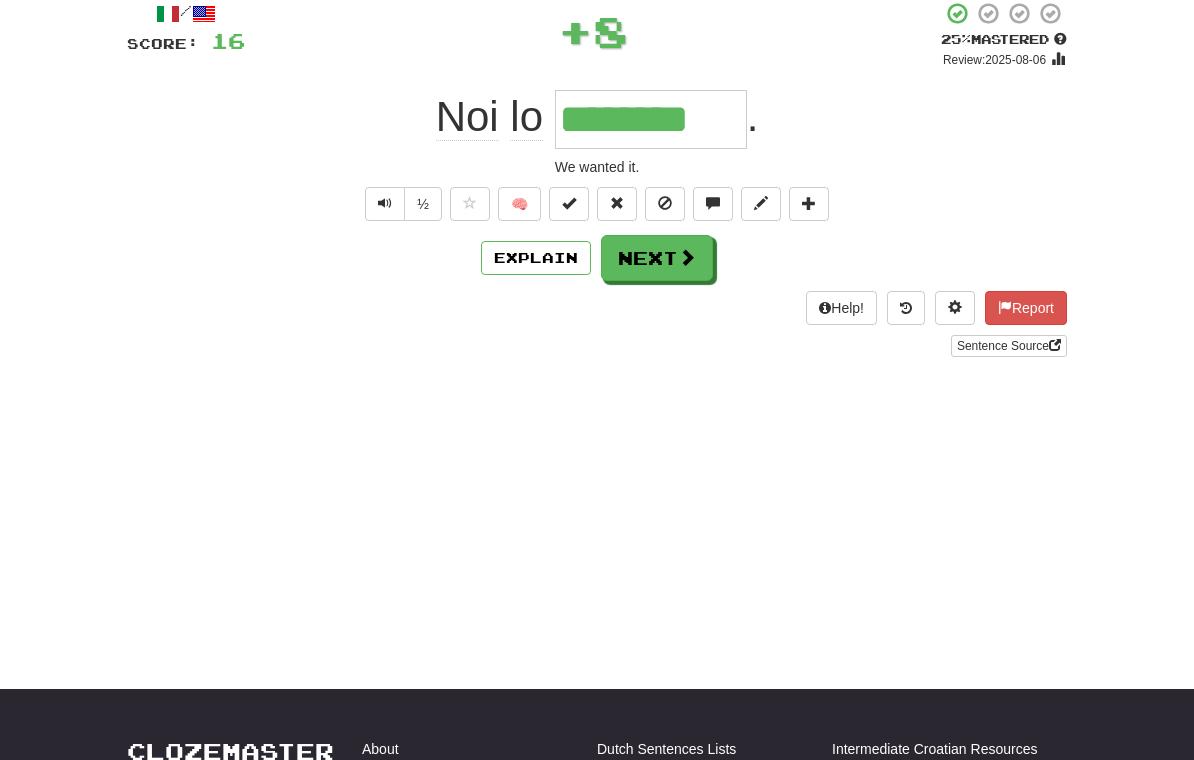 click on "Next" at bounding box center (657, 258) 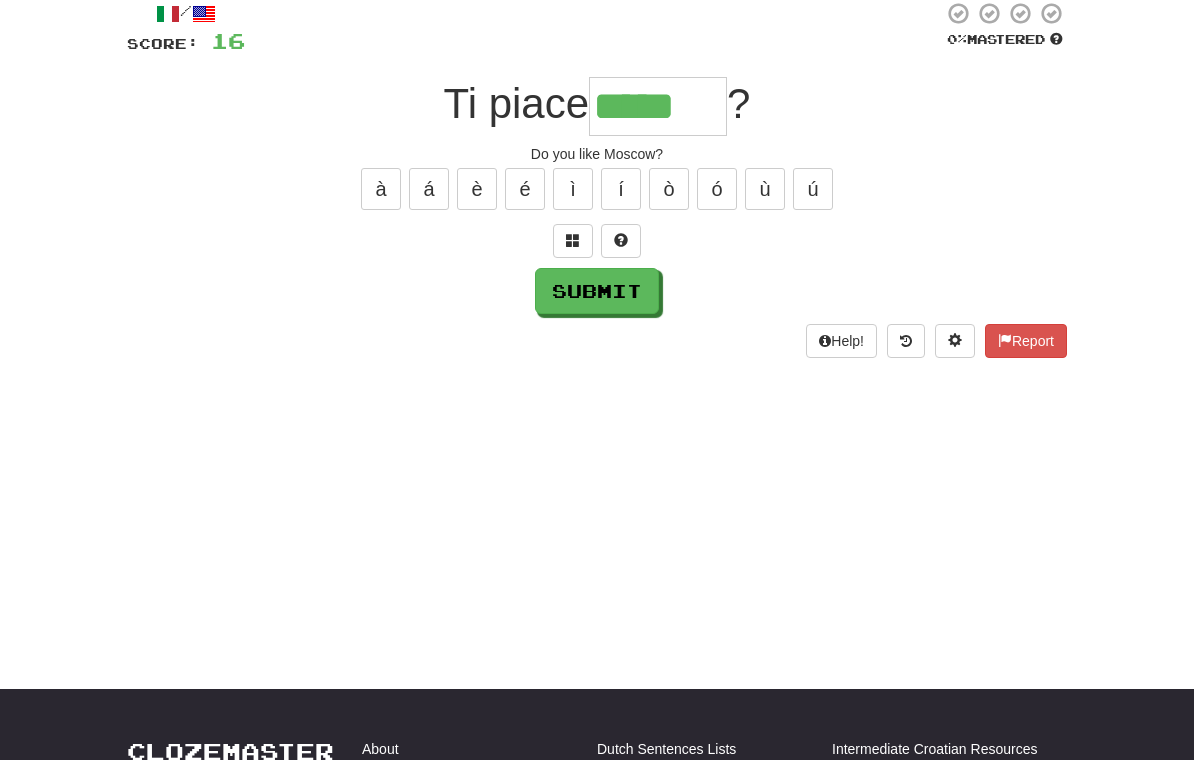 click on "Submit" at bounding box center [597, 291] 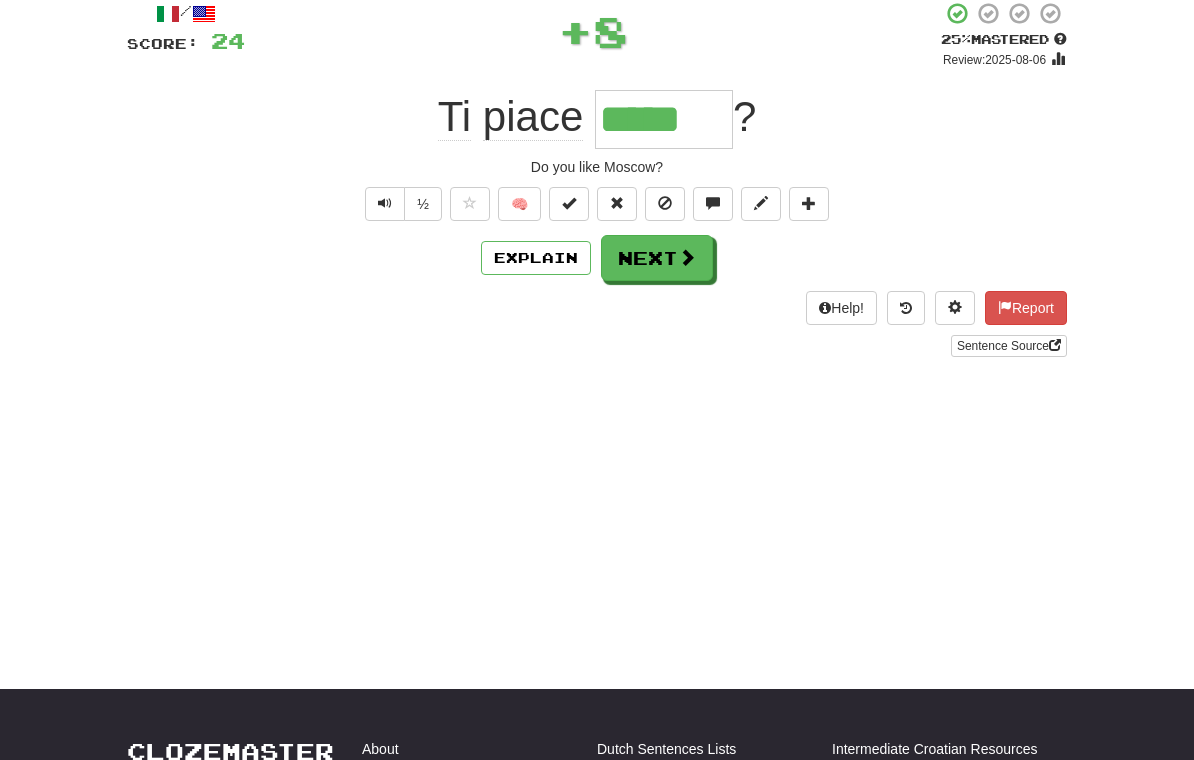 click on "Next" at bounding box center [657, 258] 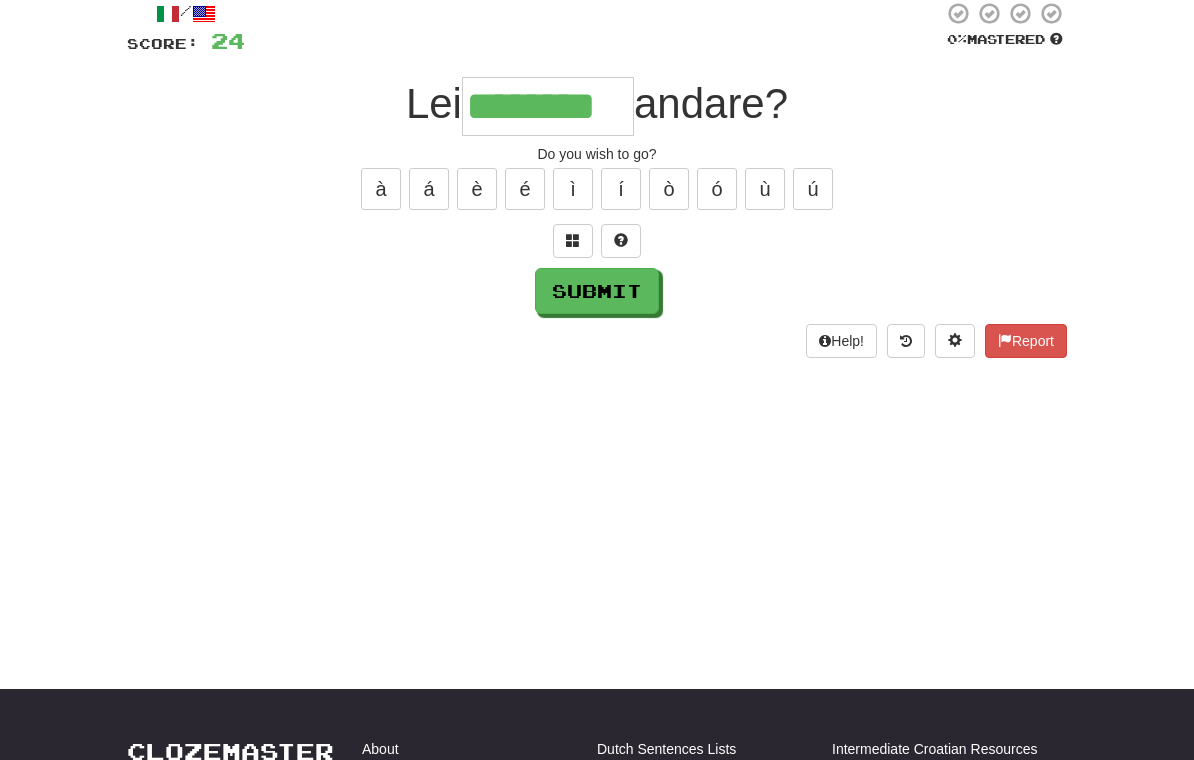 type on "********" 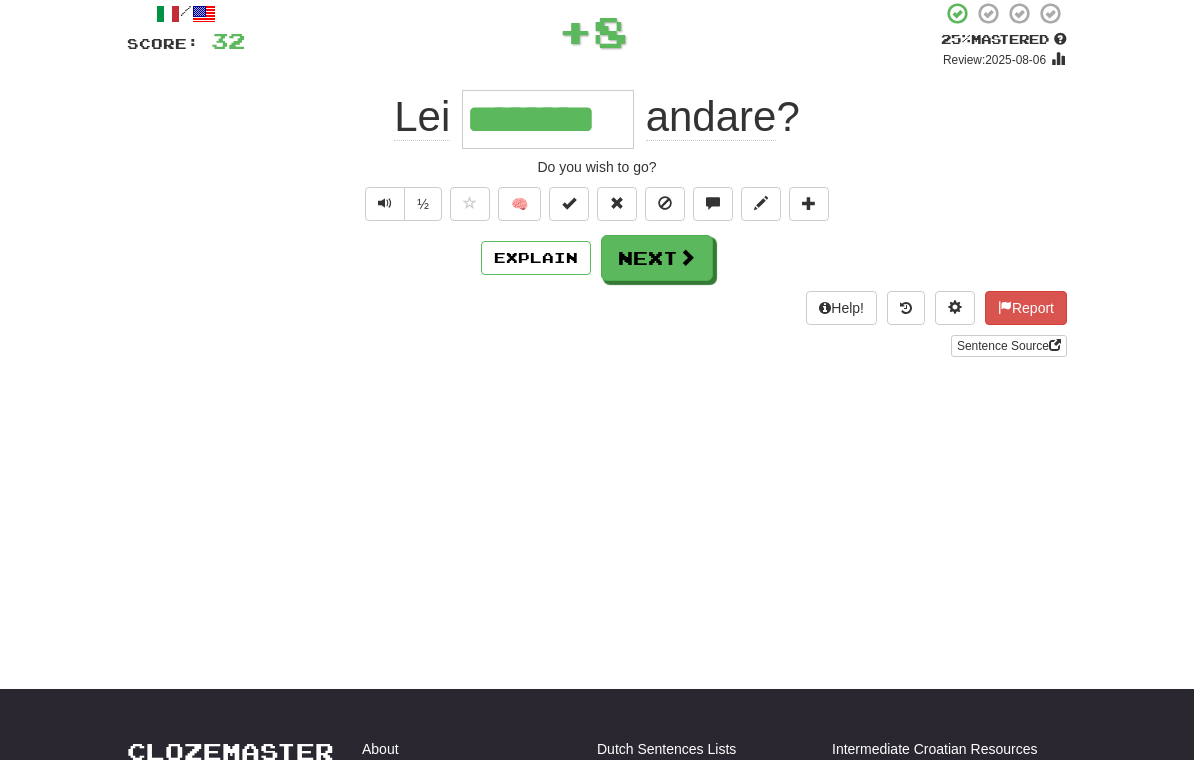 click on "Next" at bounding box center [657, 258] 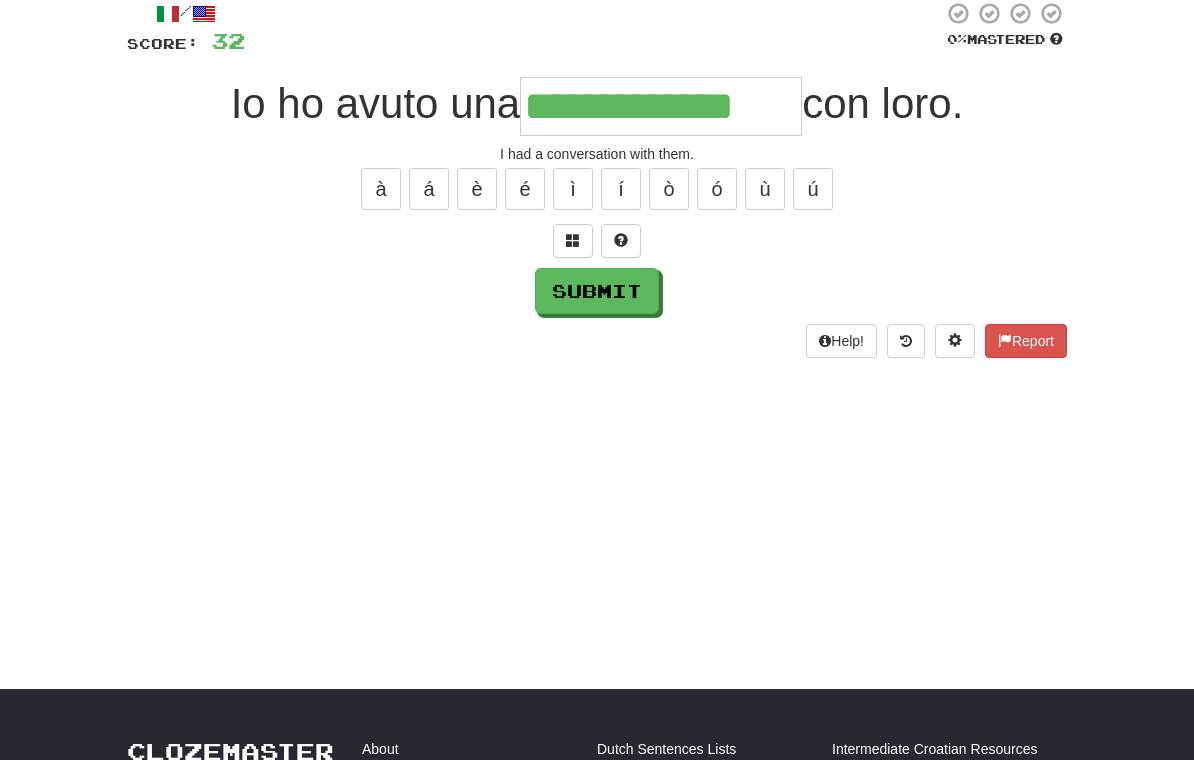 type on "**********" 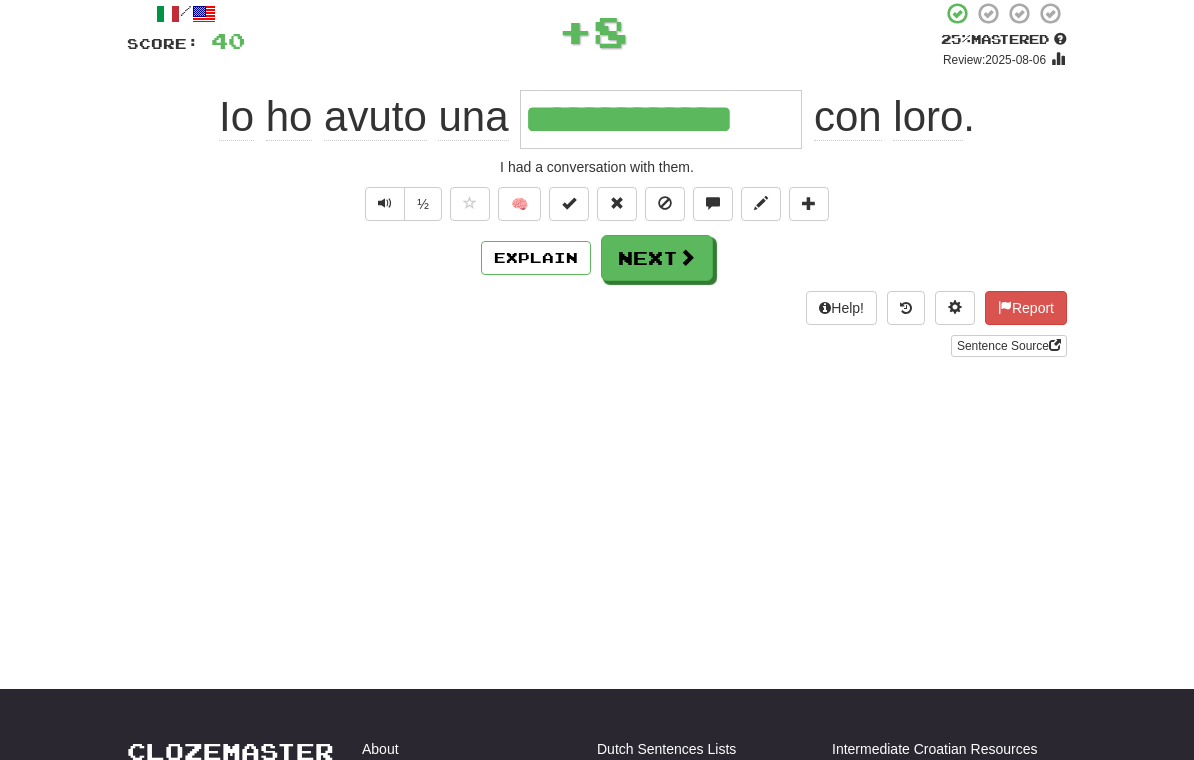 click on "Next" at bounding box center [657, 258] 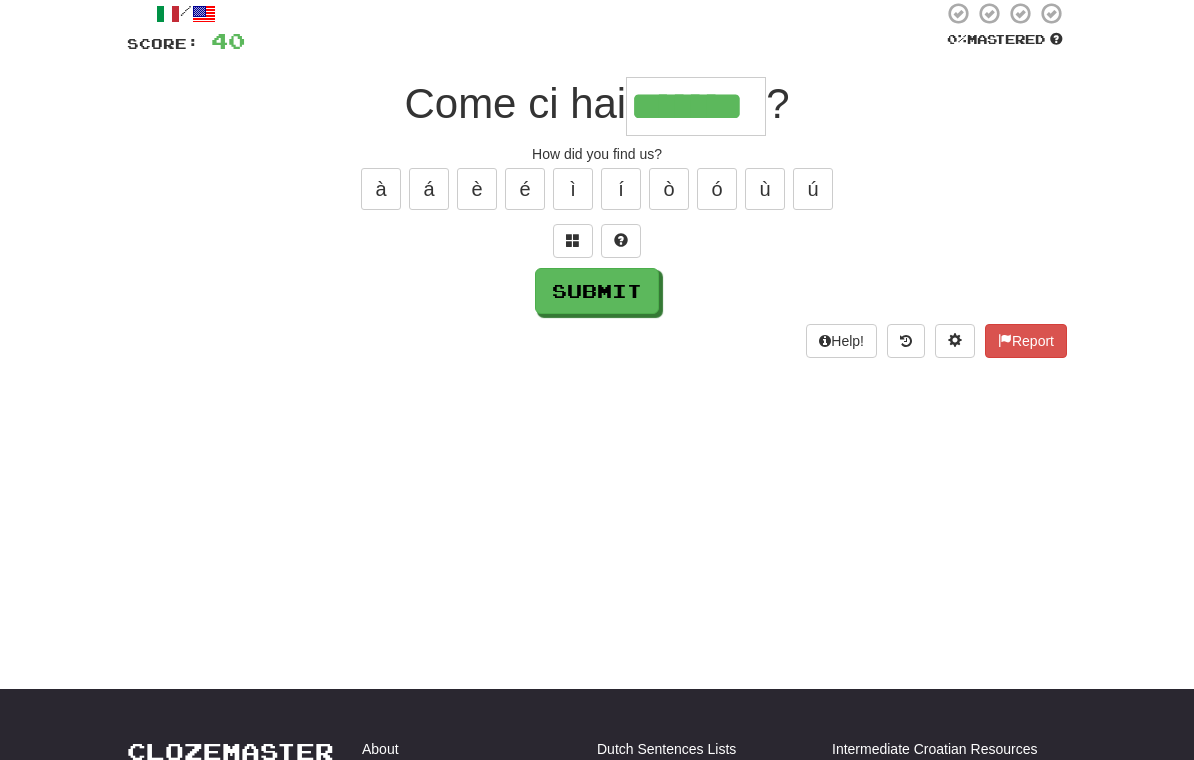 type on "*******" 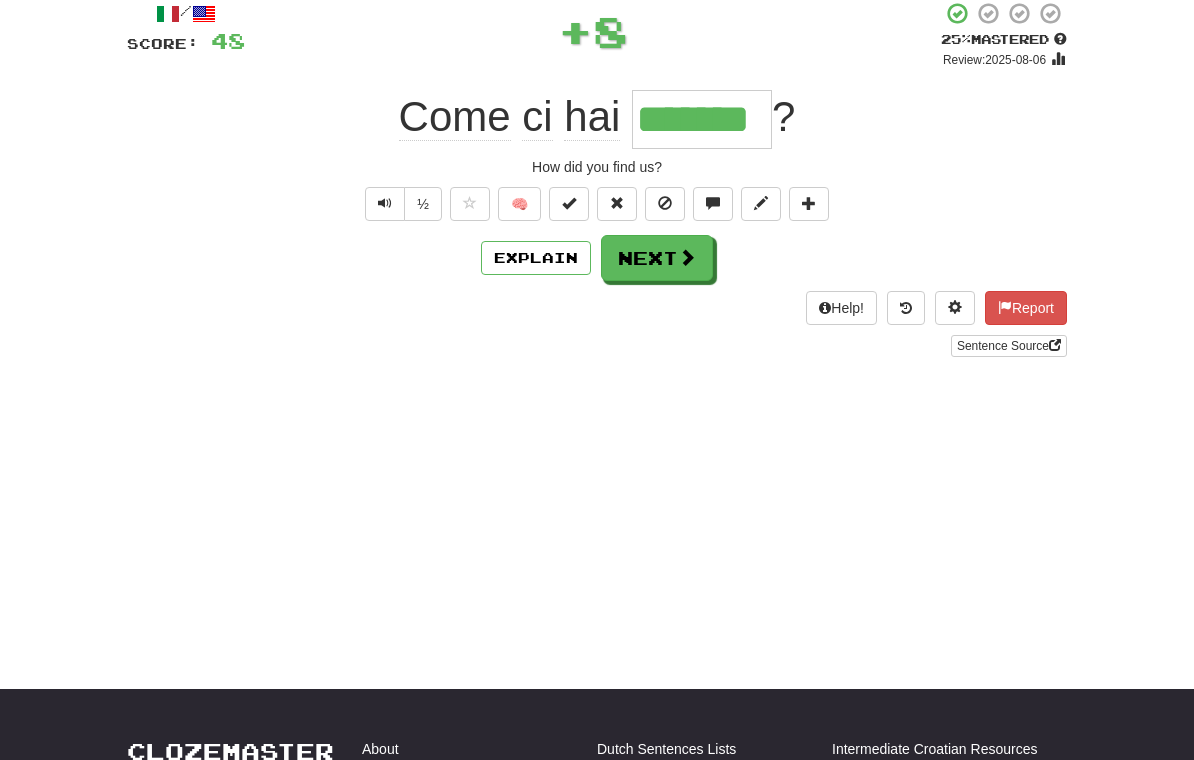 click on "Next" at bounding box center (657, 258) 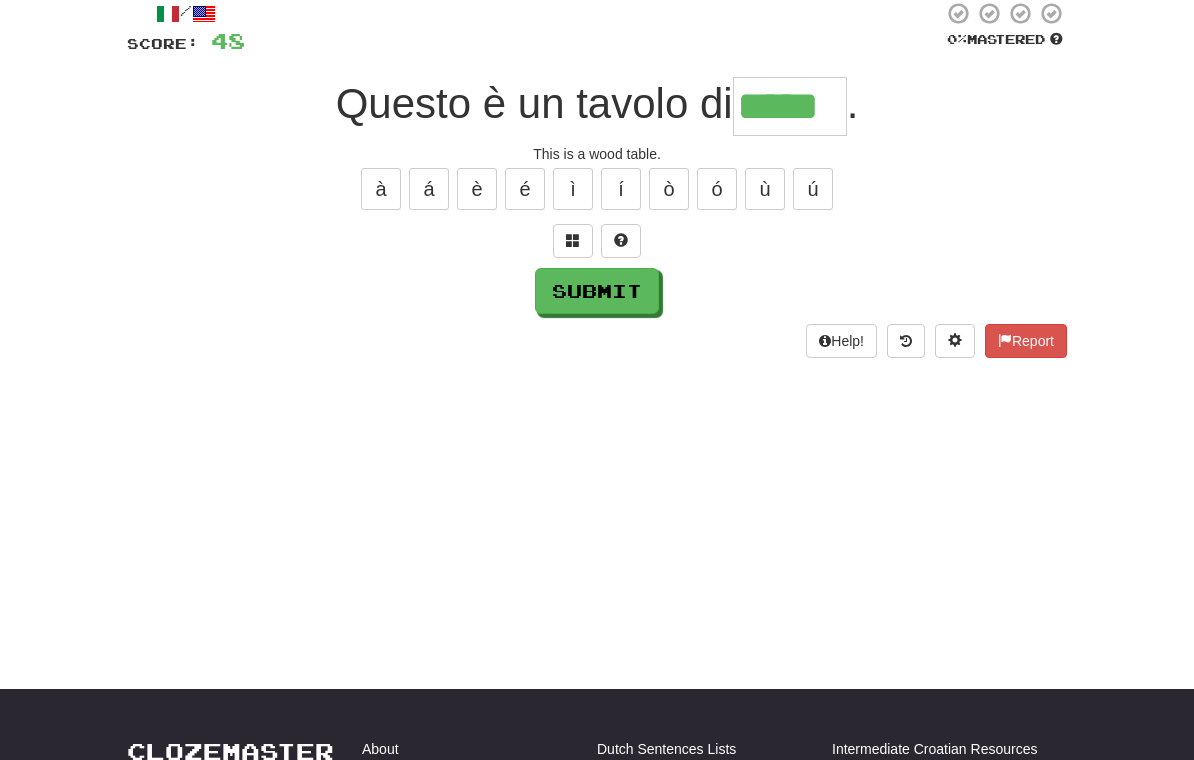 type on "*****" 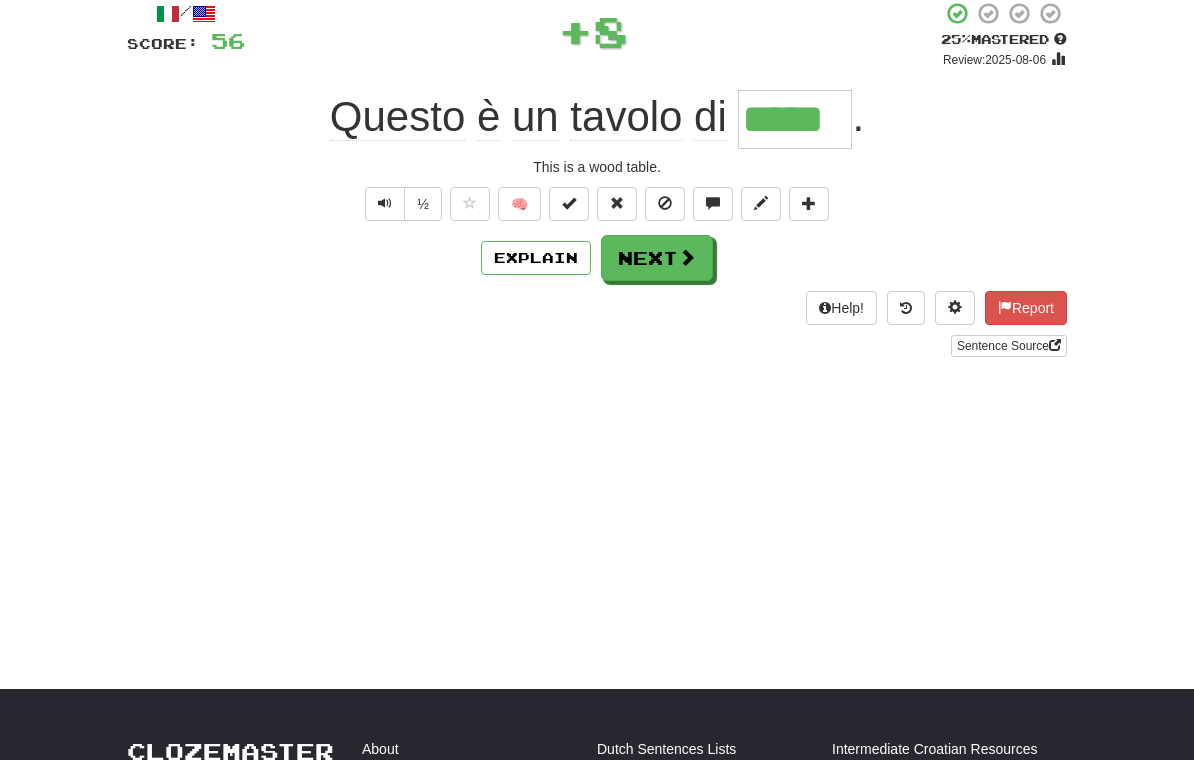 click on "Next" at bounding box center (657, 258) 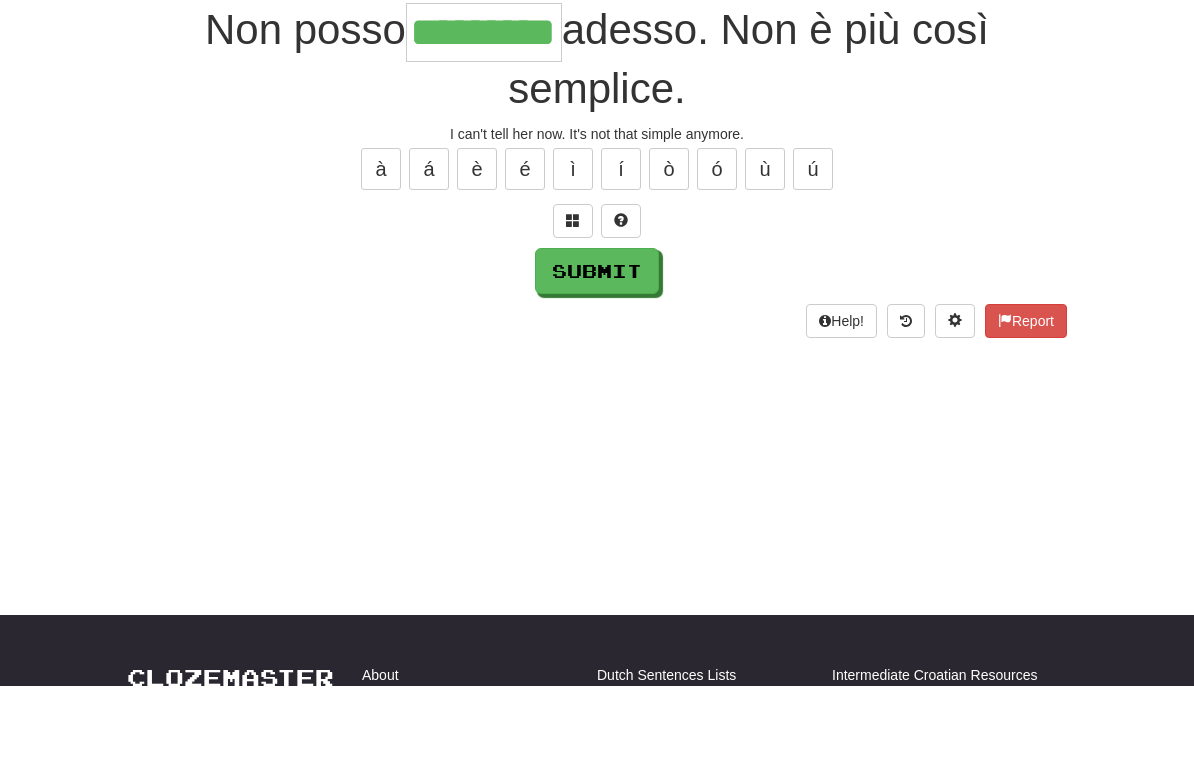type on "*********" 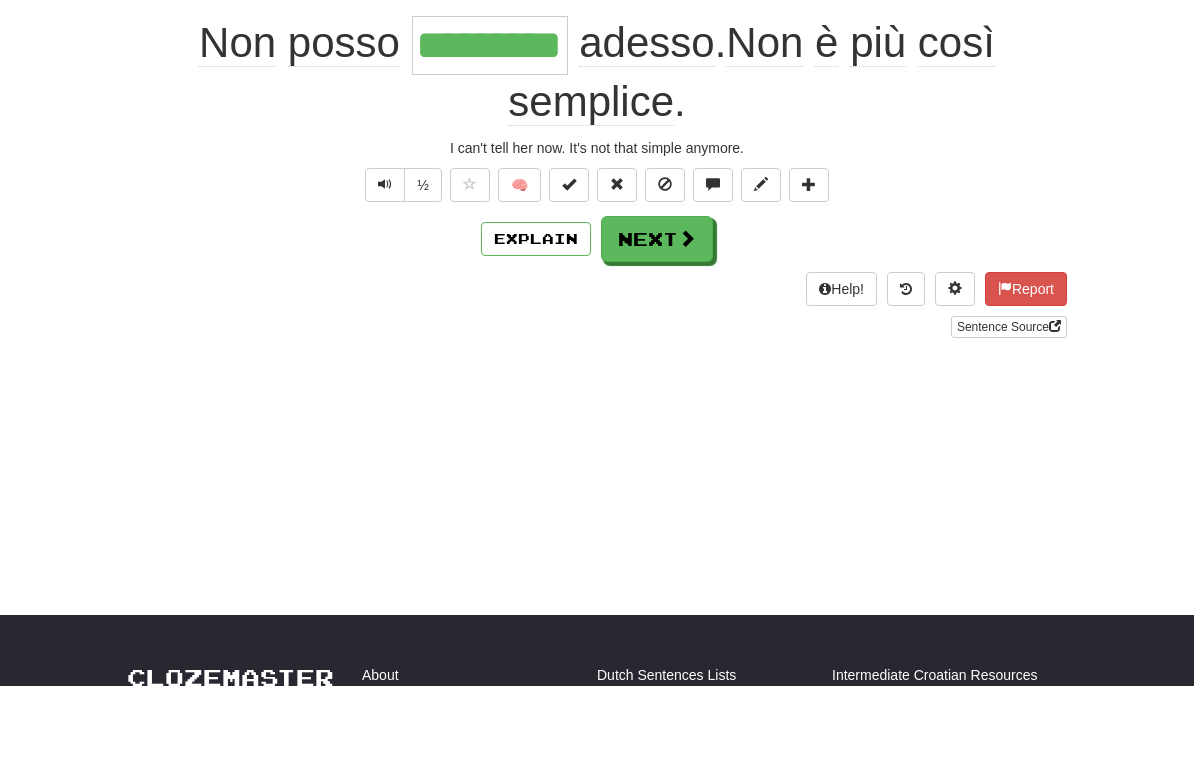 scroll, scrollTop: 195, scrollLeft: 0, axis: vertical 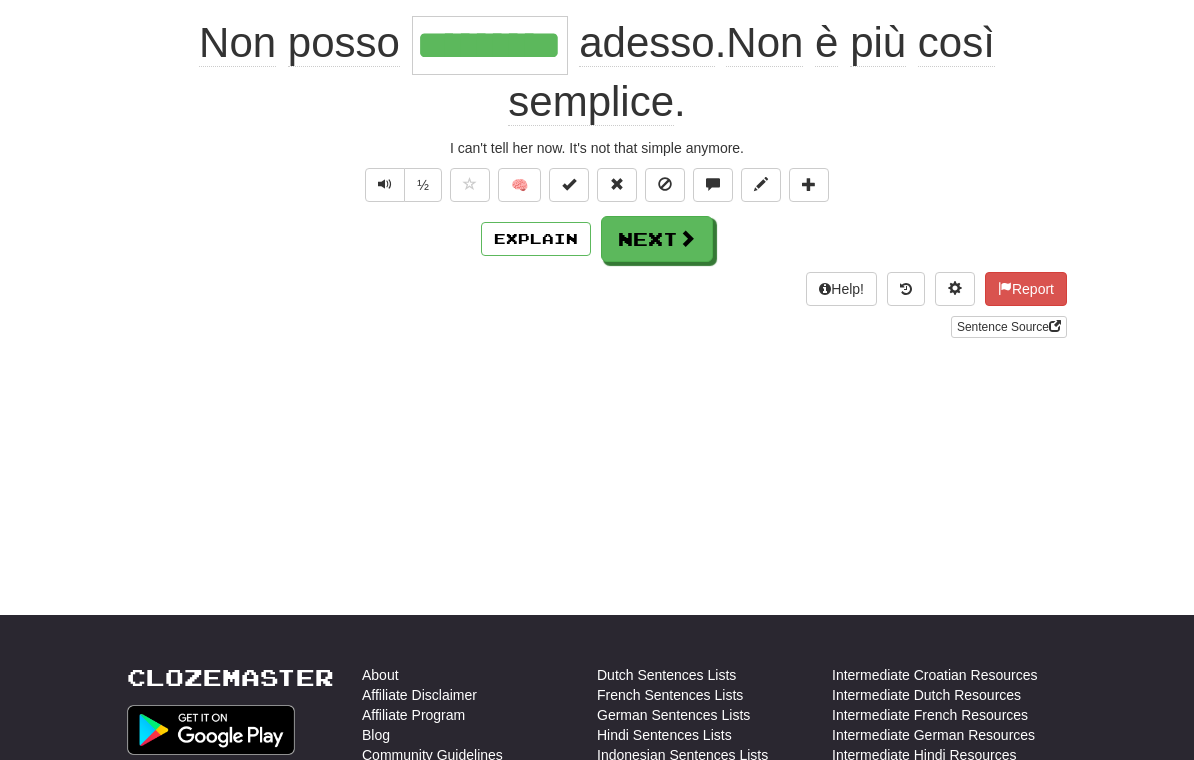 click on "Next" at bounding box center (657, 239) 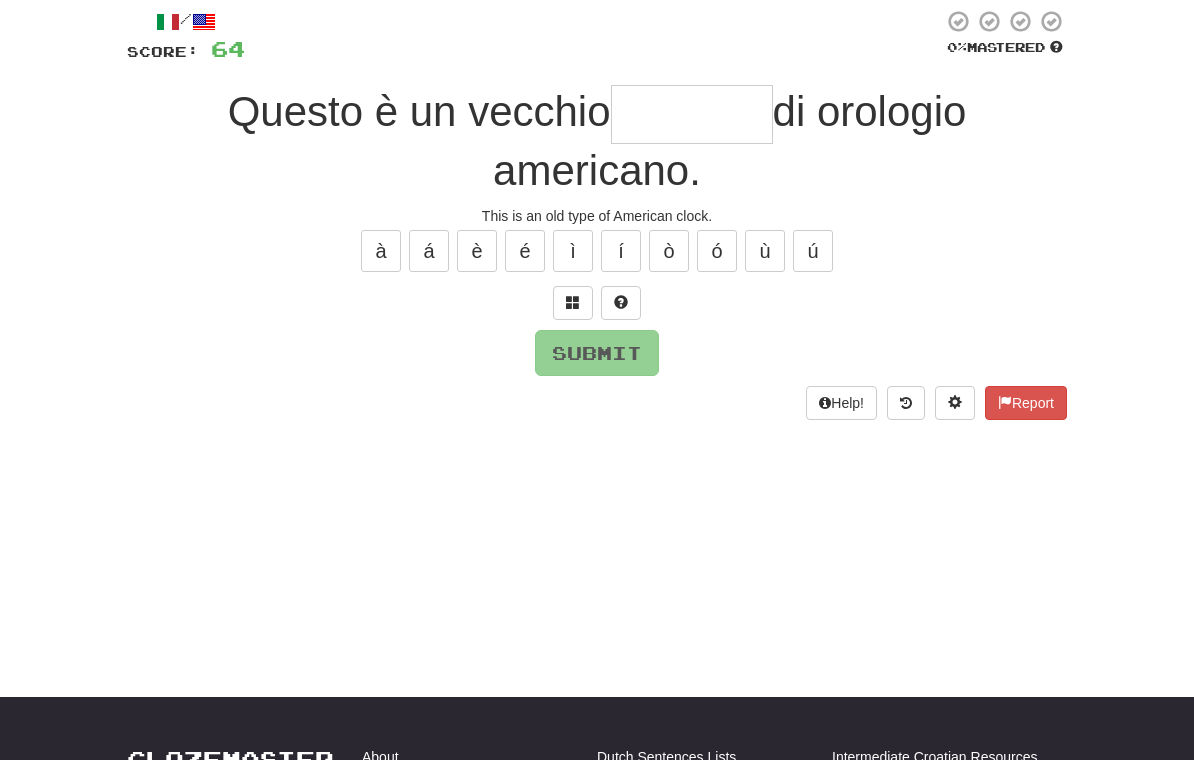 scroll, scrollTop: 110, scrollLeft: 0, axis: vertical 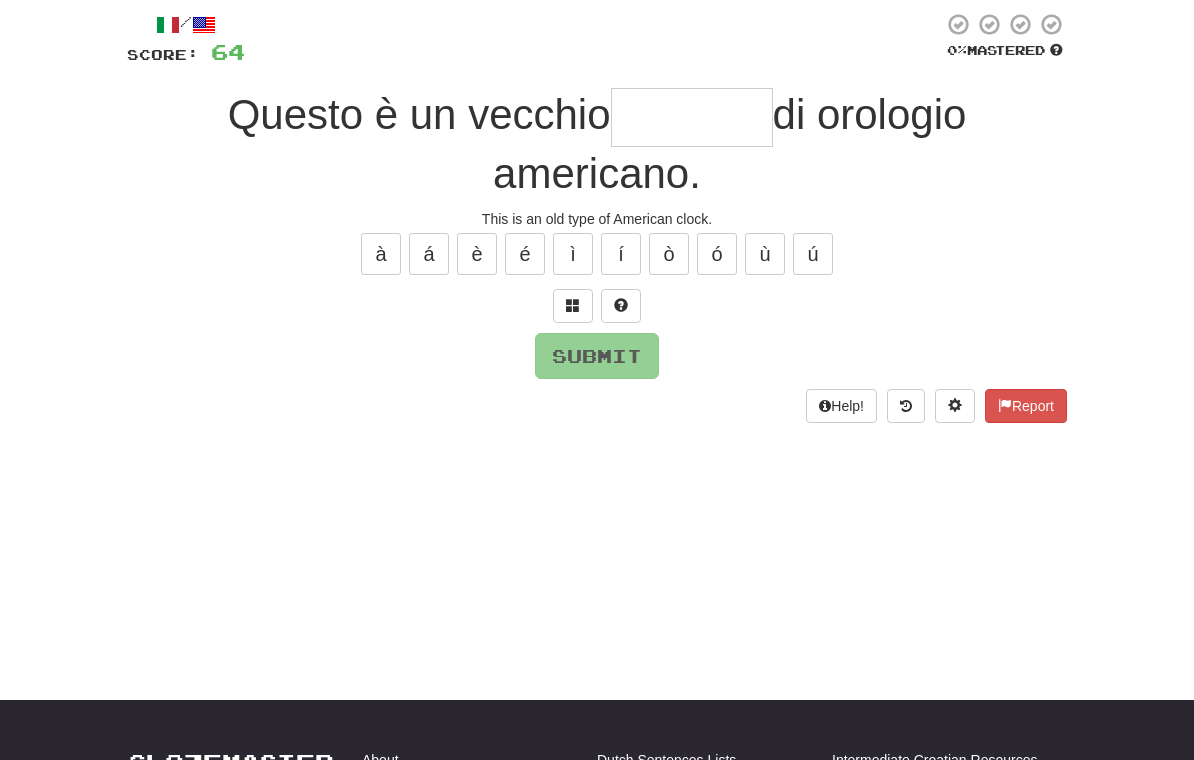 type on "*" 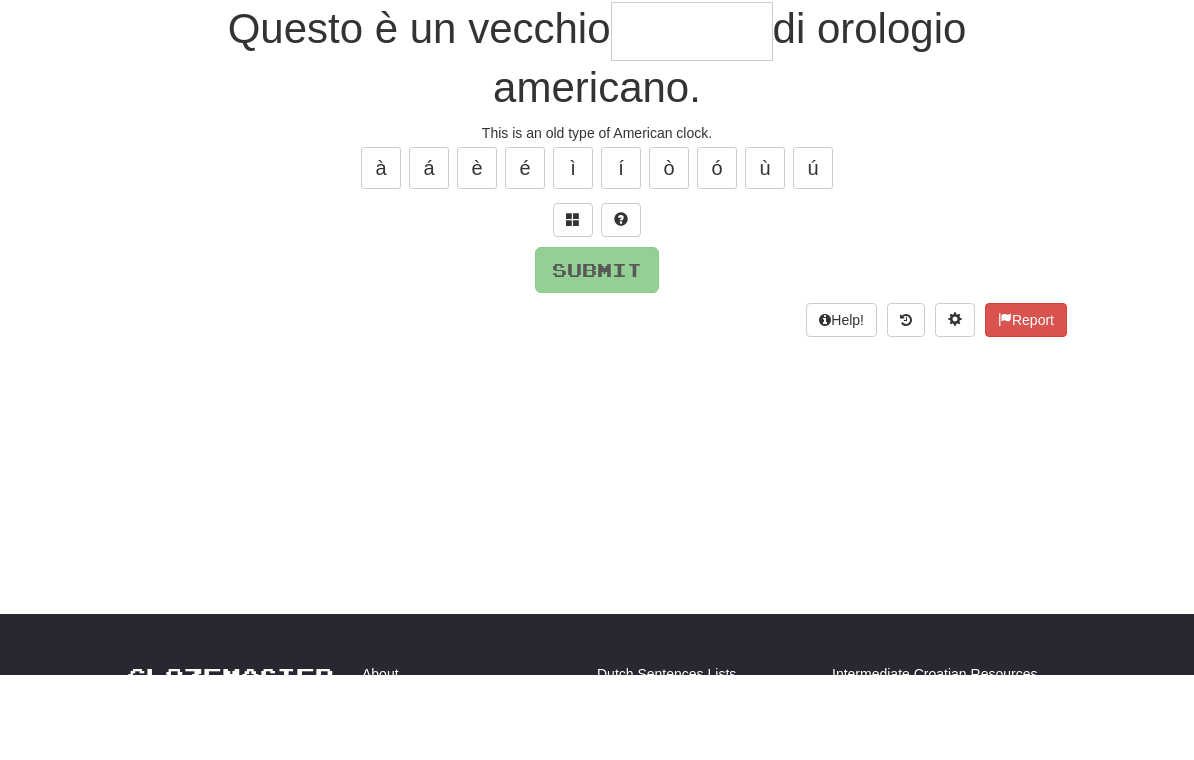 click at bounding box center [573, 306] 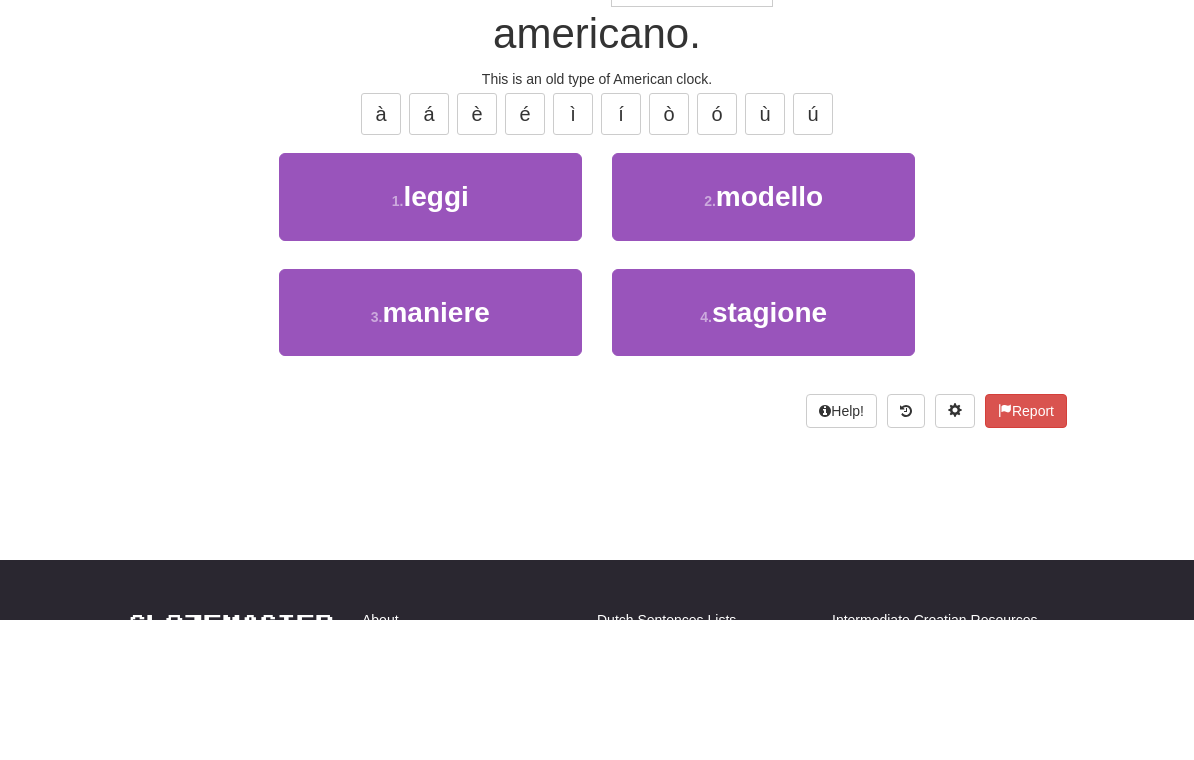 click on "2 . modello" at bounding box center (763, 336) 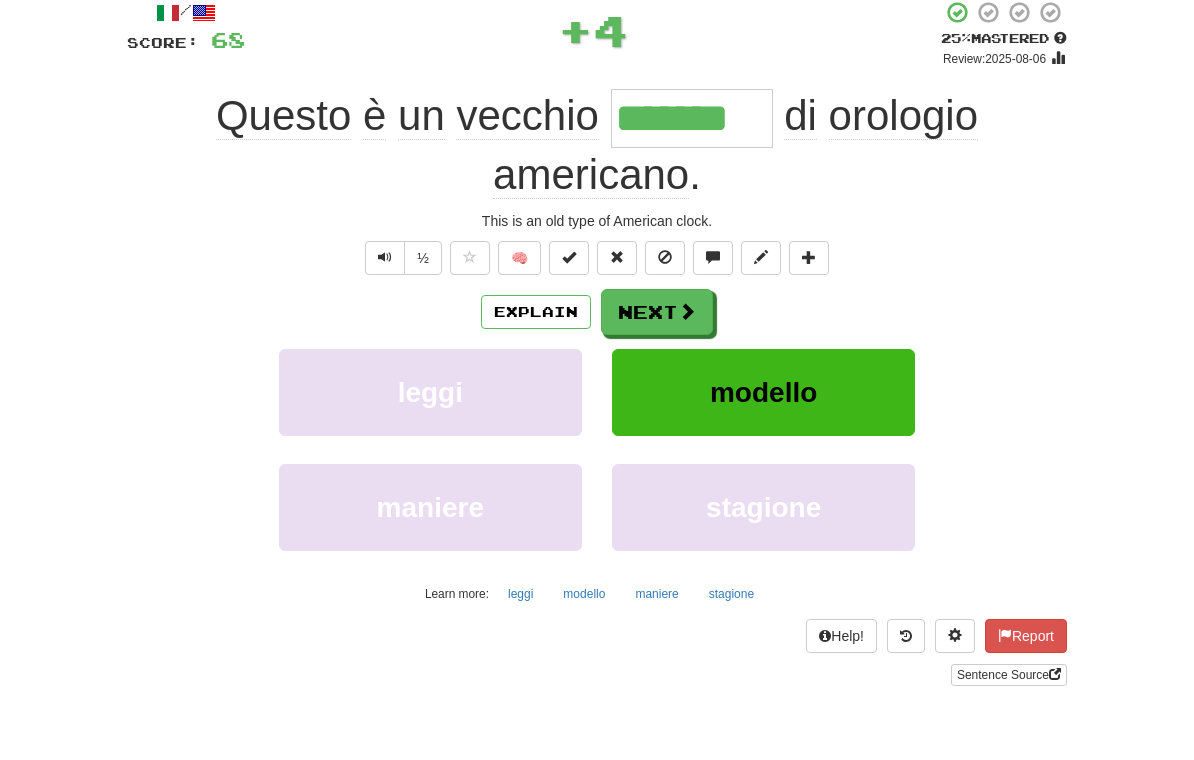scroll, scrollTop: 113, scrollLeft: 0, axis: vertical 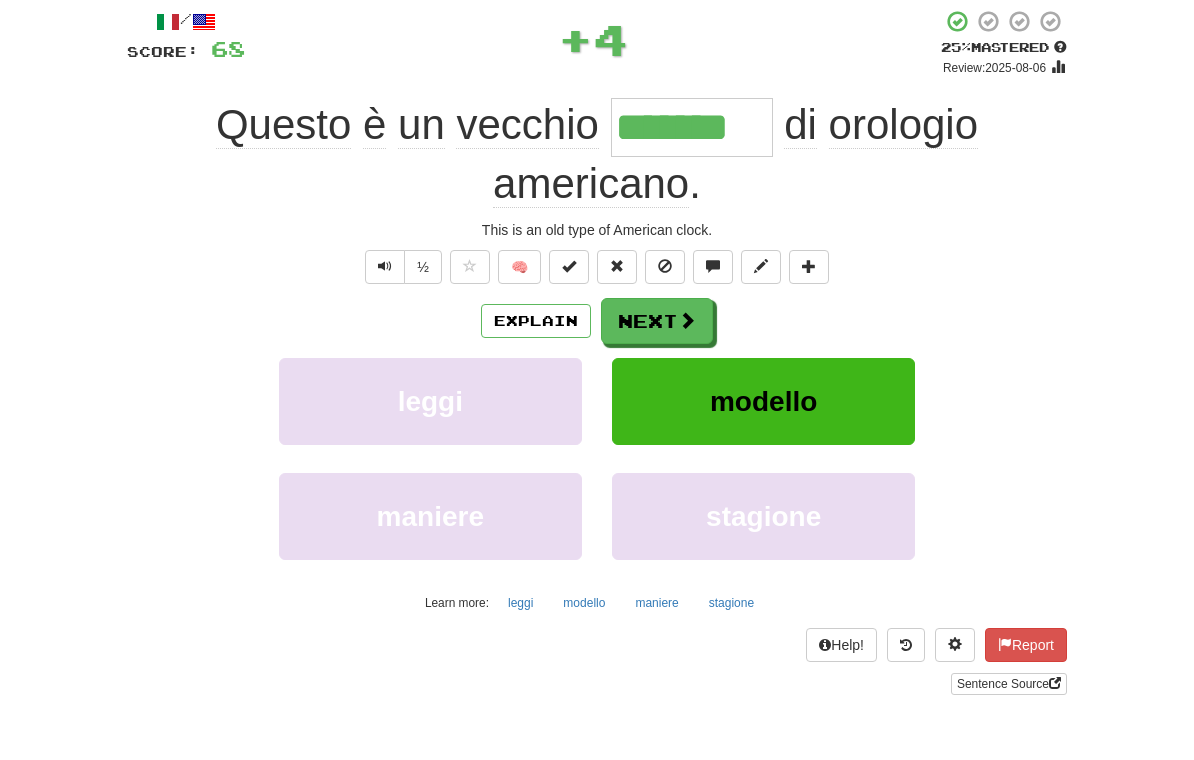 click on "Next" at bounding box center (657, 321) 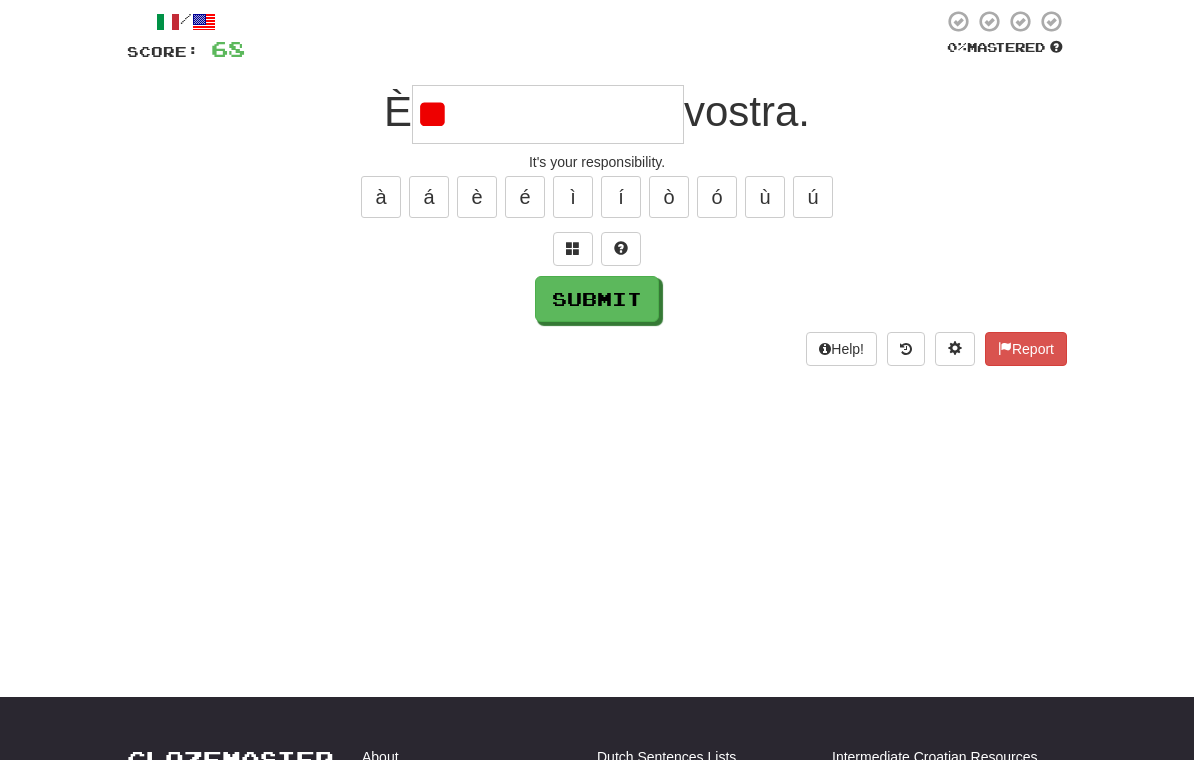 type on "*" 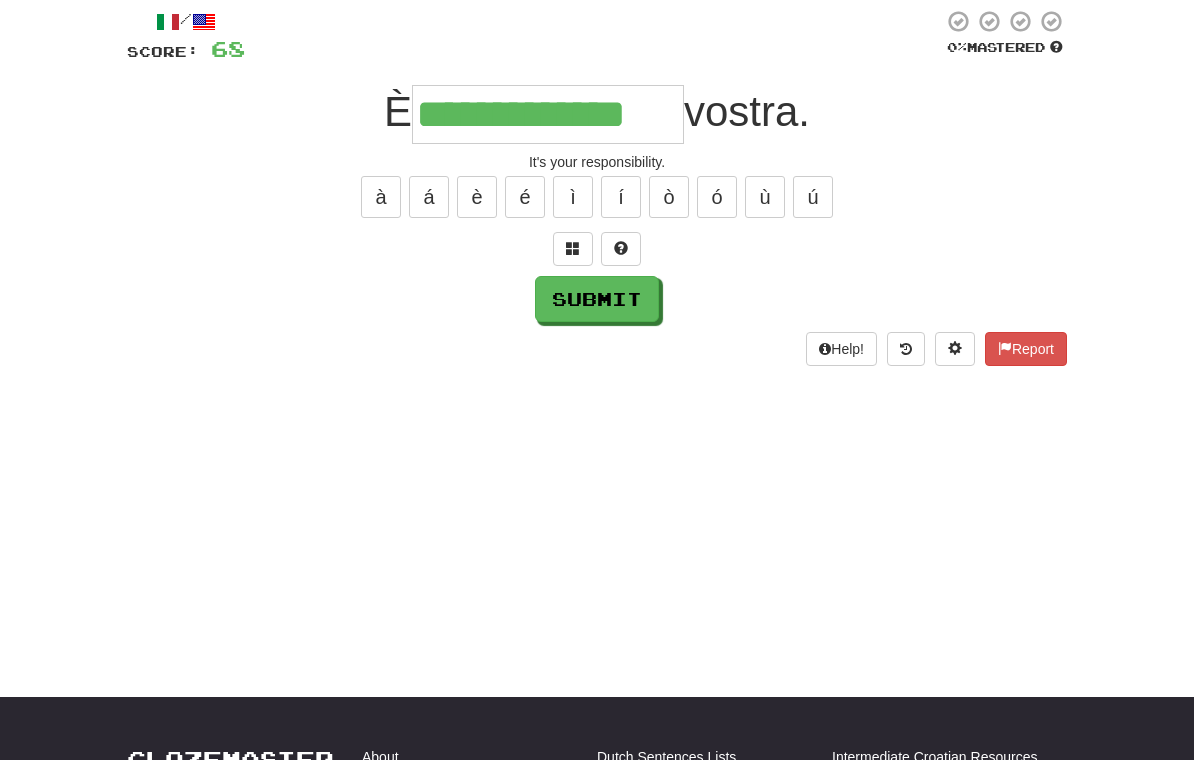 click on "**********" at bounding box center (597, 187) 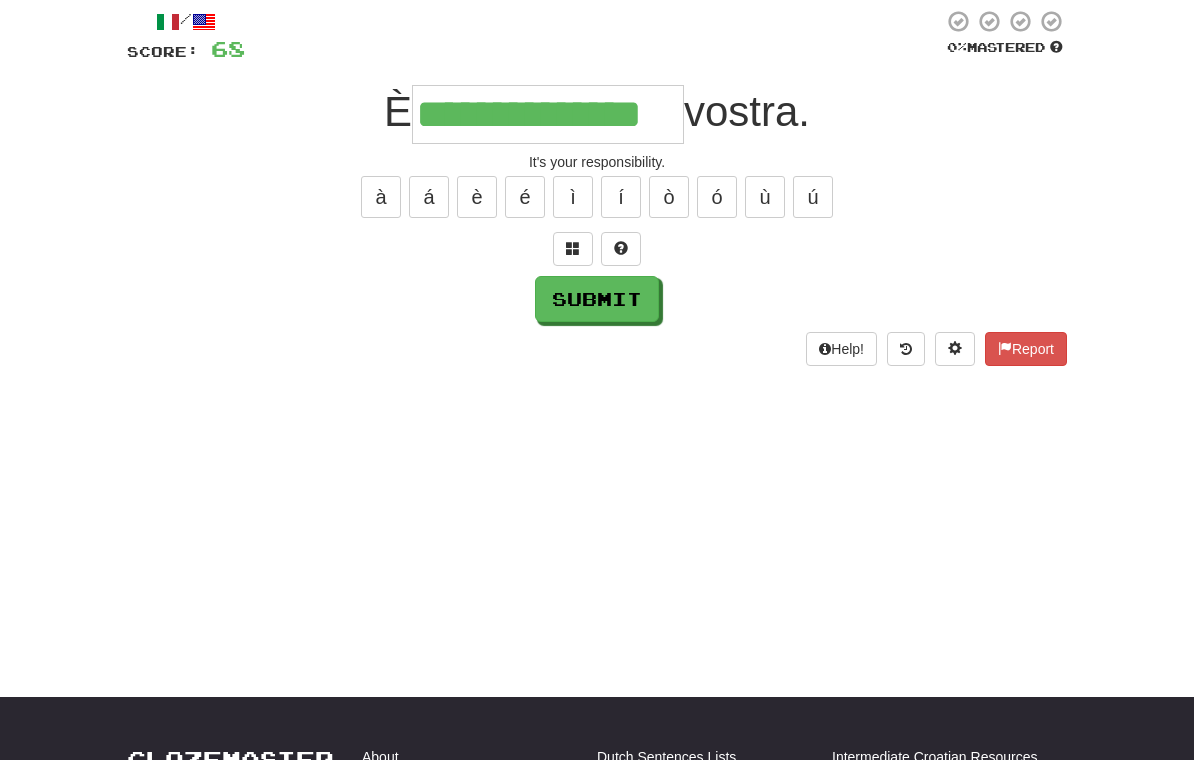 click on "Submit" at bounding box center (597, 299) 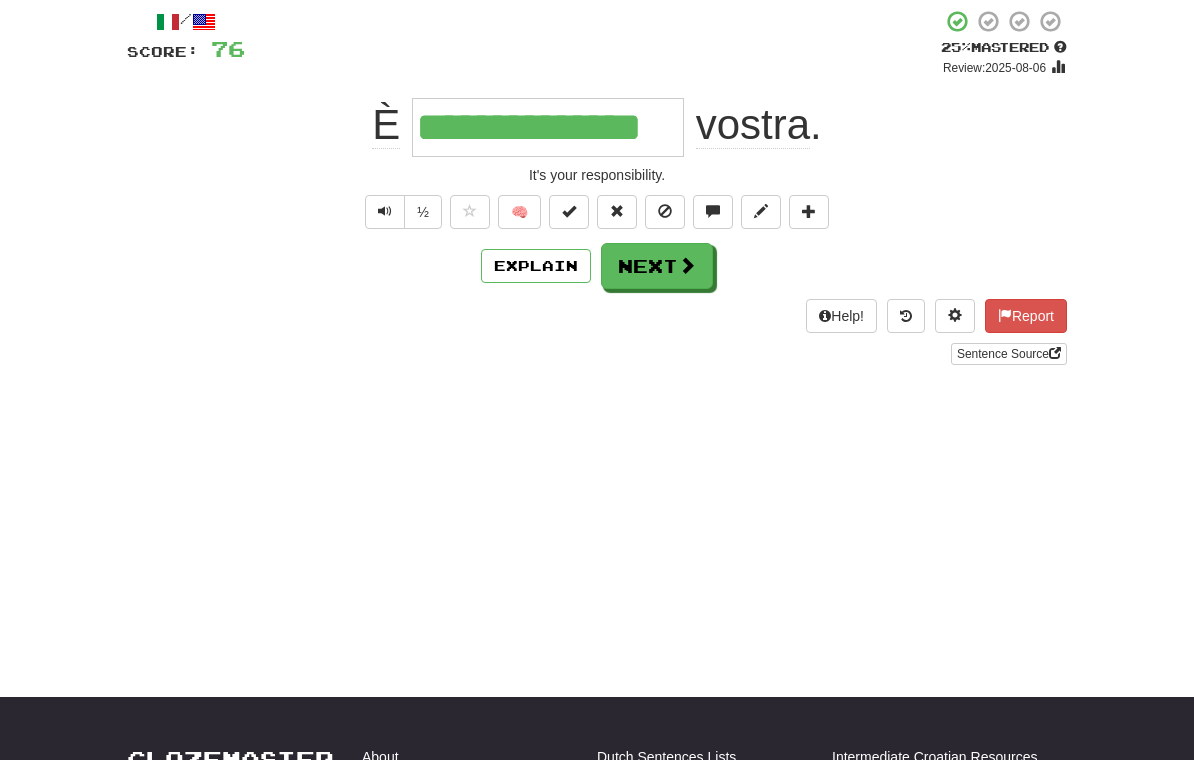 click on "Next" at bounding box center [657, 266] 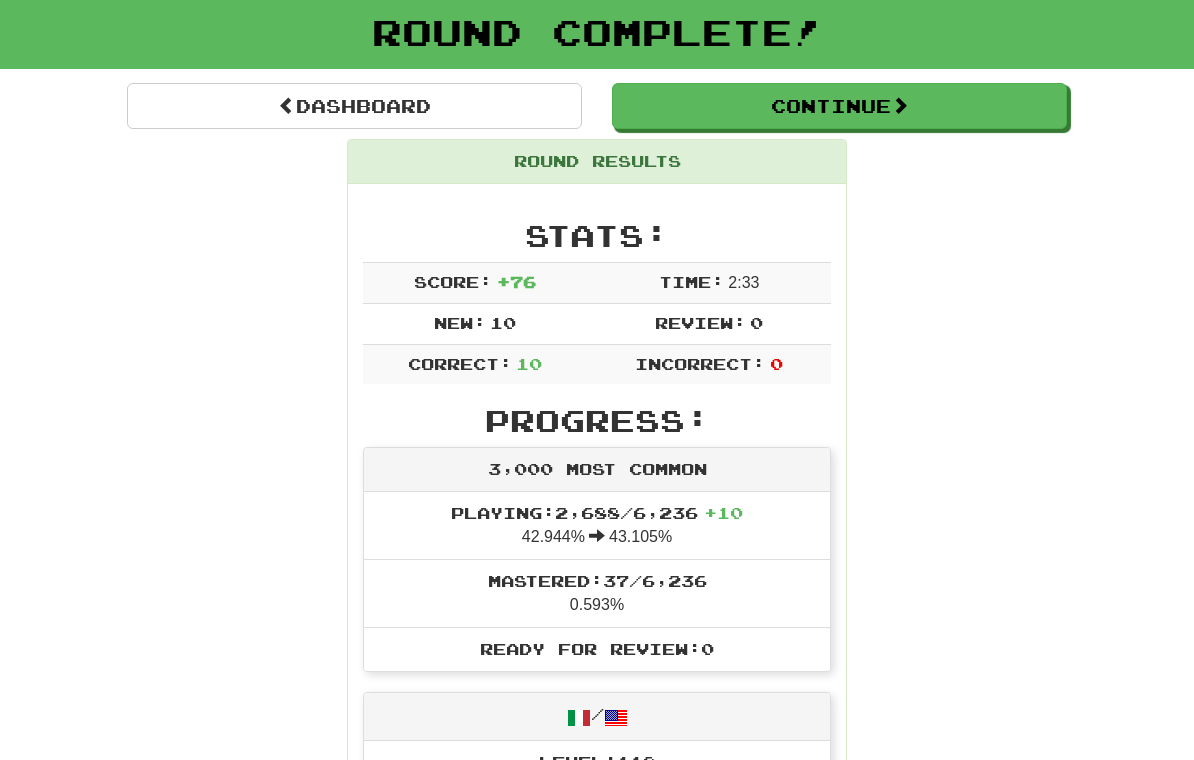 click on "Continue" at bounding box center (839, 106) 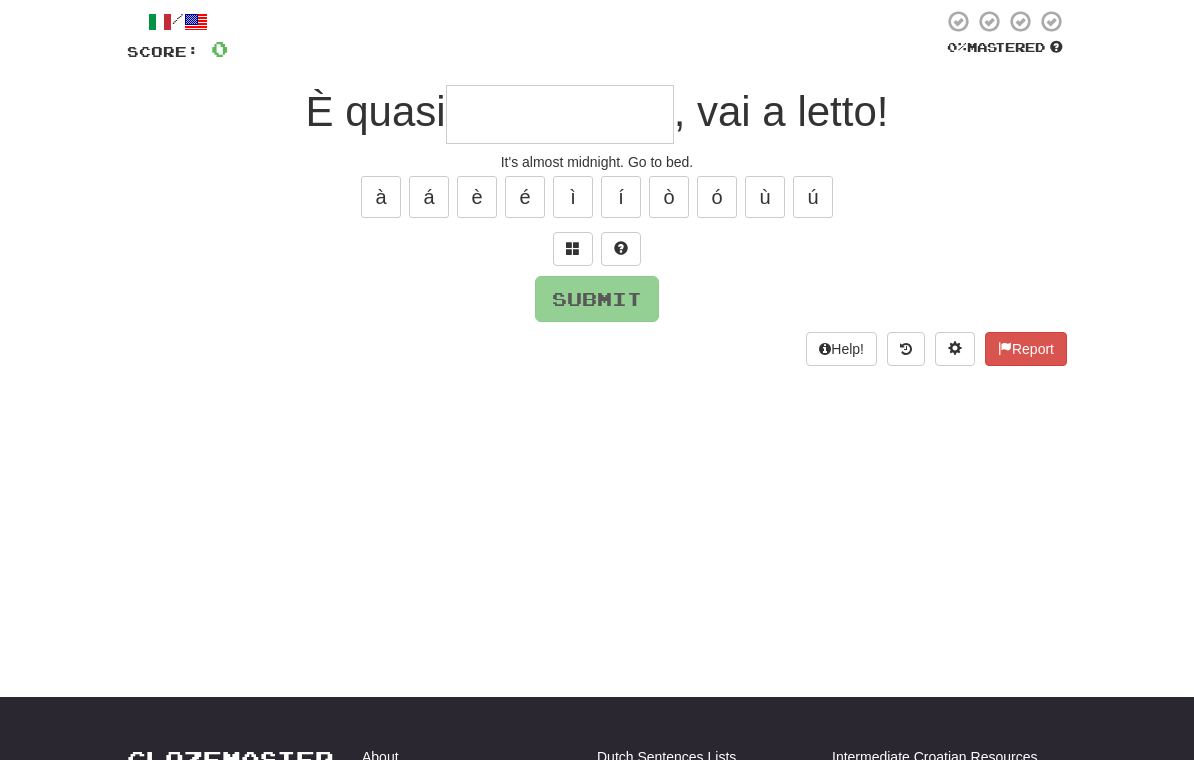 click at bounding box center [560, 114] 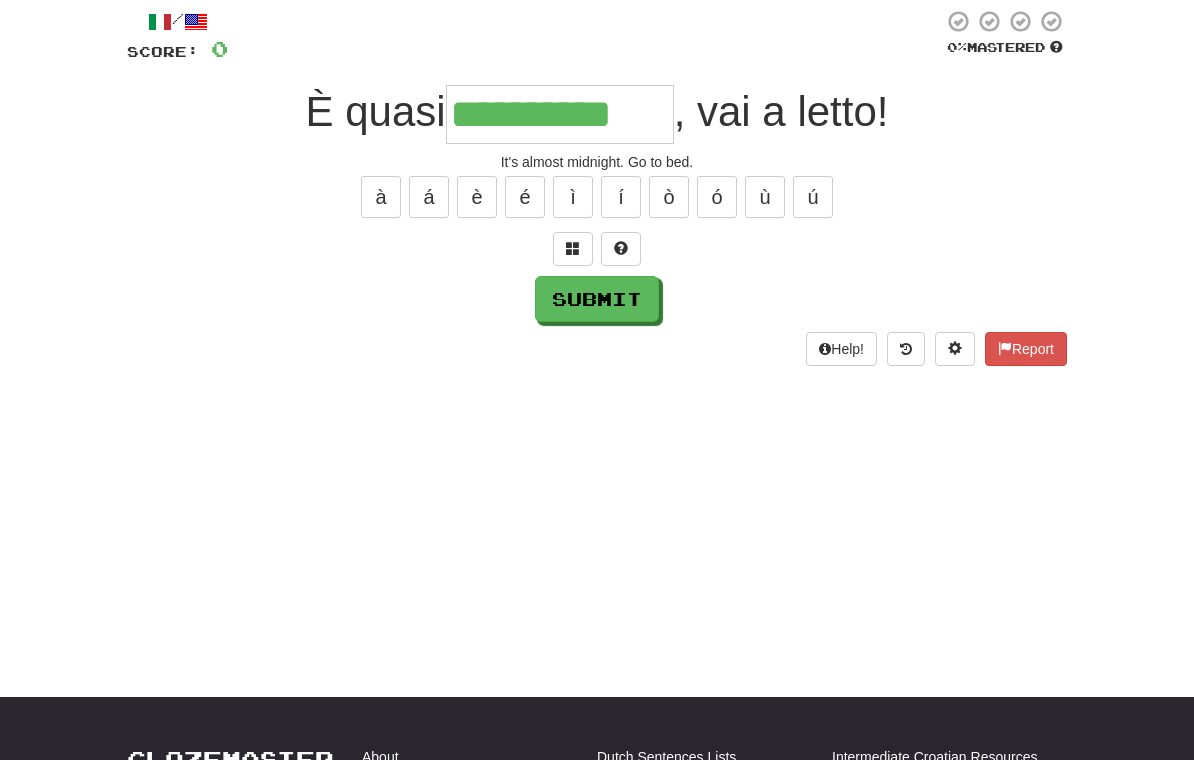 type on "**********" 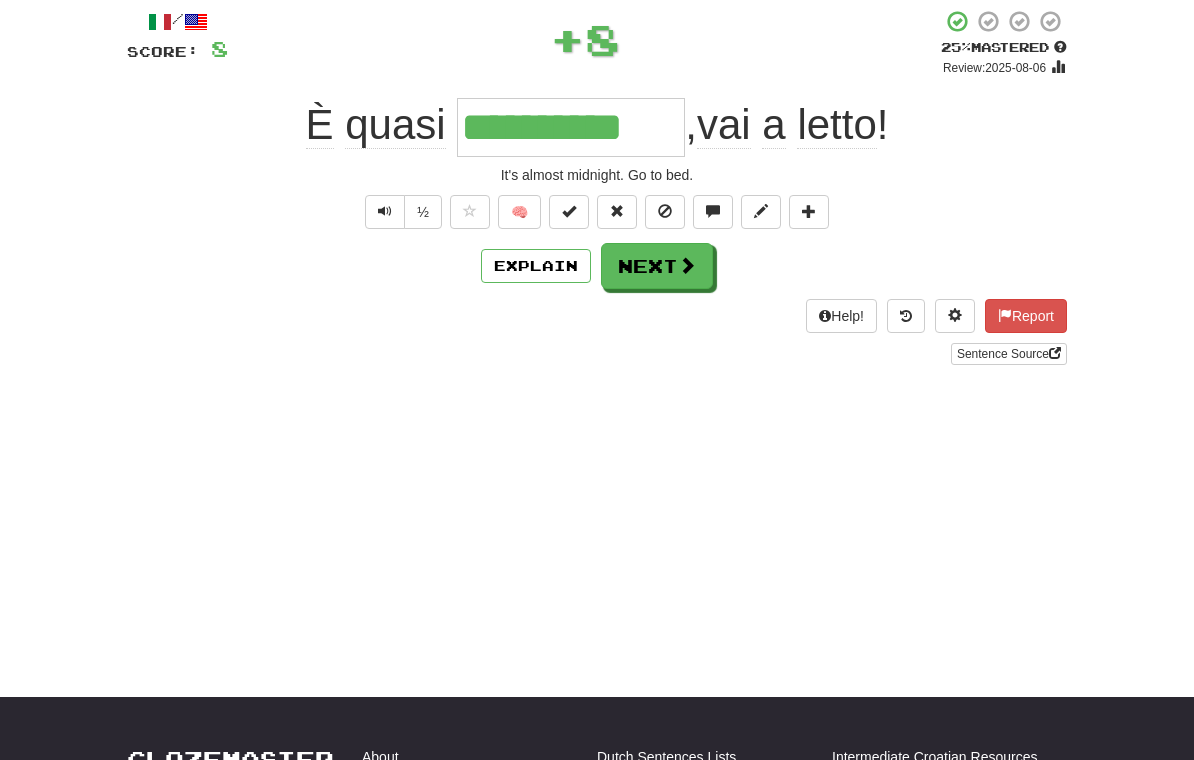 click on "Next" at bounding box center (657, 266) 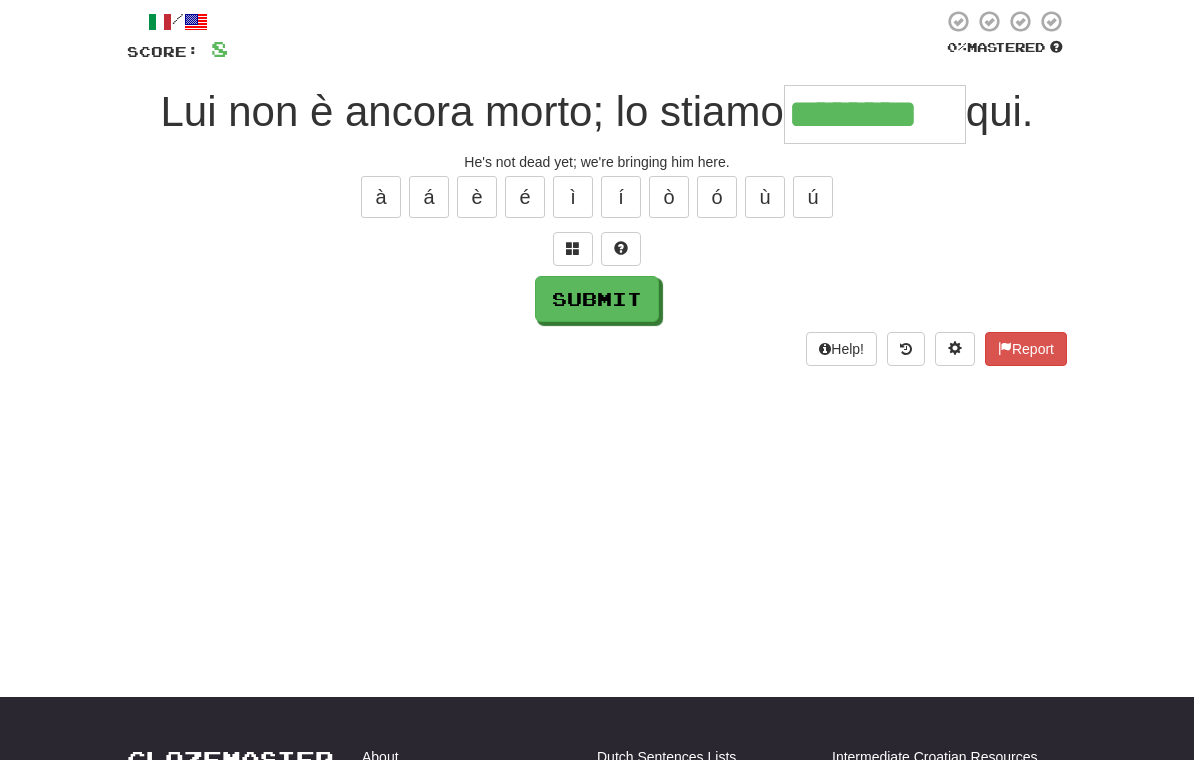 type on "********" 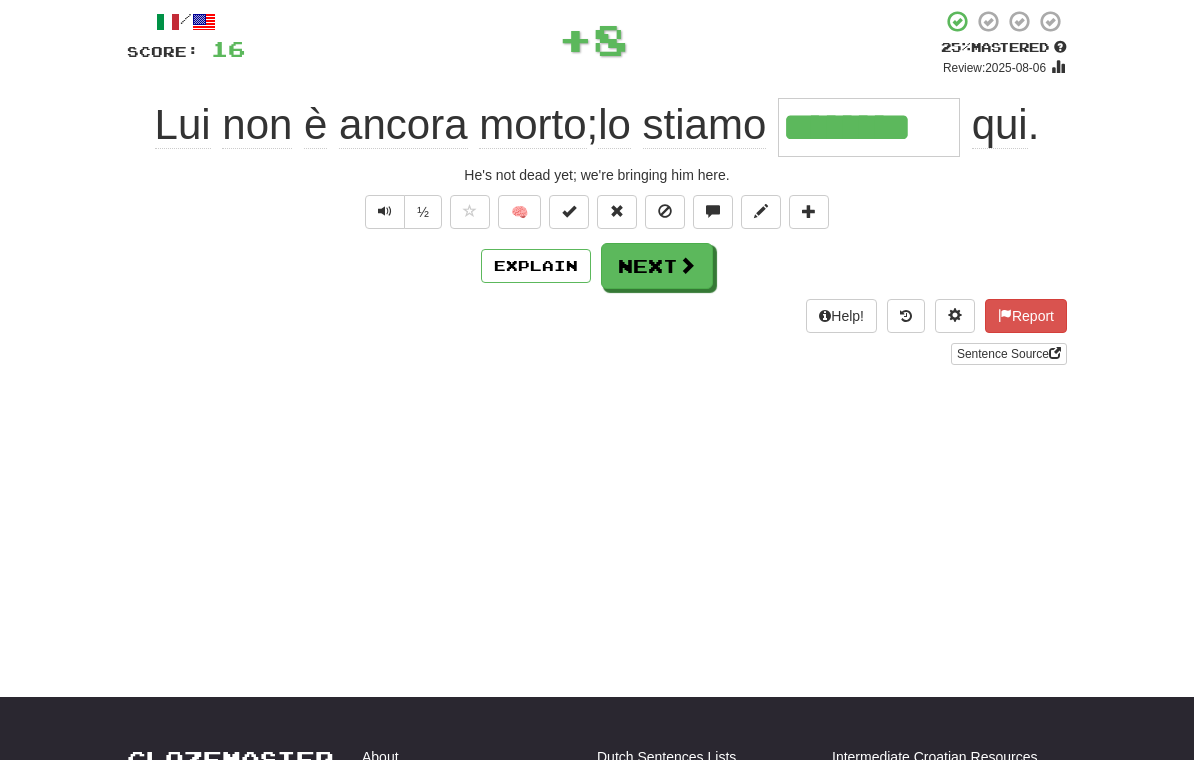 click on "Next" at bounding box center (657, 266) 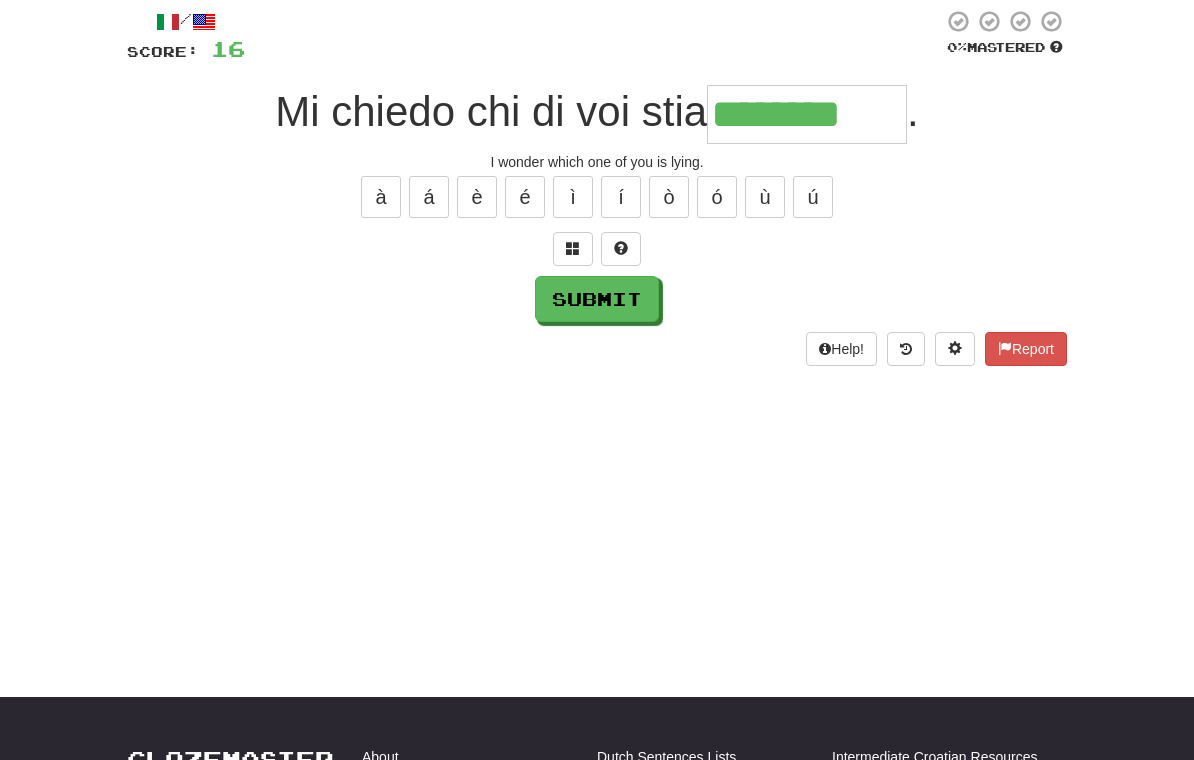 type on "********" 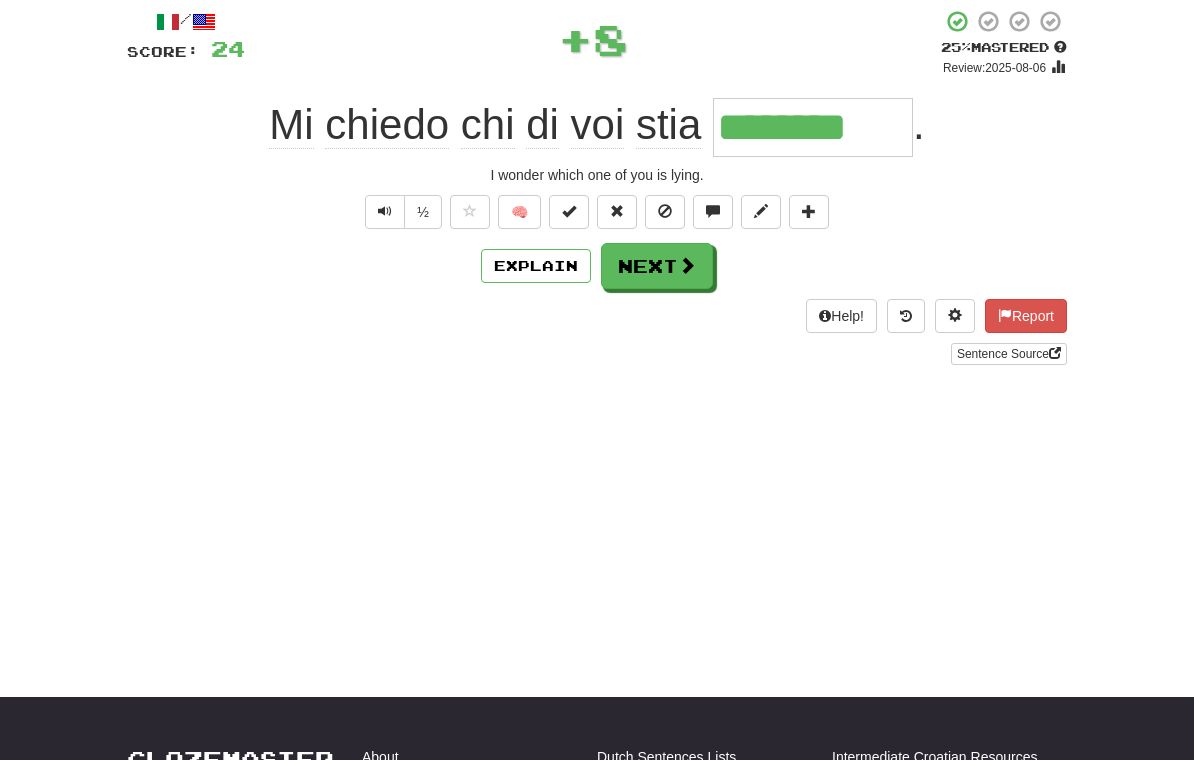 click on "Next" at bounding box center (657, 266) 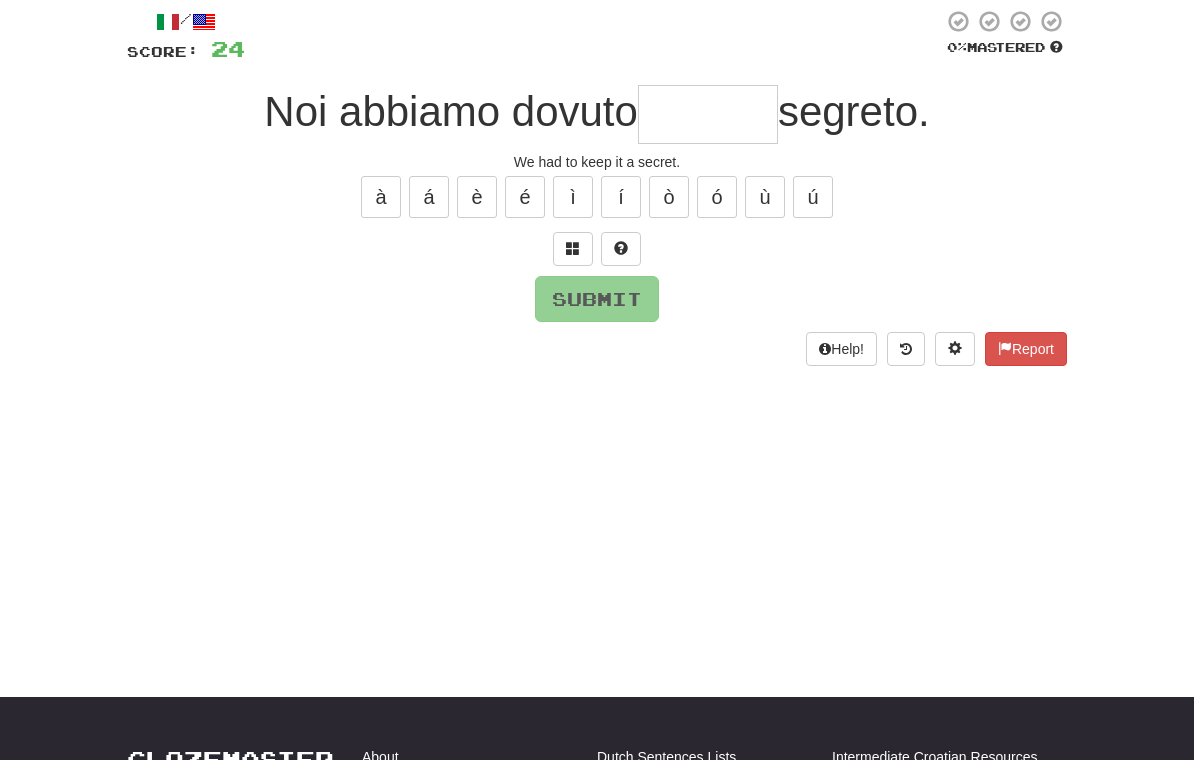 type on "*" 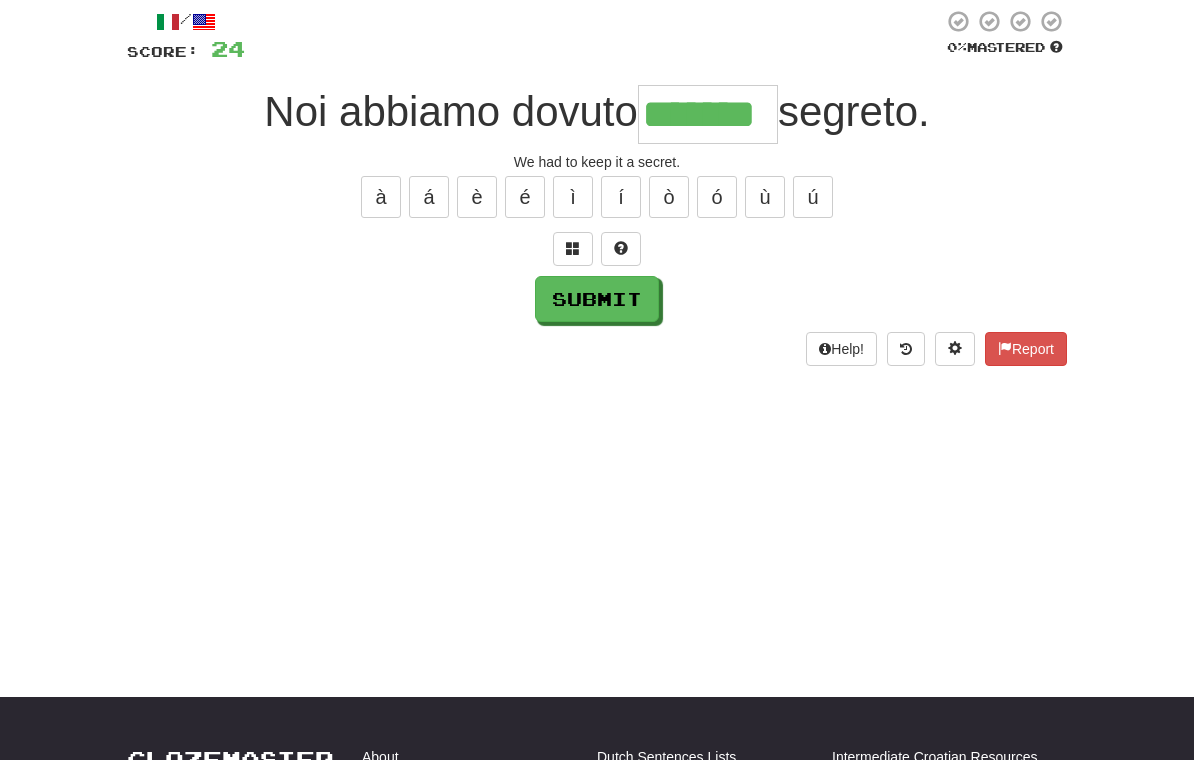 type on "*******" 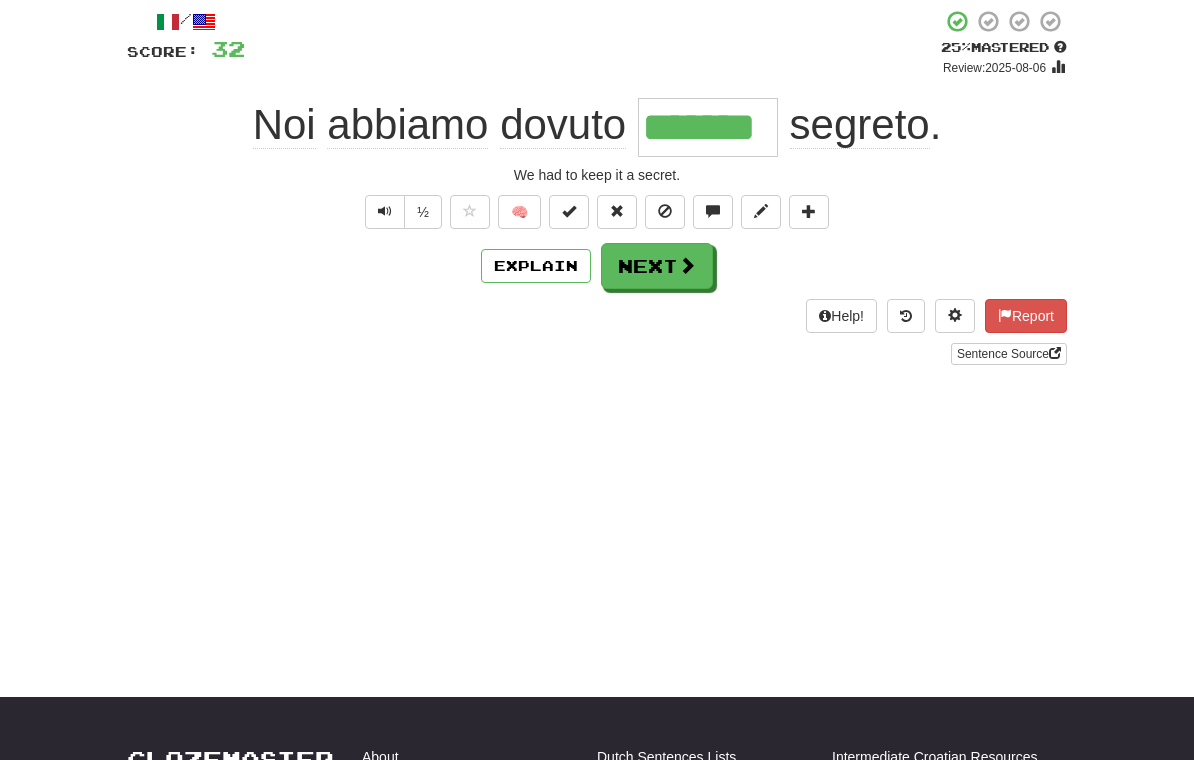 click at bounding box center [687, 265] 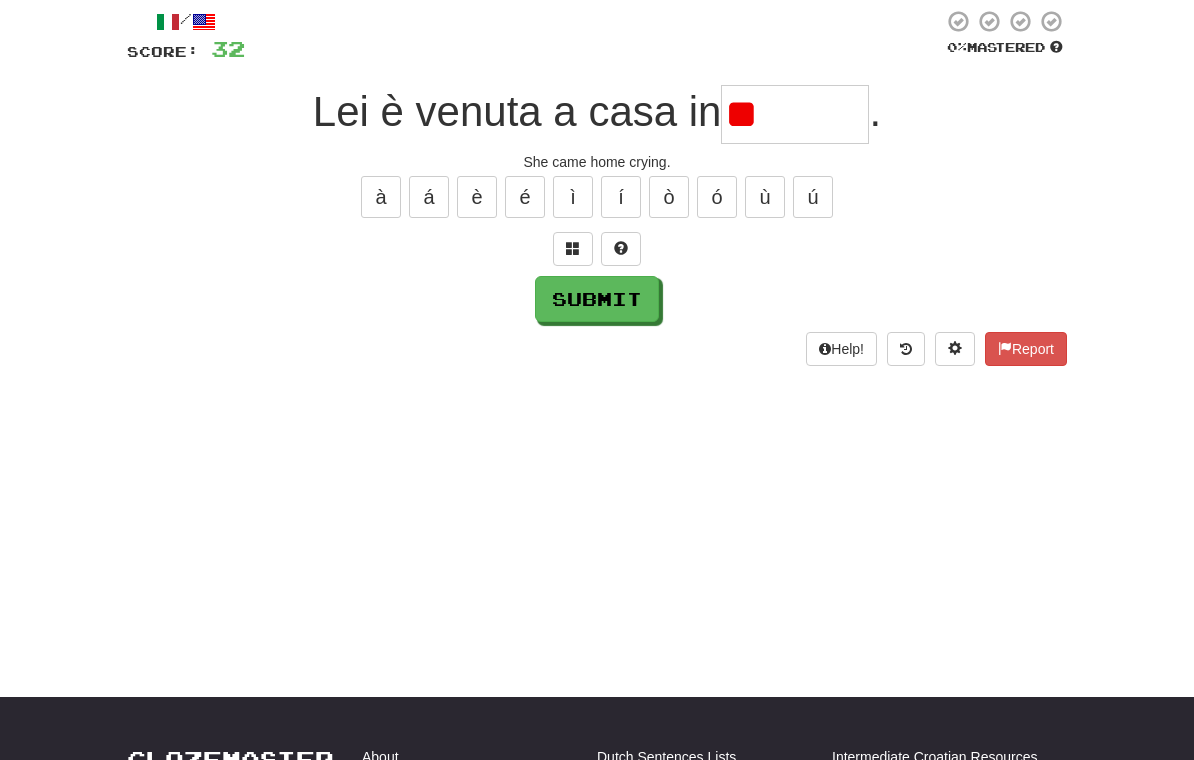 type on "*" 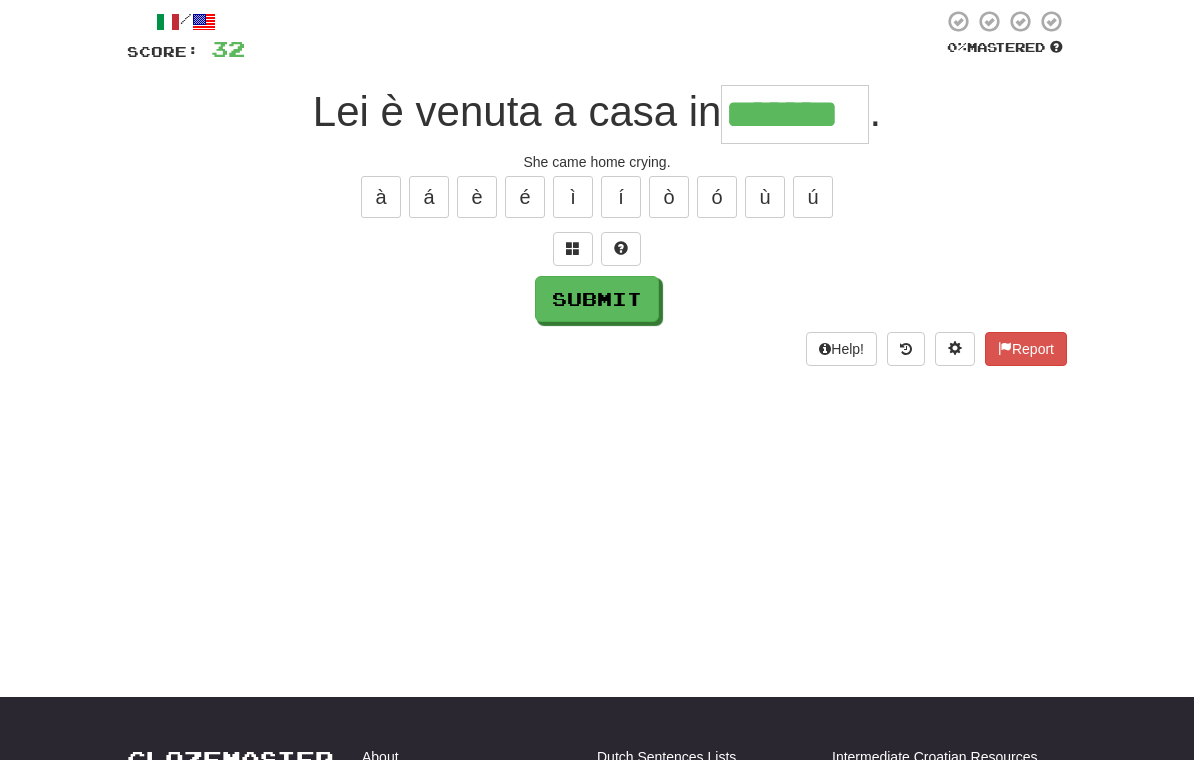 type on "*******" 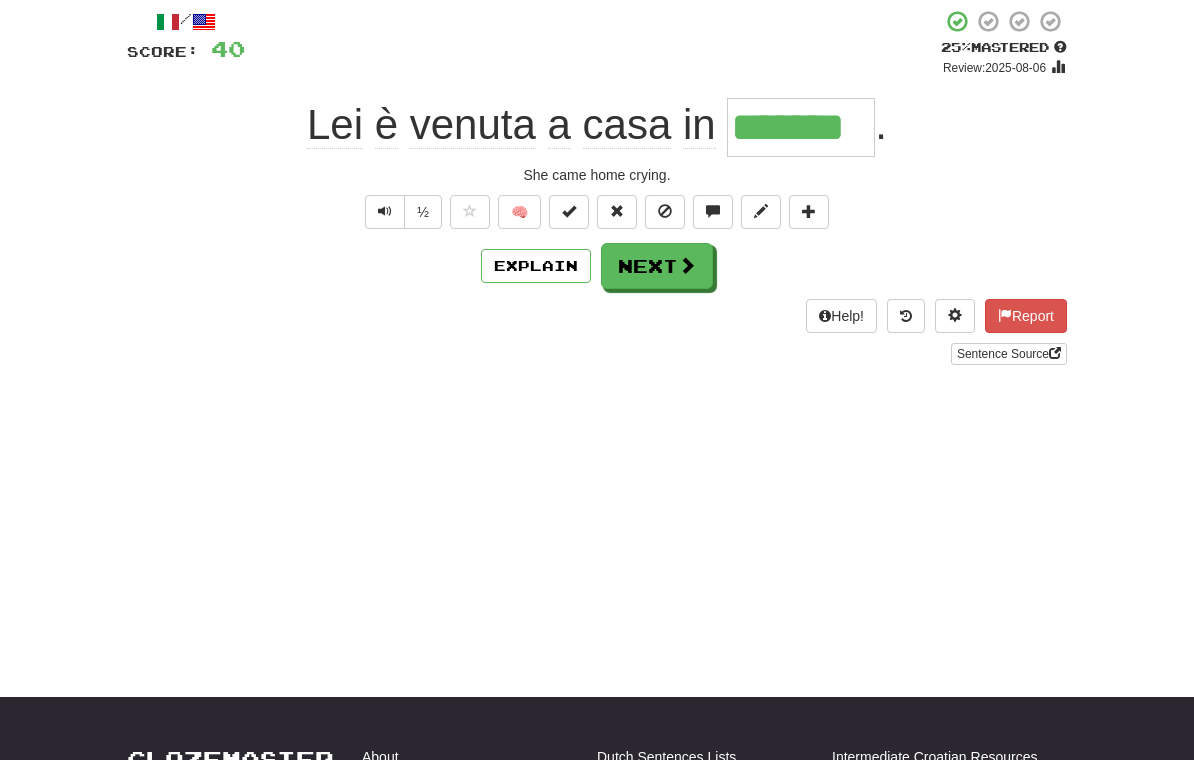 click at bounding box center (687, 265) 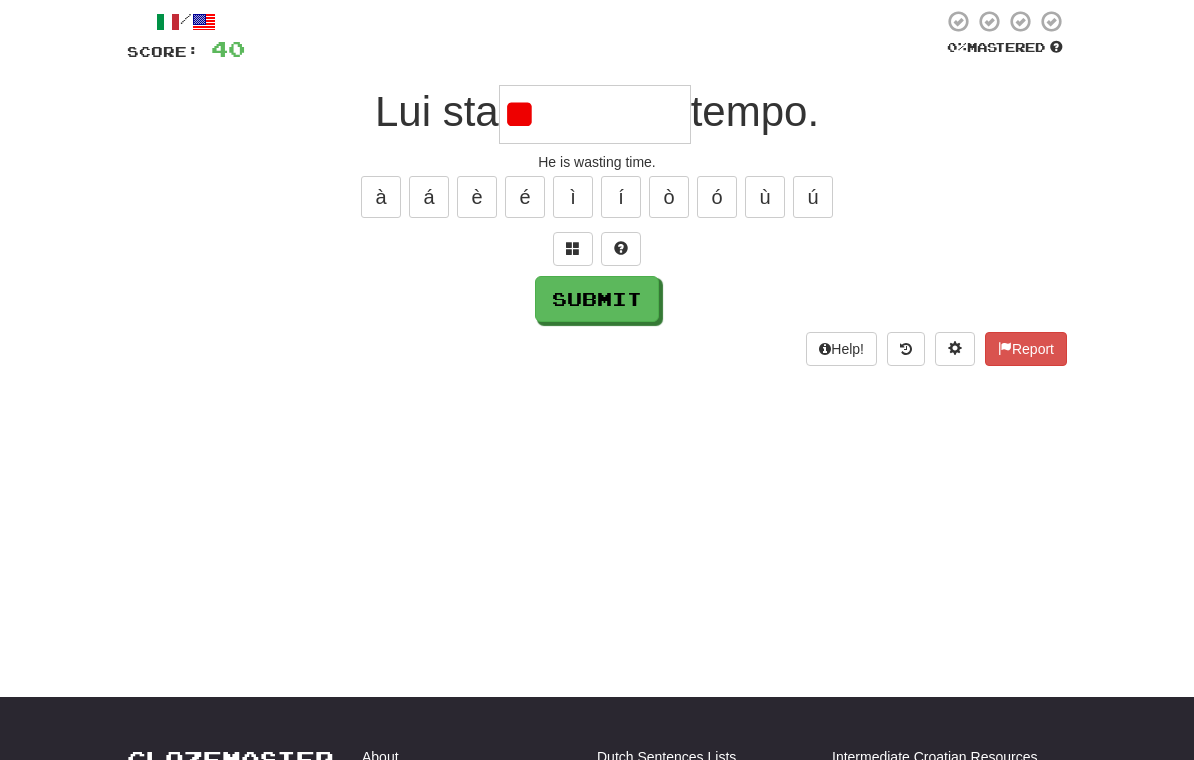 type on "*" 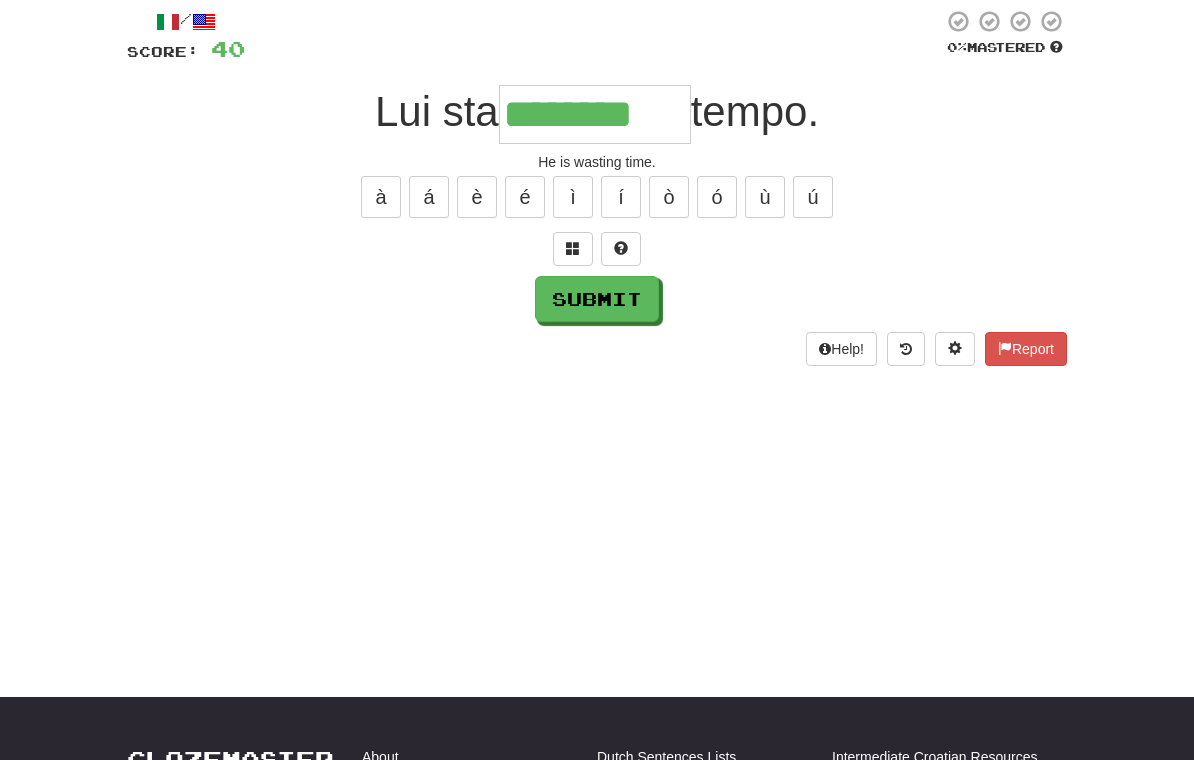 type on "********" 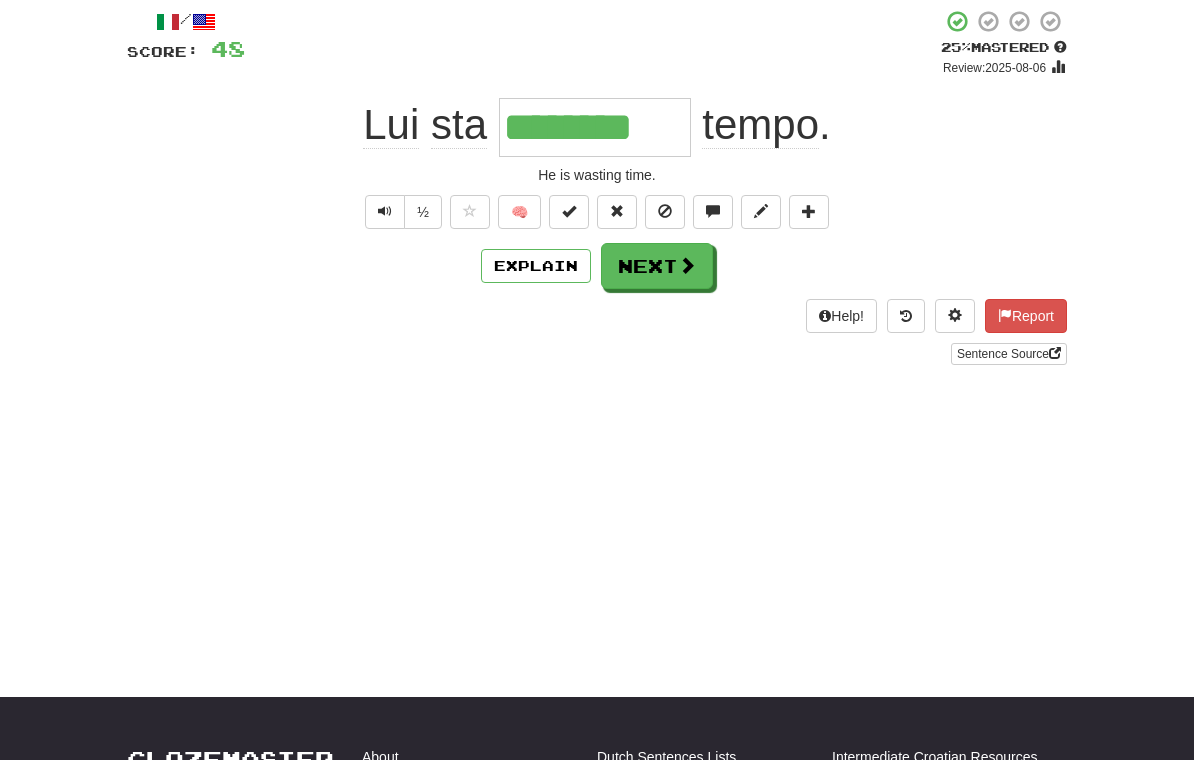 click on "Next" at bounding box center (657, 266) 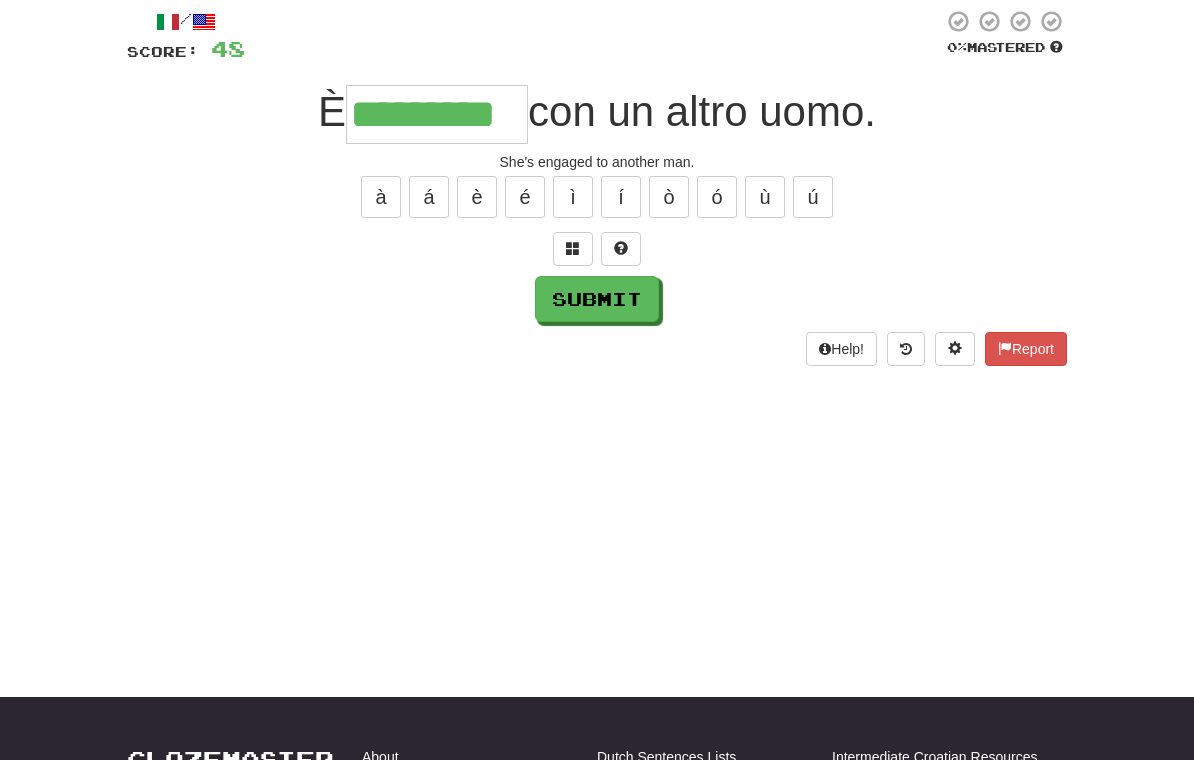 type on "*********" 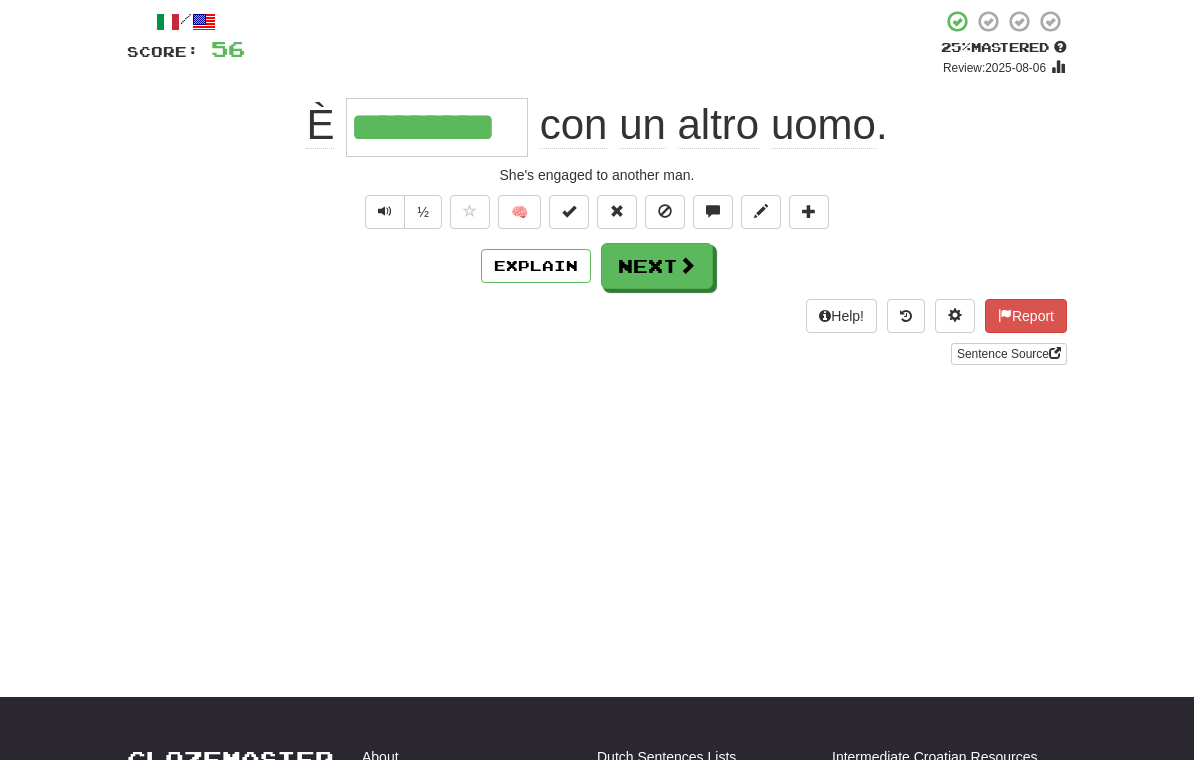 click on "Next" at bounding box center (657, 266) 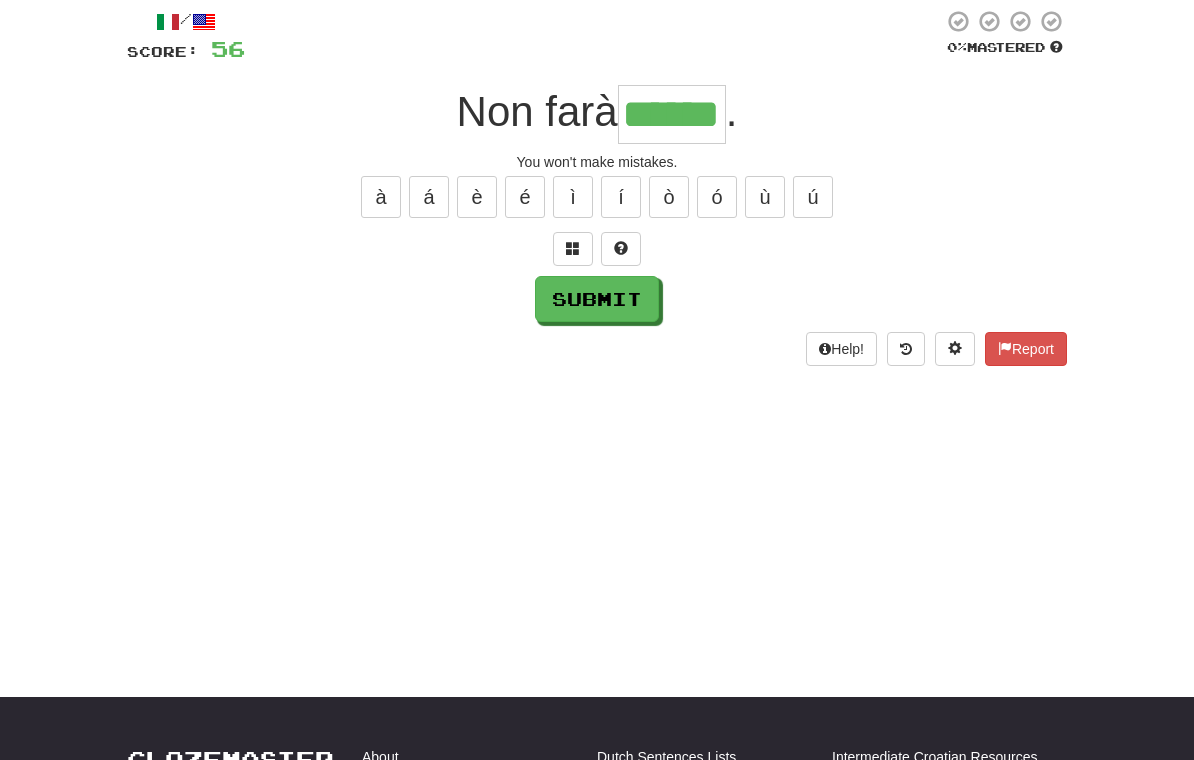 type on "******" 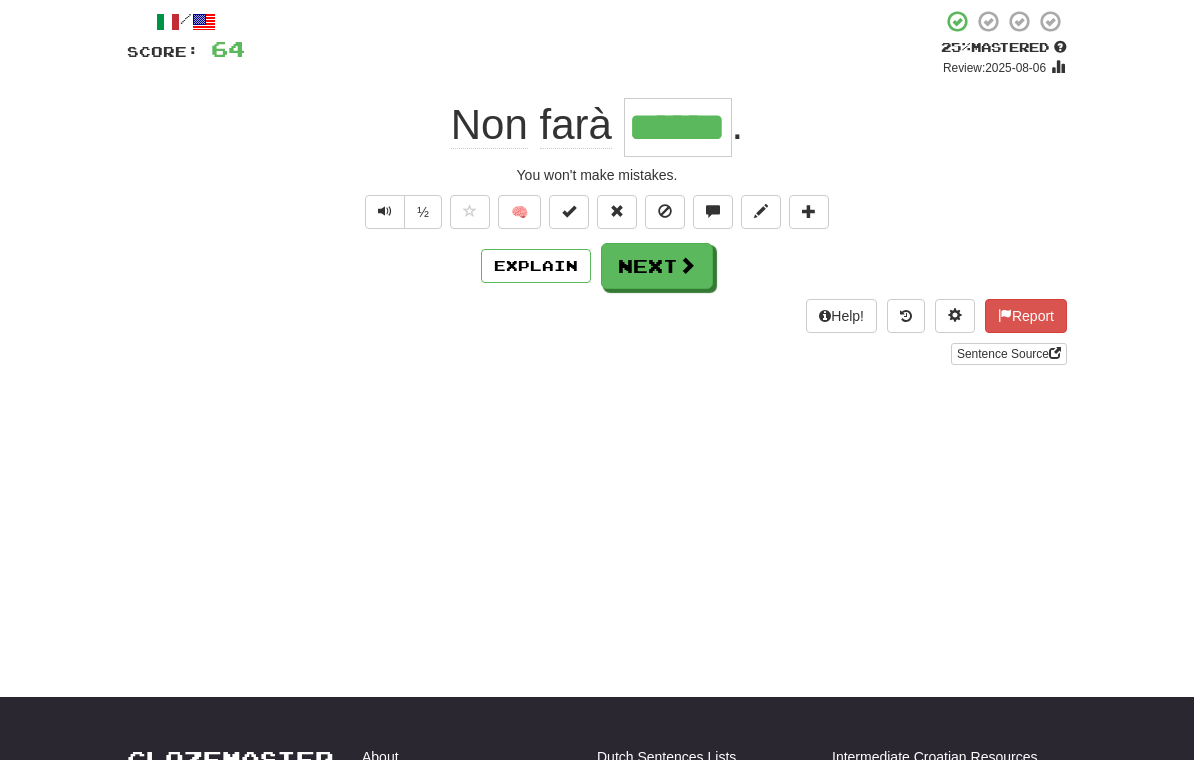 click on "Next" at bounding box center [657, 266] 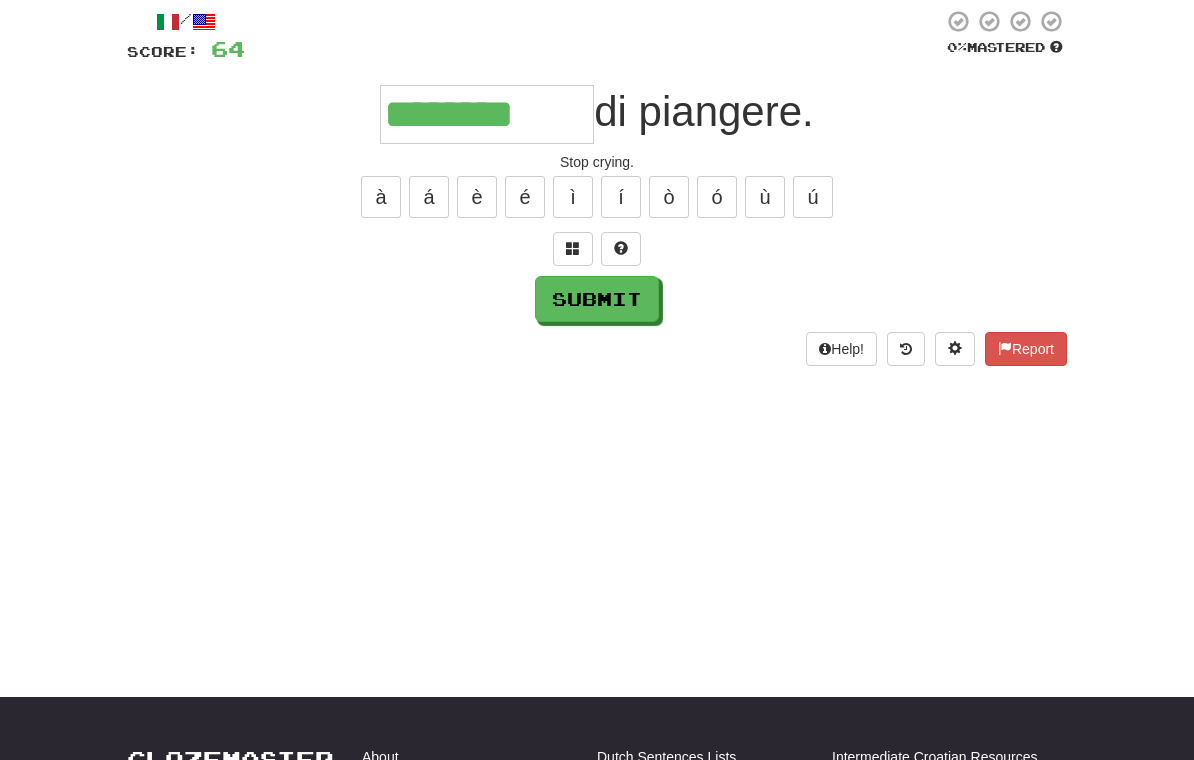 click at bounding box center (573, 248) 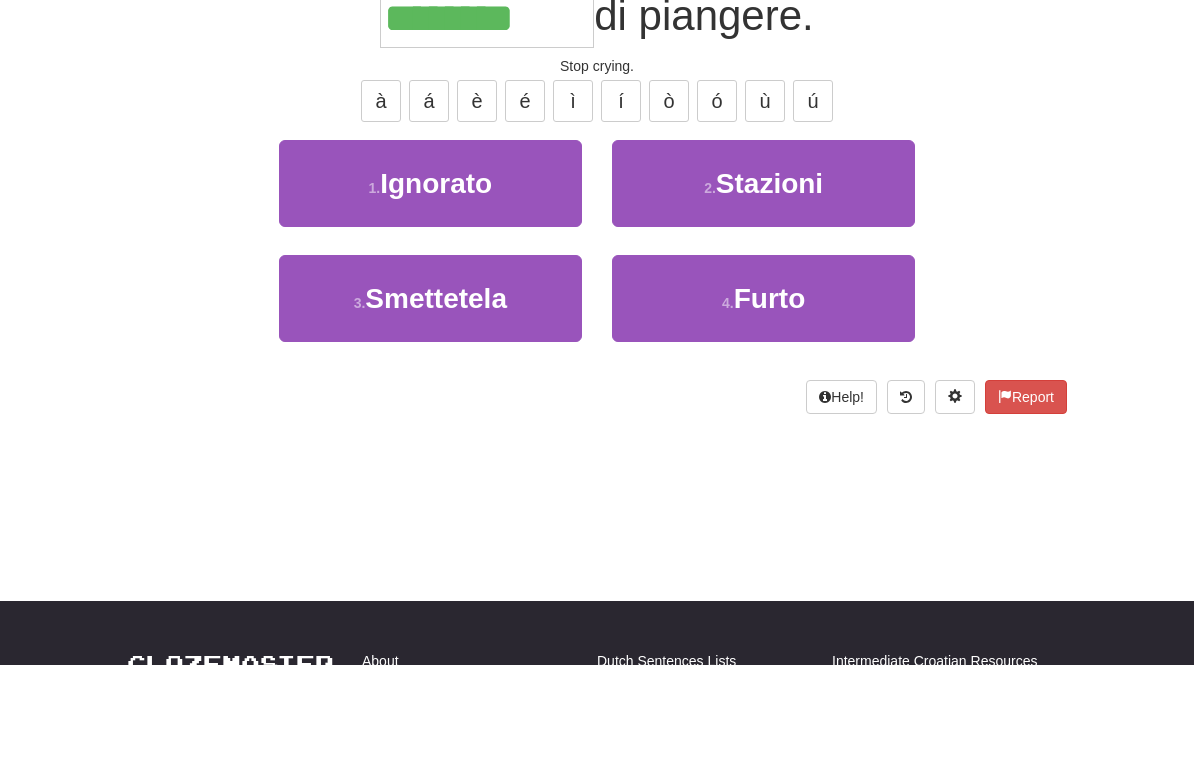 click on "3 . Smettetela" at bounding box center [430, 394] 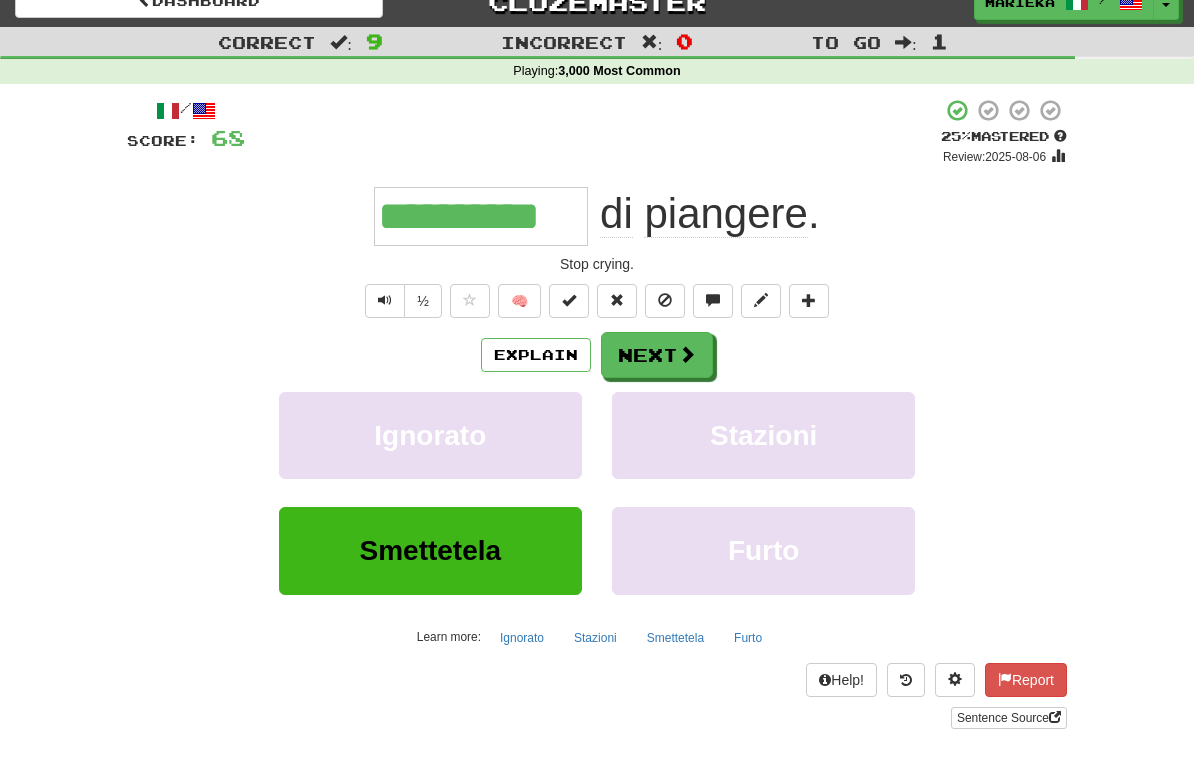 scroll, scrollTop: 29, scrollLeft: 0, axis: vertical 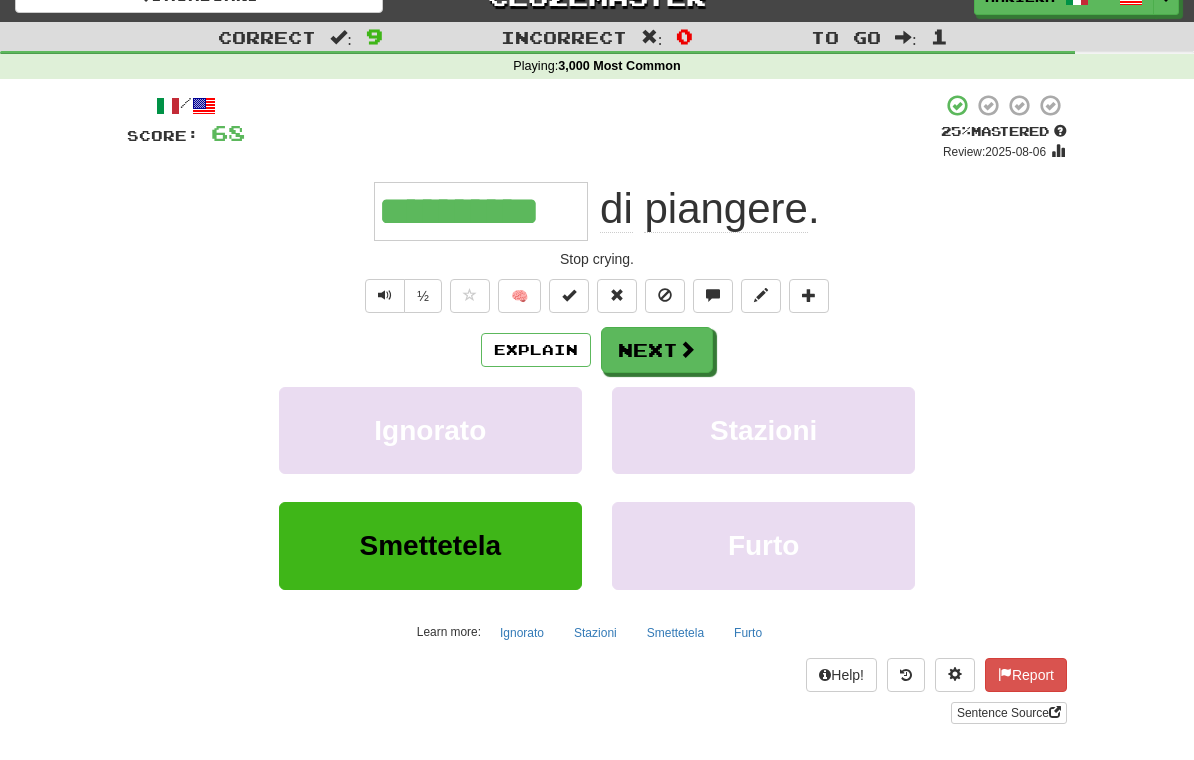click at bounding box center (687, 349) 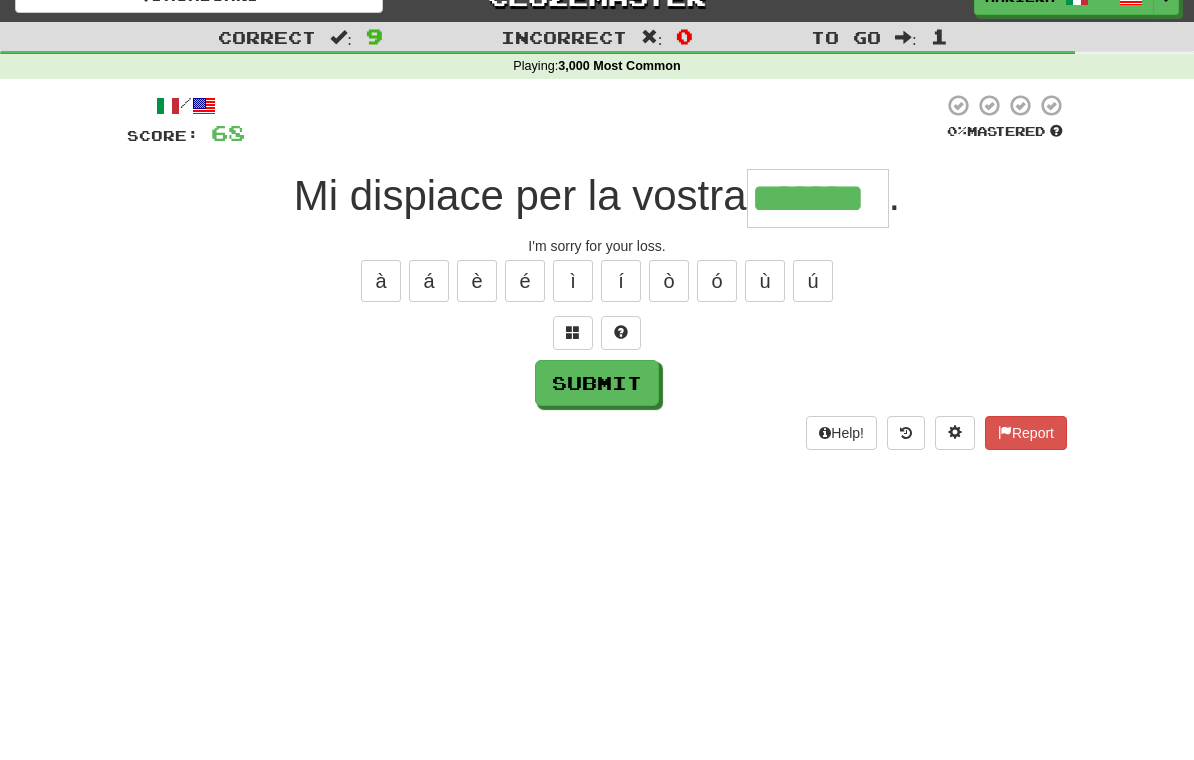 type on "*******" 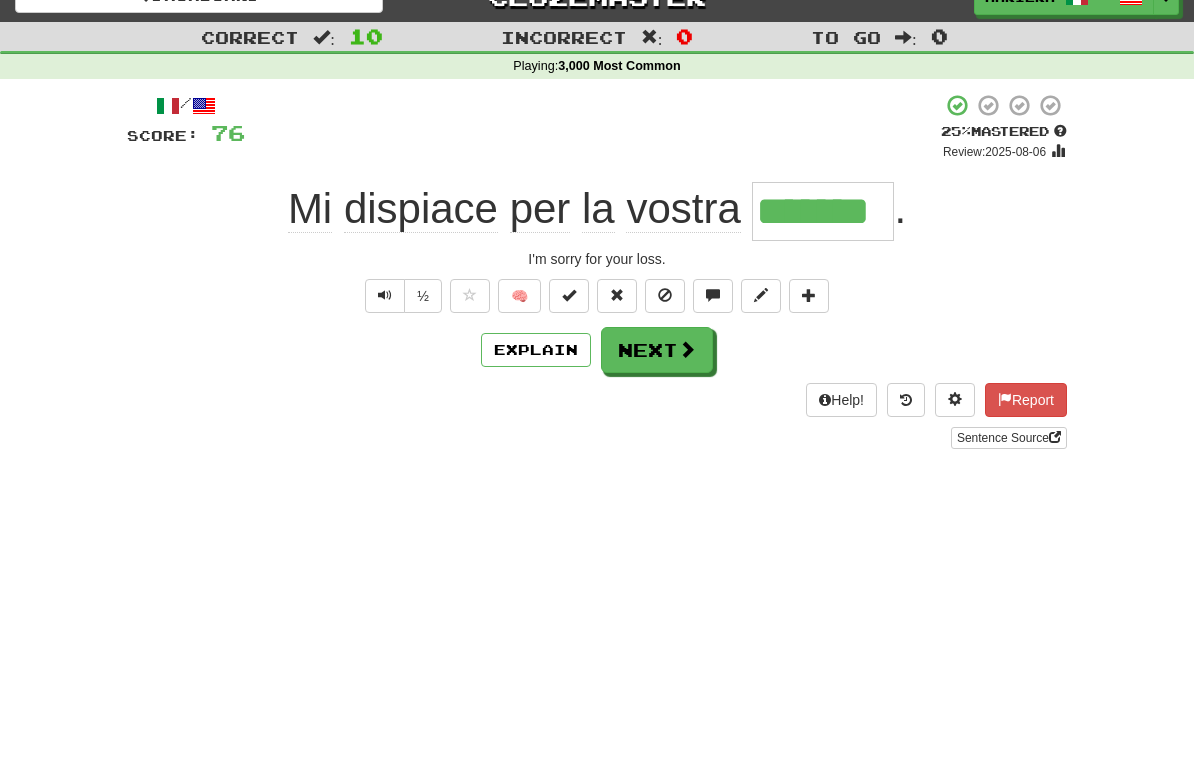 click on "Next" at bounding box center (657, 350) 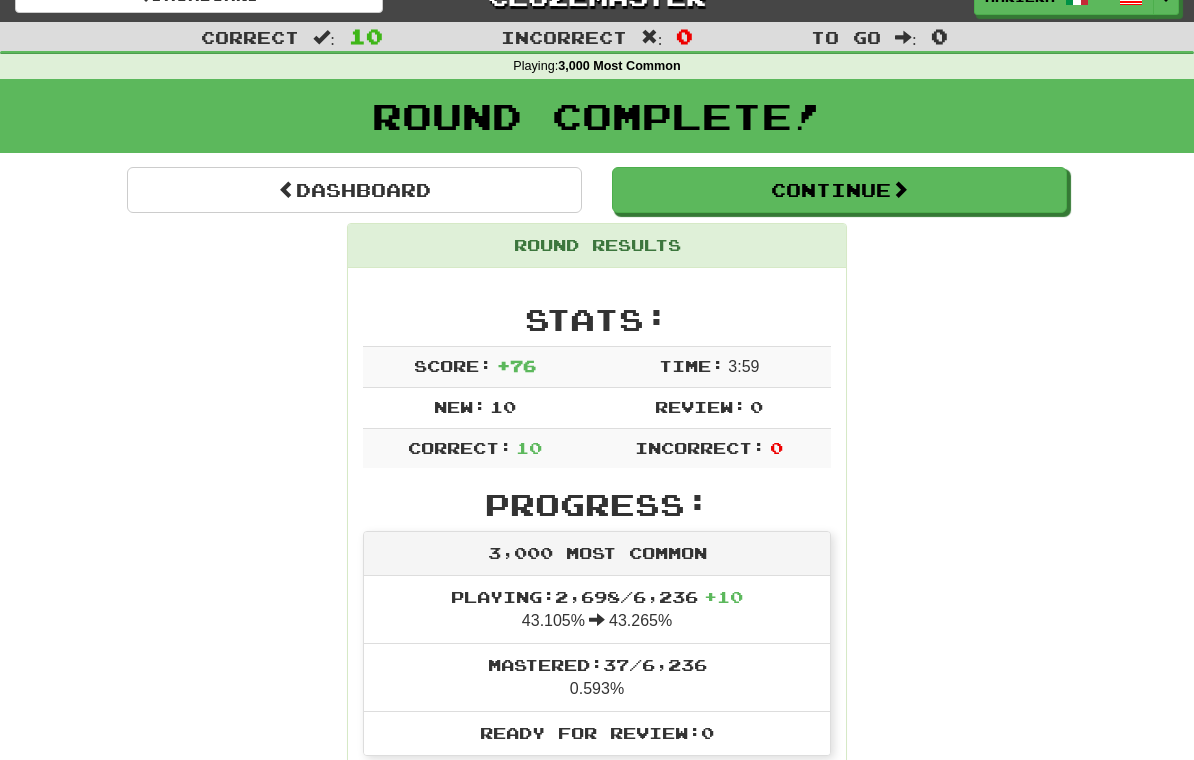 click on "Continue" at bounding box center (839, 190) 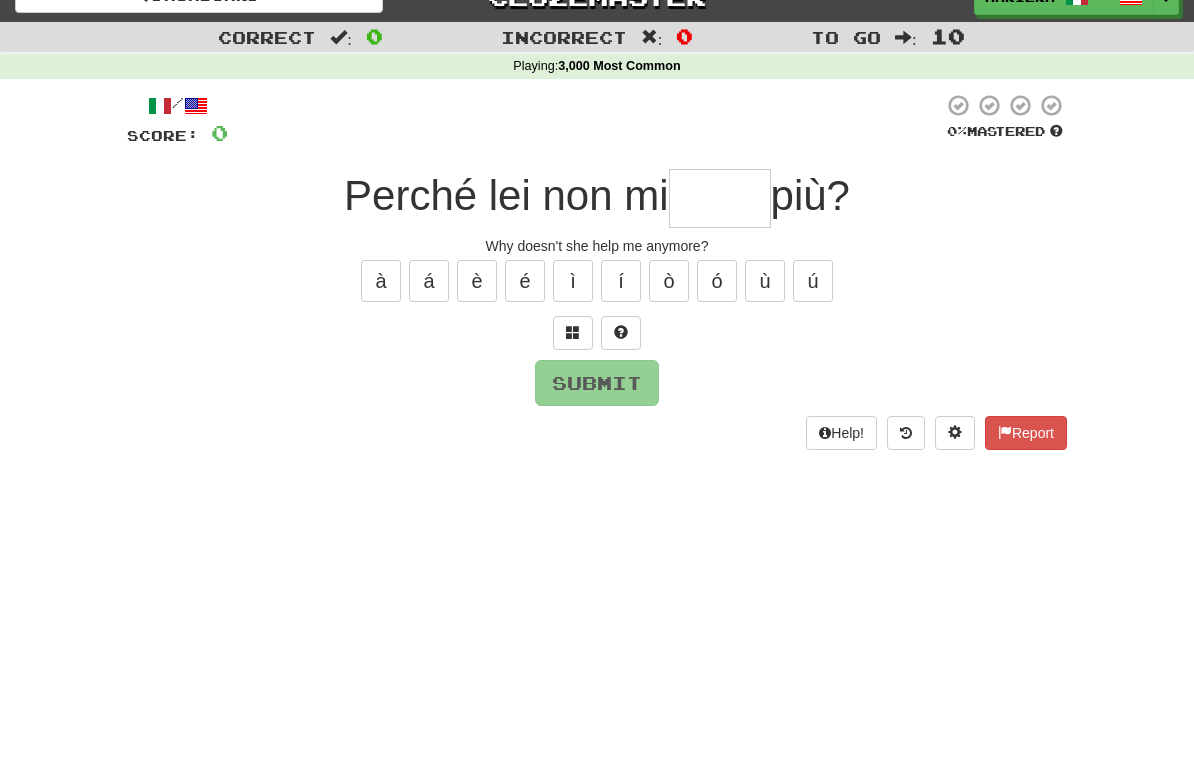 click at bounding box center (720, 198) 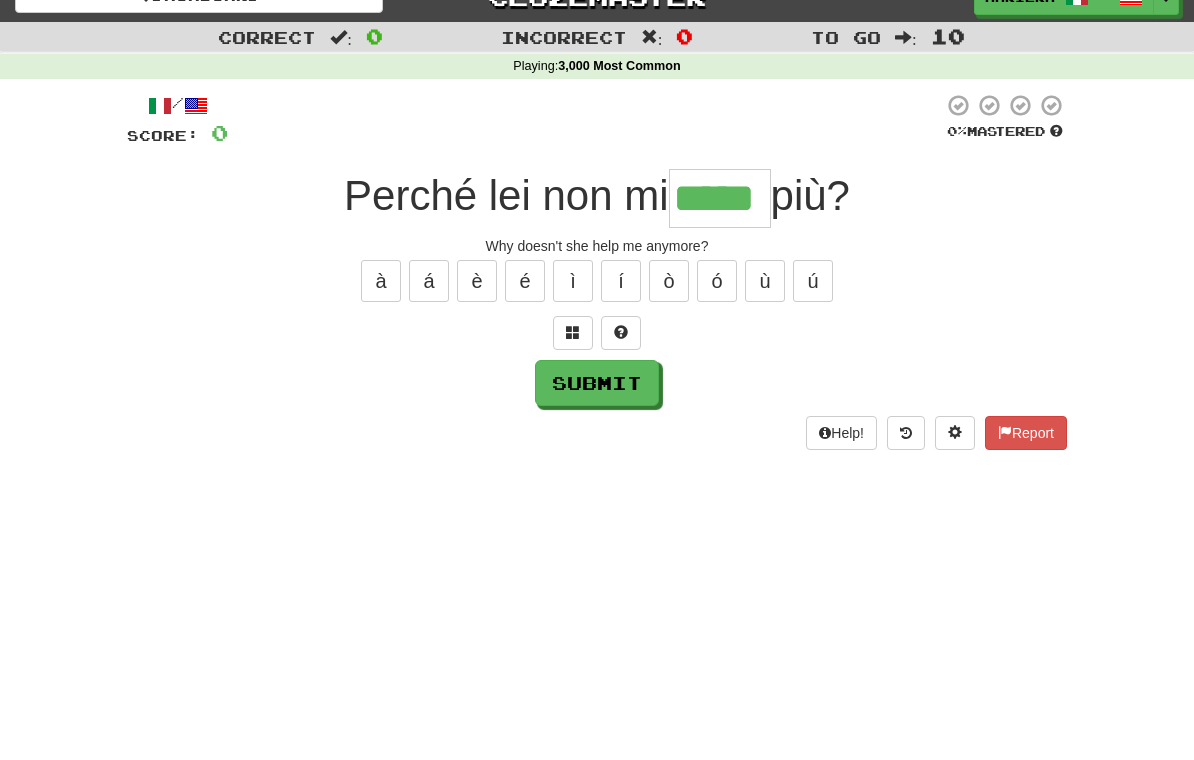 scroll, scrollTop: 18, scrollLeft: 0, axis: vertical 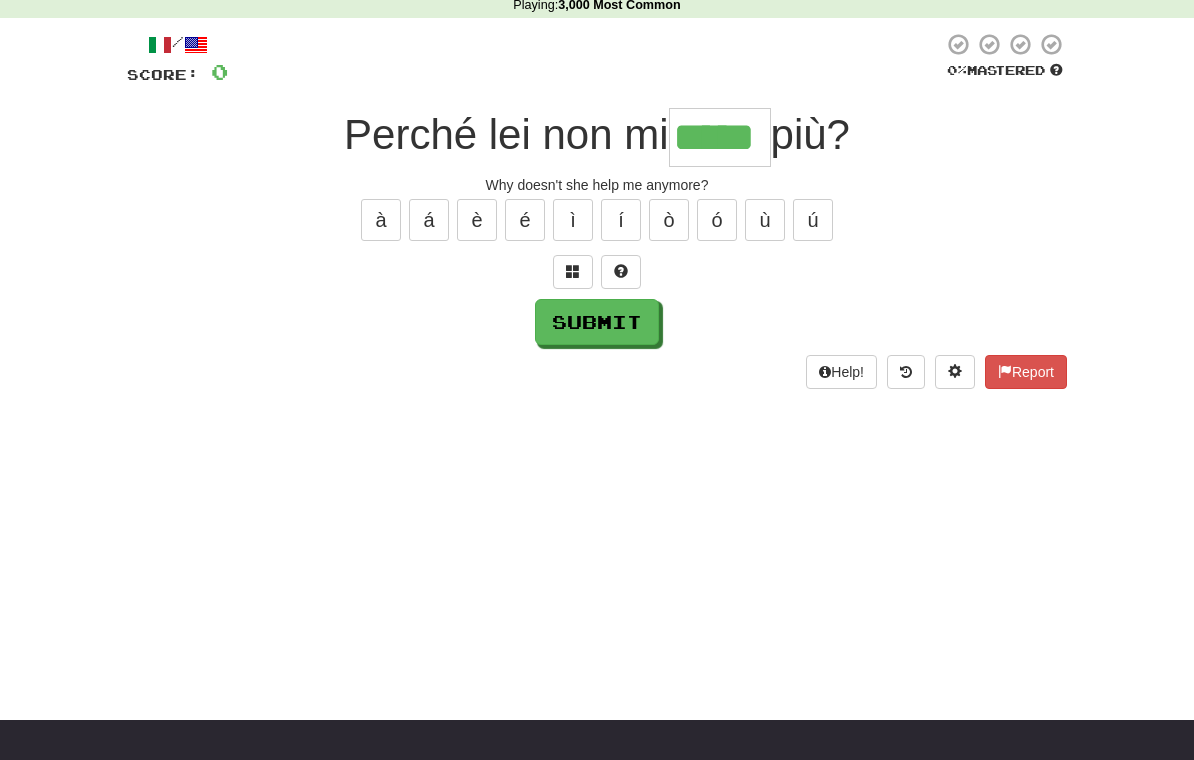 type on "*****" 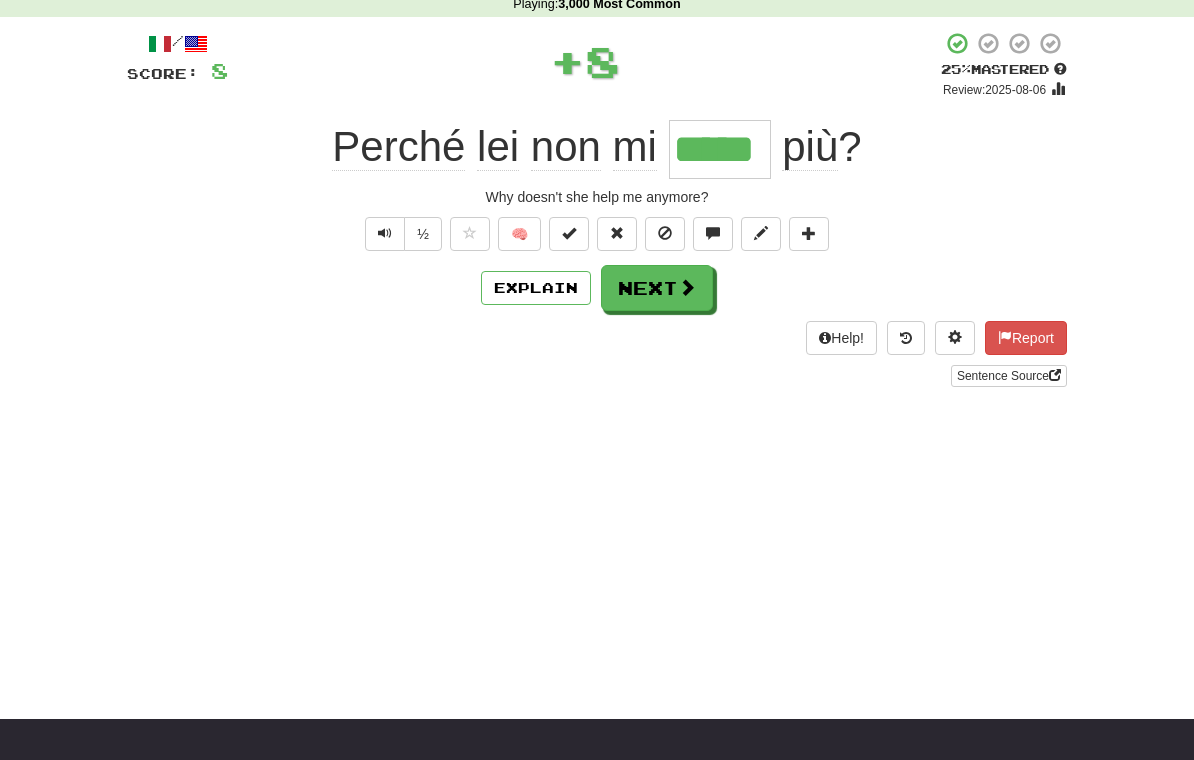 click on "Next" at bounding box center [657, 288] 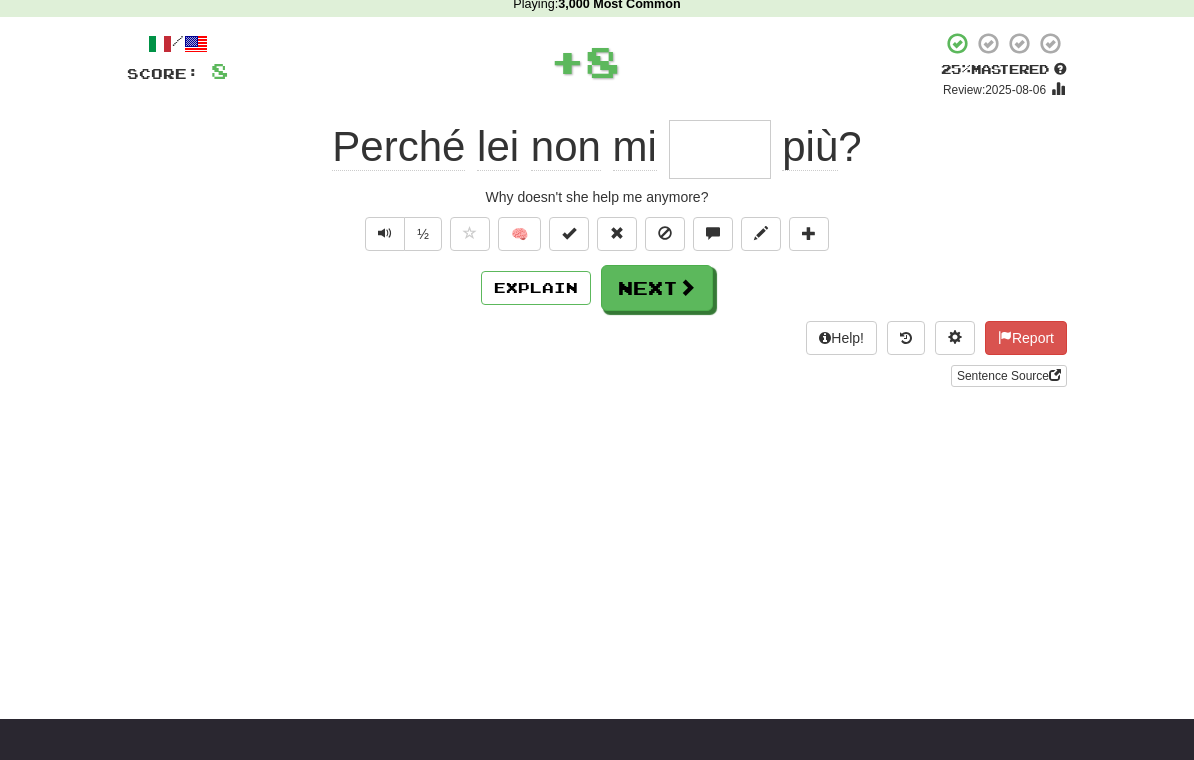 scroll, scrollTop: 90, scrollLeft: 0, axis: vertical 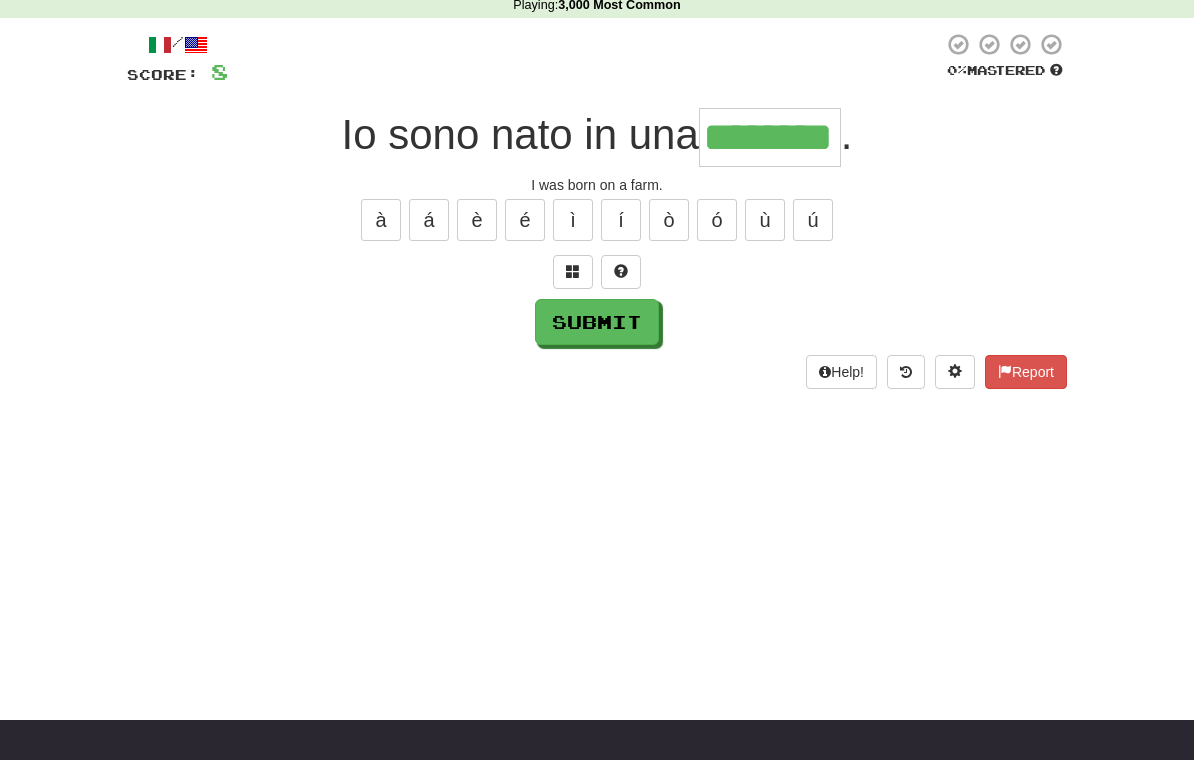 type on "********" 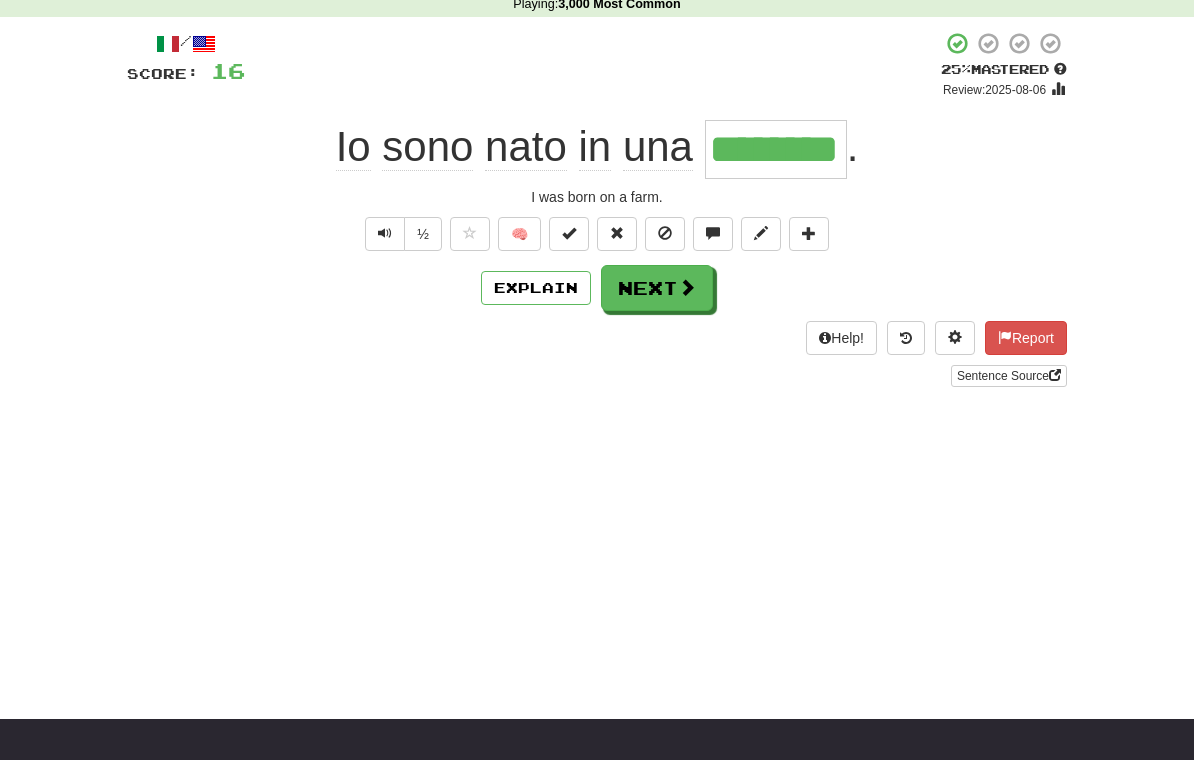 click on "Next" at bounding box center (657, 288) 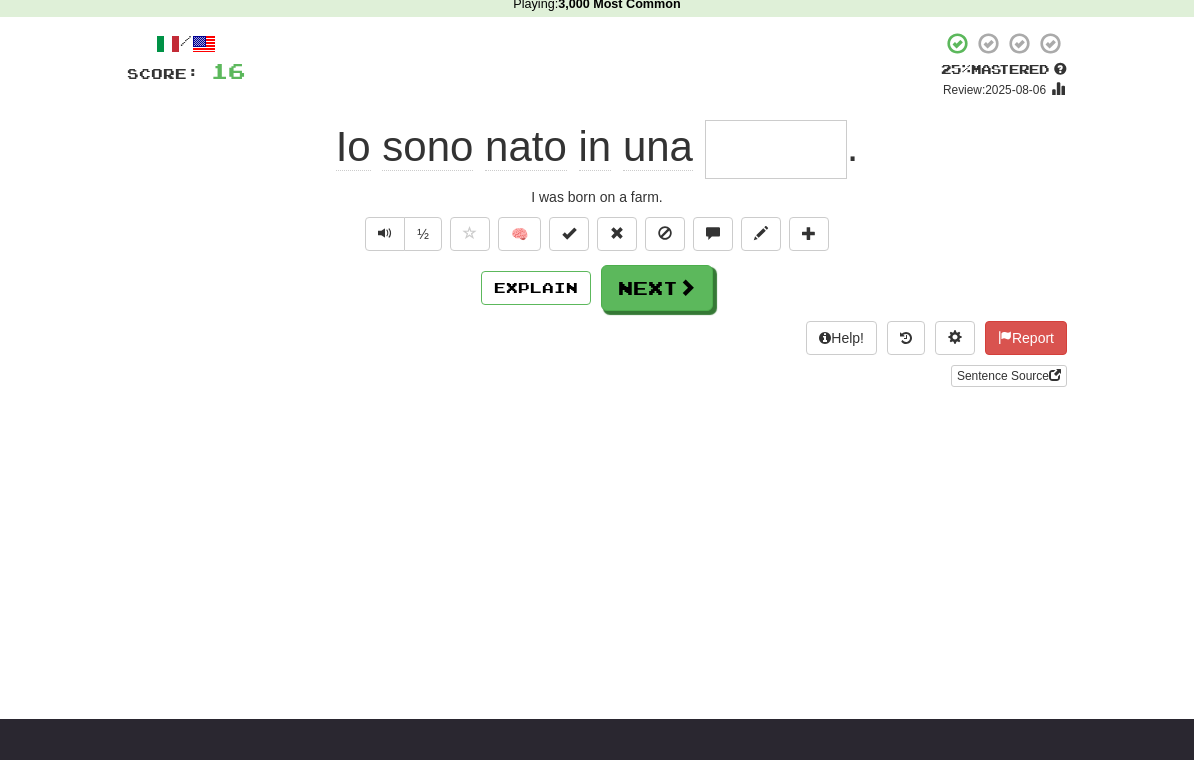 scroll, scrollTop: 90, scrollLeft: 0, axis: vertical 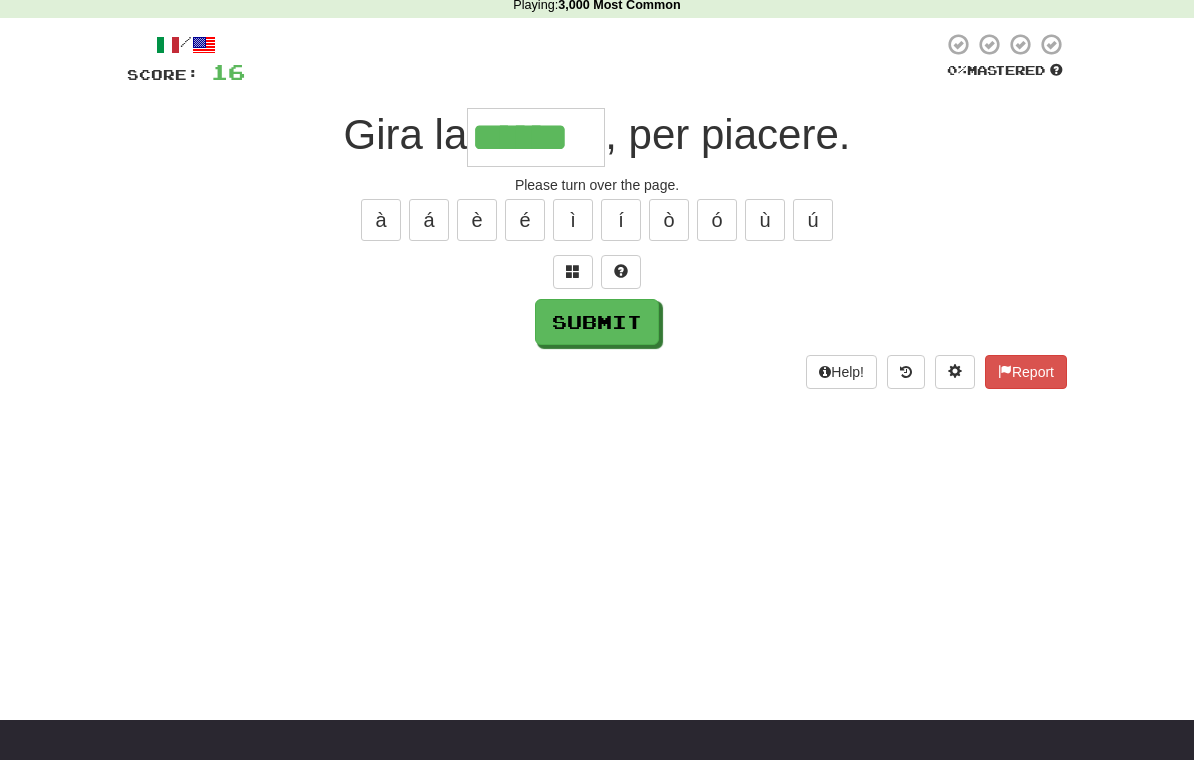 type on "******" 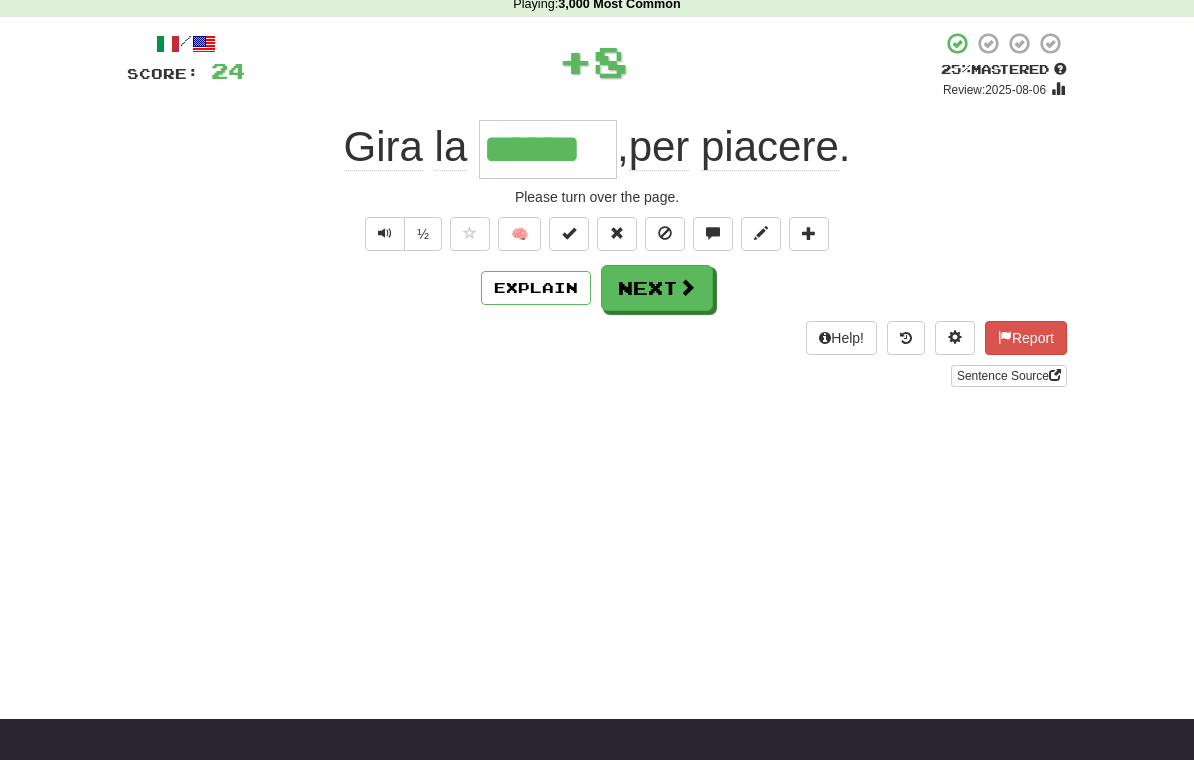 click on "Next" at bounding box center (657, 288) 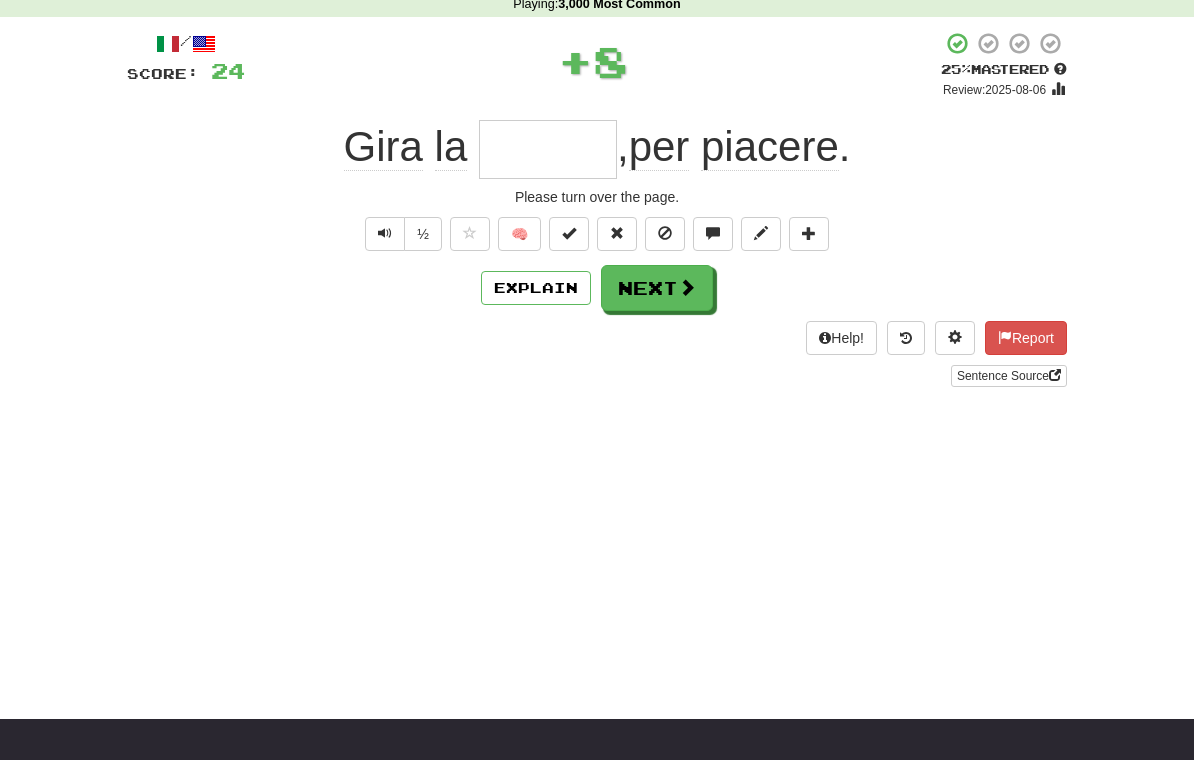 scroll, scrollTop: 90, scrollLeft: 0, axis: vertical 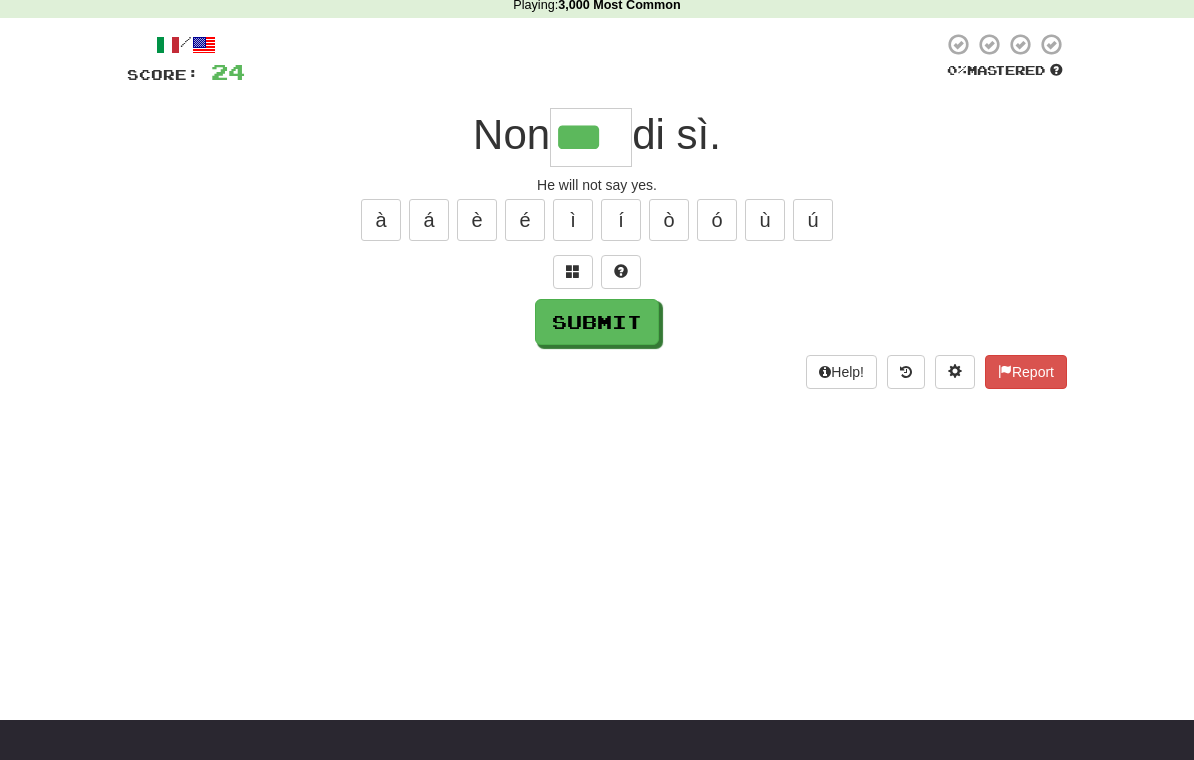click on "à" at bounding box center (381, 220) 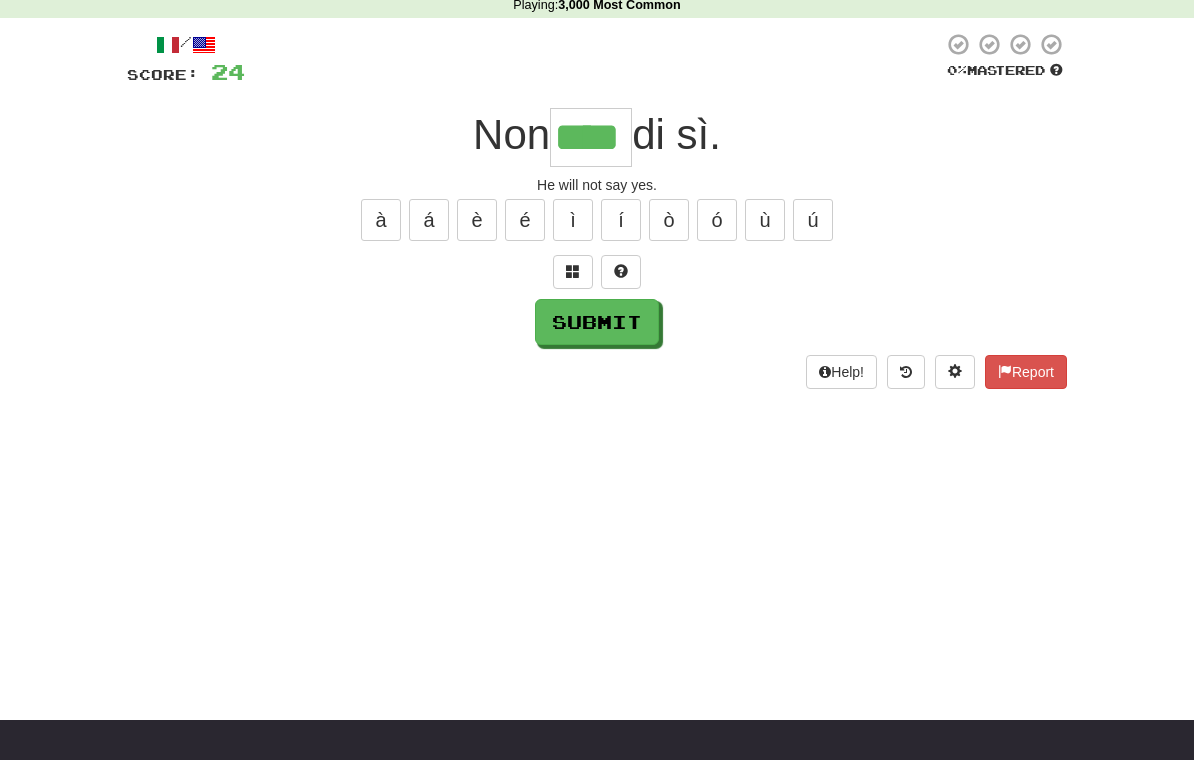 click on "Submit" at bounding box center [597, 322] 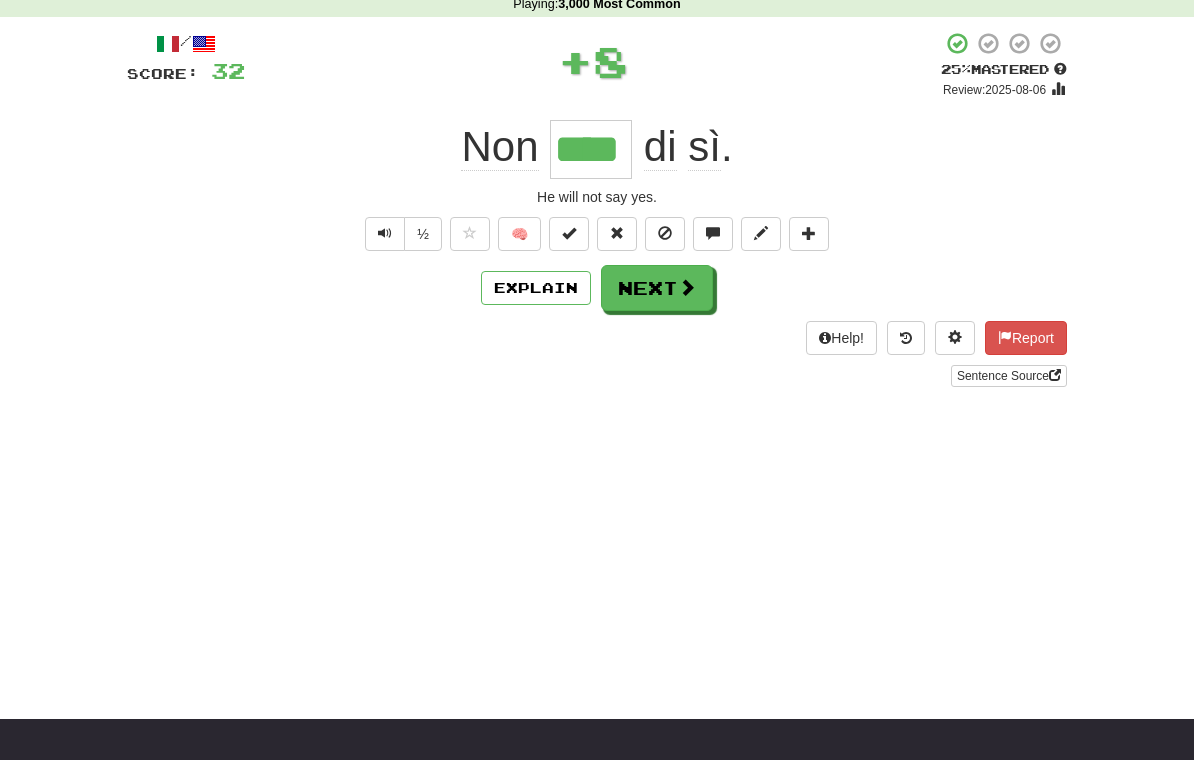 click on "Next" at bounding box center (657, 288) 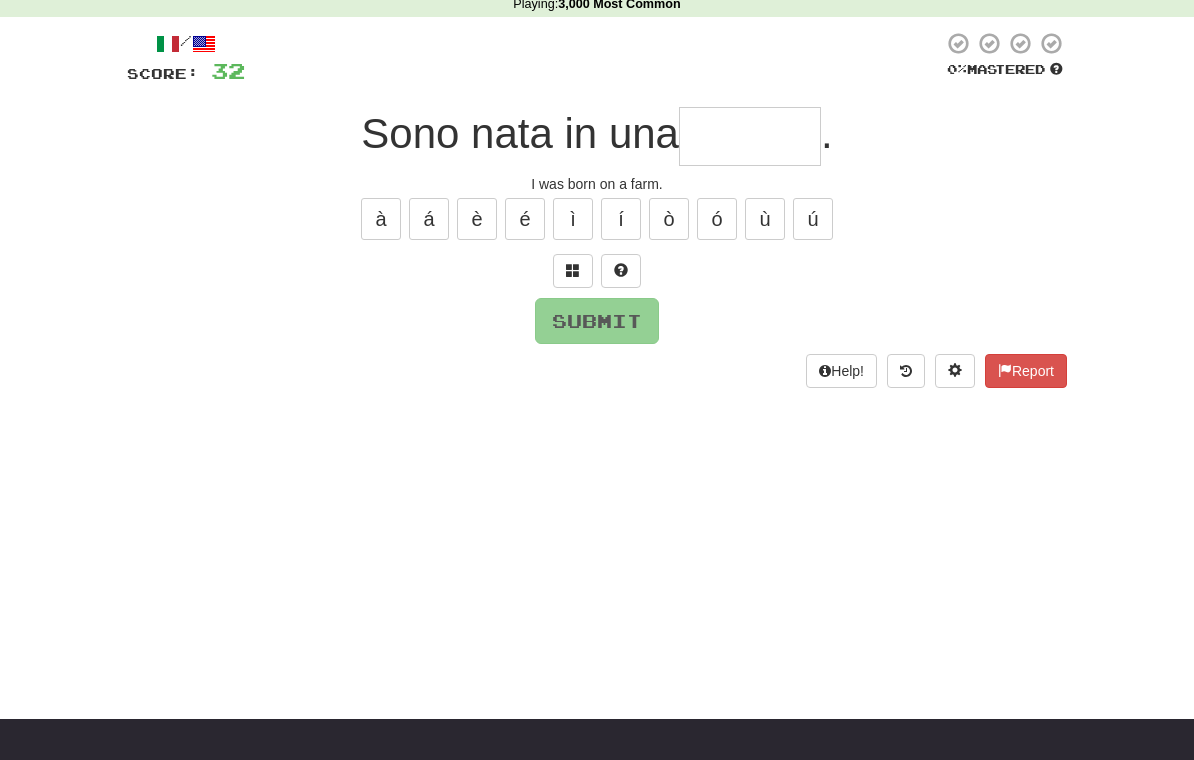 scroll, scrollTop: 90, scrollLeft: 0, axis: vertical 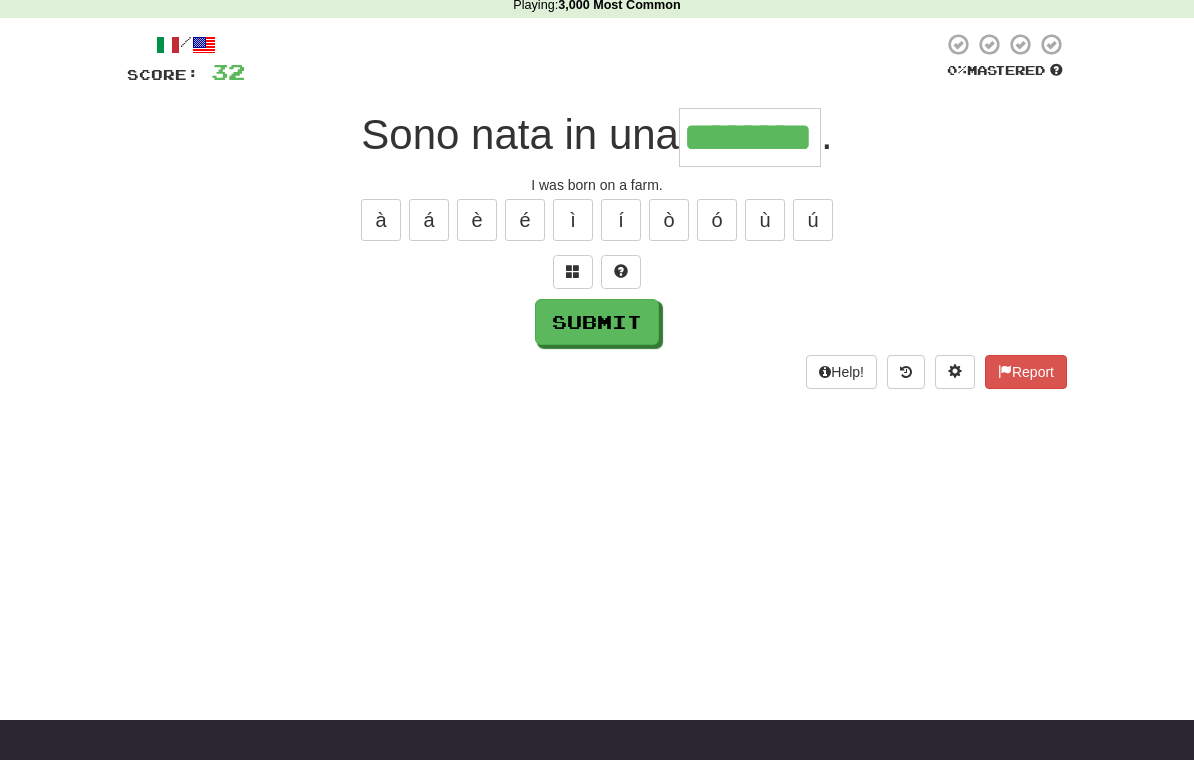 type on "********" 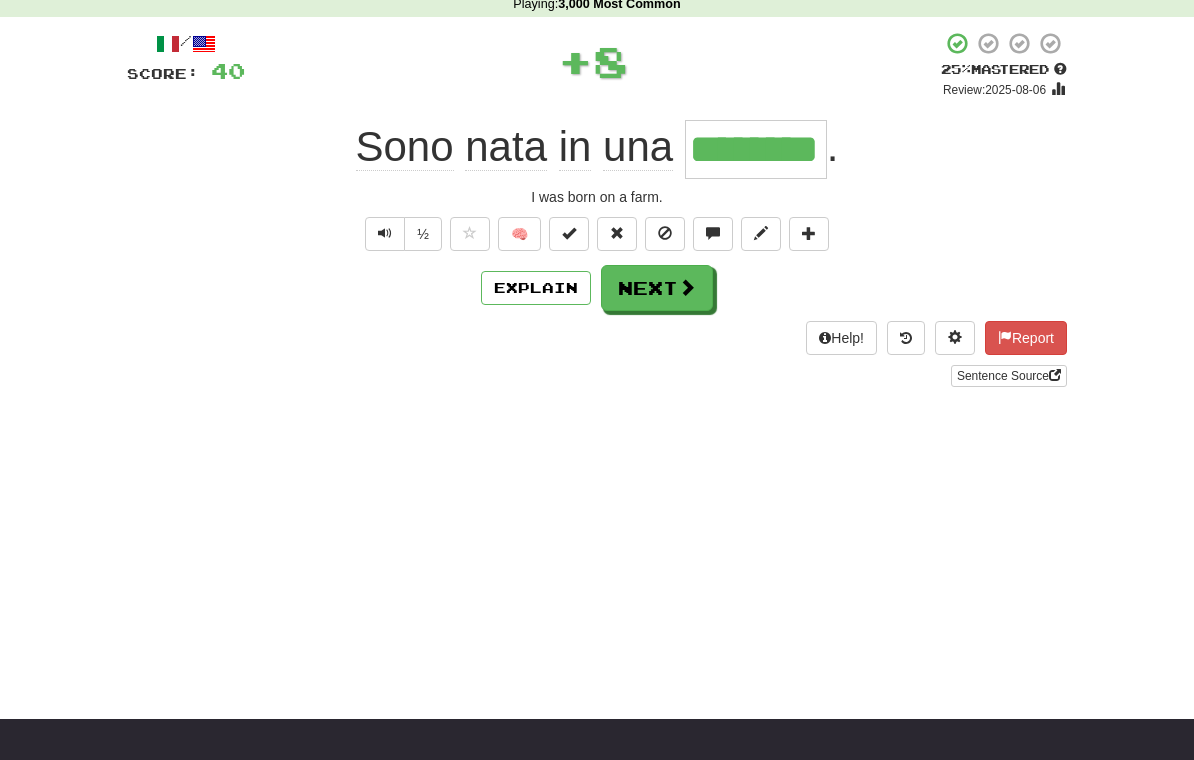 click on "Next" at bounding box center (657, 288) 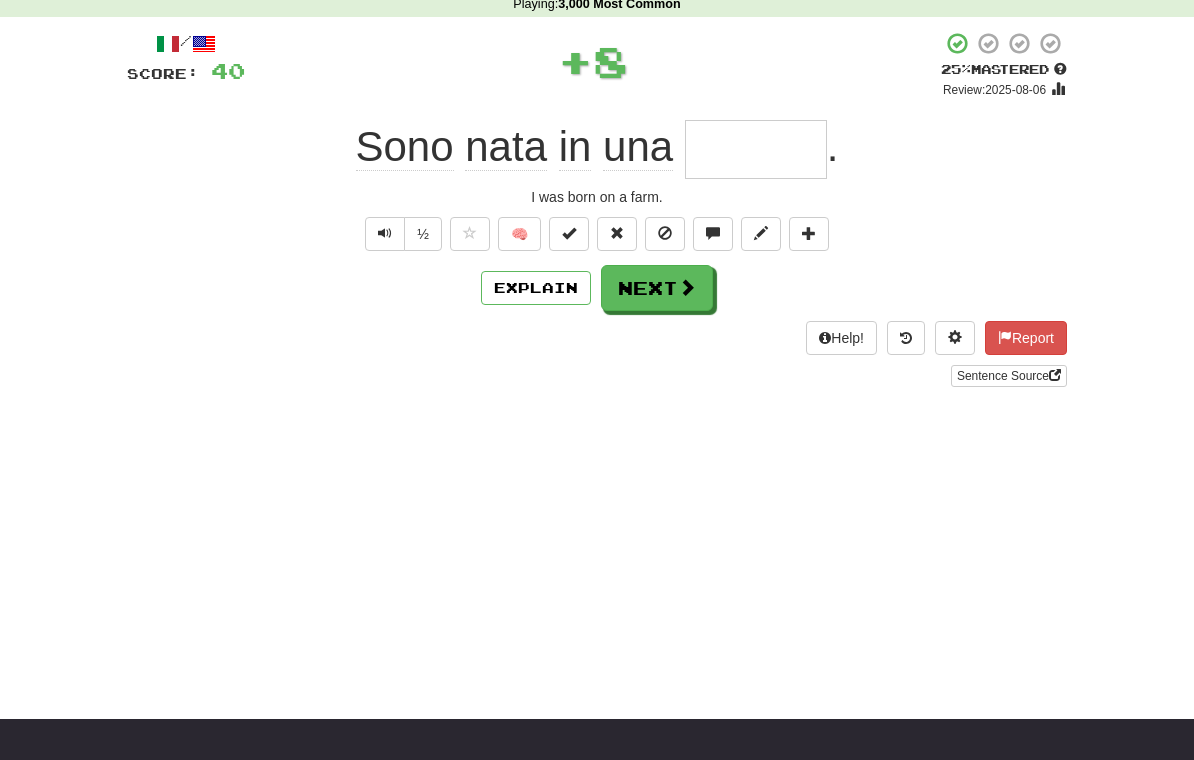 scroll, scrollTop: 90, scrollLeft: 0, axis: vertical 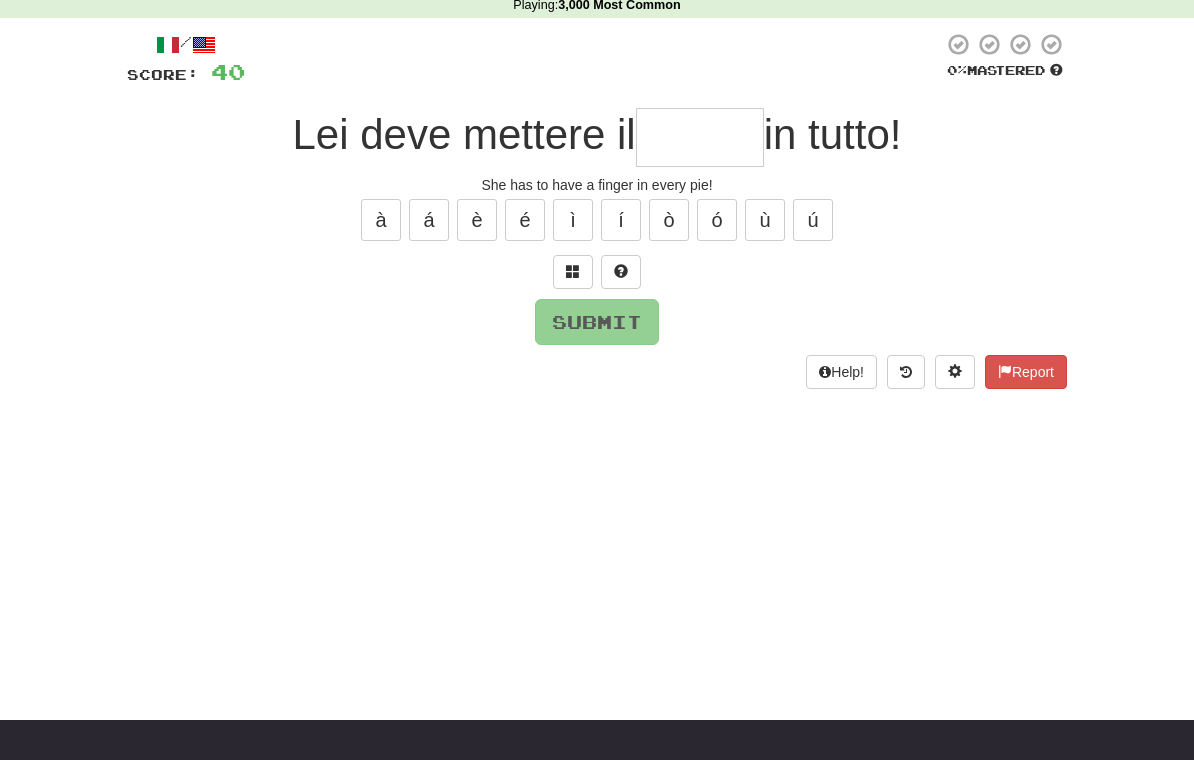 click at bounding box center [573, 272] 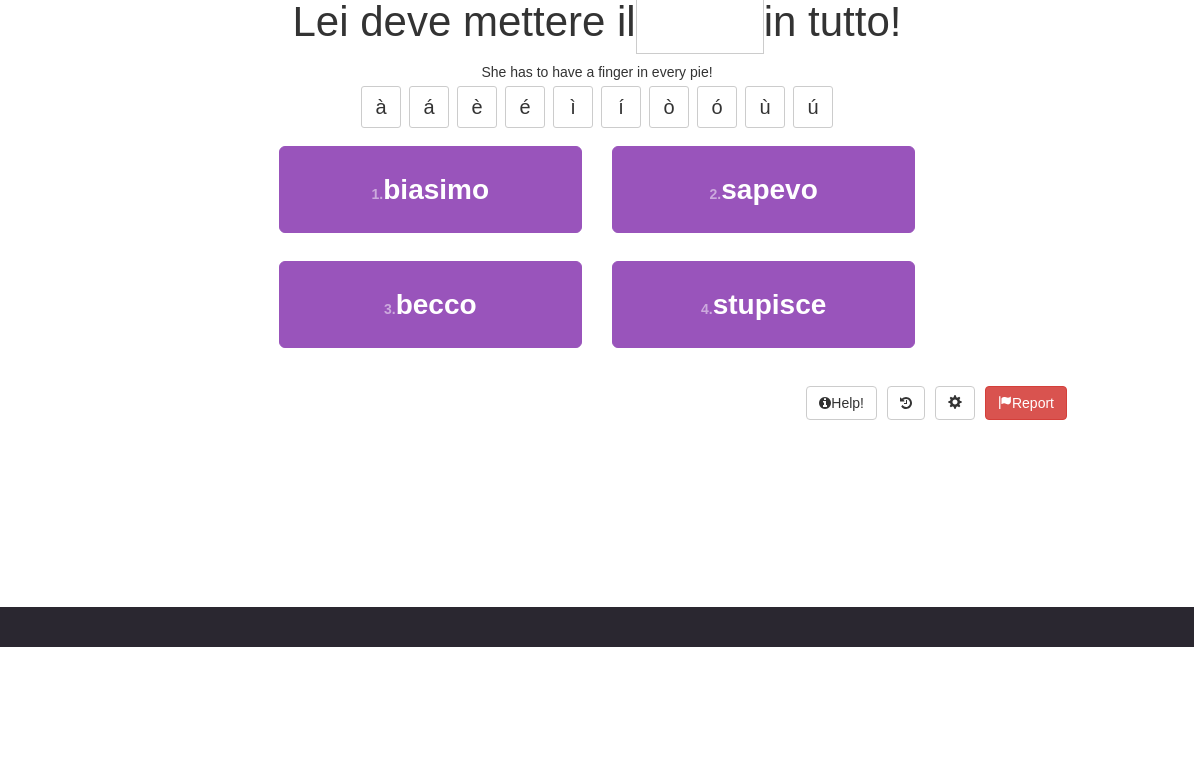 click on "3 . becco" at bounding box center [430, 417] 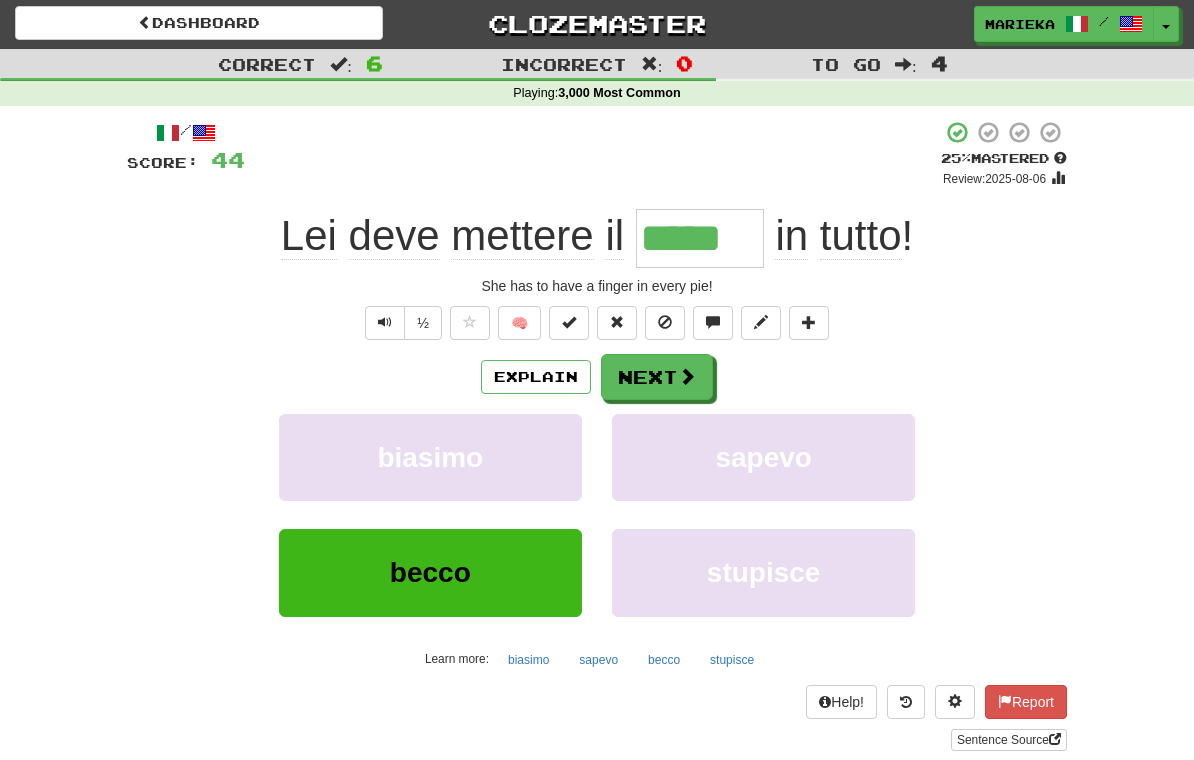 scroll, scrollTop: 0, scrollLeft: 0, axis: both 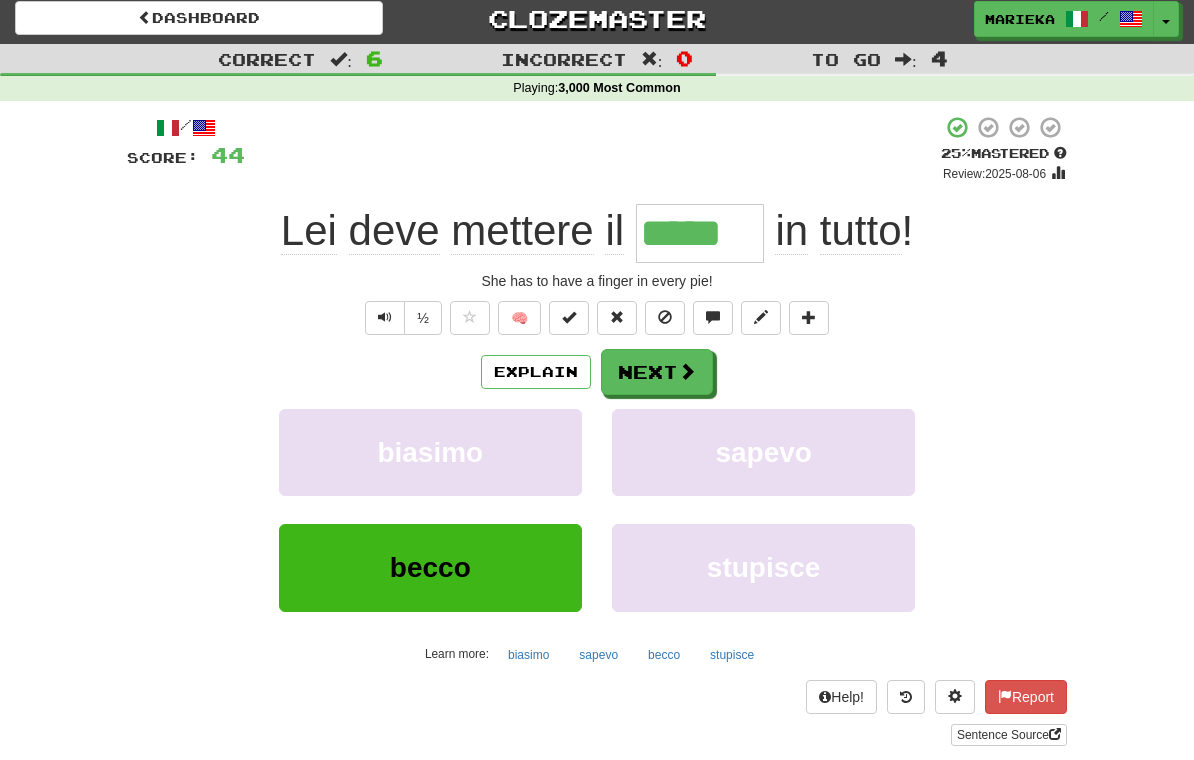 click on "Explain" at bounding box center [536, 373] 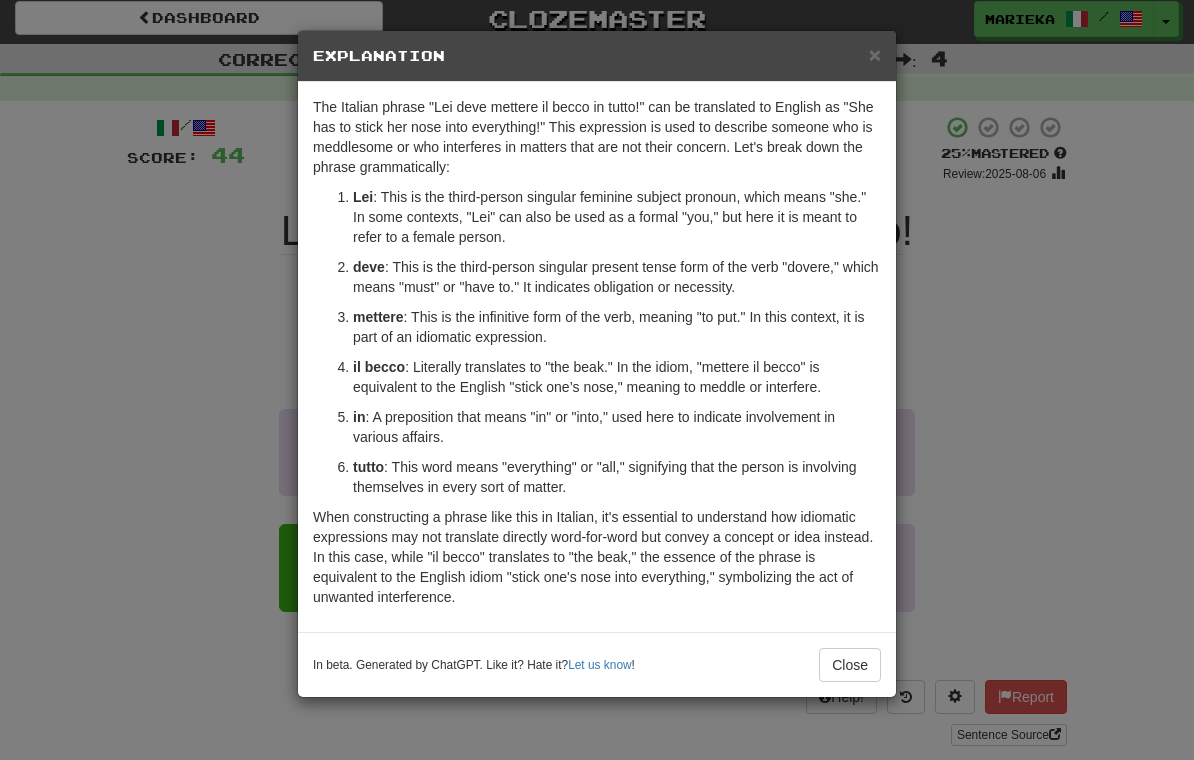 click on "Close" at bounding box center (850, 665) 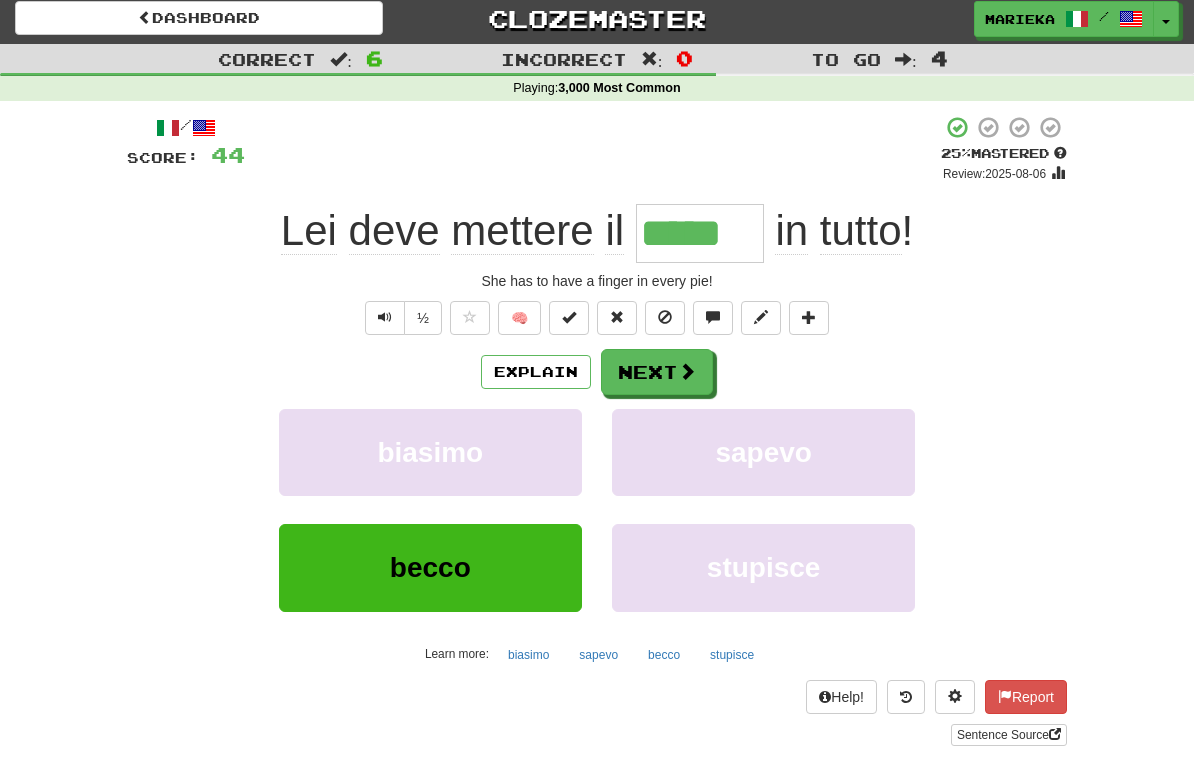 click on "Next" at bounding box center (657, 372) 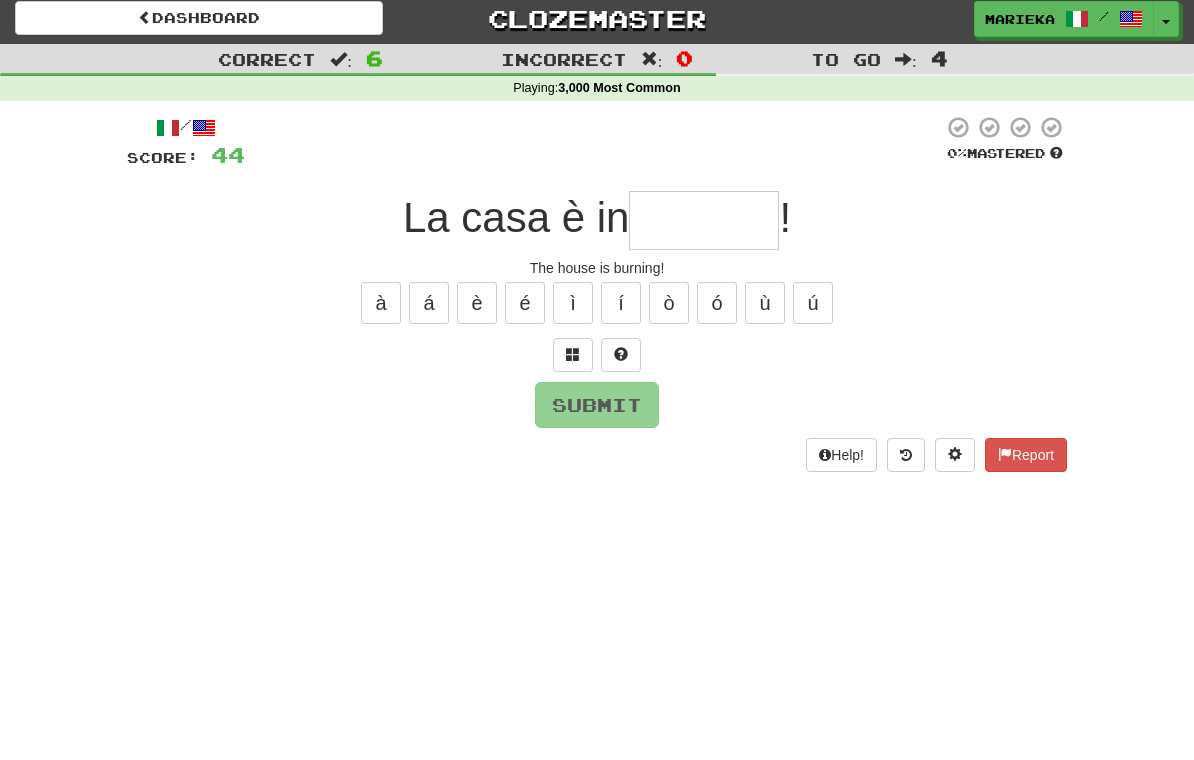 scroll, scrollTop: 6, scrollLeft: 0, axis: vertical 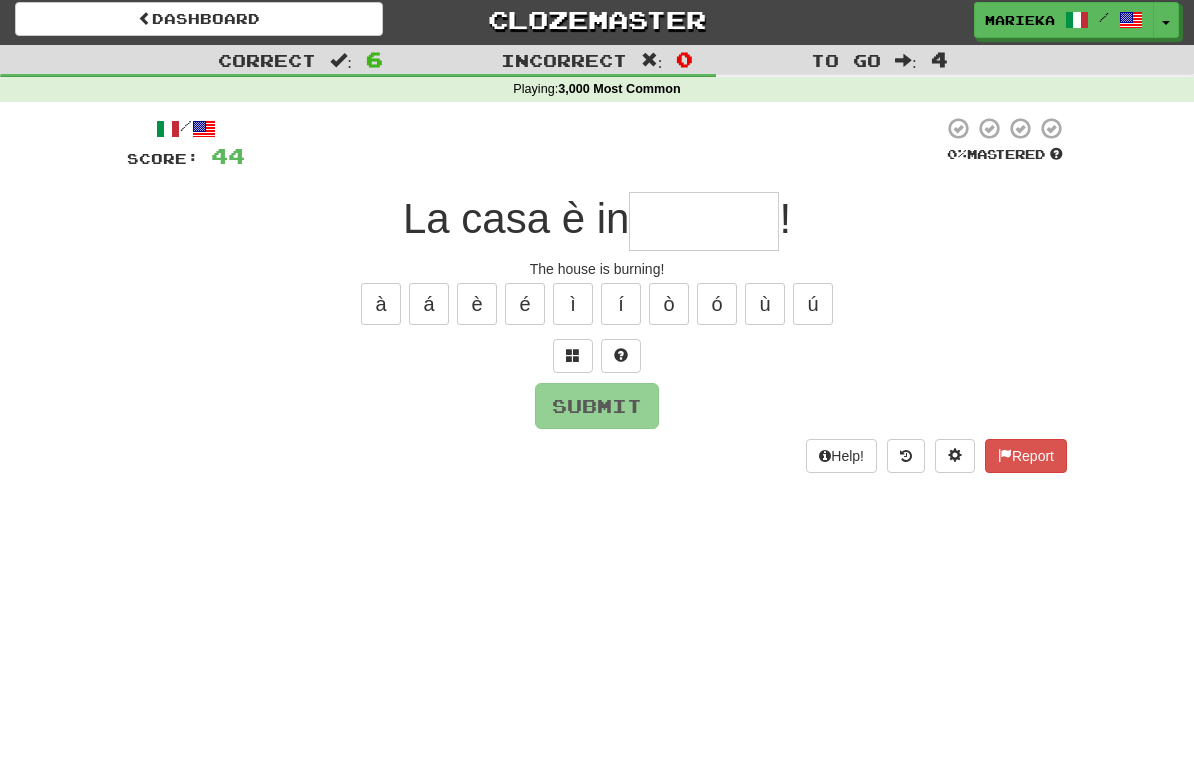 type on "*" 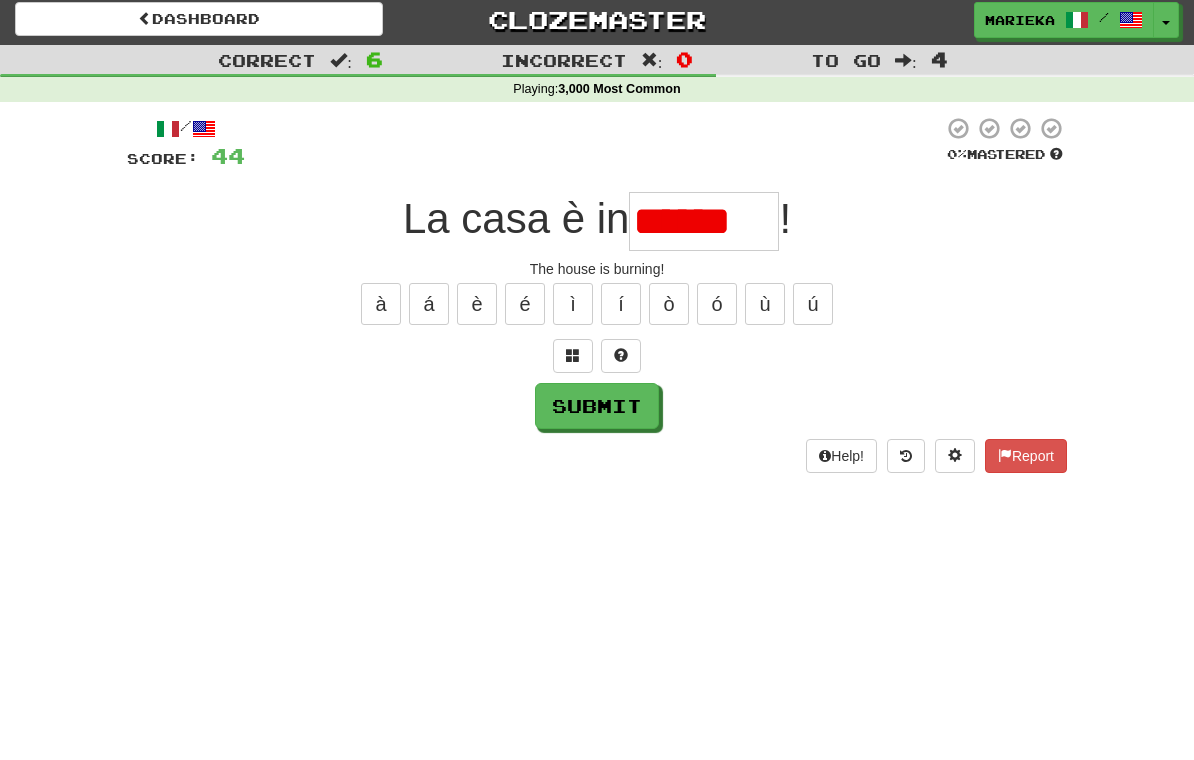 scroll, scrollTop: 0, scrollLeft: 0, axis: both 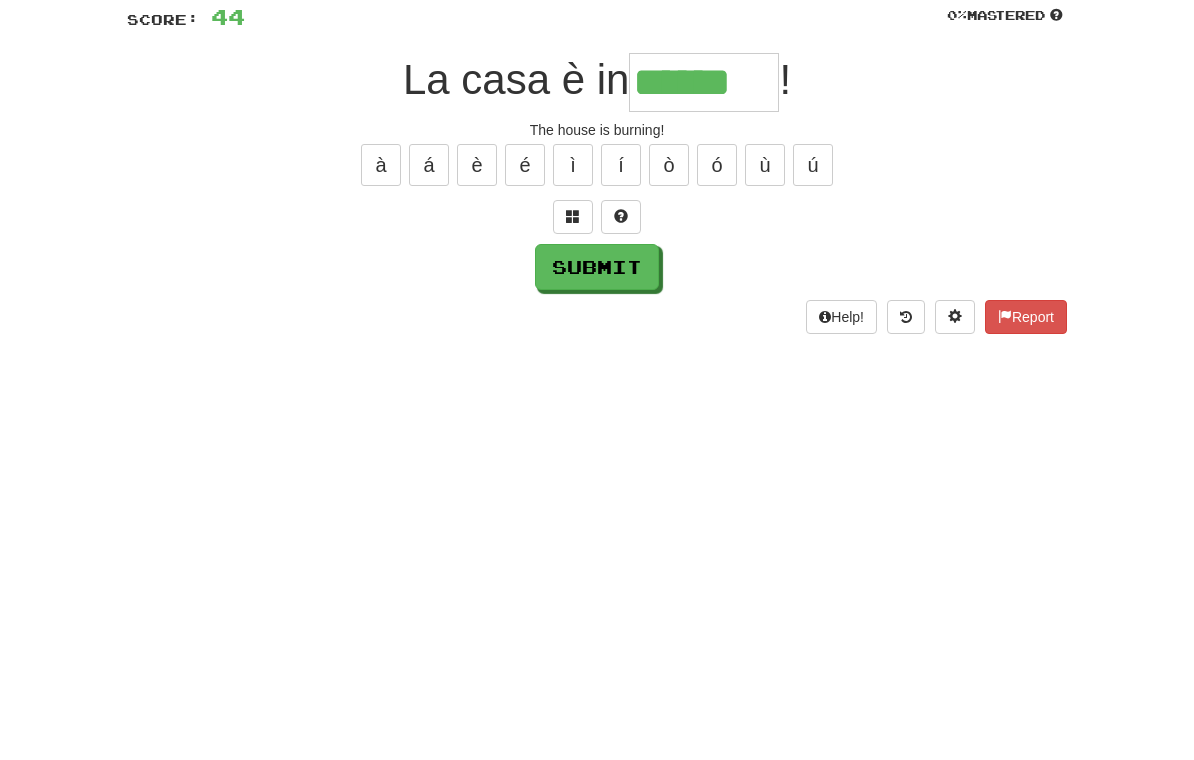 type on "******" 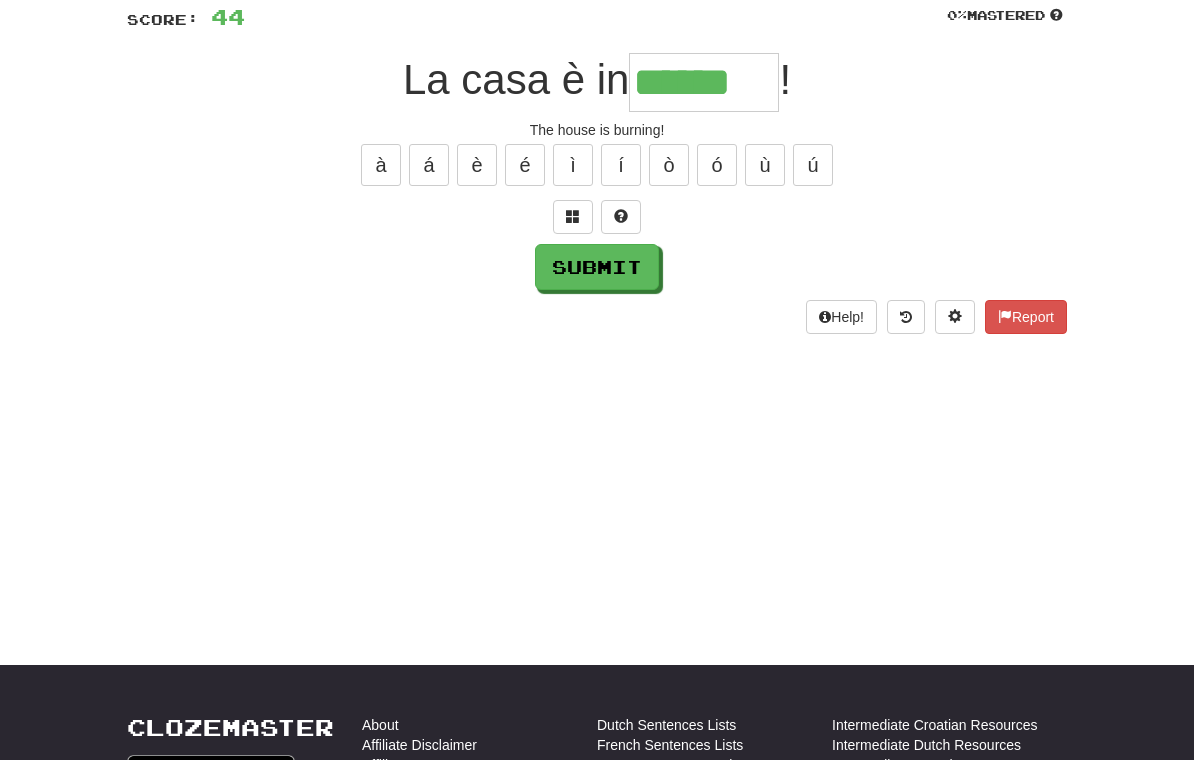 click on "Submit" at bounding box center [597, 267] 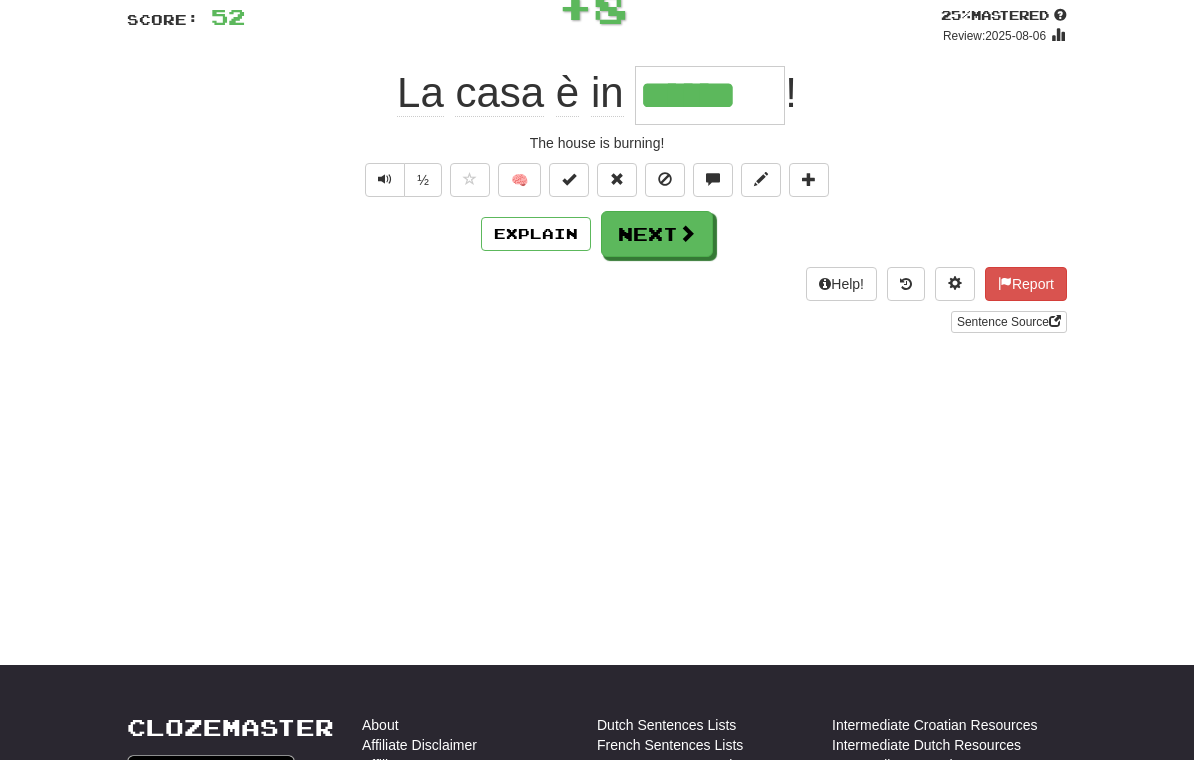 click on "Next" at bounding box center [657, 234] 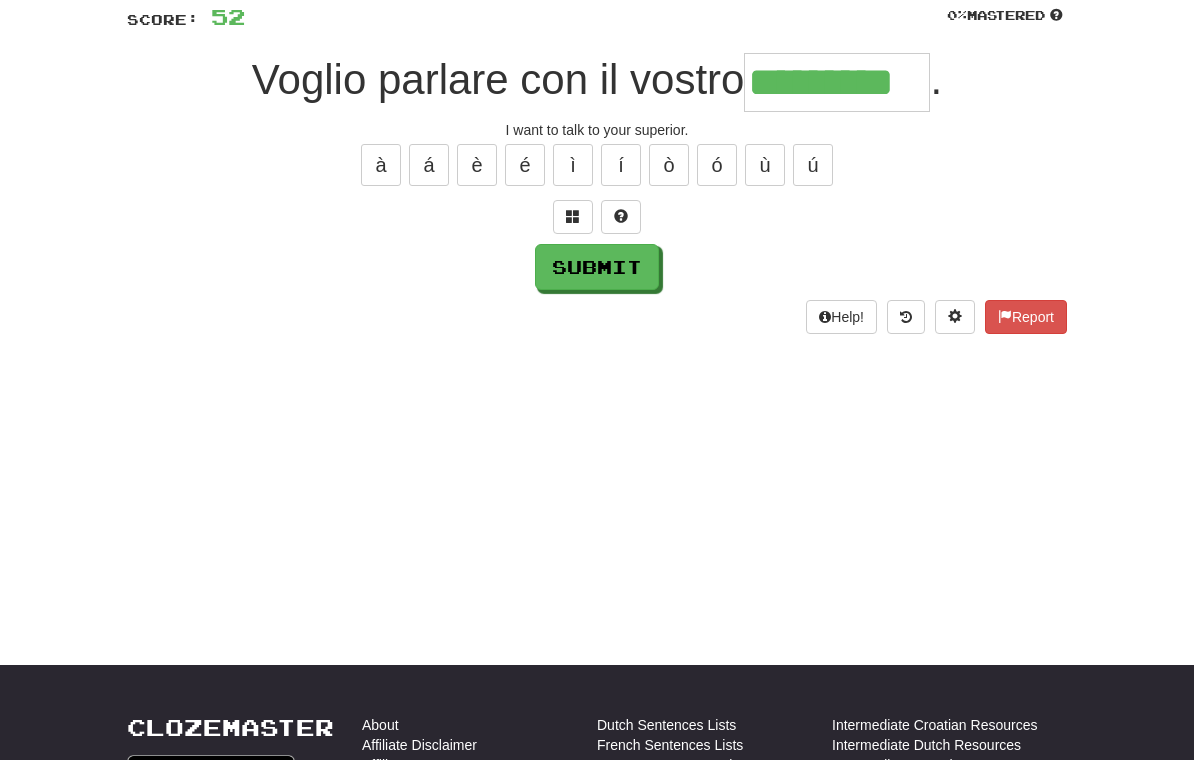 type on "*********" 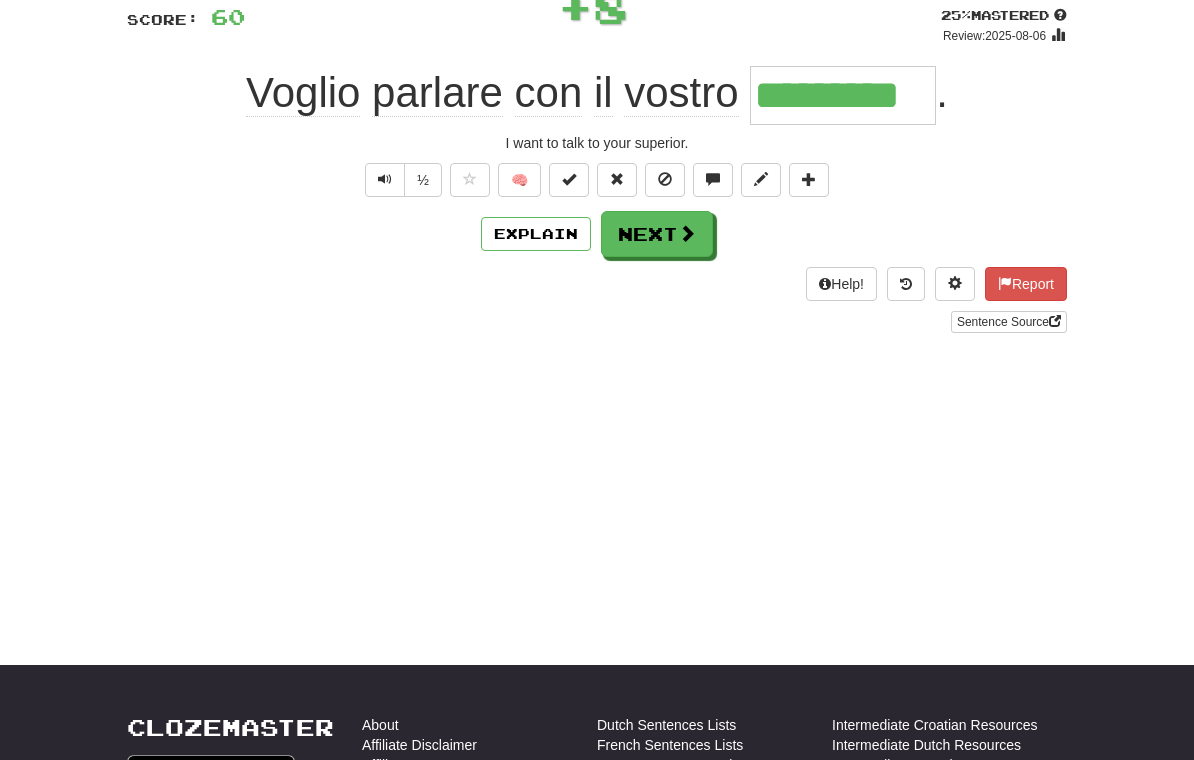 click on "Next" at bounding box center (657, 234) 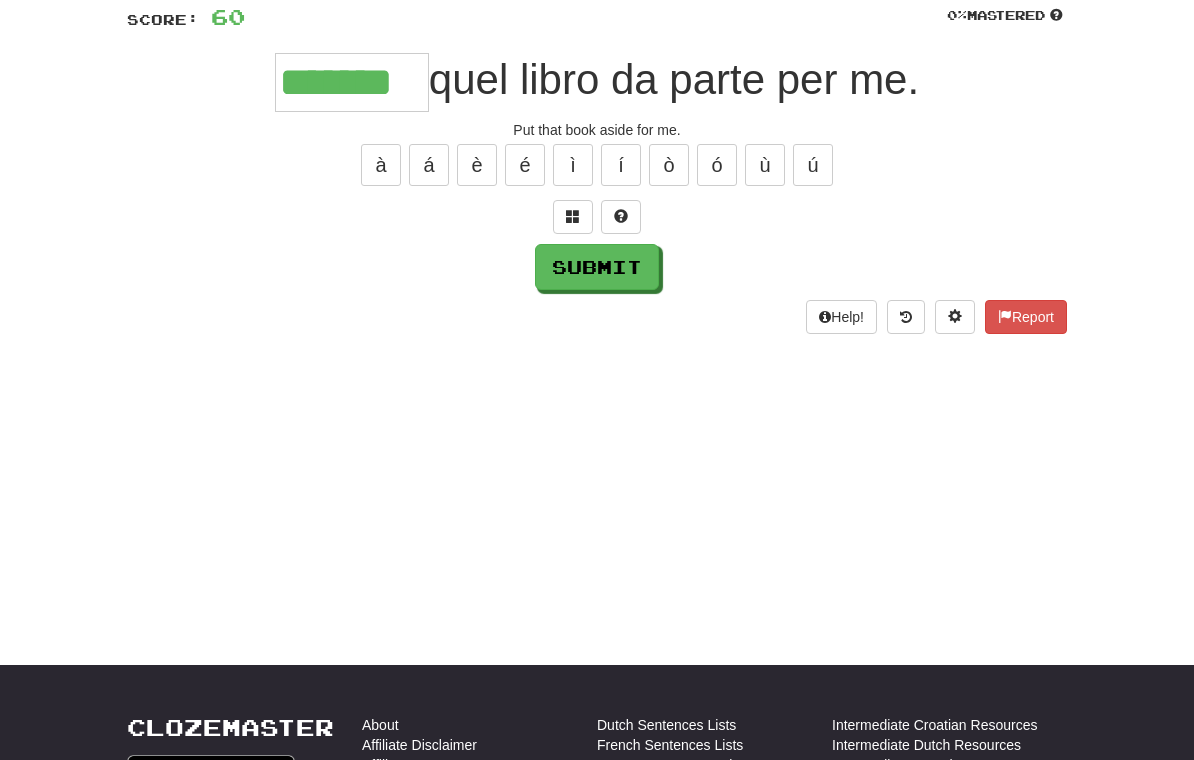 click on "Submit" at bounding box center [597, 267] 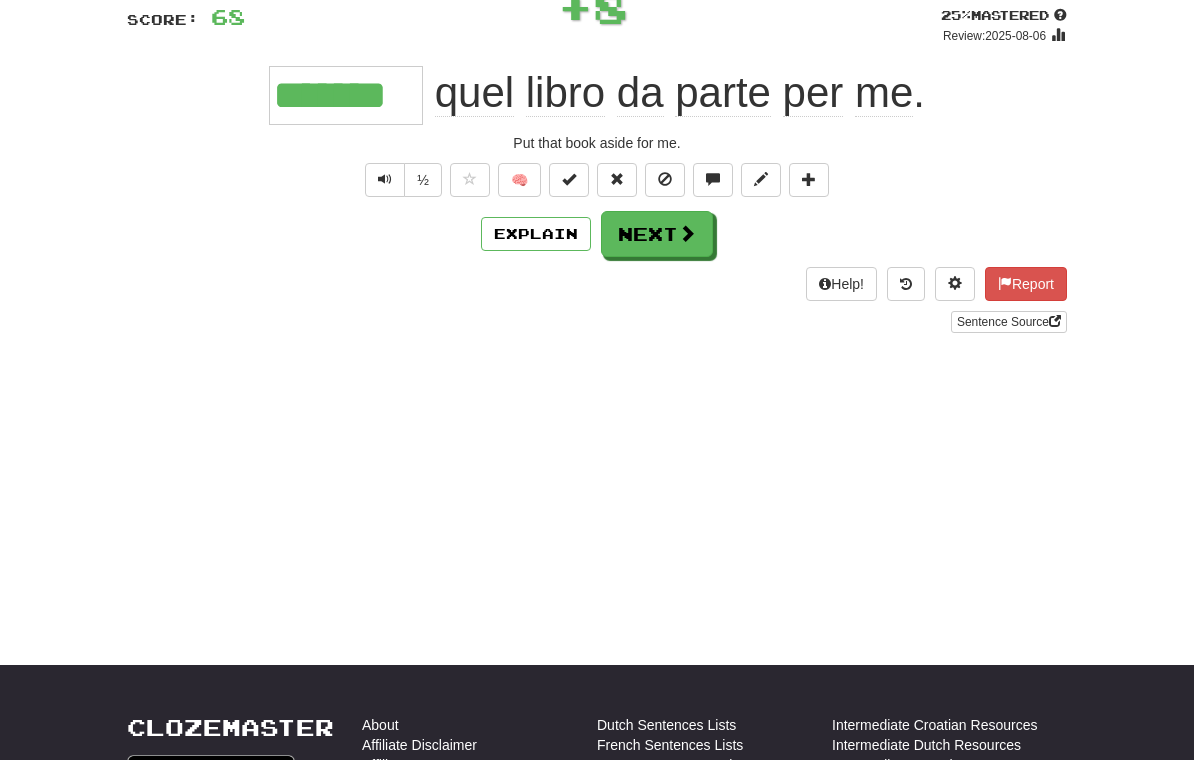 click on "Next" at bounding box center [657, 234] 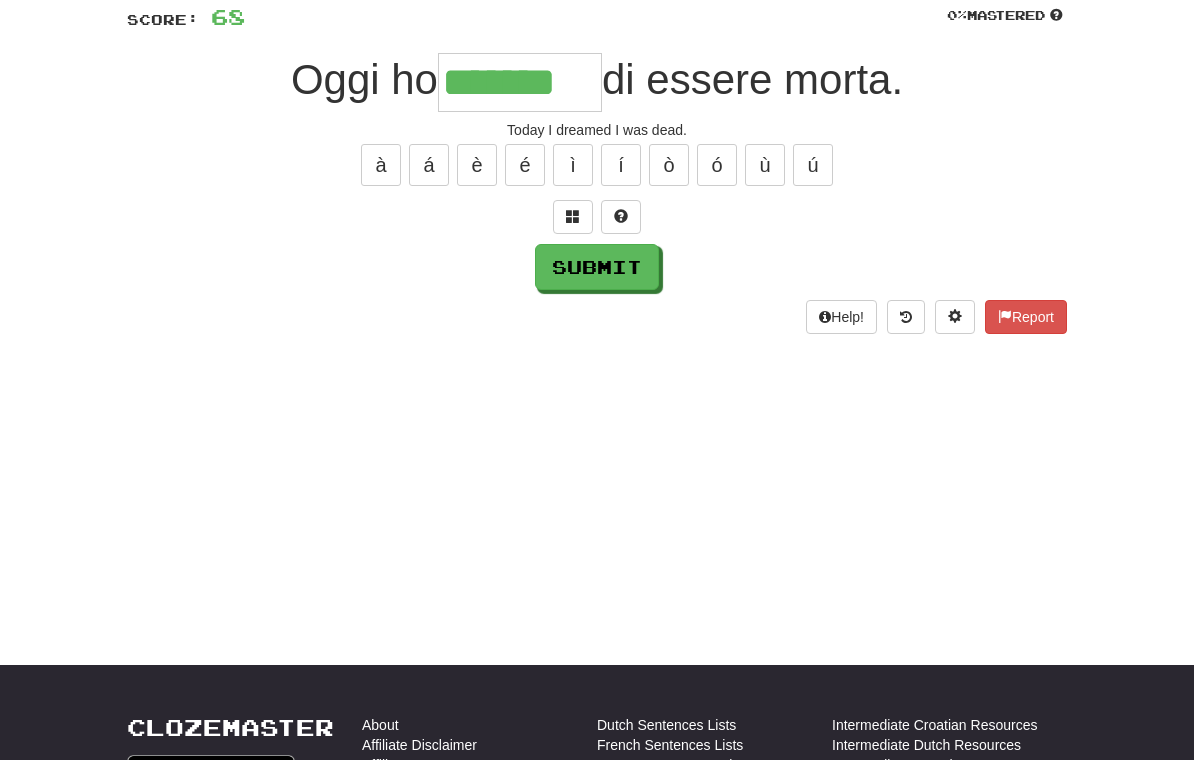 type on "*******" 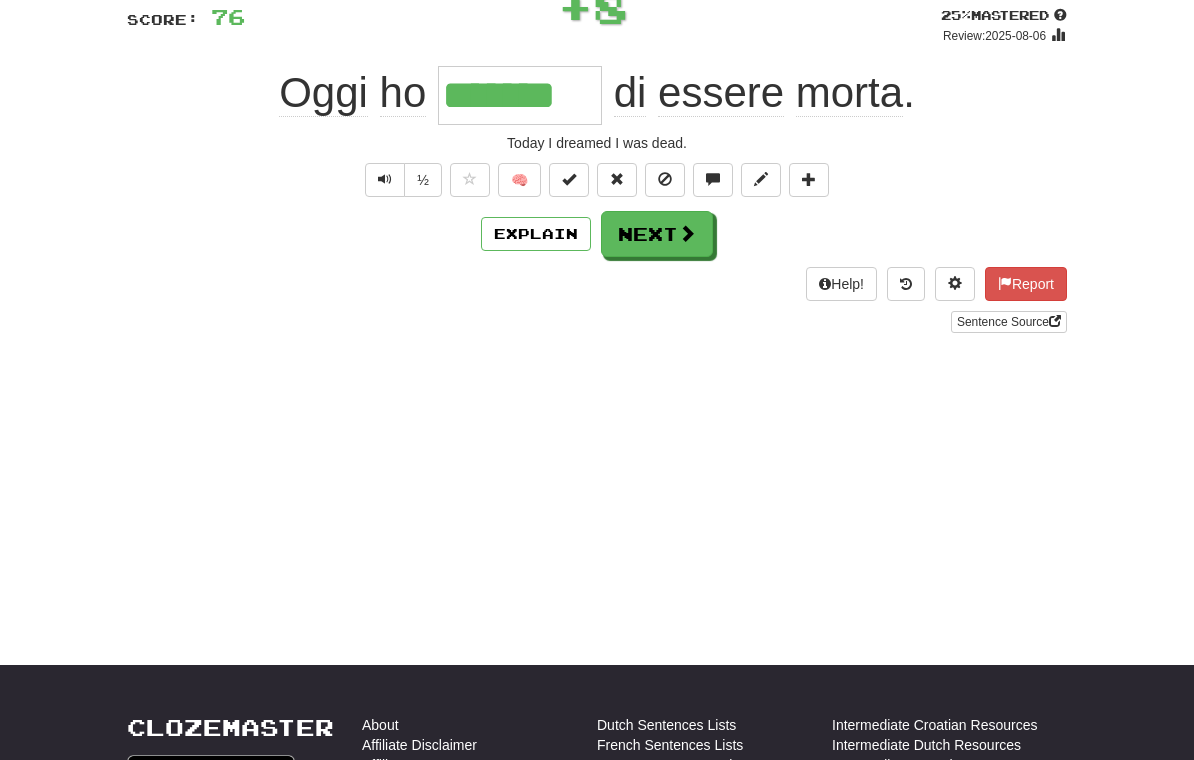 click on "Next" at bounding box center (657, 234) 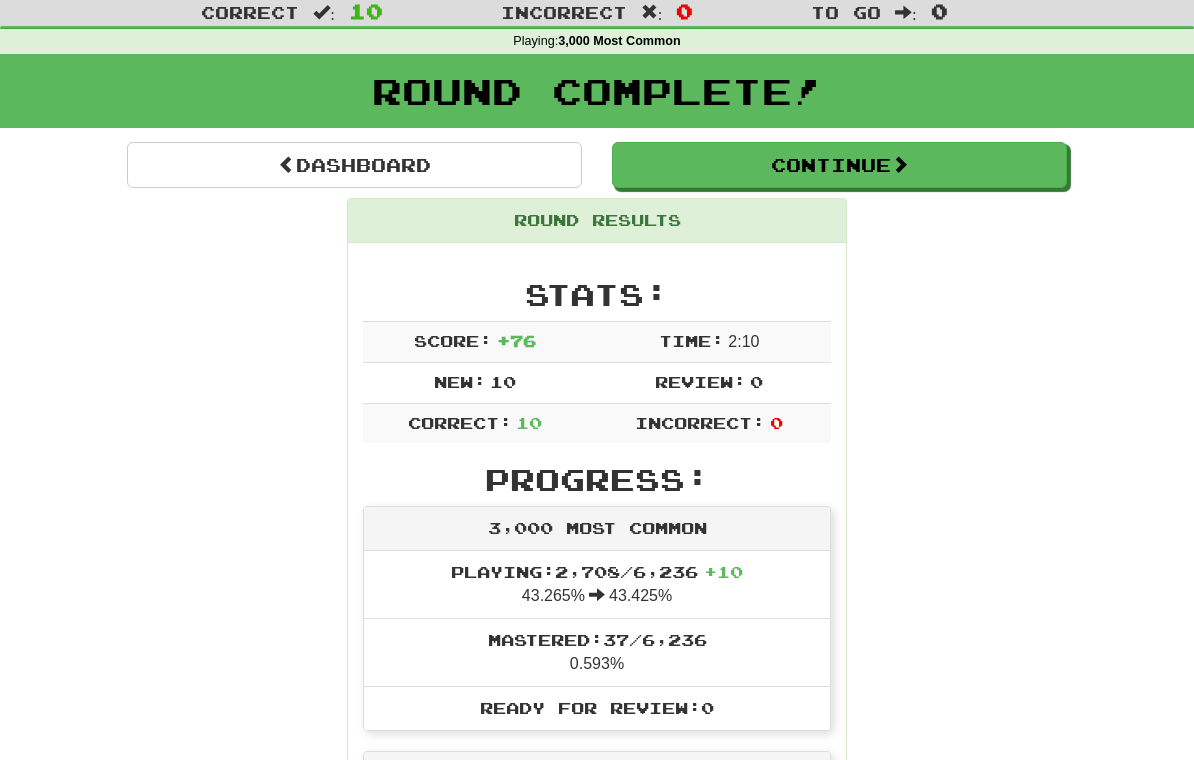 scroll, scrollTop: 0, scrollLeft: 0, axis: both 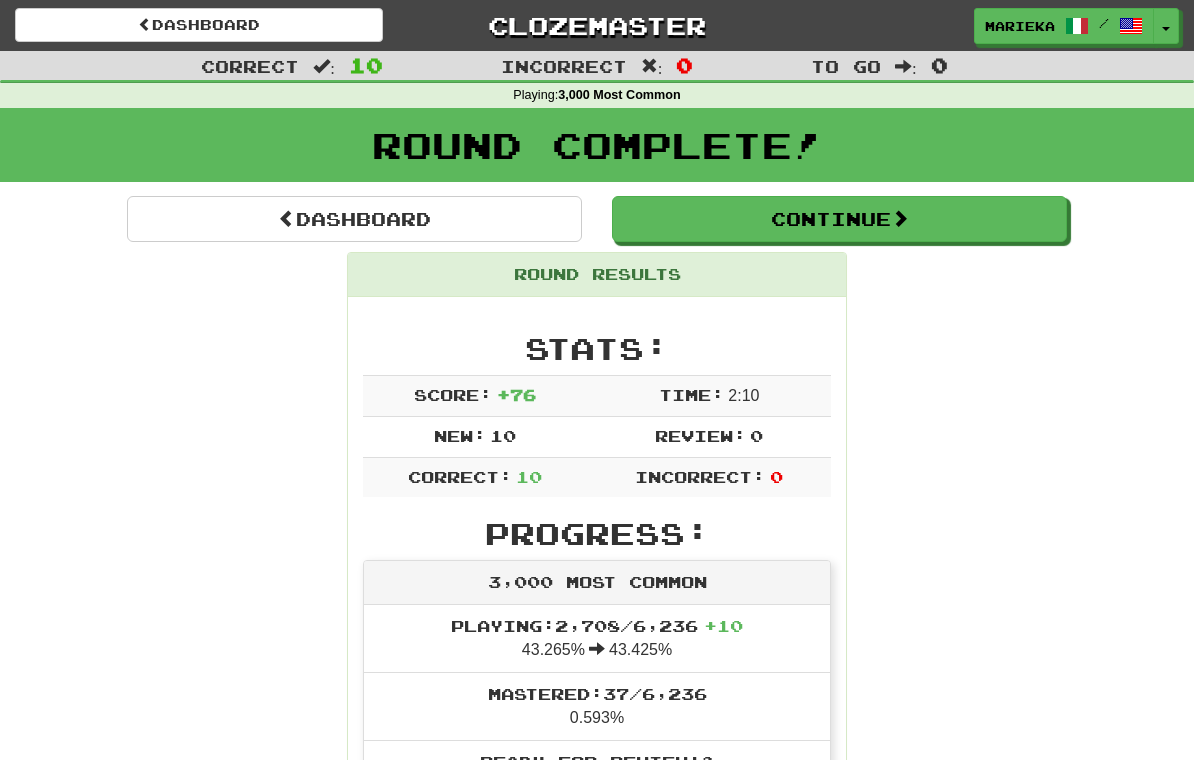 click on "Dashboard" at bounding box center (354, 219) 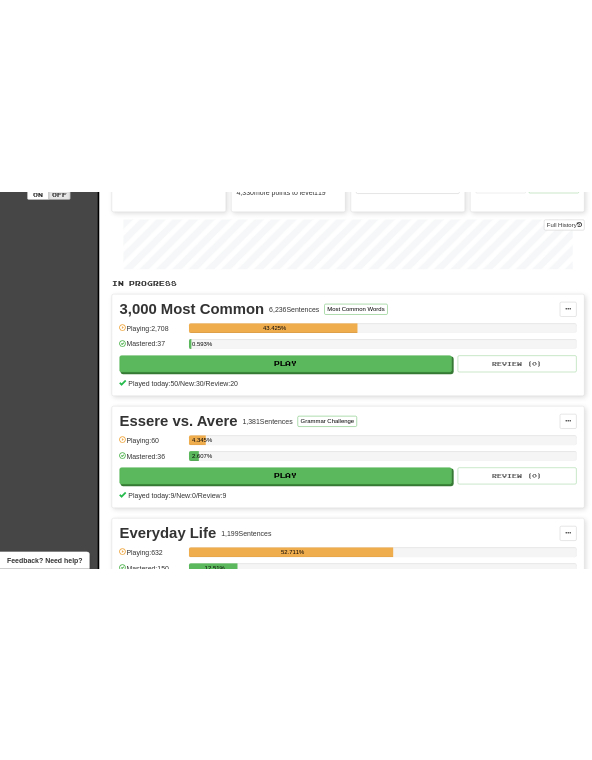 scroll, scrollTop: 0, scrollLeft: 0, axis: both 